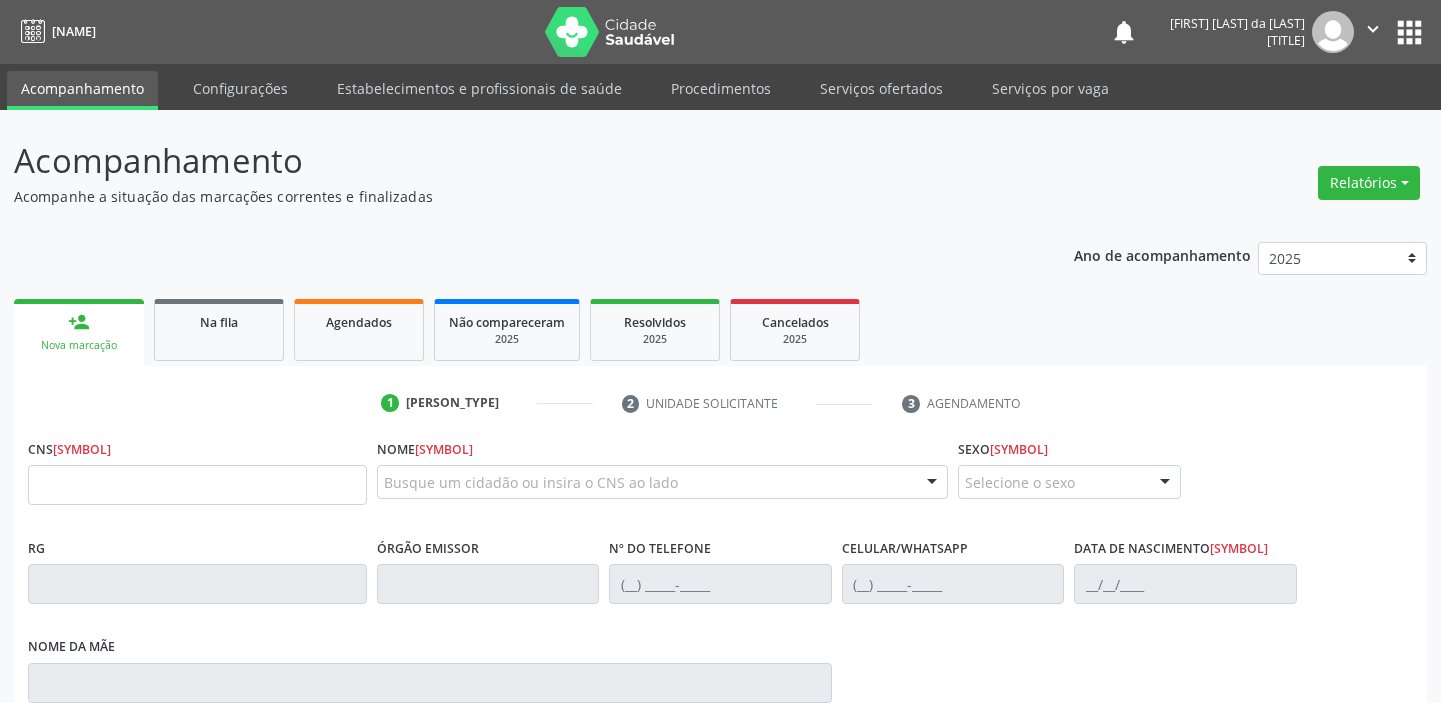 scroll, scrollTop: 0, scrollLeft: 0, axis: both 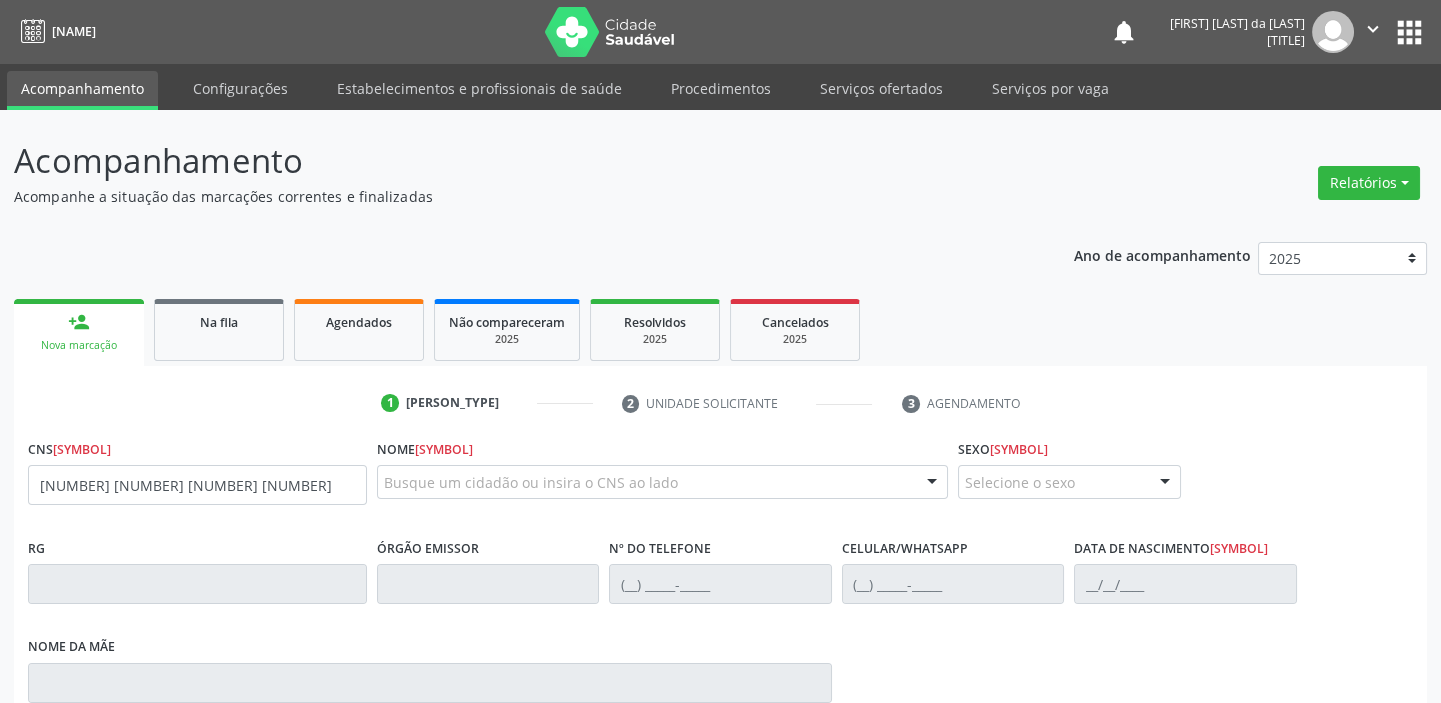 type on "[NUMBER] [NUMBER] [NUMBER] [NUMBER]" 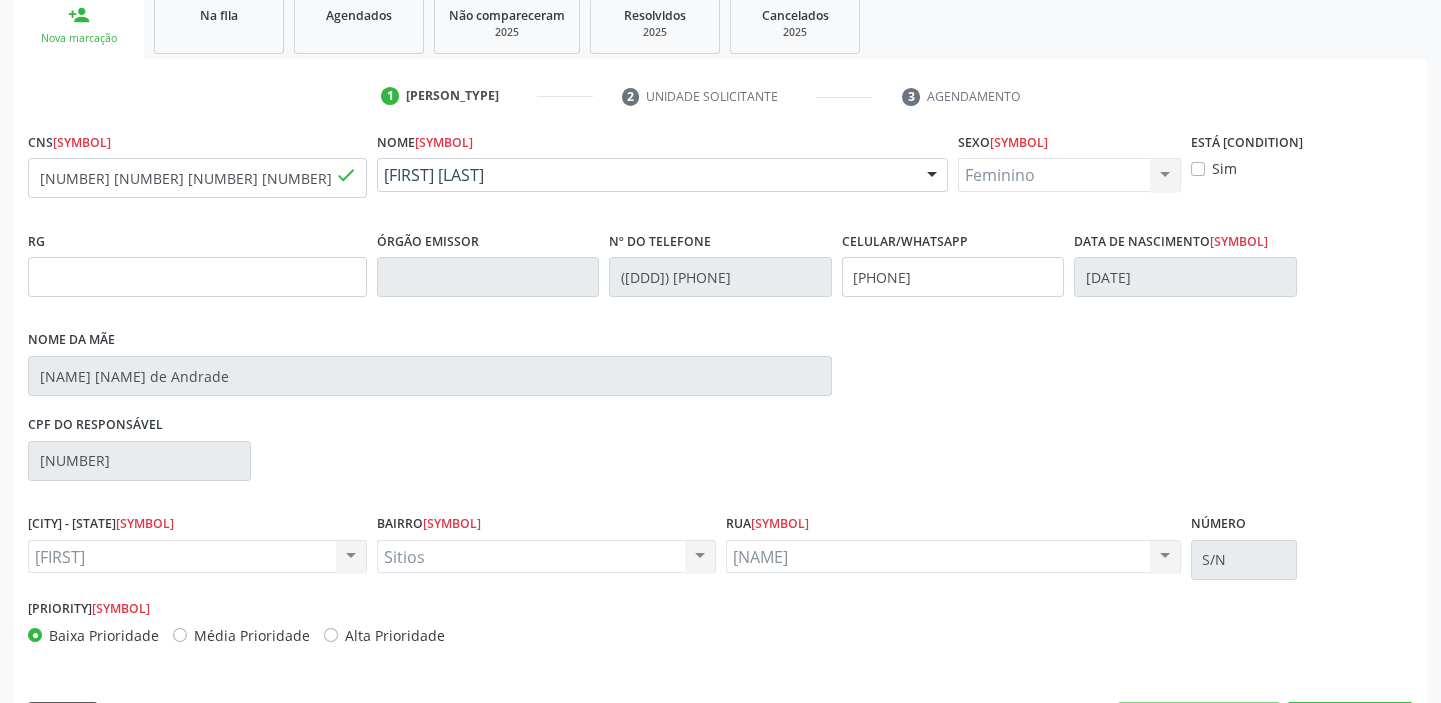 scroll, scrollTop: 275, scrollLeft: 0, axis: vertical 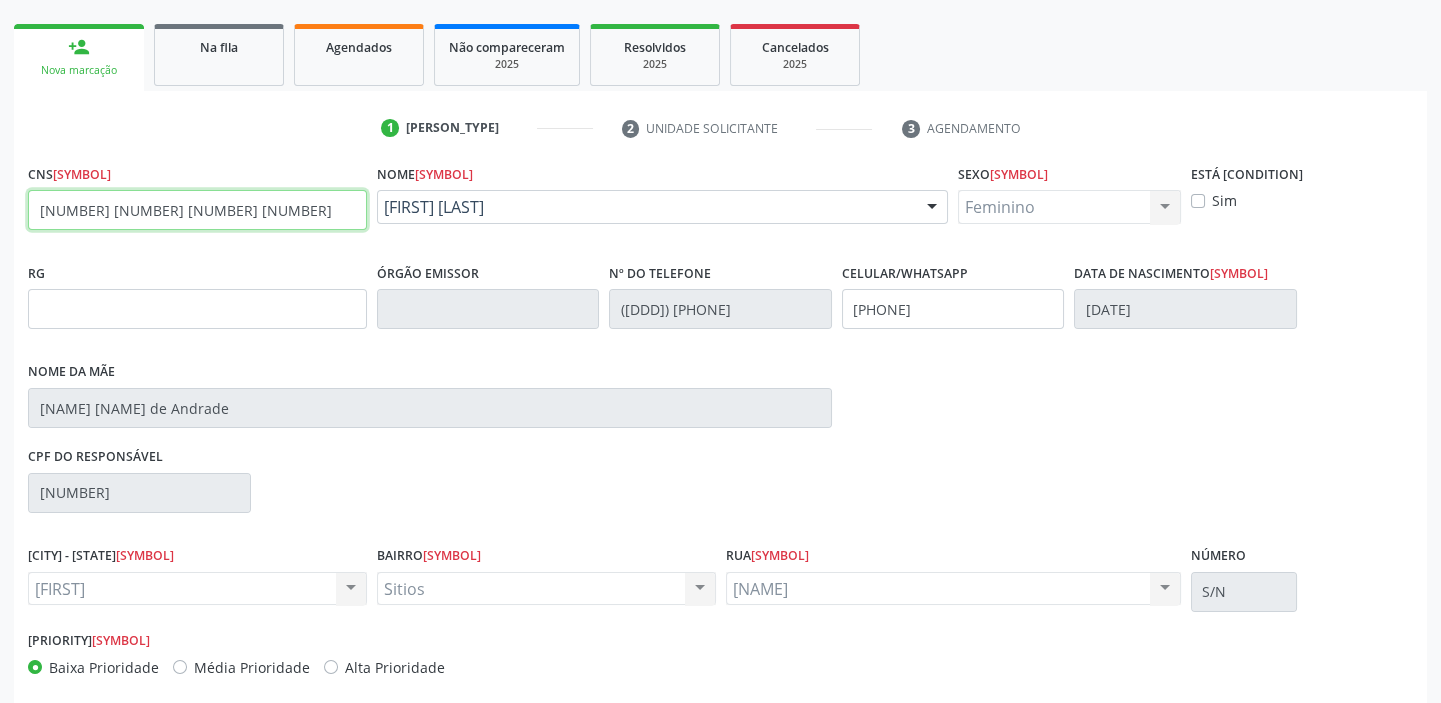 click on "[NUMBER] [NUMBER] [NUMBER] [NUMBER]" at bounding box center (197, 210) 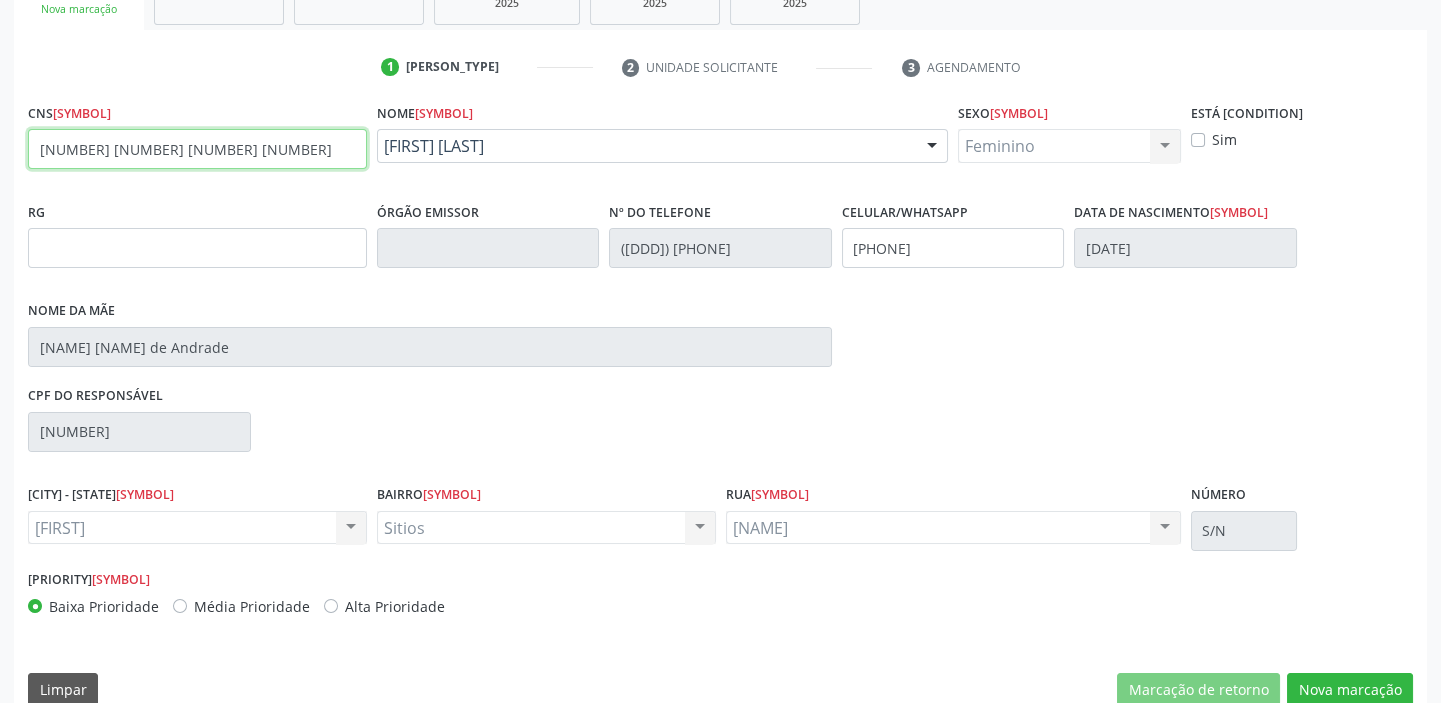 scroll, scrollTop: 366, scrollLeft: 0, axis: vertical 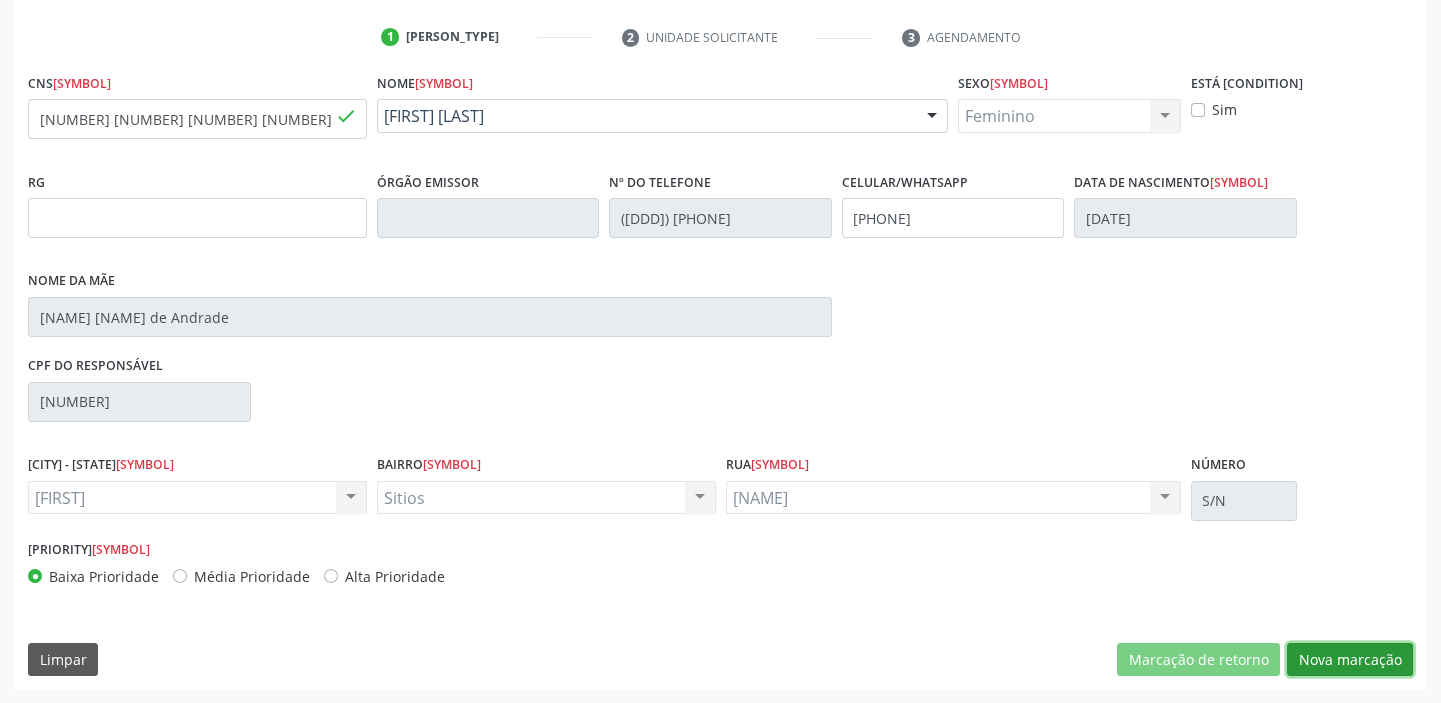 click on "Nova marcação" at bounding box center (1198, 660) 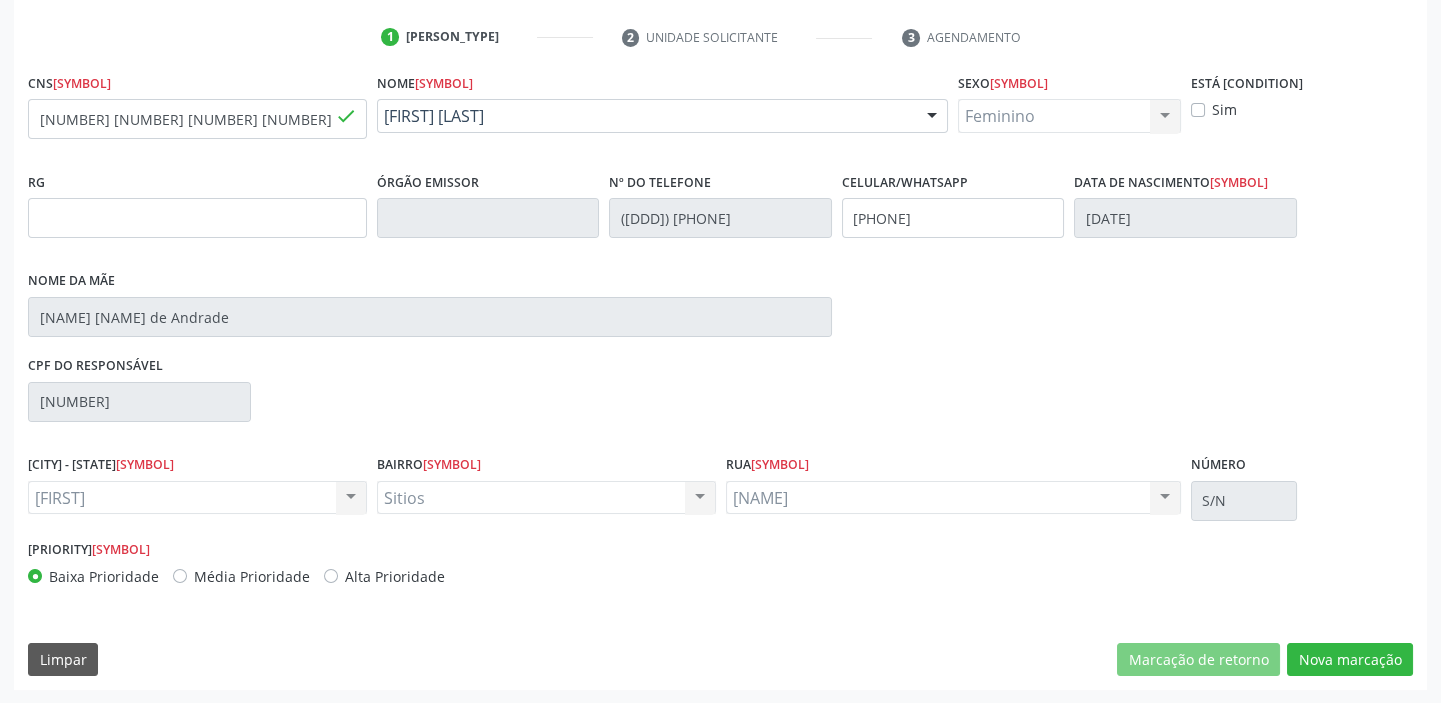 scroll, scrollTop: 201, scrollLeft: 0, axis: vertical 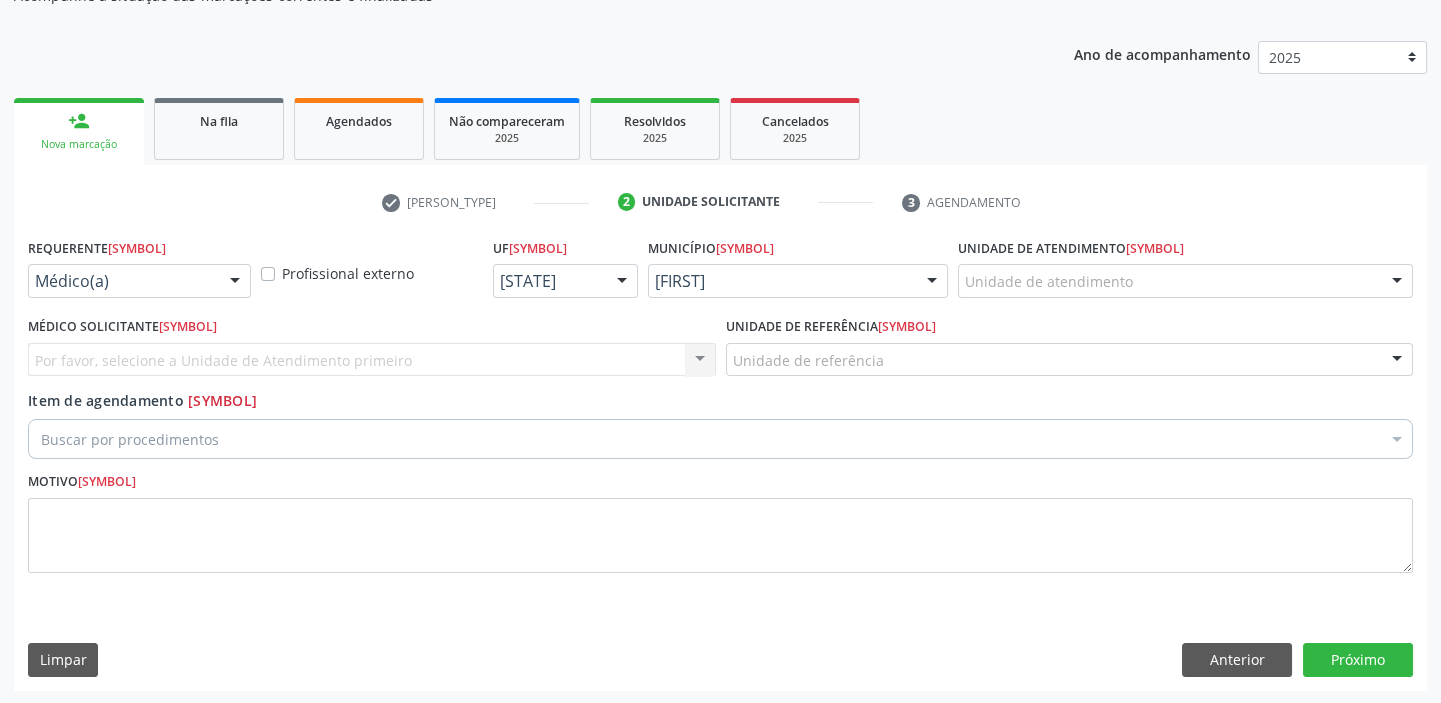 drag, startPoint x: 1040, startPoint y: 282, endPoint x: 1064, endPoint y: 437, distance: 156.84706 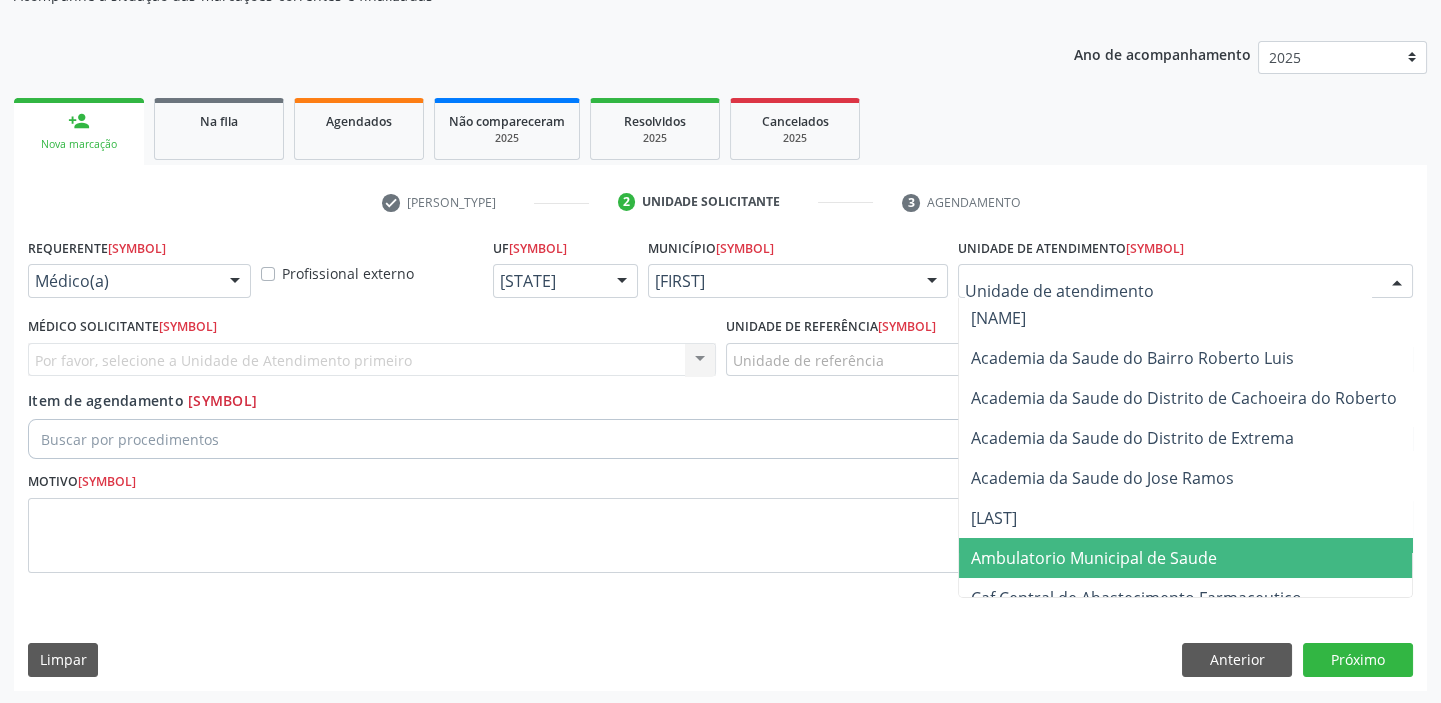 click on "Ambulatorio Municipal de Saude" at bounding box center (1197, 558) 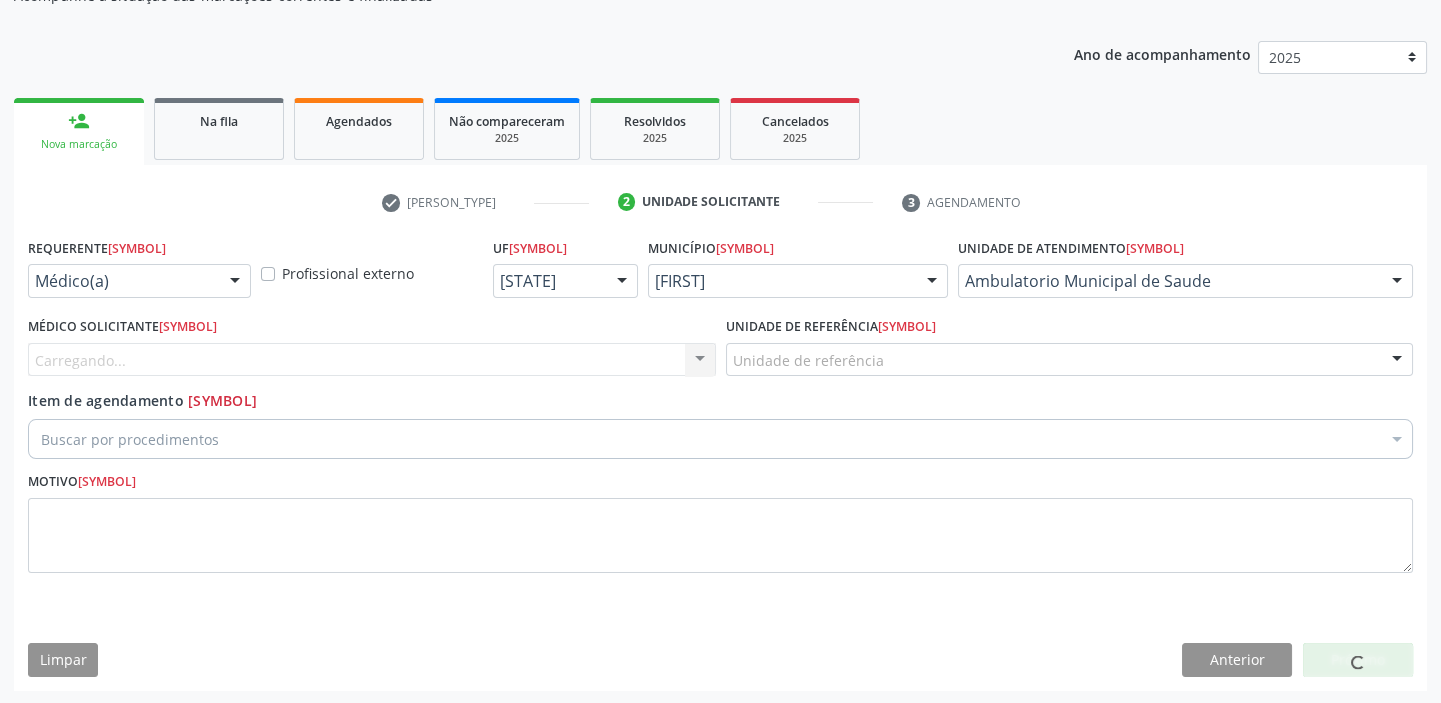 drag, startPoint x: 751, startPoint y: 362, endPoint x: 756, endPoint y: 384, distance: 22.561028 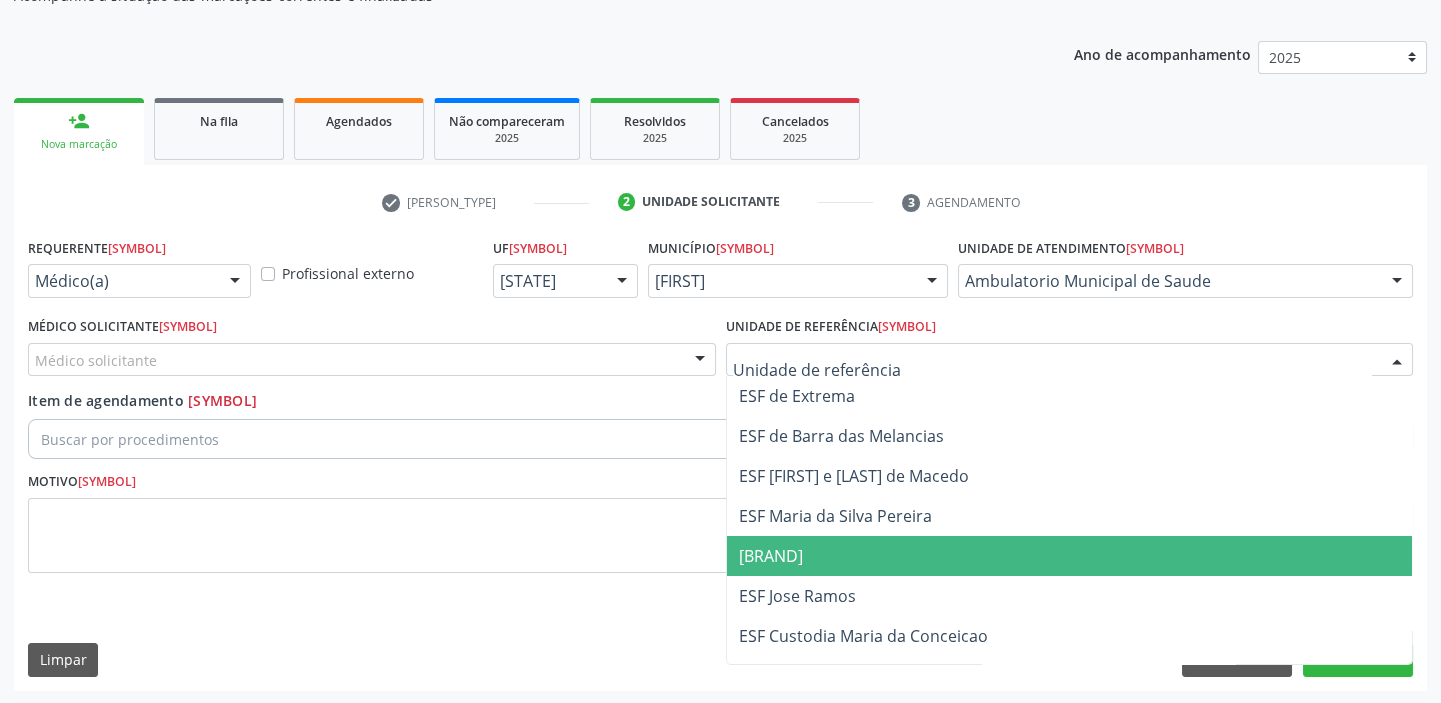 click on "[BRAND]" at bounding box center (1070, 556) 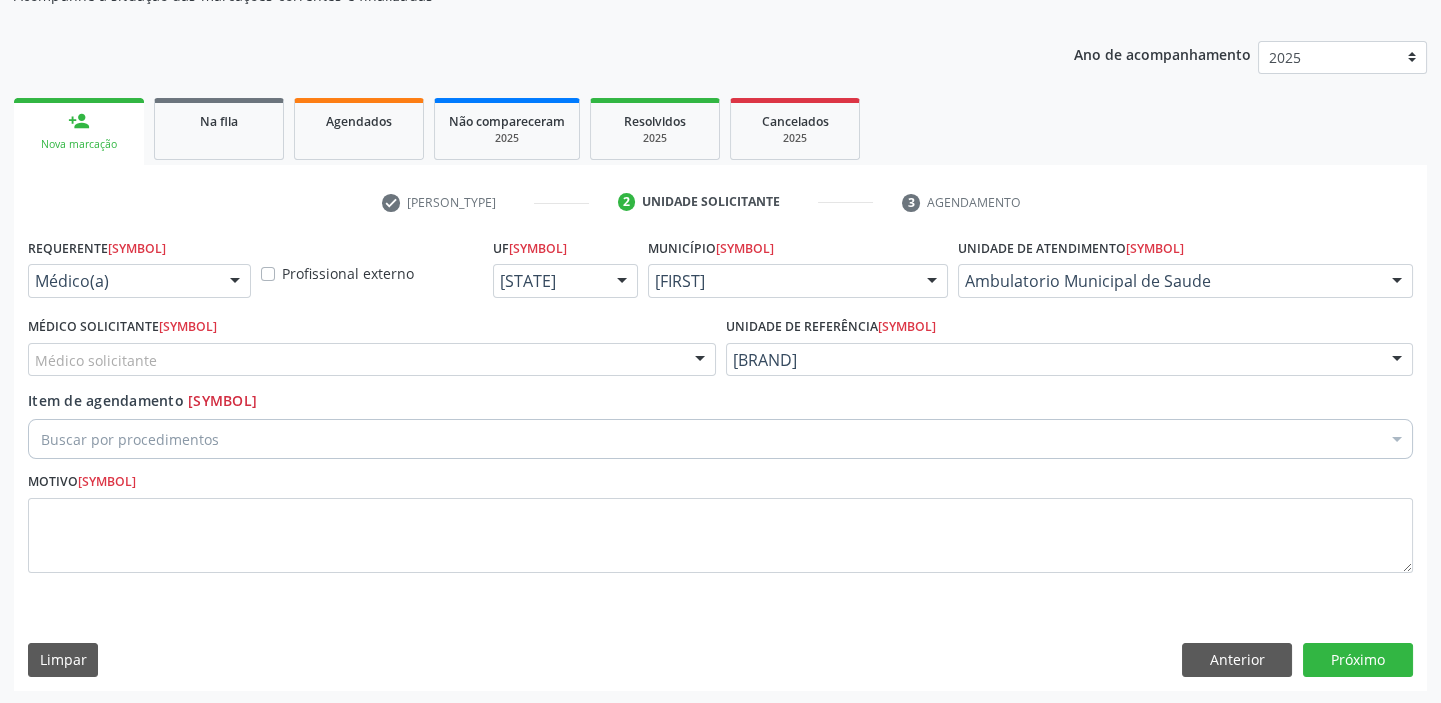 drag, startPoint x: 165, startPoint y: 362, endPoint x: 161, endPoint y: 388, distance: 26.305893 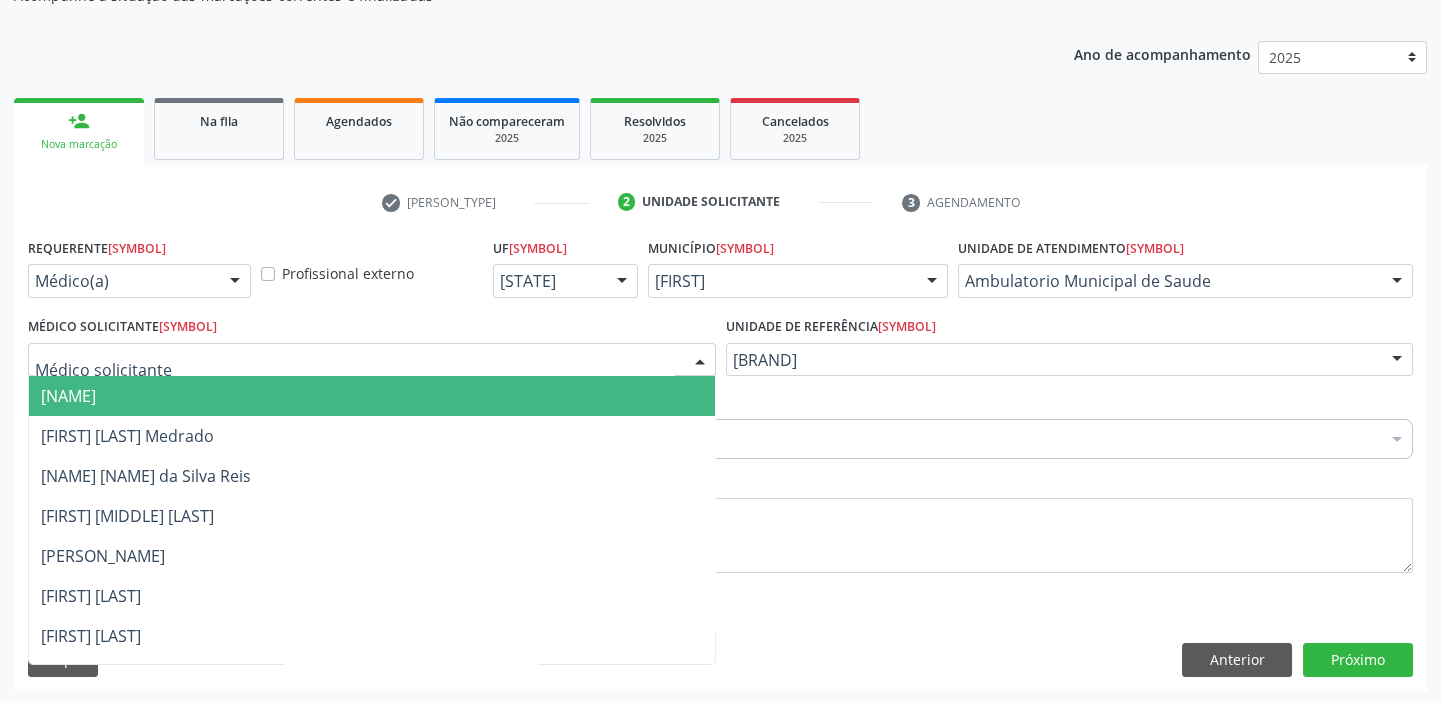 click on "[NAME]" at bounding box center (68, 396) 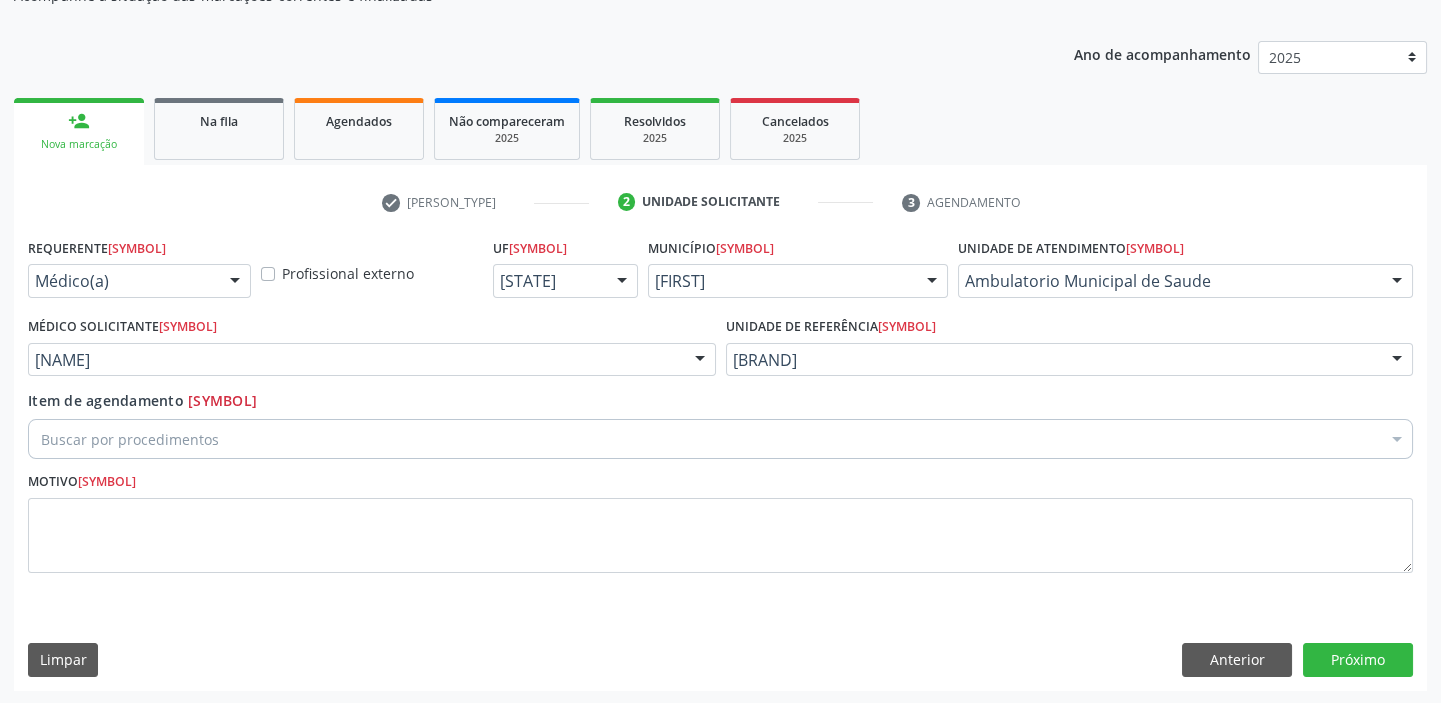 click on "Buscar por procedimentos" at bounding box center [720, 439] 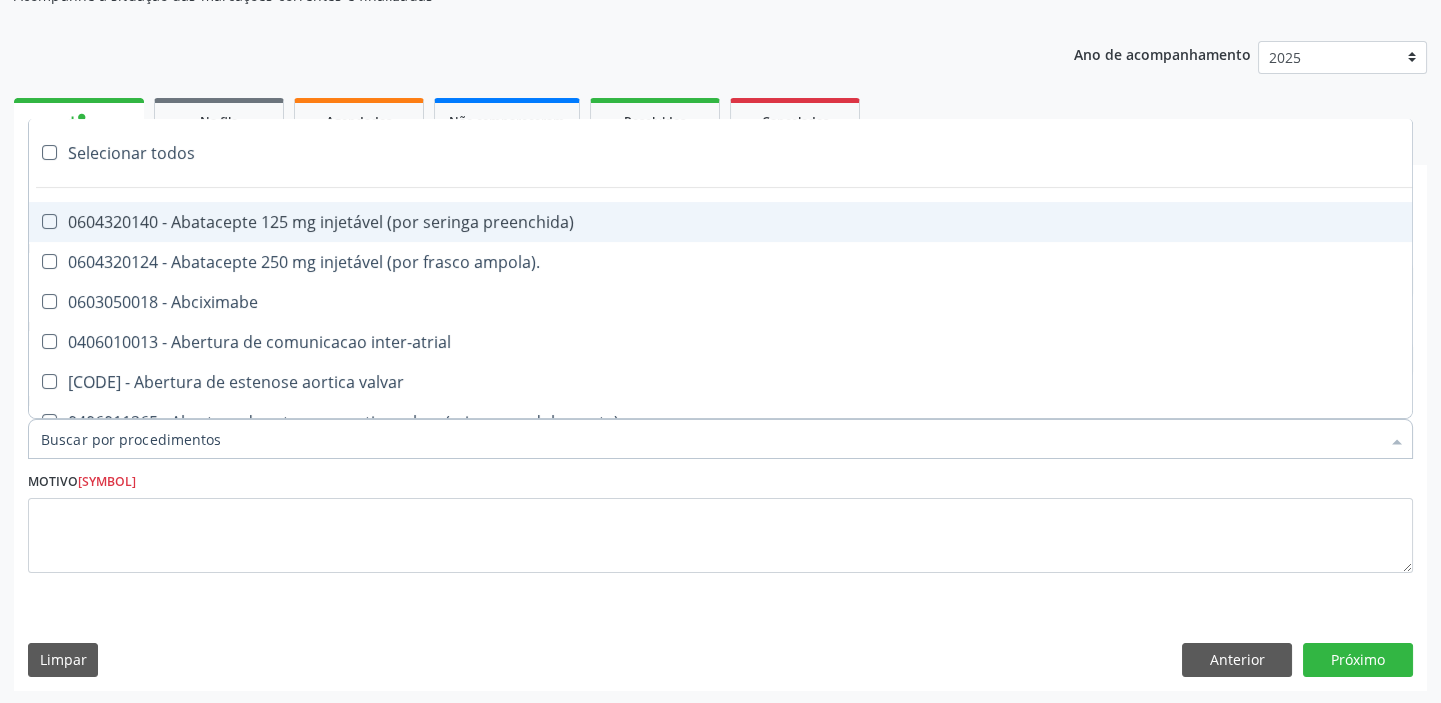 paste on "transvagi" 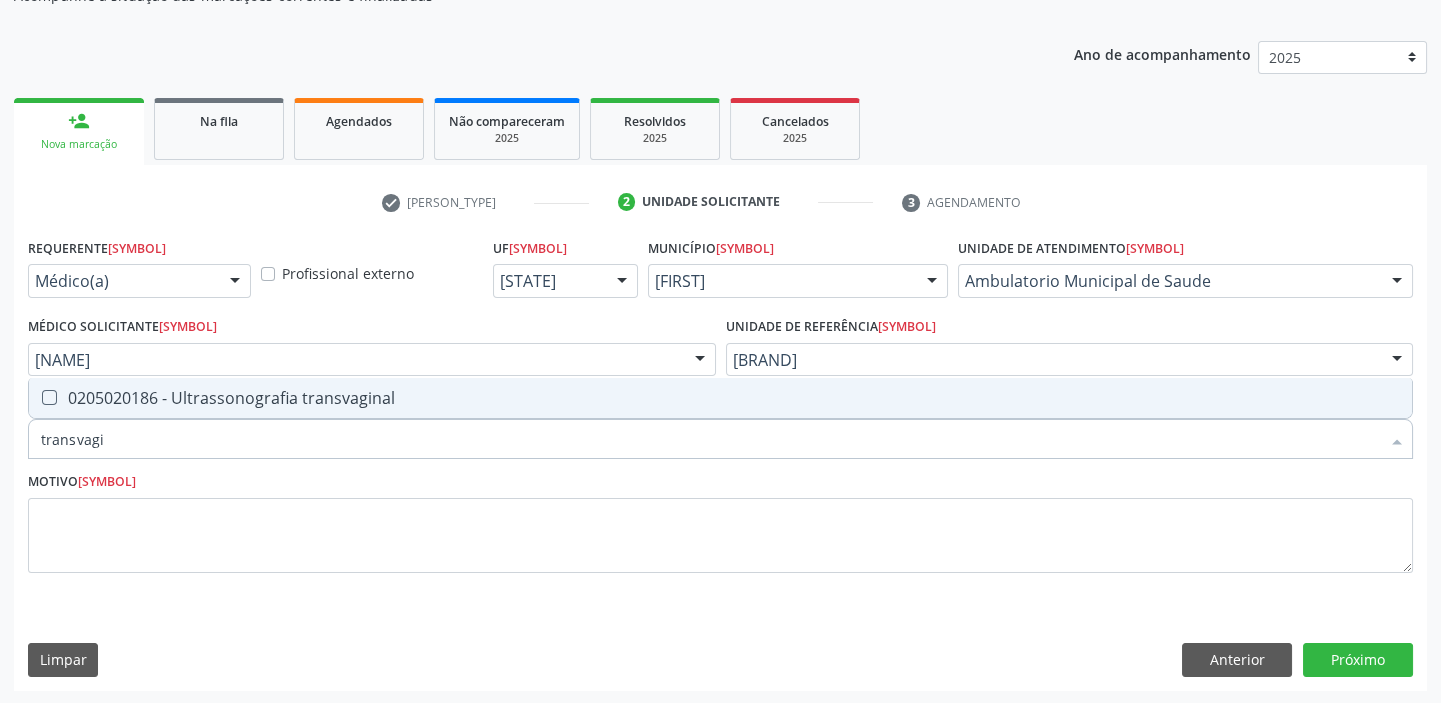 click on "0205020186 - Ultrassonografia transvaginal" at bounding box center [720, 398] 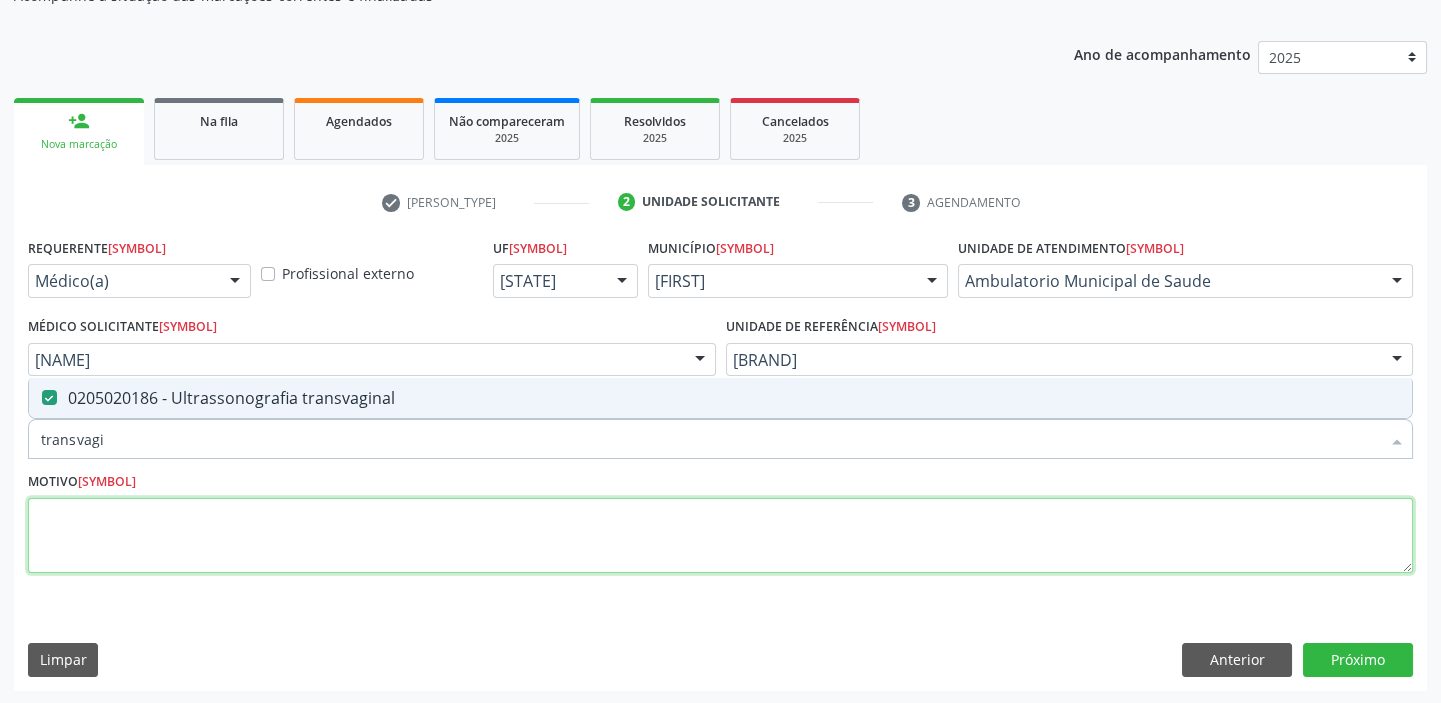 click at bounding box center [720, 536] 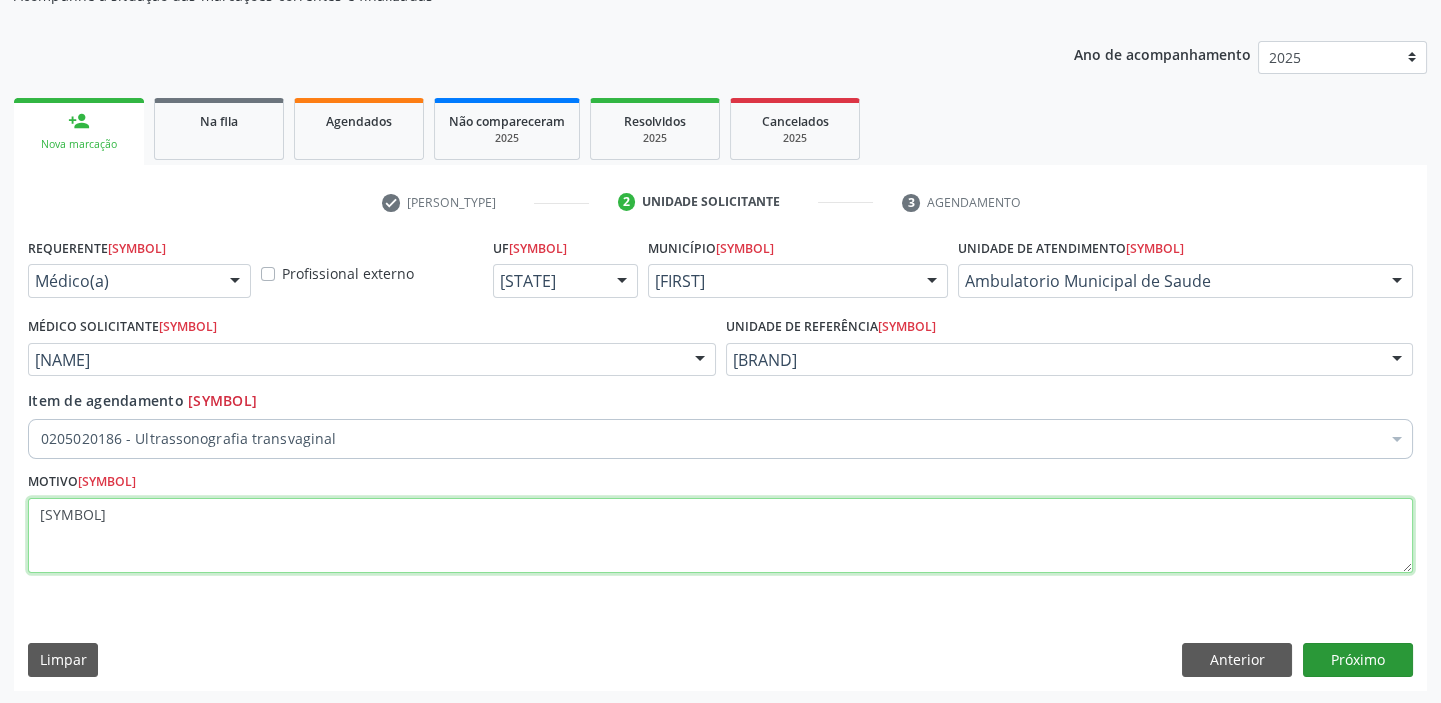 type on "[SYMBOL]" 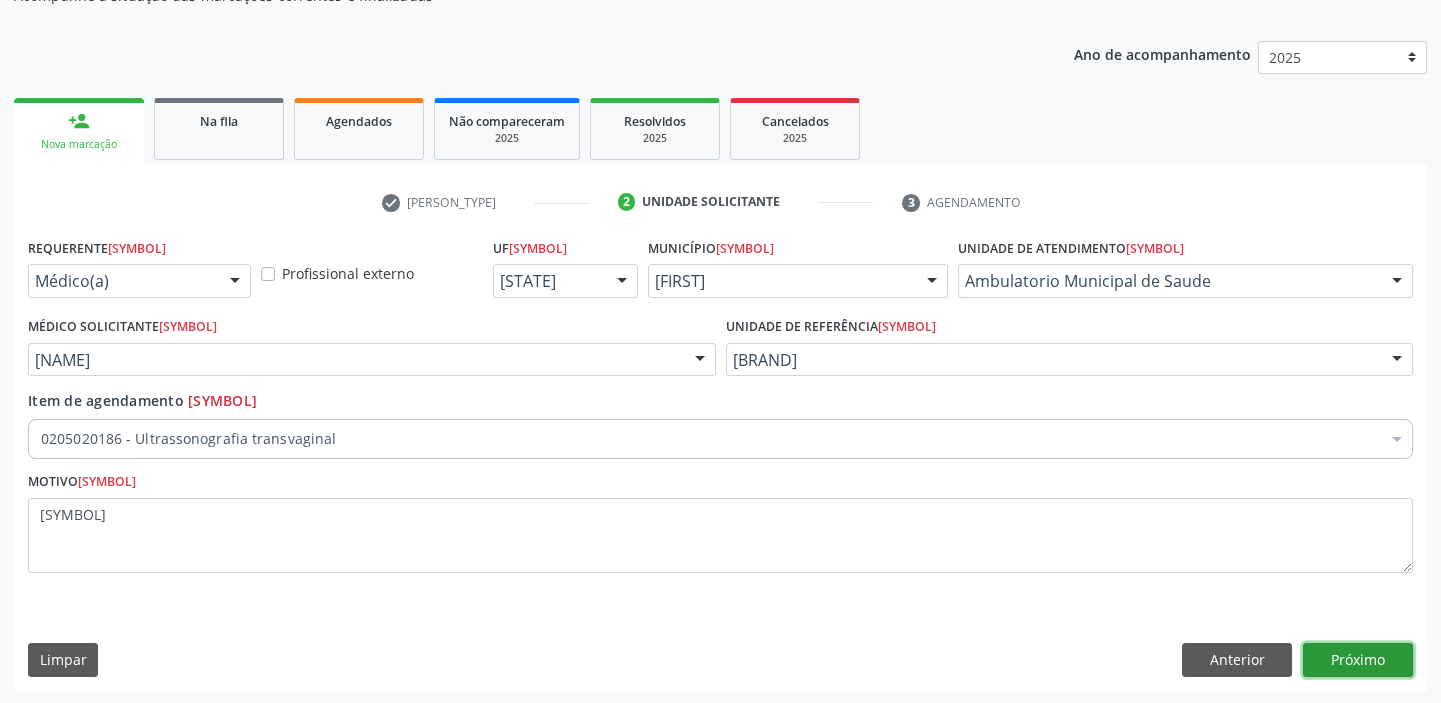 click on "Próximo" at bounding box center (1358, 660) 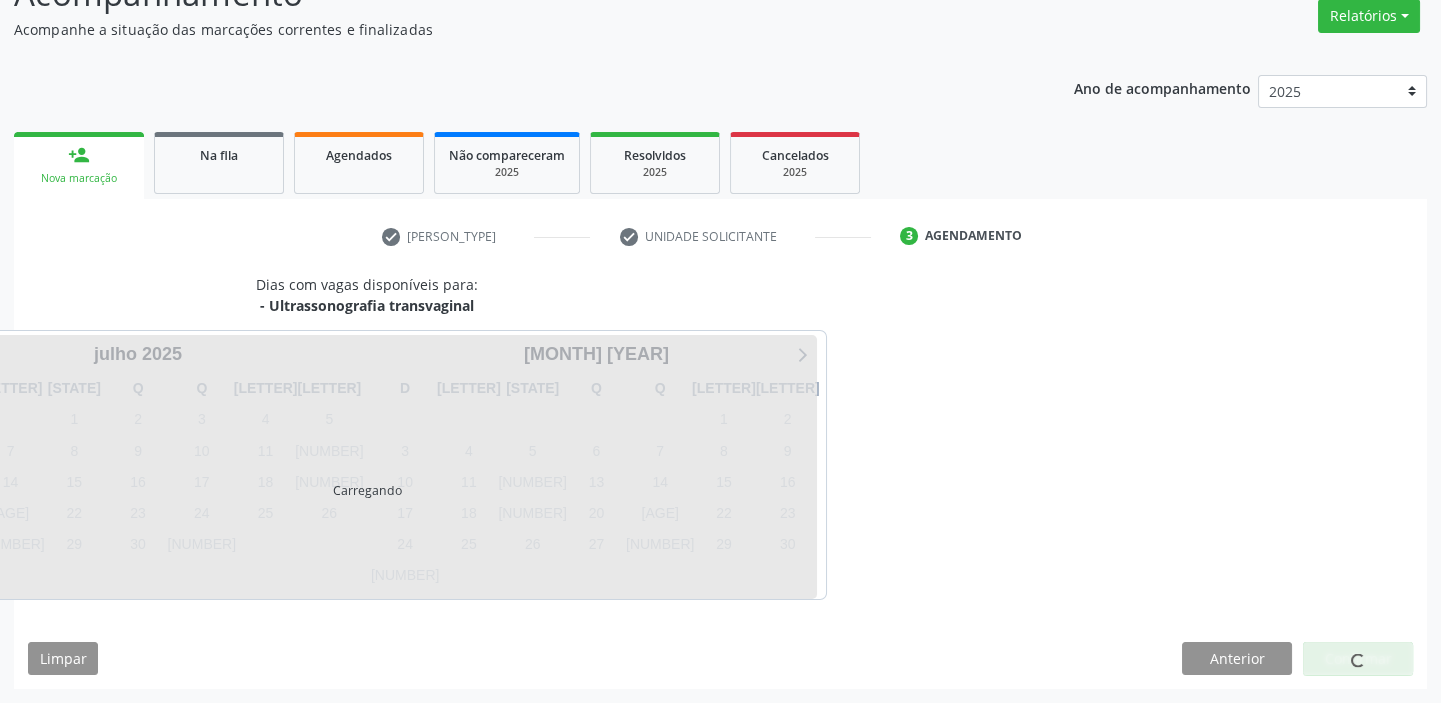 scroll, scrollTop: 166, scrollLeft: 0, axis: vertical 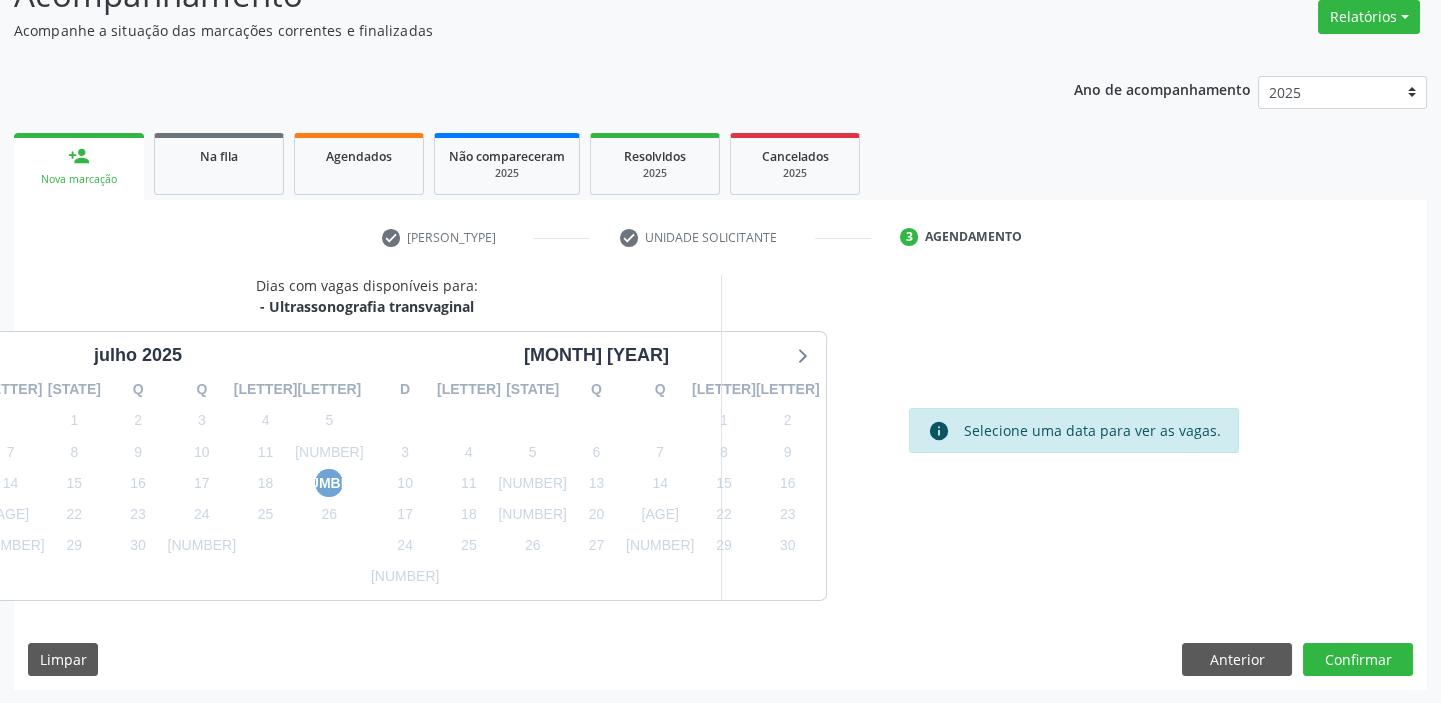 click on "[NUMBER]" at bounding box center (329, 483) 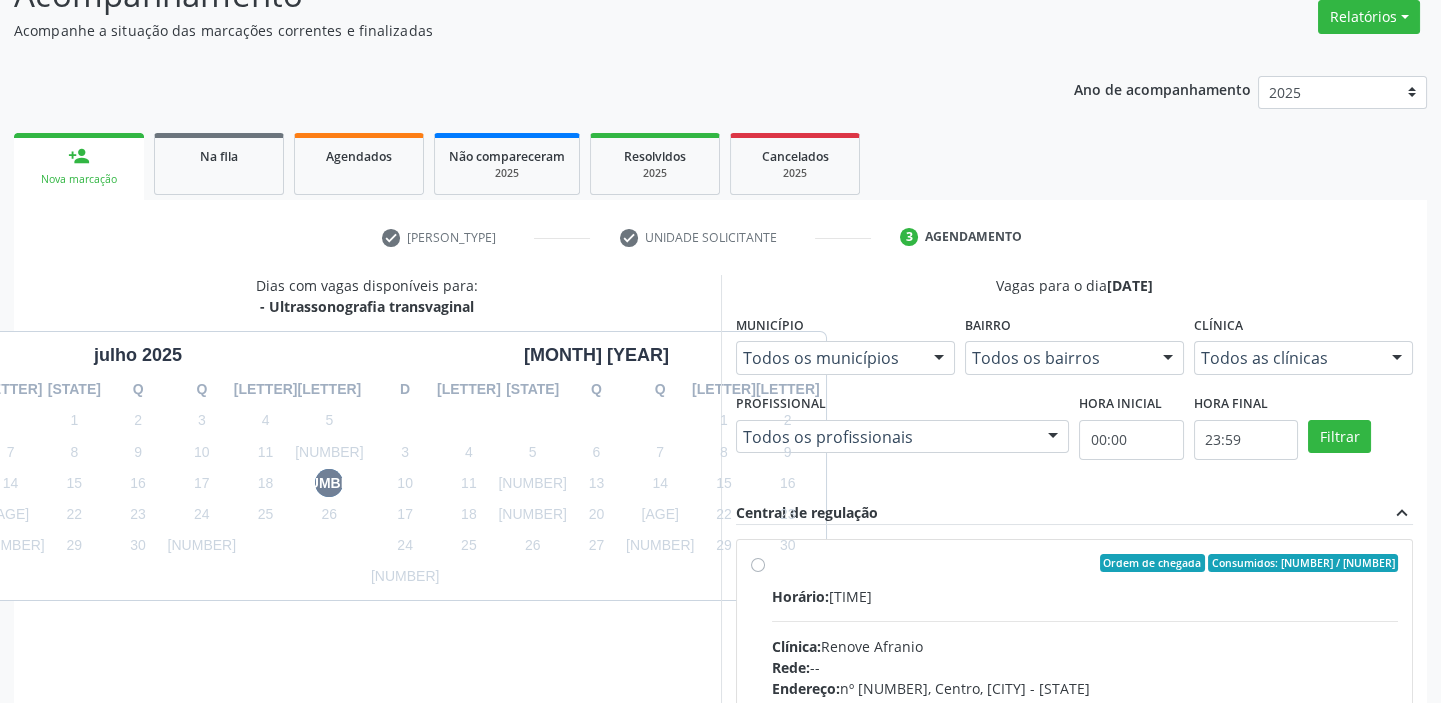 click on "Clínica:  Renove Afranio" at bounding box center [1085, 646] 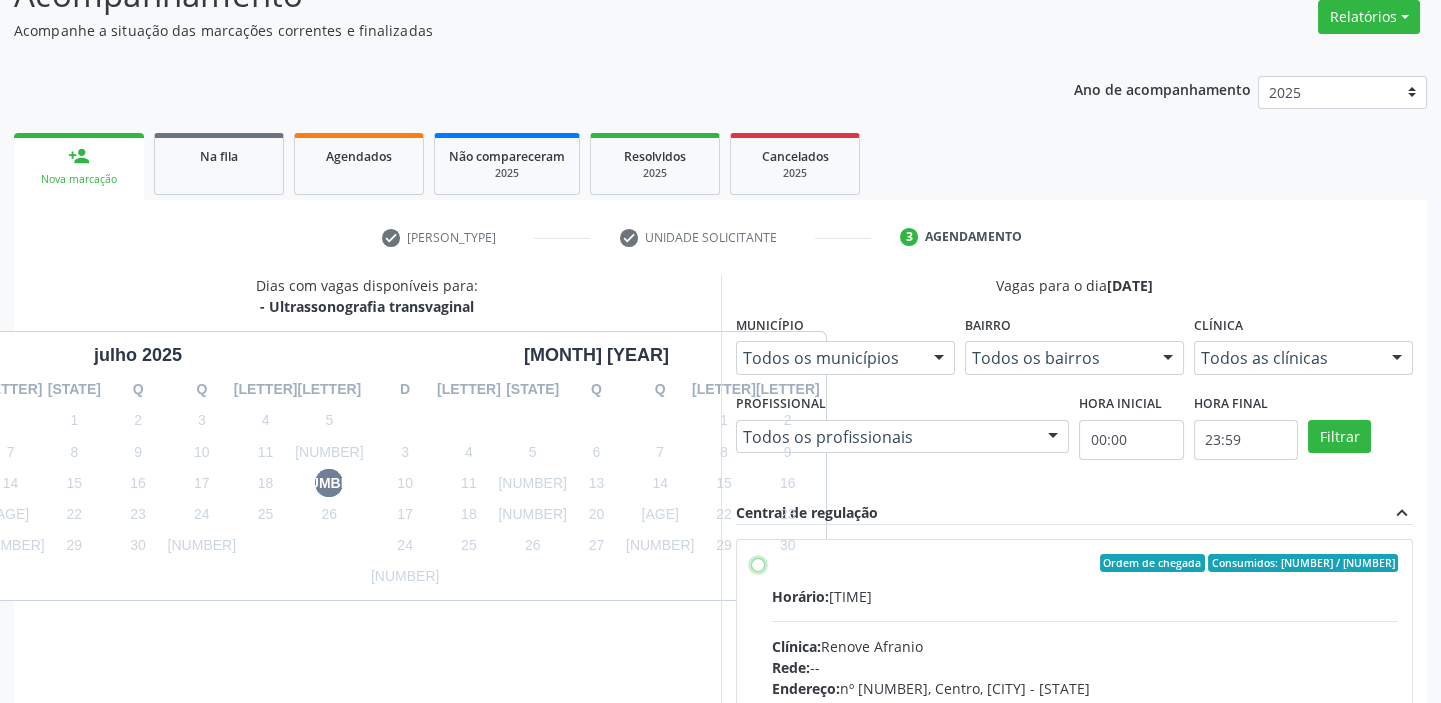 click on "Ordem de chegada
Consumidos: 3 / 20
Horário:   [TIME]
Clínica:  [NAME] [NAME]
Rede:
--
Endereço:   nº 70, Centro, [CITY] - [STATE]
Telefone:   [PHONE]
Profissional:
--
Informações adicionais sobre o atendimento
Idade de atendimento:
Sem restrição
Gênero(s) atendido(s):
Sem restrição
Informações adicionais:
--" at bounding box center [758, 563] 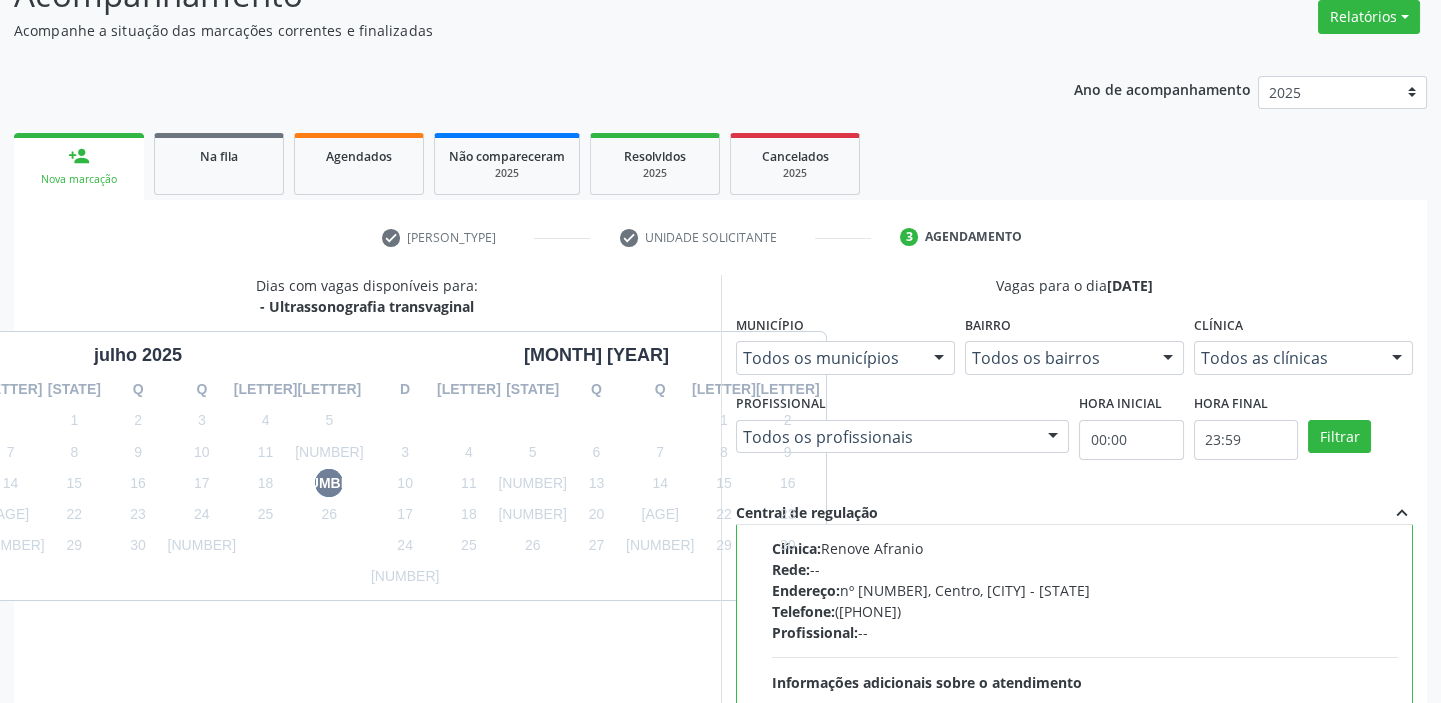 scroll, scrollTop: 99, scrollLeft: 0, axis: vertical 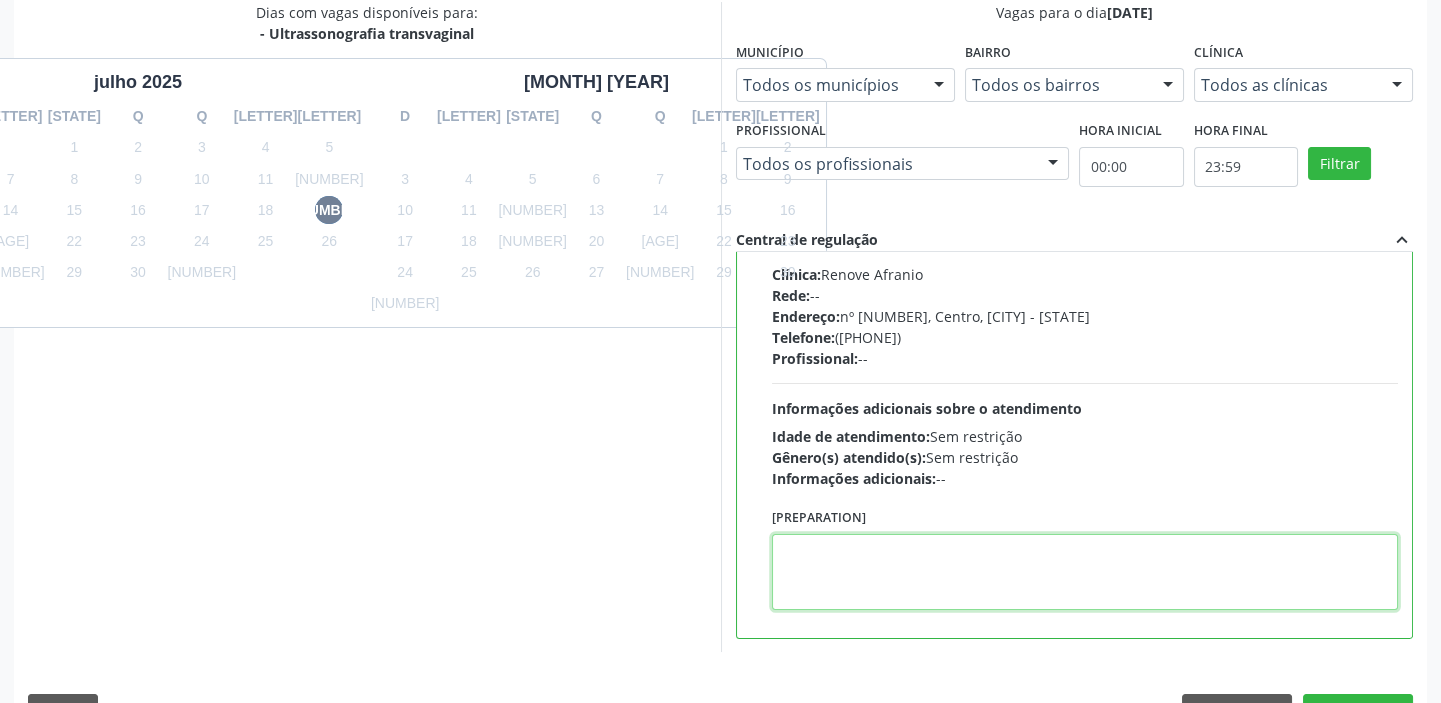click at bounding box center (1085, 572) 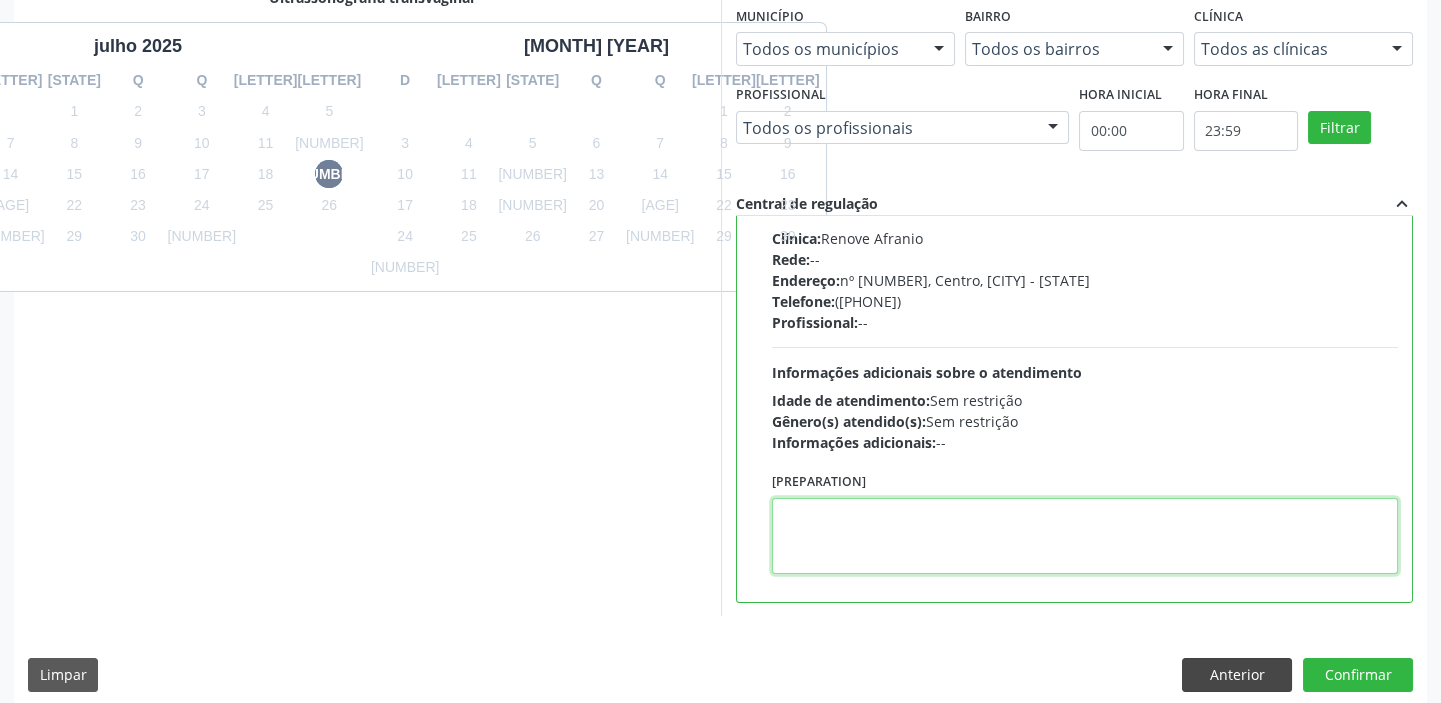 scroll, scrollTop: 490, scrollLeft: 0, axis: vertical 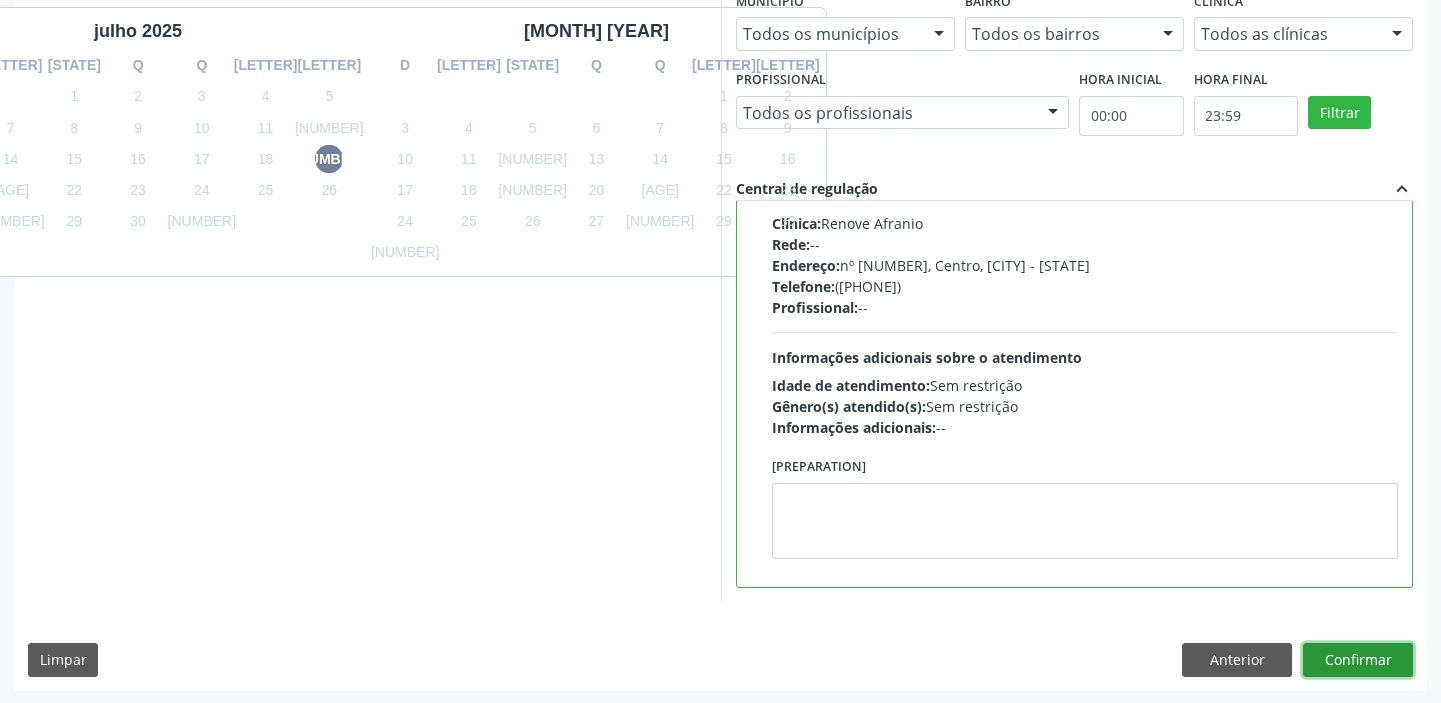 click on "Confirmar" at bounding box center (1358, 660) 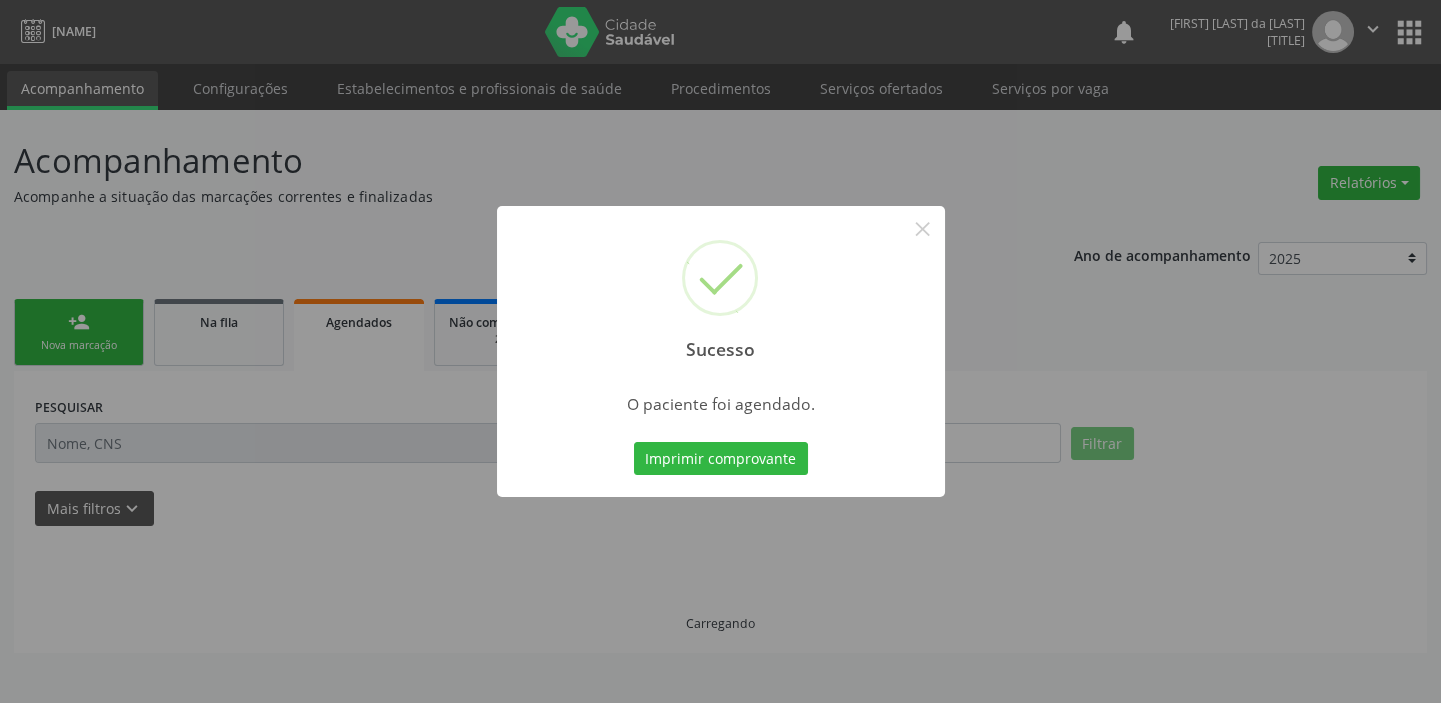 scroll, scrollTop: 0, scrollLeft: 0, axis: both 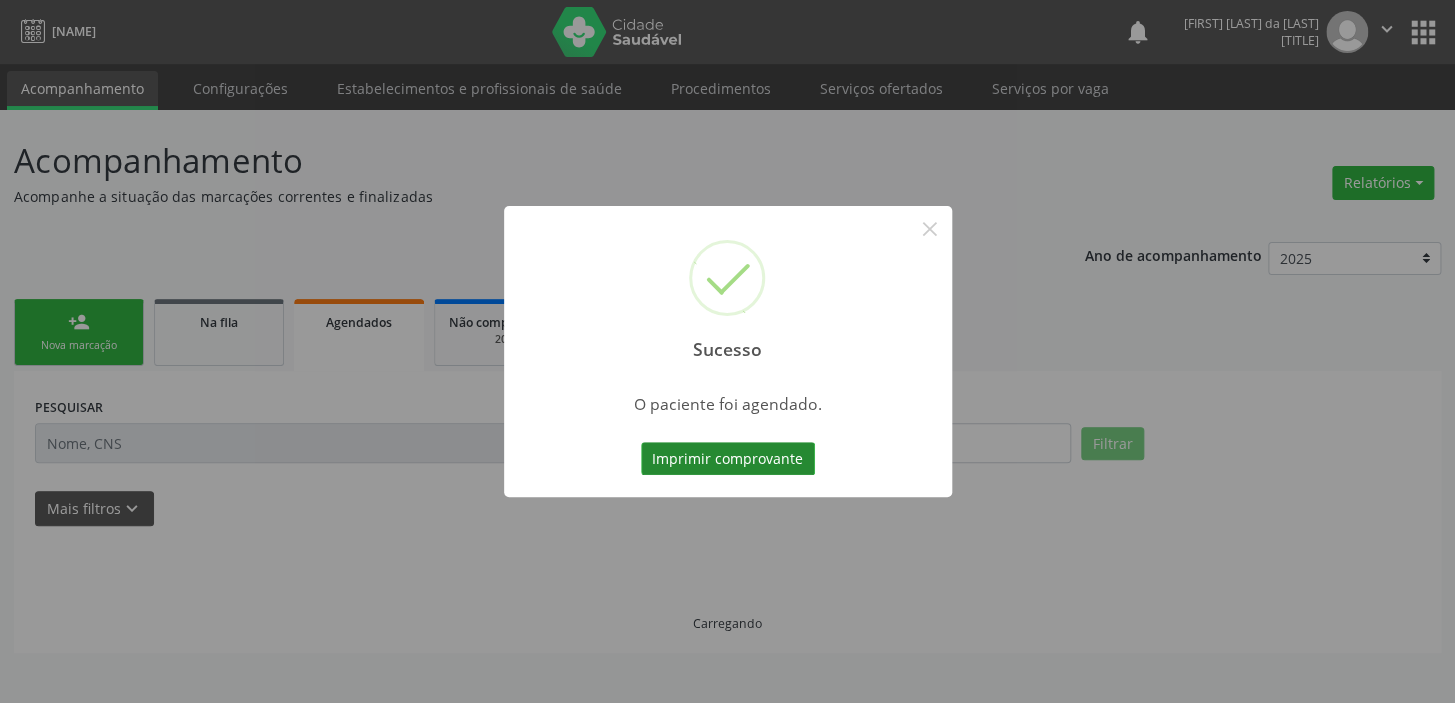 click on "Imprimir comprovante" at bounding box center (728, 459) 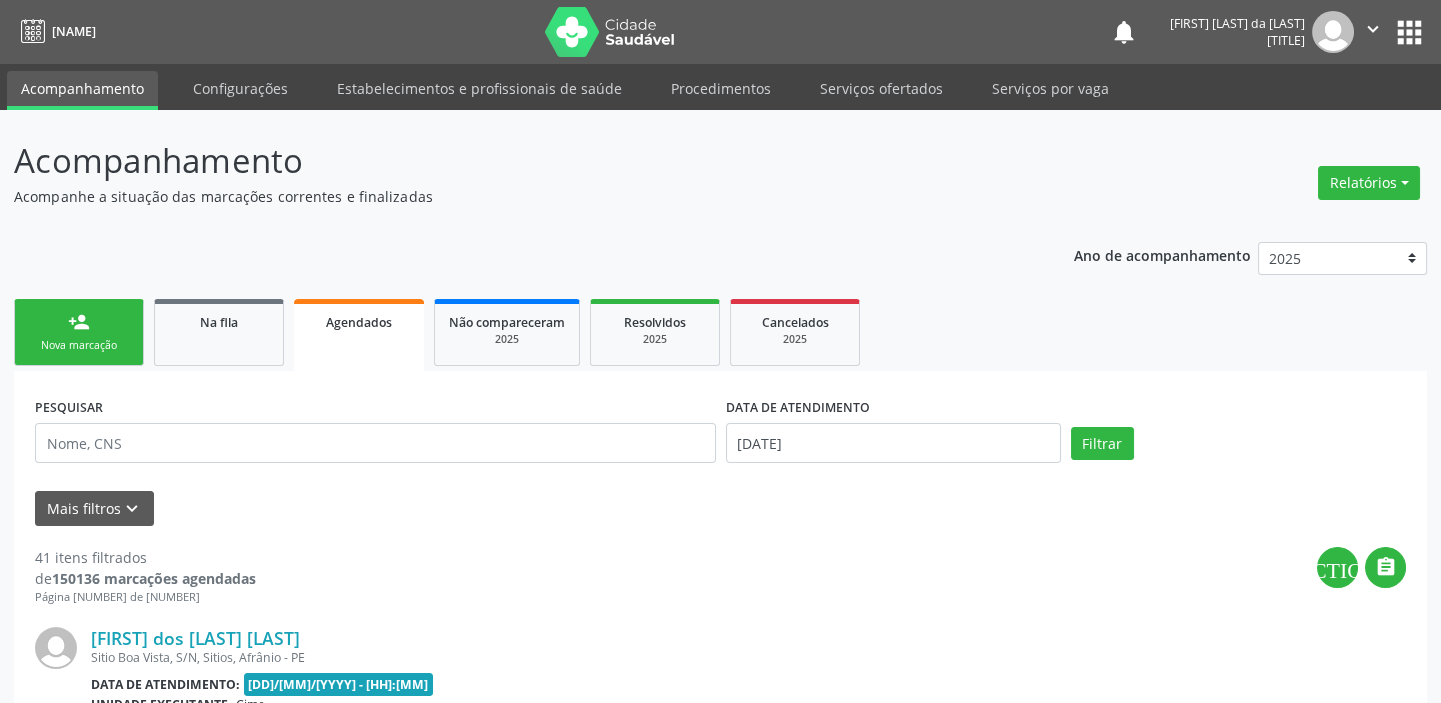 click on "person_add
Nova marcação" at bounding box center (79, 332) 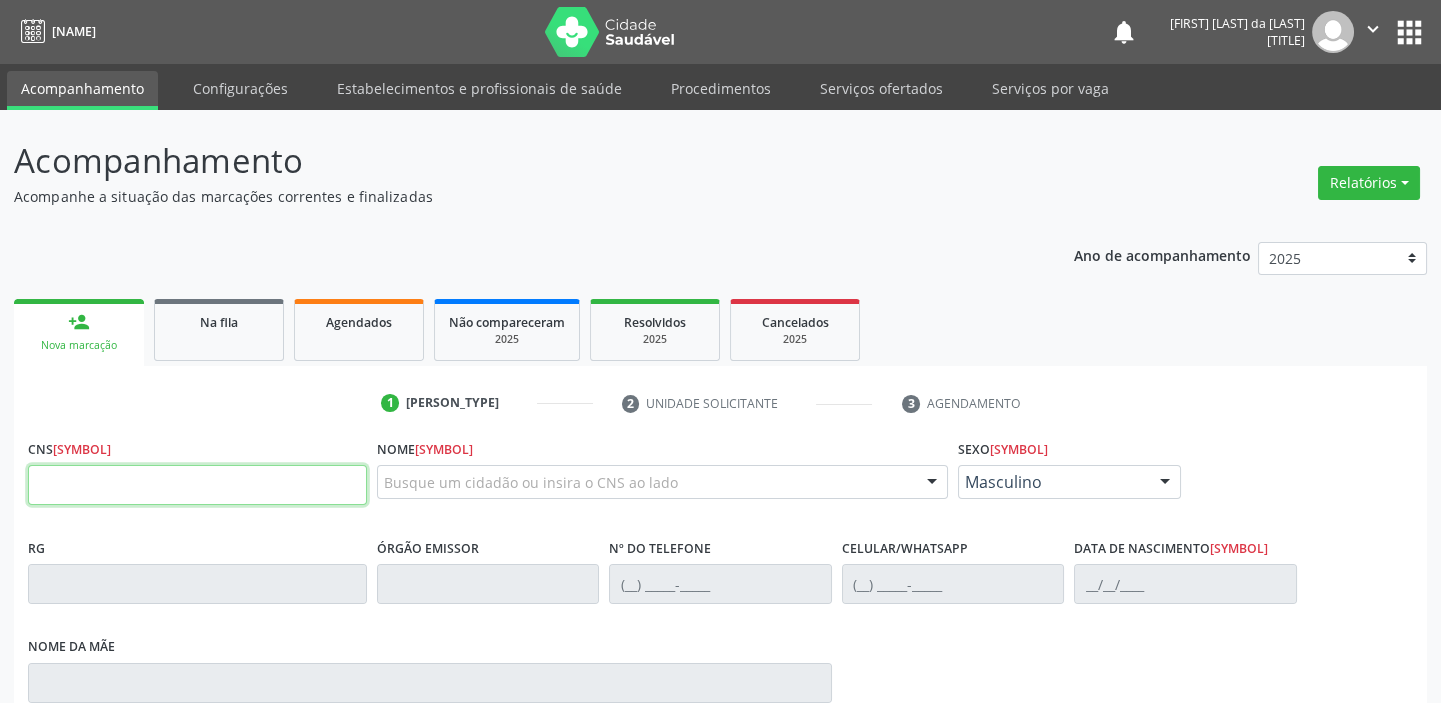 click at bounding box center [197, 485] 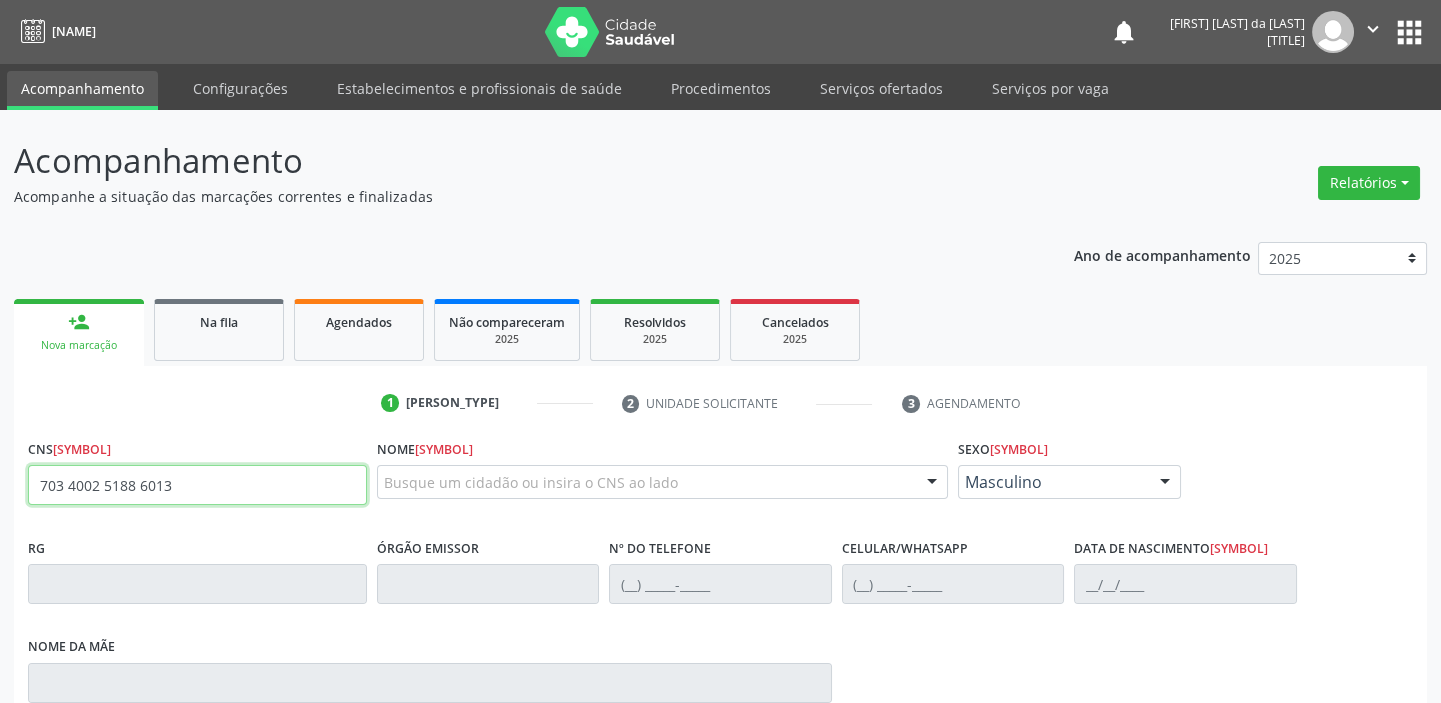 type on "703 4002 5188 6013" 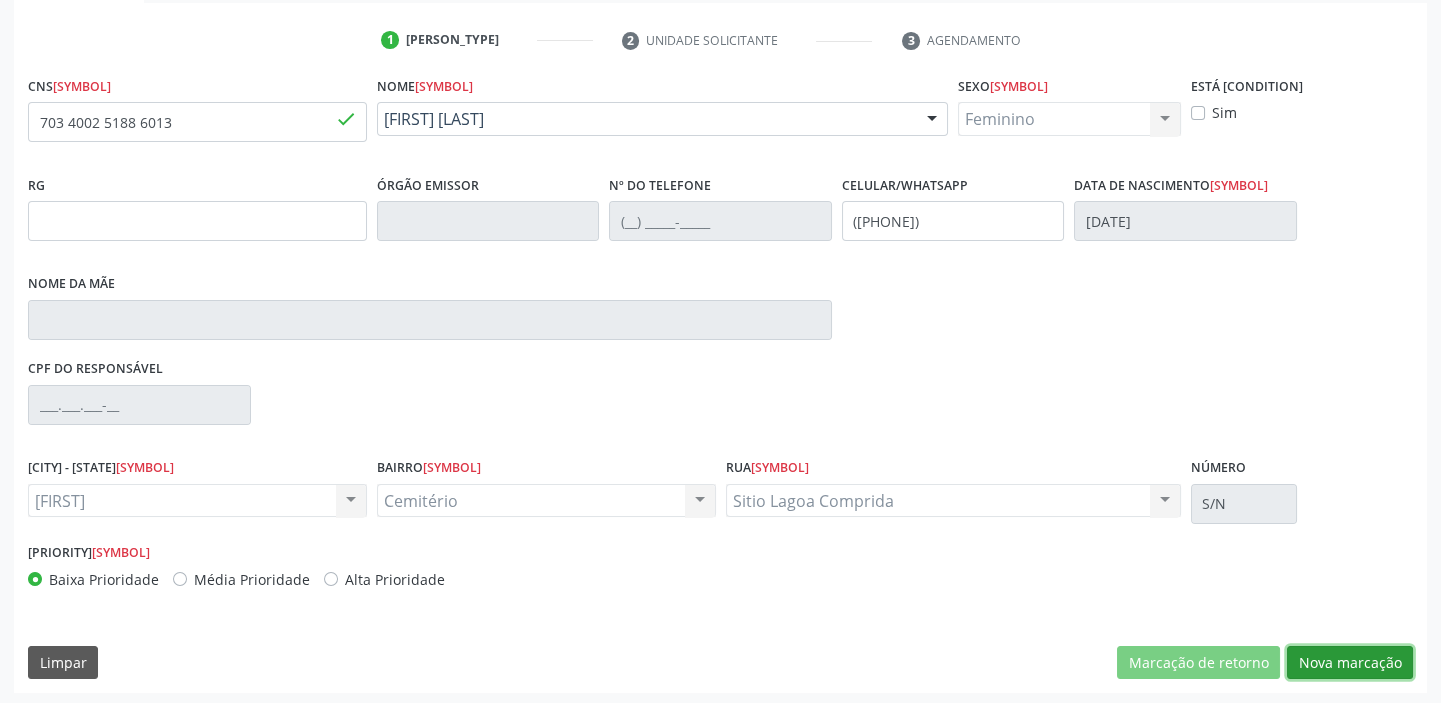 click on "Nova marcação" at bounding box center (1198, 663) 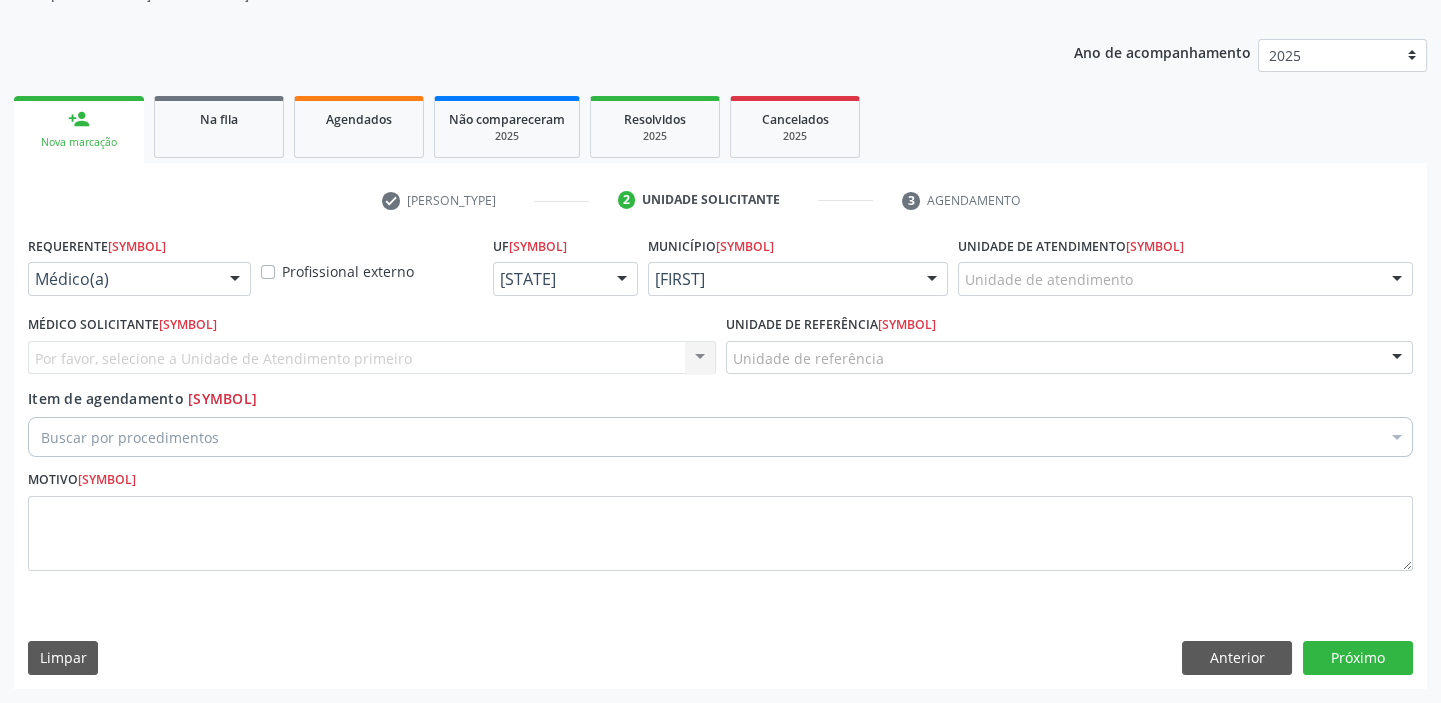 scroll, scrollTop: 201, scrollLeft: 0, axis: vertical 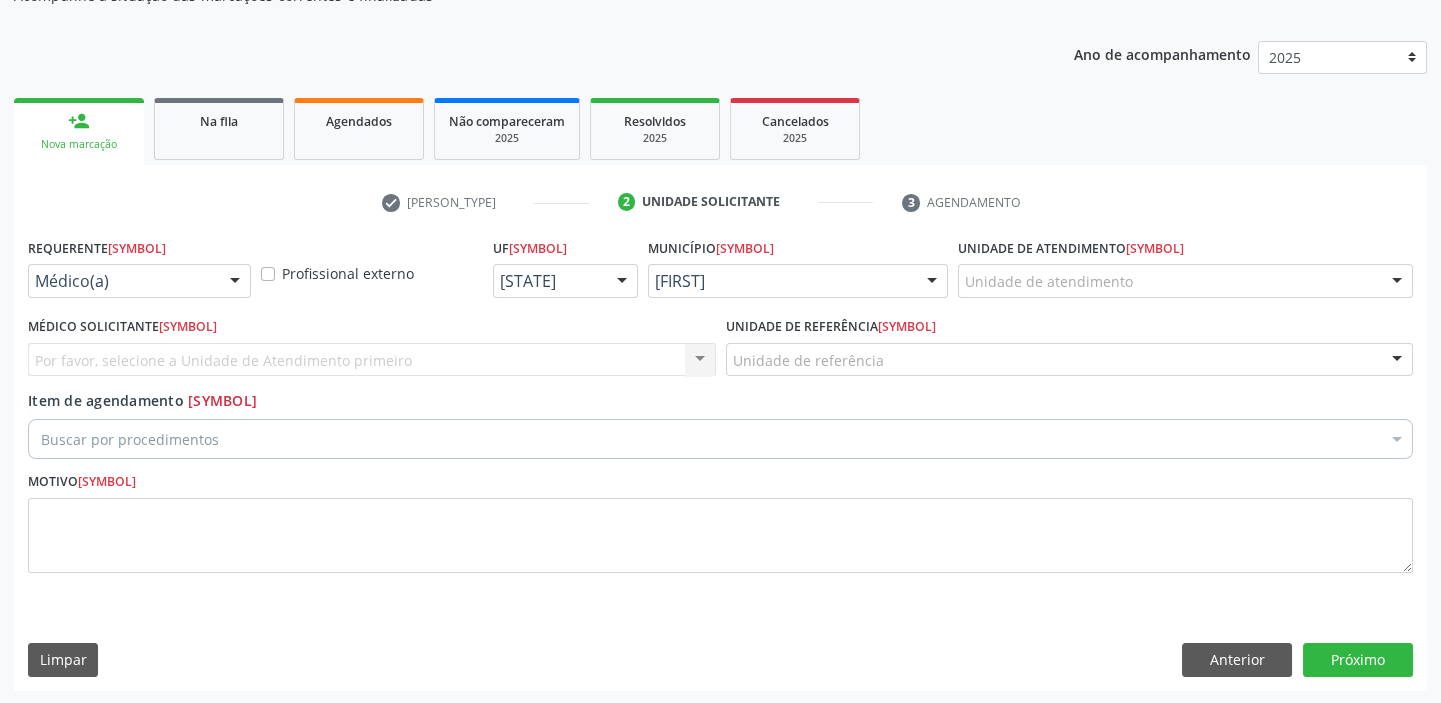 drag, startPoint x: 992, startPoint y: 272, endPoint x: 1000, endPoint y: 304, distance: 32.984844 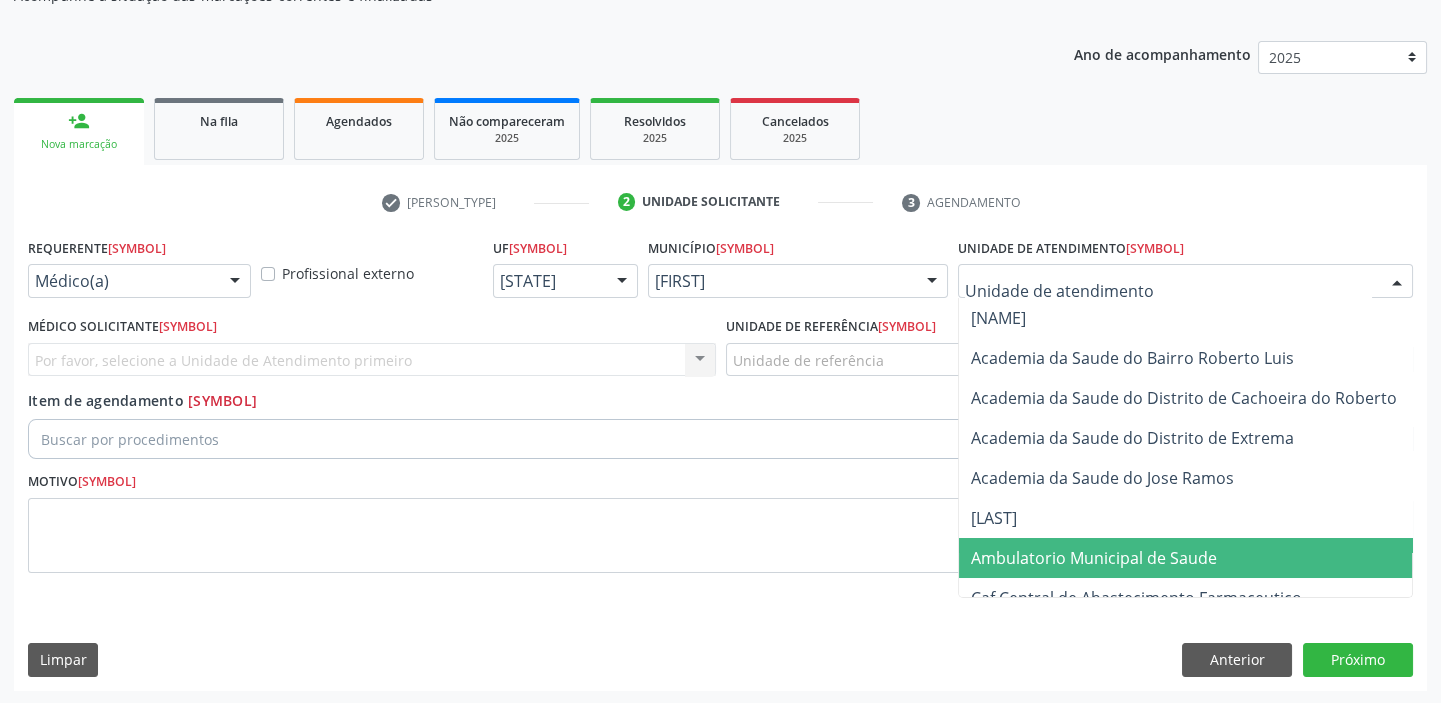 click on "Ambulatorio Municipal de Saude" at bounding box center [1094, 558] 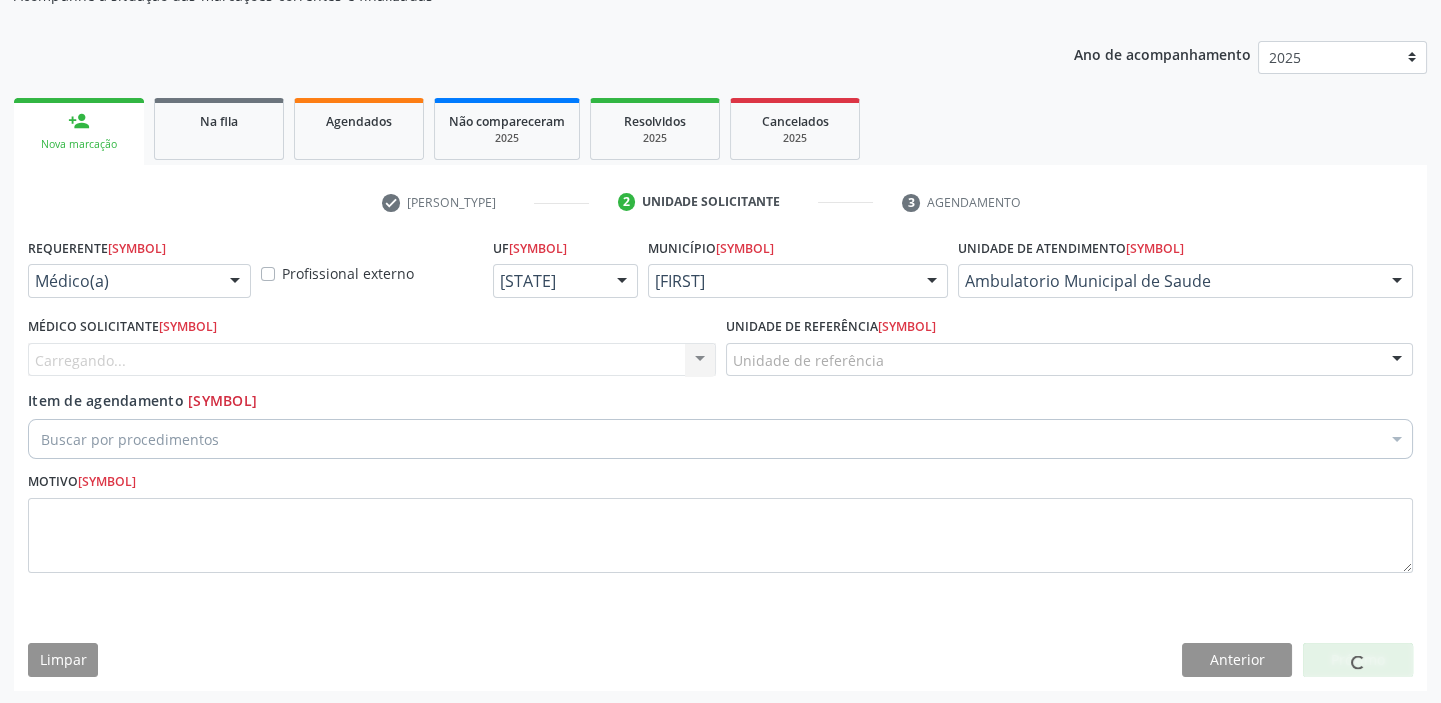 drag, startPoint x: 770, startPoint y: 366, endPoint x: 773, endPoint y: 399, distance: 33.13608 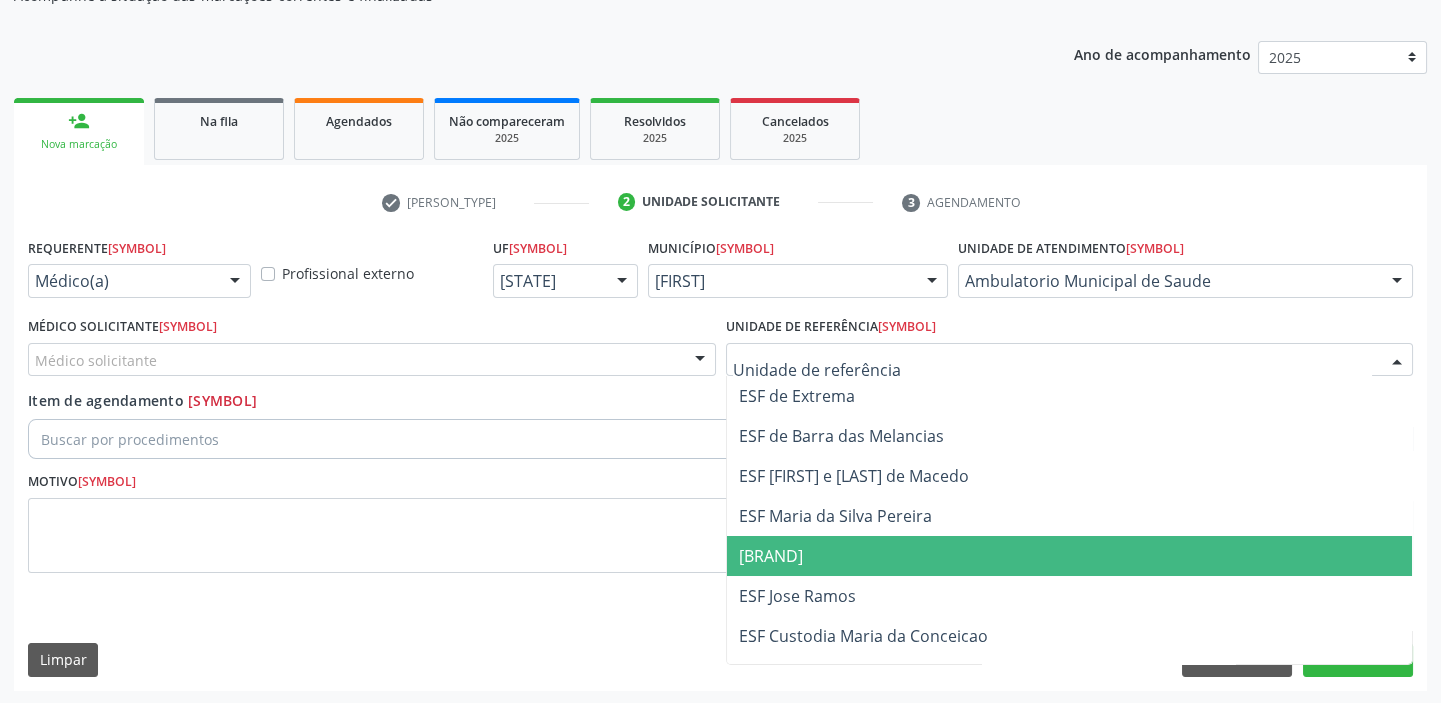 click on "[BRAND]" at bounding box center [1070, 556] 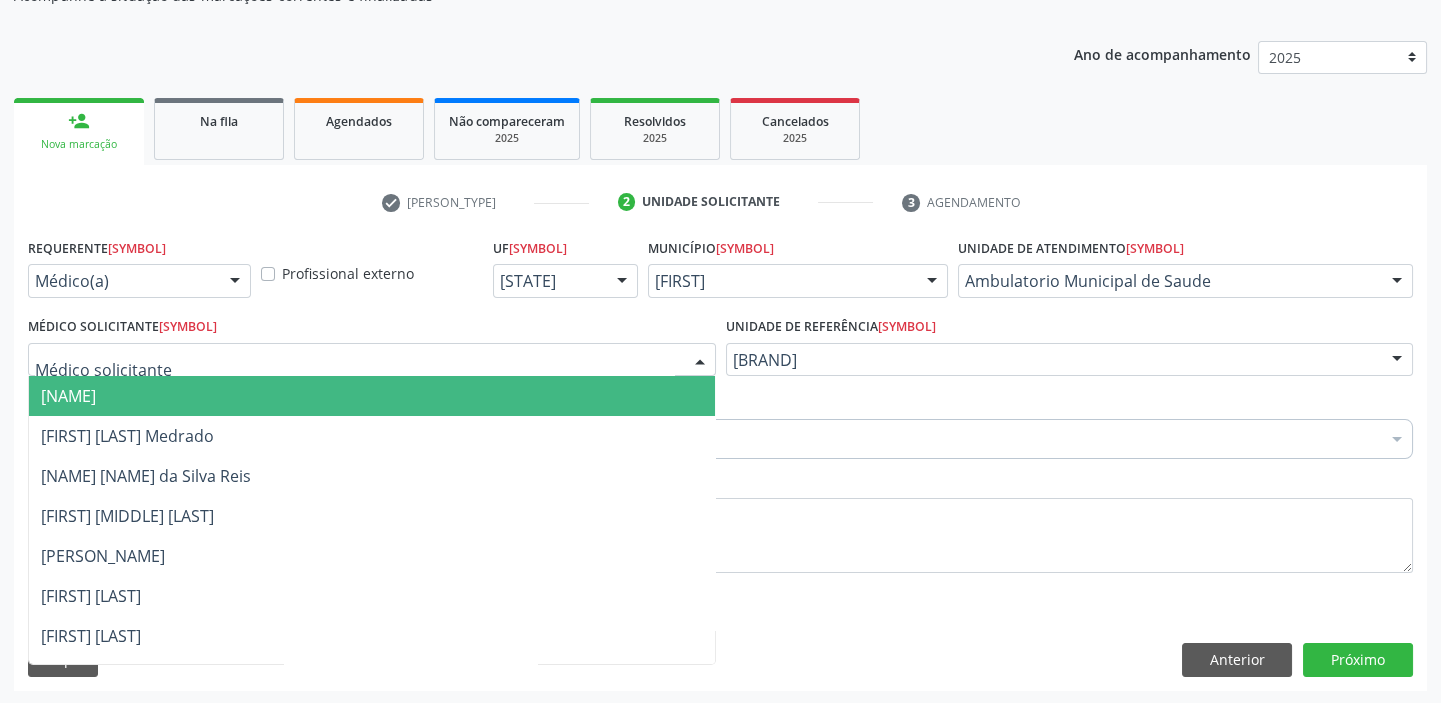 click on "[NAME]" at bounding box center (68, 396) 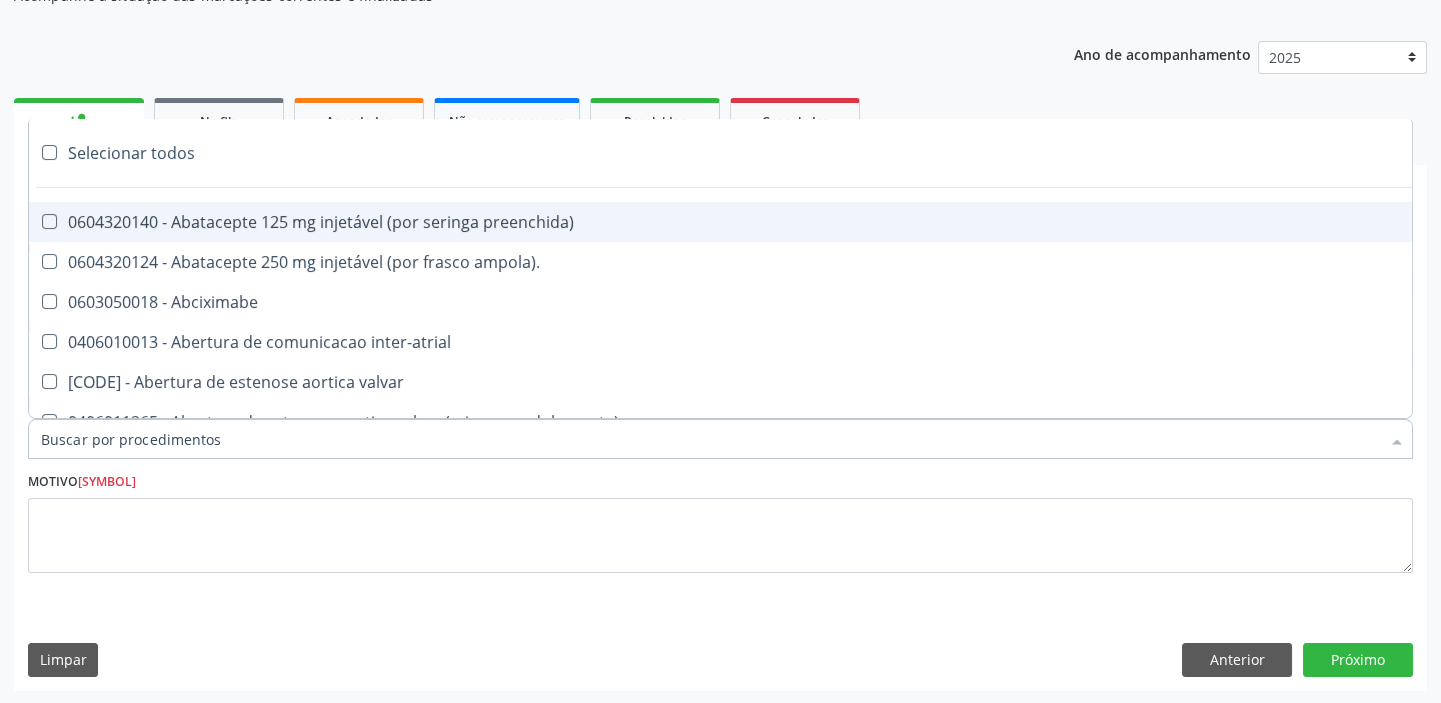 paste on "transvagi" 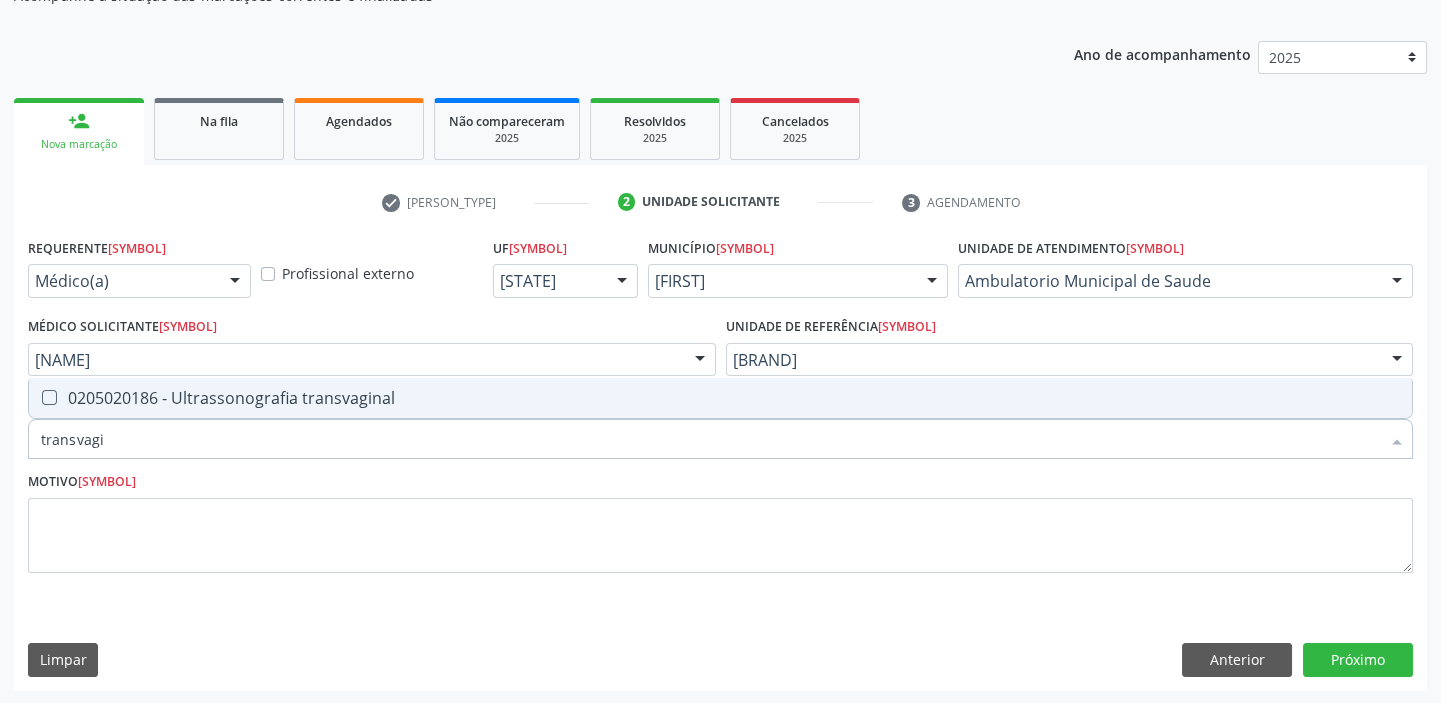 click on "0205020186 - Ultrassonografia transvaginal" at bounding box center (720, 398) 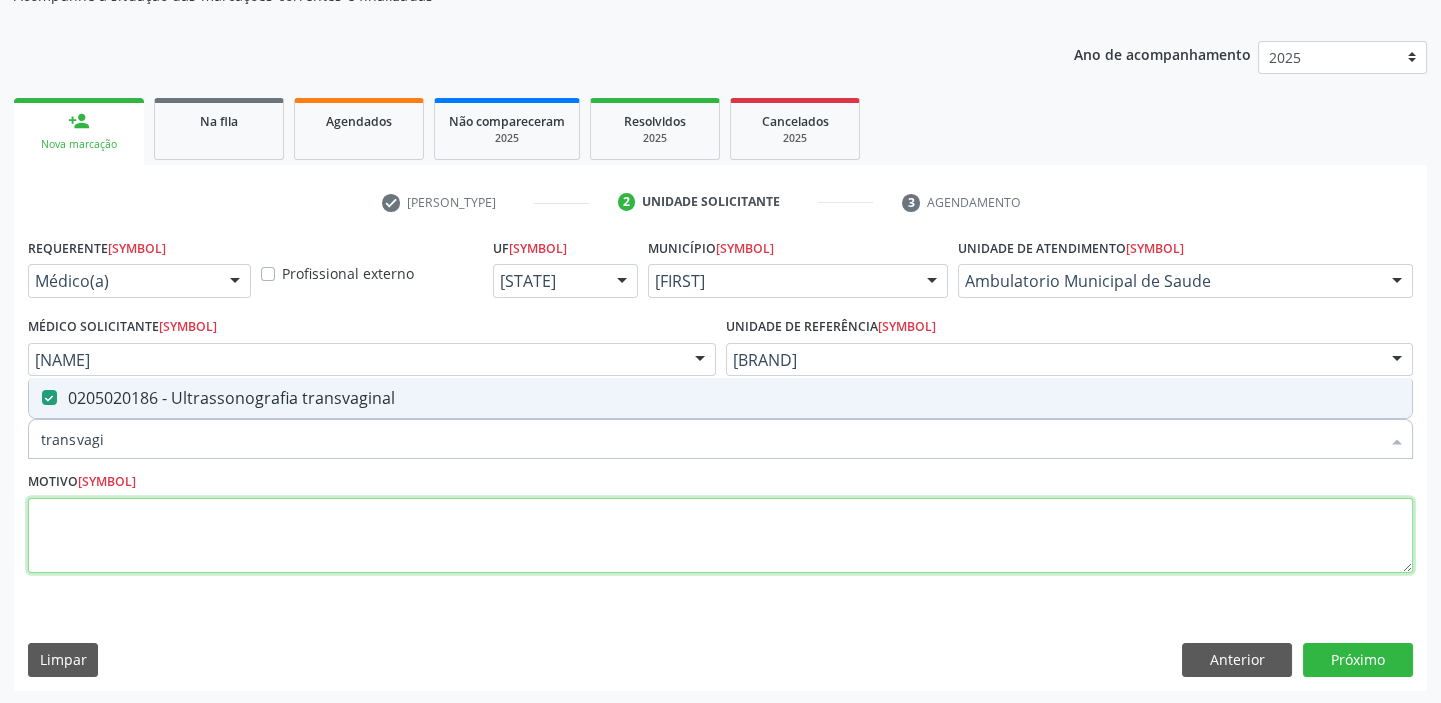 click at bounding box center [720, 536] 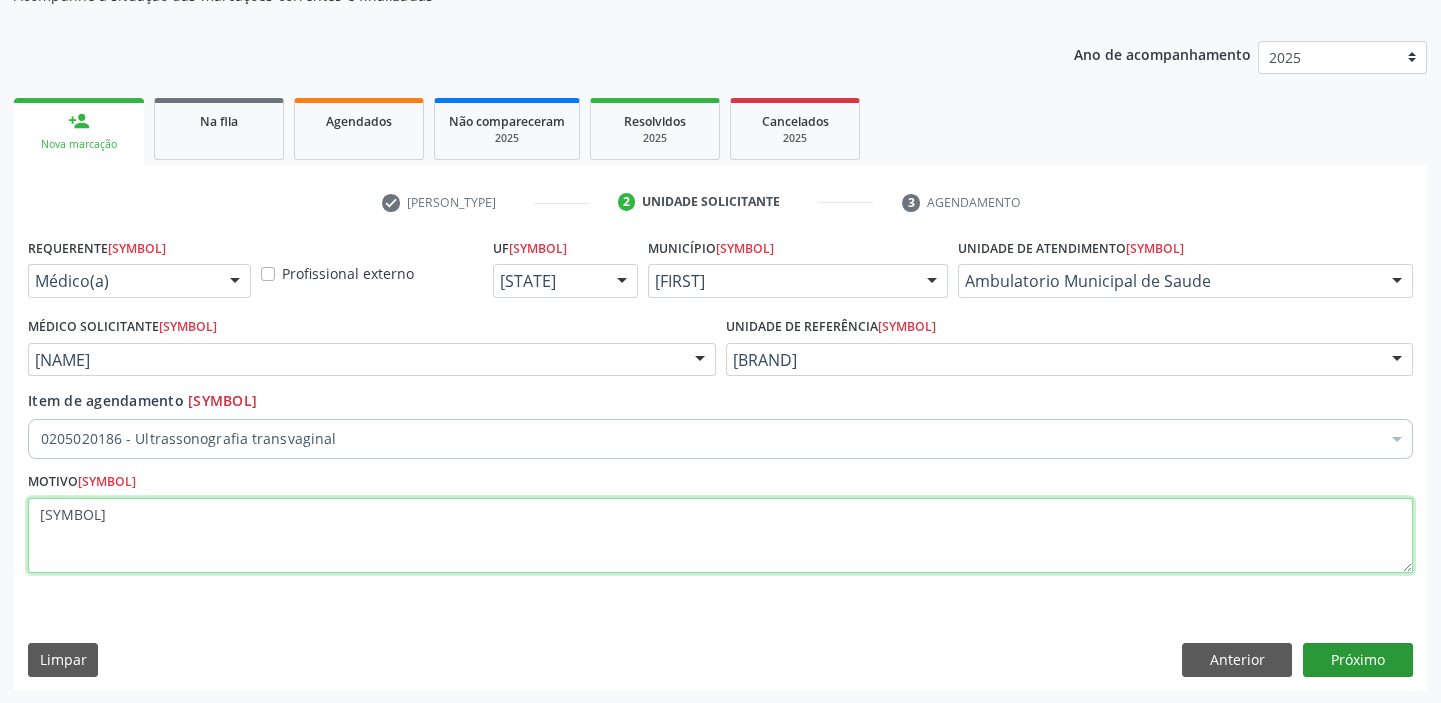 type on "[SYMBOL]" 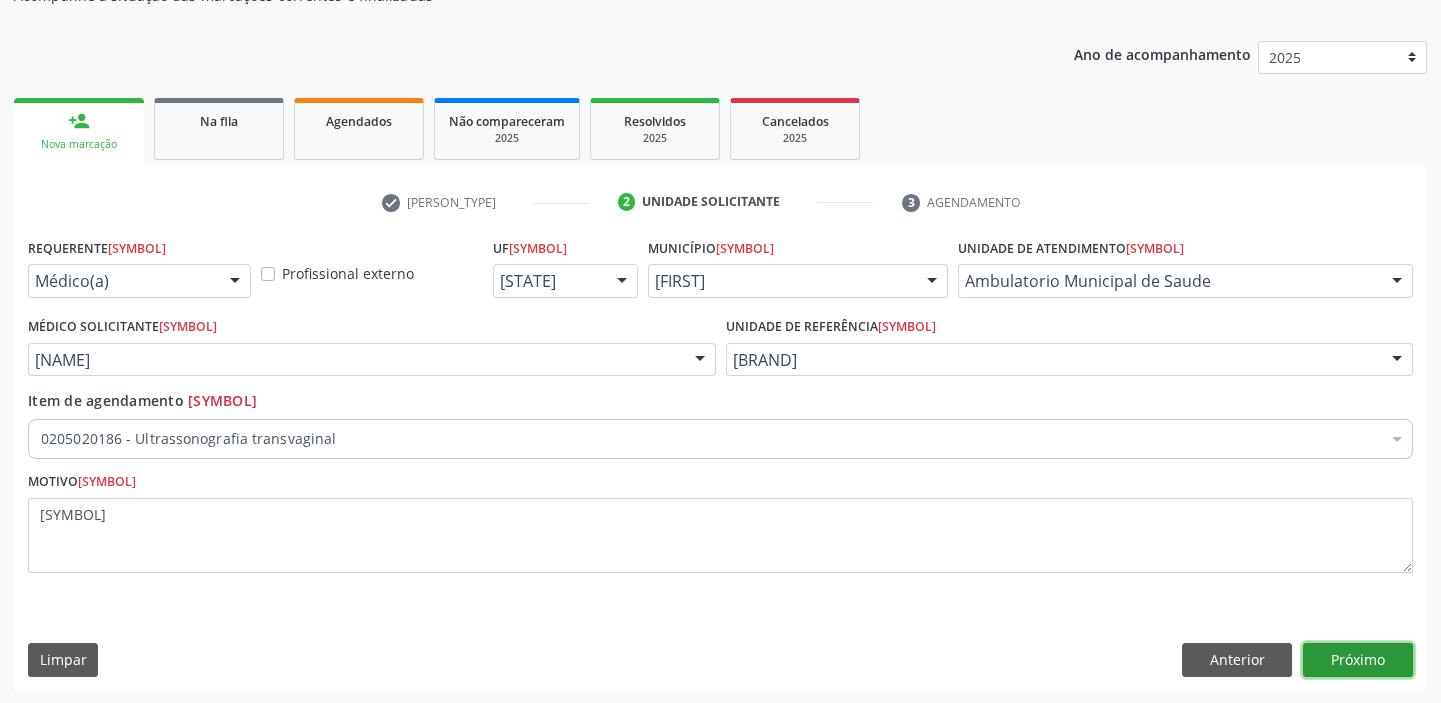 click on "Próximo" at bounding box center [1358, 660] 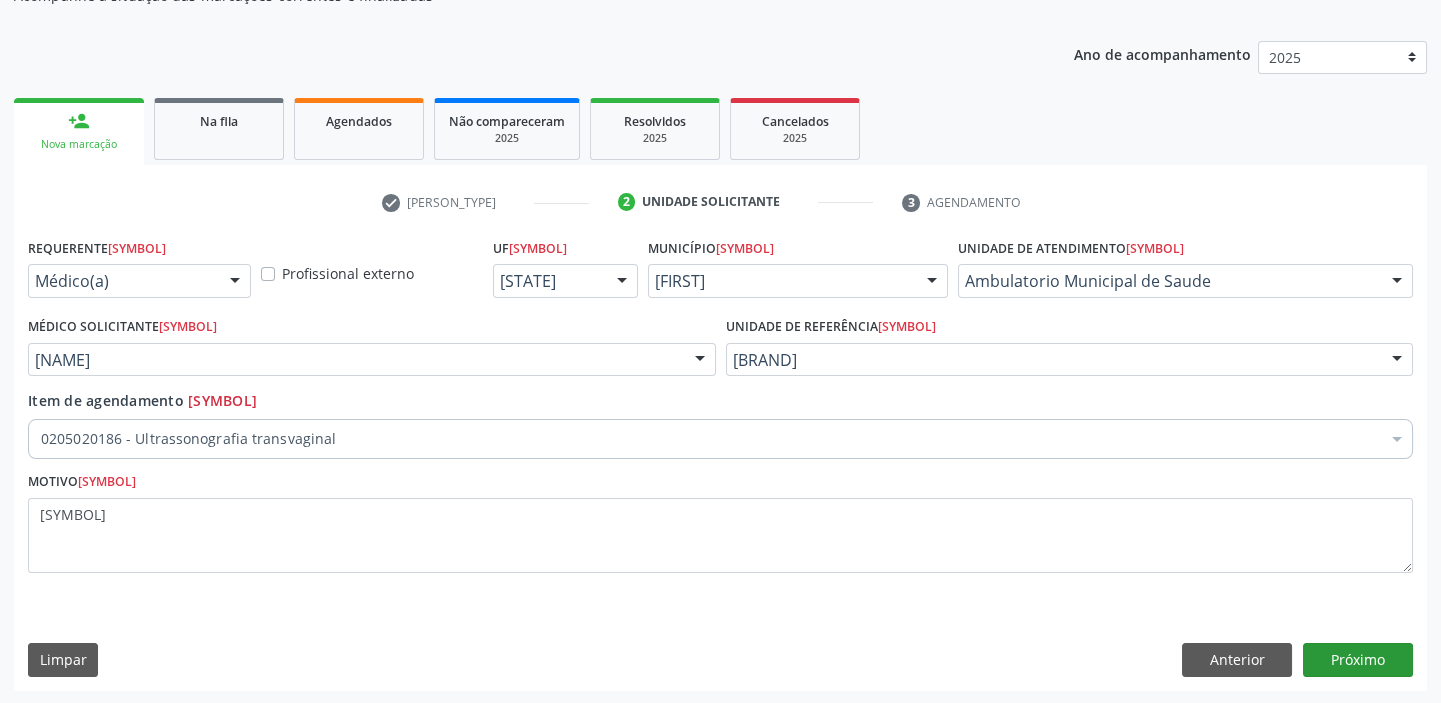 scroll, scrollTop: 166, scrollLeft: 0, axis: vertical 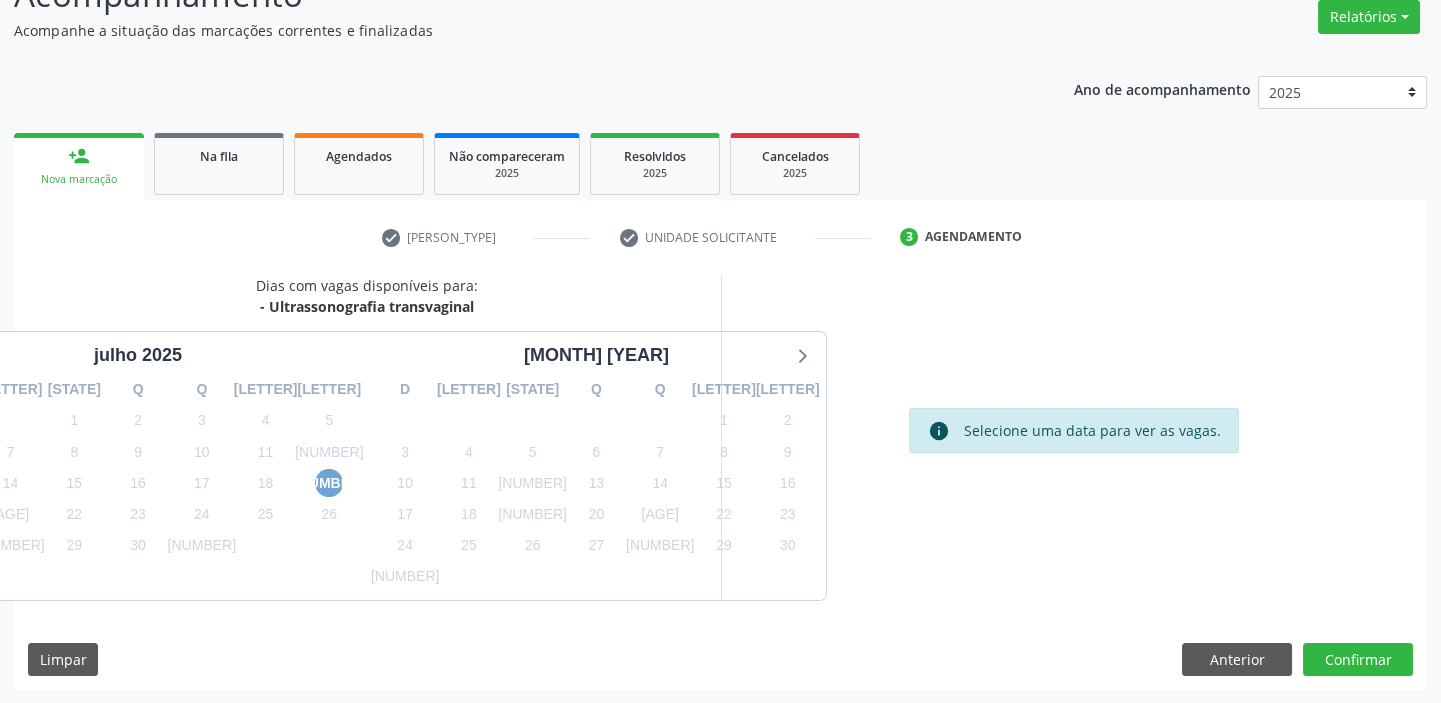 click on "[NUMBER]" at bounding box center [329, 483] 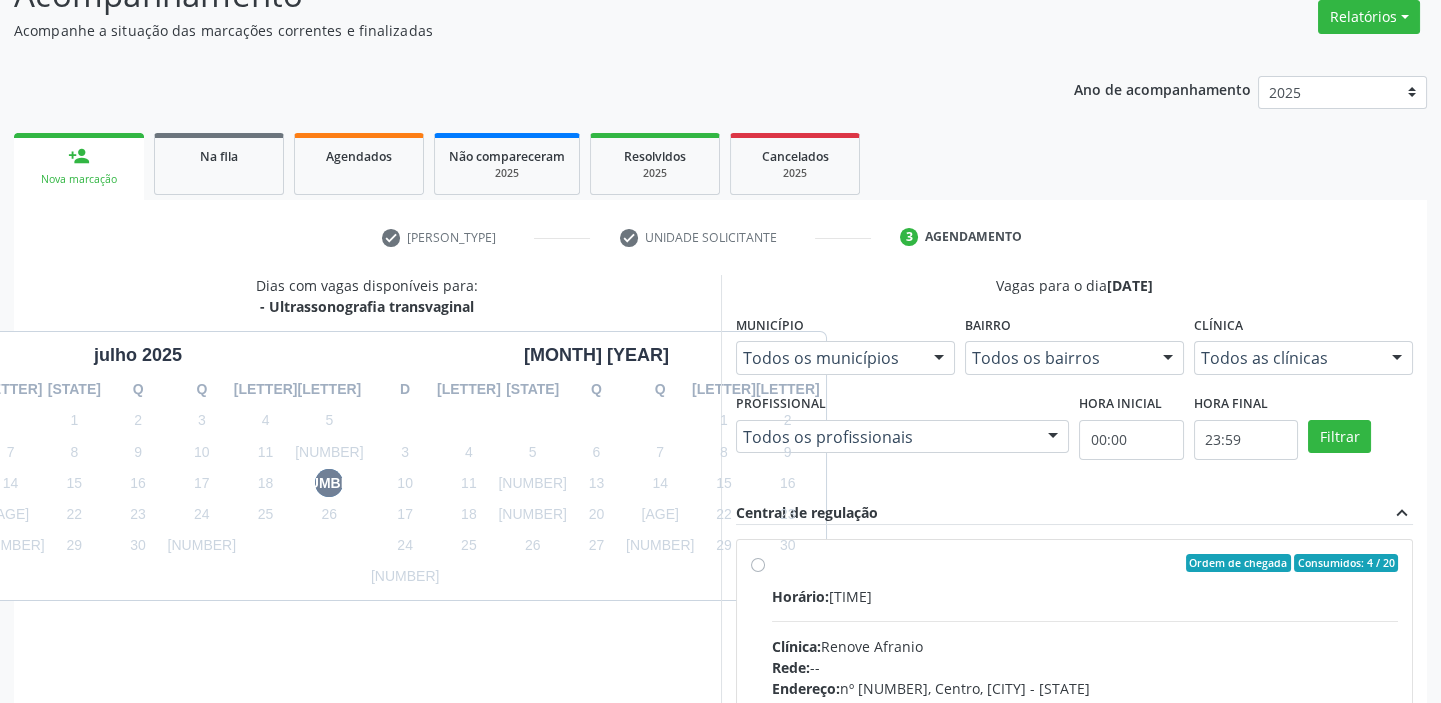 click on "Horário:   [TIME]" at bounding box center [1085, 596] 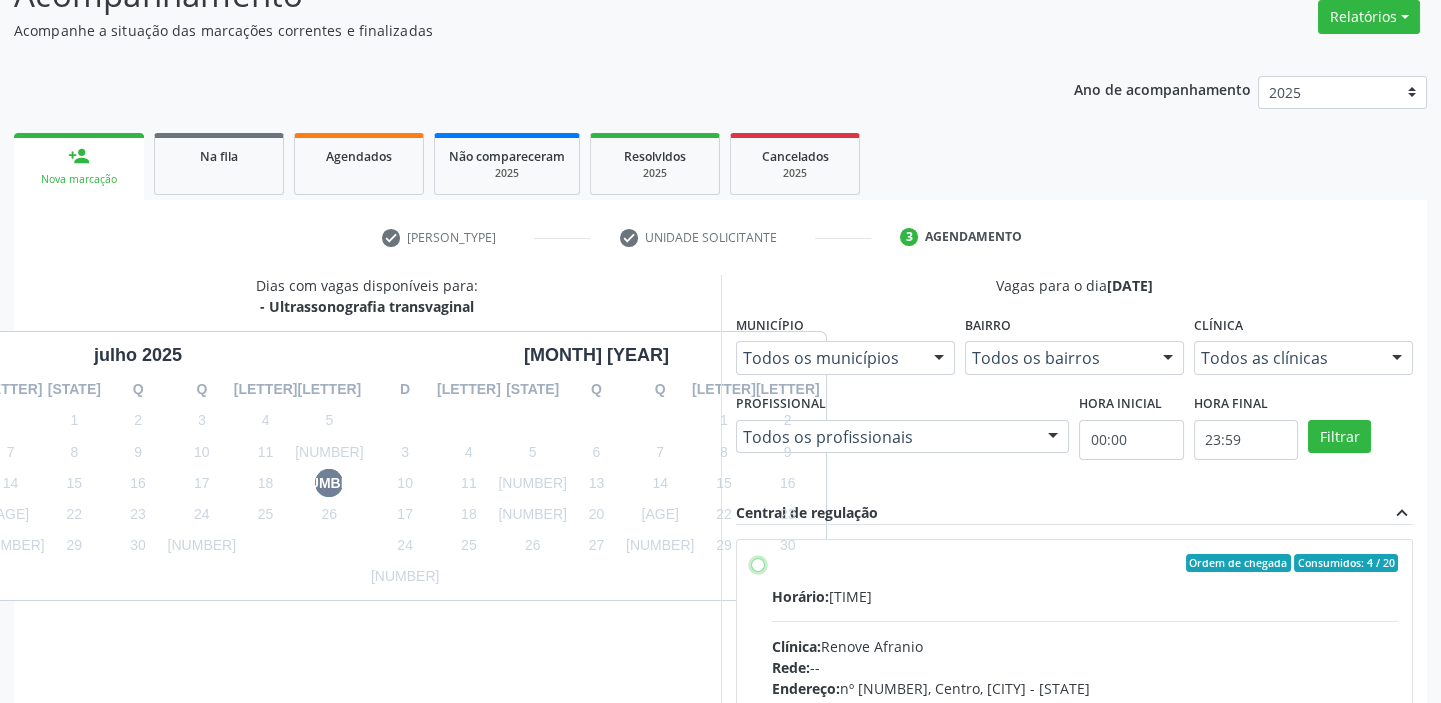 click on "Ordem de chegada
Consumidos: 4 / 20
Horário:   14:00
Clínica:  Renove Afranio
Rede:
--
Endereço:   nº 70, Centro, [CITY] - [STATE]
Telefone:   (87) [PHONE]
Profissional:
--
Informações adicionais sobre o atendimento
Idade de atendimento:
Sem restrição
Gênero(s) atendido(s):
Sem restrição
Informações adicionais:
--" at bounding box center (758, 563) 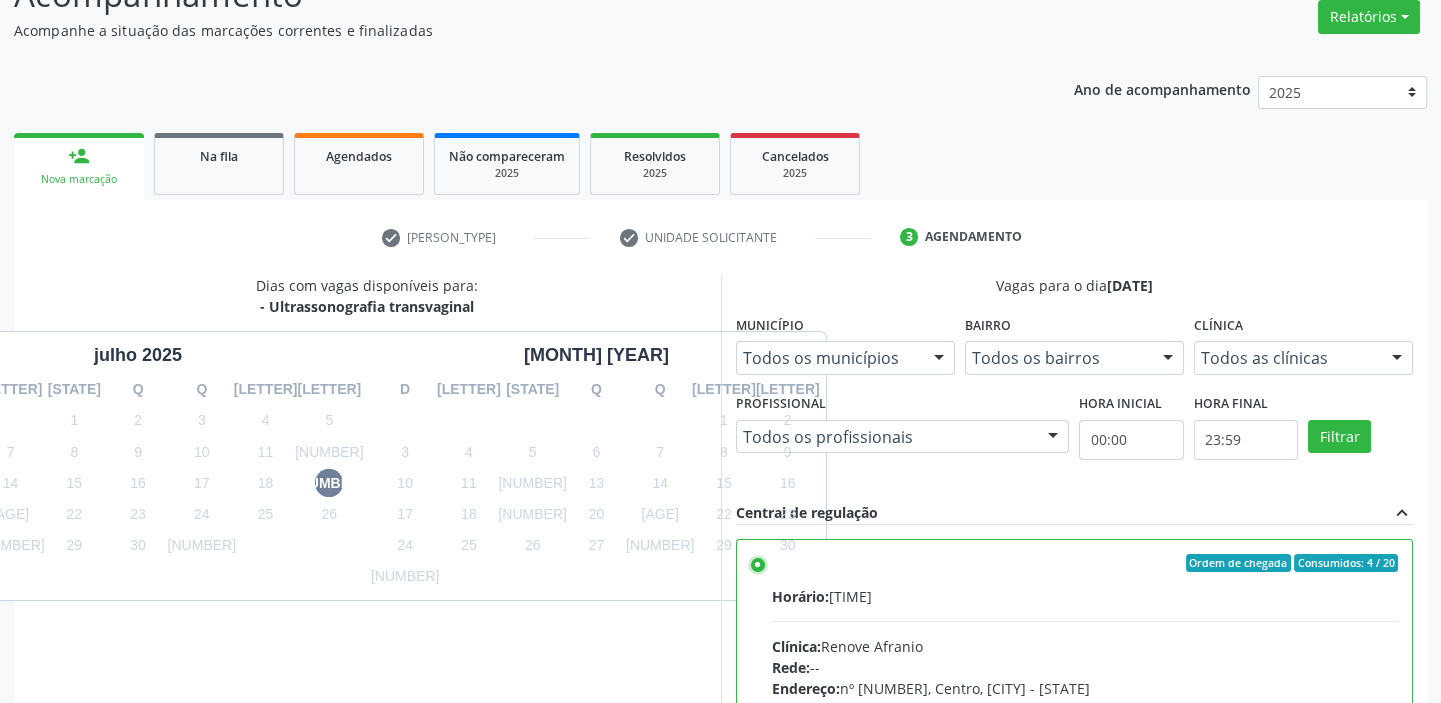 scroll, scrollTop: 99, scrollLeft: 0, axis: vertical 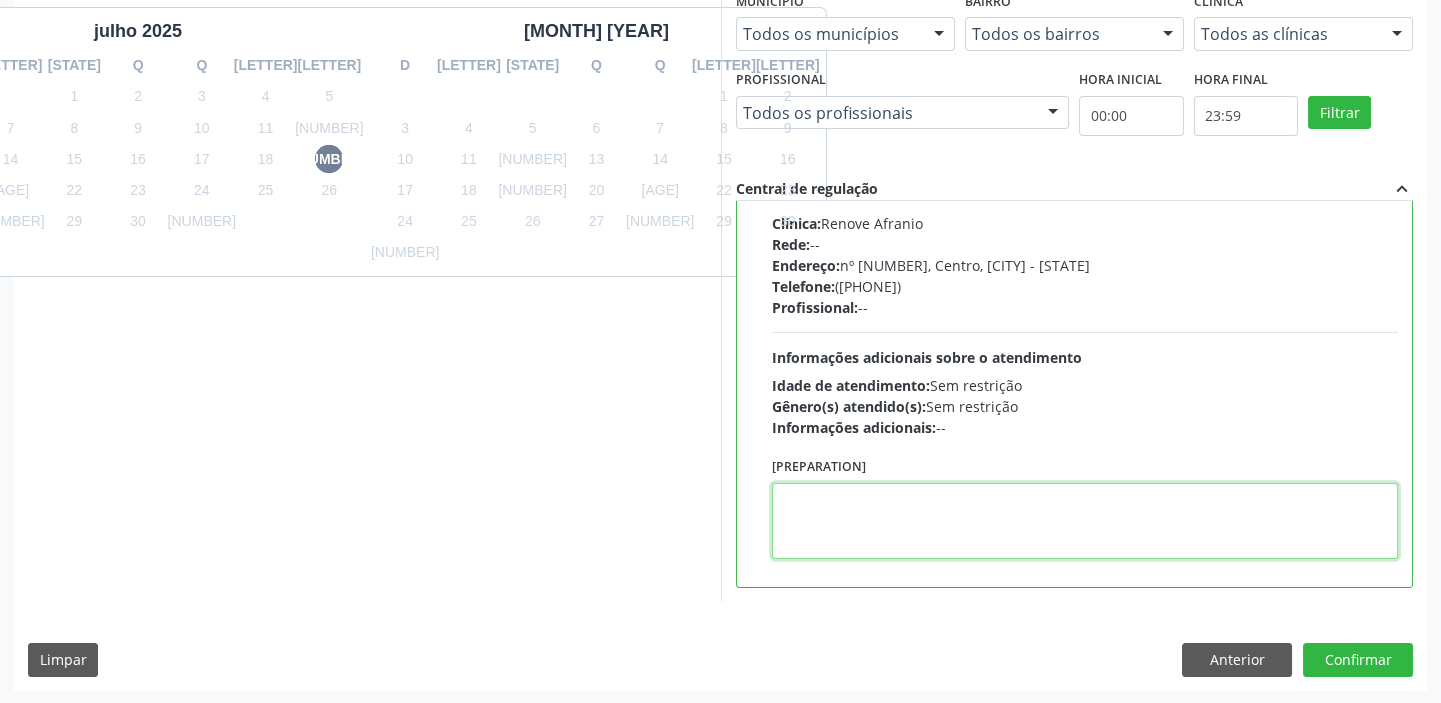 click at bounding box center [1085, 521] 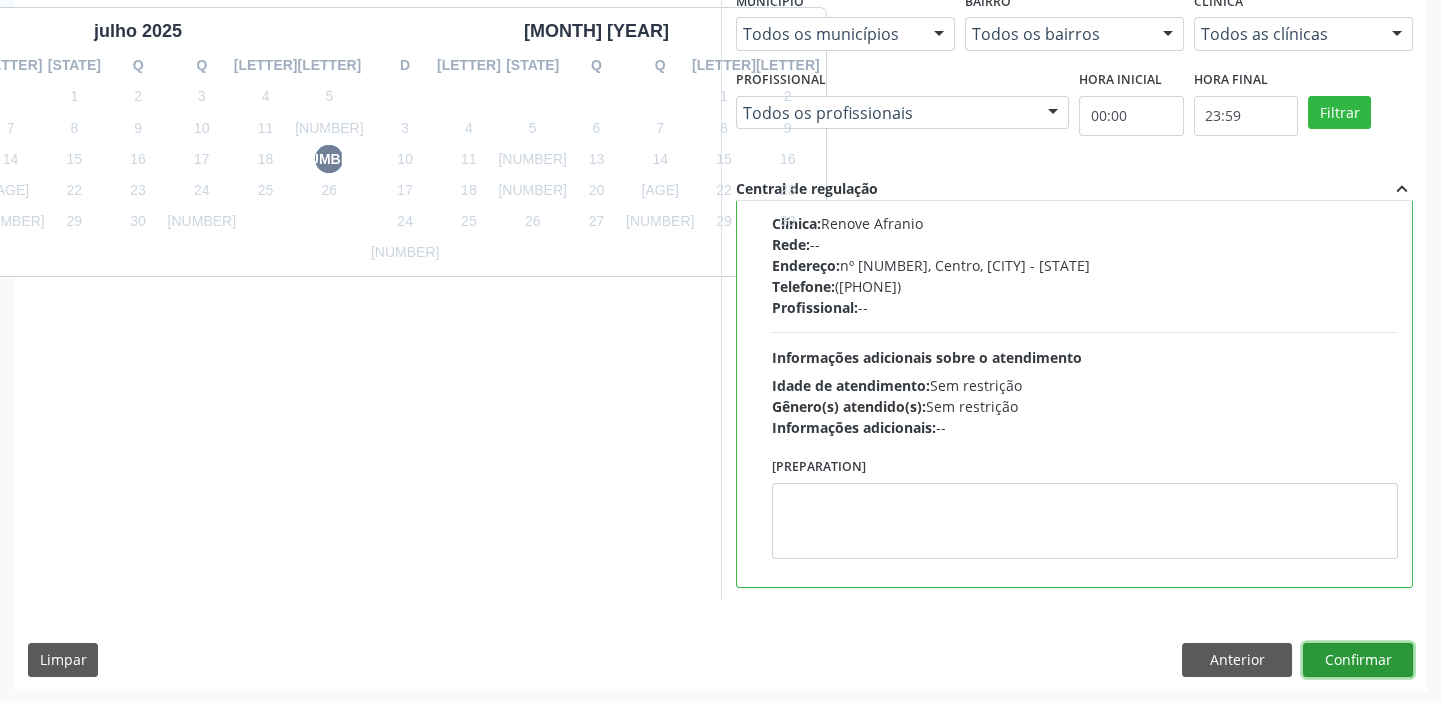 click on "Confirmar" at bounding box center (1358, 660) 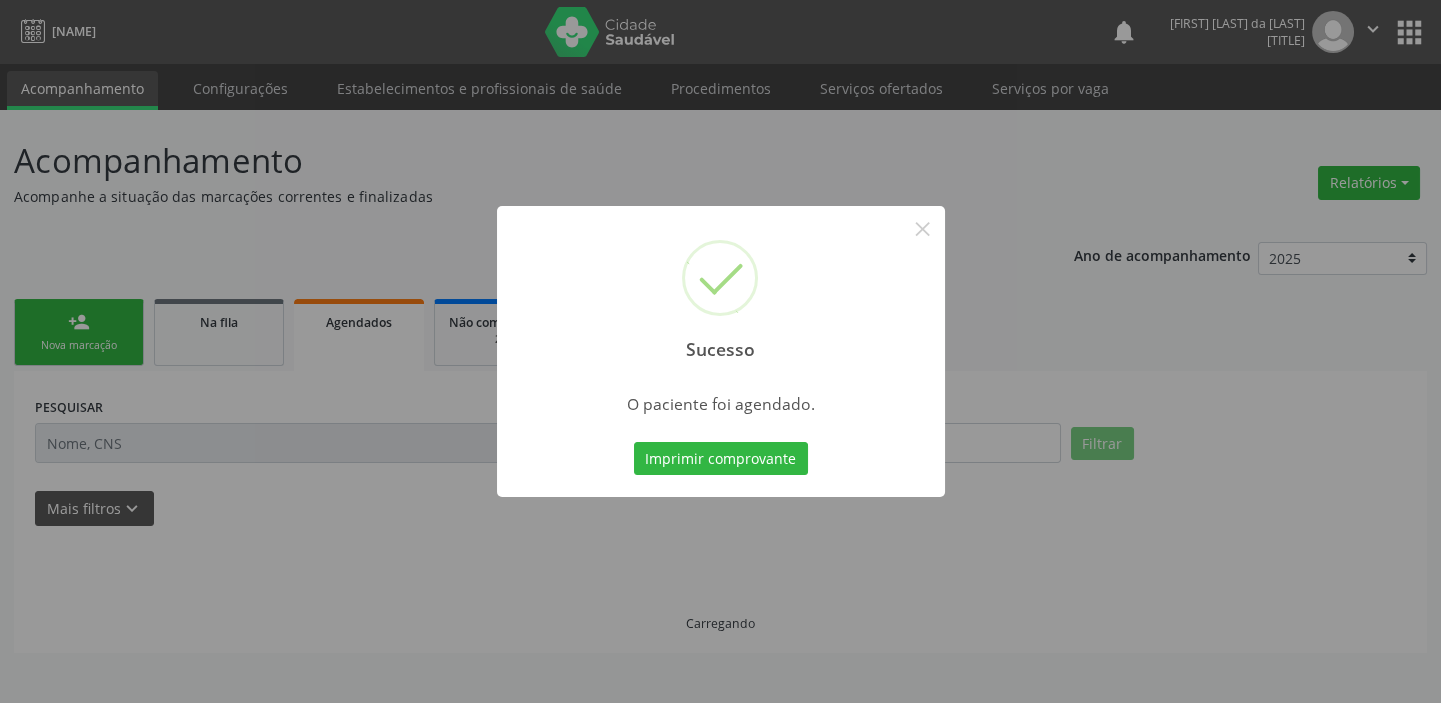 scroll, scrollTop: 0, scrollLeft: 0, axis: both 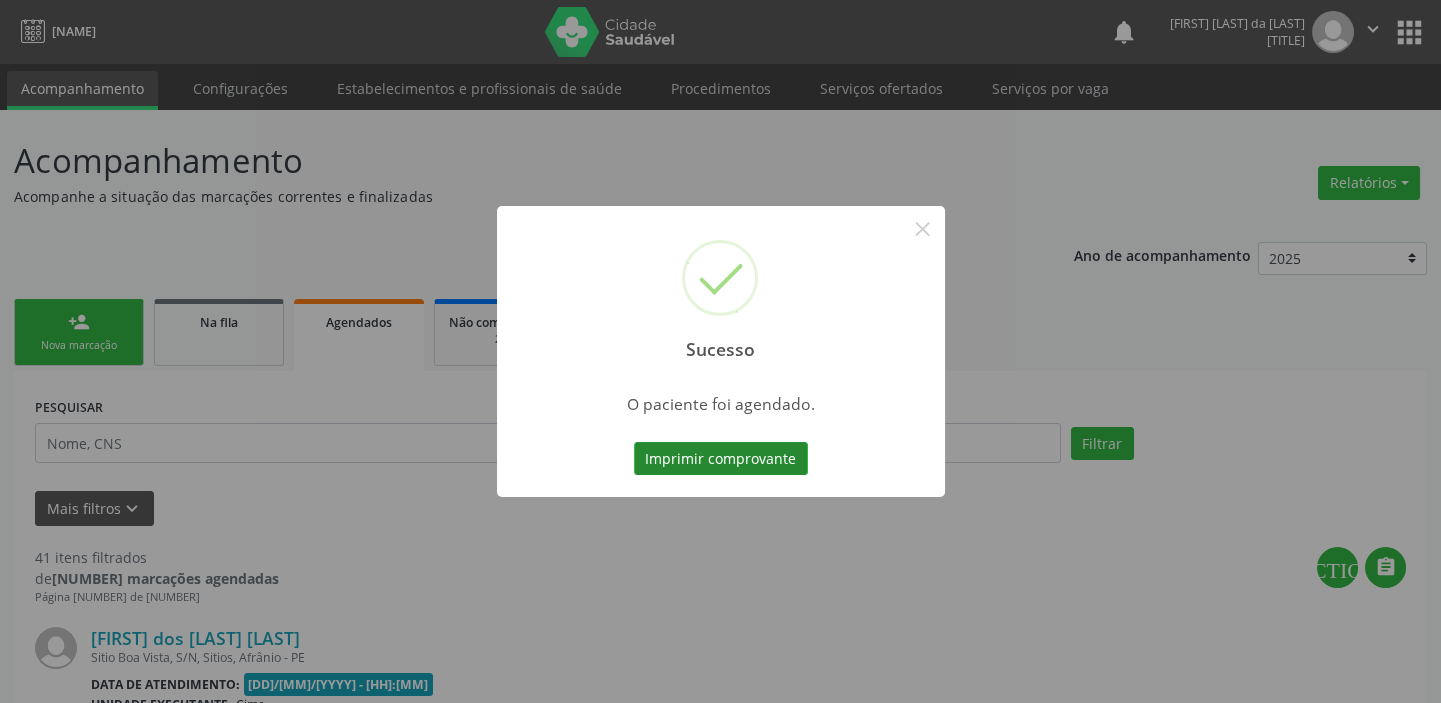 click on "Imprimir comprovante" at bounding box center [721, 459] 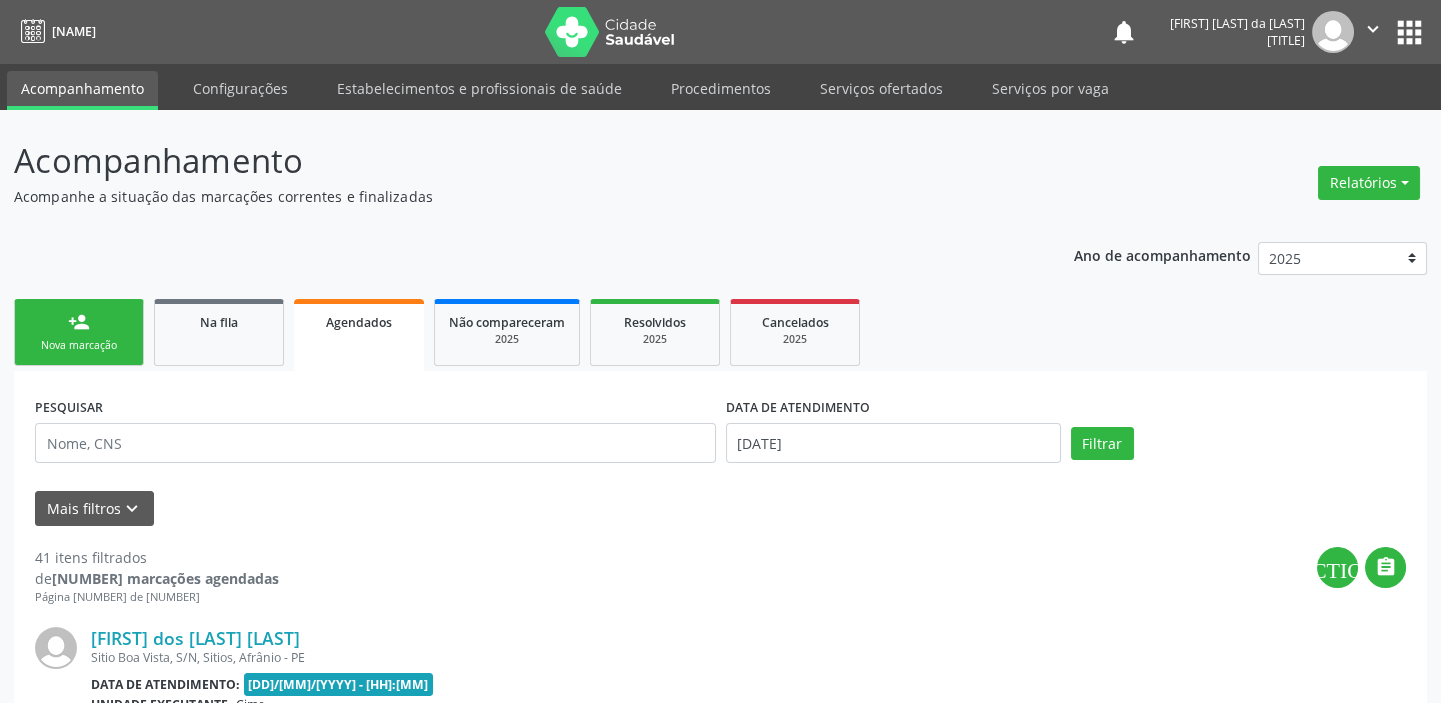 click on "person_add
Nova marcação" at bounding box center [79, 332] 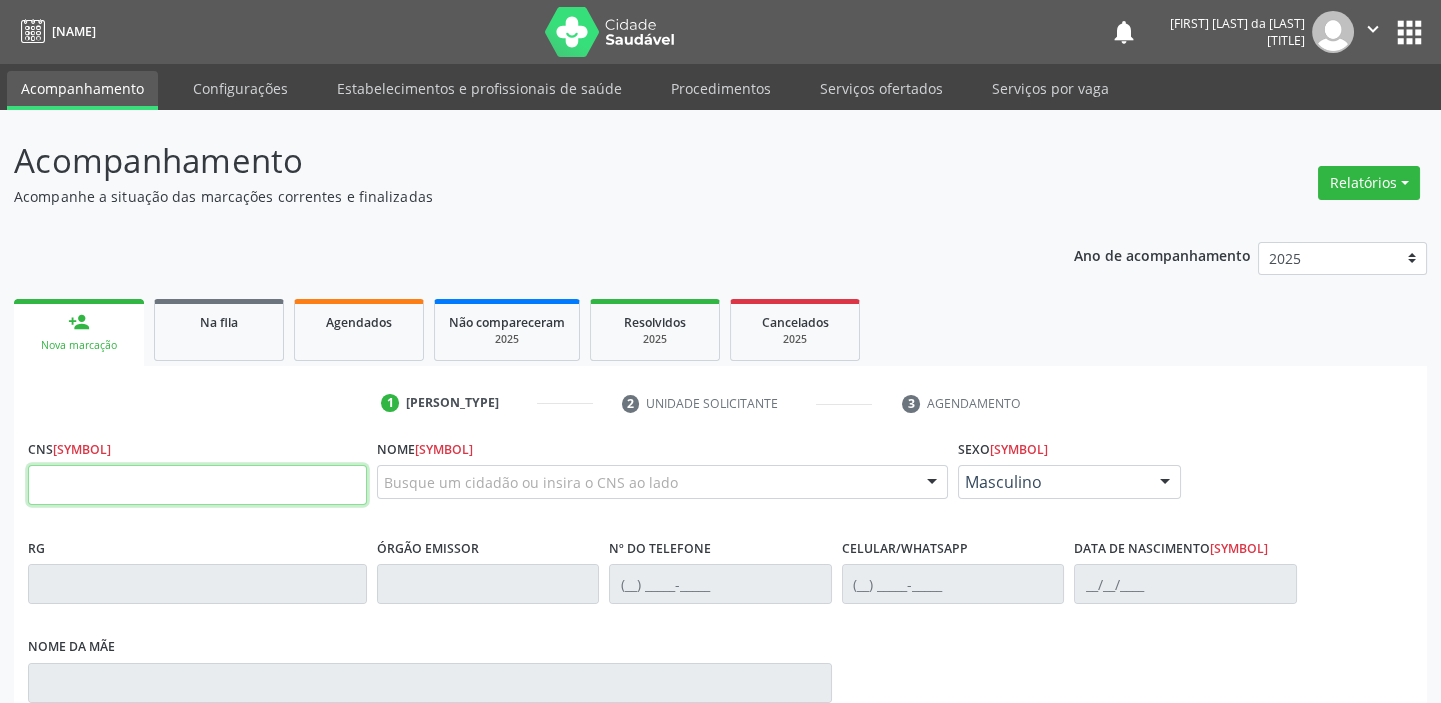 click at bounding box center [197, 485] 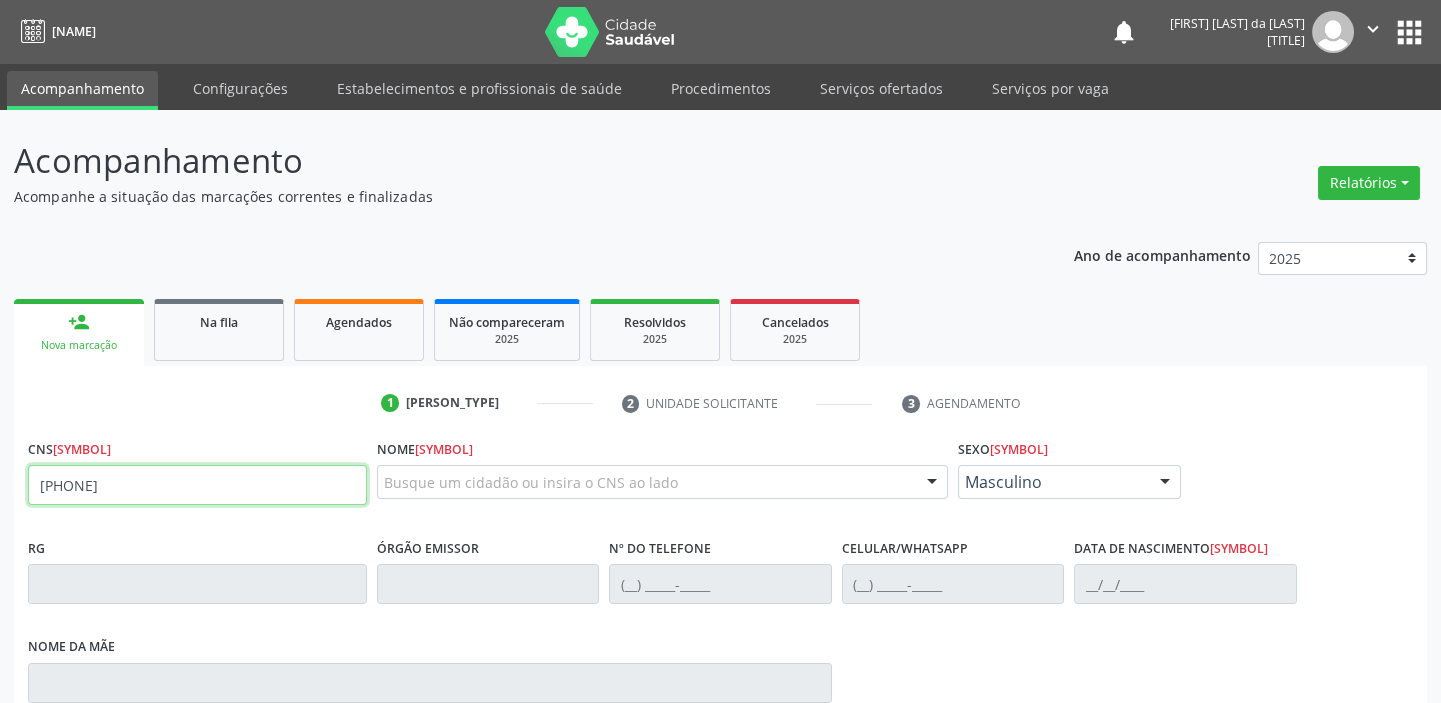 type on "[PHONE]" 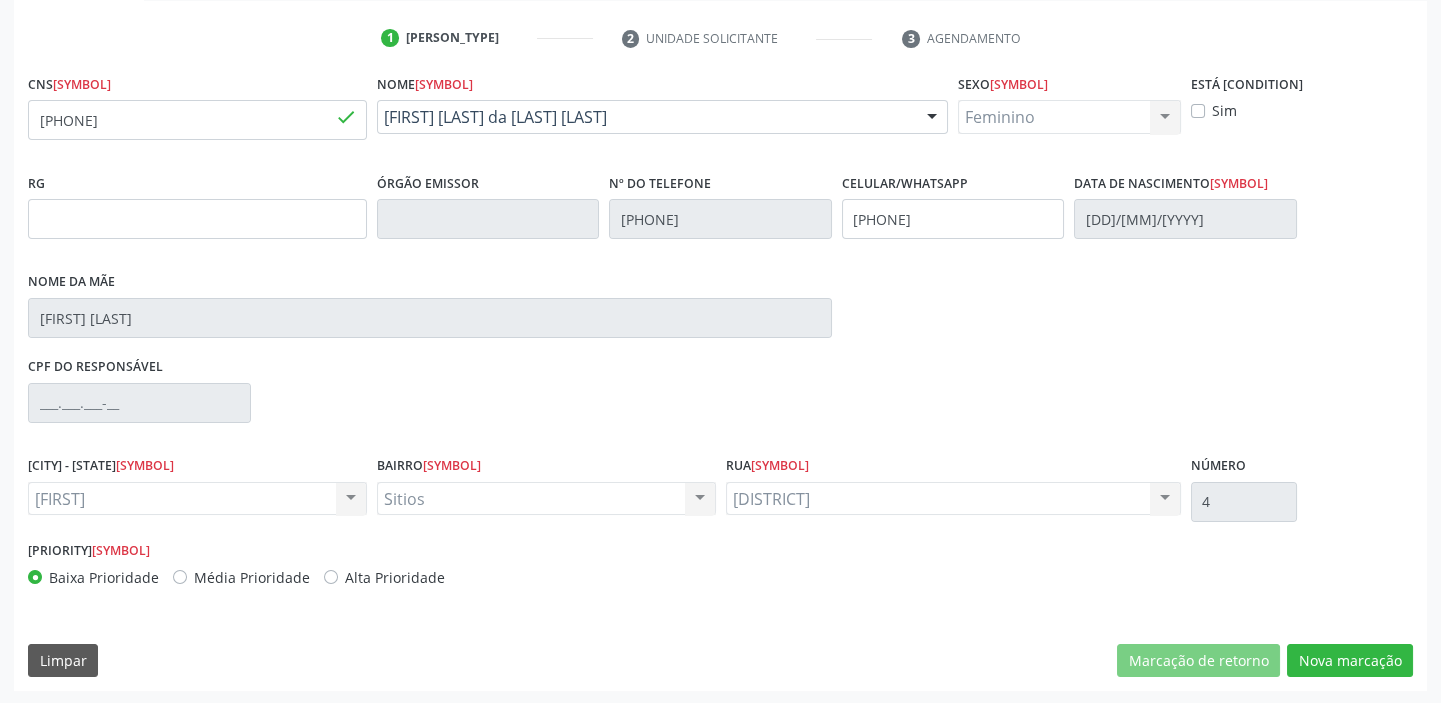 scroll, scrollTop: 366, scrollLeft: 0, axis: vertical 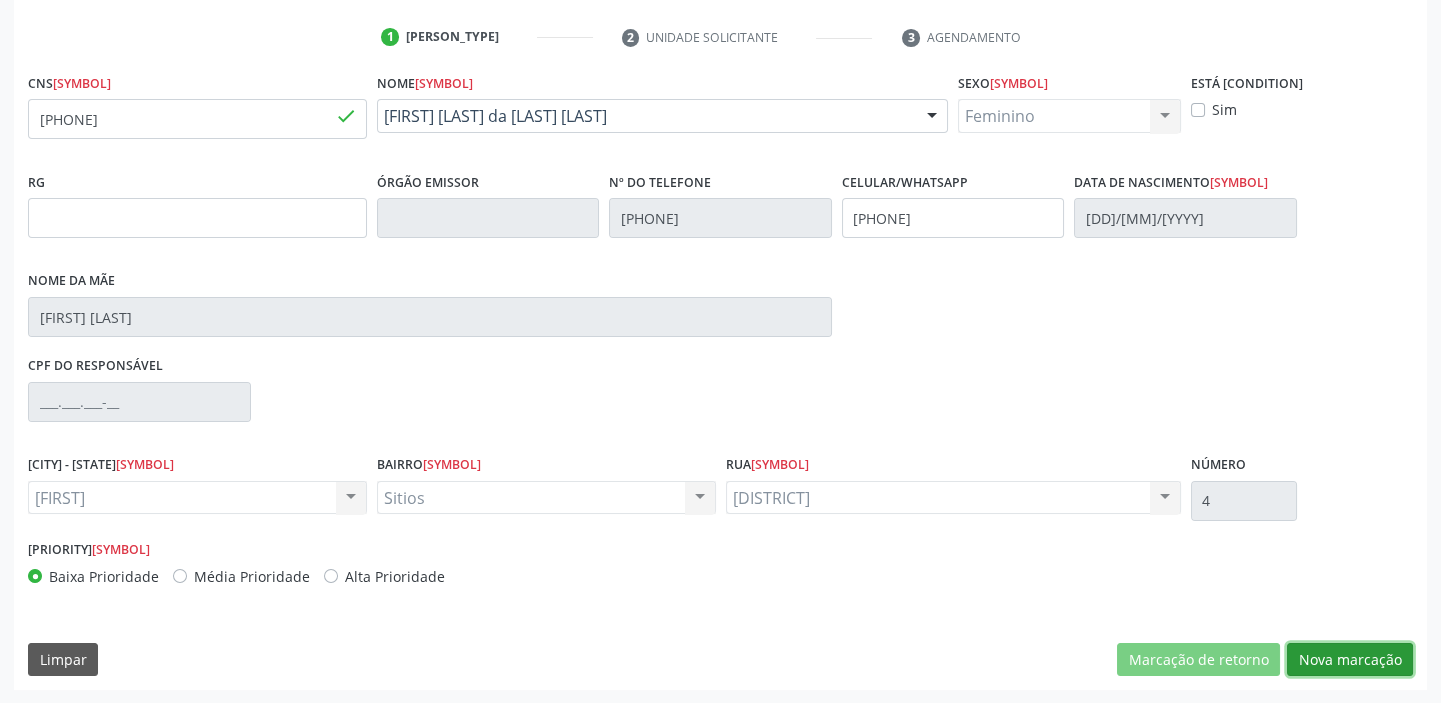 click on "Nova marcação" at bounding box center (1198, 660) 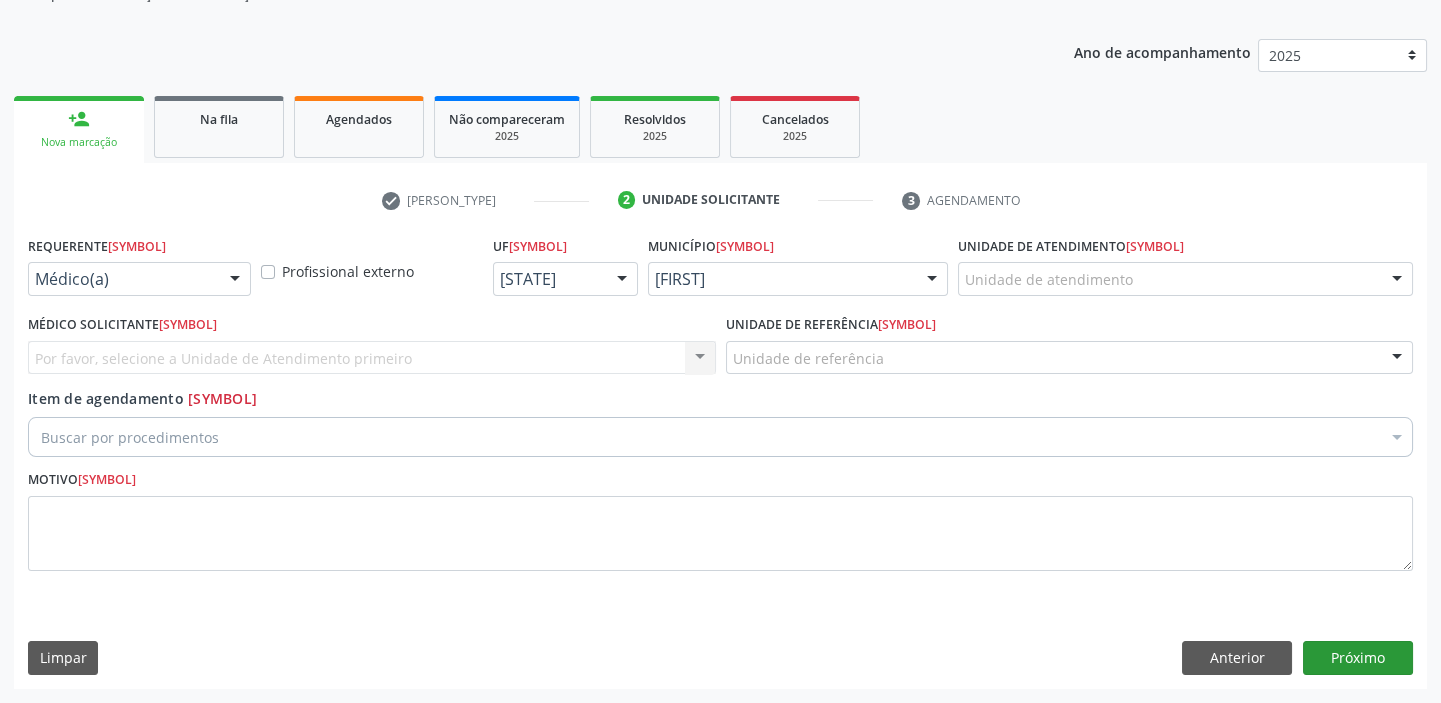 scroll, scrollTop: 201, scrollLeft: 0, axis: vertical 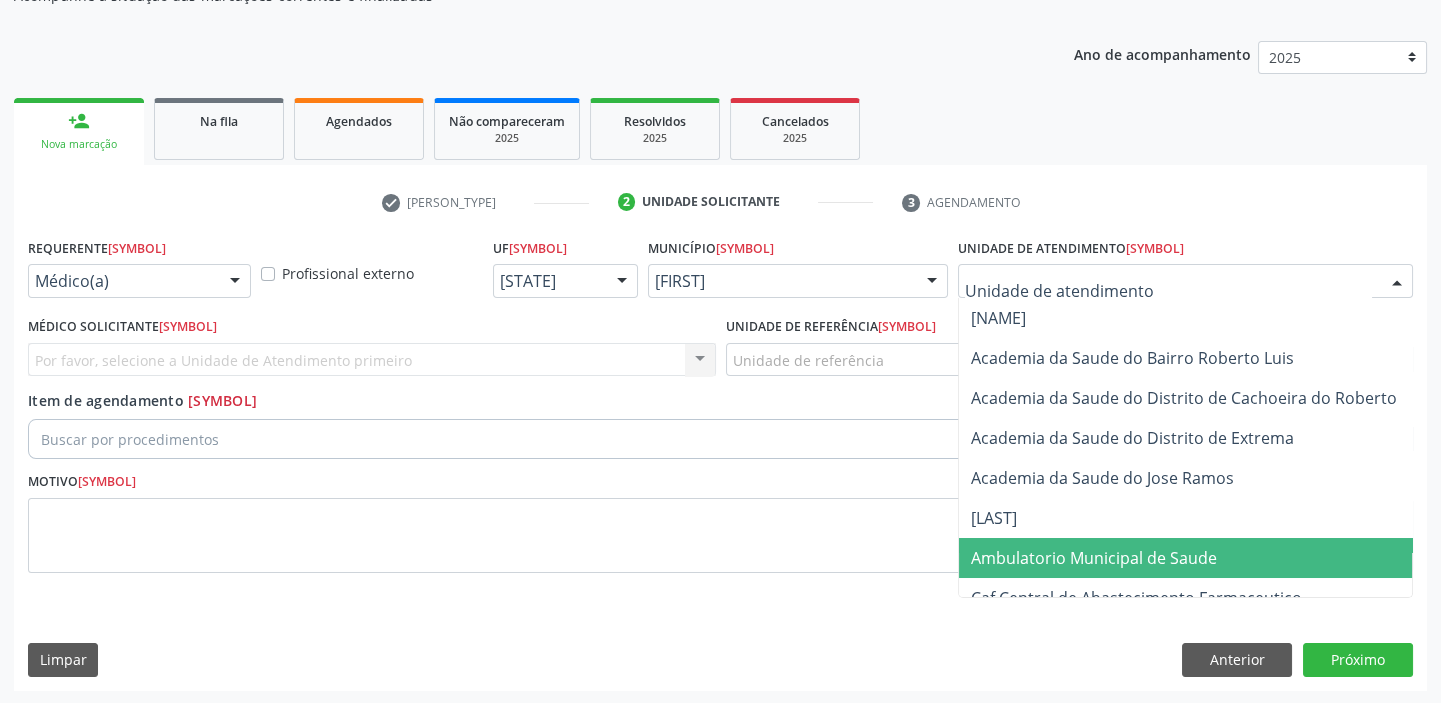 click on "Ambulatorio Municipal de Saude" at bounding box center (1094, 558) 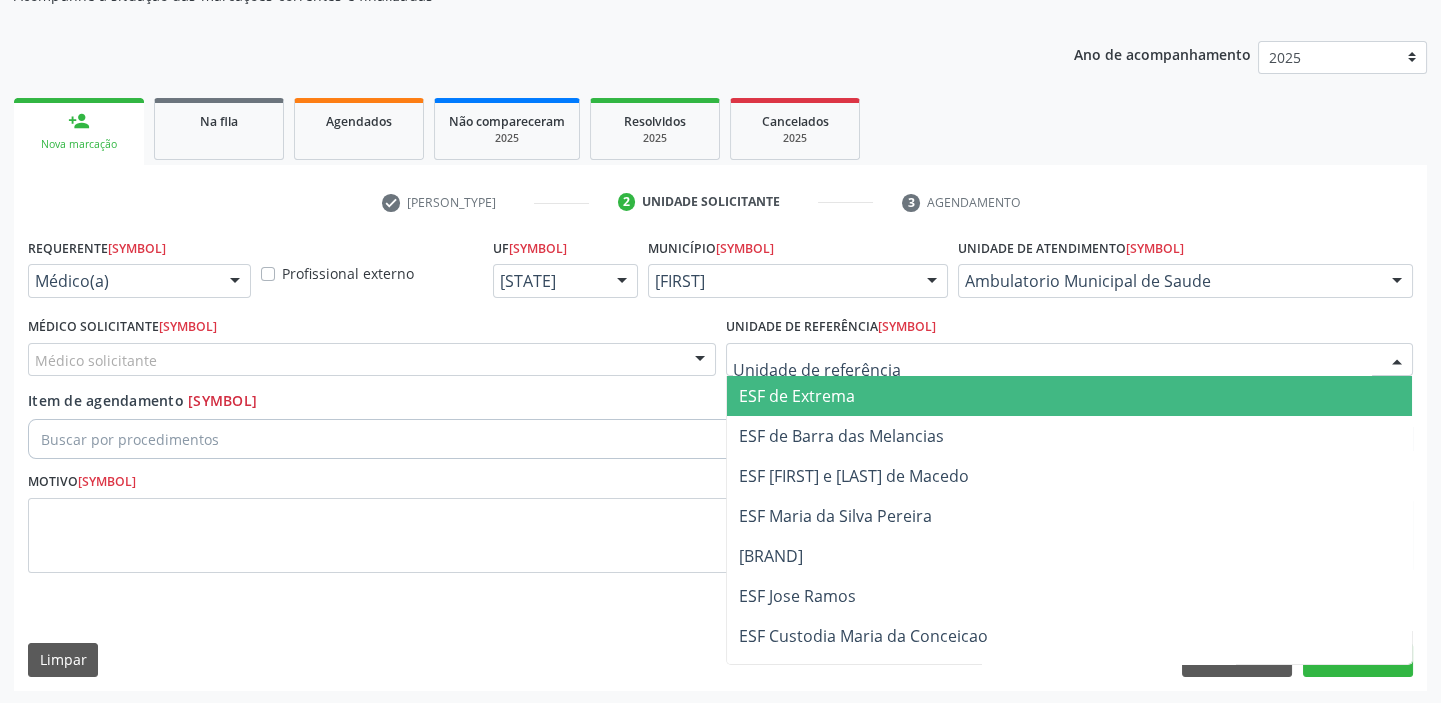 drag, startPoint x: 797, startPoint y: 358, endPoint x: 792, endPoint y: 452, distance: 94.13288 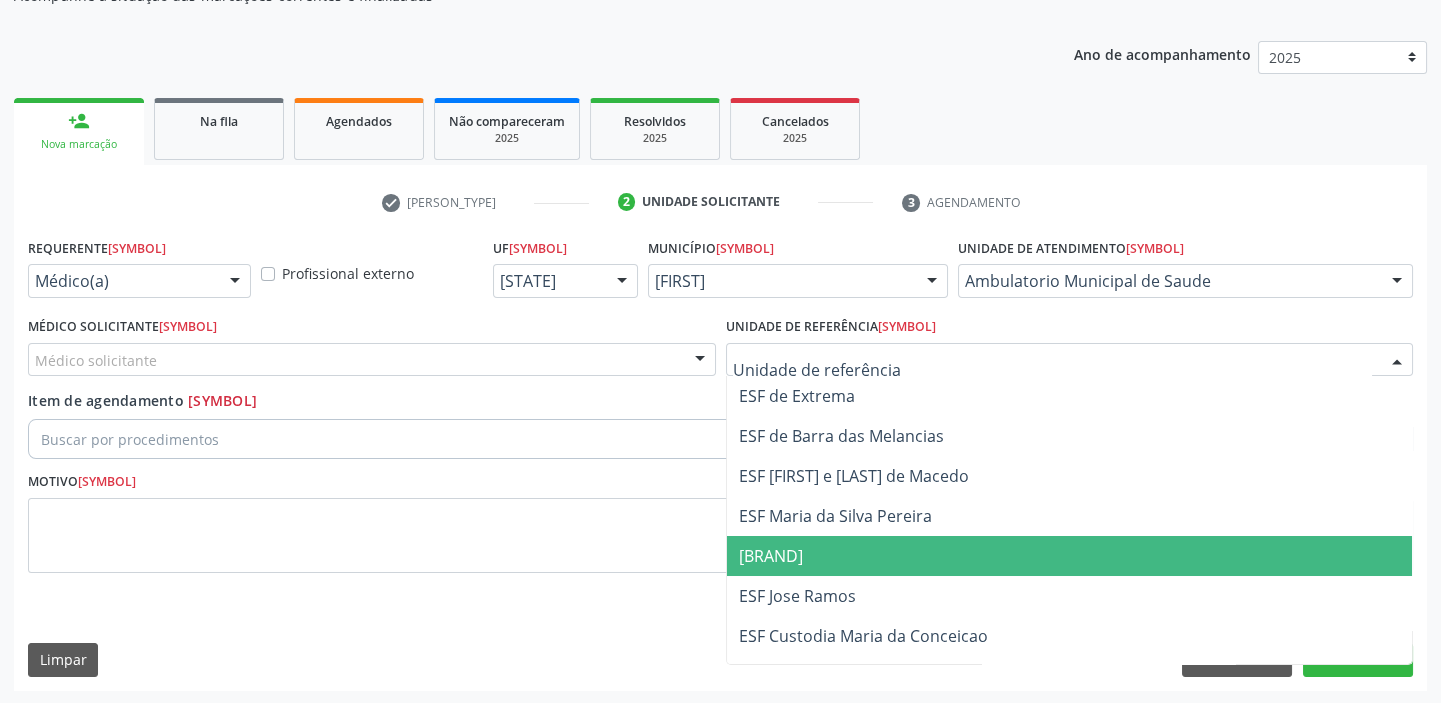 drag, startPoint x: 781, startPoint y: 540, endPoint x: 580, endPoint y: 486, distance: 208.12737 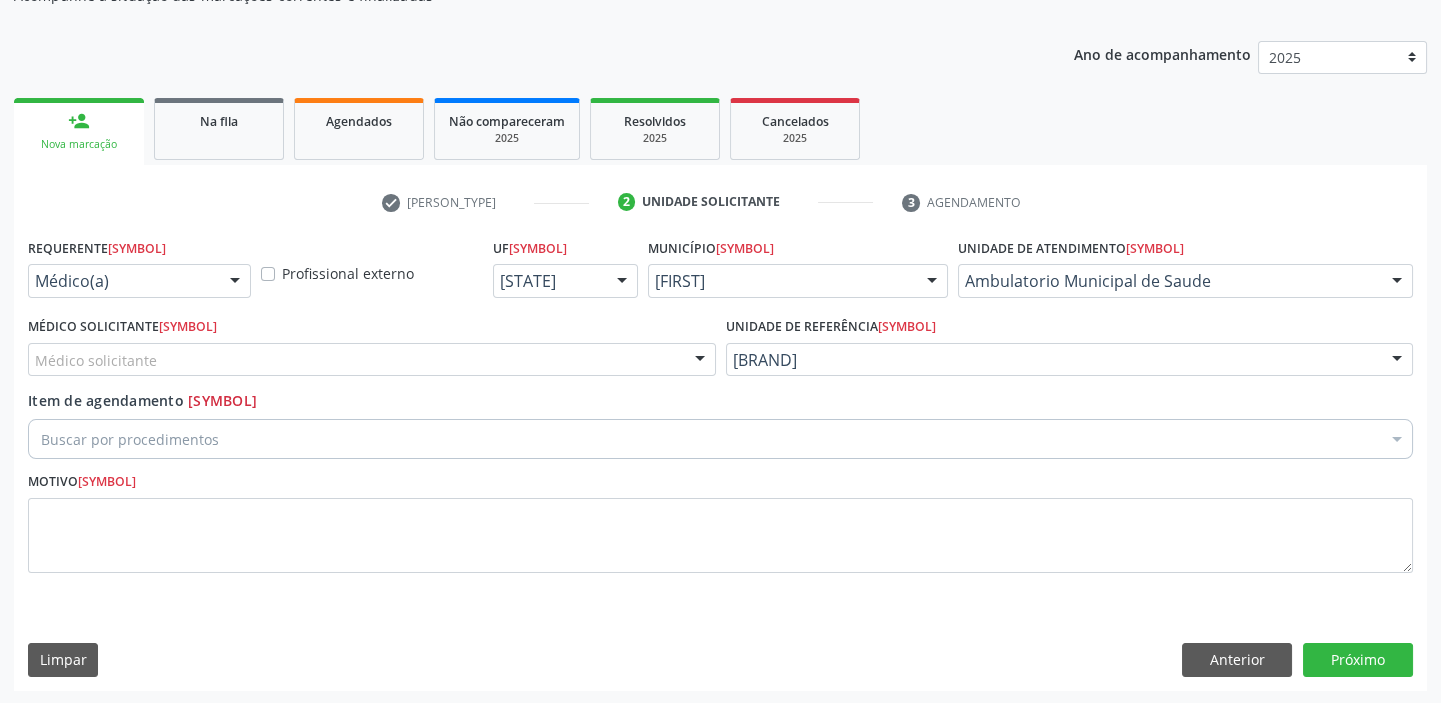 drag, startPoint x: 200, startPoint y: 339, endPoint x: 193, endPoint y: 364, distance: 25.96151 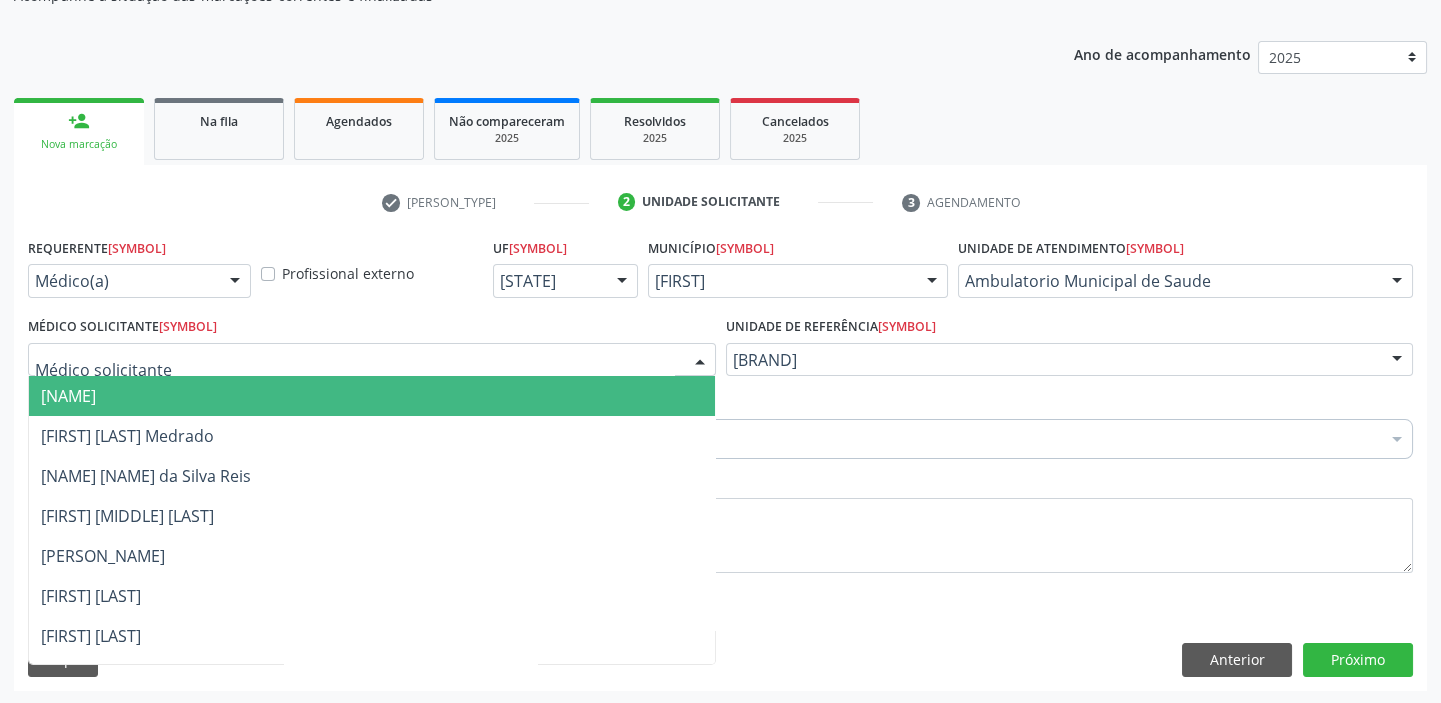 click on "[NAME]" at bounding box center (68, 396) 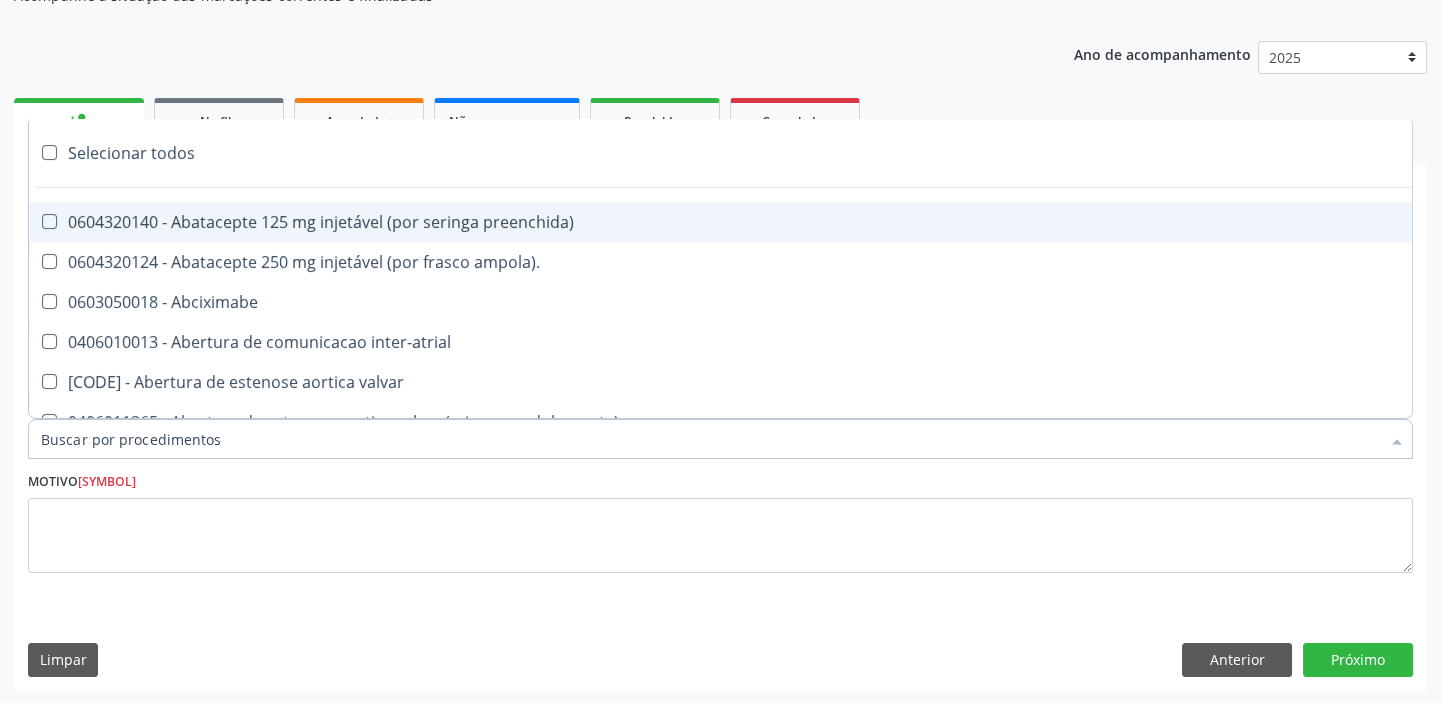 paste on "transvagi" 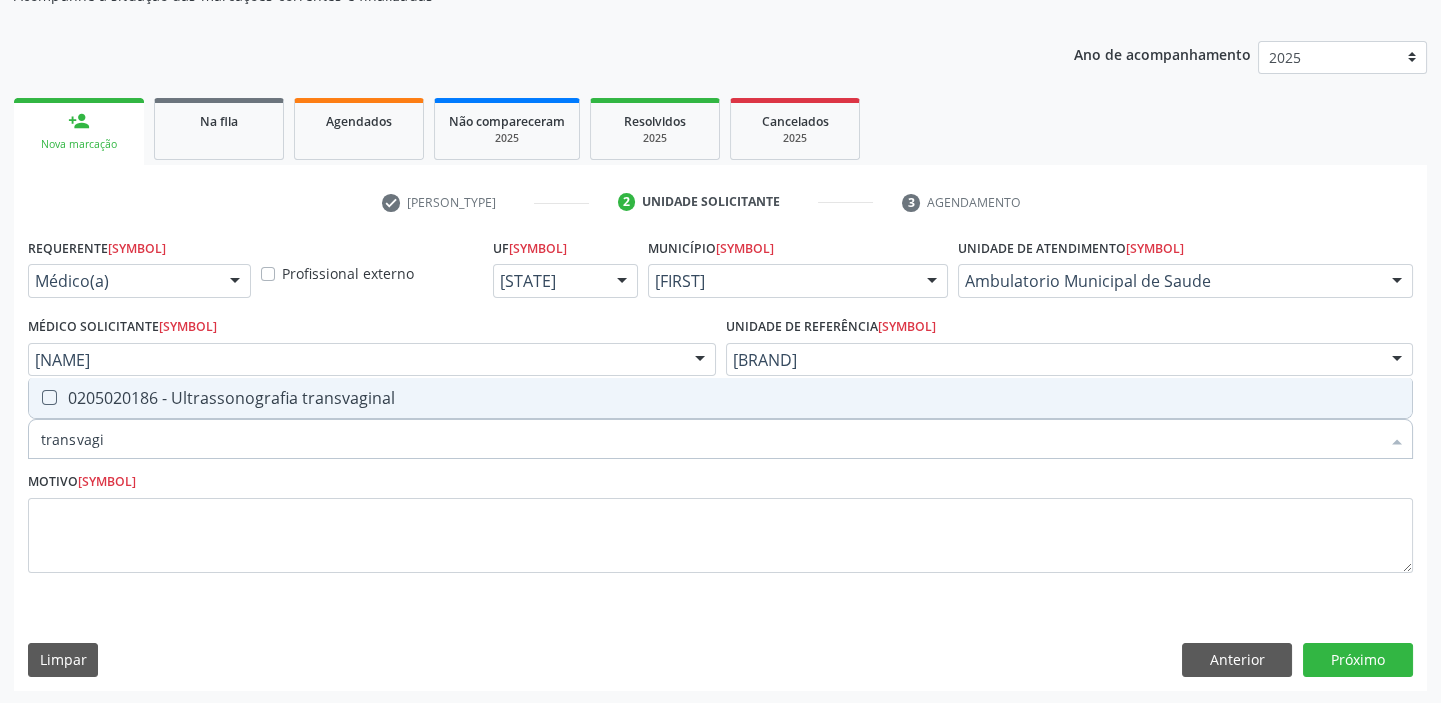 click on "0205020186 - Ultrassonografia transvaginal" at bounding box center (720, 398) 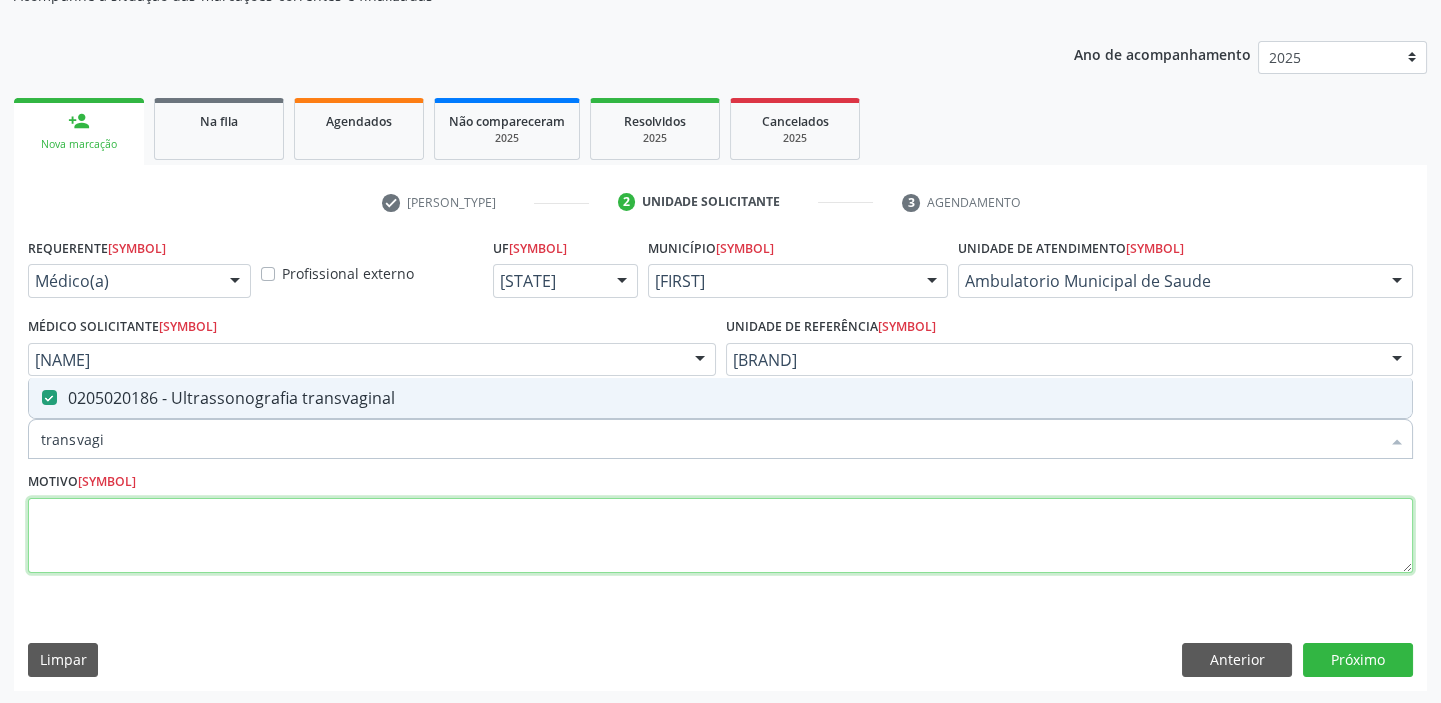 click at bounding box center [720, 536] 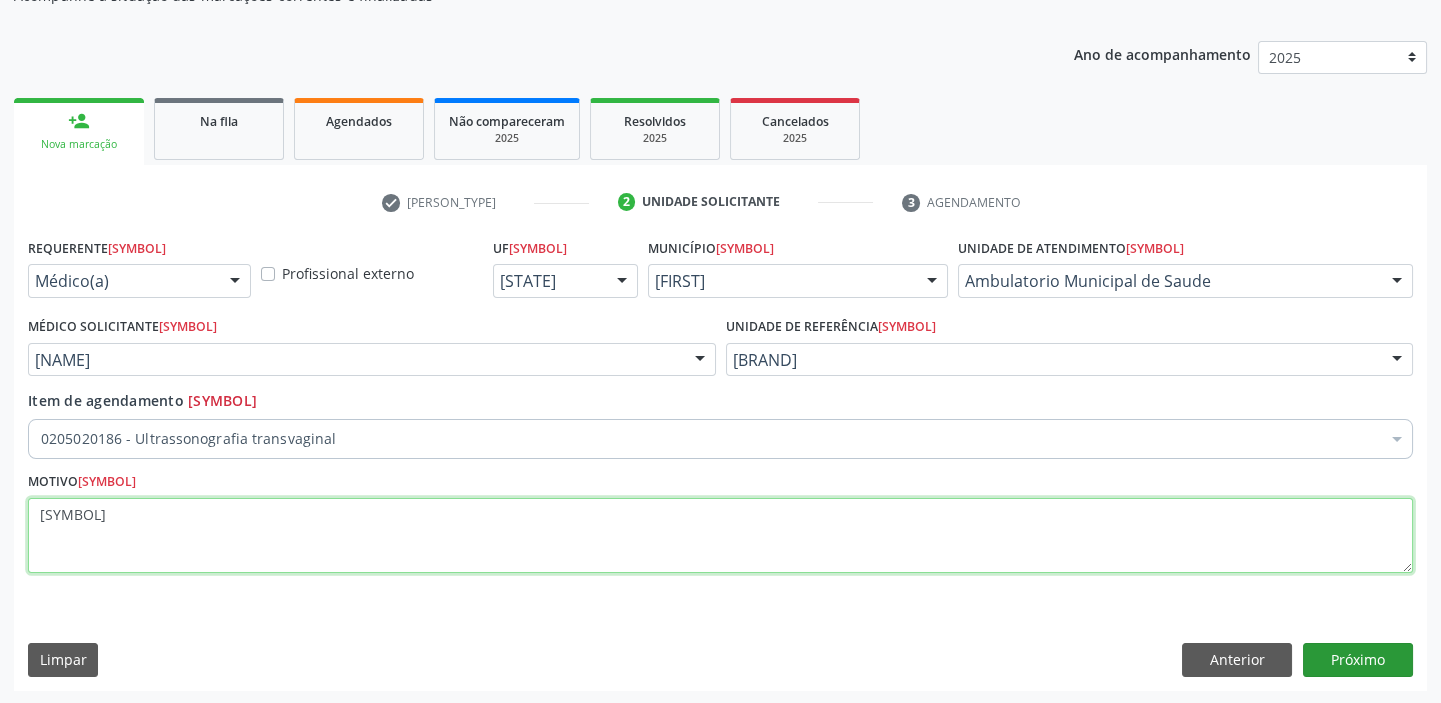 type on "[SYMBOL]" 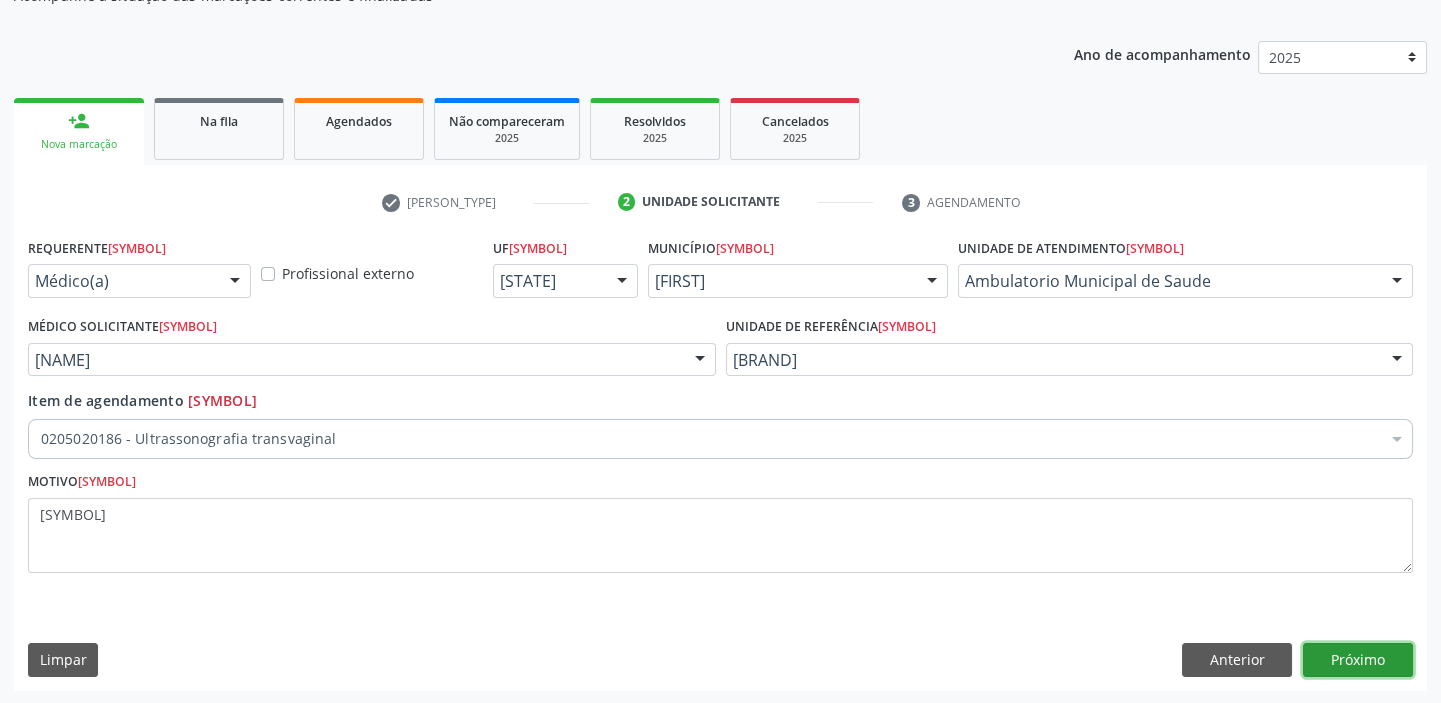 click on "Próximo" at bounding box center (1358, 660) 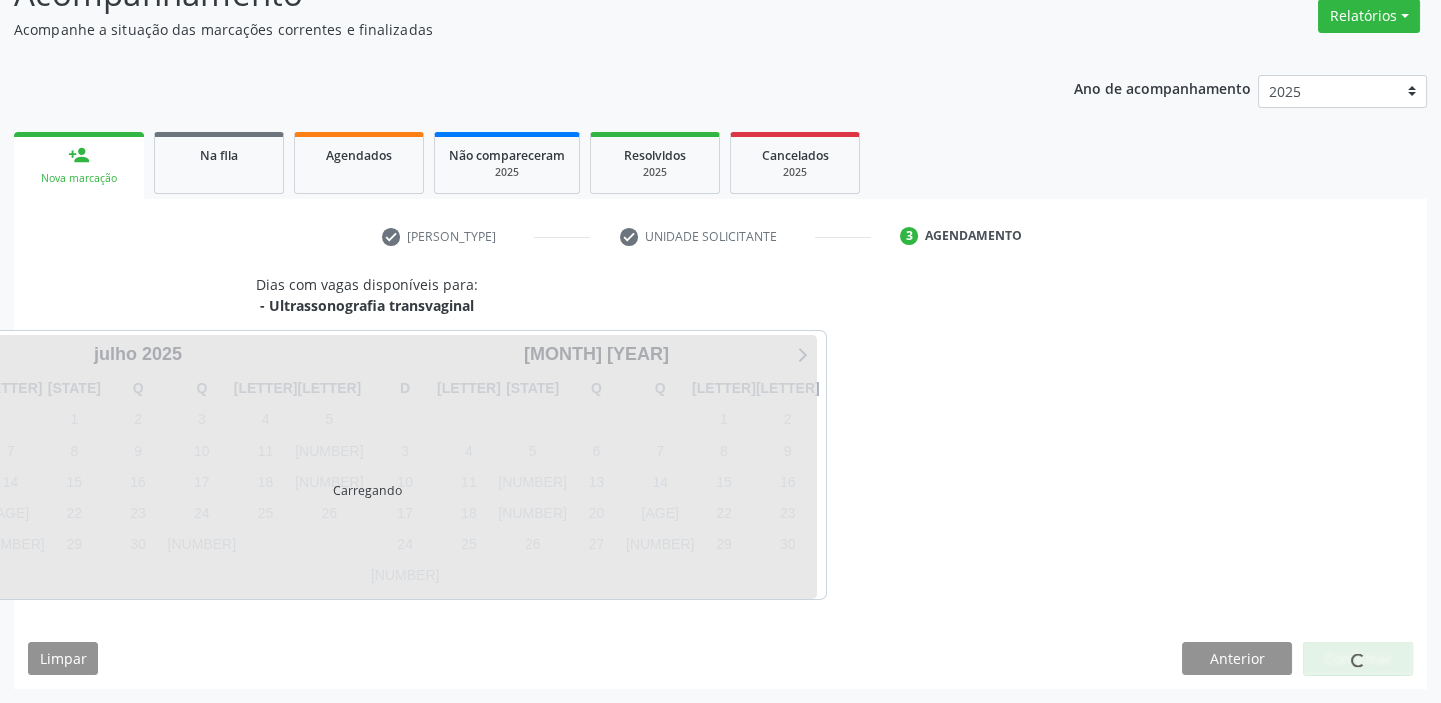 scroll, scrollTop: 166, scrollLeft: 0, axis: vertical 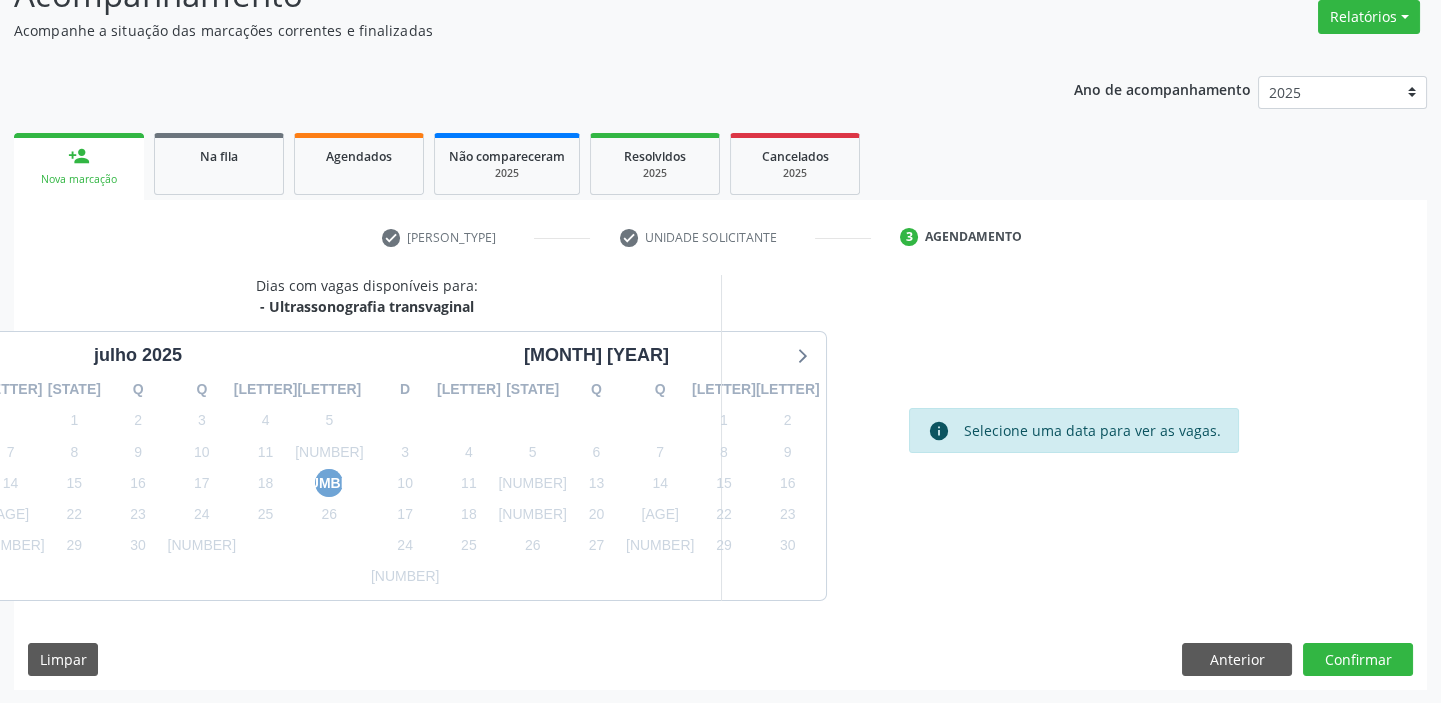 click on "[NUMBER]" at bounding box center [329, 483] 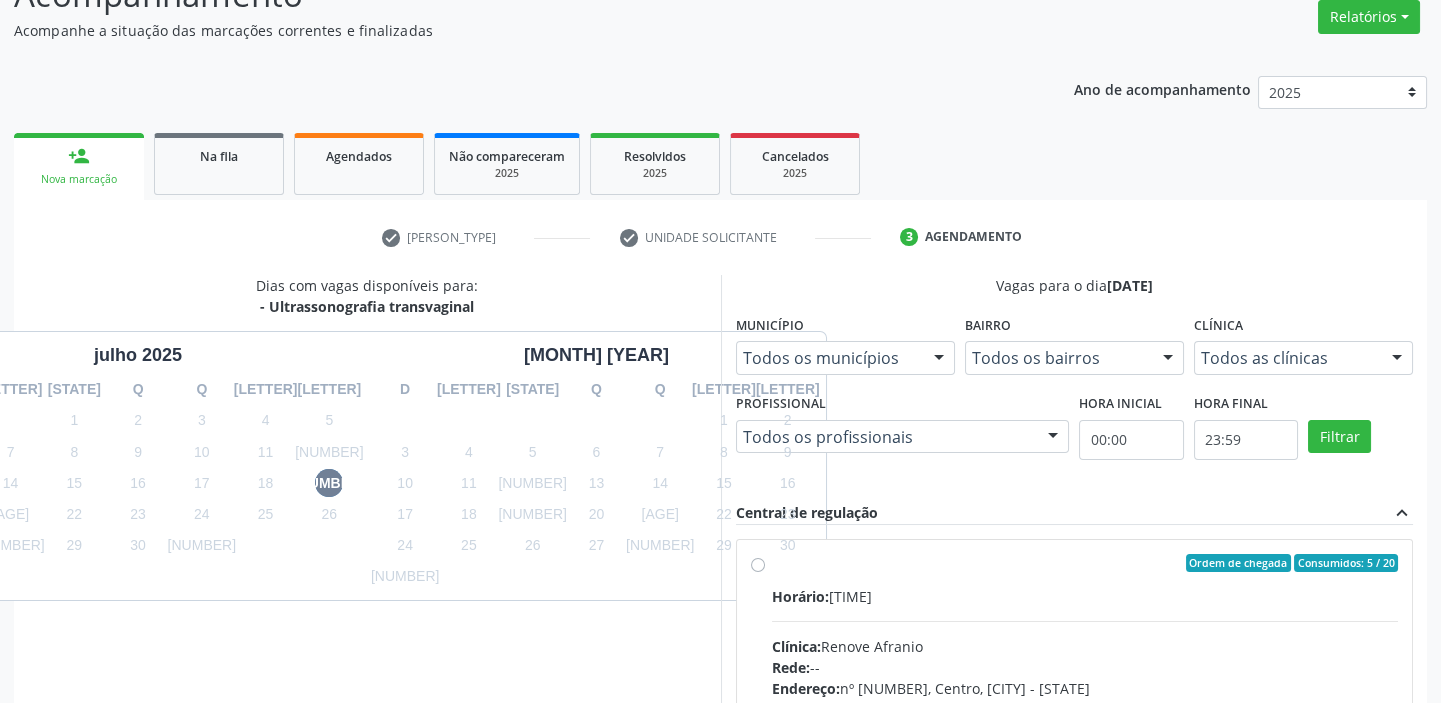 click on "Horário:   [TIME]
Clínica:  [BRAND]
Rede:
--
Endereço:   nº 70, Centro, [CITY] - [STATE]
Telefone:   [PHONE]
Profissional:
--
Informações adicionais sobre o atendimento
Idade de atendimento:
Sem restrição
Gênero(s) atendido(s):
Sem restrição
Informações adicionais:
--" at bounding box center (1085, 723) 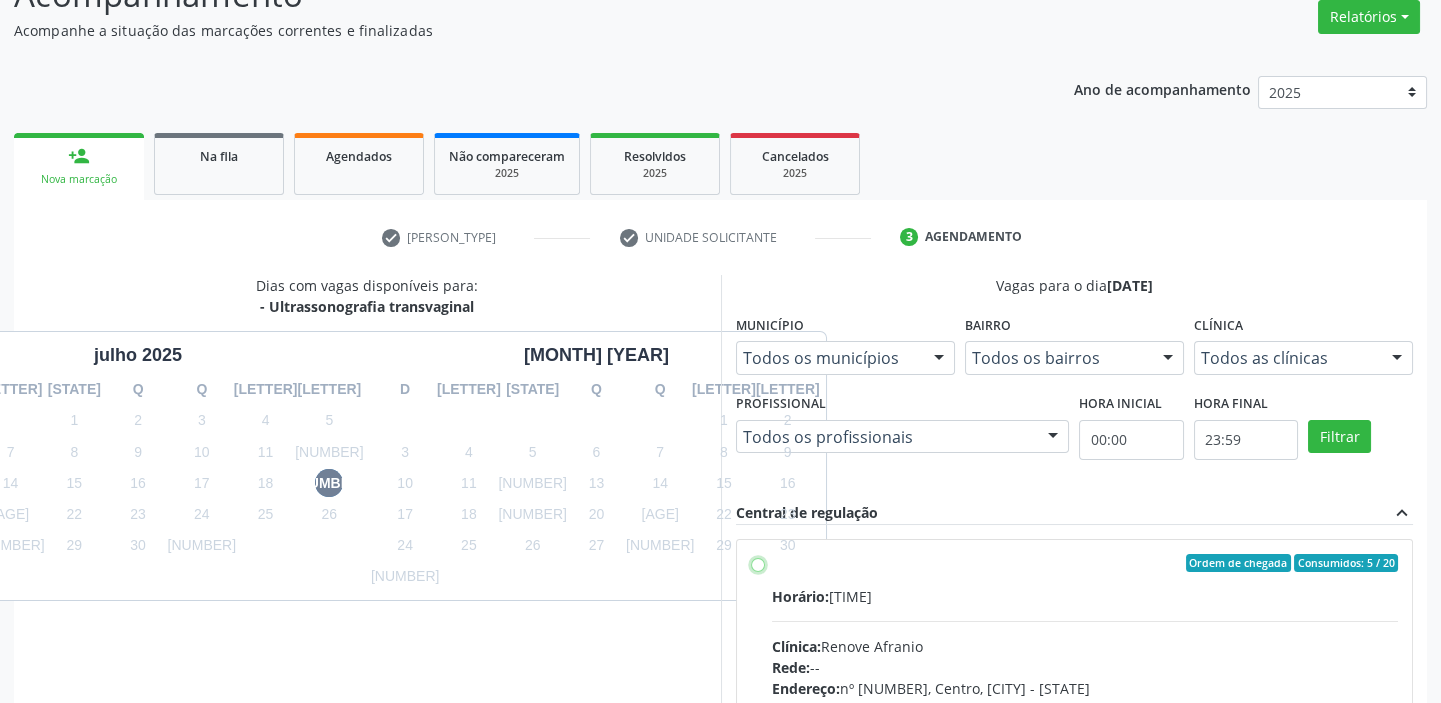 click on "Ordem de chegada
Consumidos: 5 / 20
Horário:   14:00
Clínica:  [BRAND] [NAME]
Rede:
--
Endereço:   nº [NUMBER], [NEIGHBORHOOD], [CITY] - [STATE]
Telefone:   ([AREA]) [PHONE]
Profissional:
--
Informações adicionais sobre o atendimento
Idade de atendimento:
Sem restrição
Gênero(s) atendido(s):
Sem restrição
Informações adicionais:
--" at bounding box center (758, 563) 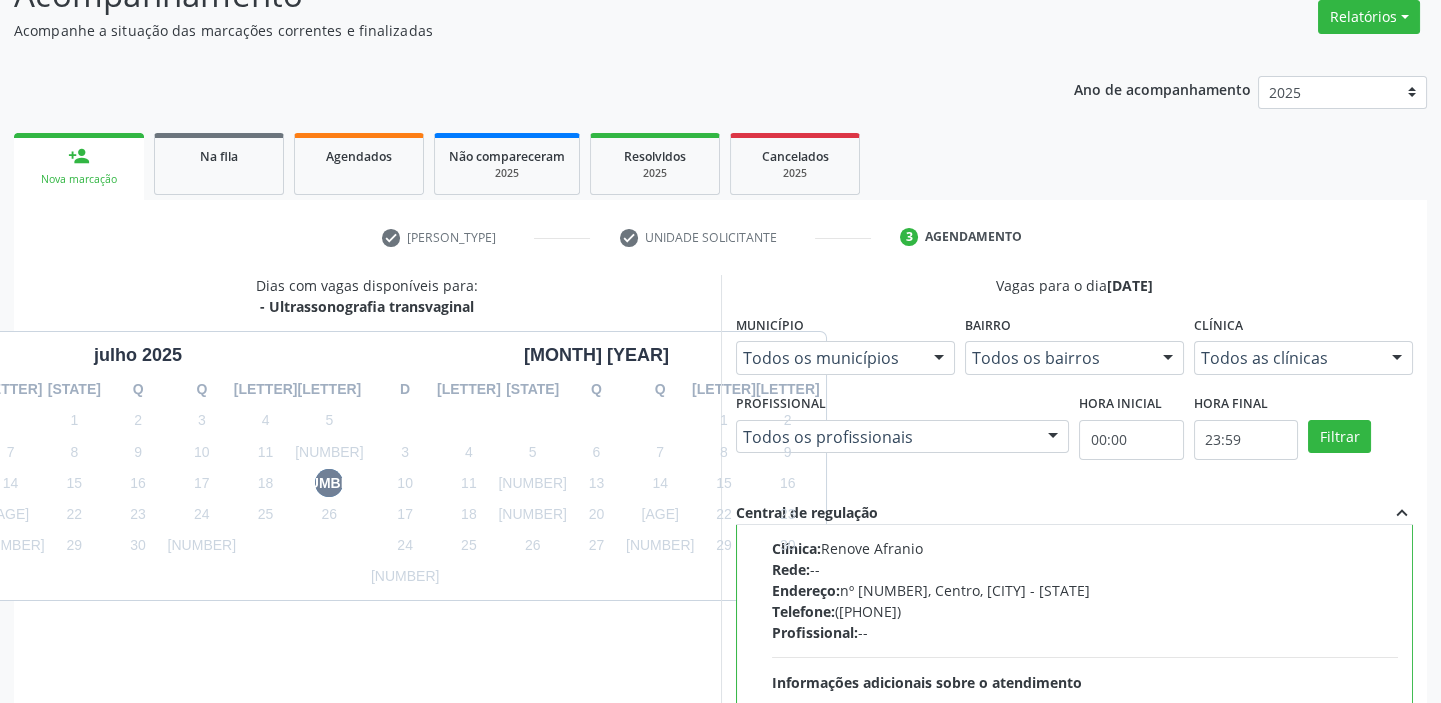 scroll, scrollTop: 99, scrollLeft: 0, axis: vertical 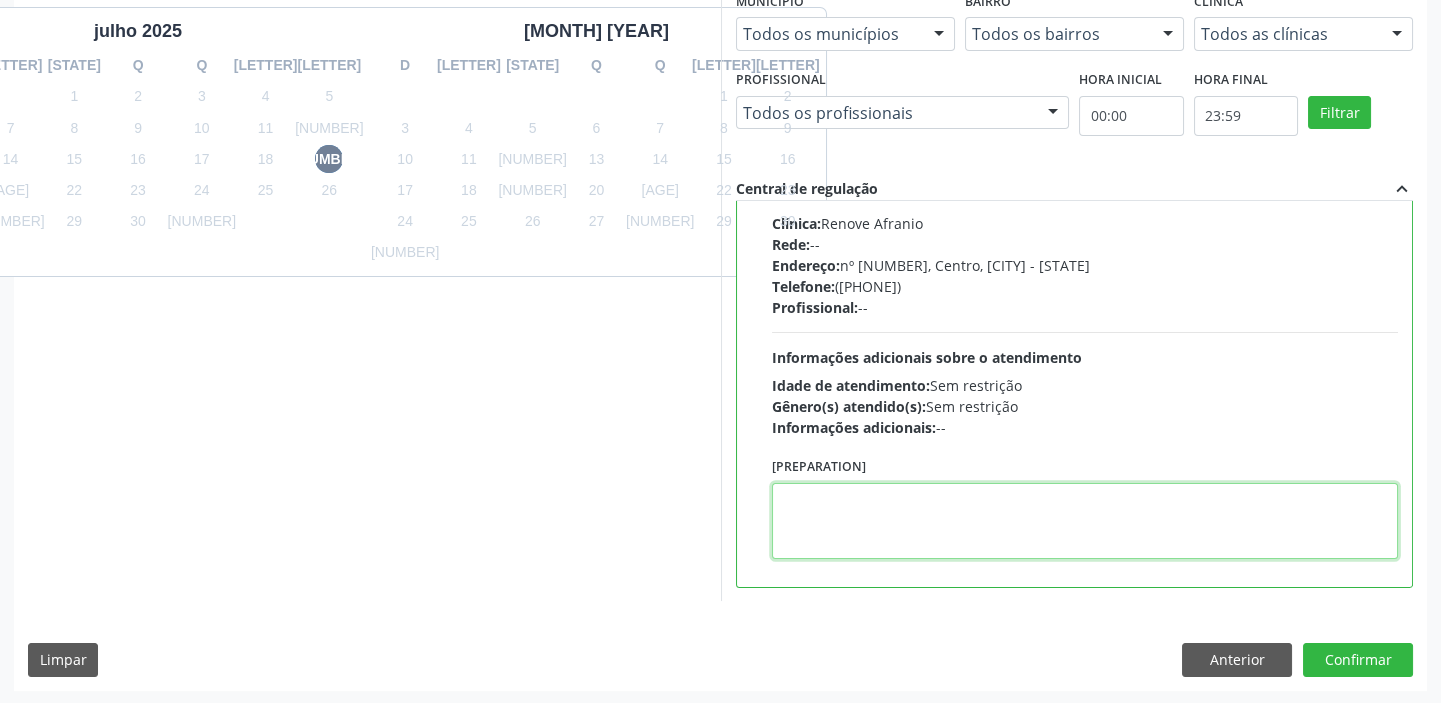 click at bounding box center (1085, 521) 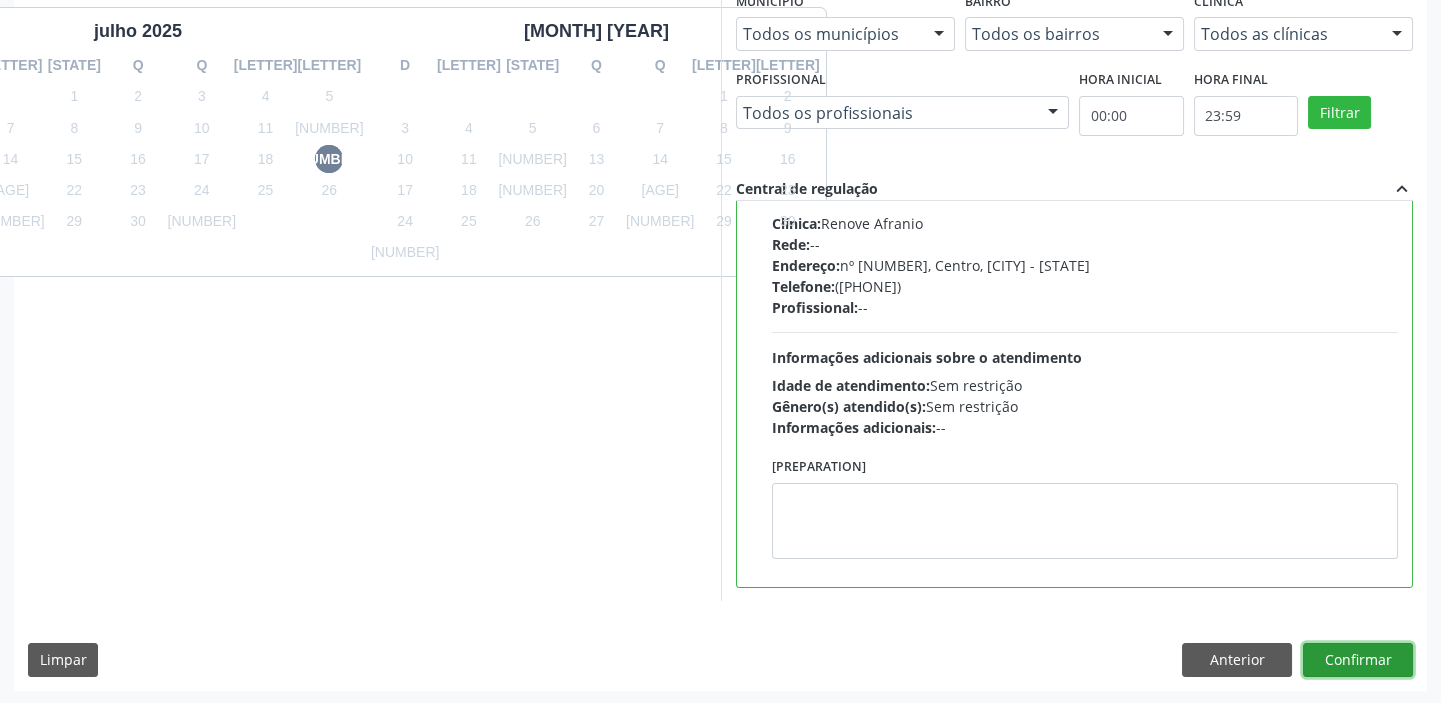 click on "Confirmar" at bounding box center [1358, 660] 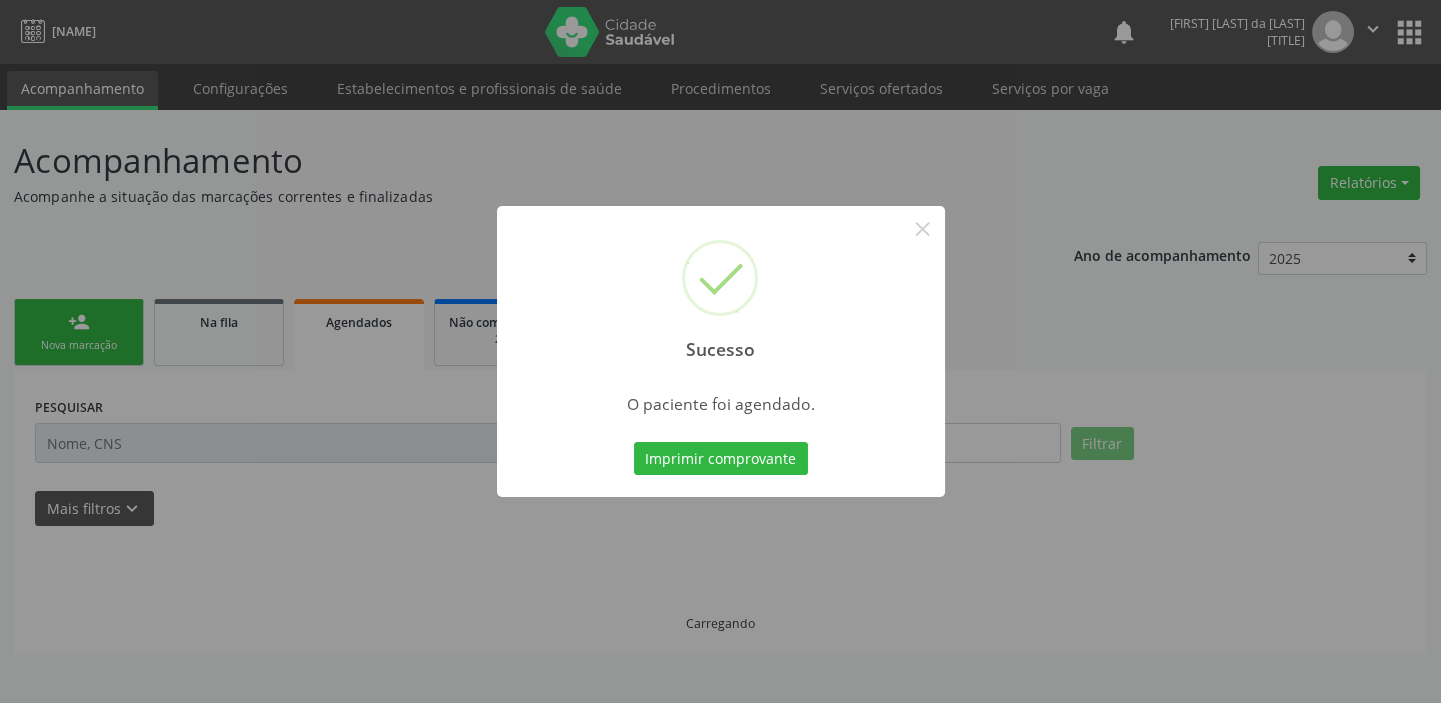 scroll, scrollTop: 0, scrollLeft: 0, axis: both 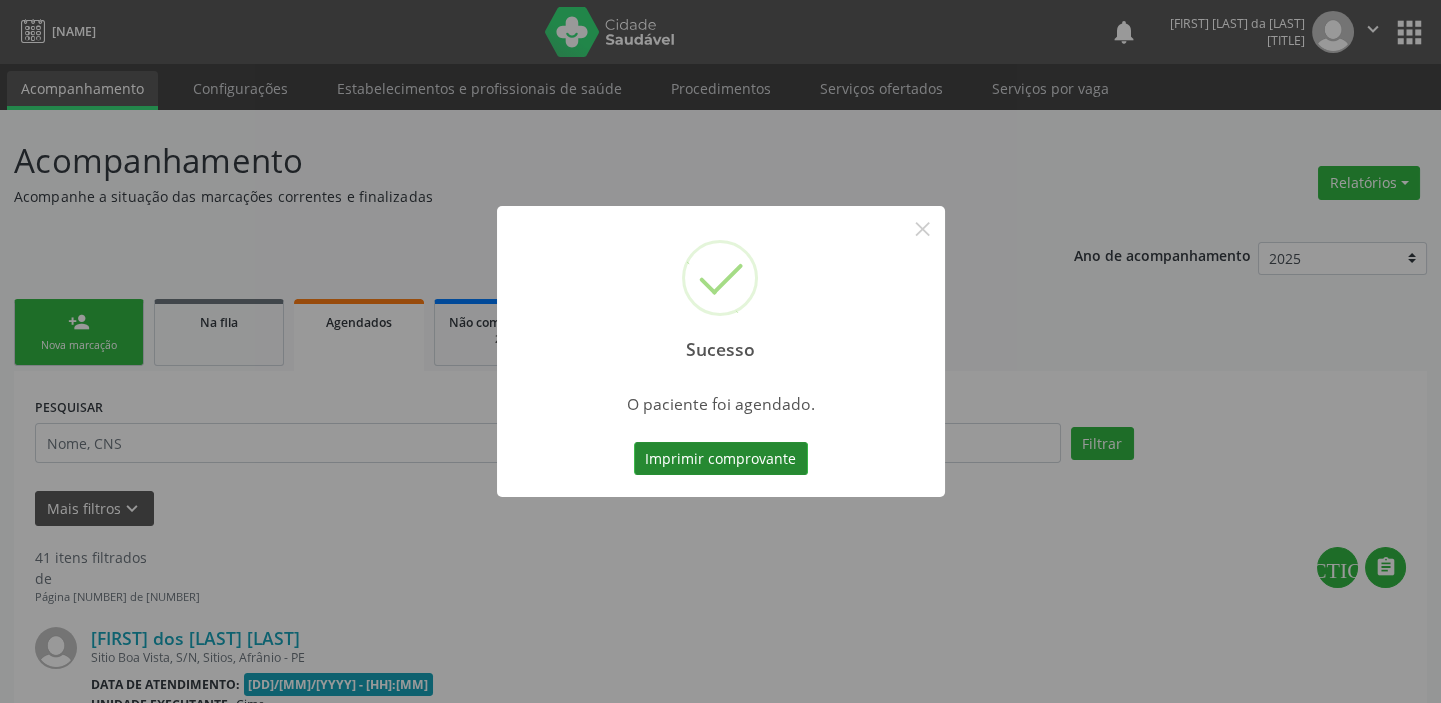 click on "Imprimir comprovante" at bounding box center [721, 459] 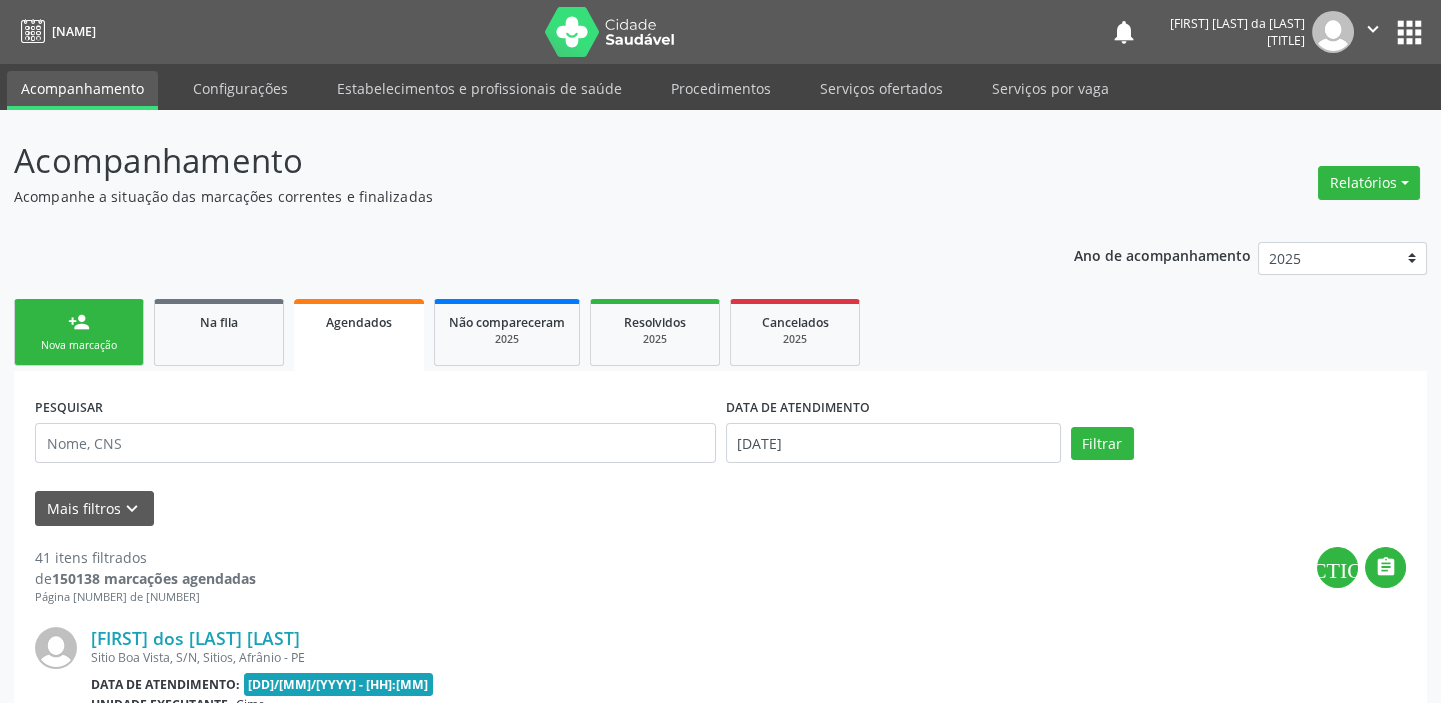 click on "person_add" at bounding box center [79, 322] 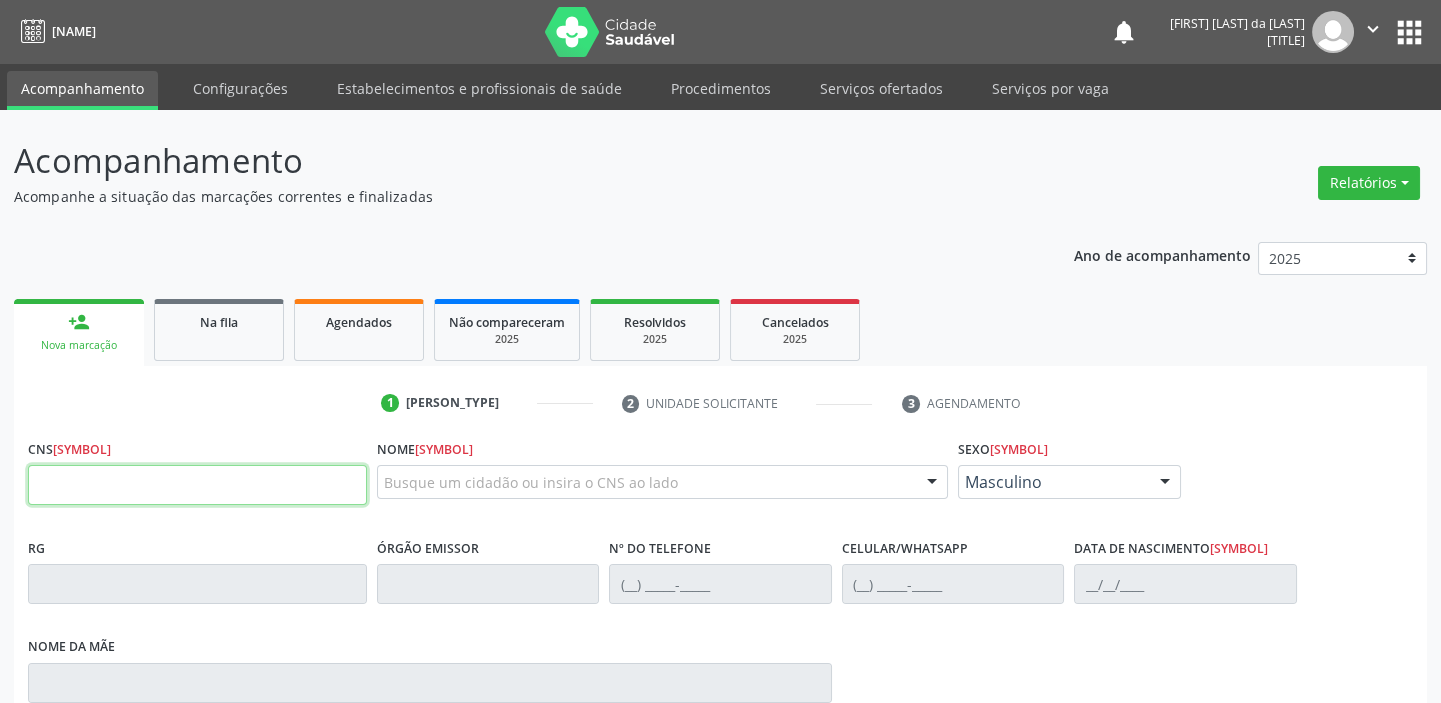 click at bounding box center (197, 485) 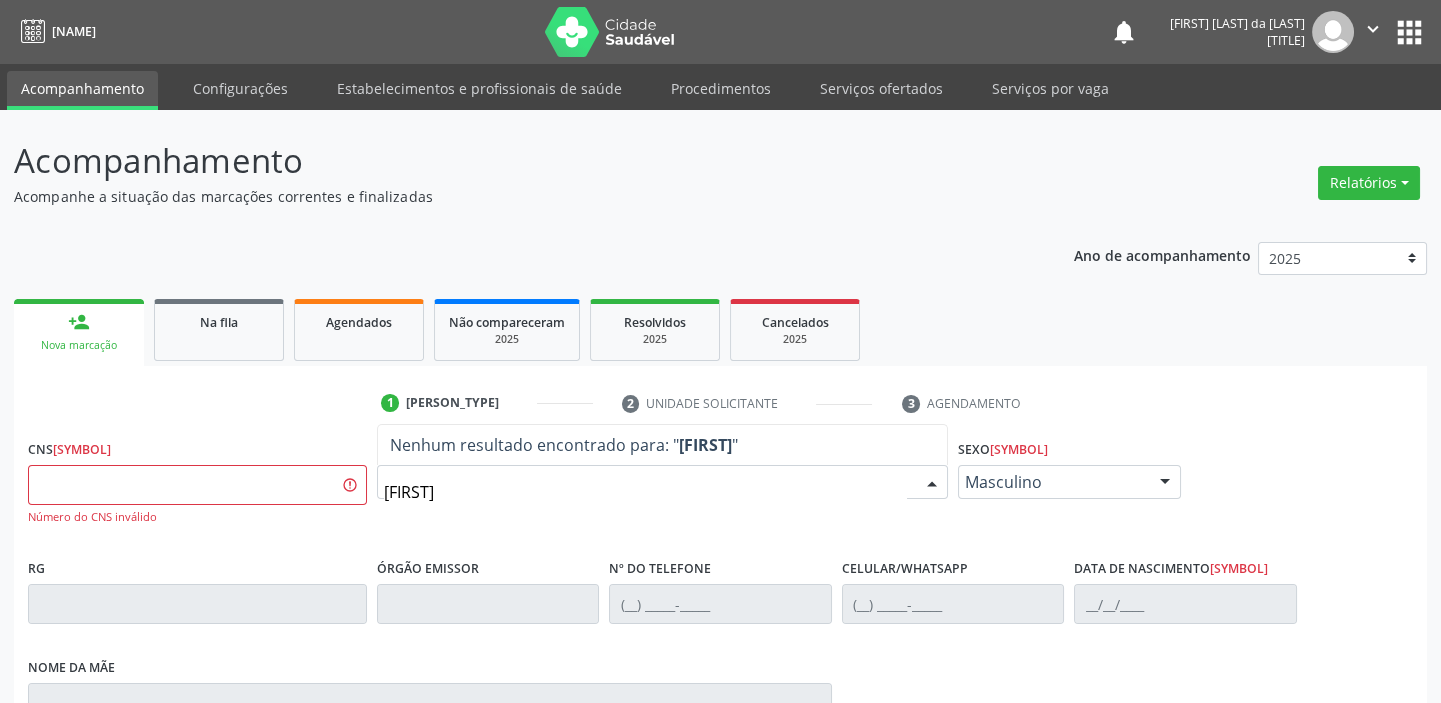 type on "[FIRST]" 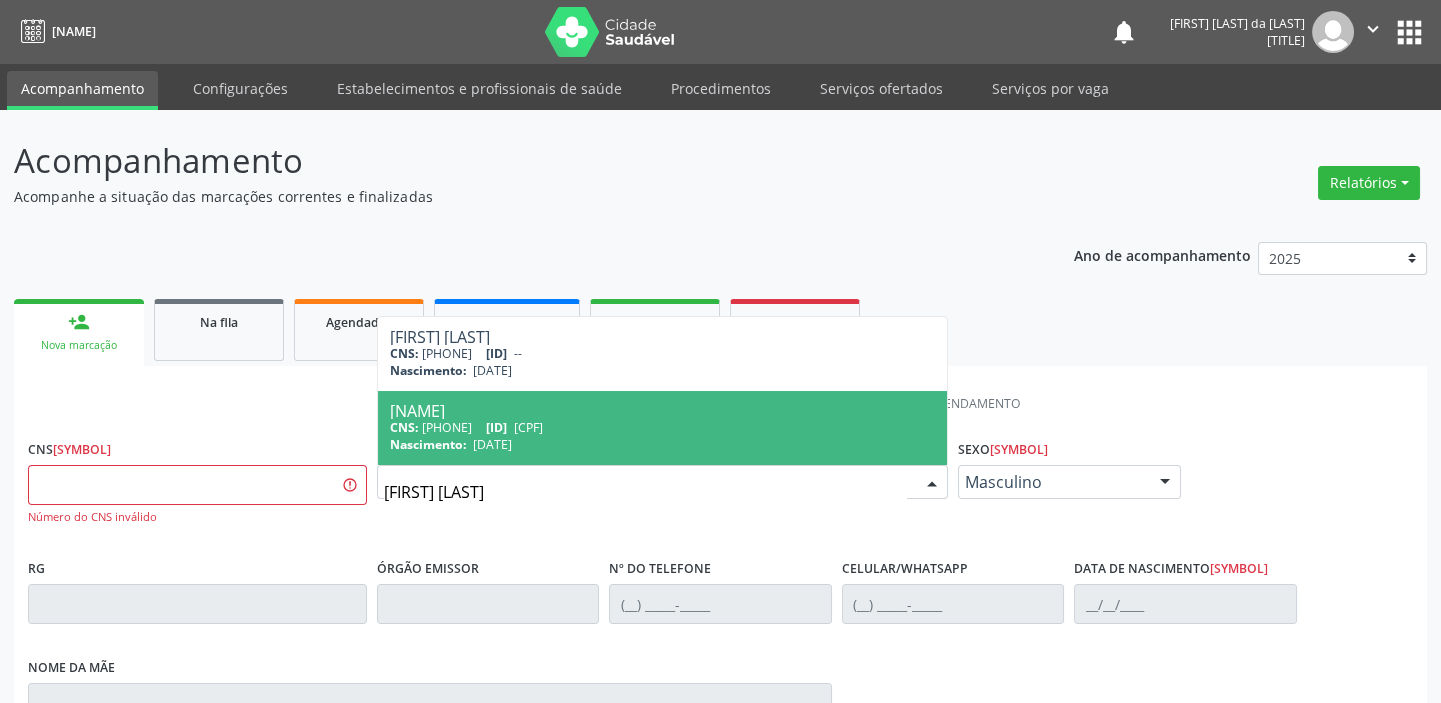 click on "Nascimento:
[DATE]" at bounding box center [662, 444] 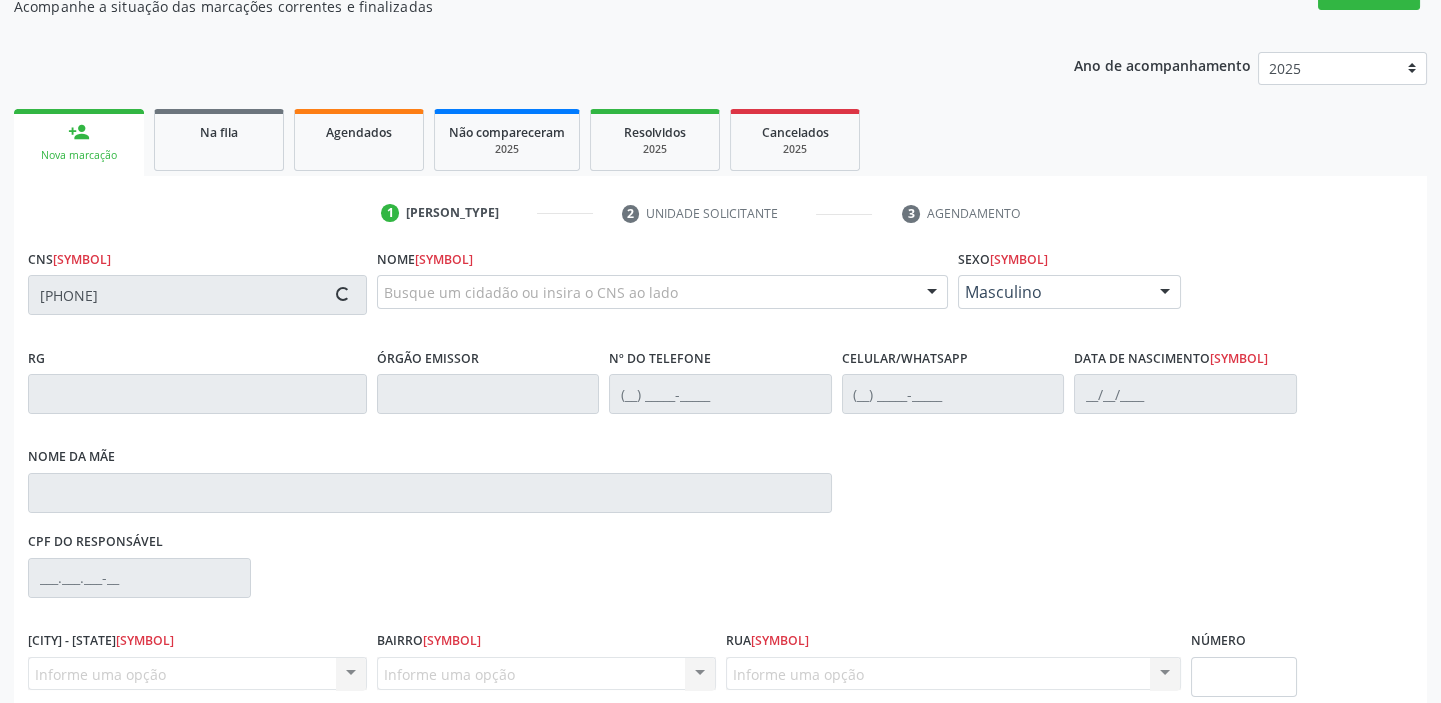 scroll, scrollTop: 366, scrollLeft: 0, axis: vertical 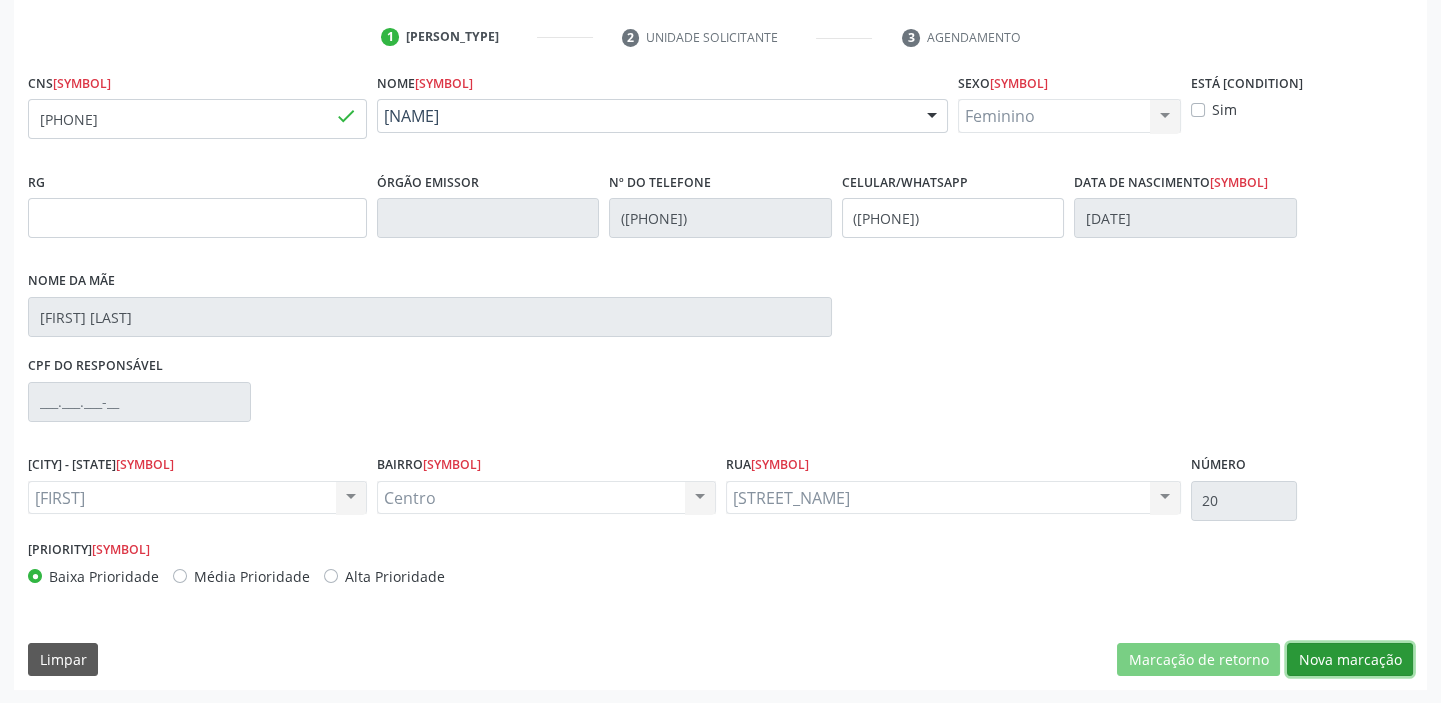click on "Nova marcação" at bounding box center (1198, 660) 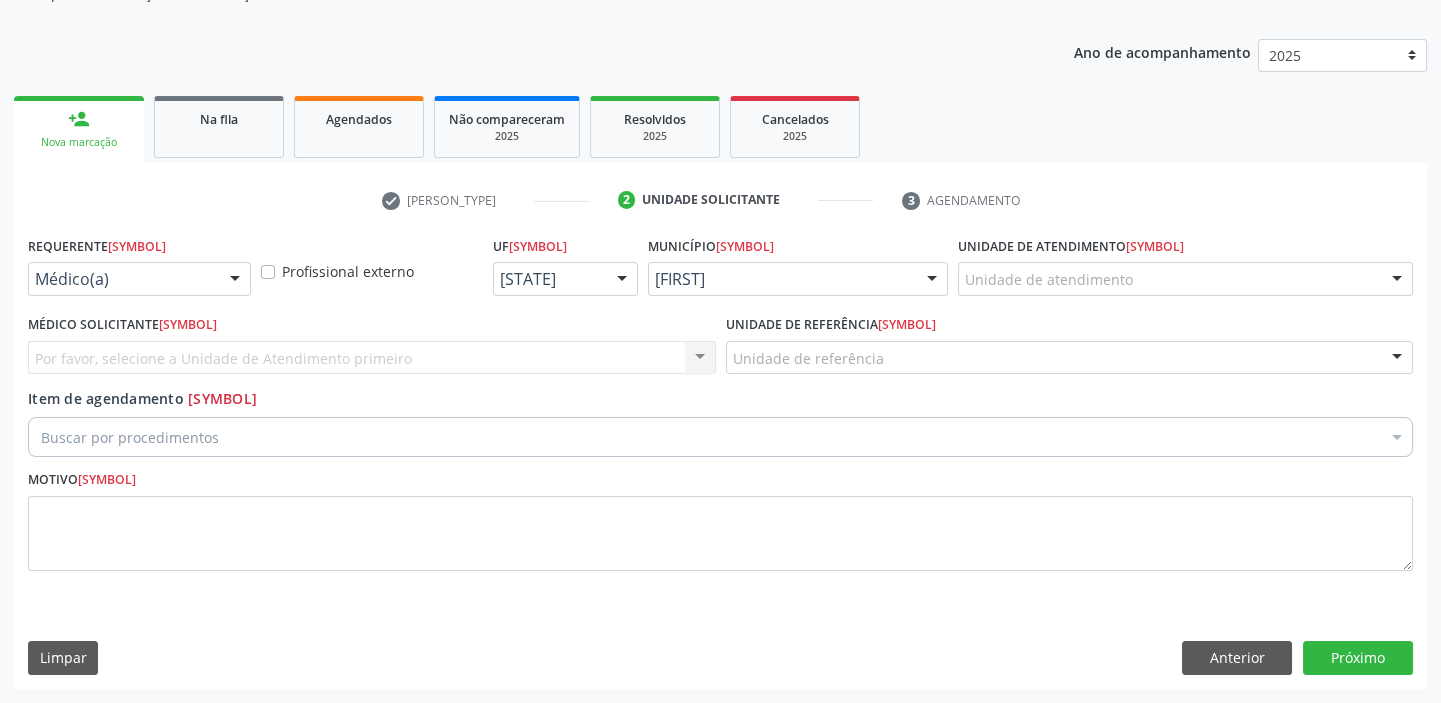 scroll, scrollTop: 201, scrollLeft: 0, axis: vertical 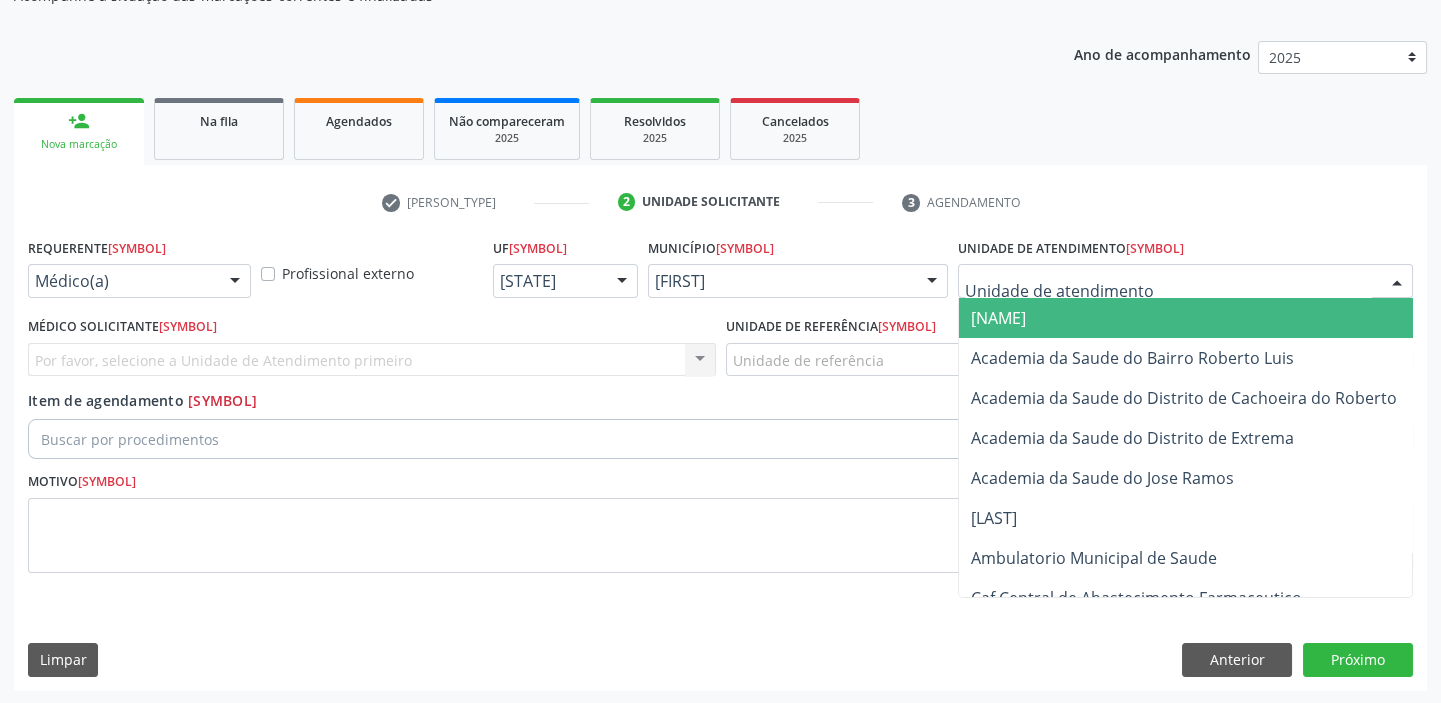 drag, startPoint x: 987, startPoint y: 267, endPoint x: 987, endPoint y: 285, distance: 18 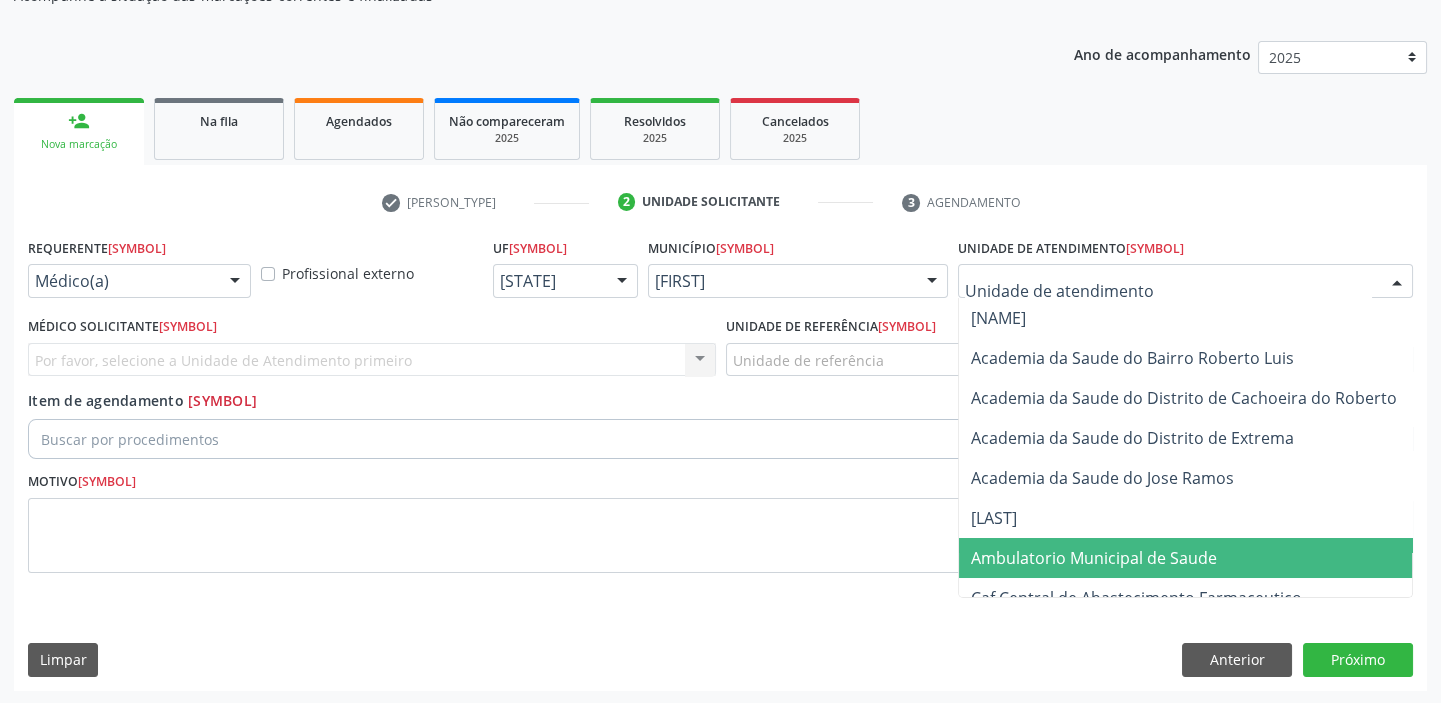 click on "Ambulatorio Municipal de Saude" at bounding box center [1197, 558] 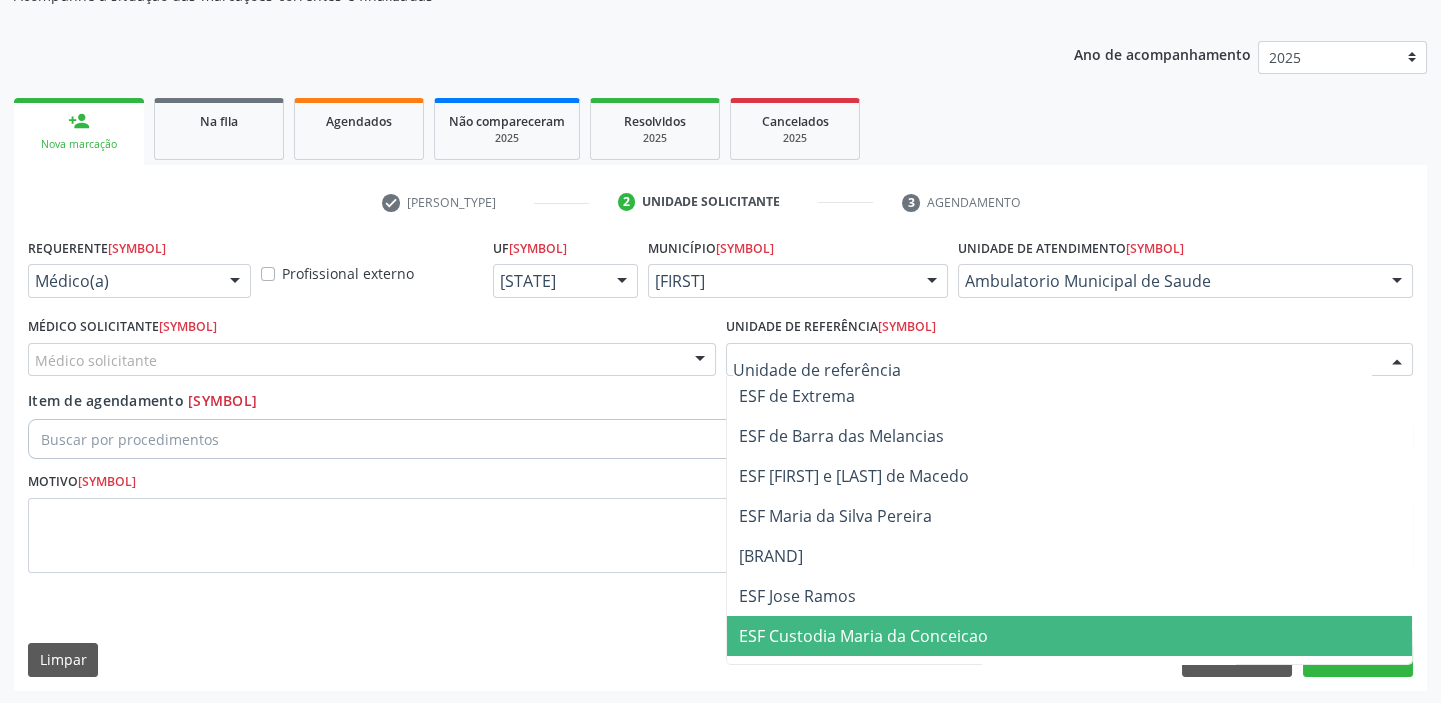 click on "ESF Custodia Maria da Conceicao" at bounding box center (863, 636) 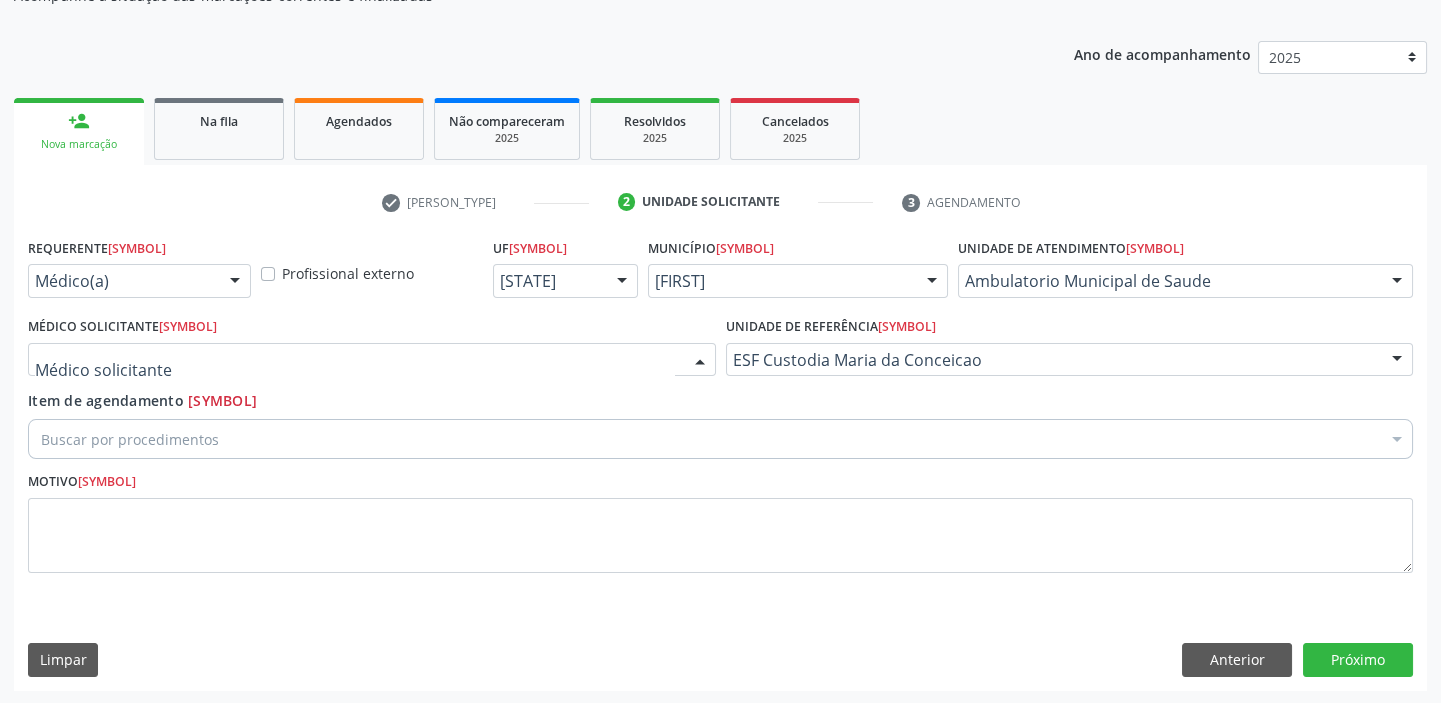 click at bounding box center (372, 360) 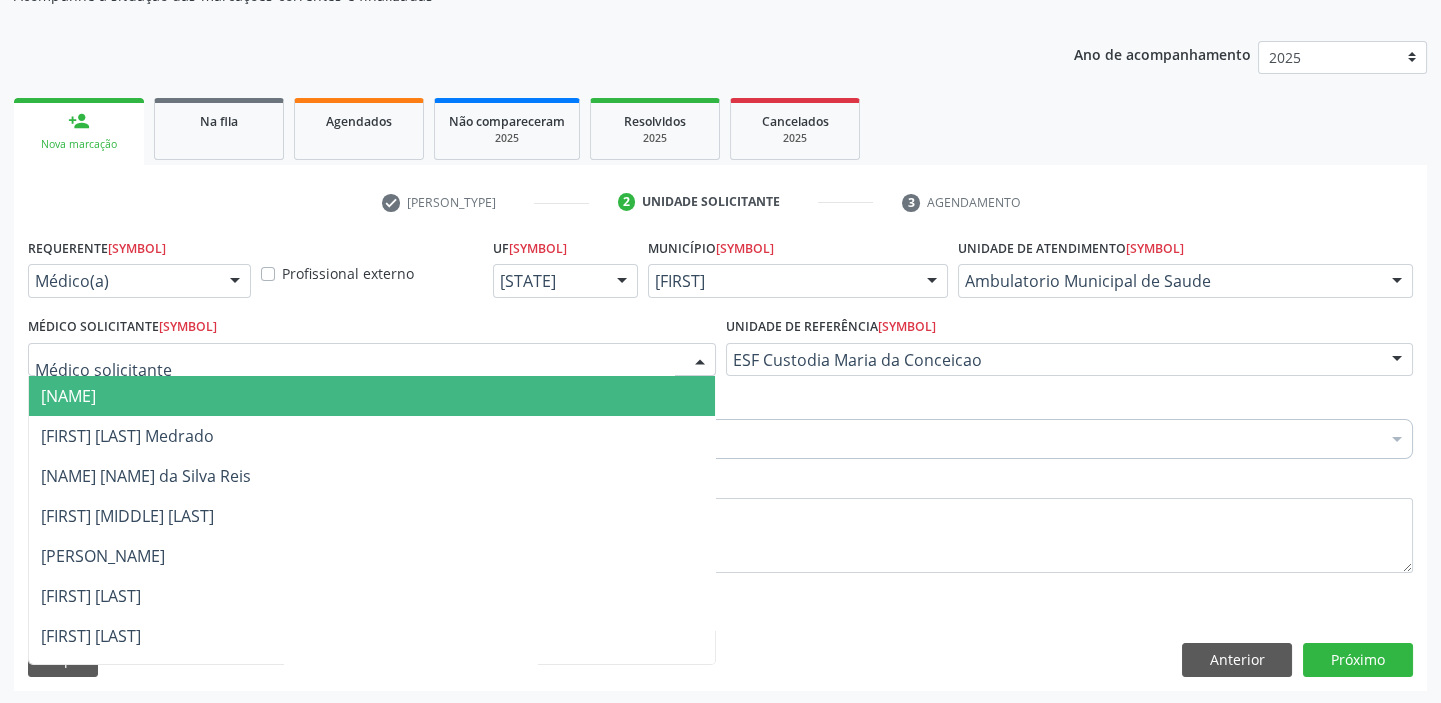 click on "[NAME]" at bounding box center (68, 396) 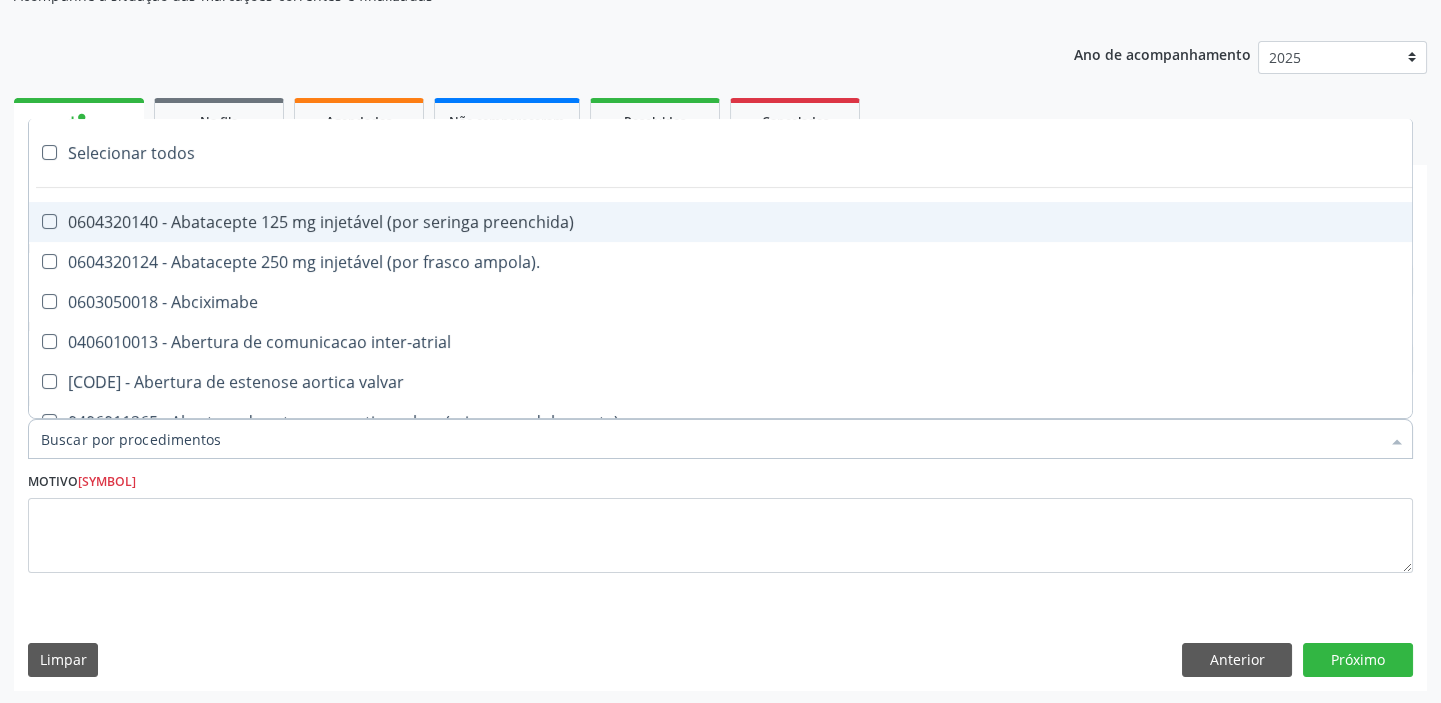 paste on "transvagi" 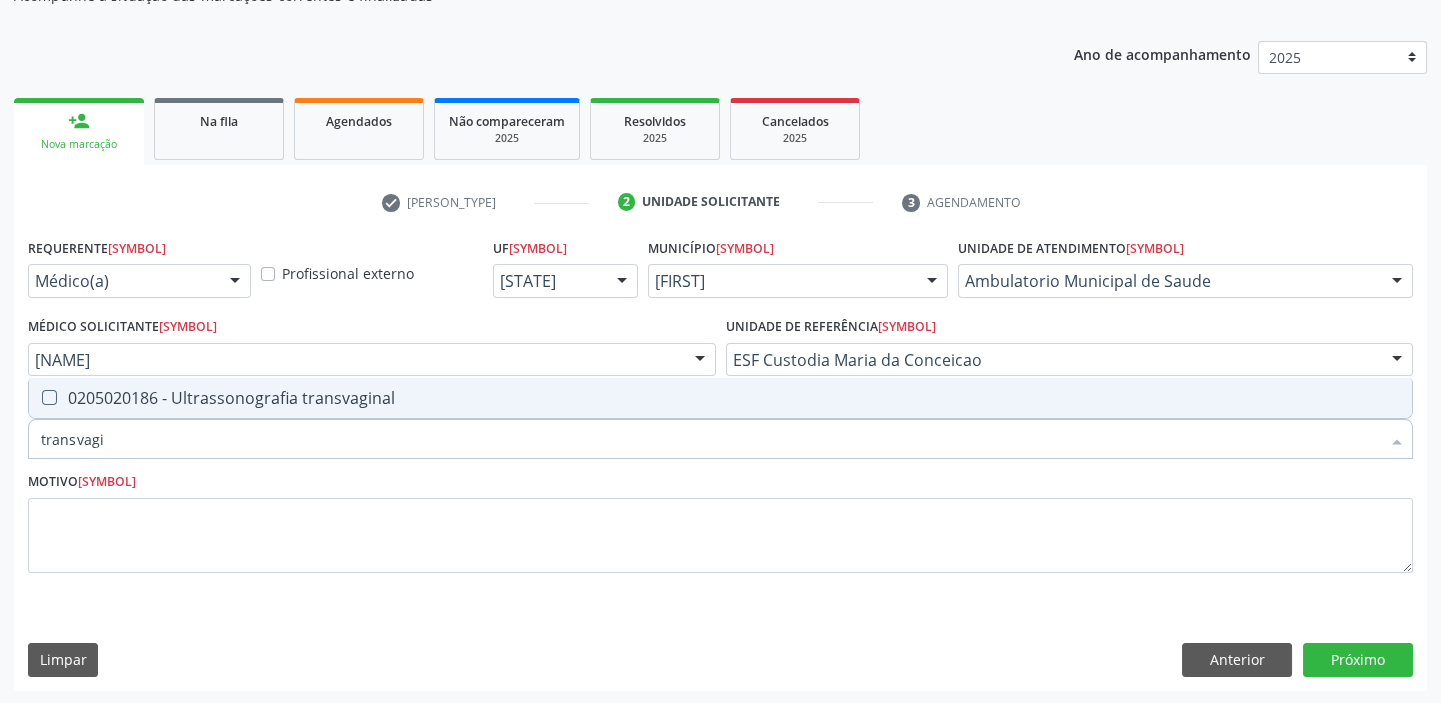 click on "0205020186 - Ultrassonografia transvaginal" at bounding box center [720, 398] 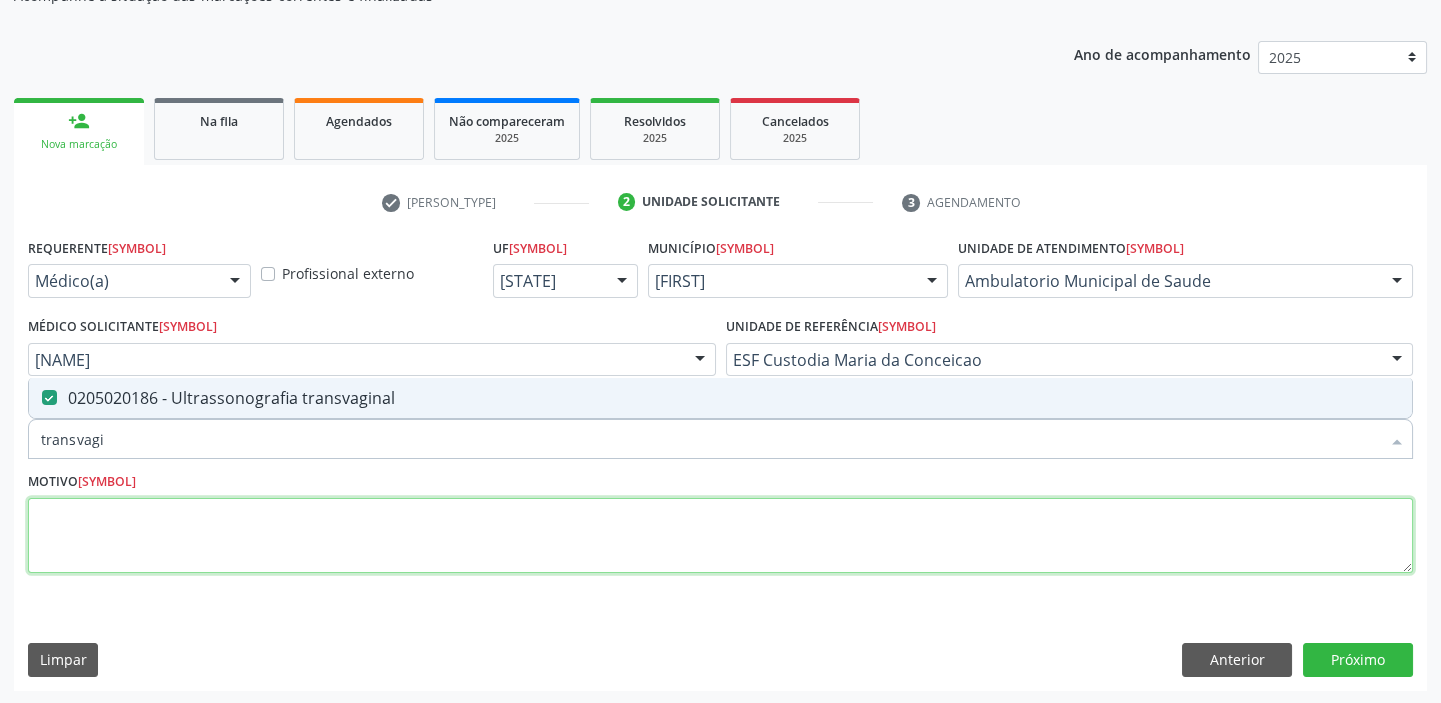 click at bounding box center [720, 536] 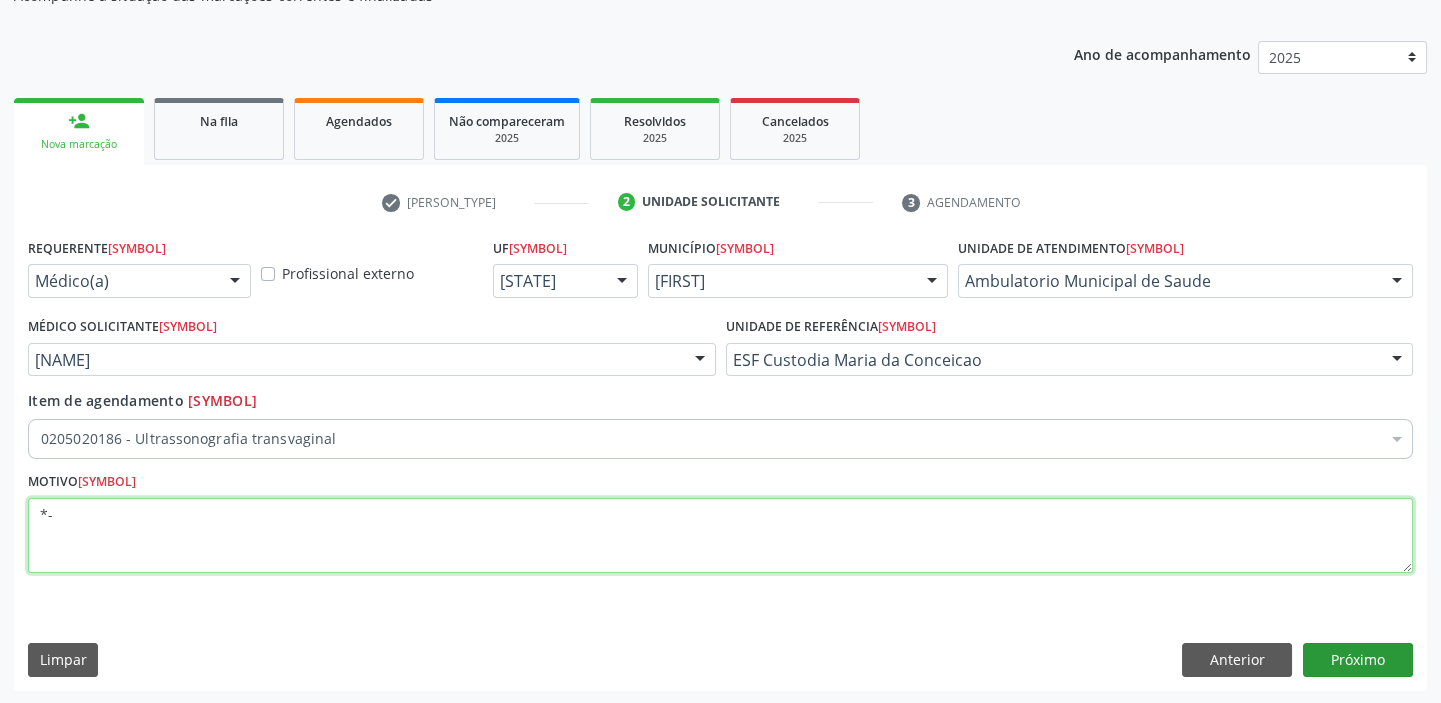 type on "*-" 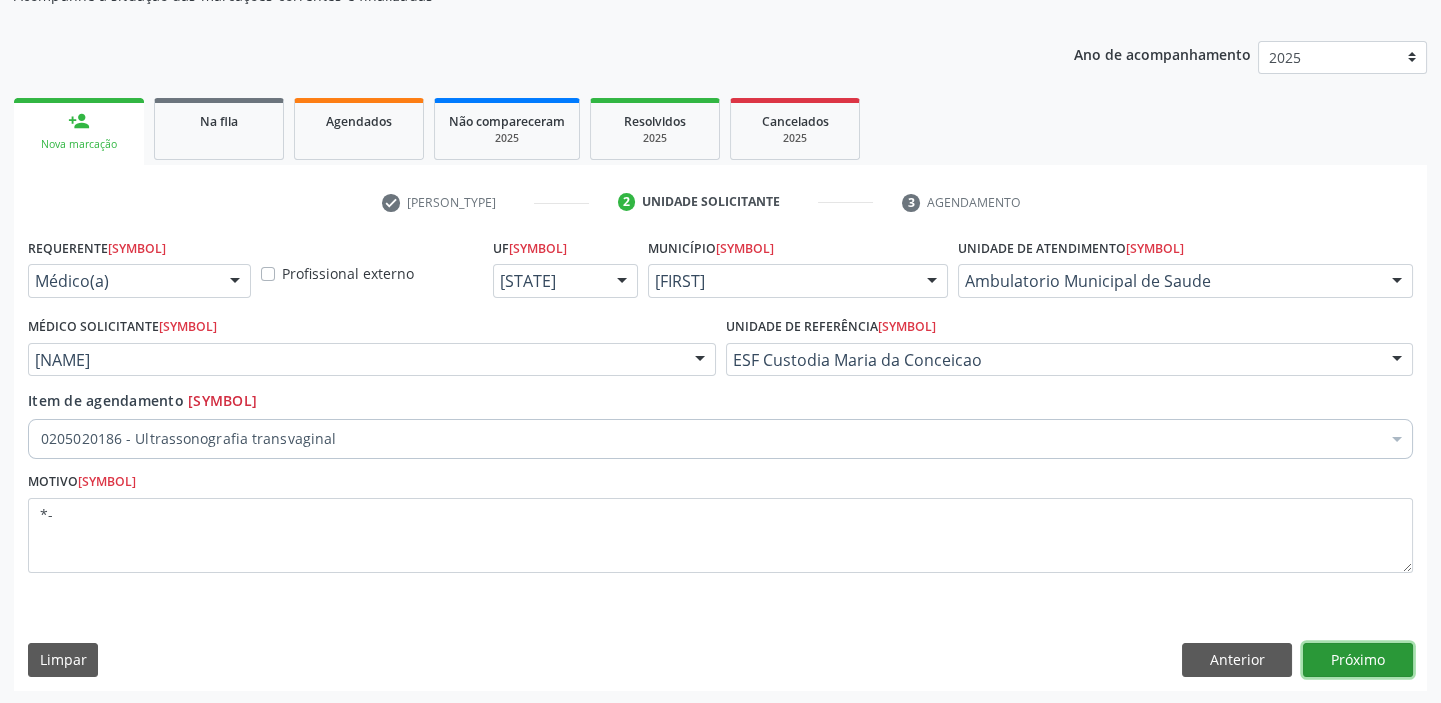 click on "Próximo" at bounding box center (1358, 660) 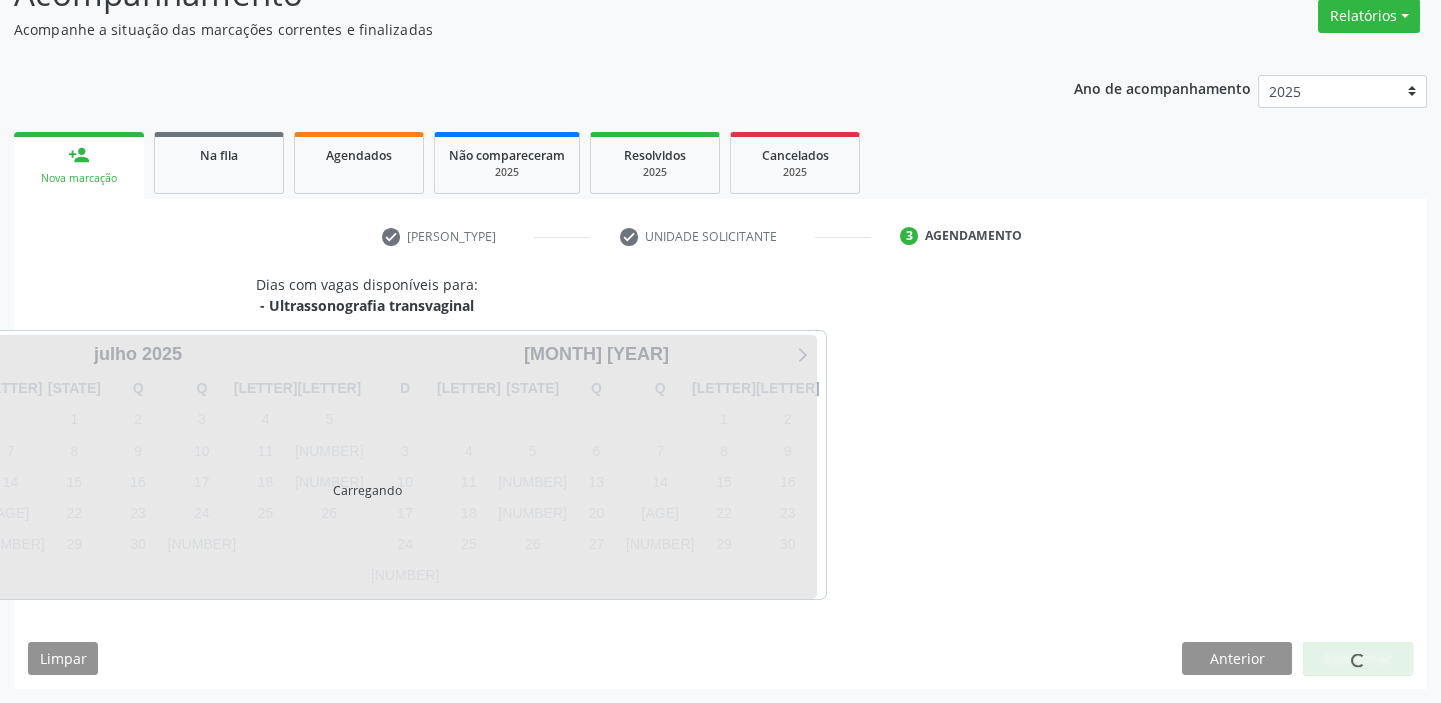scroll, scrollTop: 166, scrollLeft: 0, axis: vertical 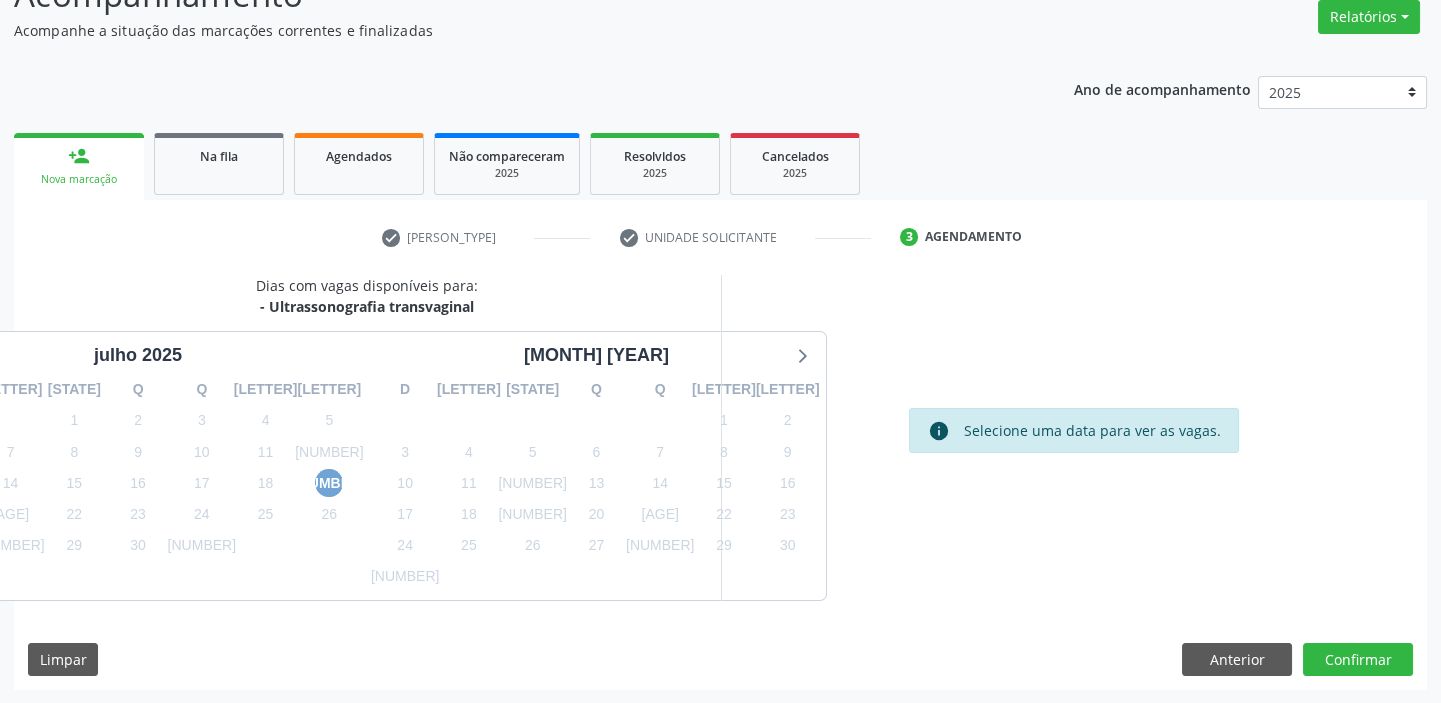 click on "[NUMBER]" at bounding box center (329, 483) 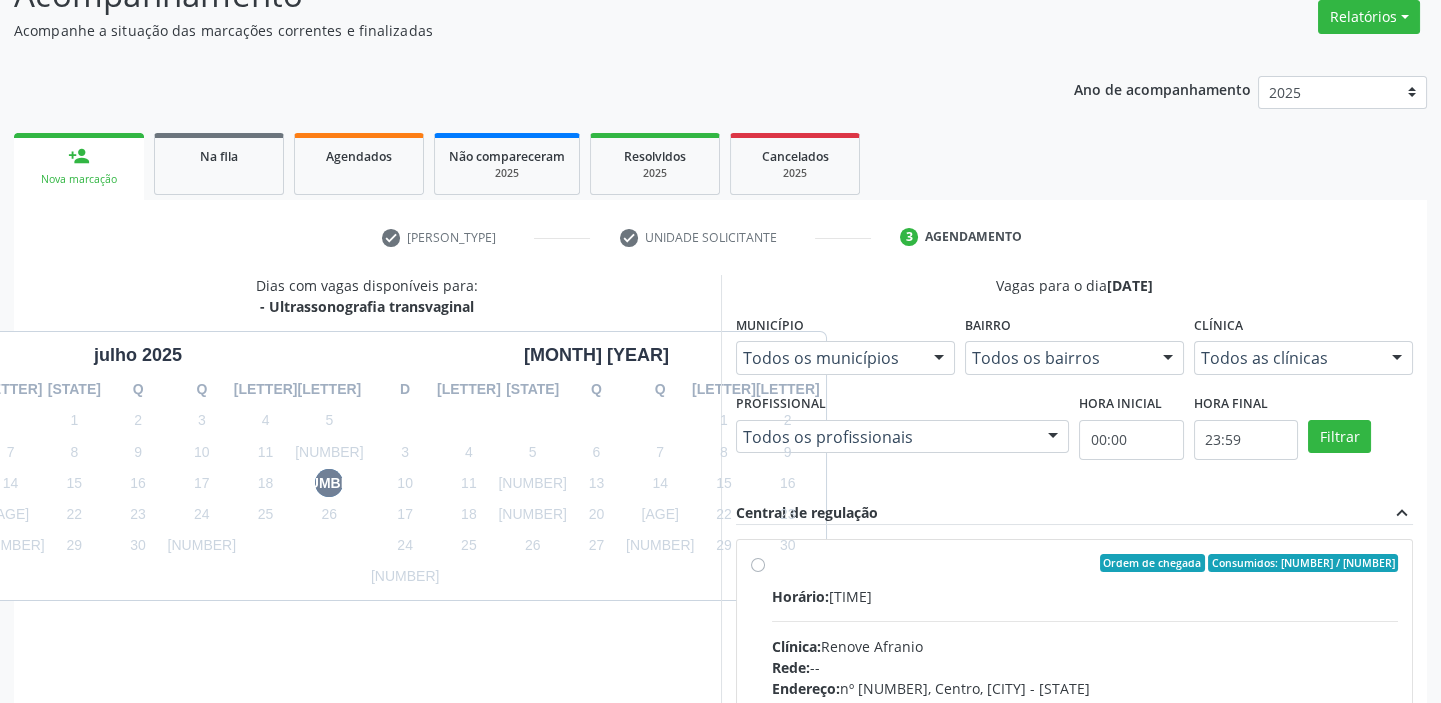 click on "Horário:   [TIME]" at bounding box center [1085, 596] 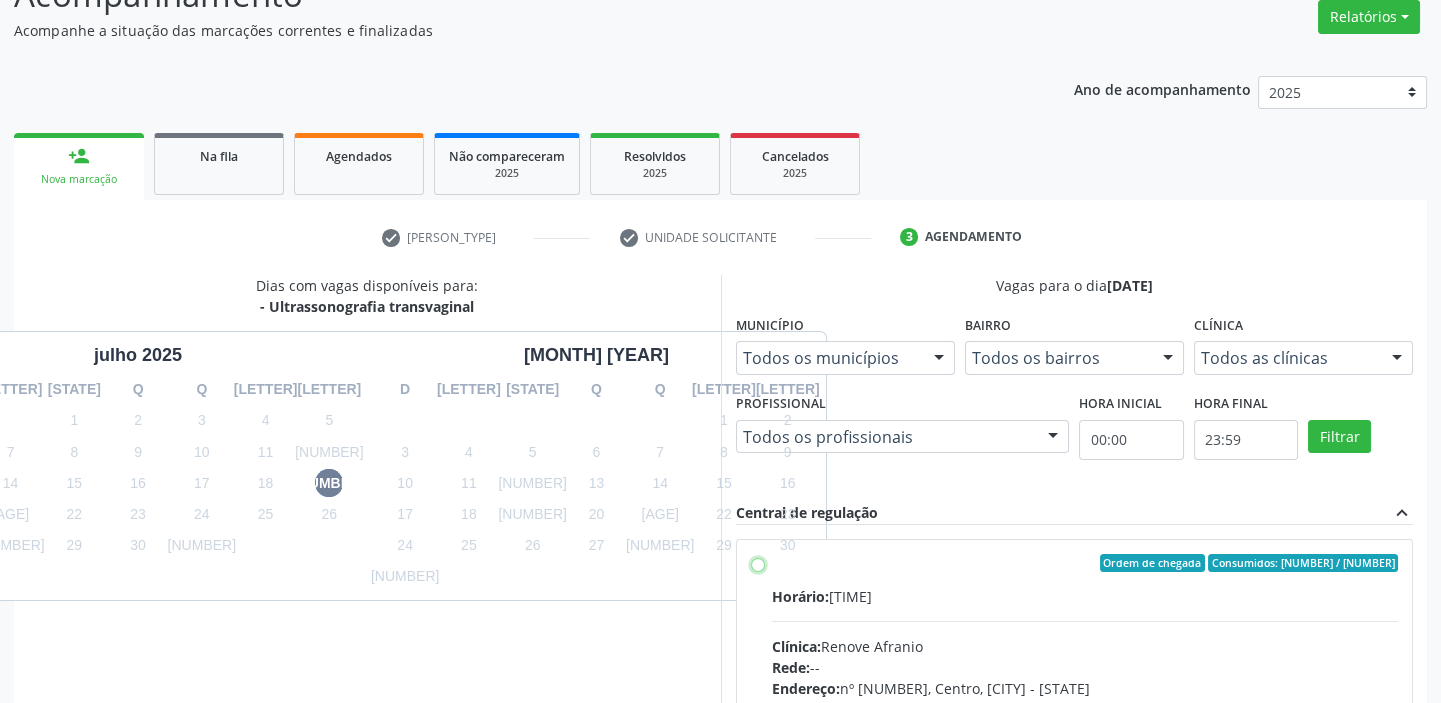 click on "Ordem de chegada
Consumidos: 6 / 20
Horário:   [TIME]
Clínica:  Renove Afranio
Rede:
--
Endereço:   nº 70, Centro, Afrânio - PE
Telefone:   [PHONE]
Profissional:
--
Informações adicionais sobre o atendimento
Idade de atendimento:
Sem restrição
Gênero(s) atendido(s):
Sem restrição
Informações adicionais:
--" at bounding box center [758, 563] 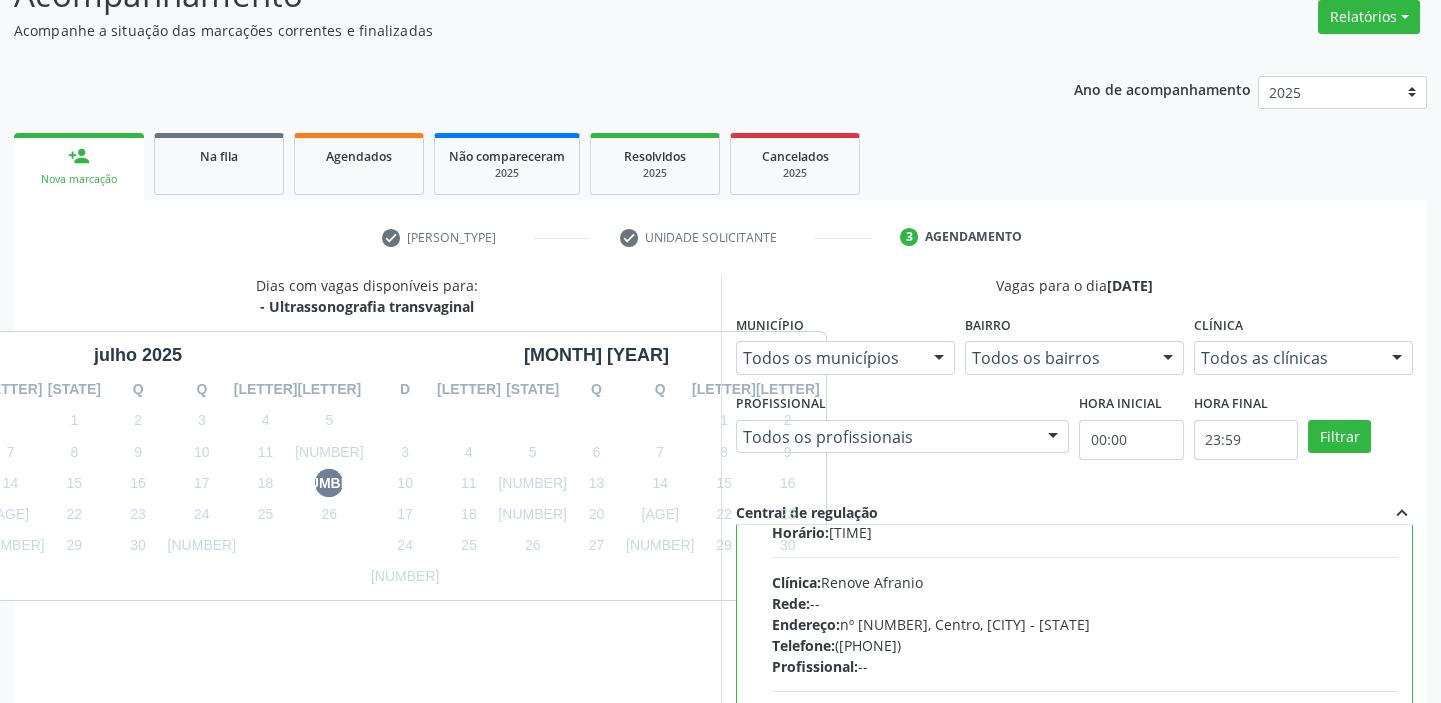 scroll, scrollTop: 99, scrollLeft: 0, axis: vertical 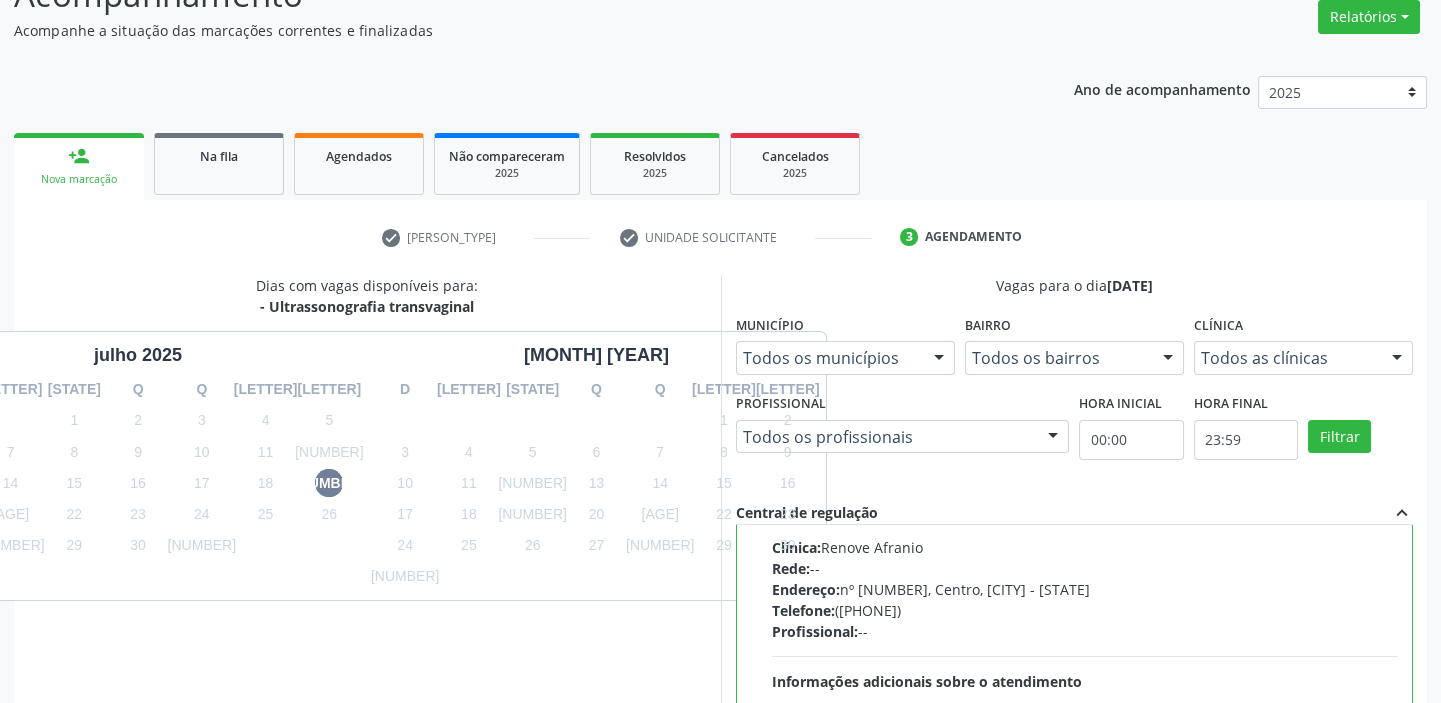 click on "Profissional:
--" at bounding box center [1085, 631] 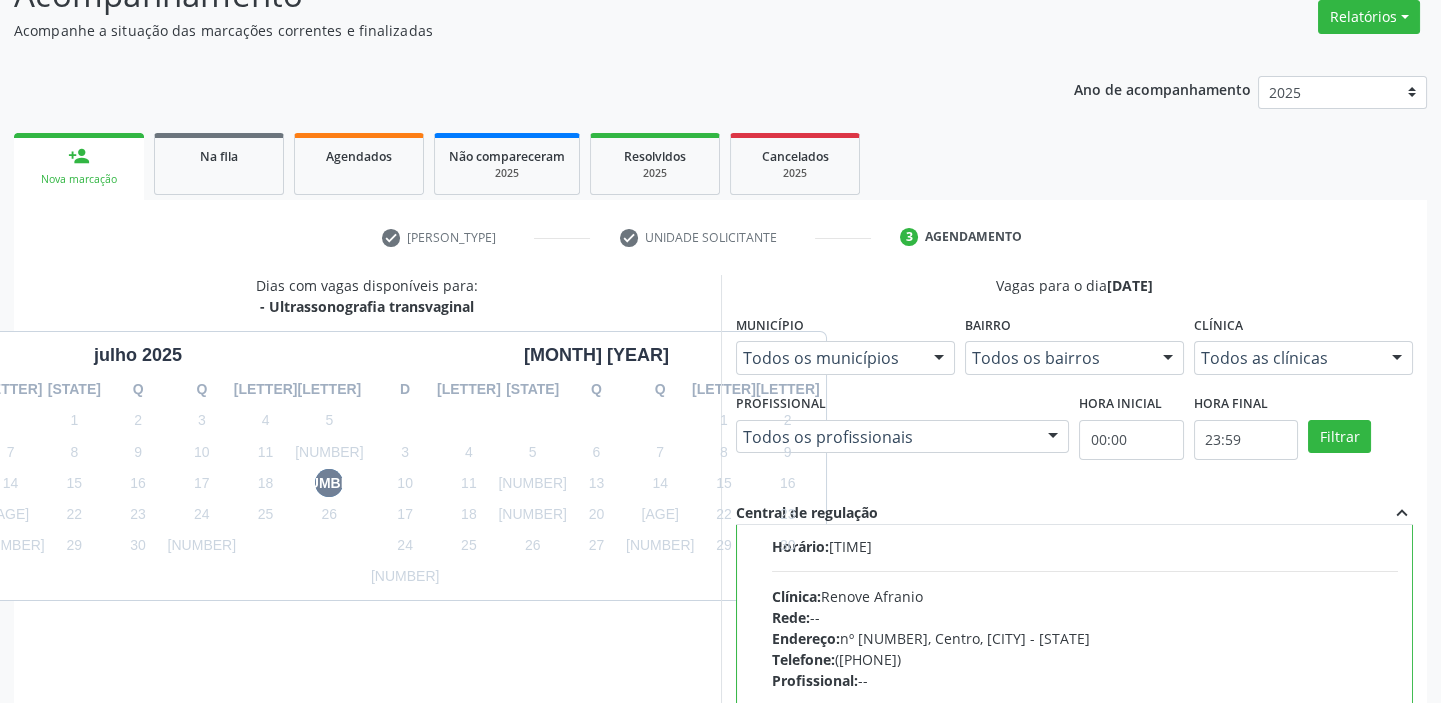 scroll, scrollTop: 99, scrollLeft: 0, axis: vertical 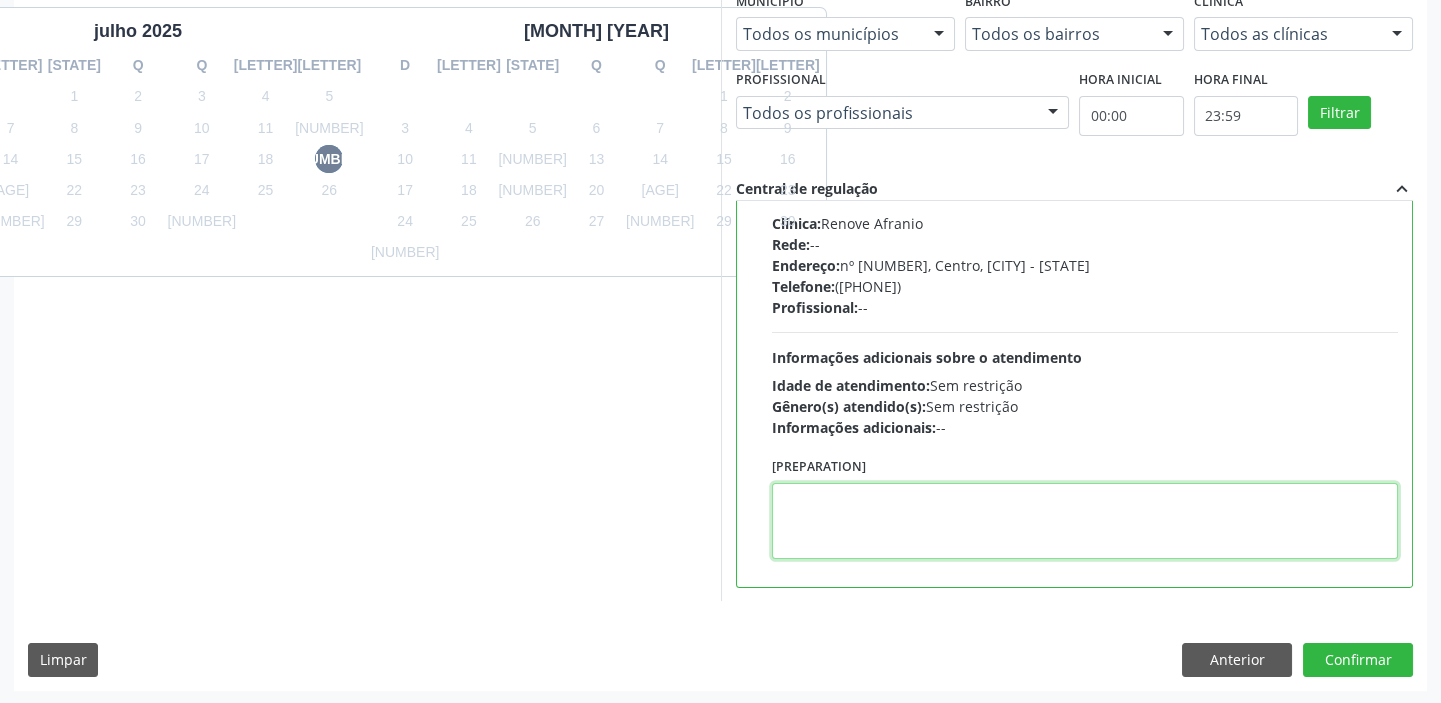 click at bounding box center [1085, 521] 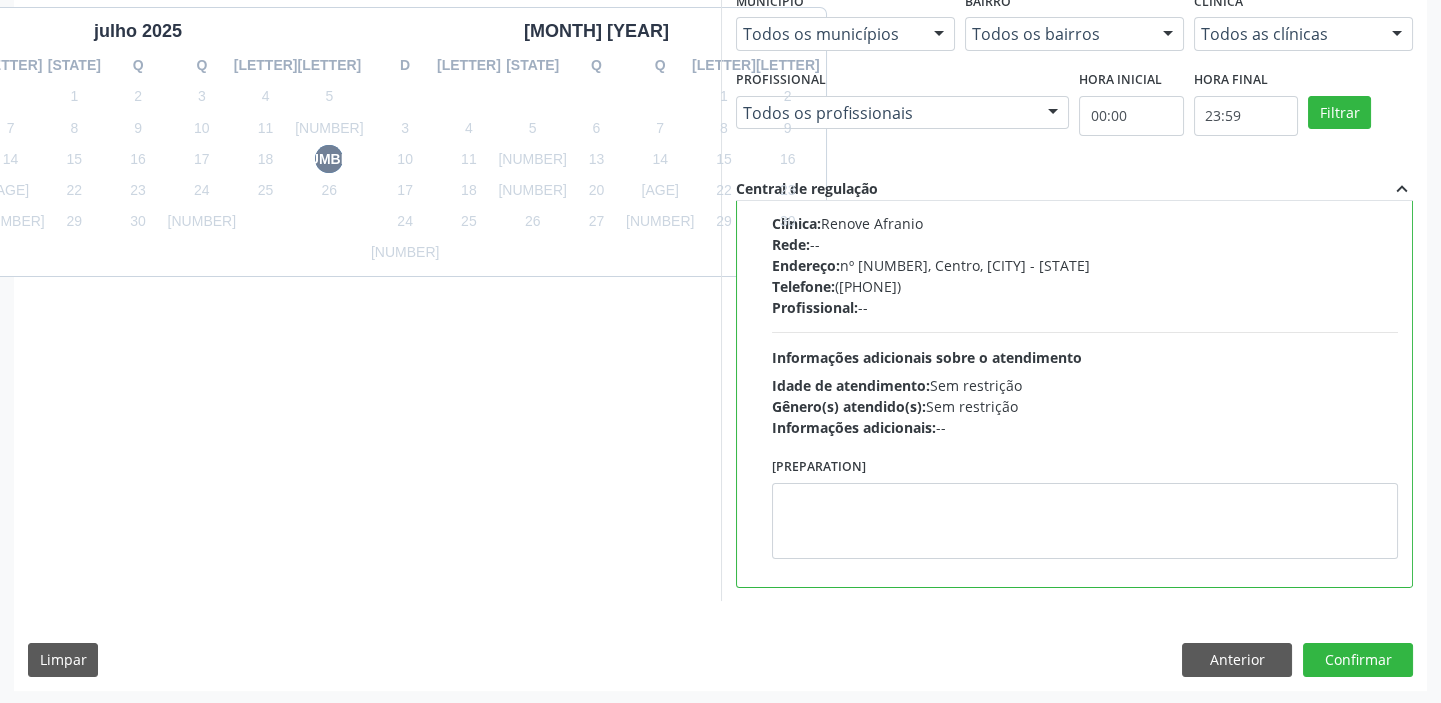click on "Anterior
Confirmar" at bounding box center [1297, 660] 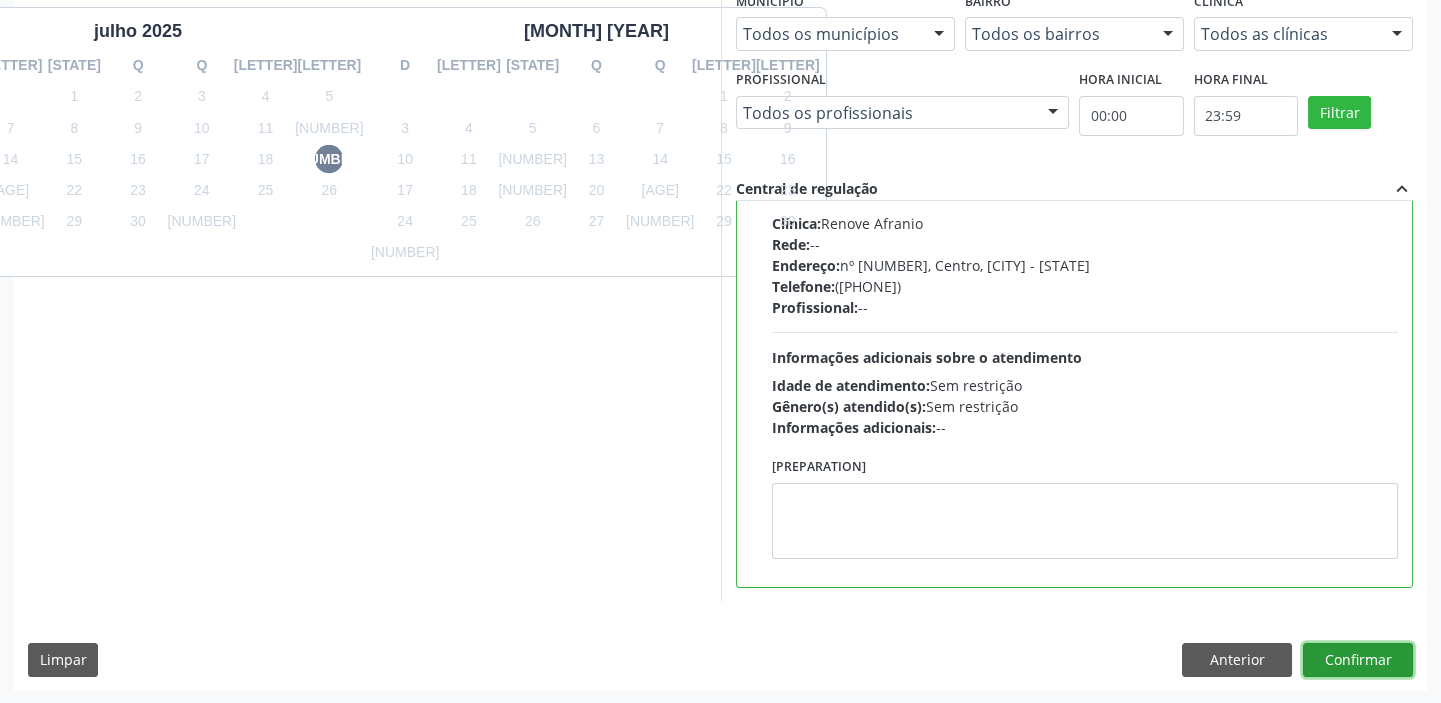 click on "Confirmar" at bounding box center (1358, 660) 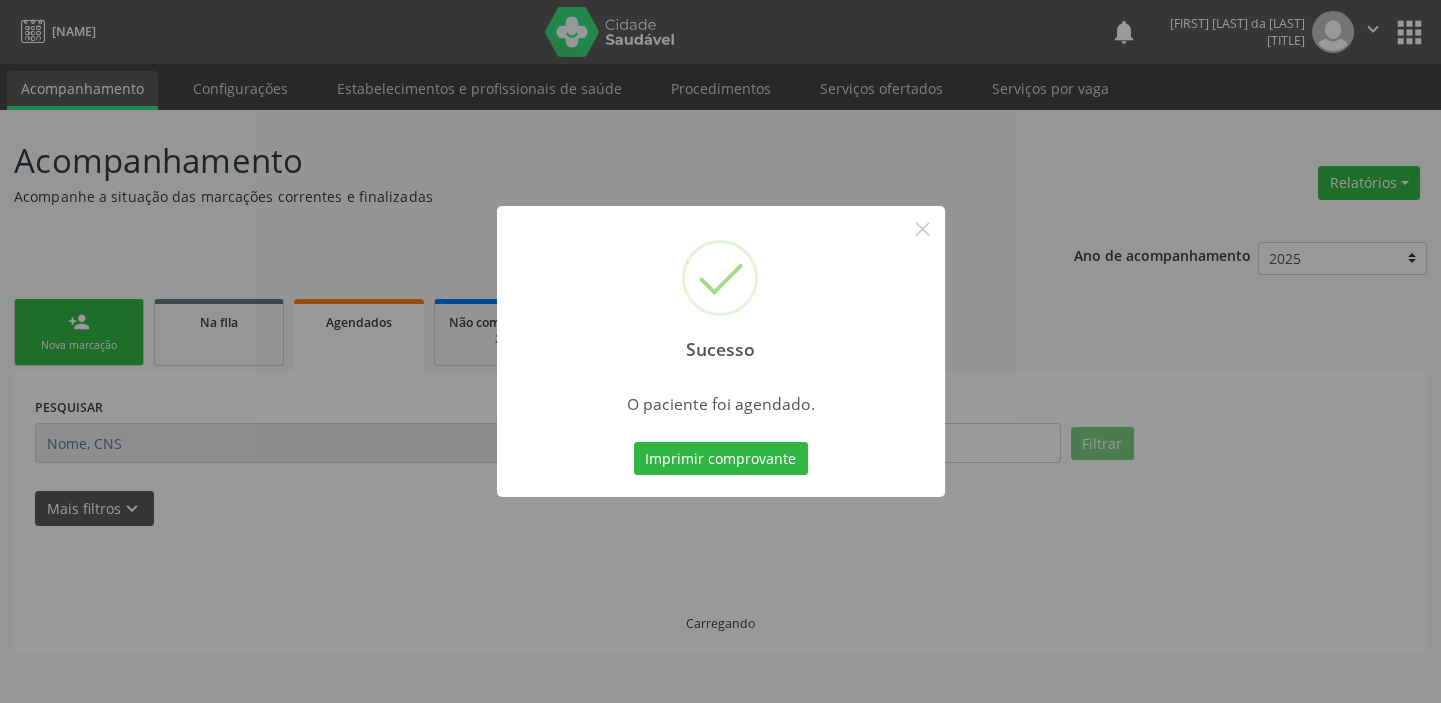 scroll, scrollTop: 0, scrollLeft: 0, axis: both 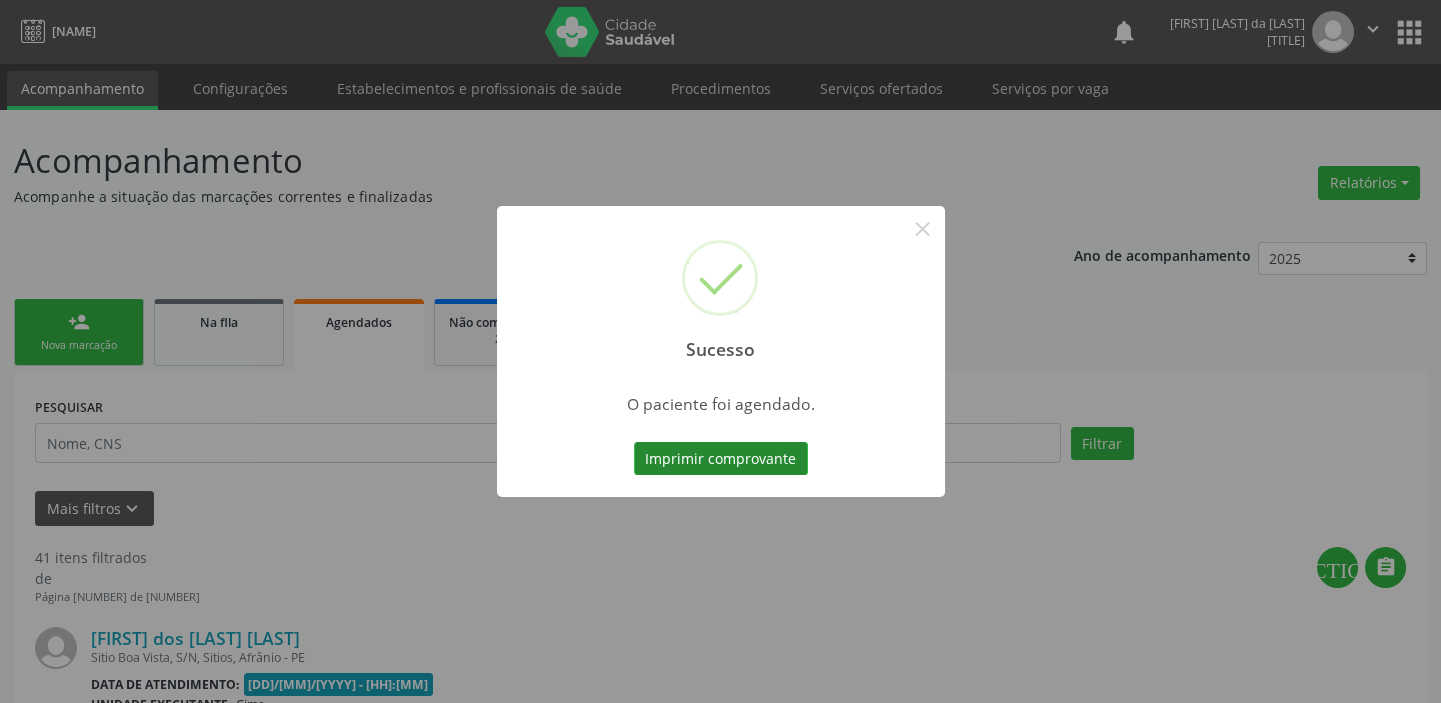 click on "Imprimir comprovante" at bounding box center (721, 459) 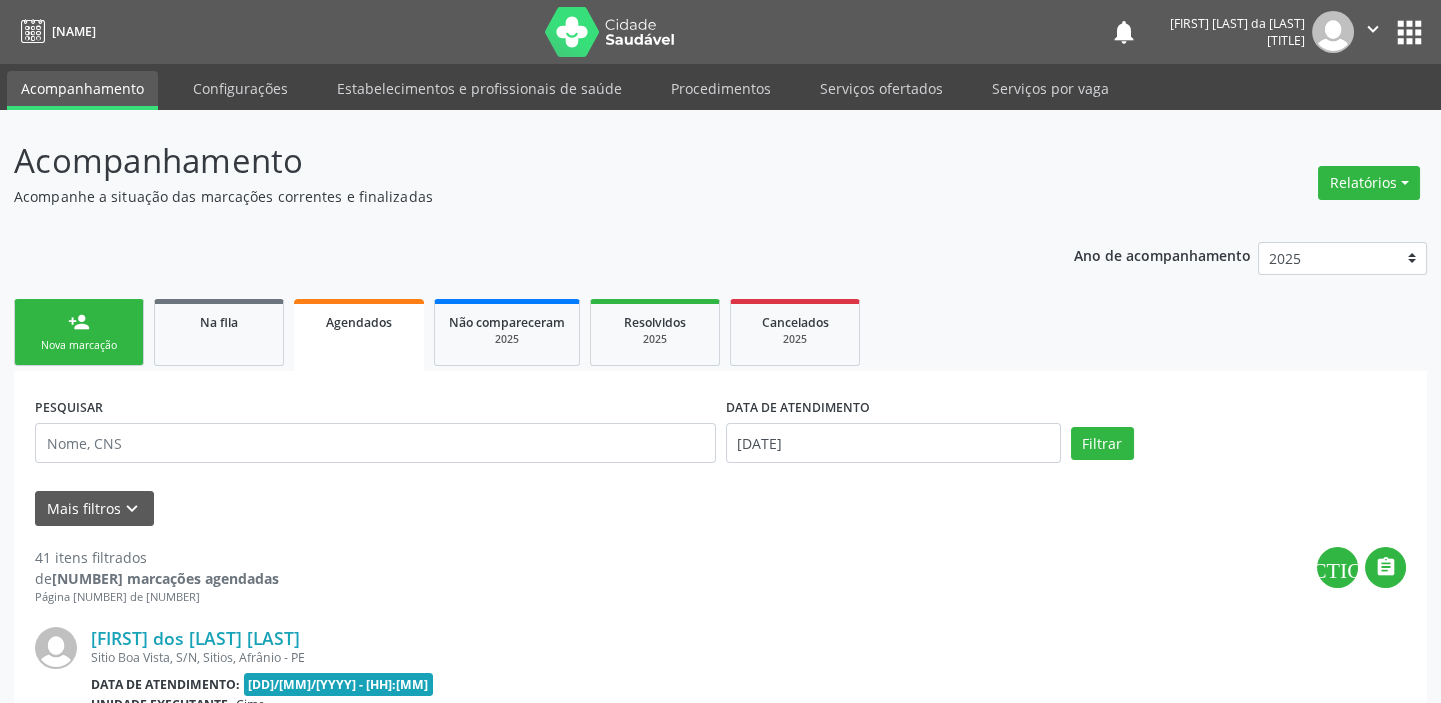 click on "person_add" at bounding box center (79, 322) 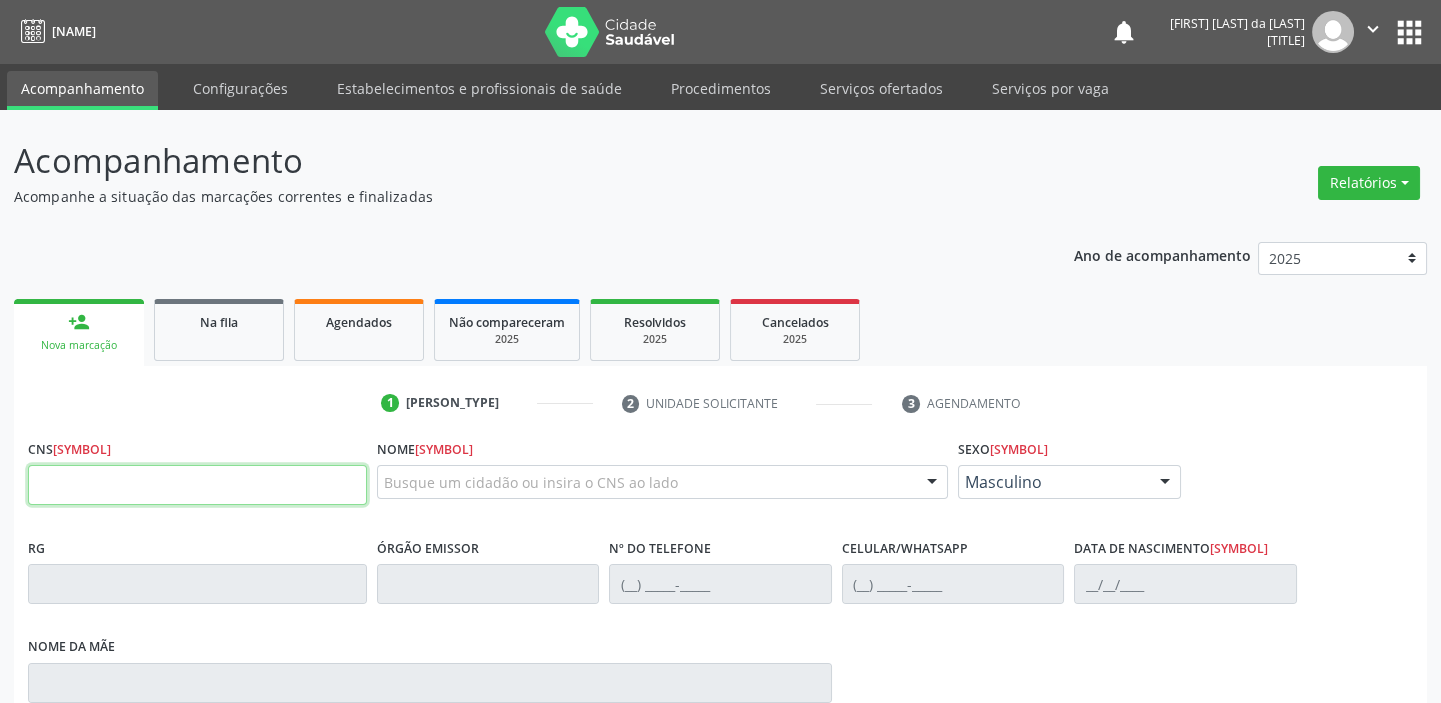click at bounding box center [197, 485] 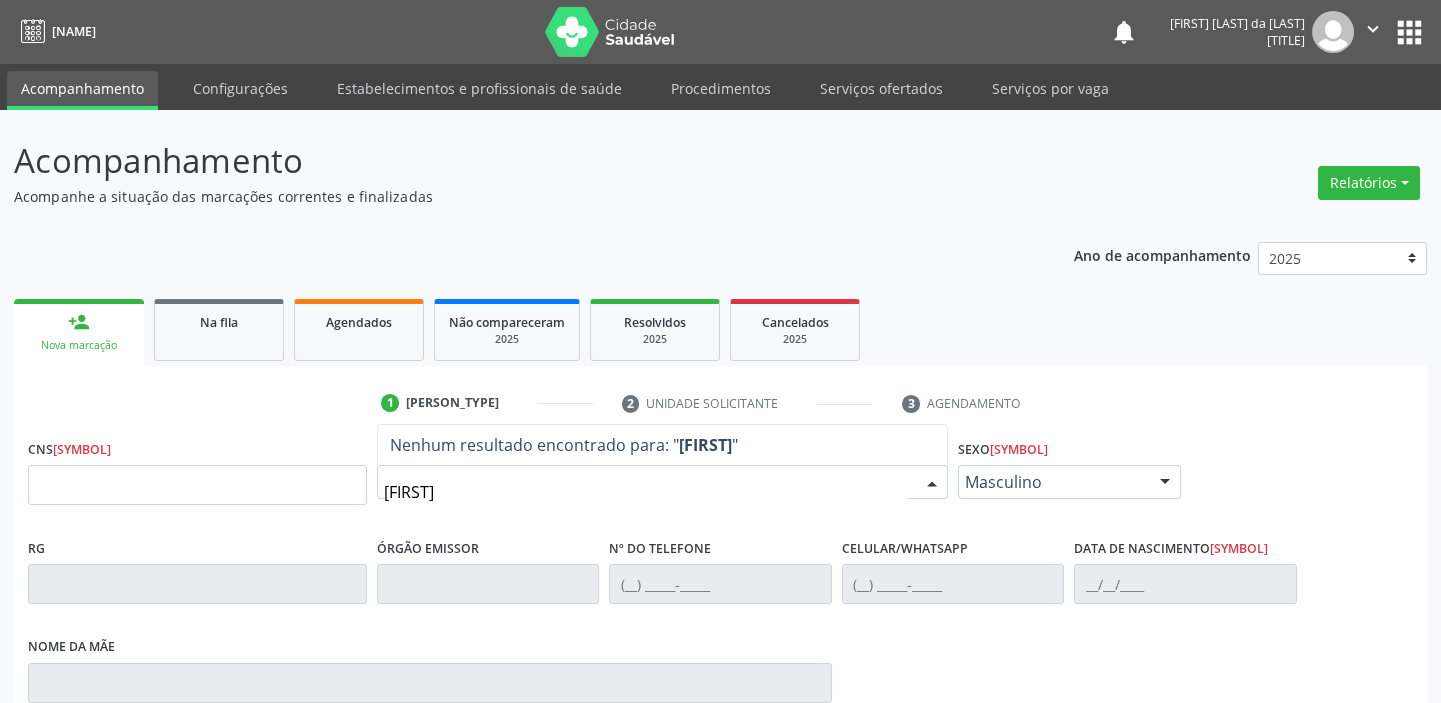 type on "[FIRST]" 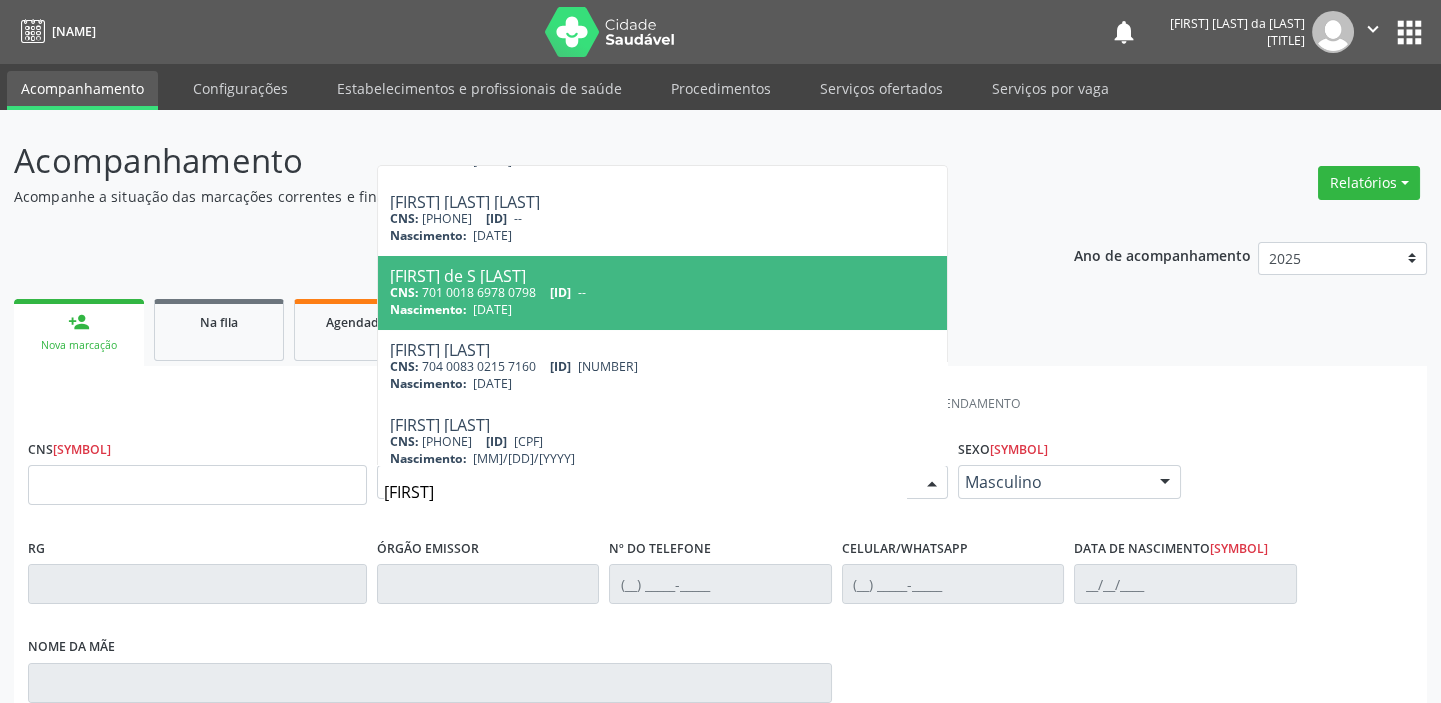 scroll, scrollTop: 90, scrollLeft: 0, axis: vertical 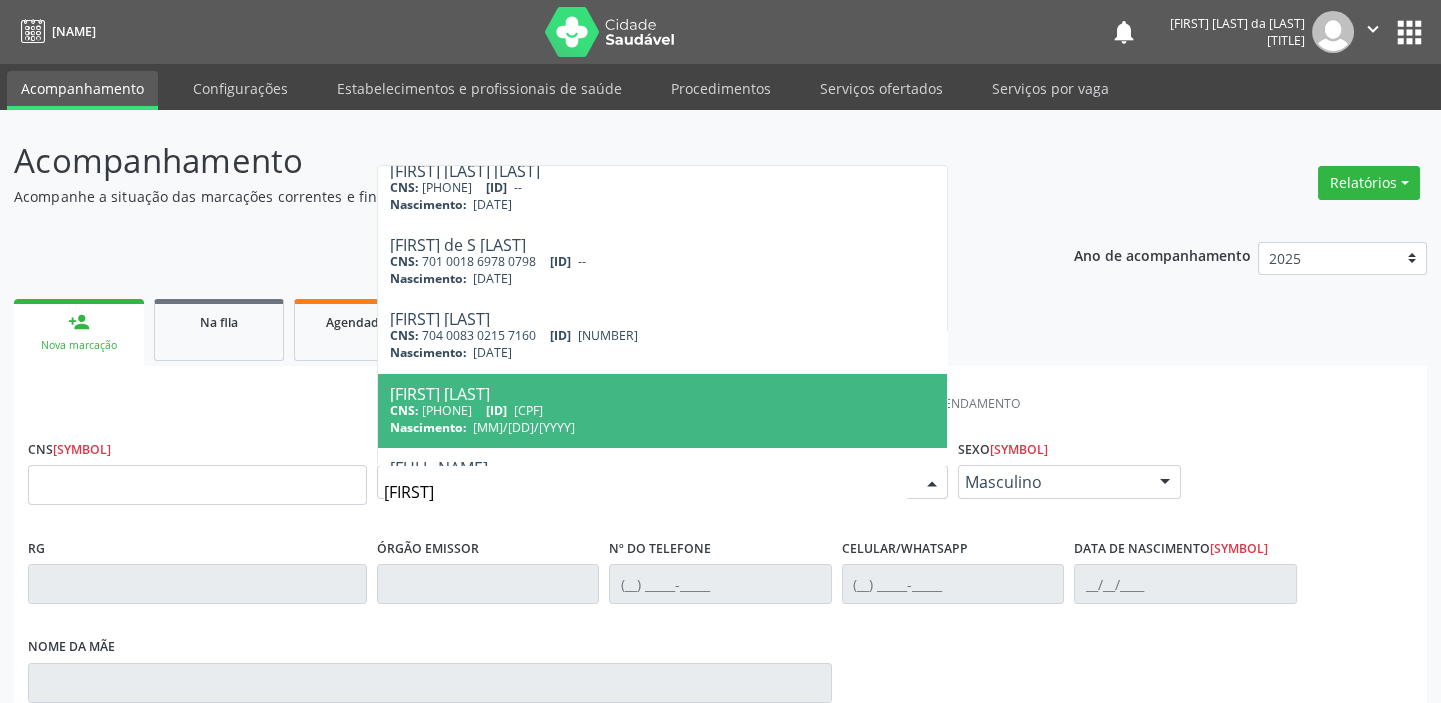 click on "CNS:
[PHONE]
CPF:
[CPF]" at bounding box center (662, 410) 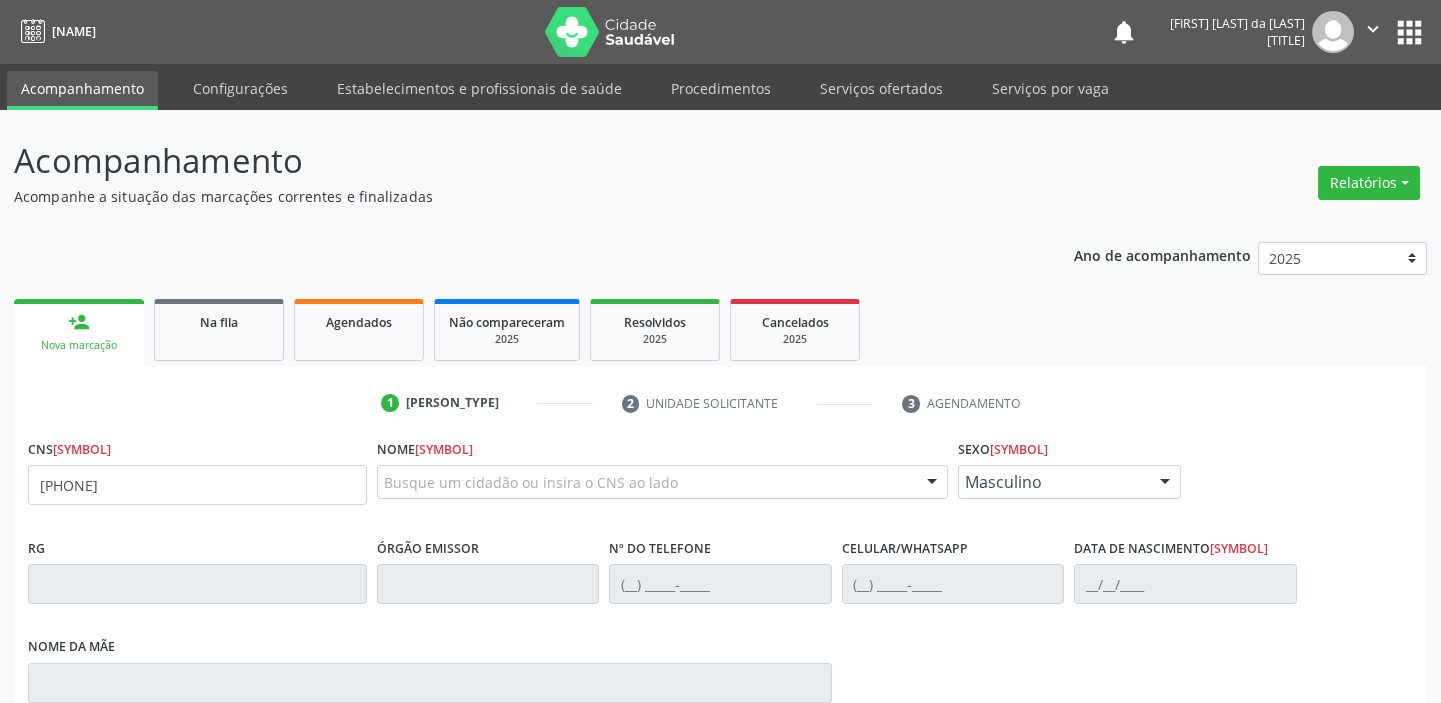 scroll, scrollTop: 0, scrollLeft: 0, axis: both 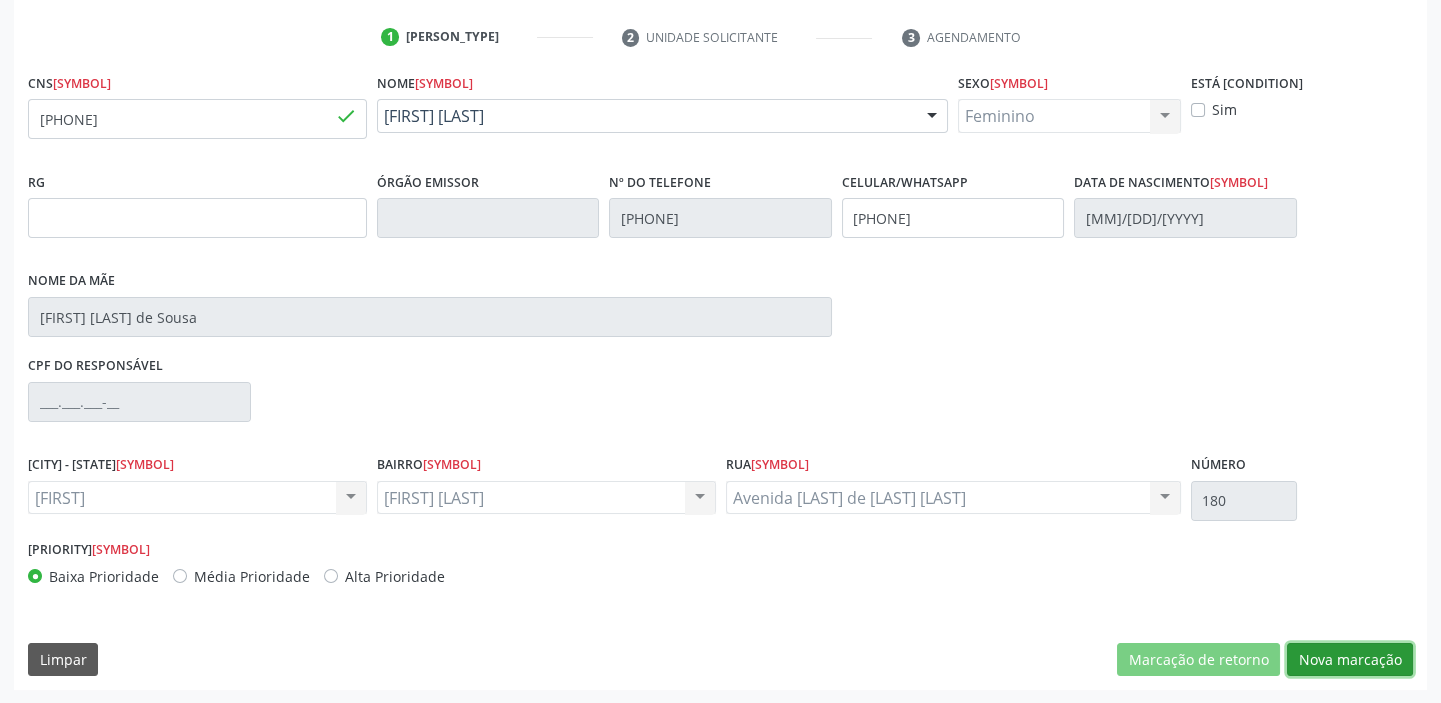 click on "Nova marcação" at bounding box center [1198, 660] 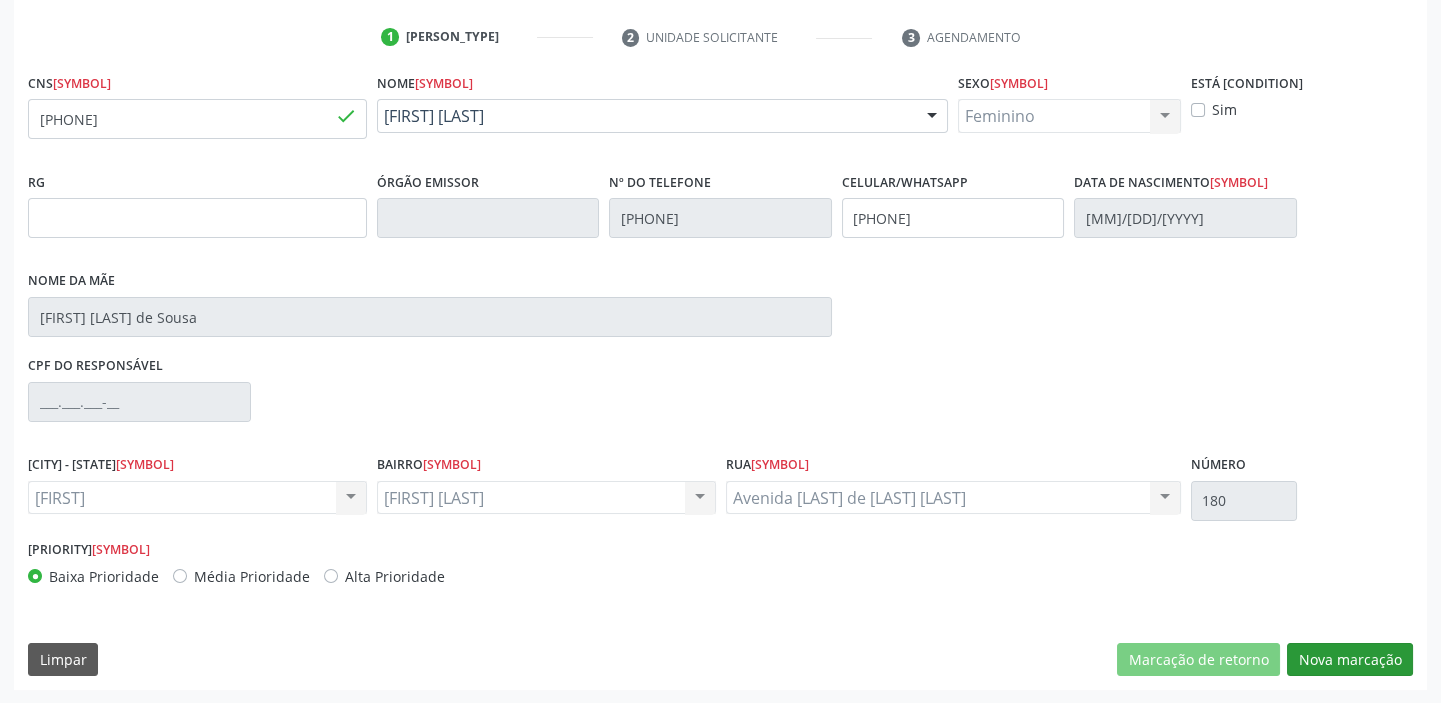 scroll, scrollTop: 201, scrollLeft: 0, axis: vertical 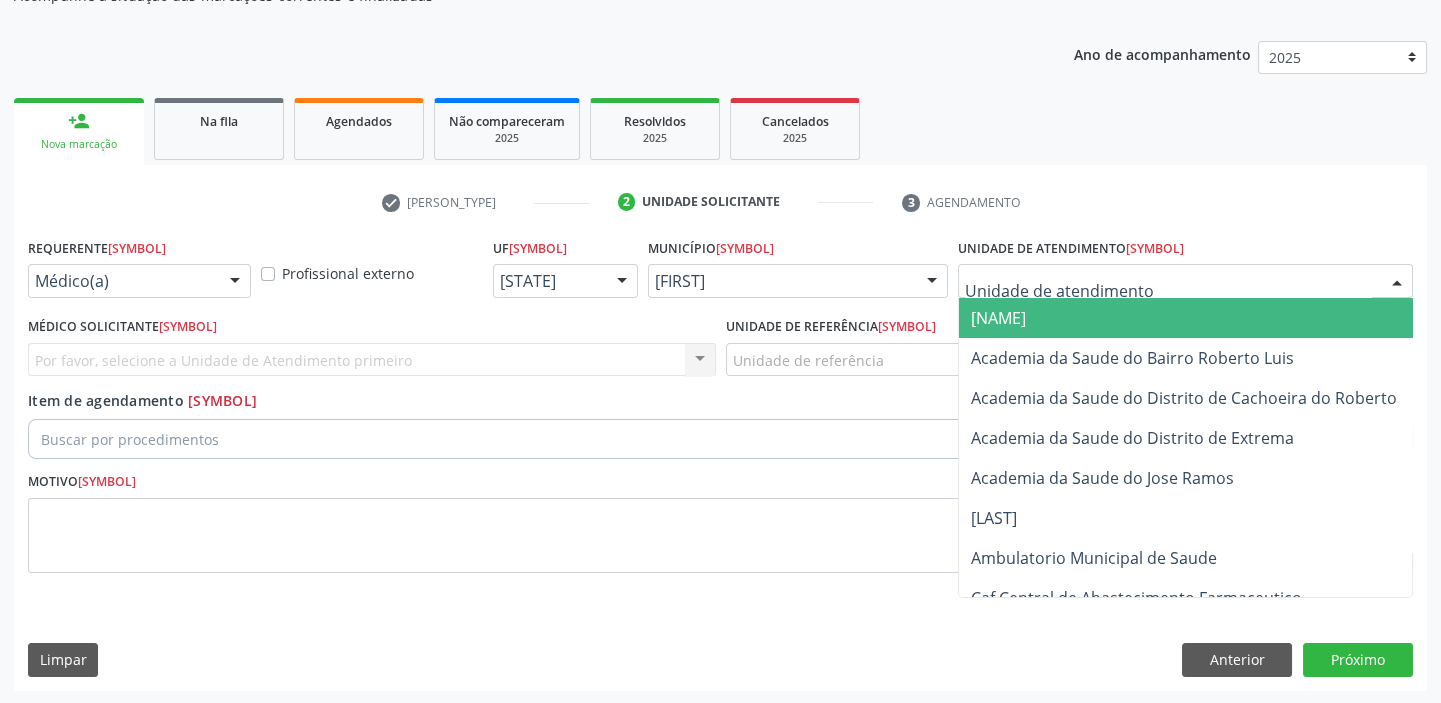 click at bounding box center [1185, 281] 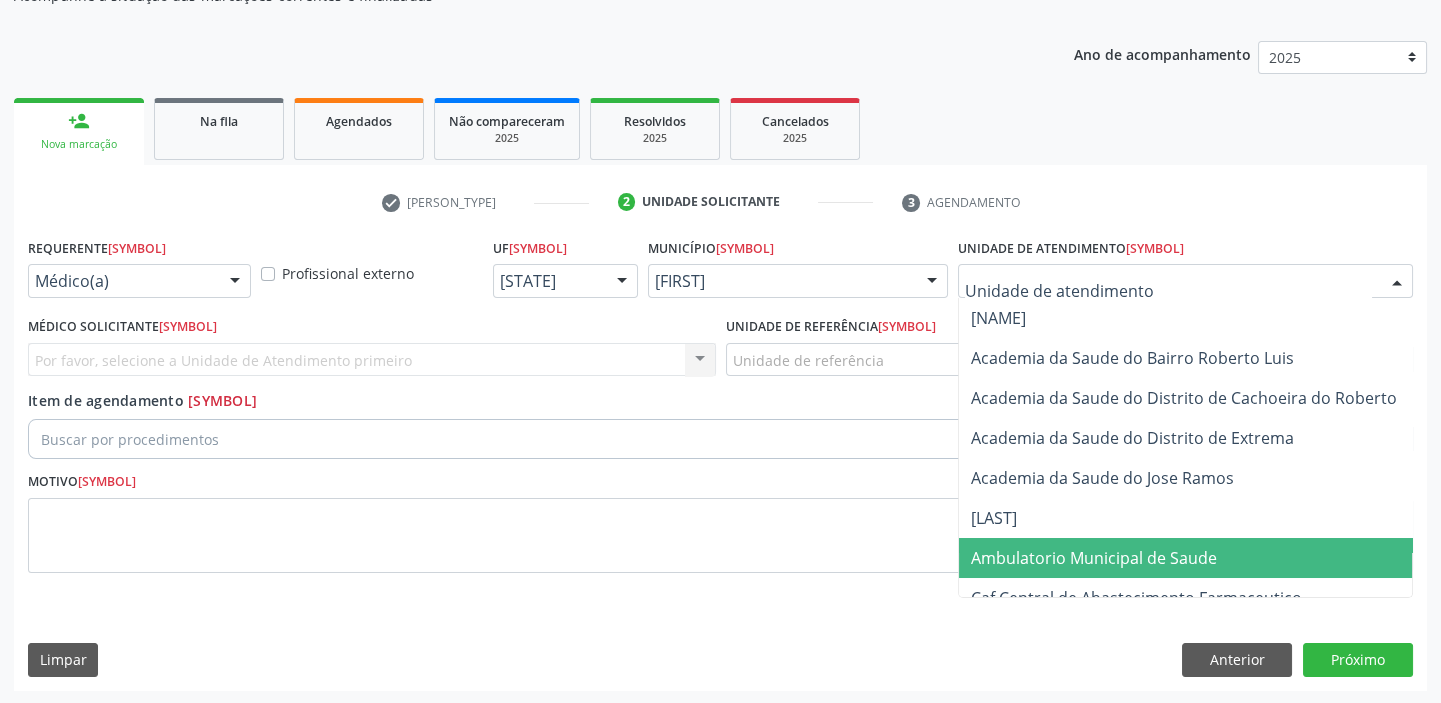 click on "Ambulatorio Municipal de Saude" at bounding box center [1094, 558] 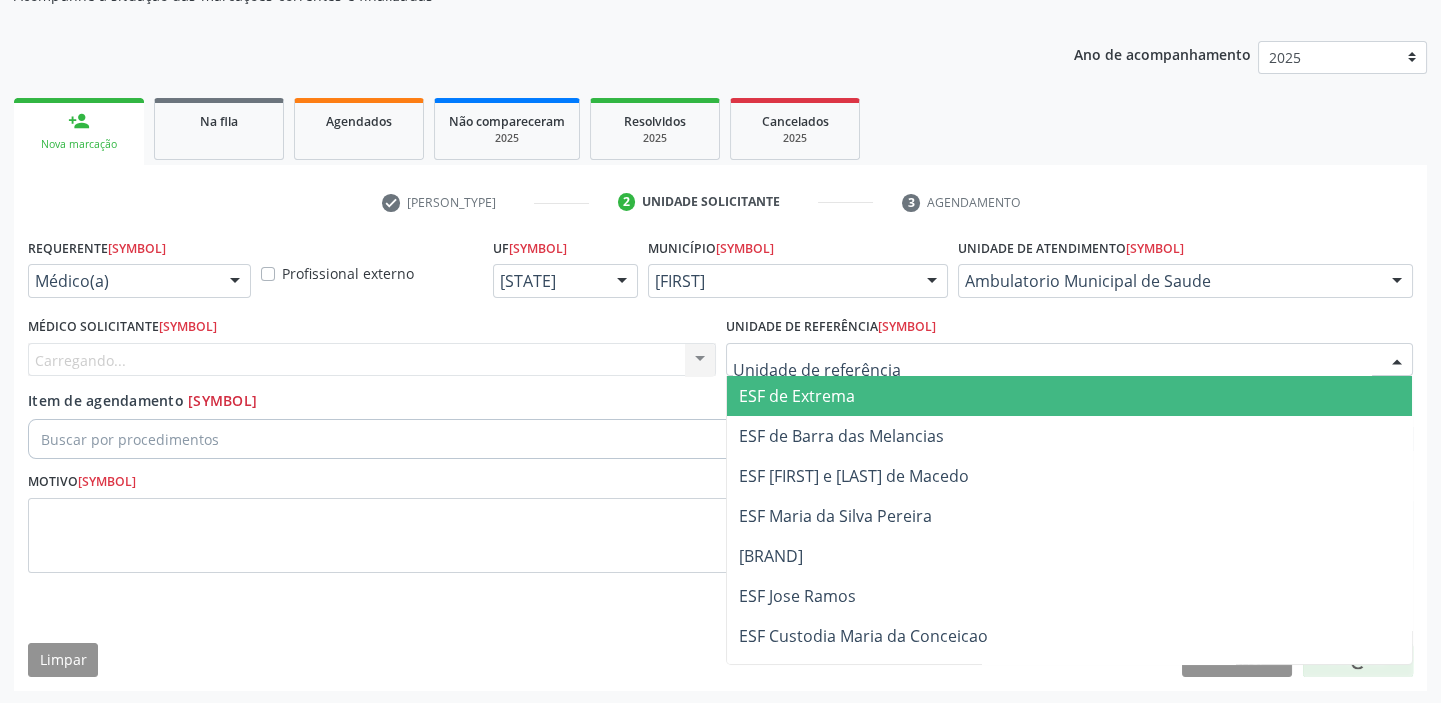 drag, startPoint x: 759, startPoint y: 362, endPoint x: 790, endPoint y: 462, distance: 104.69479 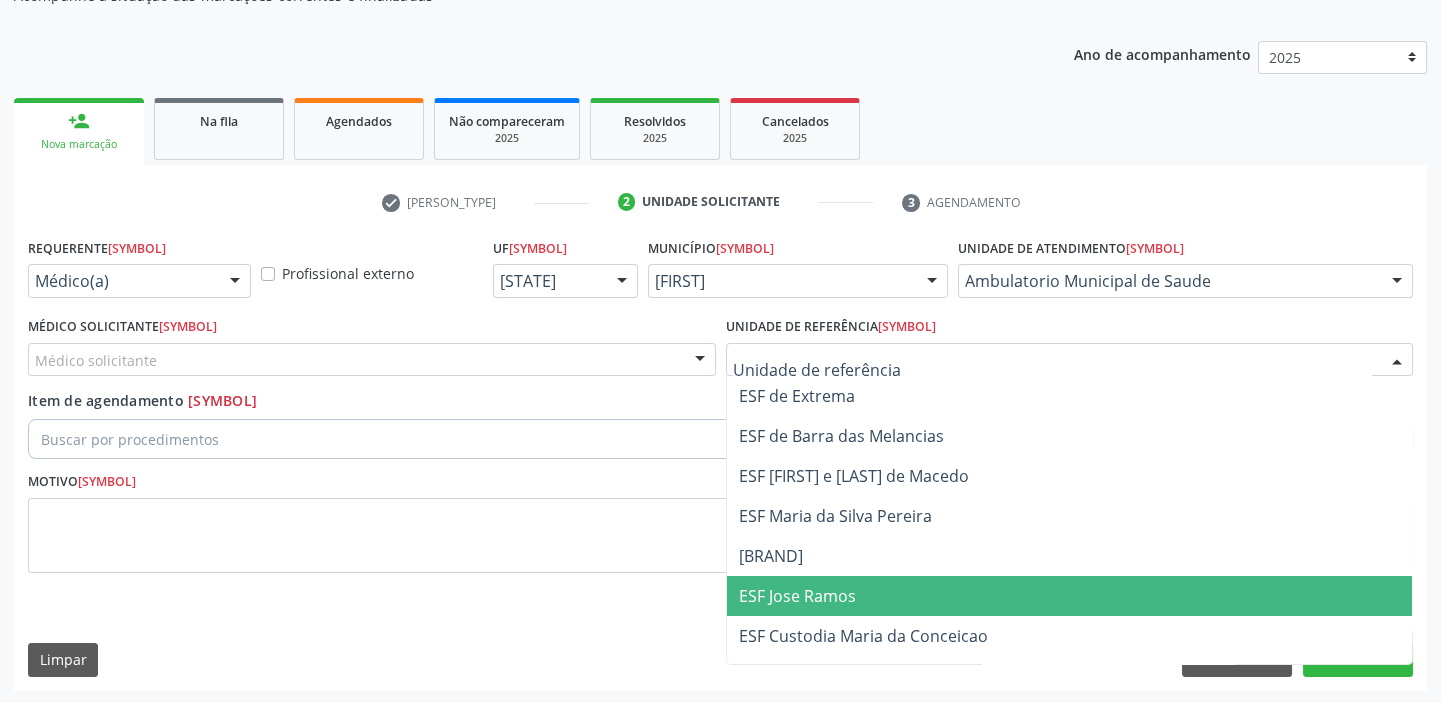 click on "ESF Jose Ramos" at bounding box center [797, 596] 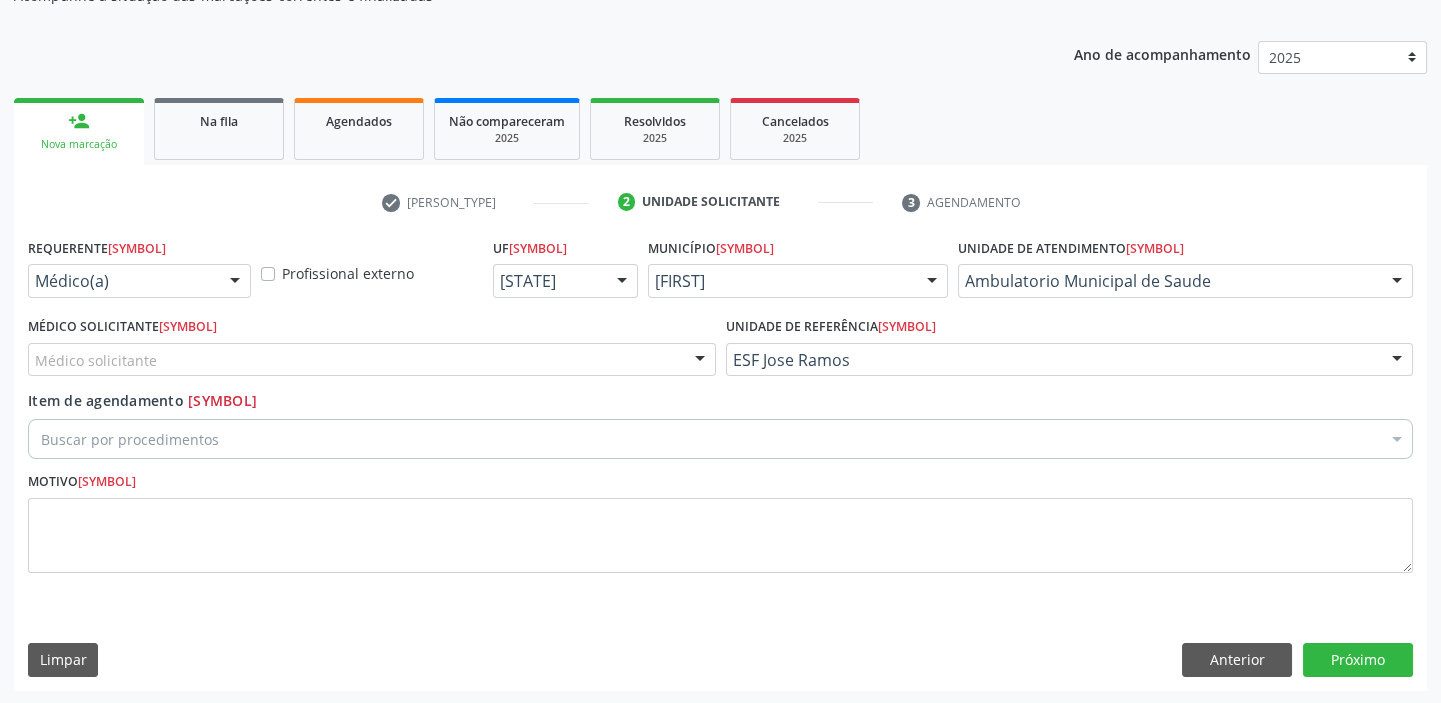 click on "Médico Solicitante
*" at bounding box center [122, 327] 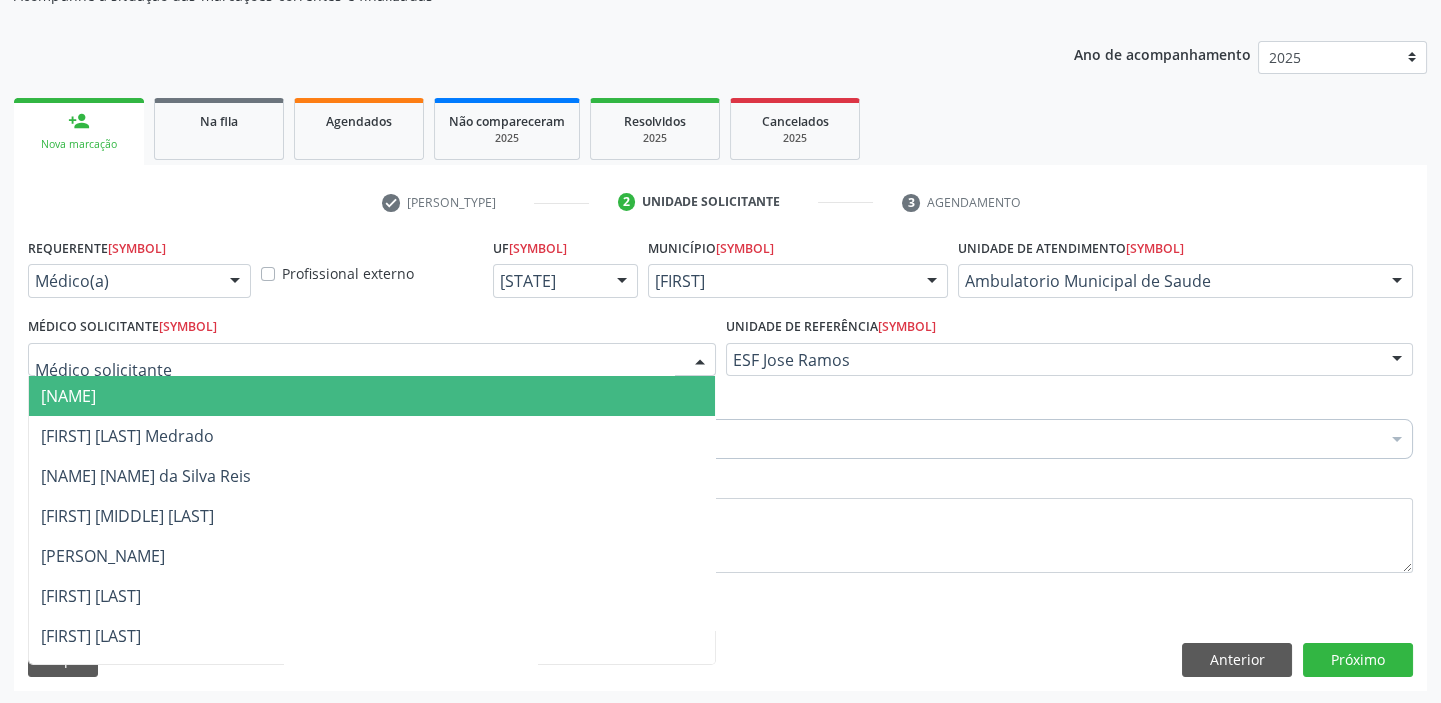click on "[NAME]" at bounding box center [372, 396] 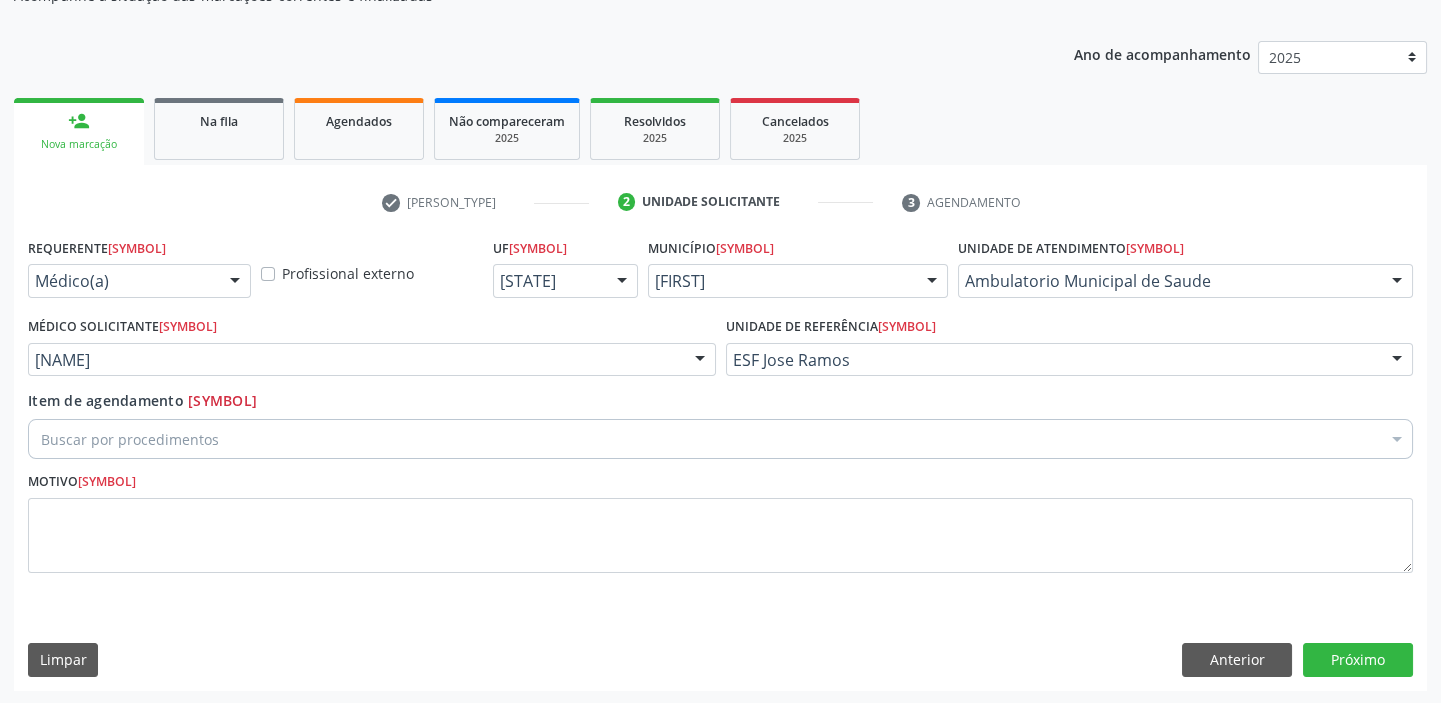 click on "Buscar por procedimentos" at bounding box center [720, 439] 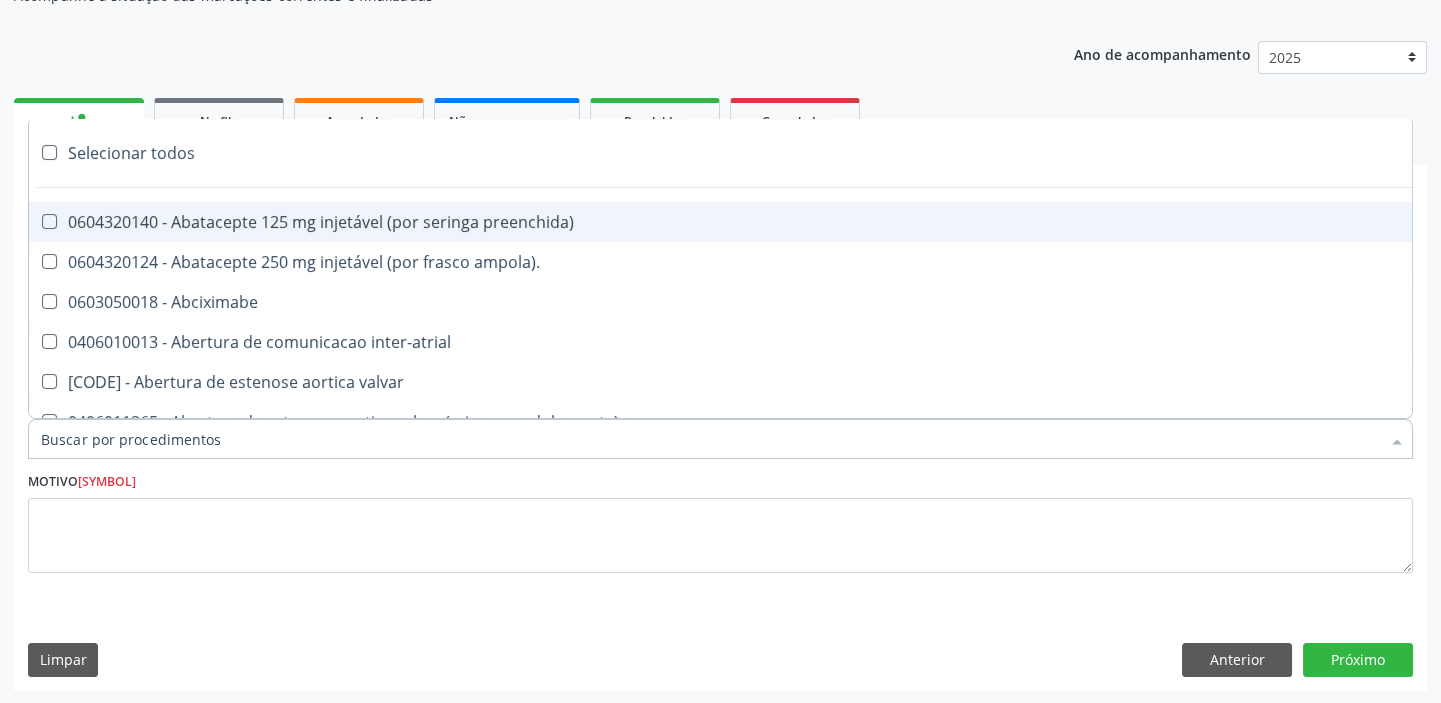 paste on "transvagi" 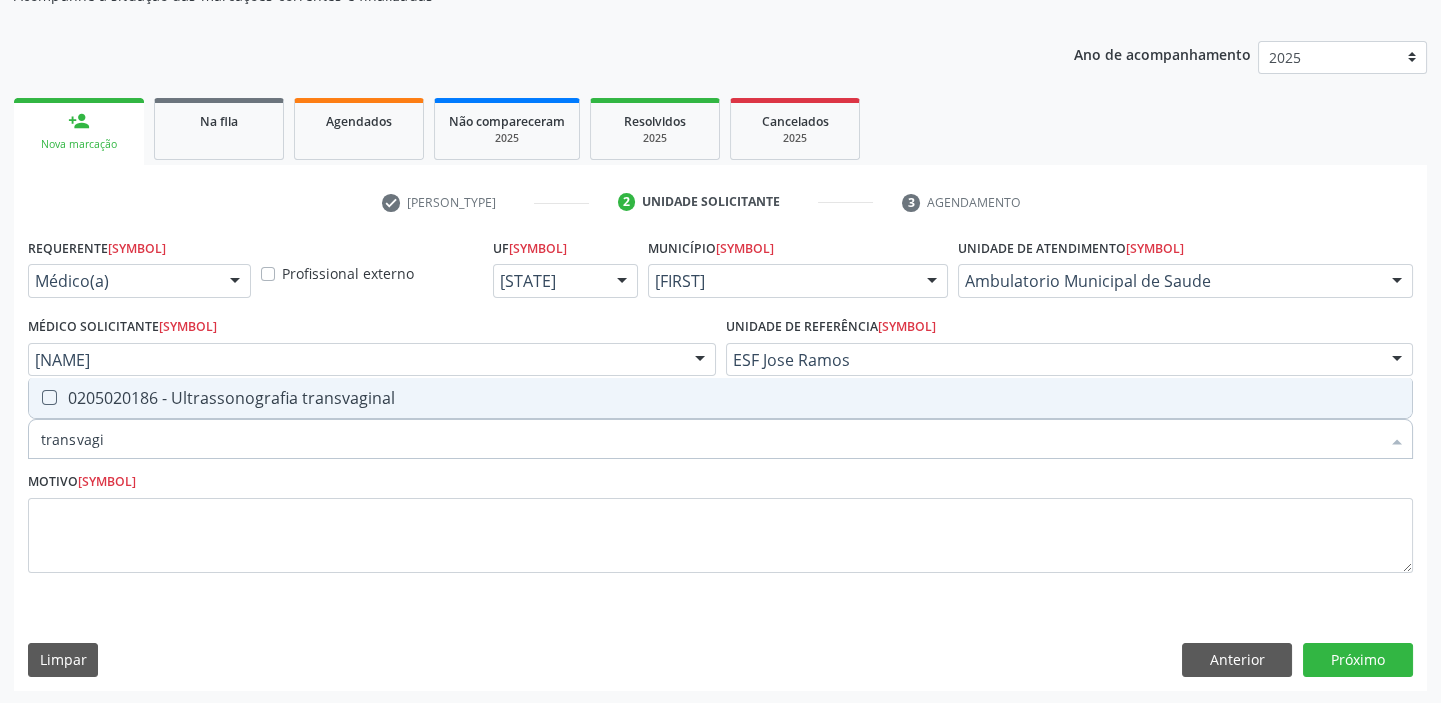 click on "0205020186 - Ultrassonografia transvaginal" at bounding box center [720, 398] 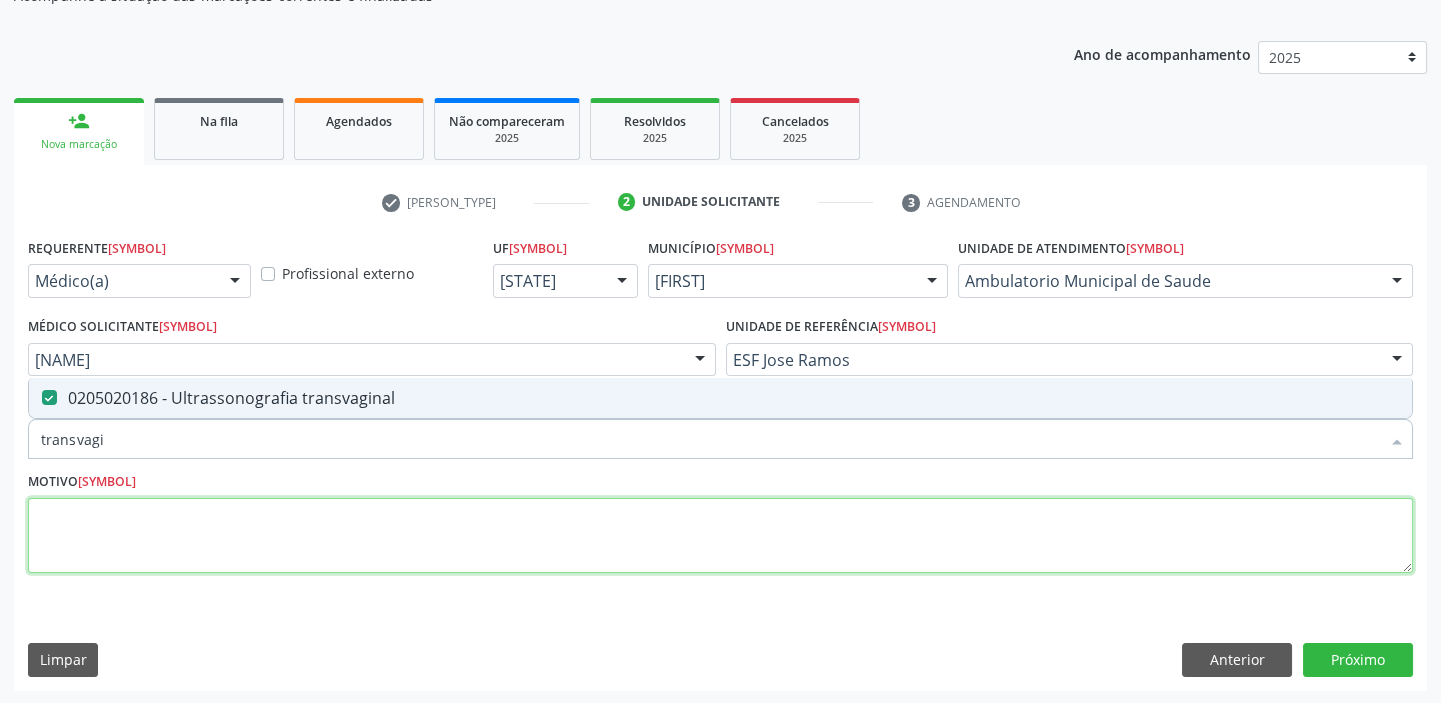 click at bounding box center [720, 536] 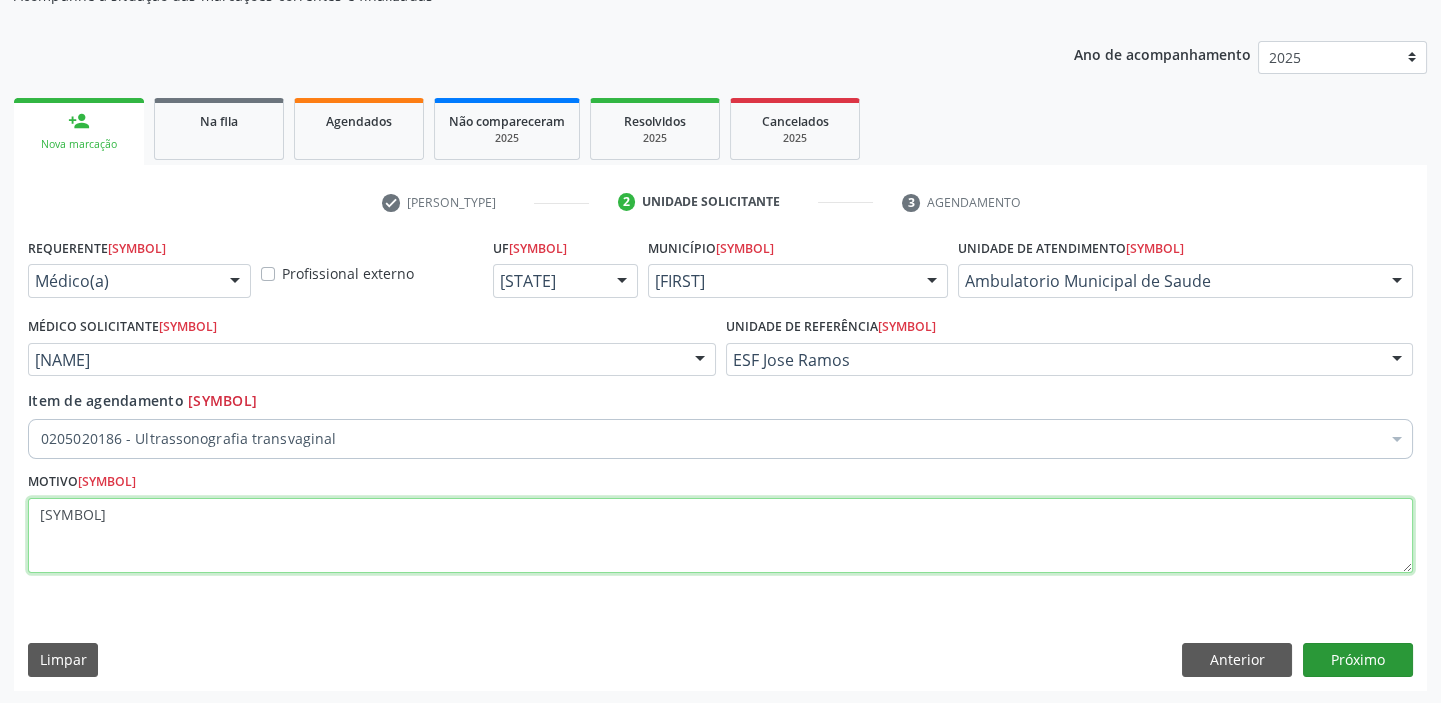 type on "[SYMBOL]" 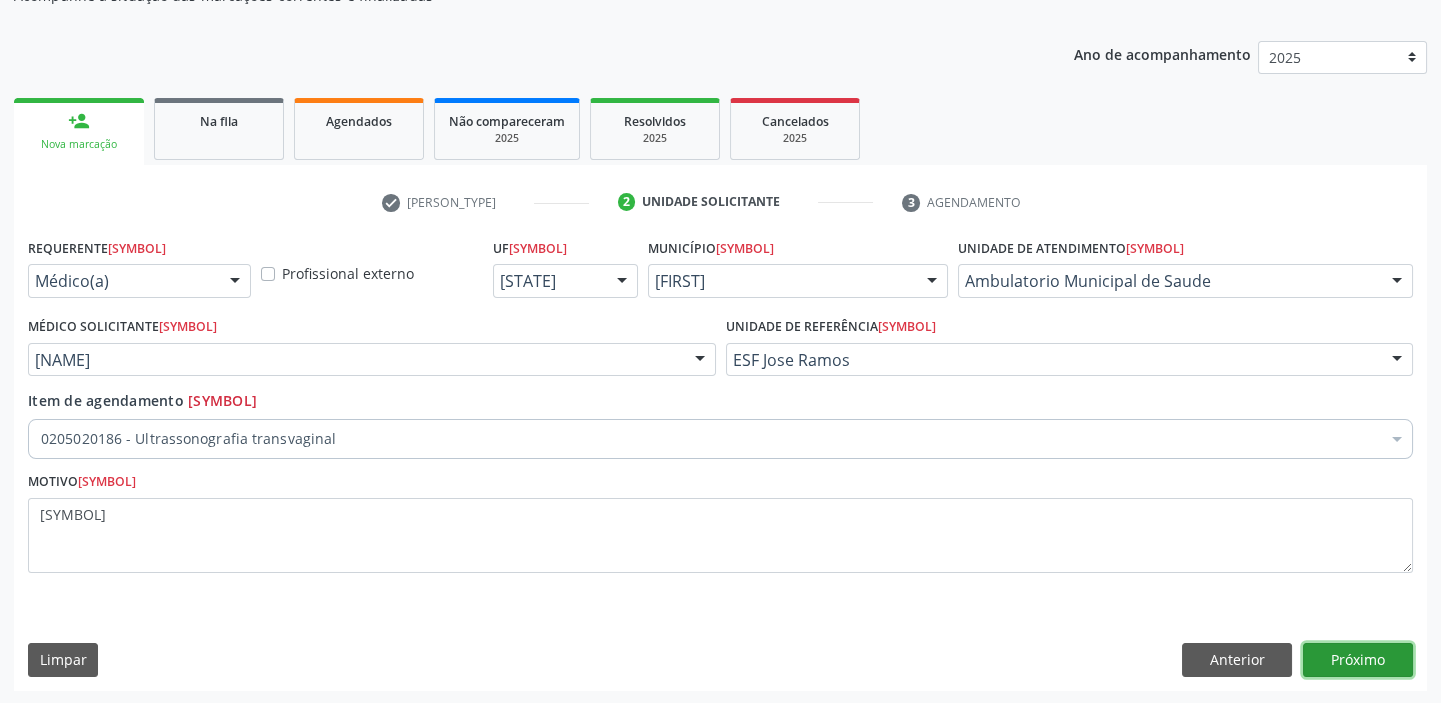 click on "Próximo" at bounding box center [1358, 660] 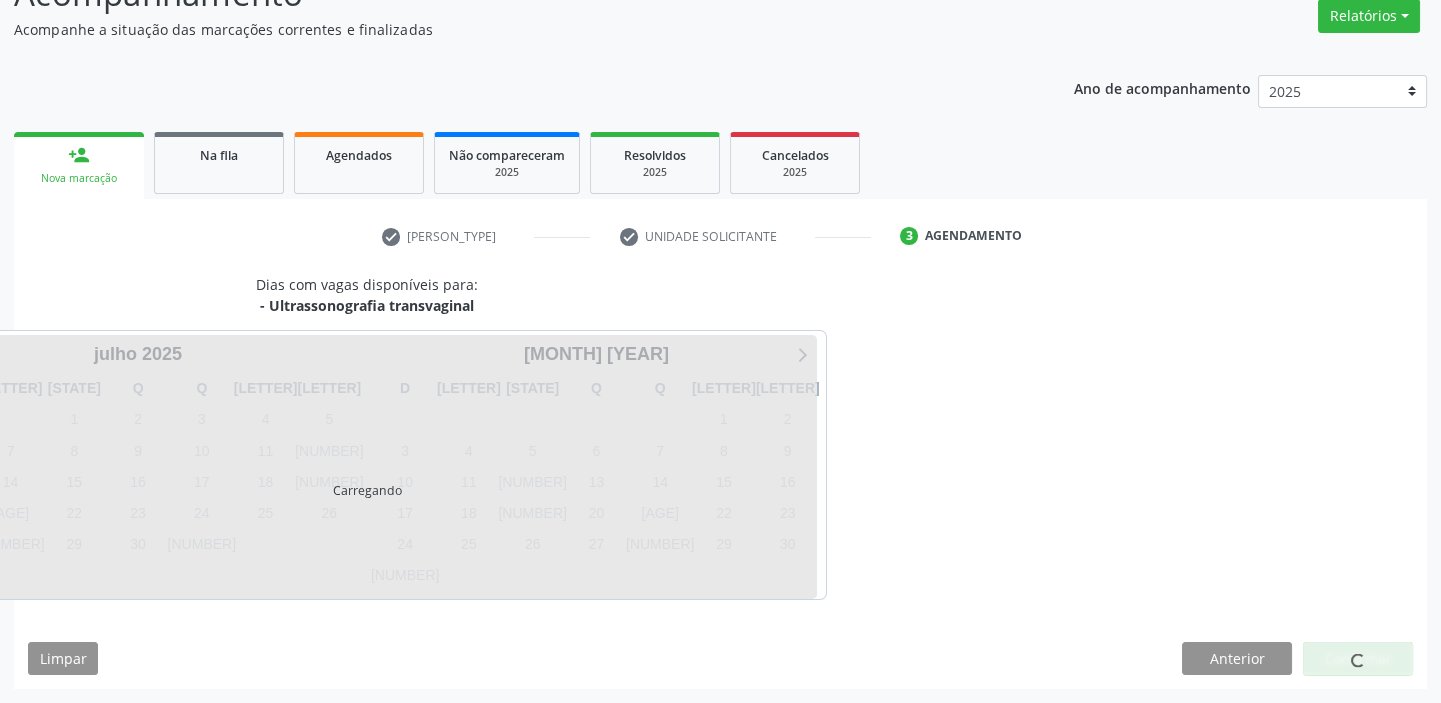scroll, scrollTop: 166, scrollLeft: 0, axis: vertical 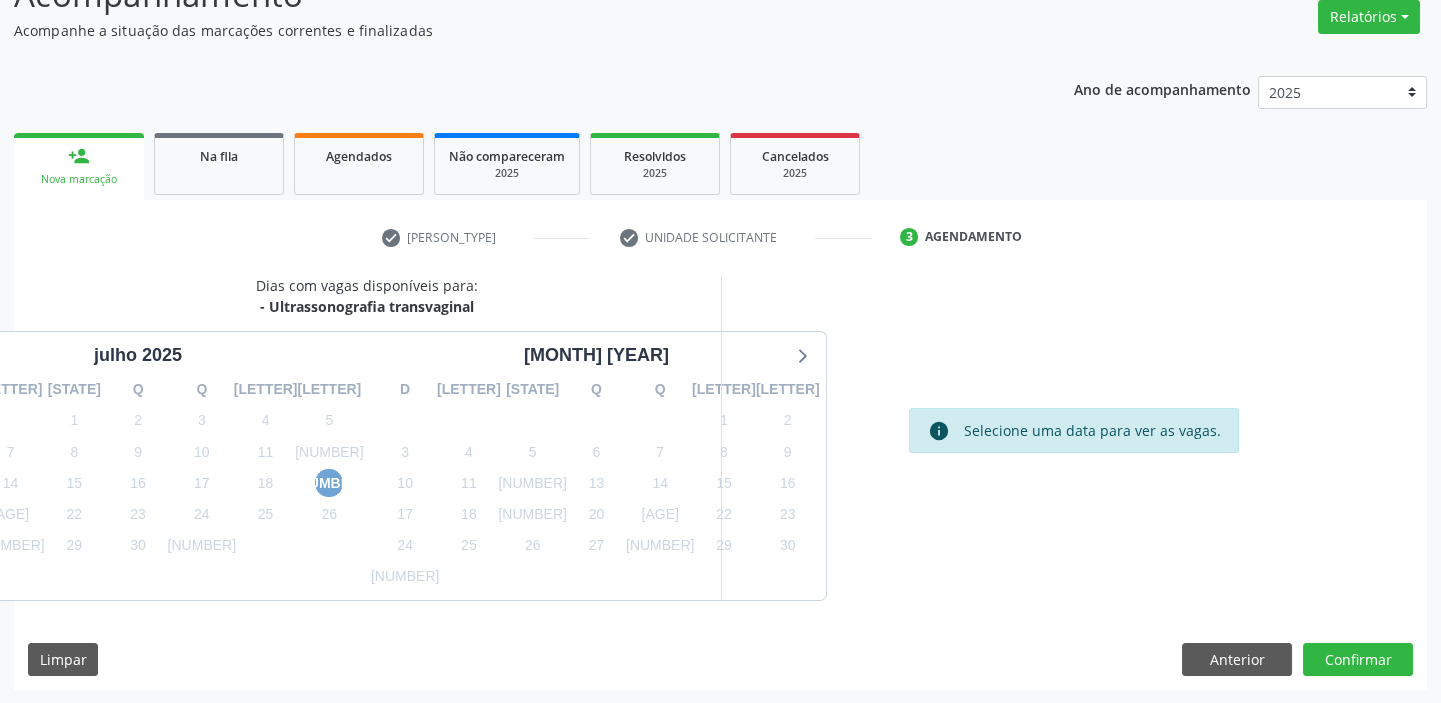 click on "[NUMBER]" at bounding box center [329, 483] 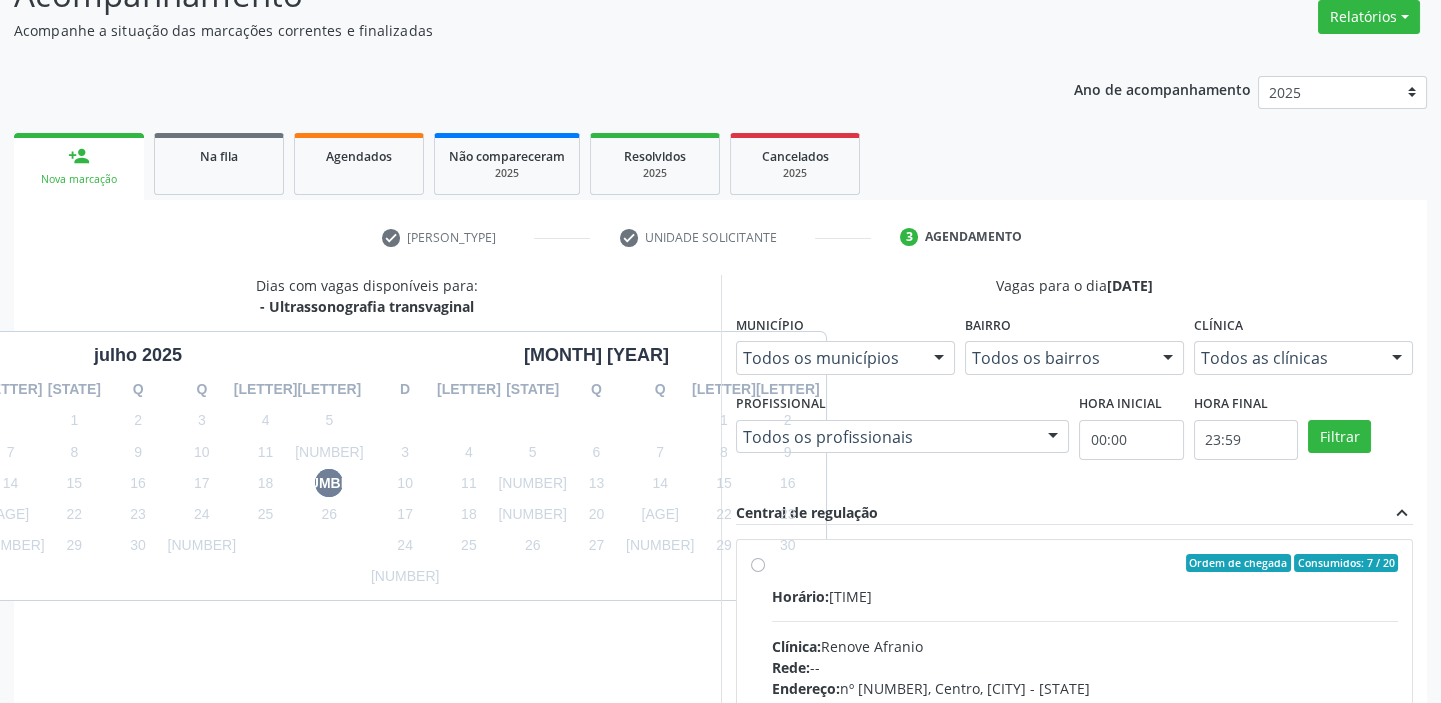 click on "Horário:   [TIME]
Clínica:  [BRAND]
Rede:
--
Endereço:   nº 70, Centro, [CITY] - [STATE]
Telefone:   [PHONE]
Profissional:
--
Informações adicionais sobre o atendimento
Idade de atendimento:
Sem restrição
Gênero(s) atendido(s):
Sem restrição
Informações adicionais:
--" at bounding box center (1085, 723) 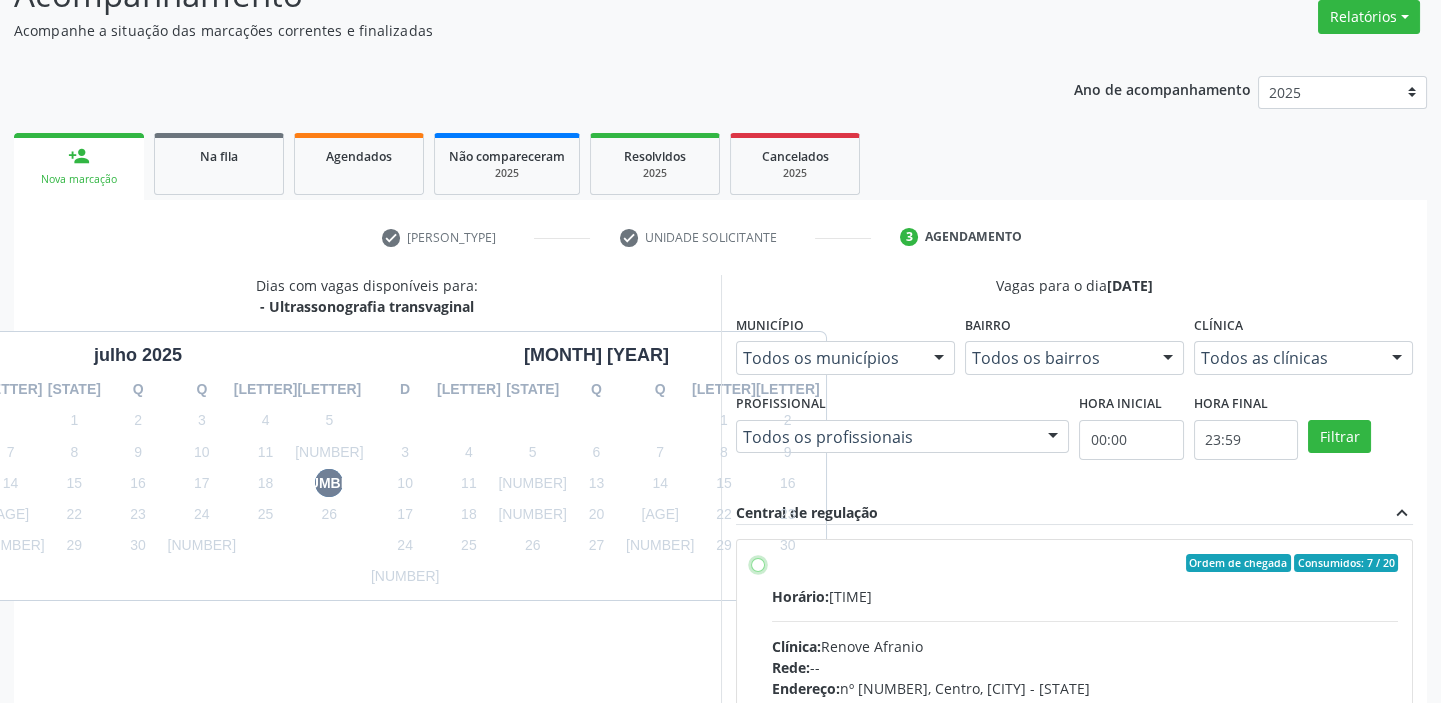 click on "Ordem de chegada
Consumidos: 7 / 20
Horário:   [TIME]
Clínica:  [BRAND]
Rede:
--
Endereço:   nº 70, Centro, [CITY] - [STATE]
Telefone:   [PHONE]
Profissional:
--
Informações adicionais sobre o atendimento
Idade de atendimento:
Sem restrição
Gênero(s) atendido(s):
Sem restrição
Informações adicionais:
--" at bounding box center (758, 563) 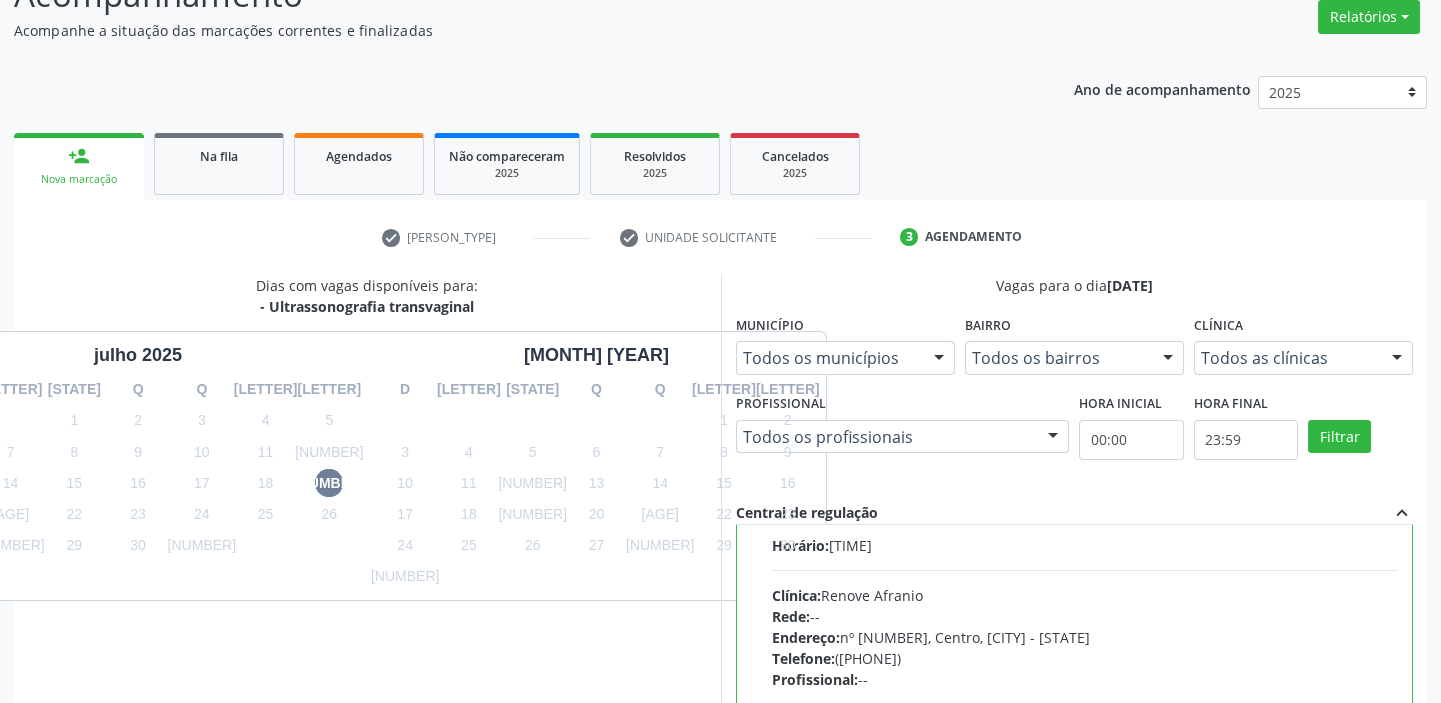 scroll, scrollTop: 99, scrollLeft: 0, axis: vertical 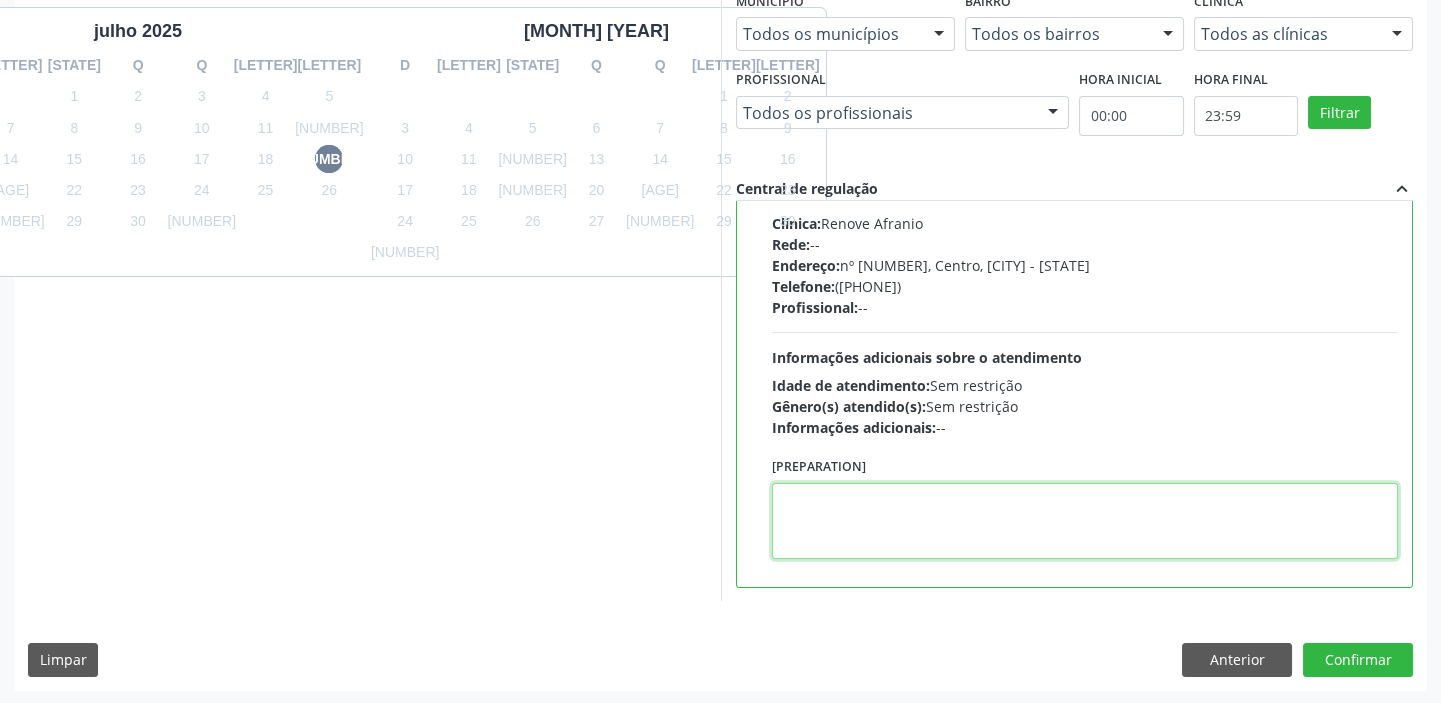 click at bounding box center (1085, 521) 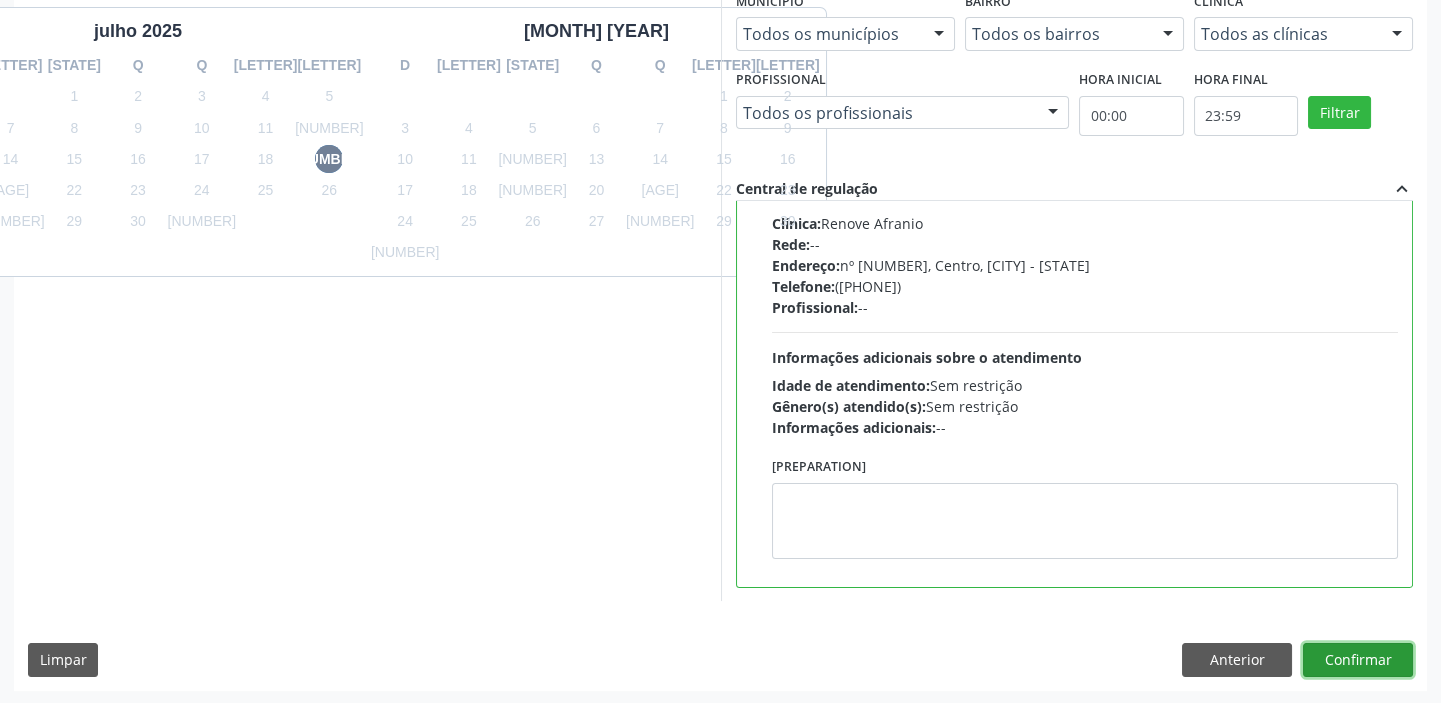 click on "Confirmar" at bounding box center (1358, 660) 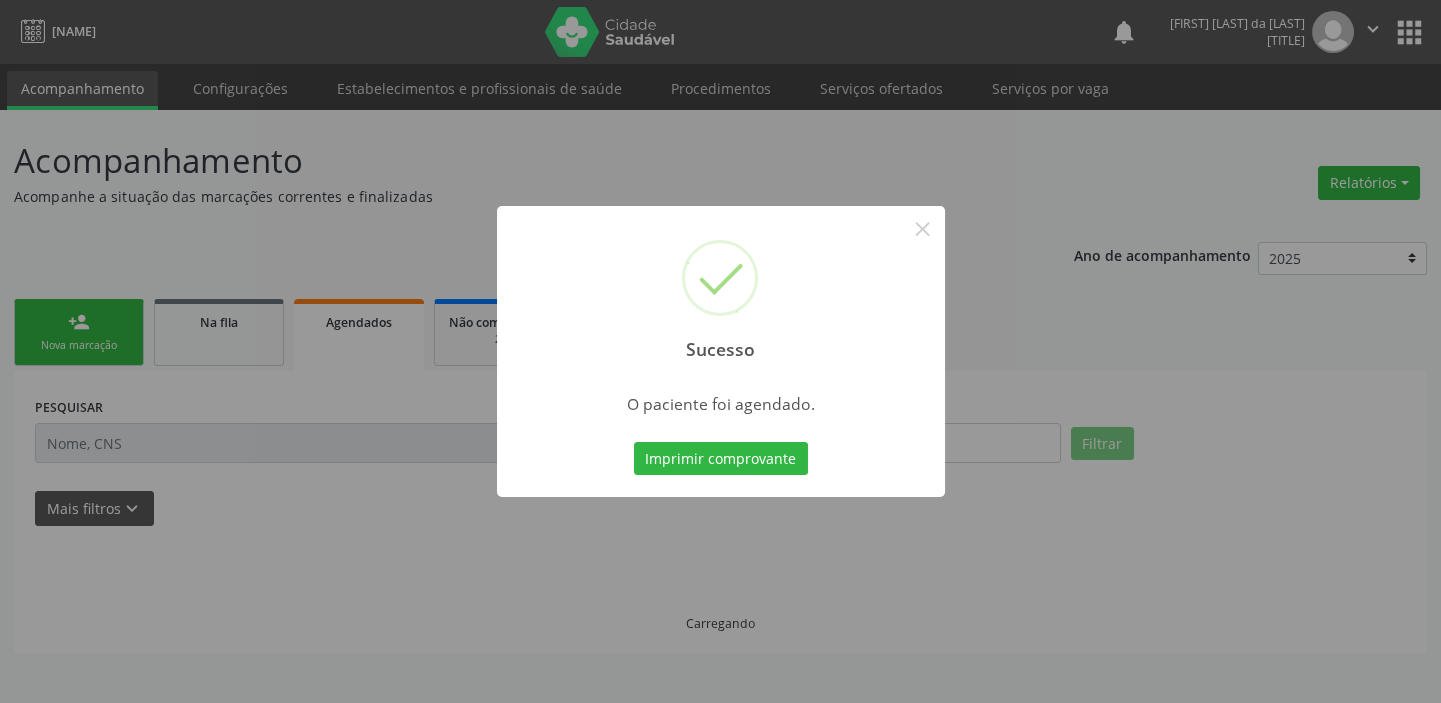 scroll, scrollTop: 0, scrollLeft: 0, axis: both 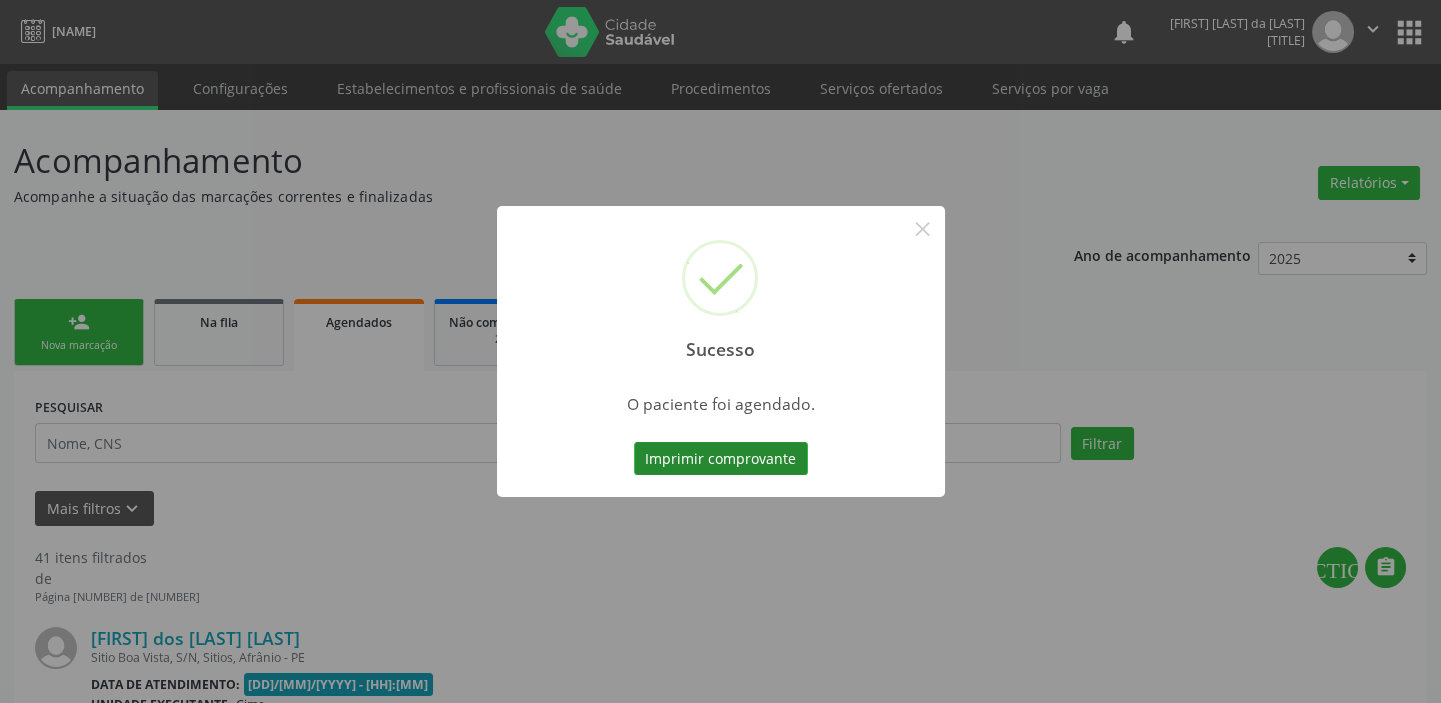 click on "Imprimir comprovante" at bounding box center (721, 459) 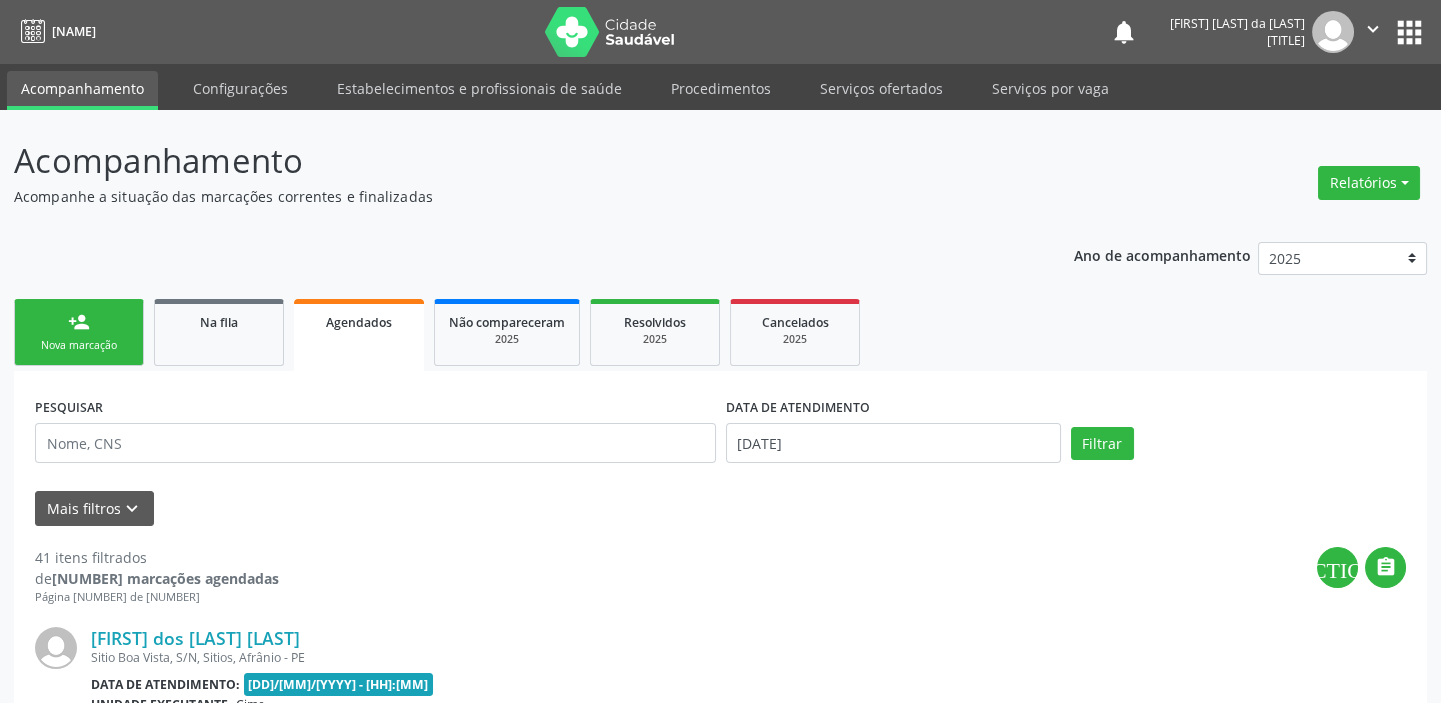 click on "person_add
Nova marcação" at bounding box center [79, 332] 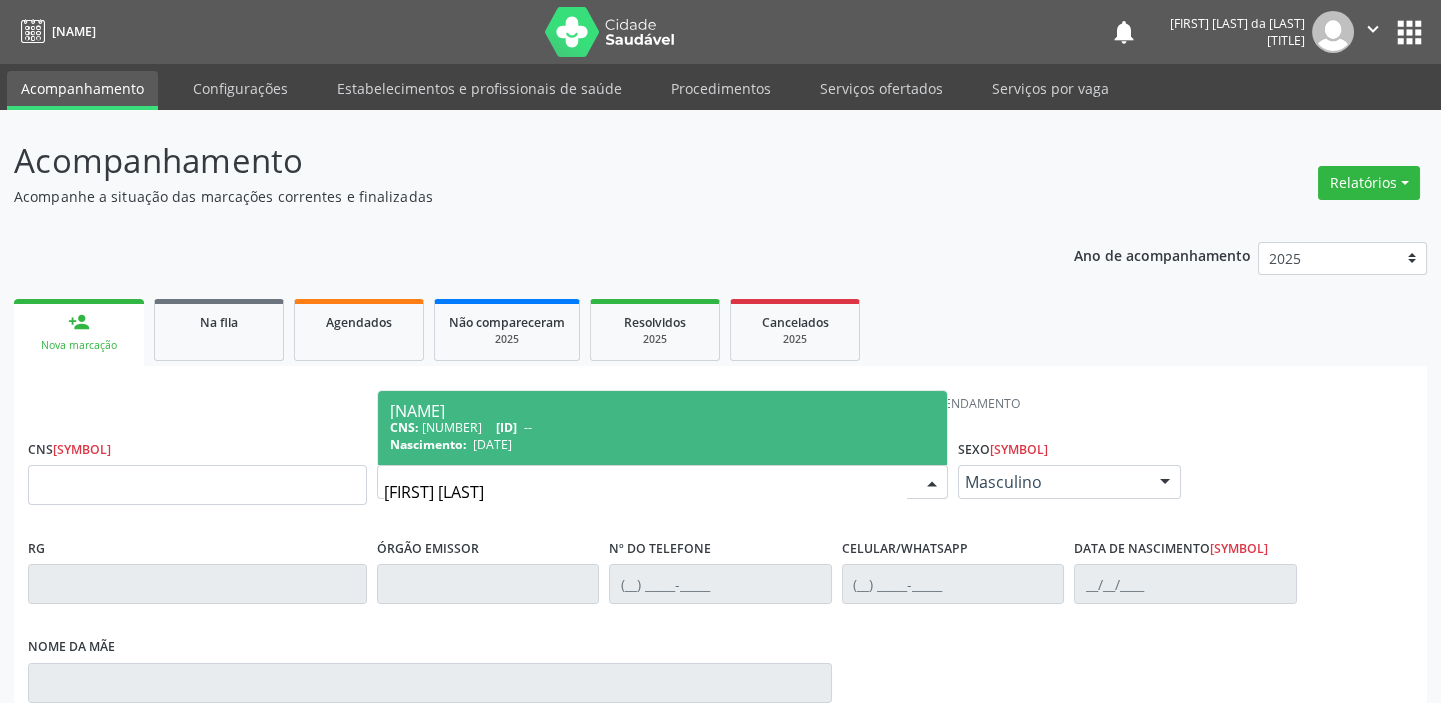 click on "CNS:
[PHONE]
CPF:    --" at bounding box center [662, 427] 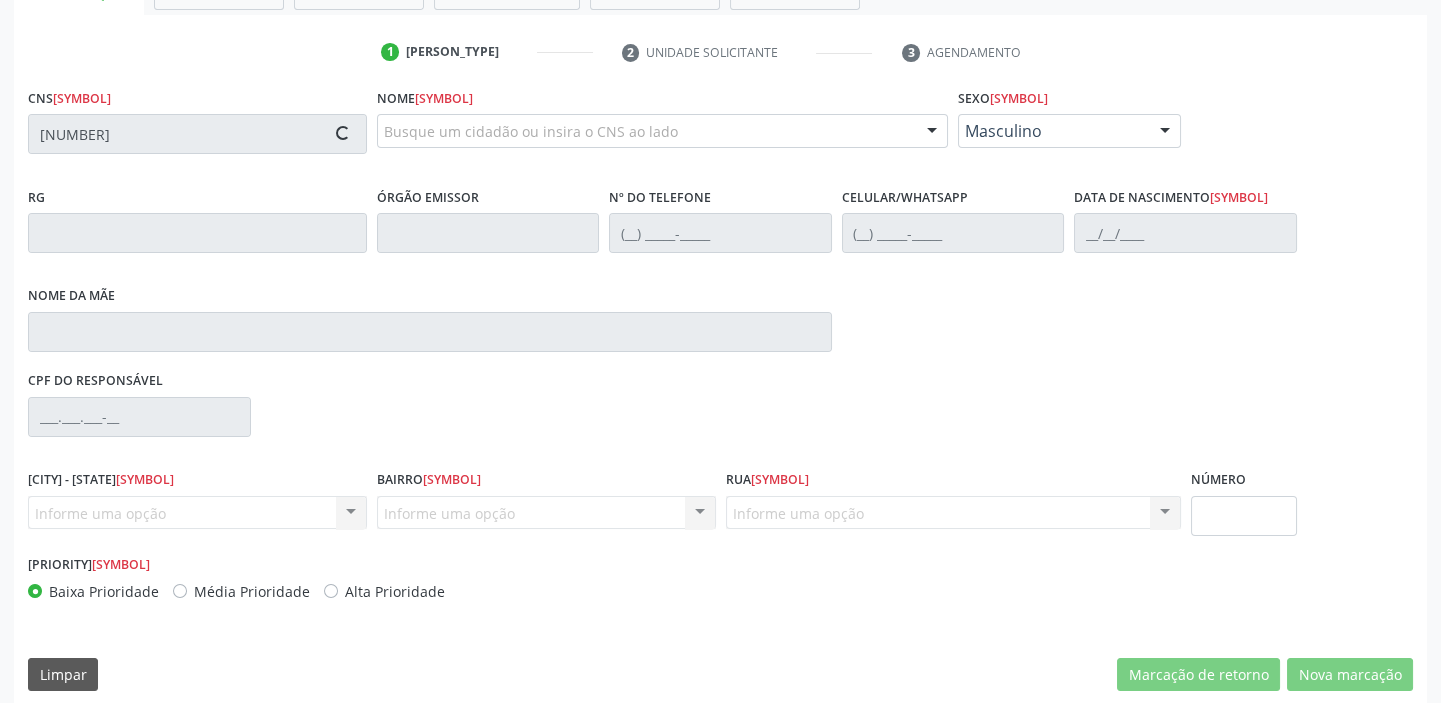 scroll, scrollTop: 366, scrollLeft: 0, axis: vertical 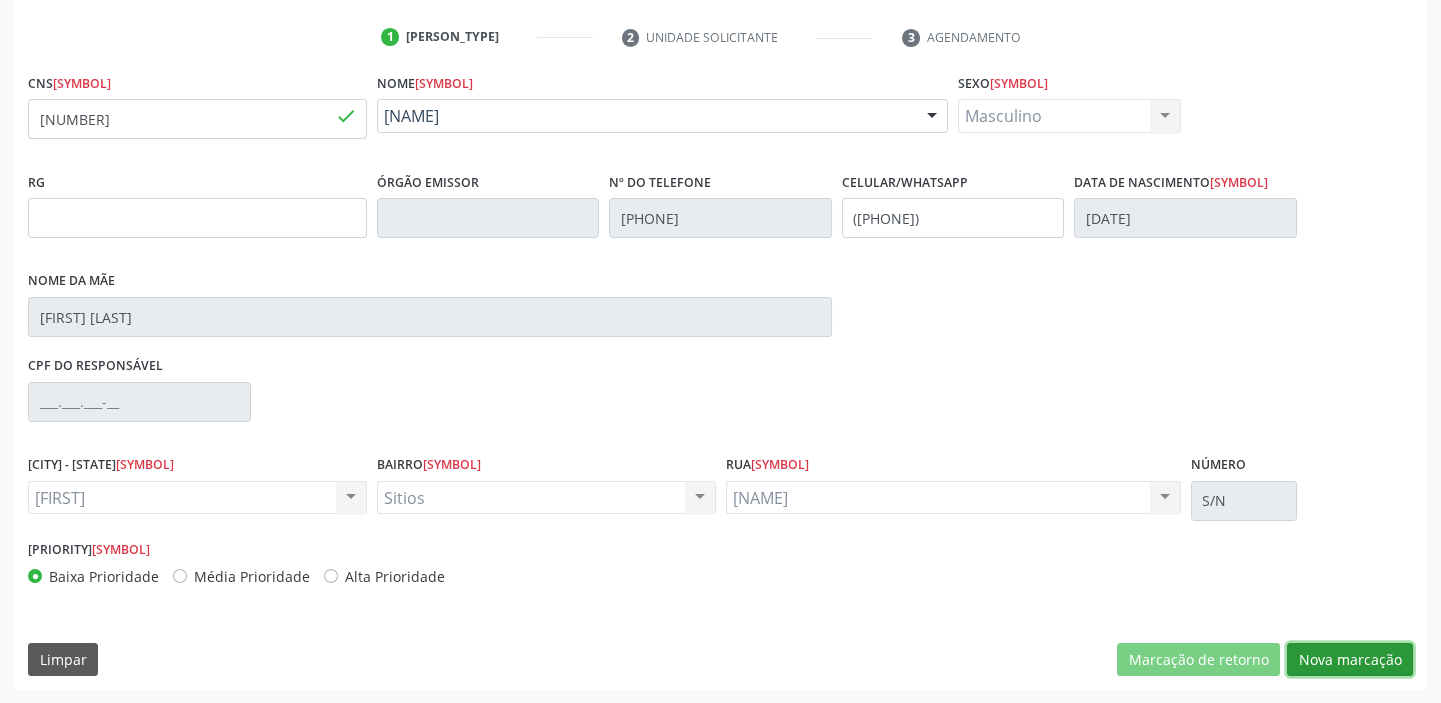 click on "Nova marcação" at bounding box center [1198, 660] 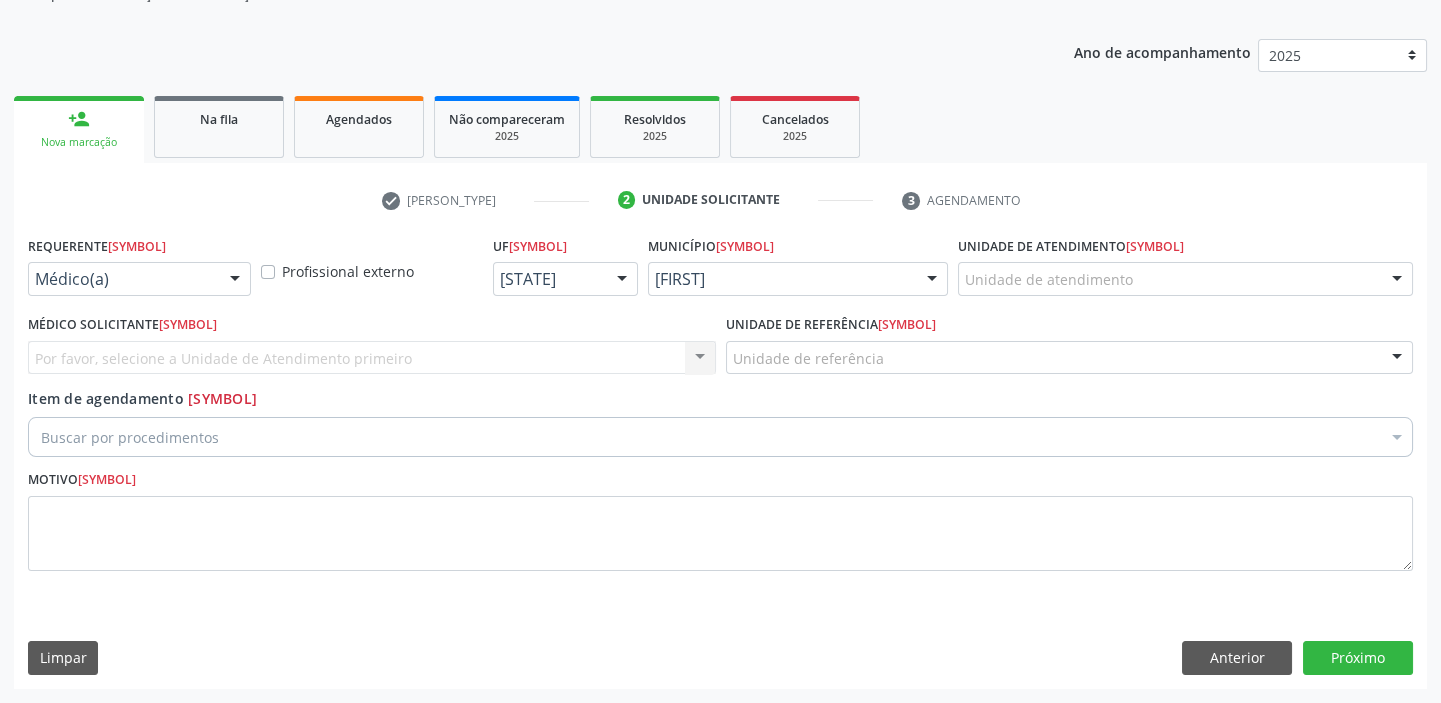 scroll, scrollTop: 201, scrollLeft: 0, axis: vertical 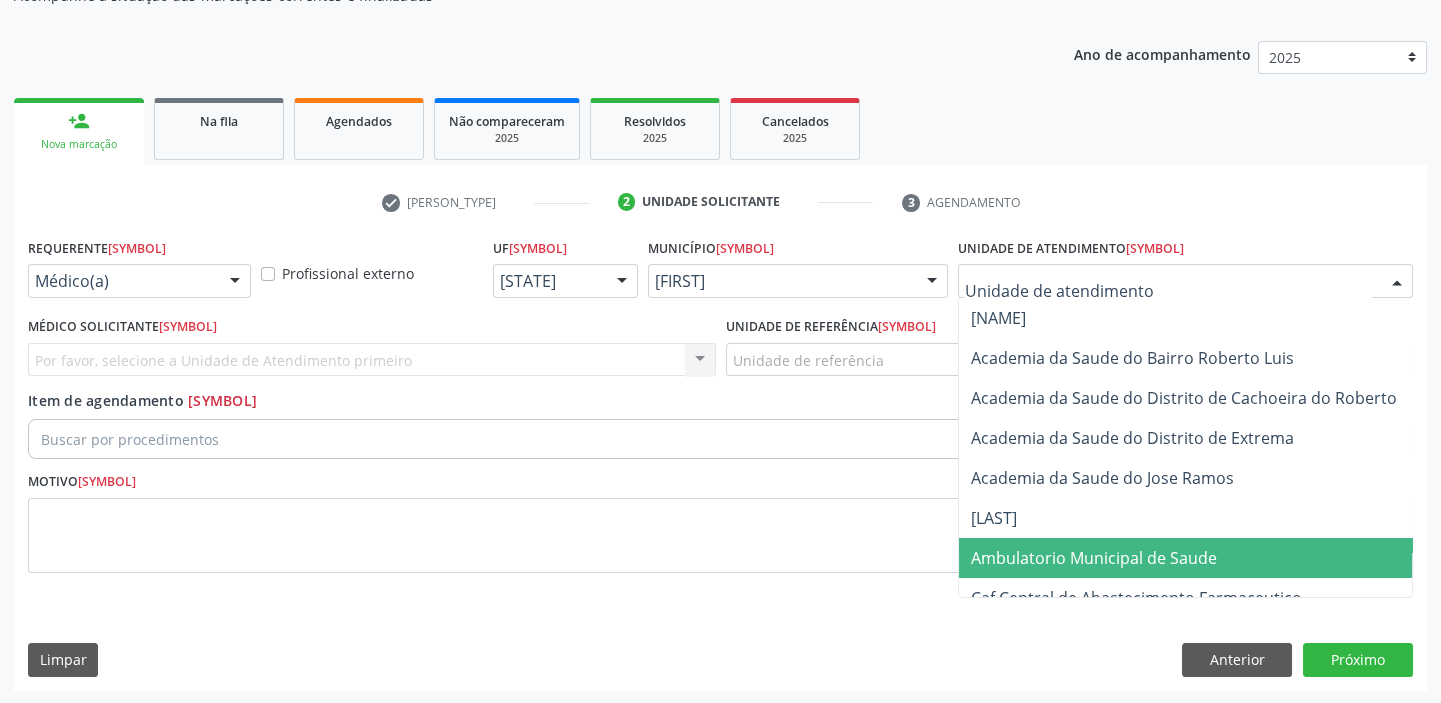 drag, startPoint x: 1049, startPoint y: 546, endPoint x: 998, endPoint y: 507, distance: 64.202805 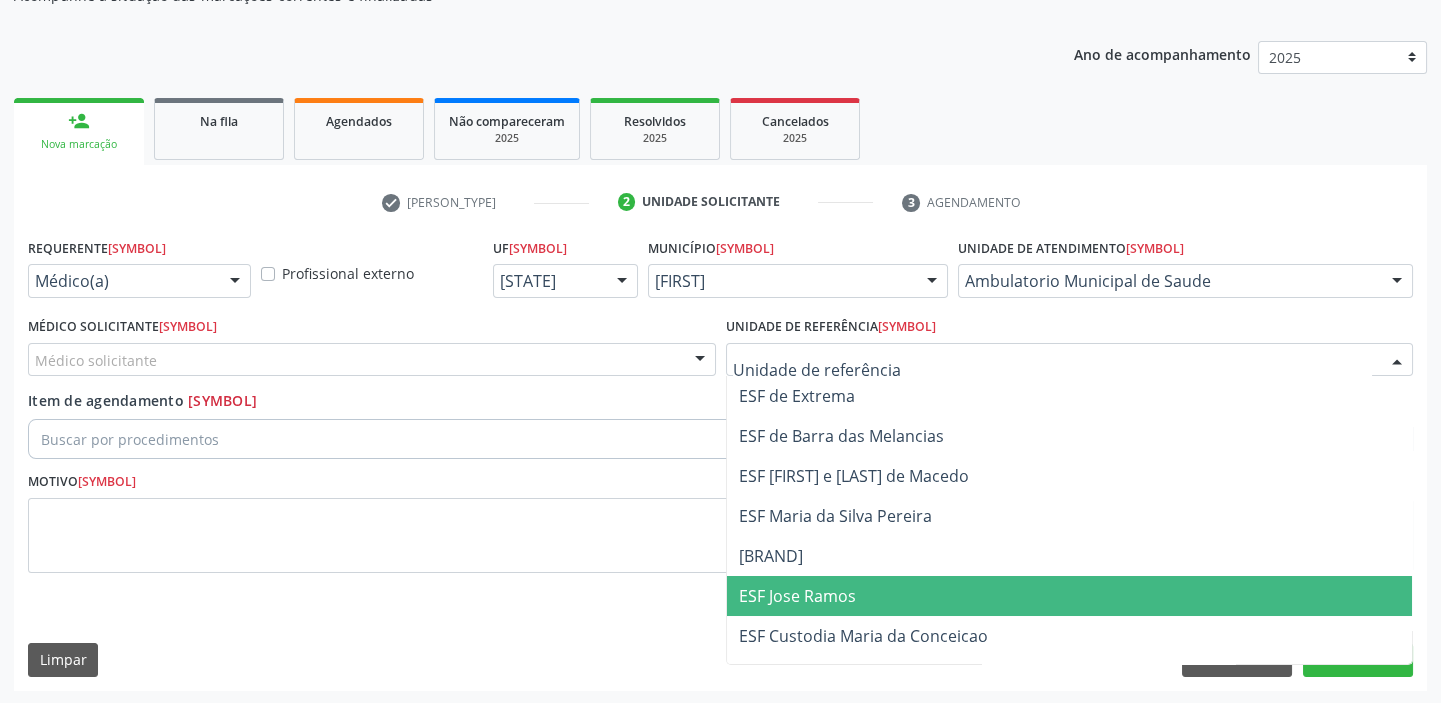 click on "ESF Jose Ramos" at bounding box center [797, 596] 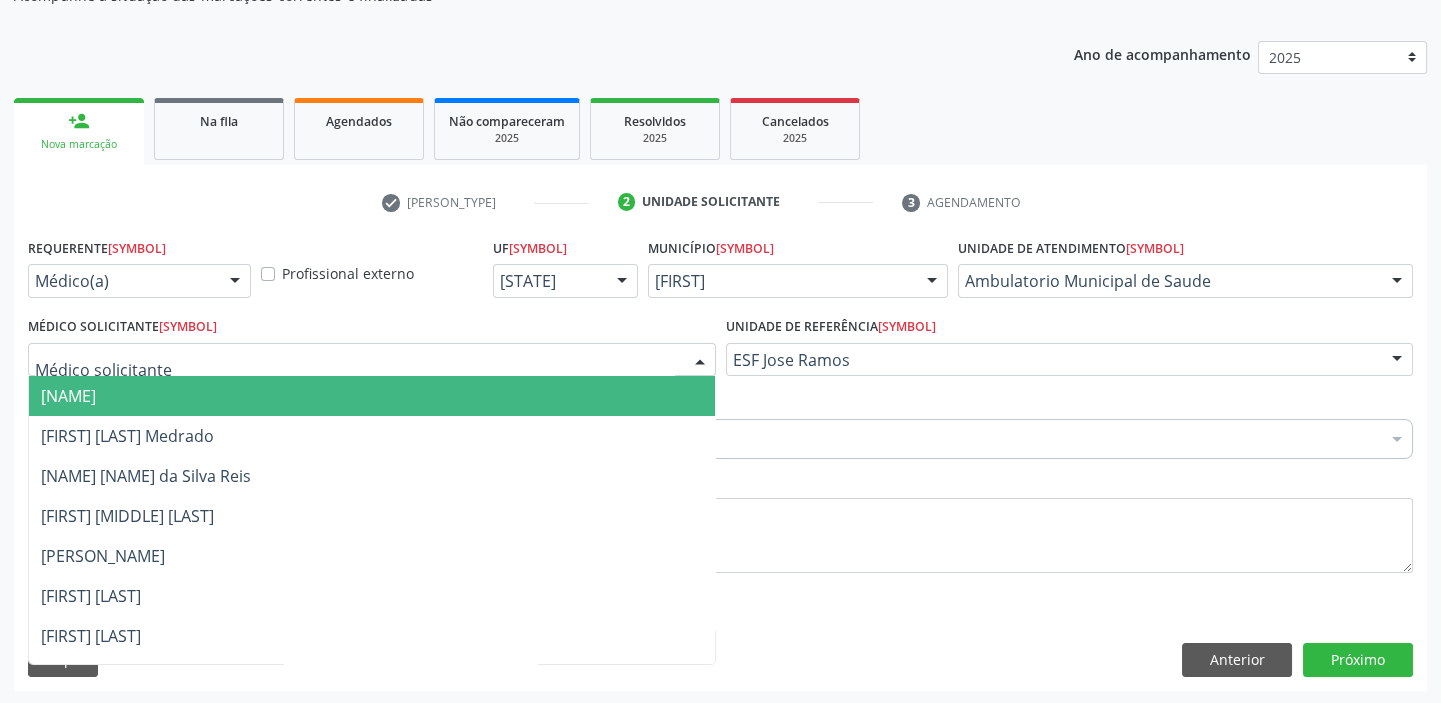 drag, startPoint x: 117, startPoint y: 364, endPoint x: 108, endPoint y: 420, distance: 56.718605 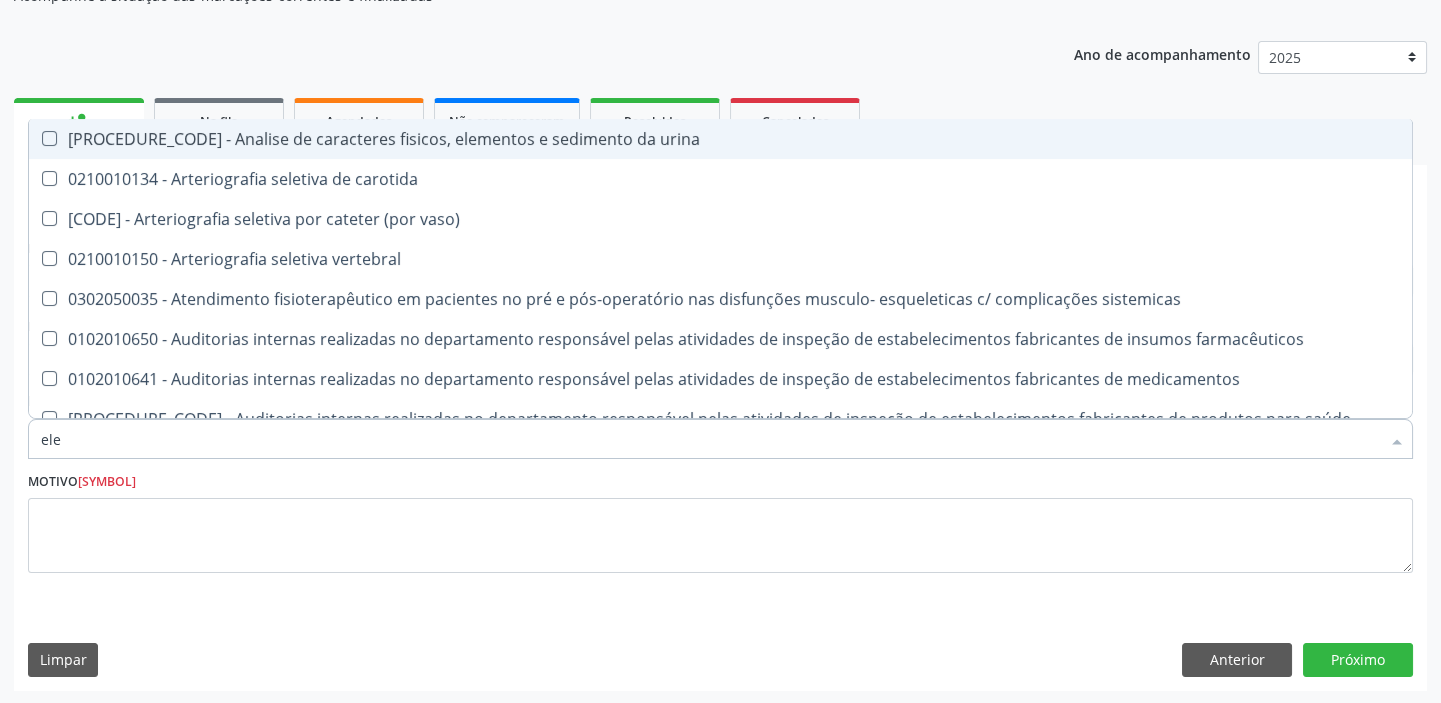 type on "elet" 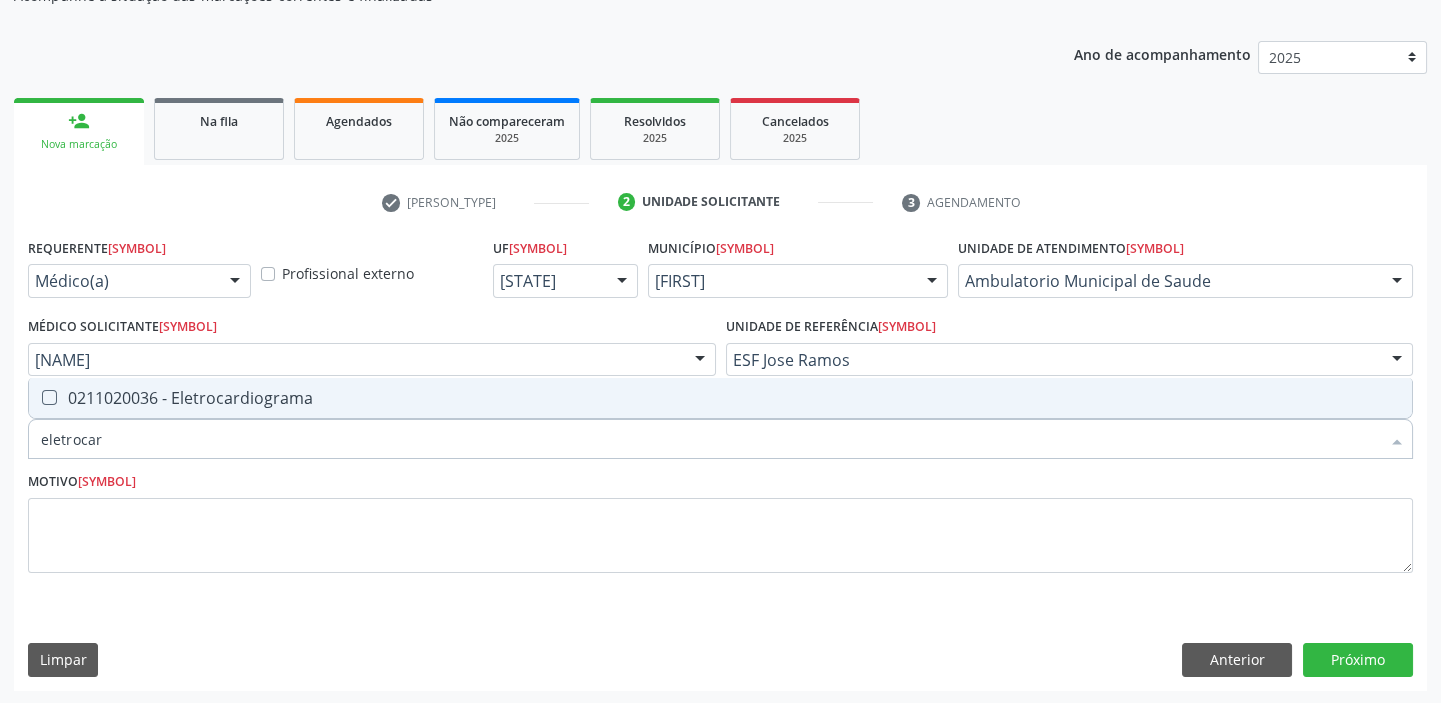click on "0211020036 - Eletrocardiograma" at bounding box center [720, 398] 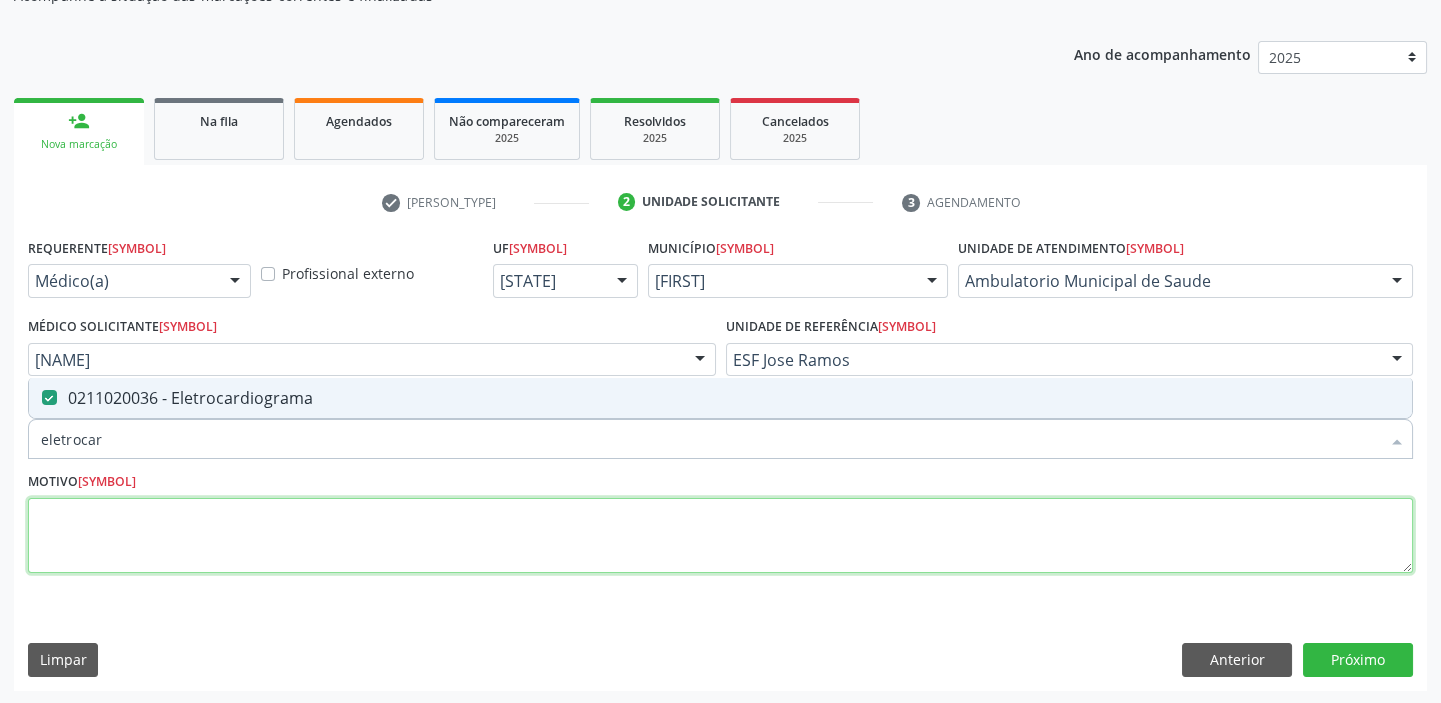 click at bounding box center (720, 536) 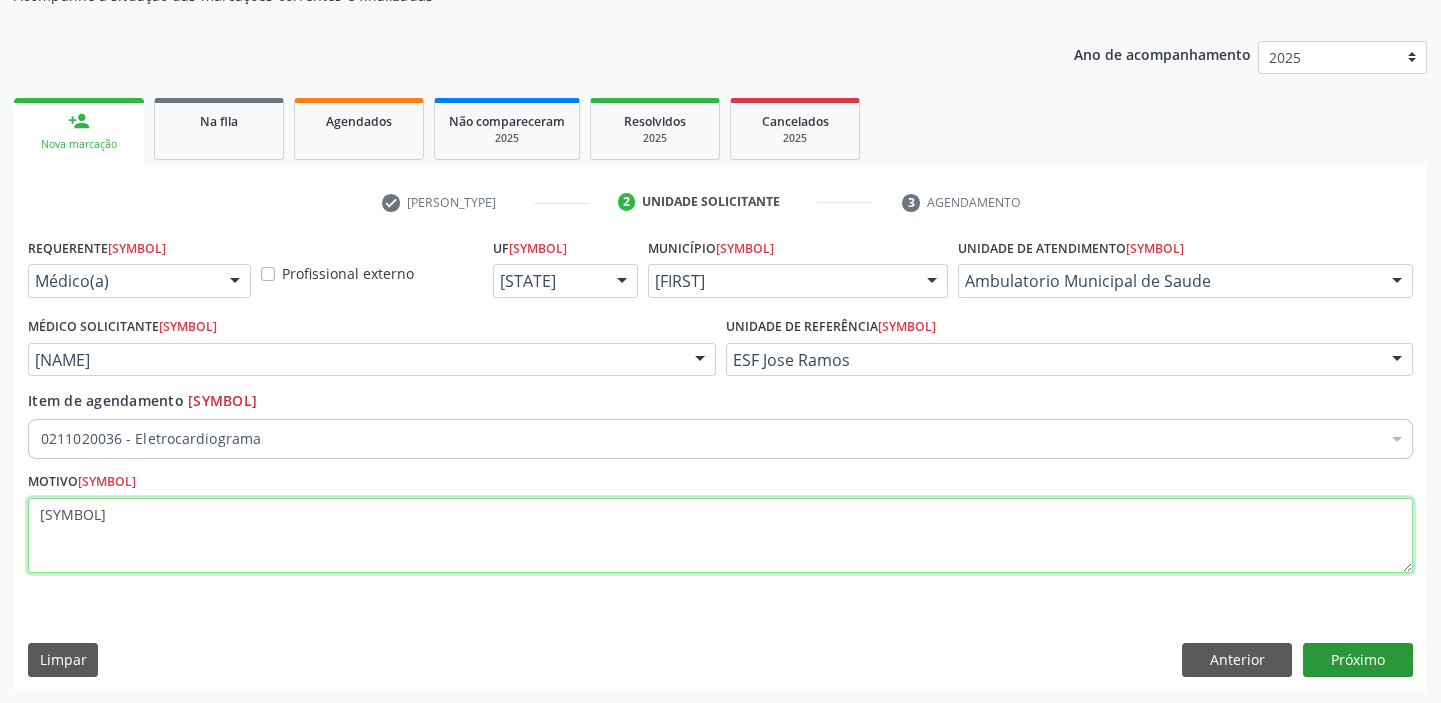 type on "[SYMBOL]" 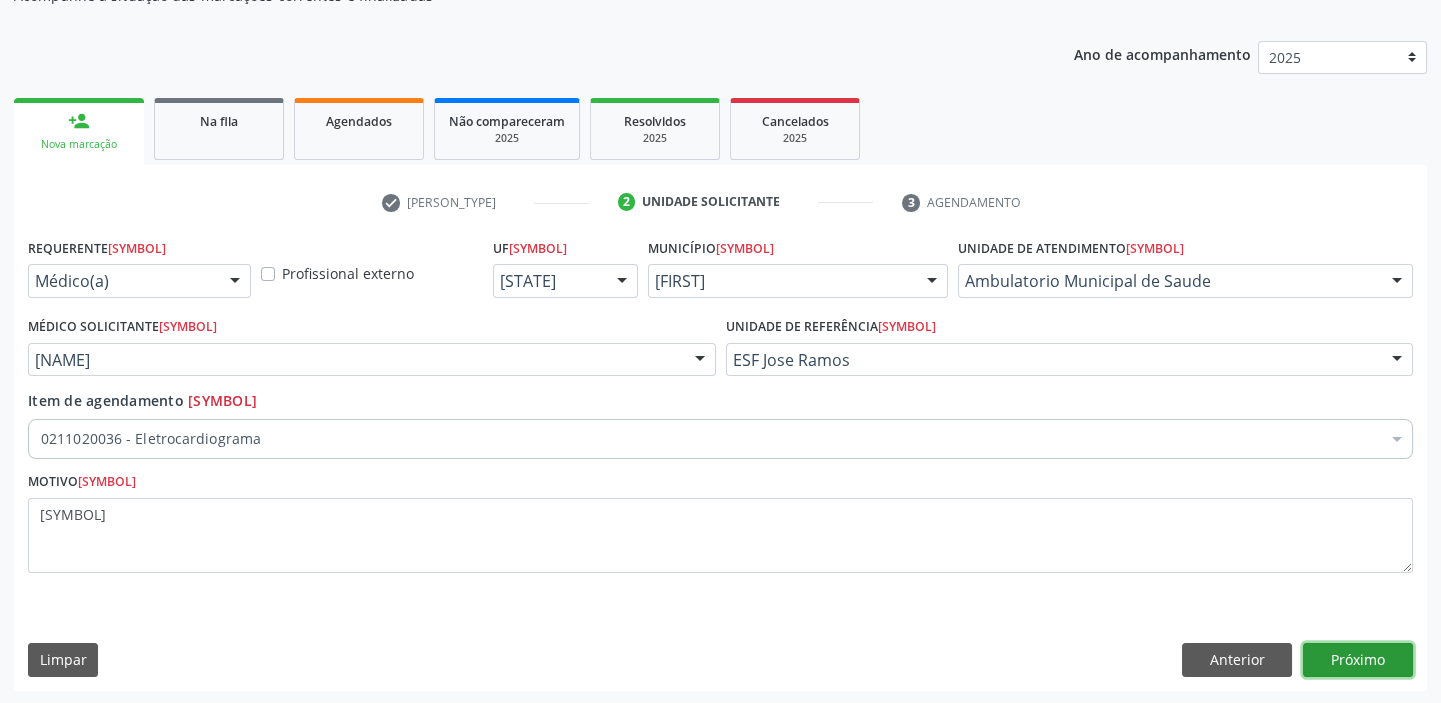 click on "Próximo" at bounding box center (1358, 660) 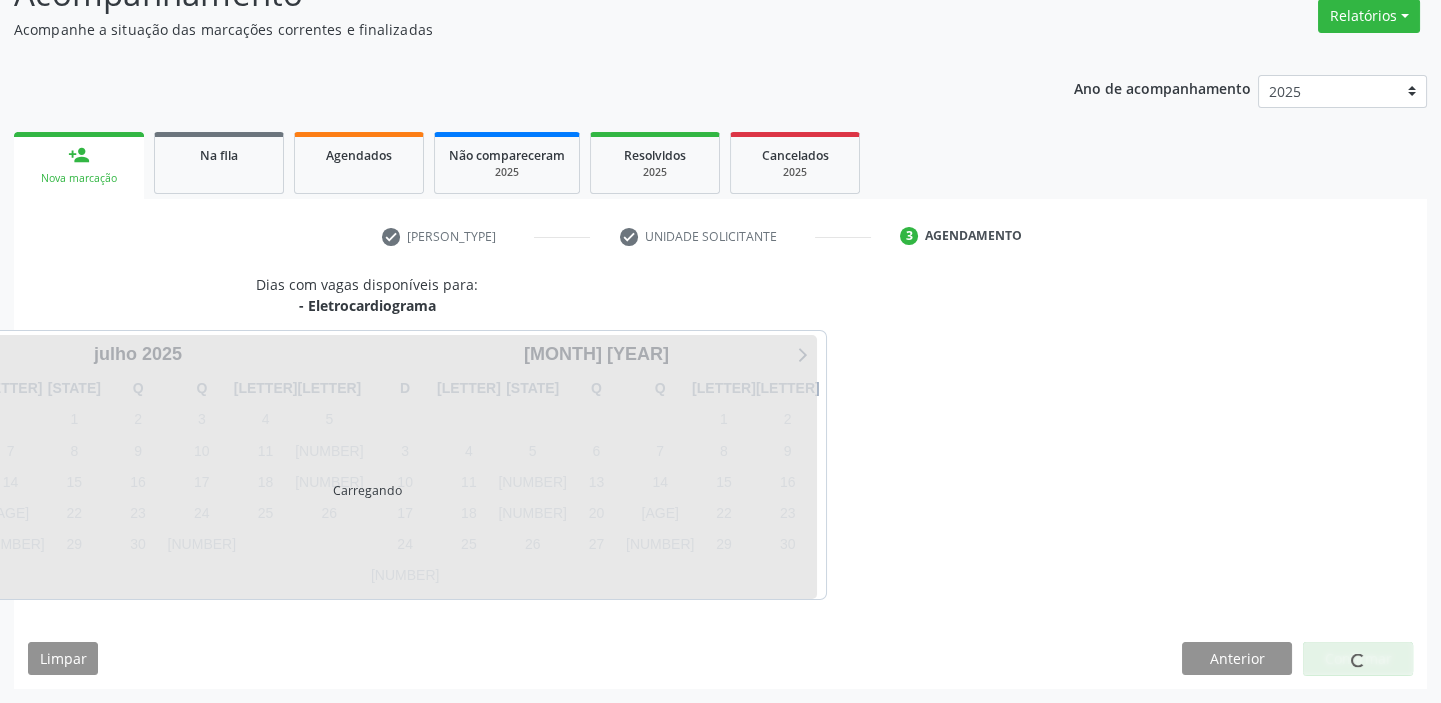 scroll, scrollTop: 166, scrollLeft: 0, axis: vertical 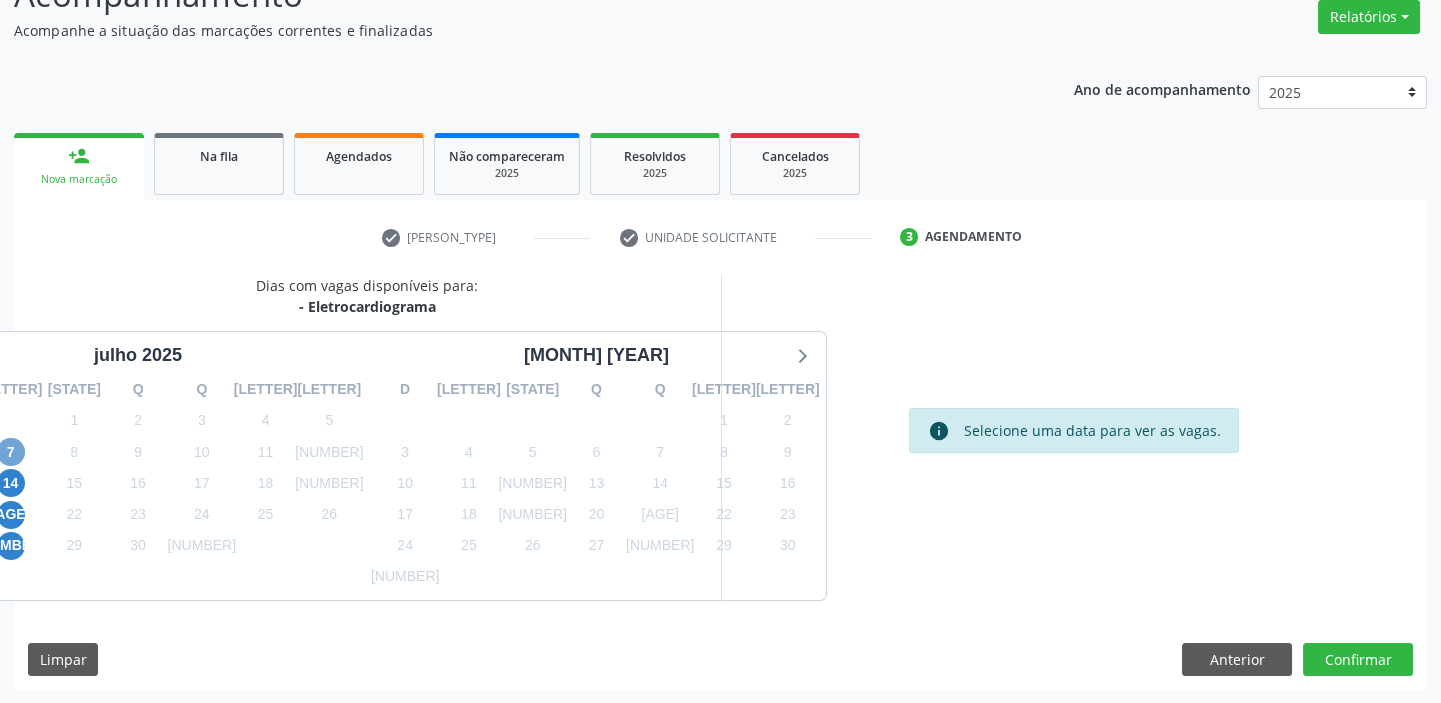 click on "7" at bounding box center [11, 452] 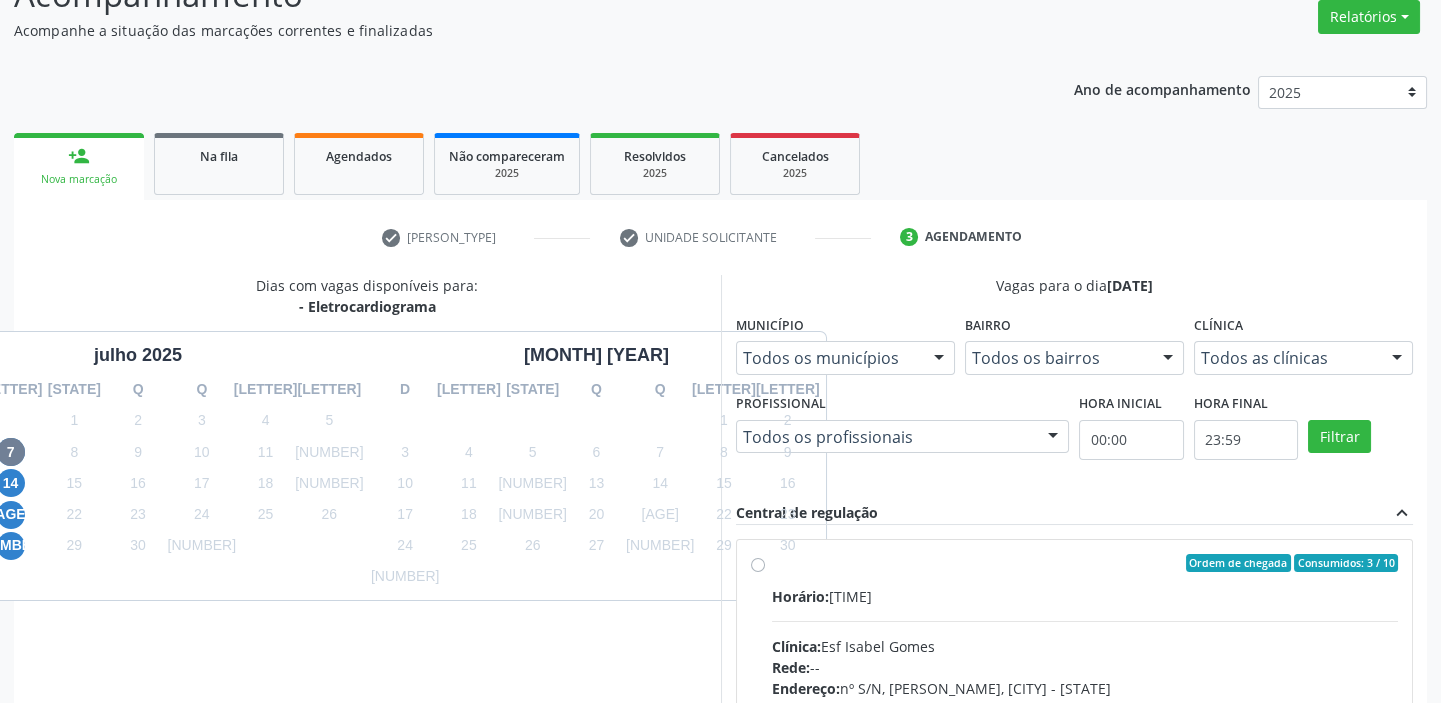 click on "Rede:
--" at bounding box center [1085, 667] 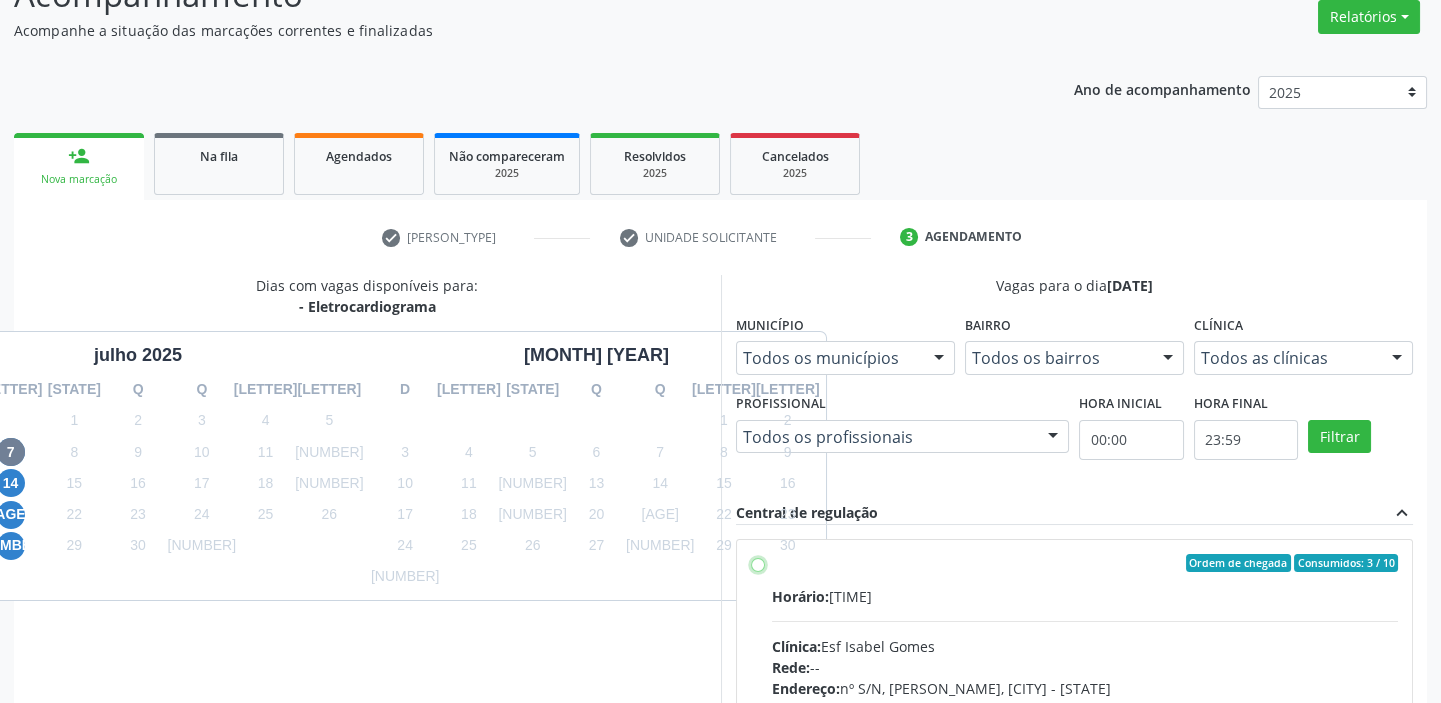 click on "Ordem de chegada
Consumidos: 3 / 10
Horário:   14:00
Clínica:  [INSTITUTION_NAME]
Rede:
--
Endereço:   nº S/N, [NEIGHBORHOOD], [CITY] - [STATE]
Telefone:   [PHONE]
Profissional:
--
Informações adicionais sobre o atendimento
Idade de atendimento:
Sem restrição
Gênero(s) atendido(s):
Sem restrição
Informações adicionais:
--" at bounding box center (758, 563) 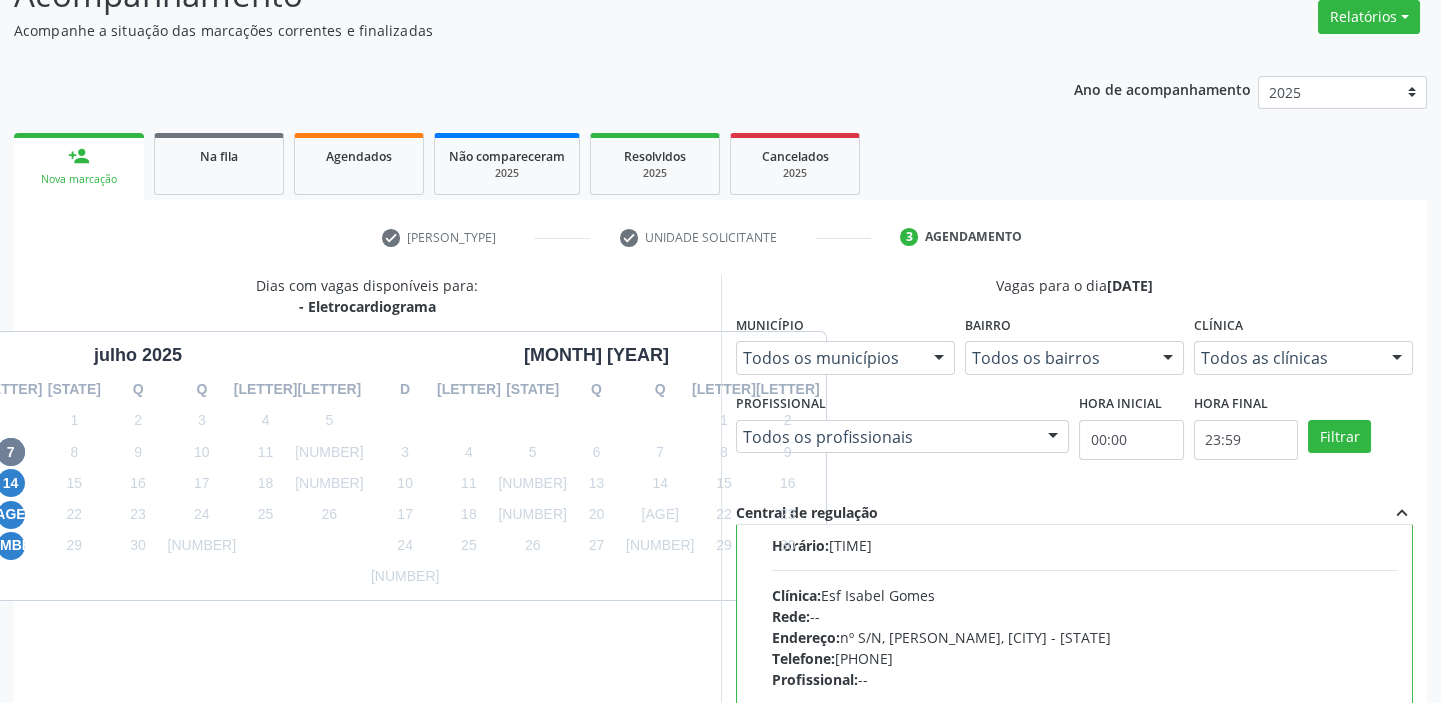 scroll, scrollTop: 99, scrollLeft: 0, axis: vertical 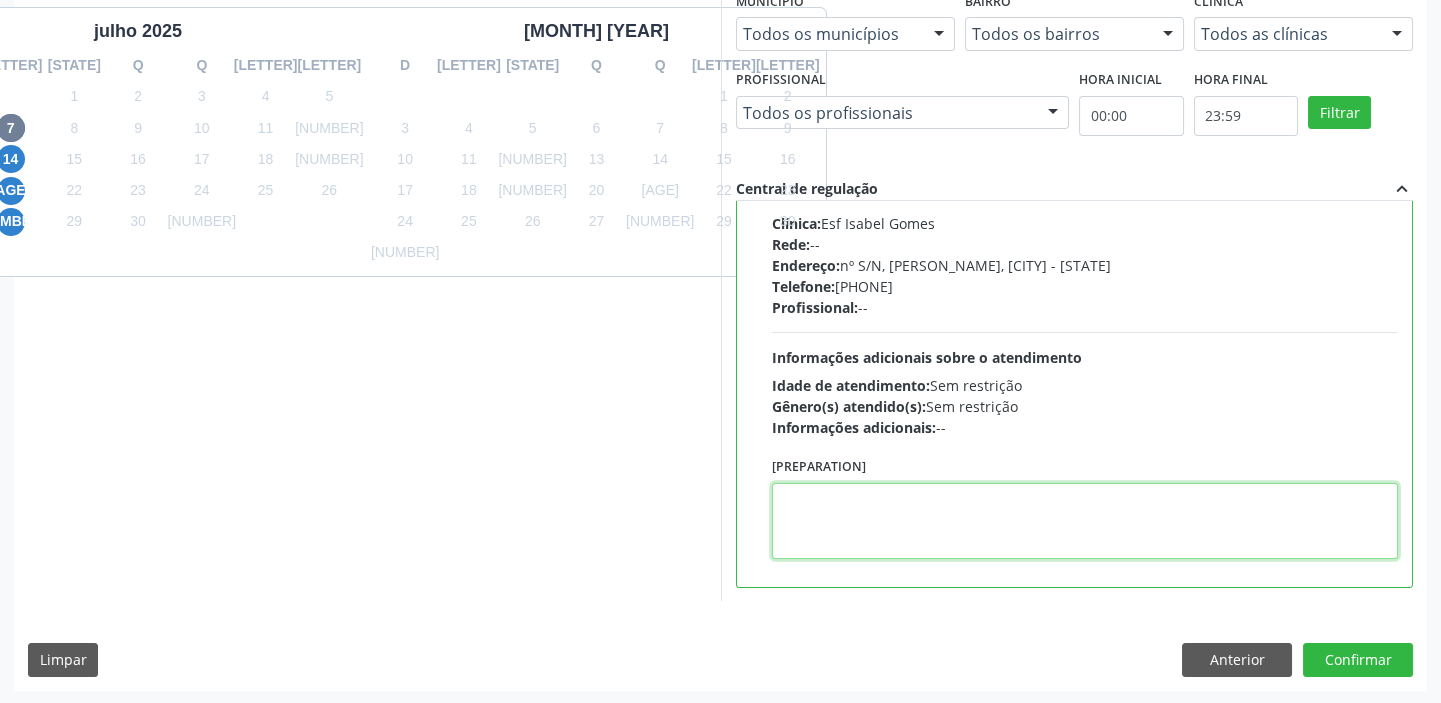 click at bounding box center (1085, 521) 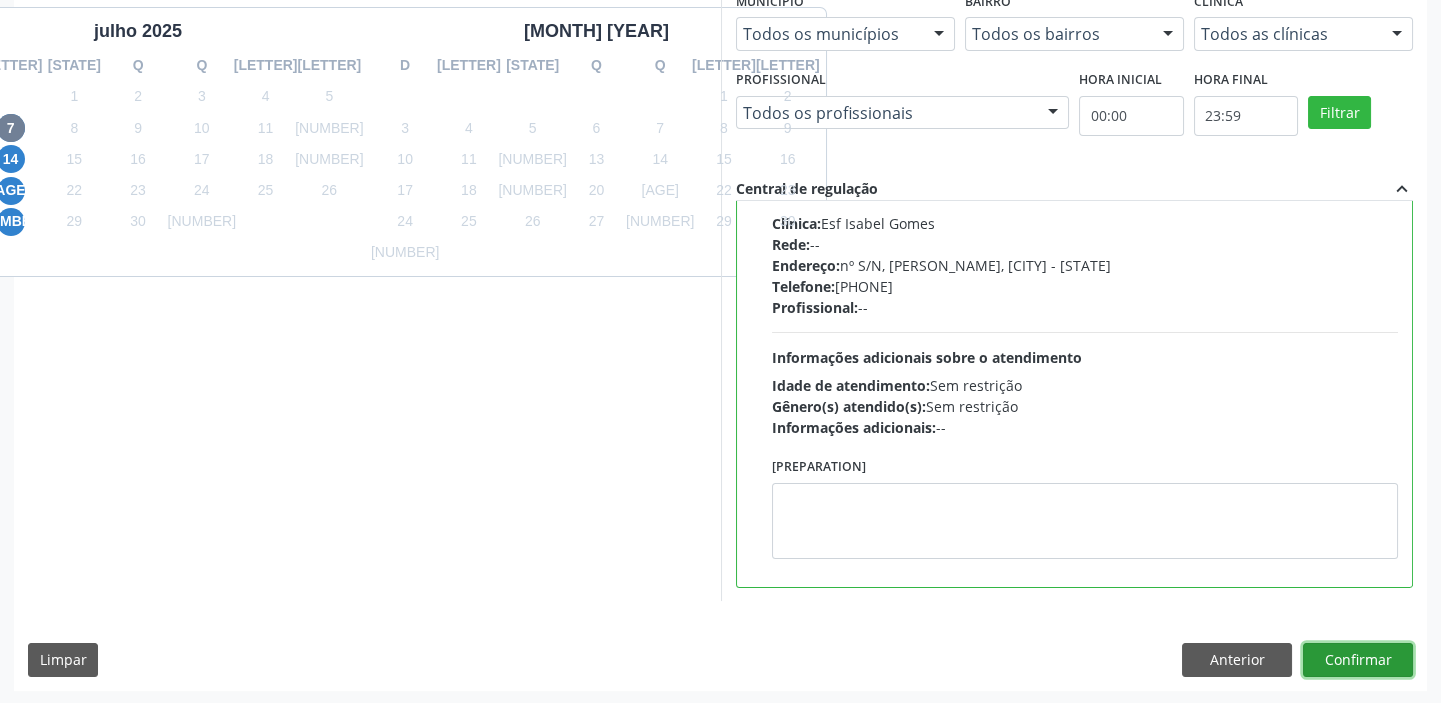 click on "Confirmar" at bounding box center (1358, 660) 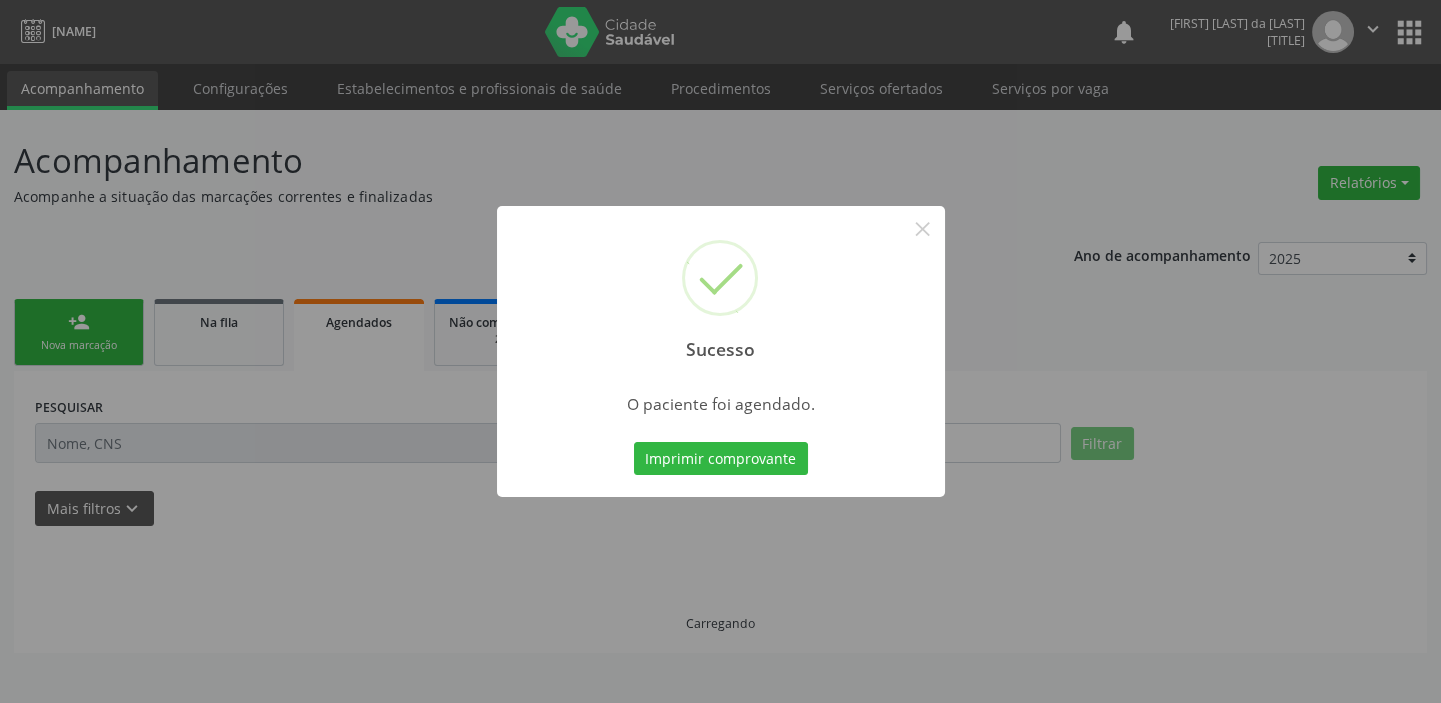 scroll, scrollTop: 0, scrollLeft: 0, axis: both 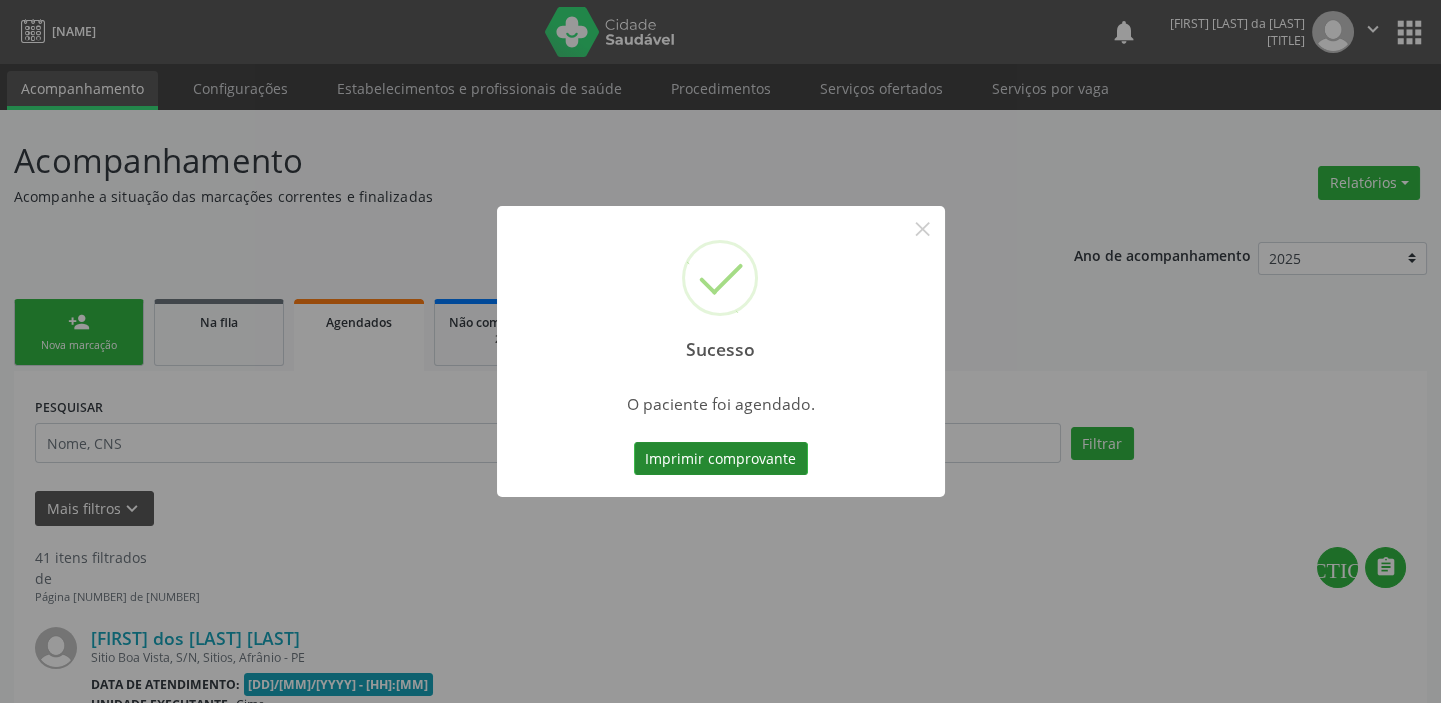 click on "Imprimir comprovante" at bounding box center [721, 459] 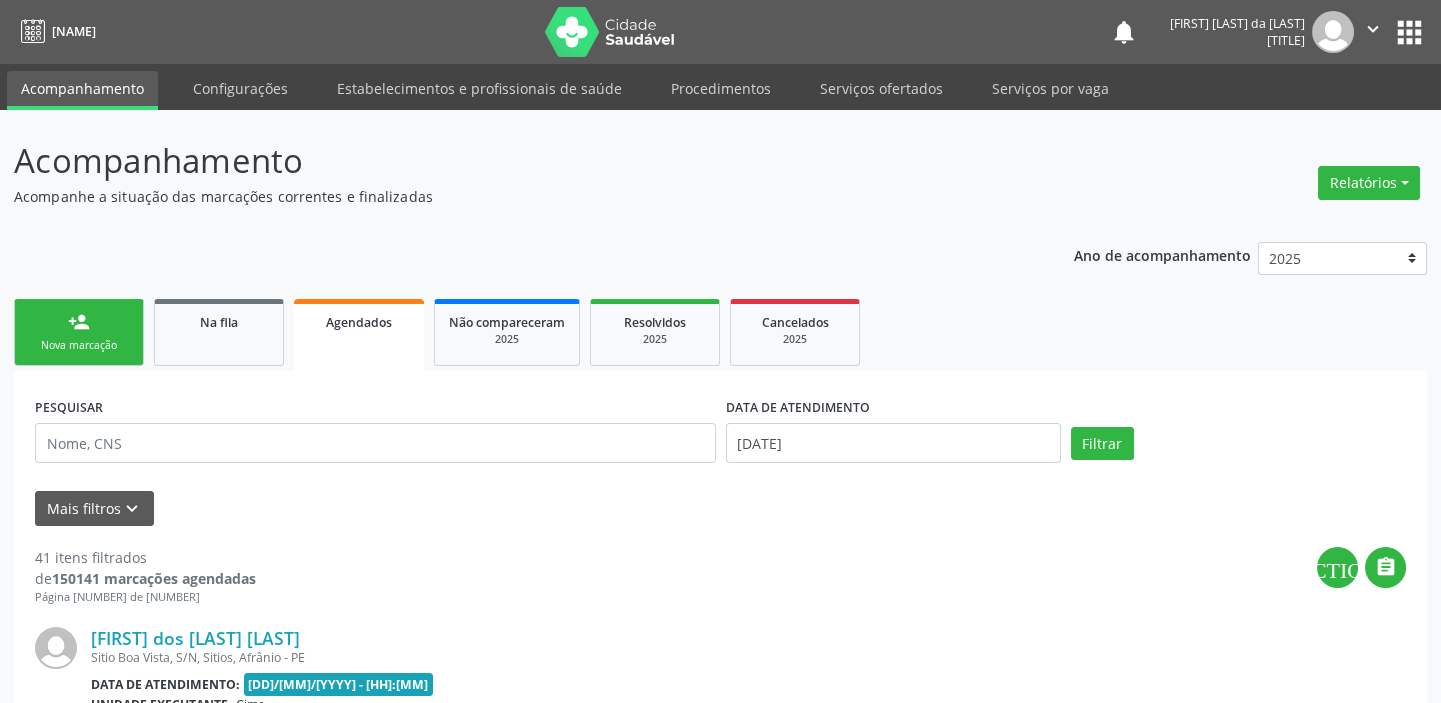 click on "Nova marcação" at bounding box center [79, 345] 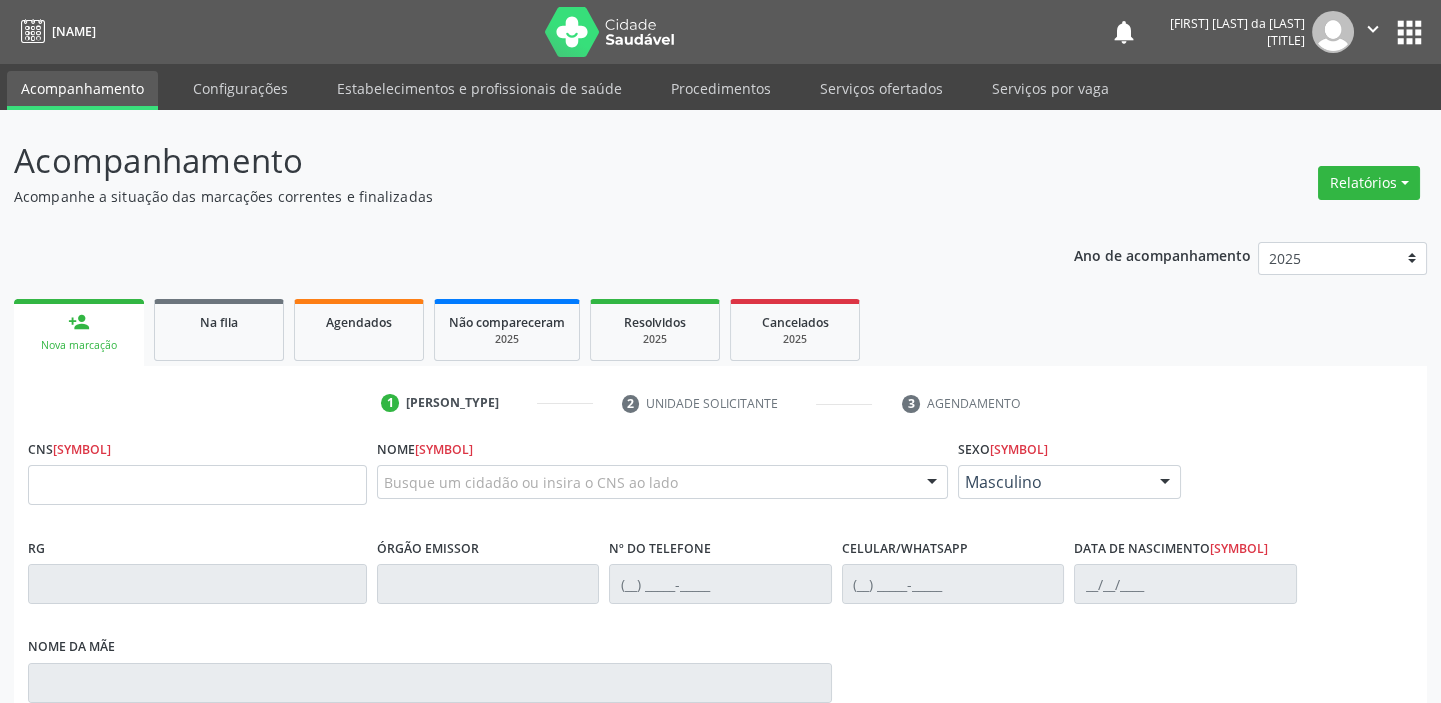 click on "Nova marcação" at bounding box center (79, 345) 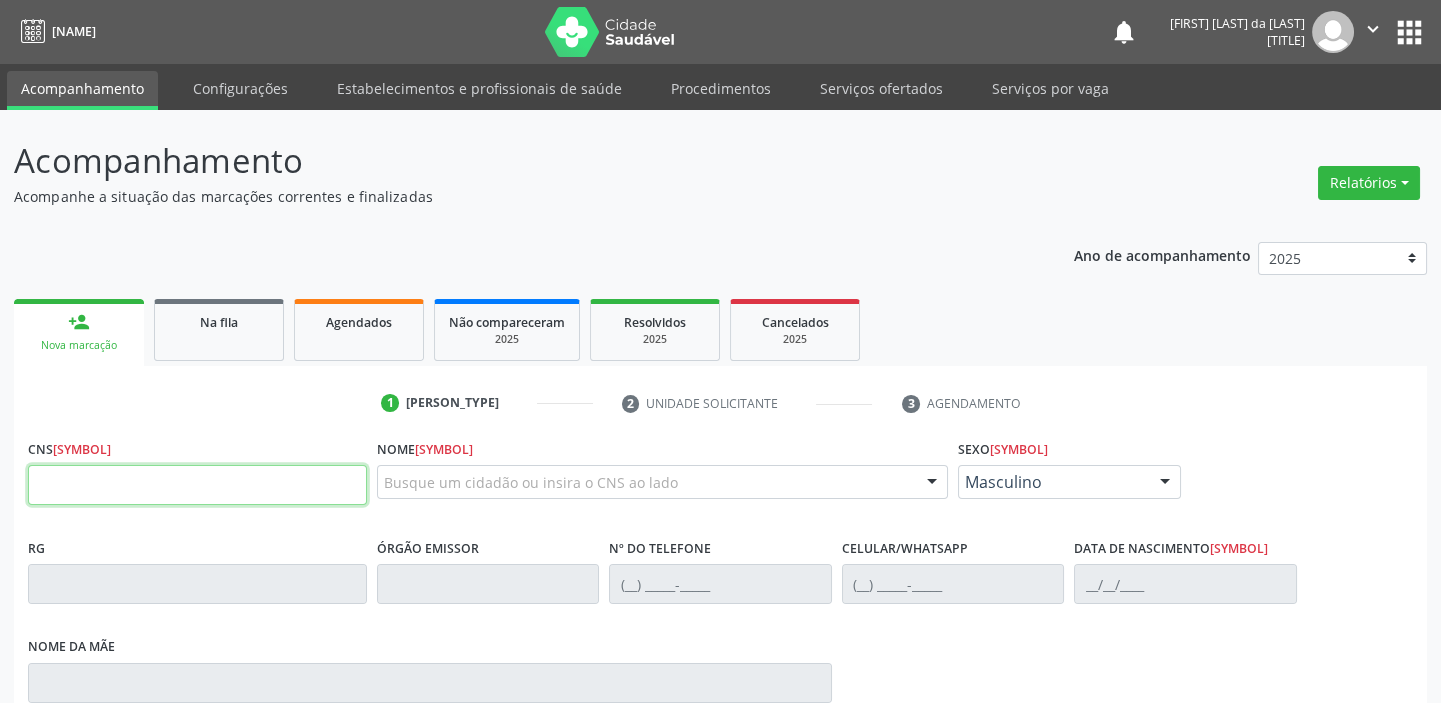 click at bounding box center [197, 485] 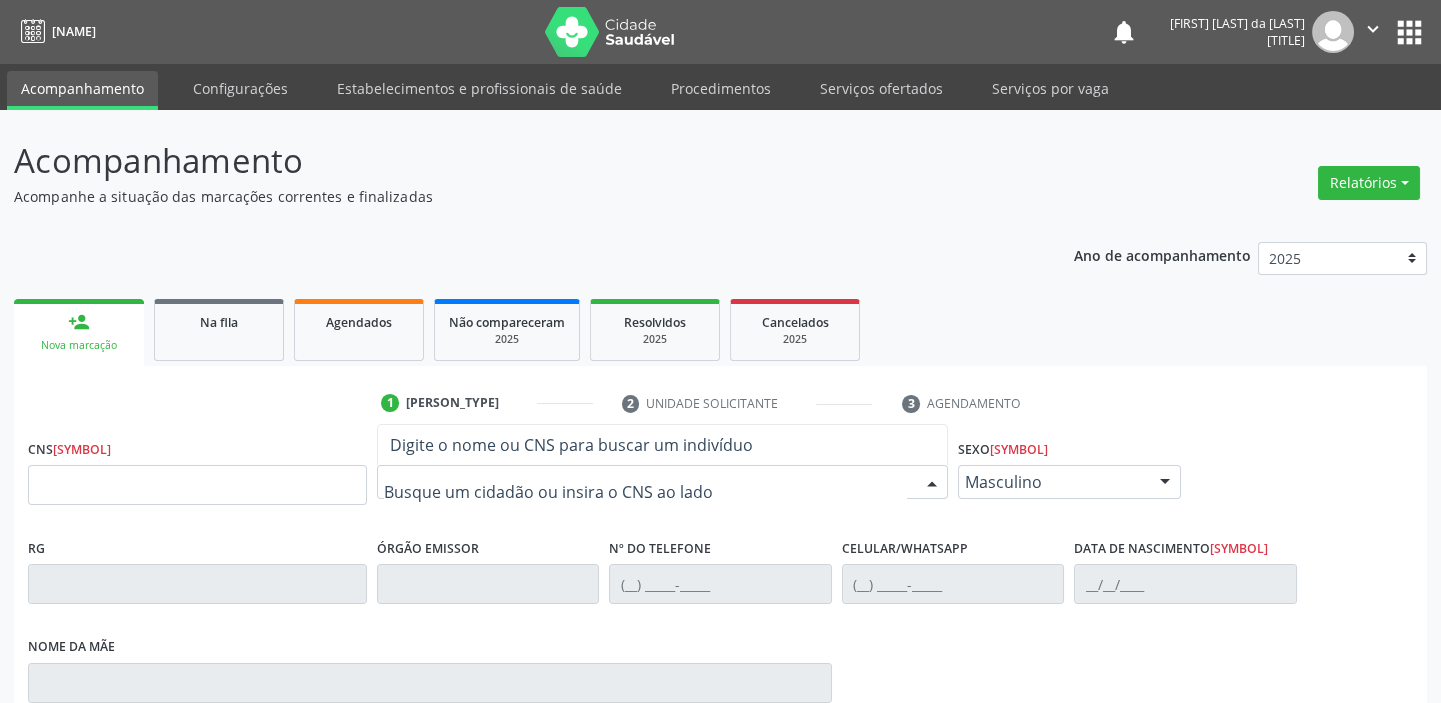 type on "d" 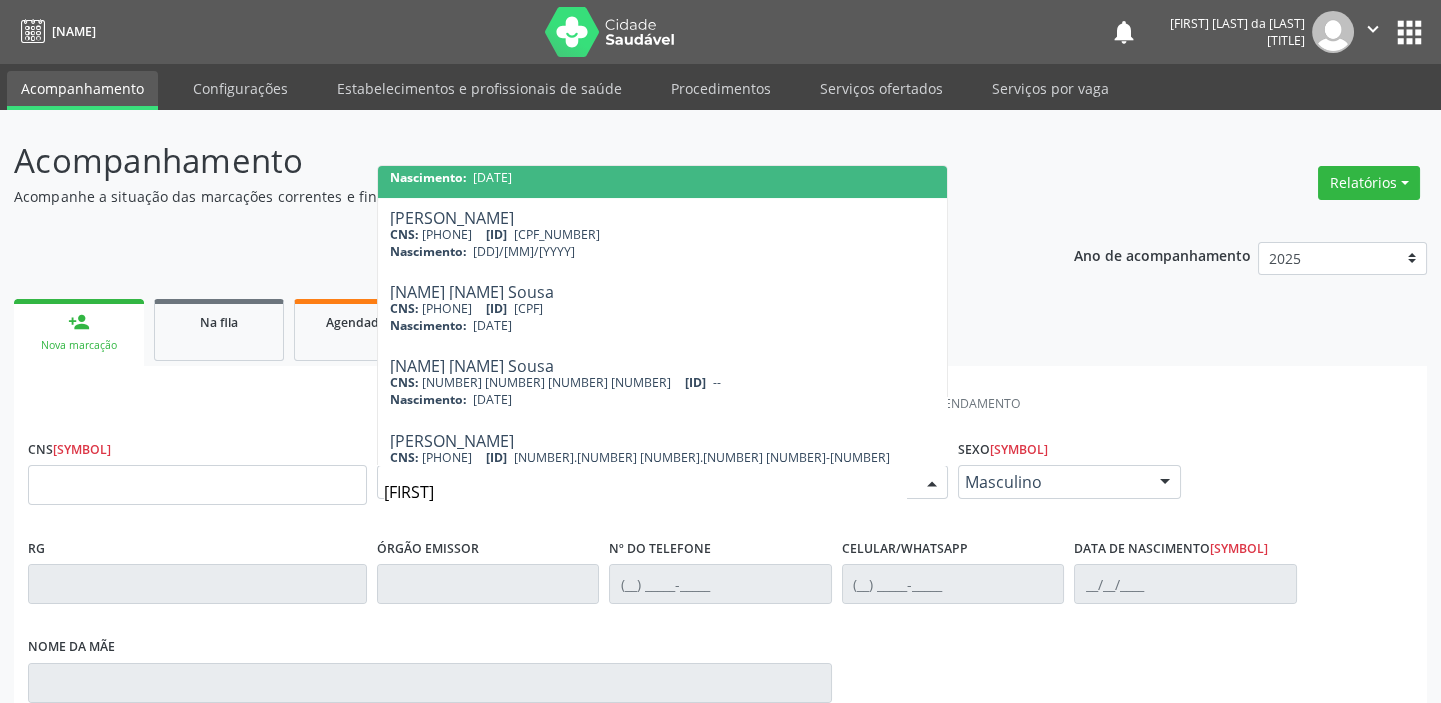 scroll, scrollTop: 814, scrollLeft: 0, axis: vertical 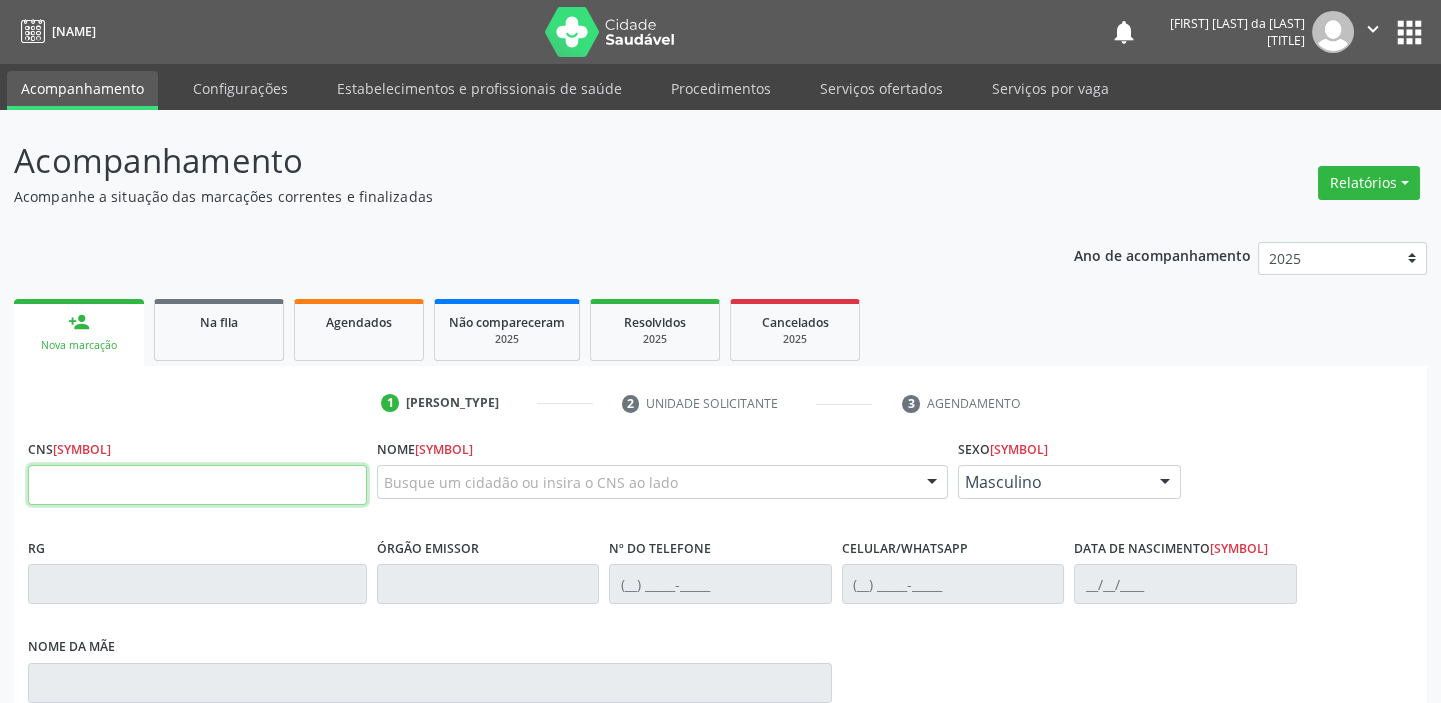 click at bounding box center (197, 485) 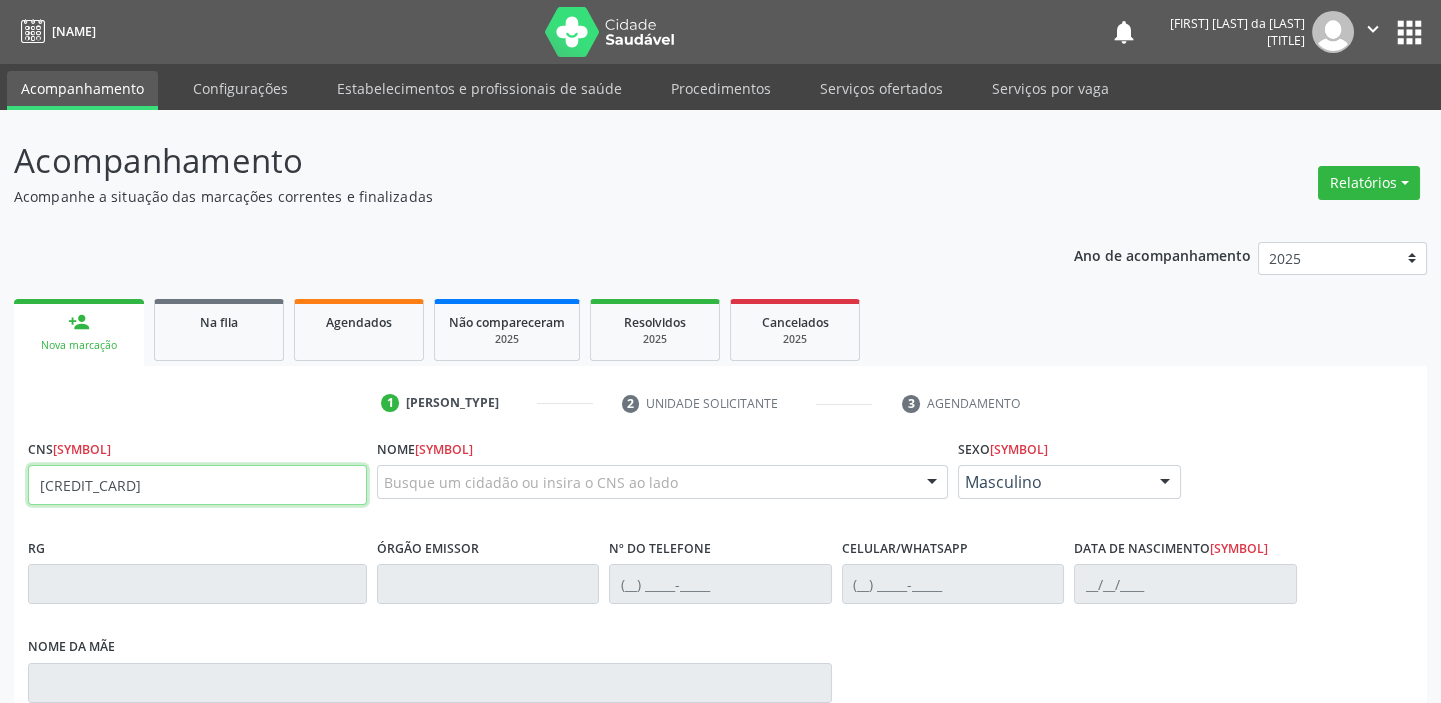 type on "[CREDIT_CARD]" 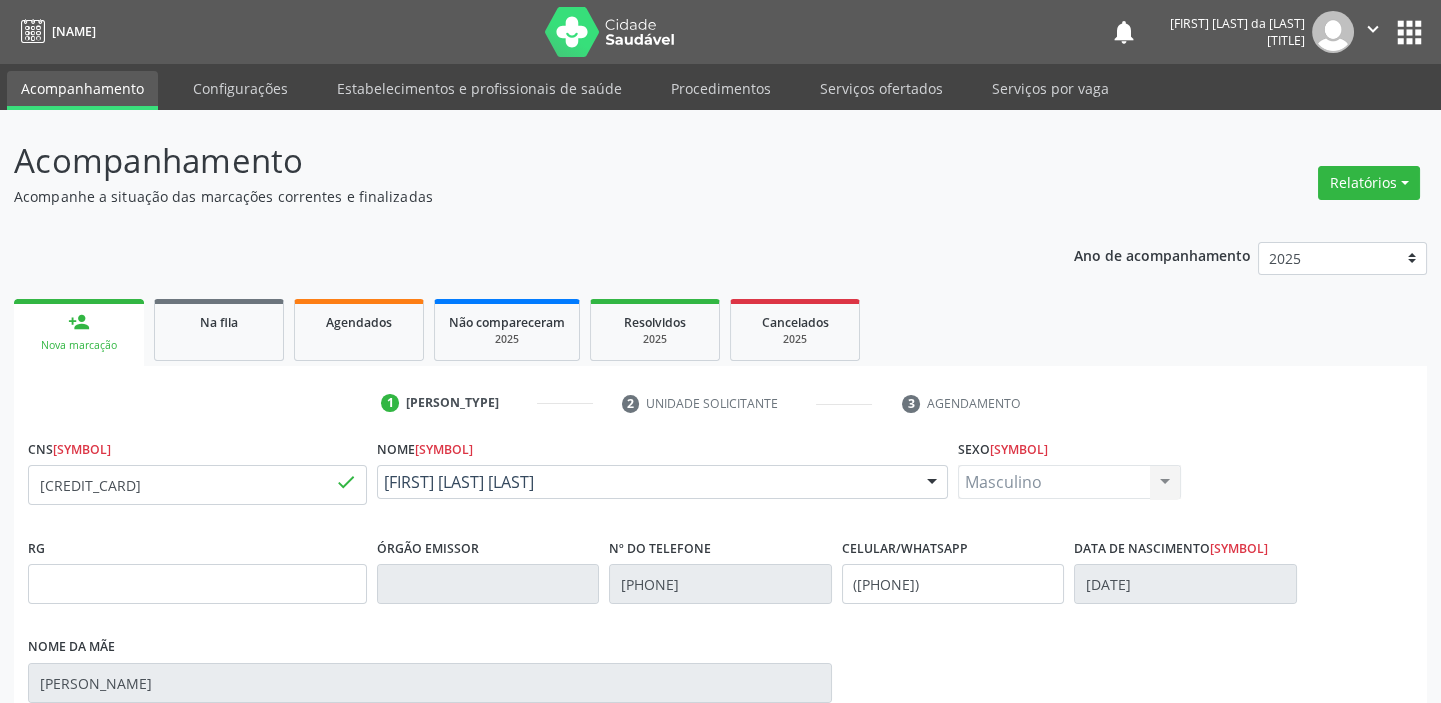 scroll, scrollTop: 0, scrollLeft: 0, axis: both 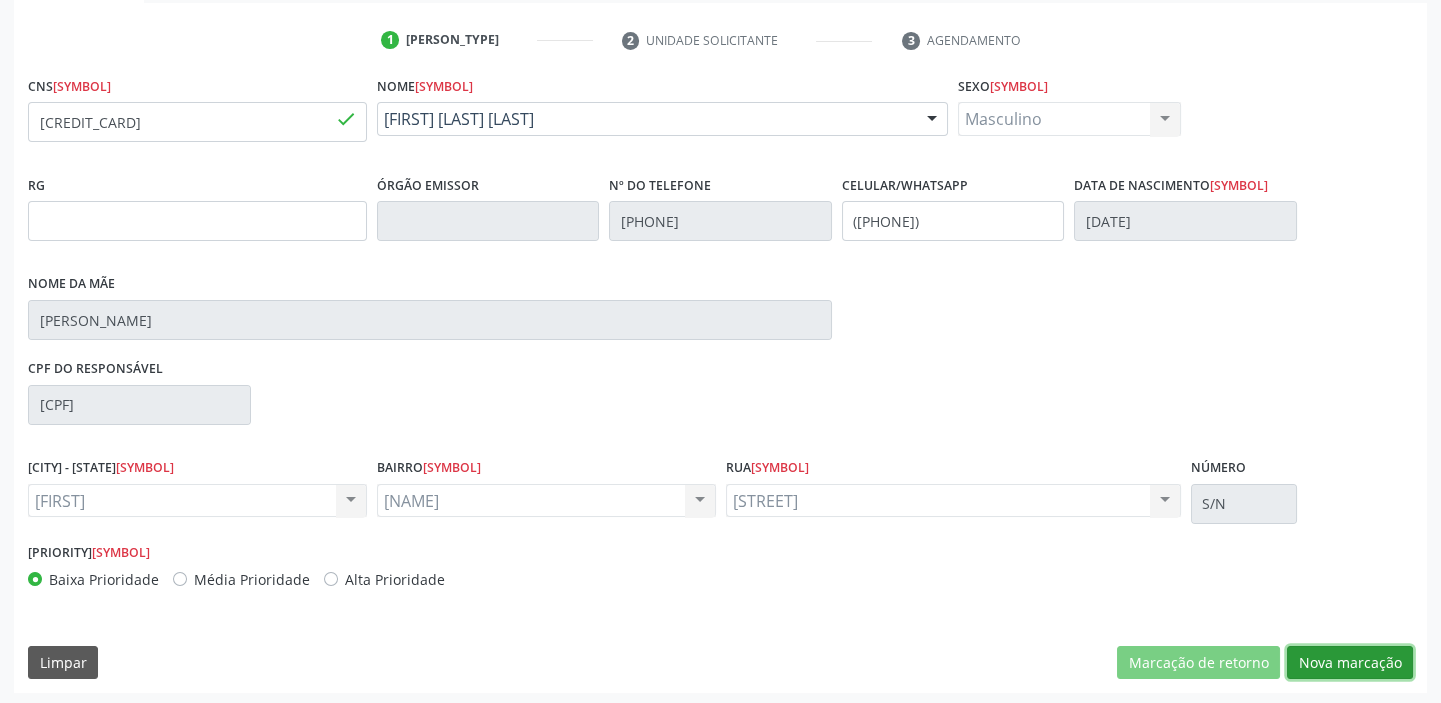 click on "Nova marcação" at bounding box center (1198, 663) 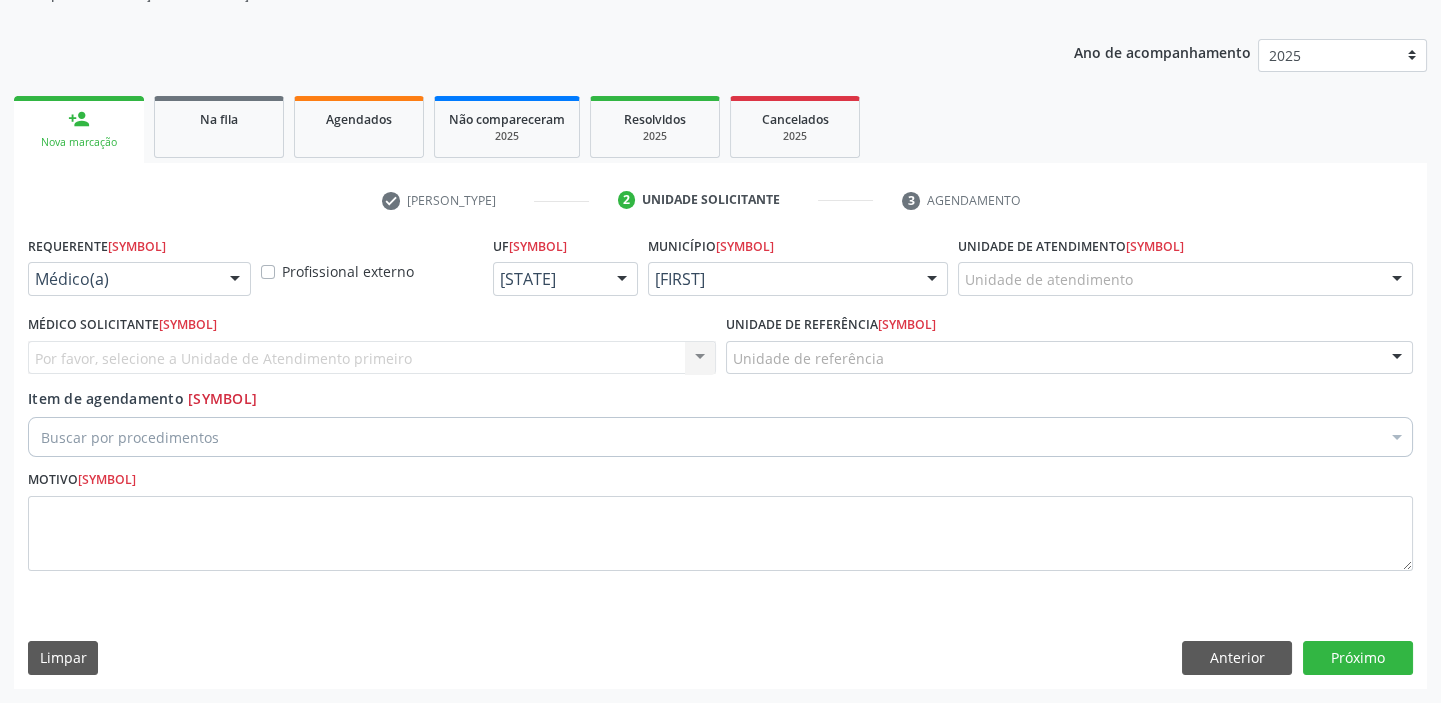 scroll, scrollTop: 201, scrollLeft: 0, axis: vertical 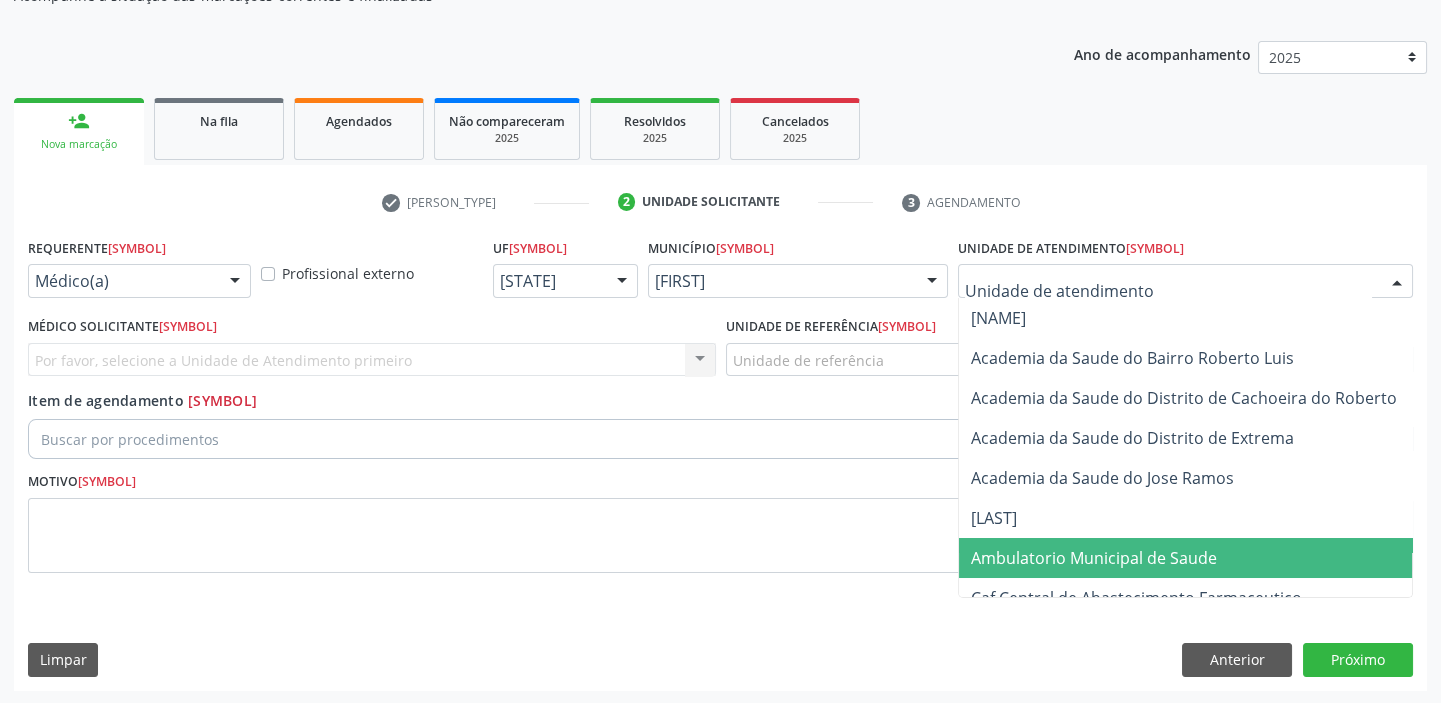 click on "Ambulatorio Municipal de Saude" at bounding box center (1094, 558) 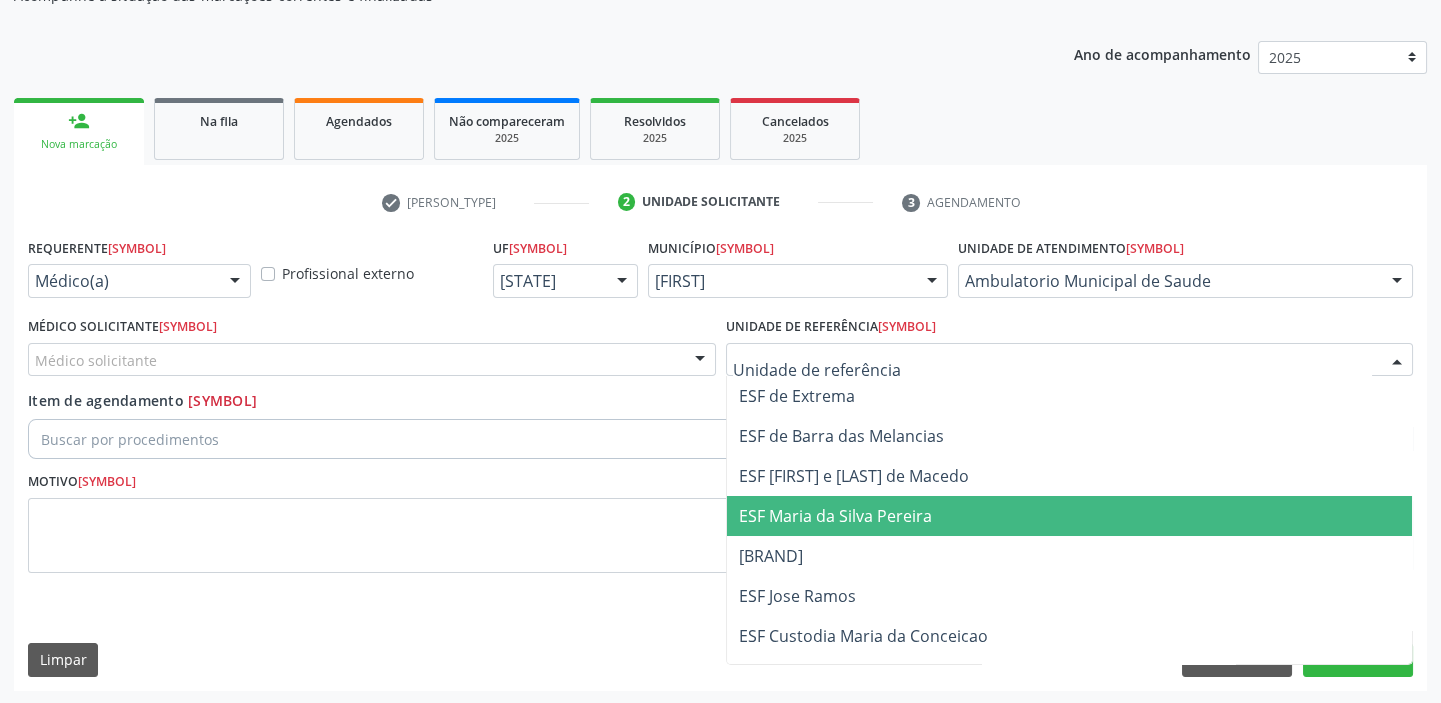 click on "ESF Maria da Silva Pereira" at bounding box center [835, 516] 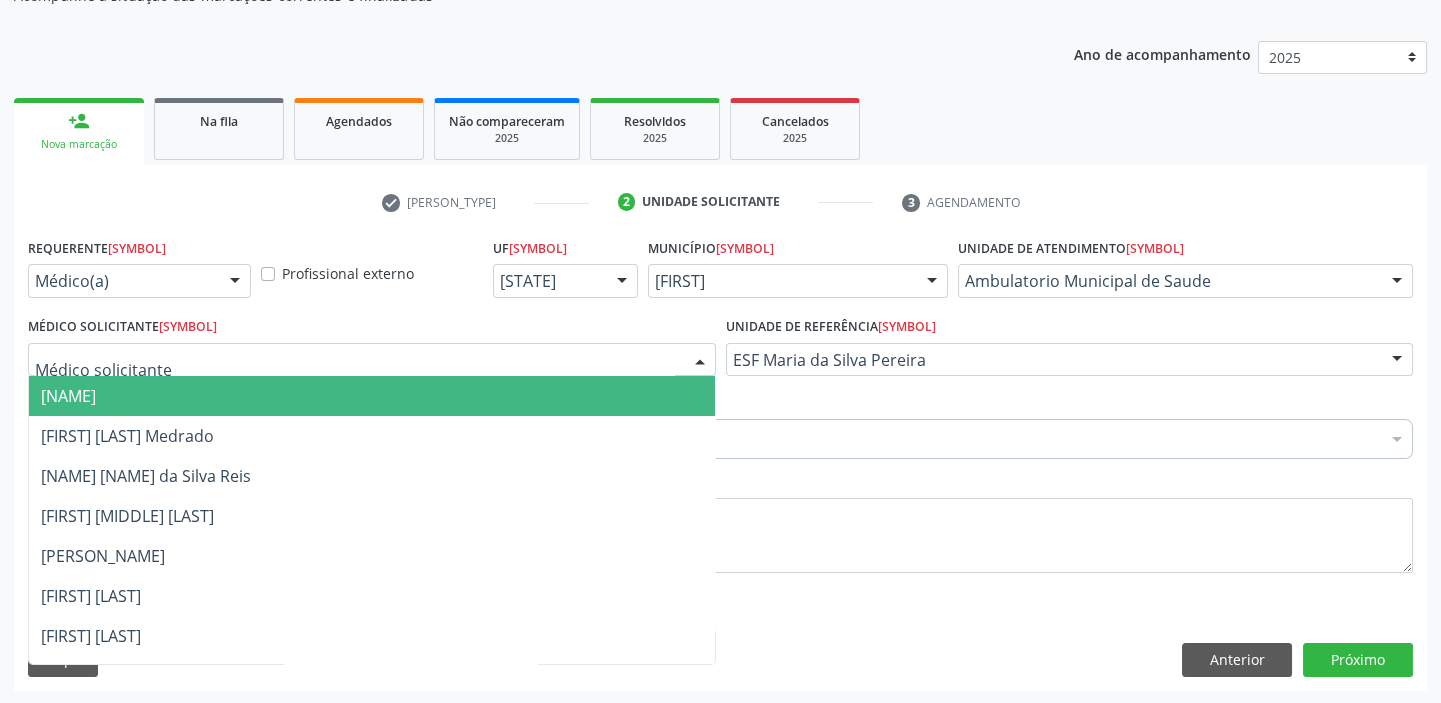 drag, startPoint x: 102, startPoint y: 360, endPoint x: 110, endPoint y: 404, distance: 44.72136 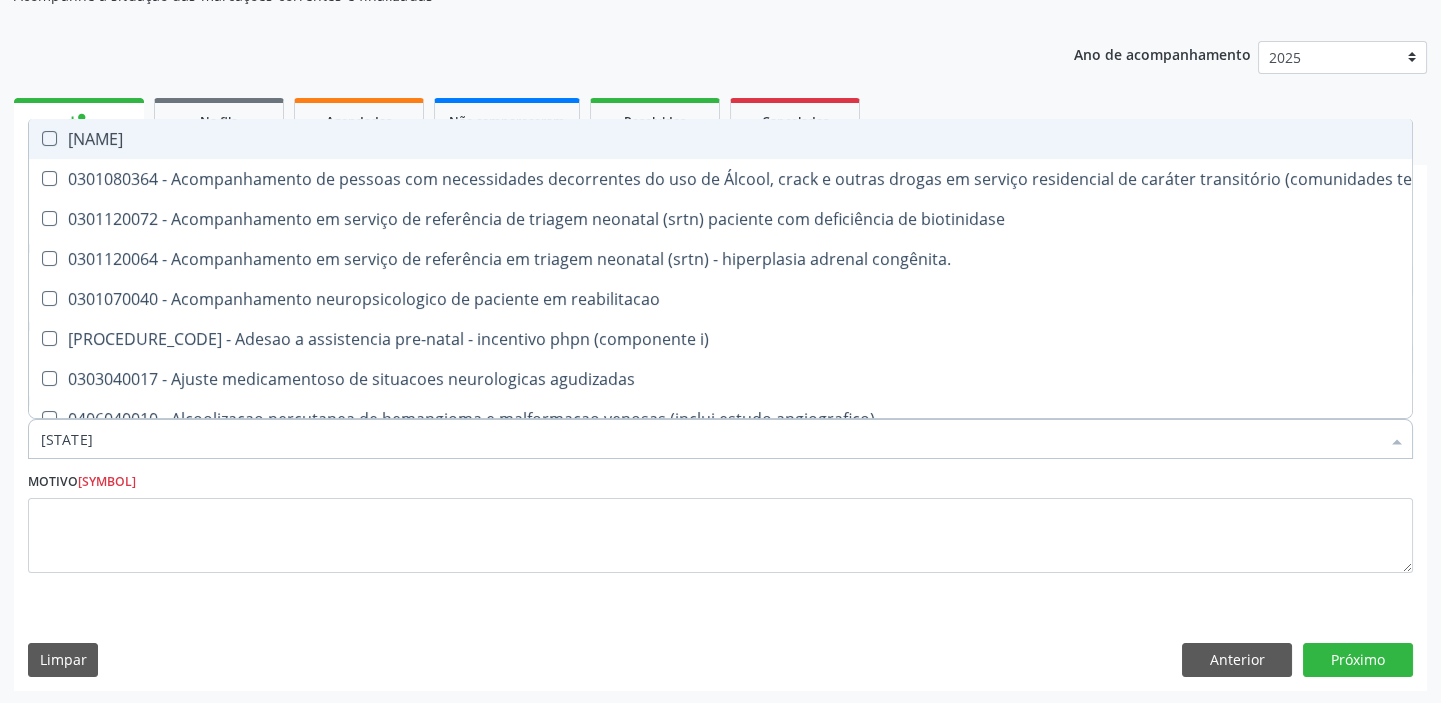 type on "neu" 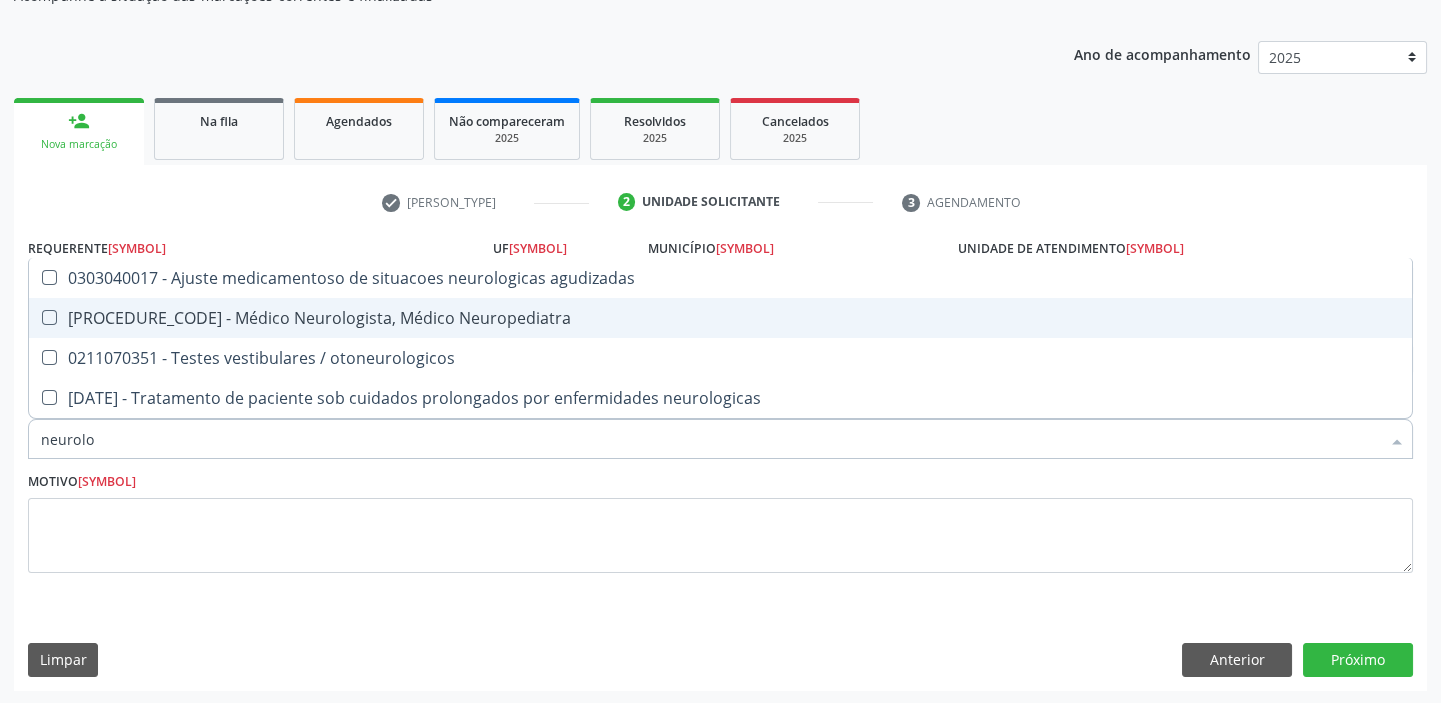 click on "[PROCEDURE_CODE] - Médico Neurologista, Médico Neuropediatra" at bounding box center (720, 318) 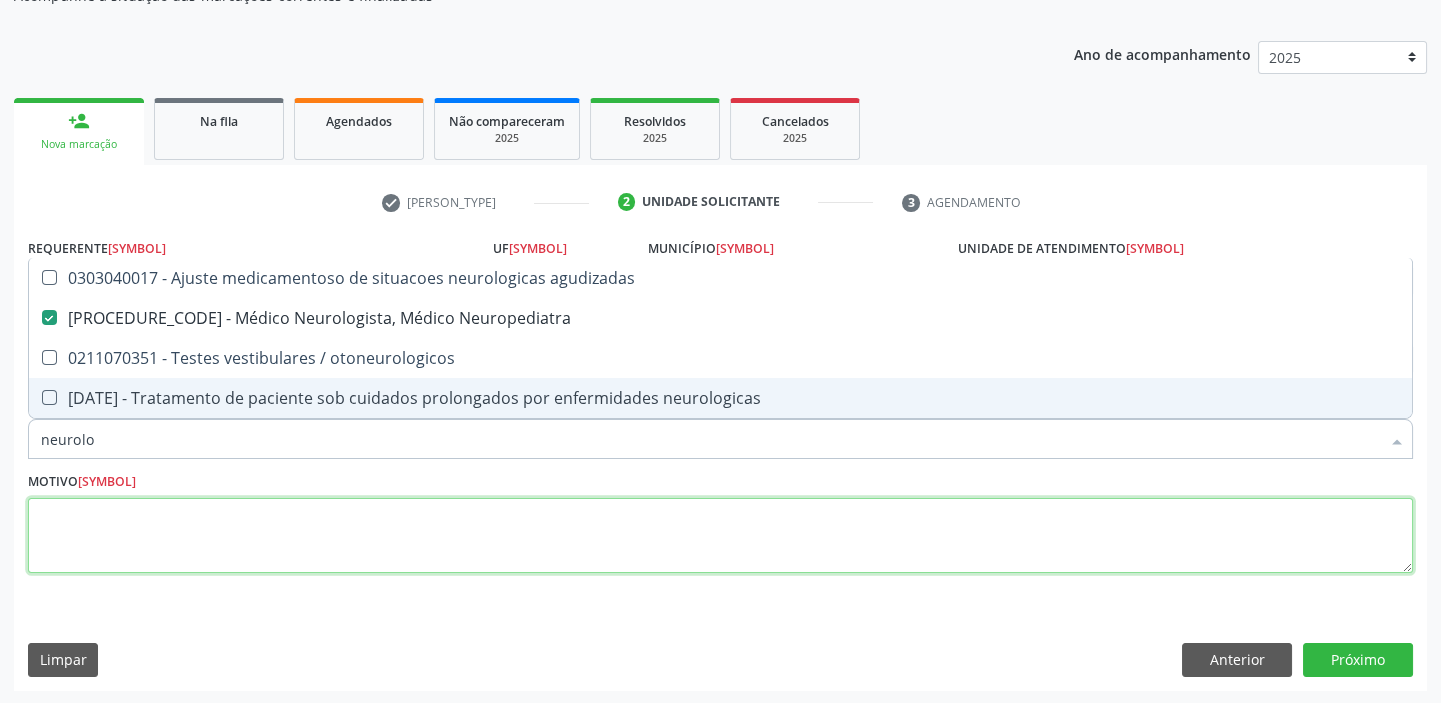 click at bounding box center [720, 536] 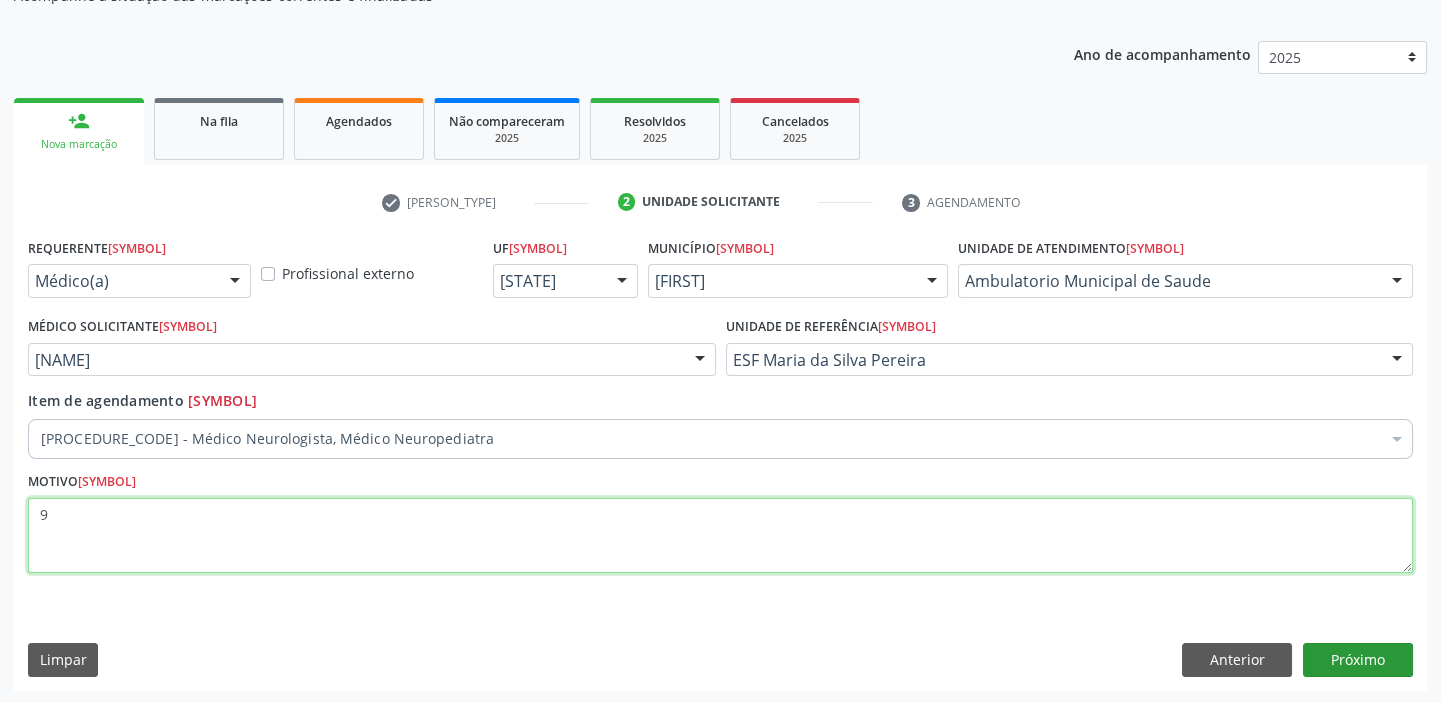 type on "9" 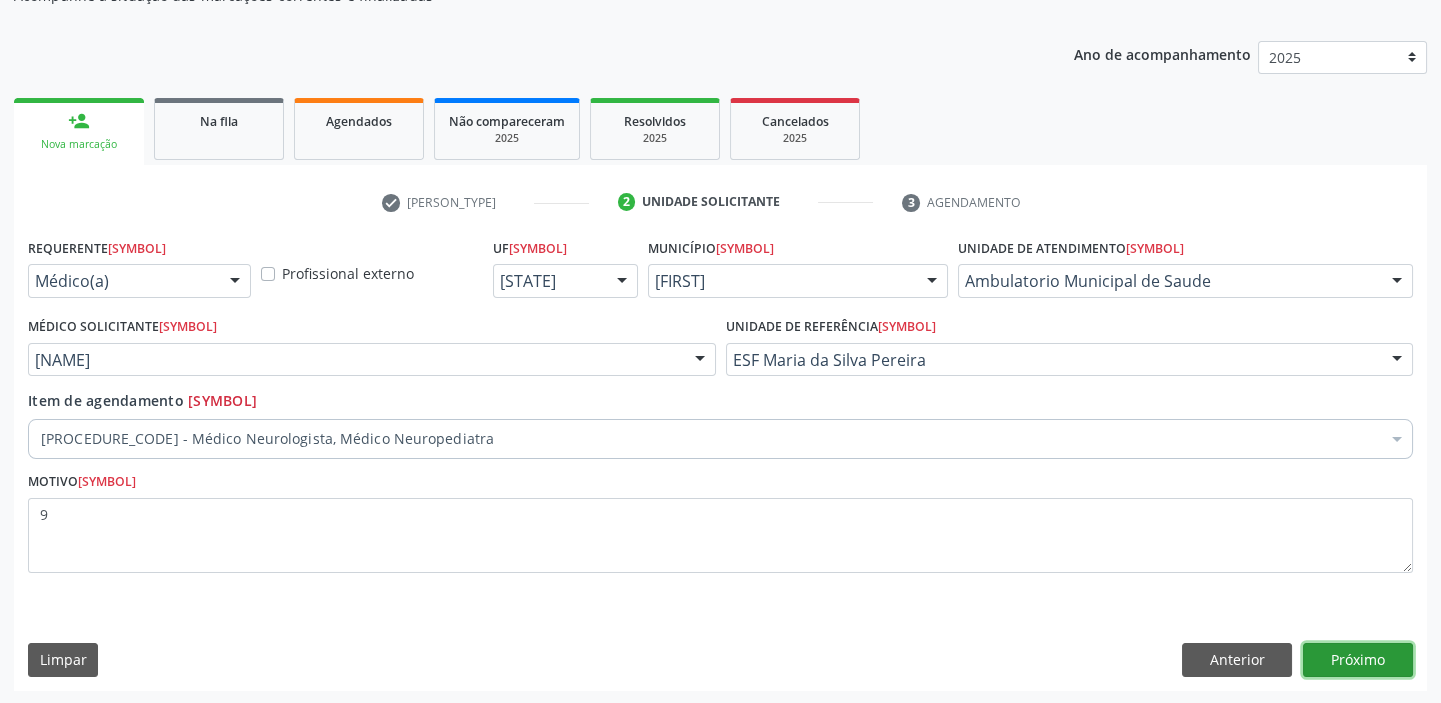 click on "Próximo" at bounding box center (1358, 660) 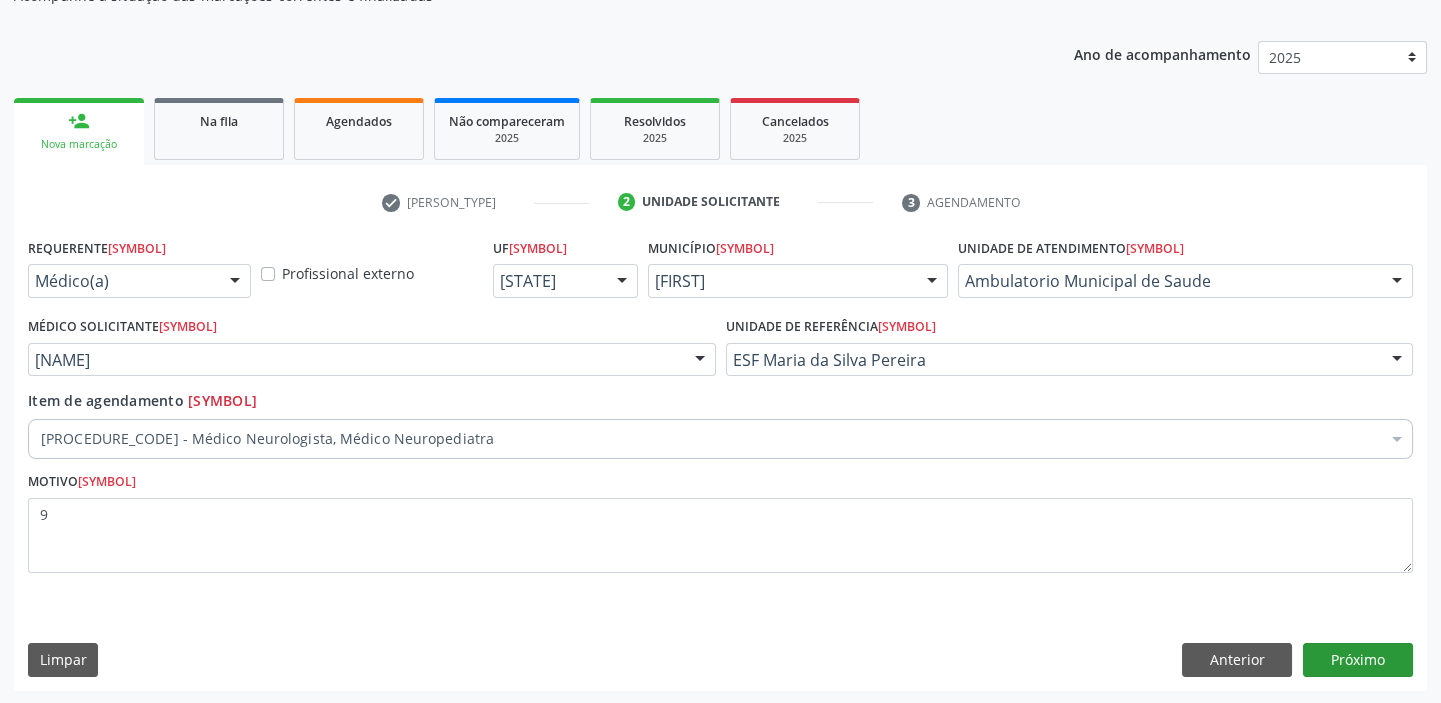 scroll, scrollTop: 166, scrollLeft: 0, axis: vertical 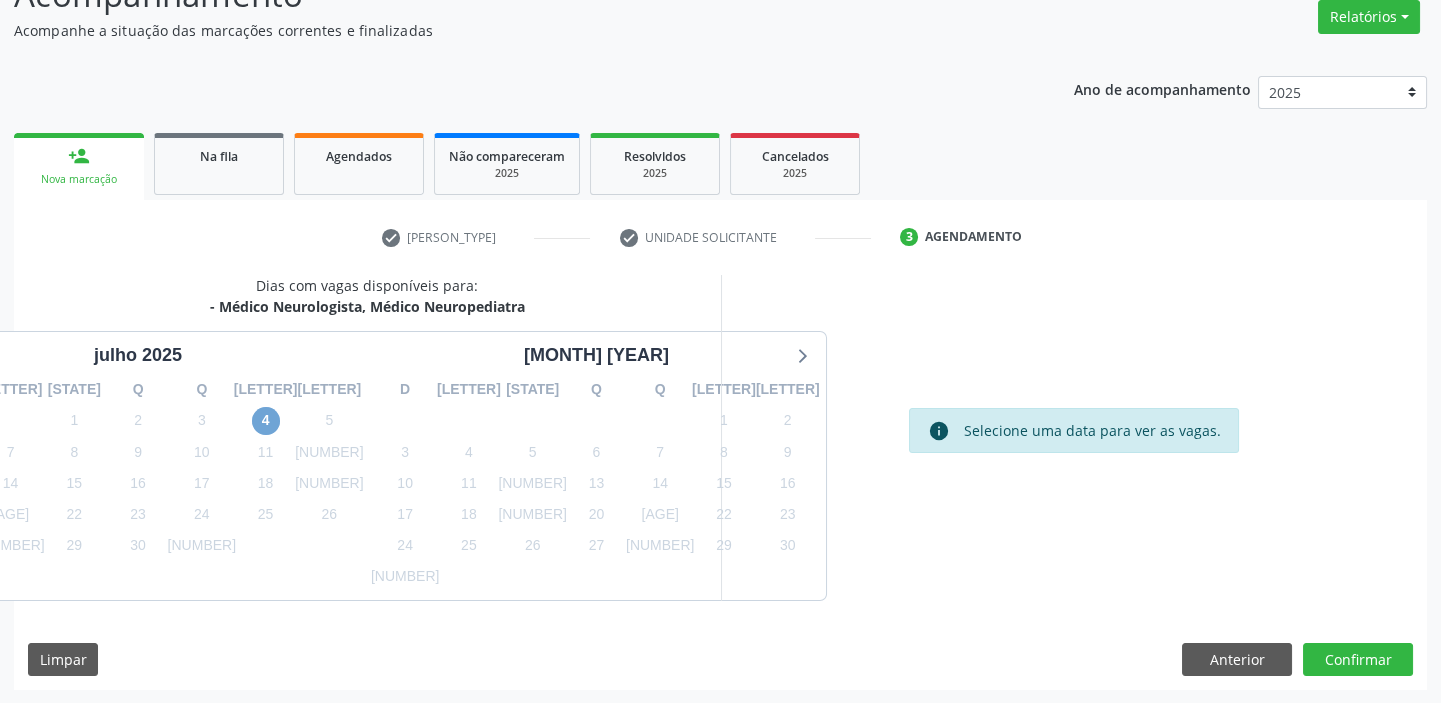 click on "4" at bounding box center (266, 421) 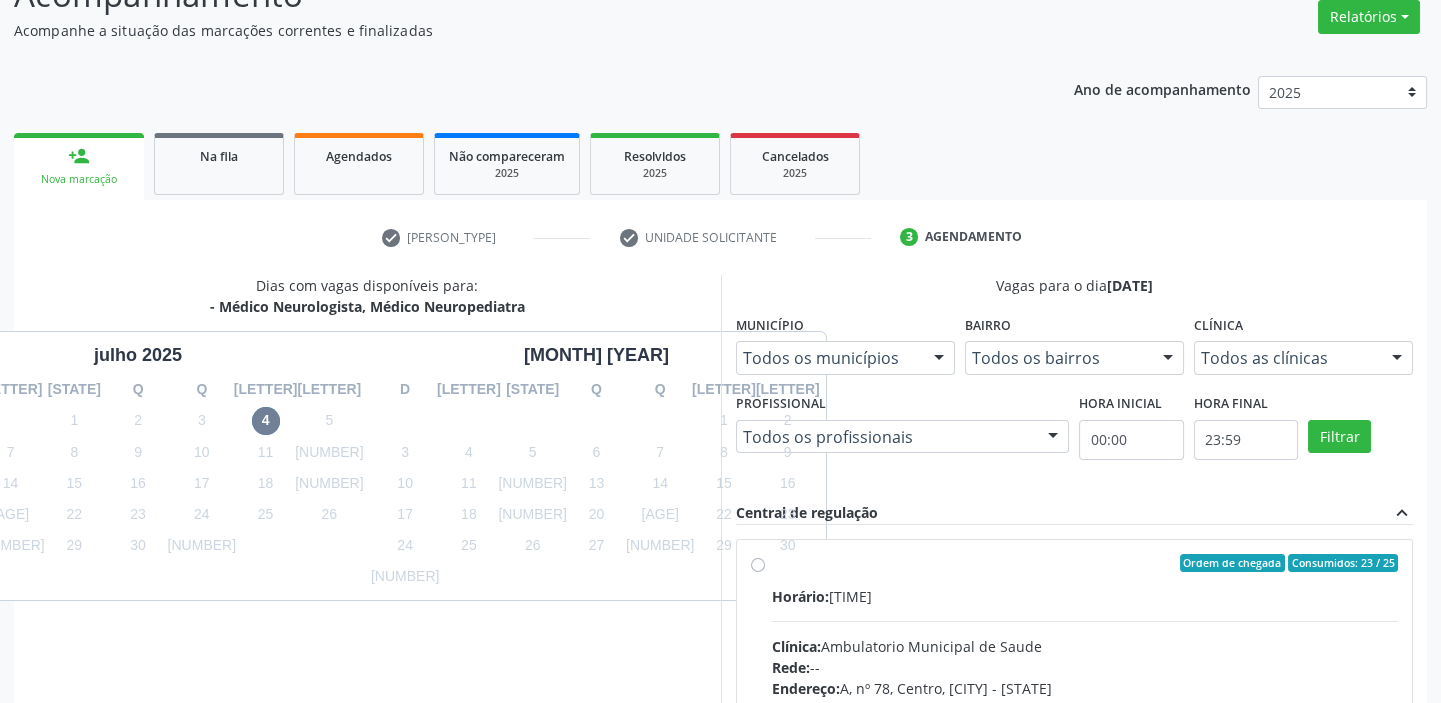 click on "Clínica: [INSTITUTION_NAME]" at bounding box center (1085, 646) 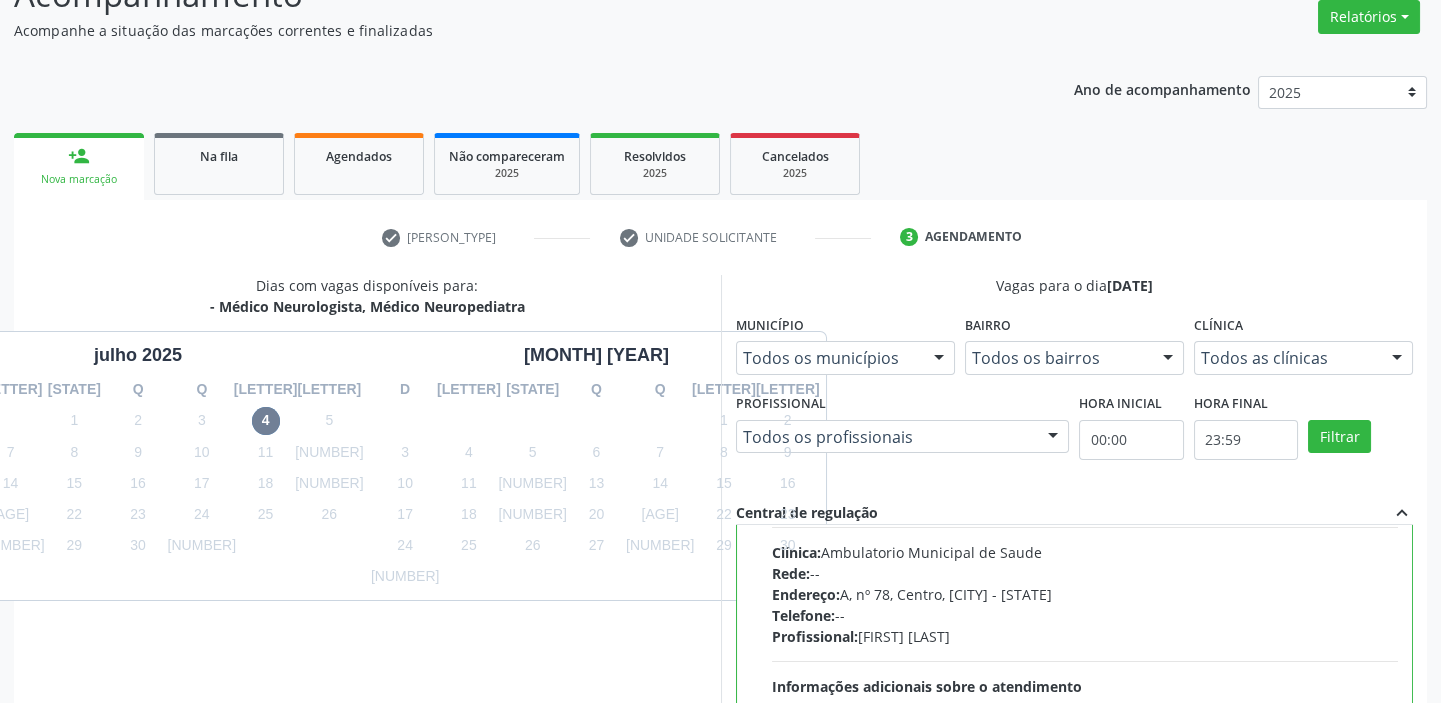 scroll, scrollTop: 99, scrollLeft: 0, axis: vertical 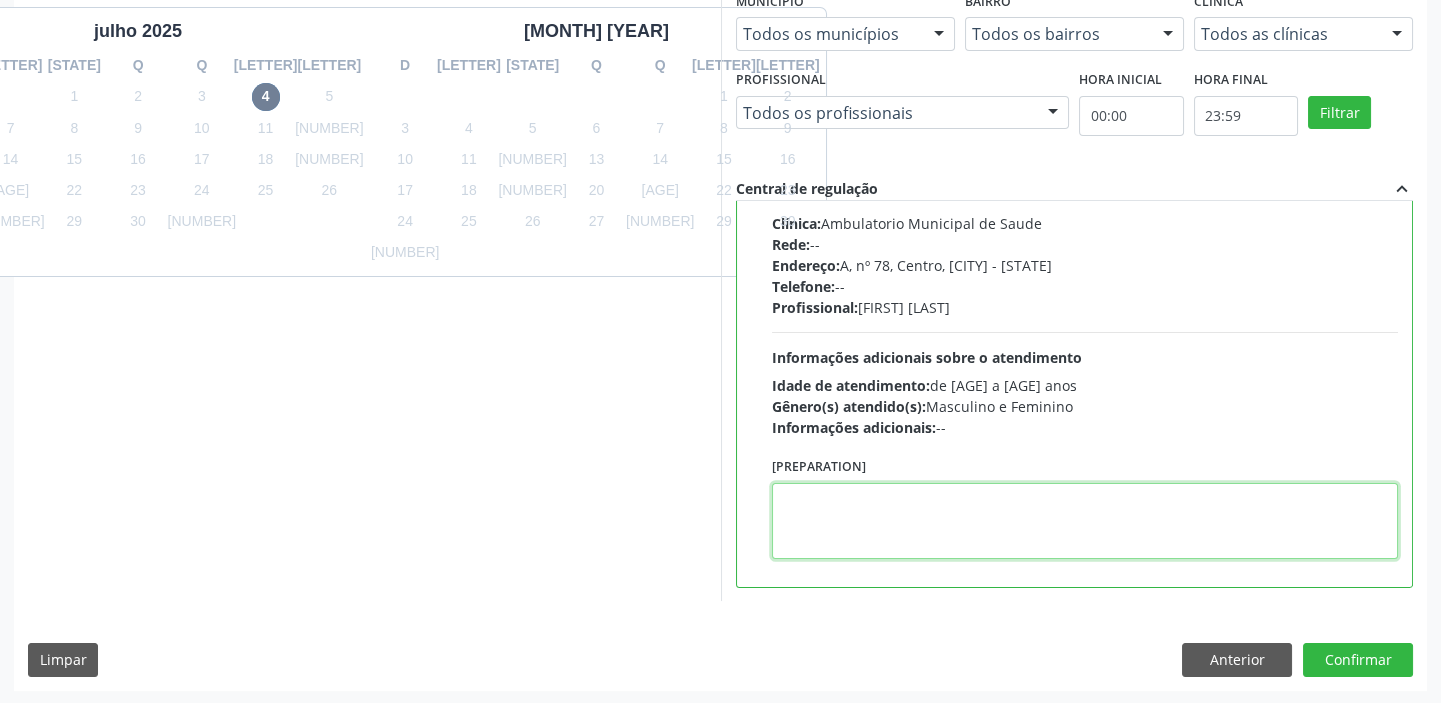click at bounding box center [1085, 521] 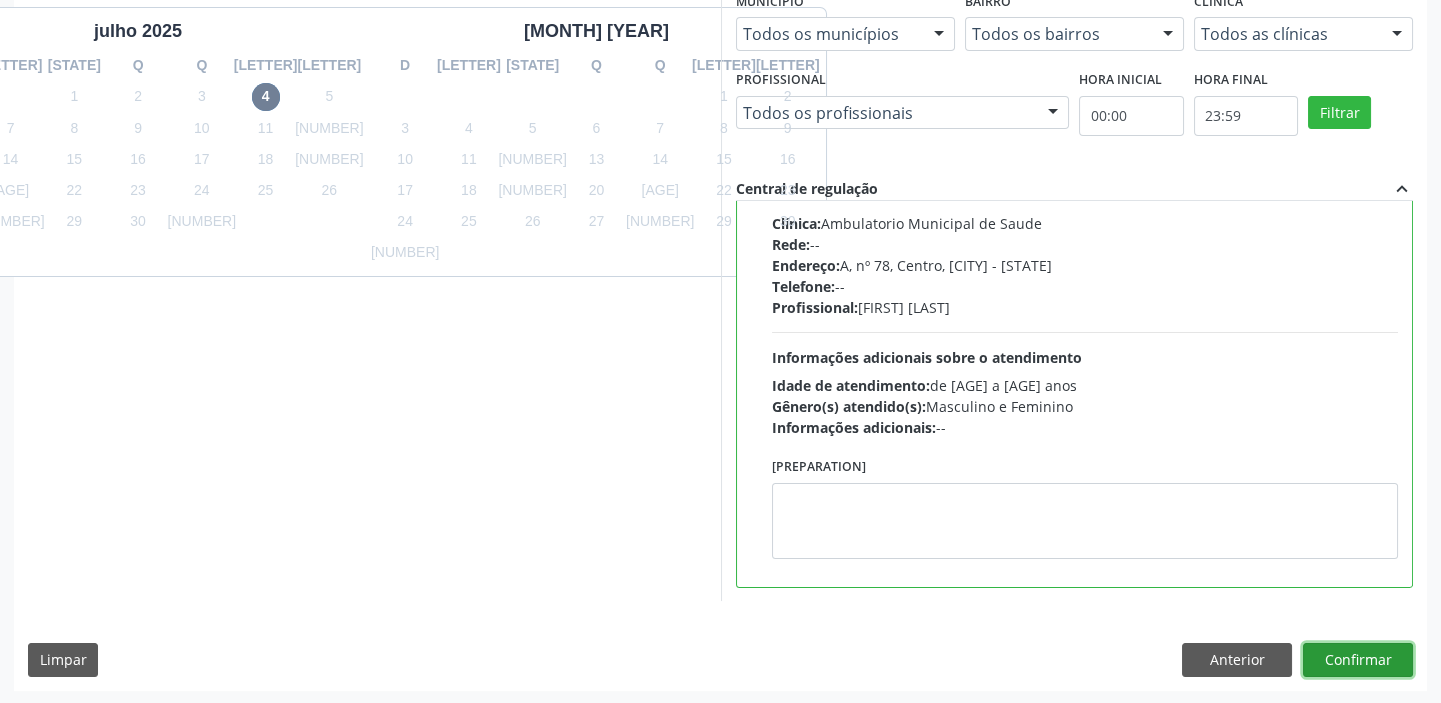 click on "Confirmar" at bounding box center [1358, 660] 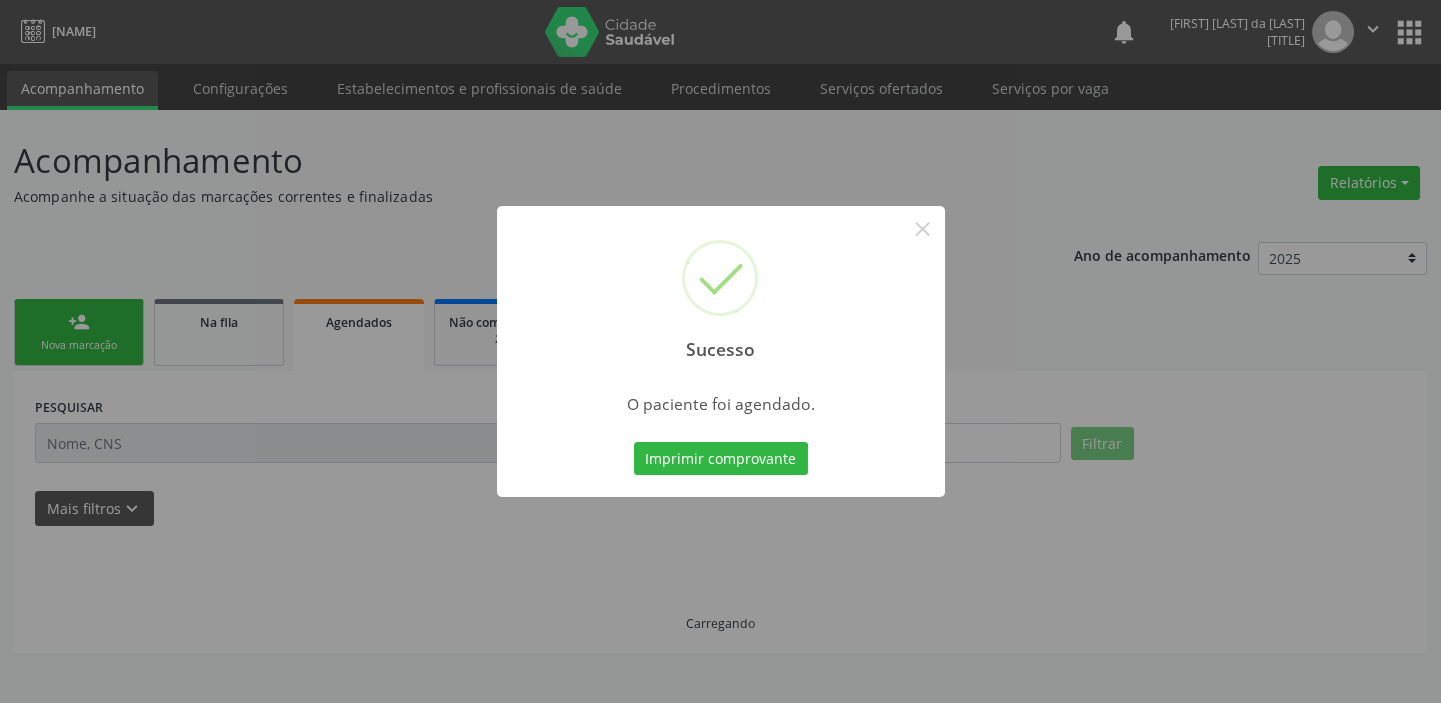 scroll, scrollTop: 0, scrollLeft: 0, axis: both 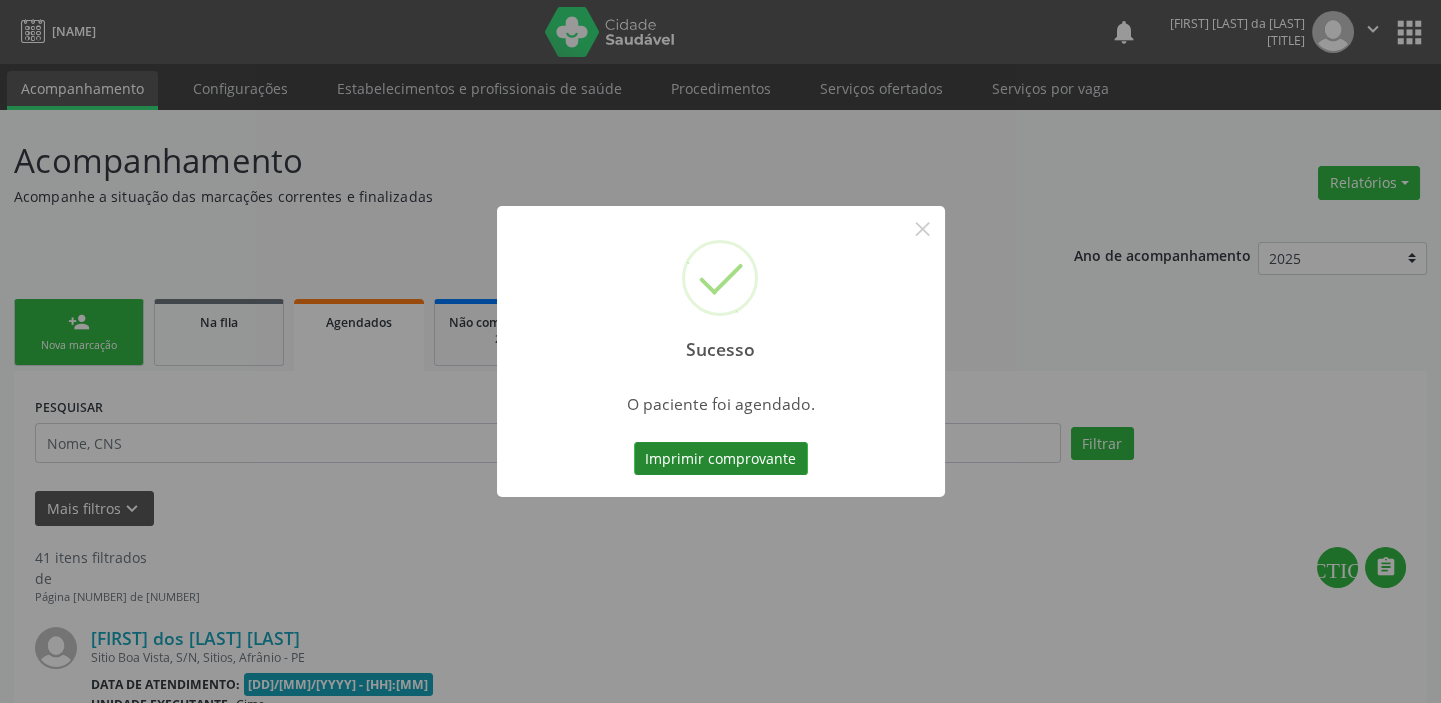 click on "Imprimir comprovante" at bounding box center (721, 459) 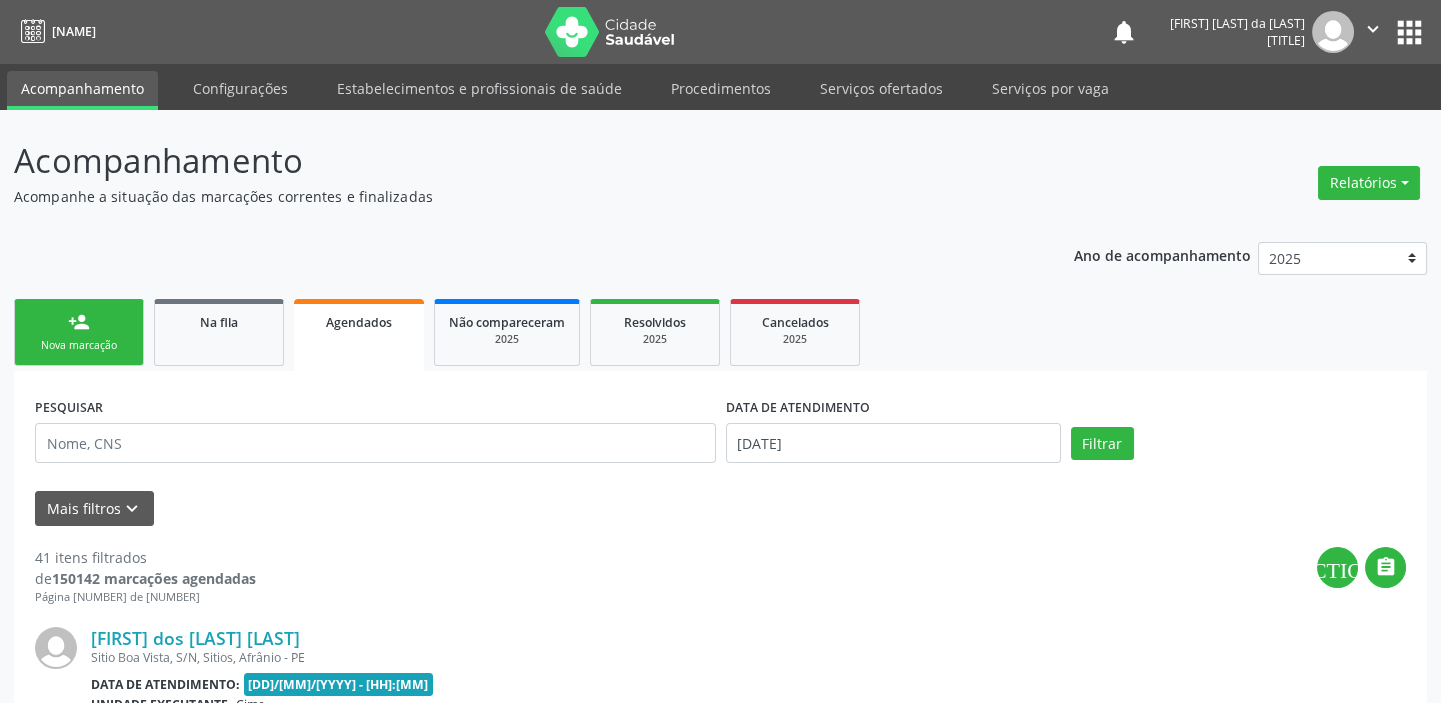 click on "person_add
Nova marcação" at bounding box center (79, 332) 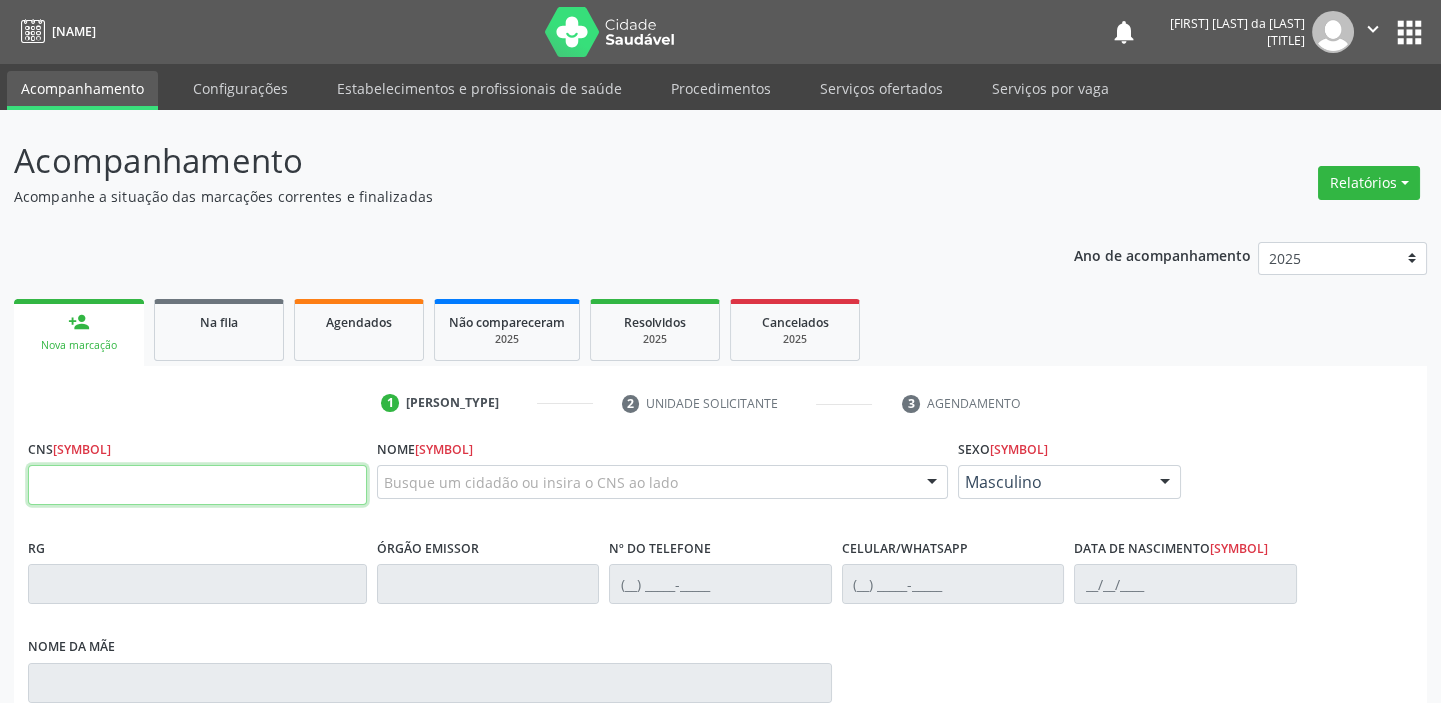 click at bounding box center [197, 485] 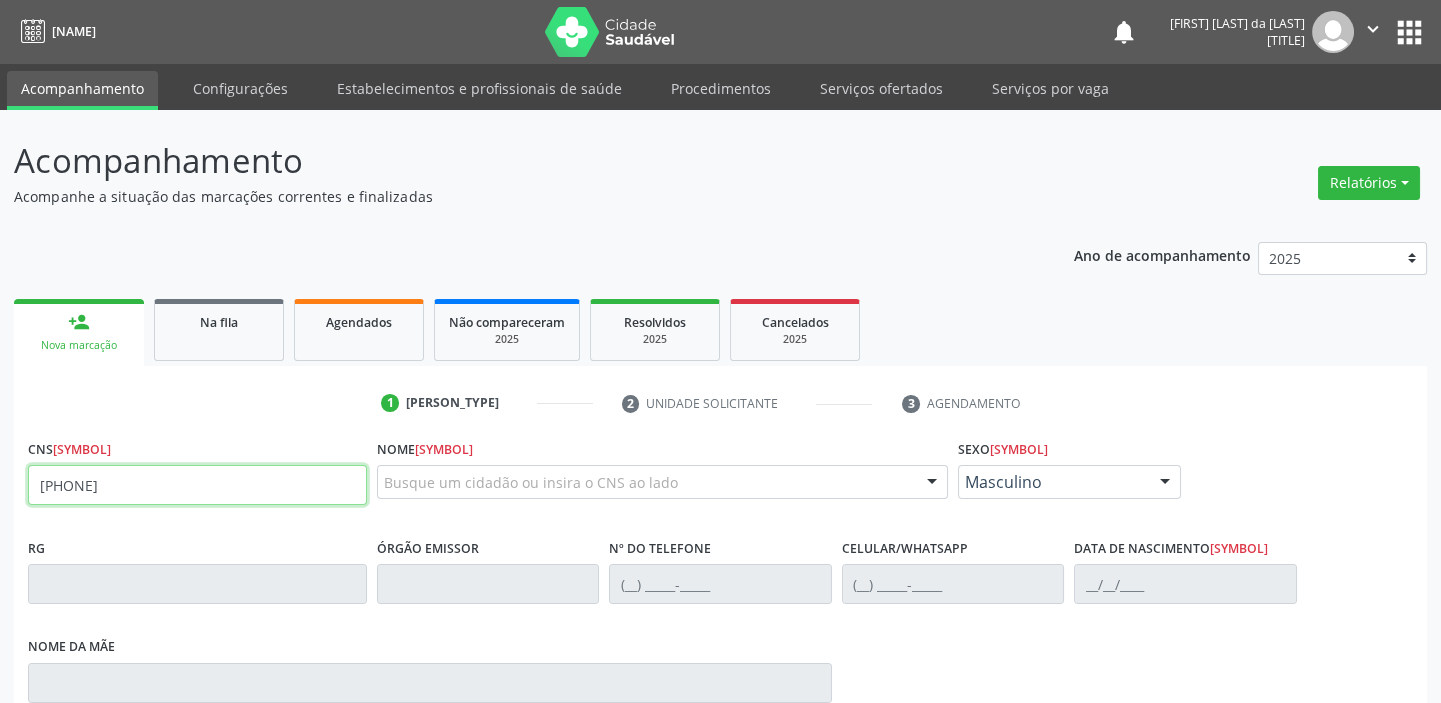 type on "[PHONE]" 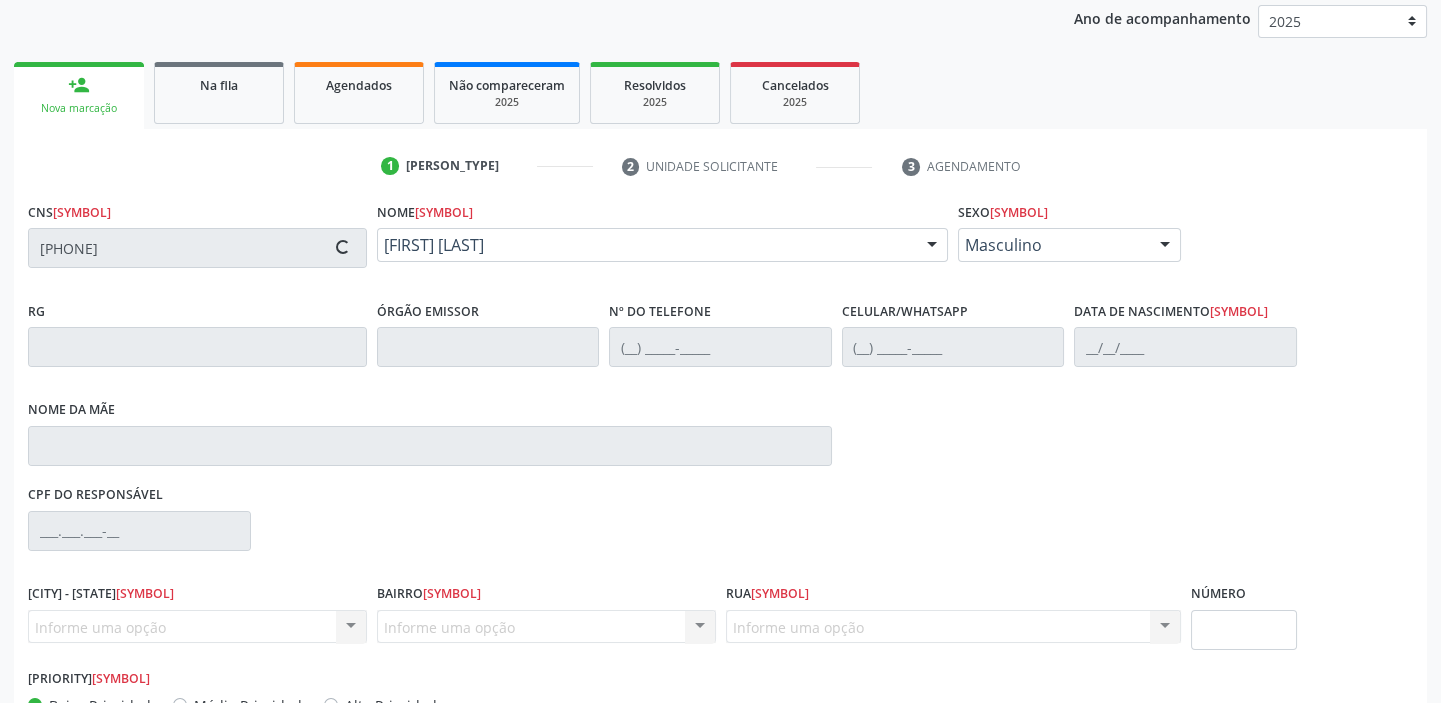 scroll, scrollTop: 366, scrollLeft: 0, axis: vertical 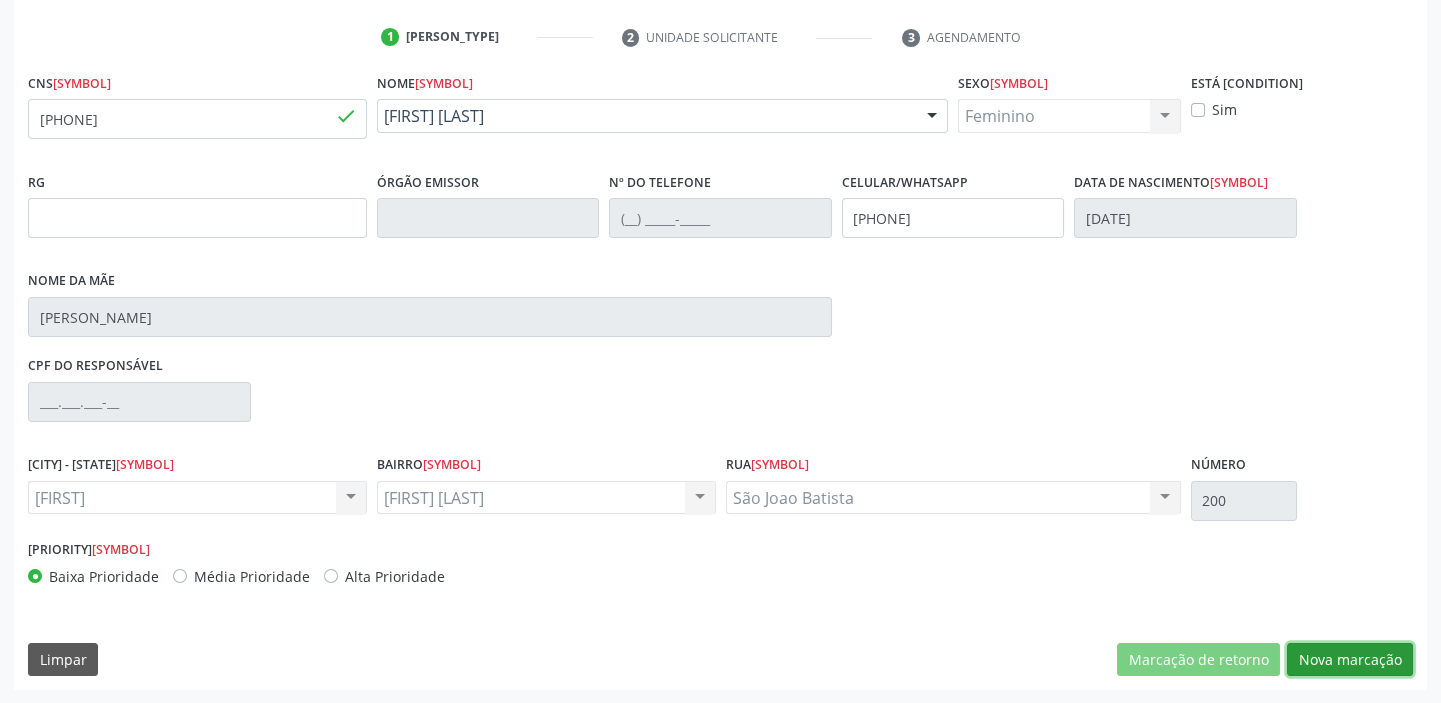 click on "Nova marcação" at bounding box center (1198, 660) 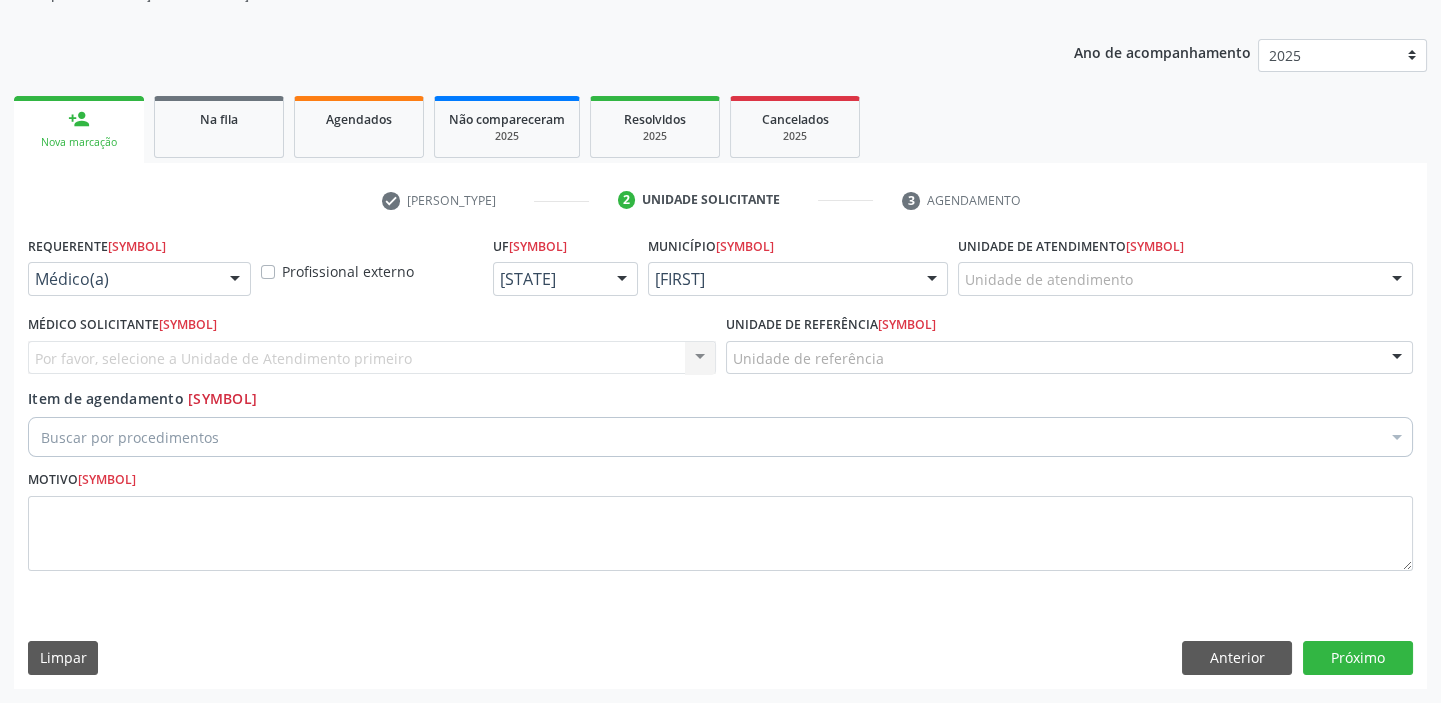 scroll, scrollTop: 201, scrollLeft: 0, axis: vertical 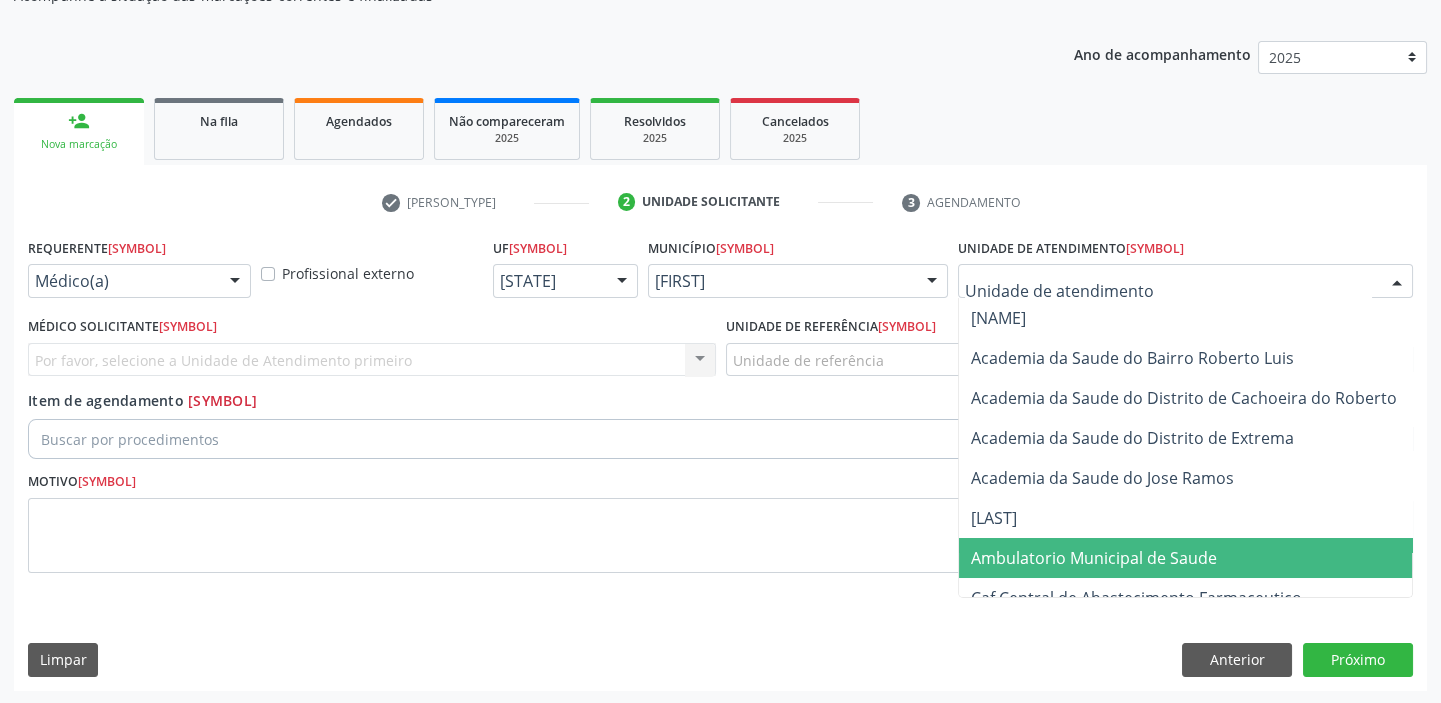 click on "Ambulatorio Municipal de Saude" at bounding box center (1094, 558) 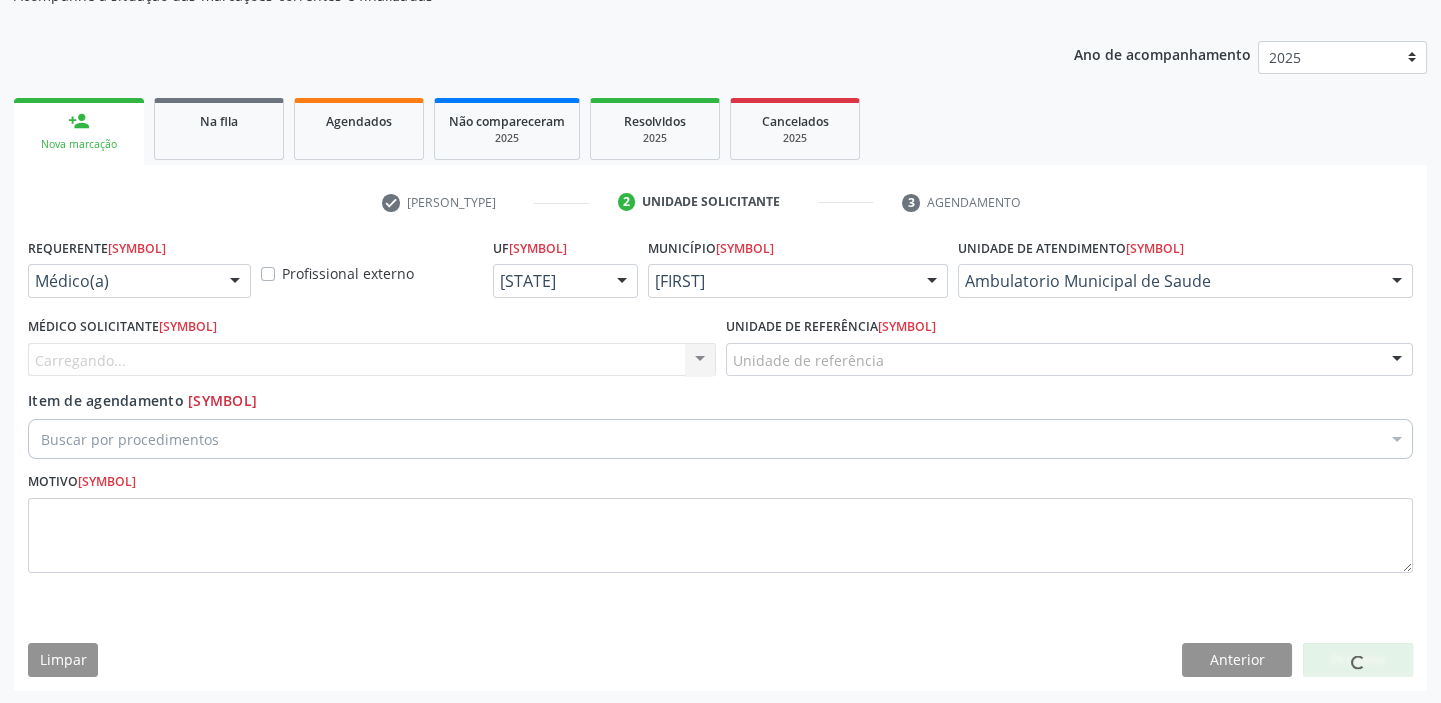 drag, startPoint x: 766, startPoint y: 357, endPoint x: 783, endPoint y: 380, distance: 28.600698 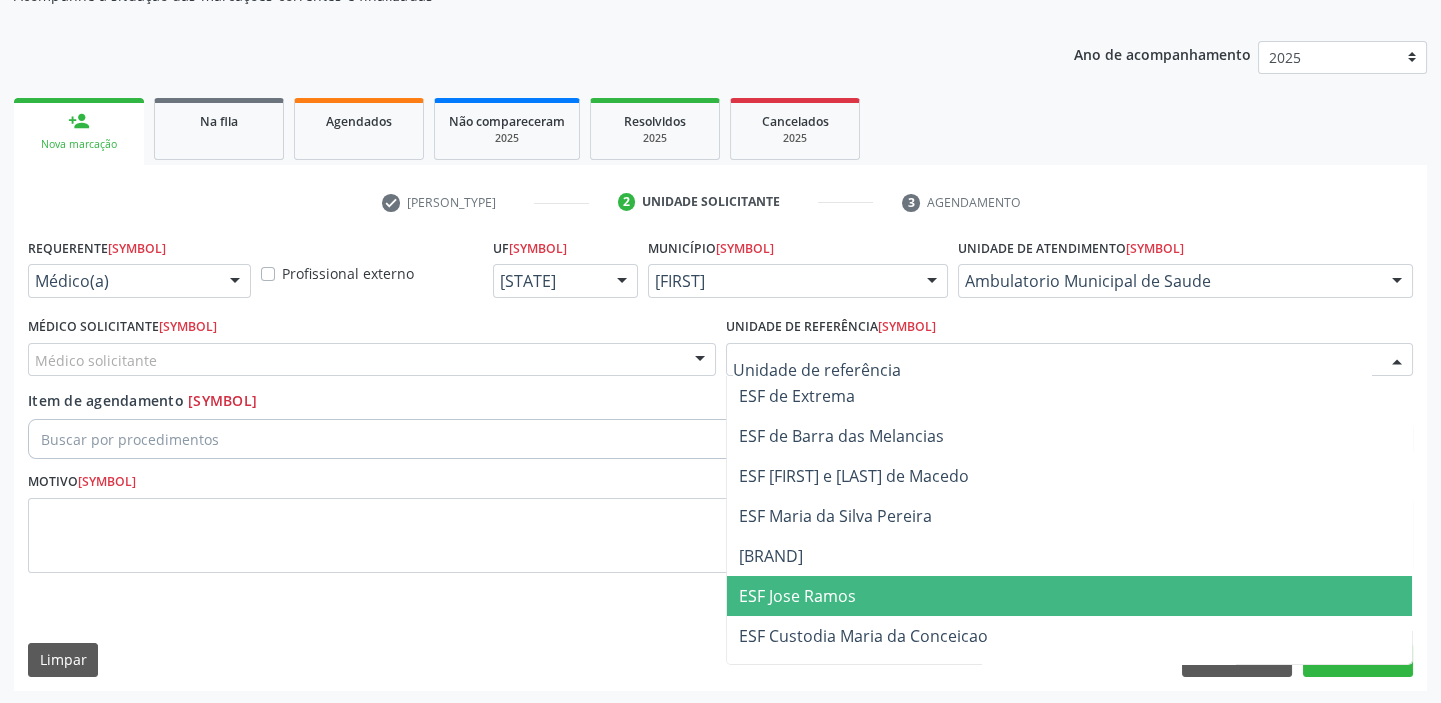 click on "ESF Jose Ramos" at bounding box center (797, 596) 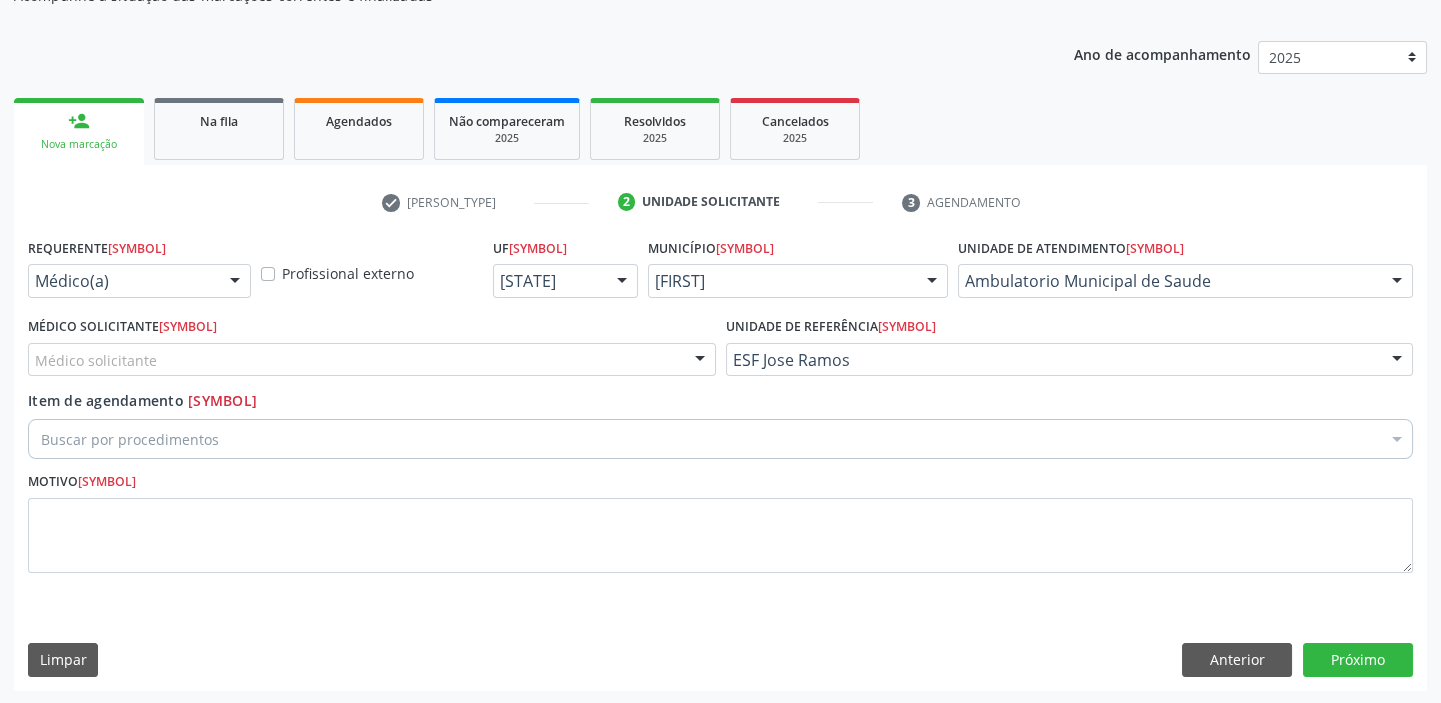 click on "Médico solicitante" at bounding box center [372, 360] 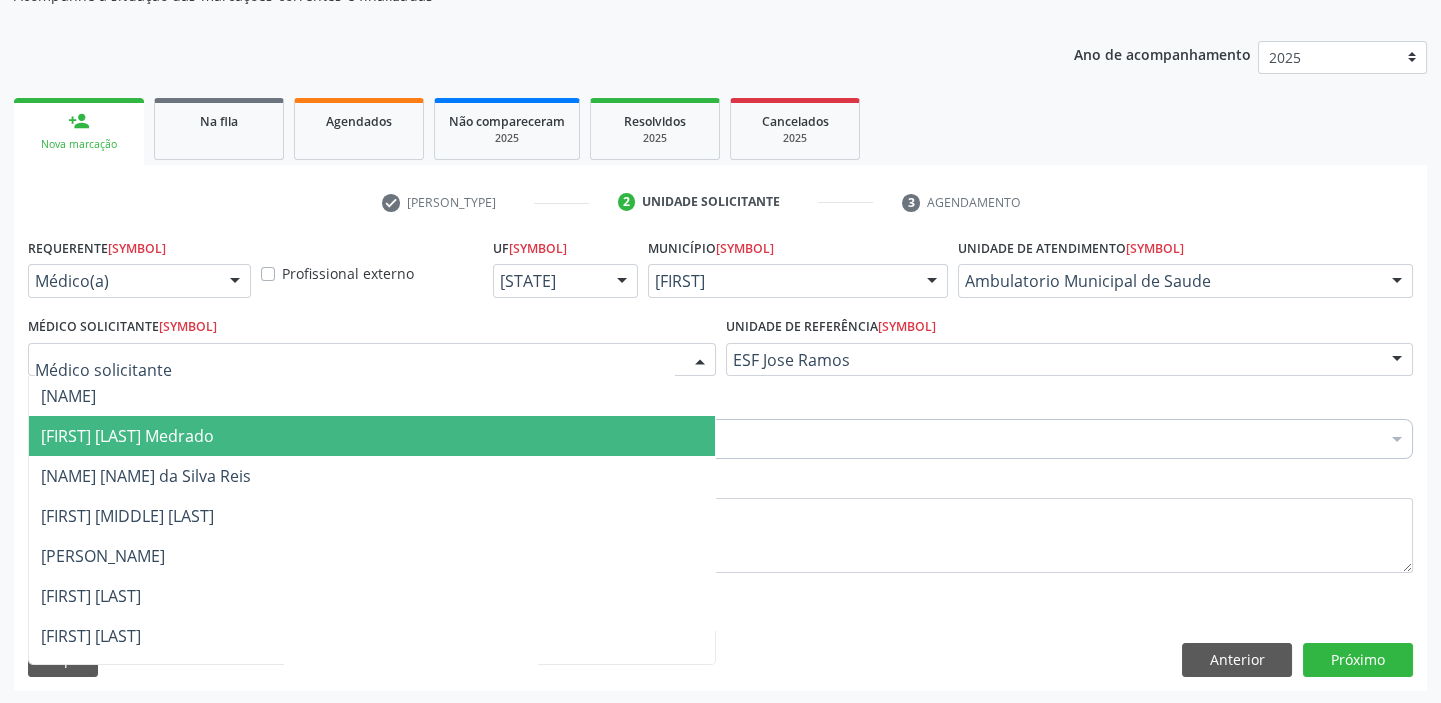 click on "[FIRST] [LAST] Medrado" at bounding box center [372, 436] 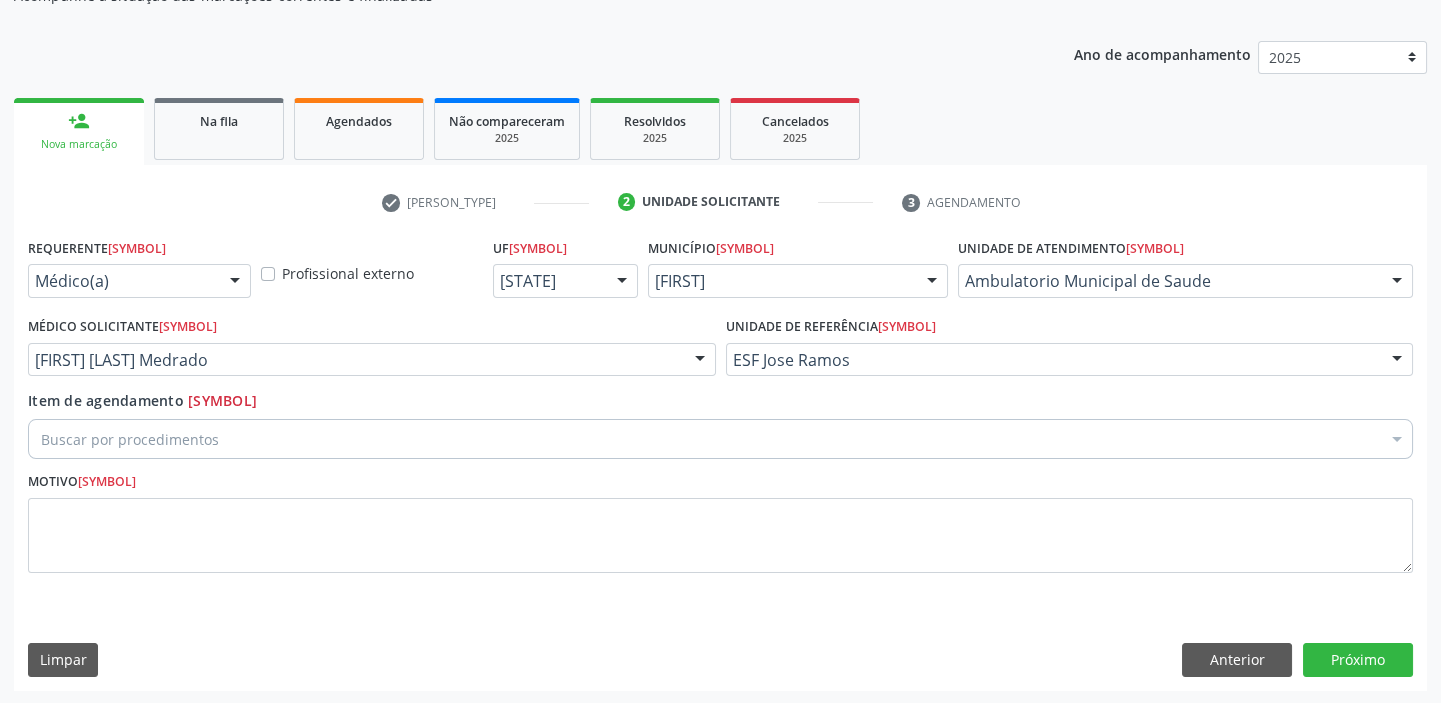 click on "Buscar por procedimentos" at bounding box center (720, 439) 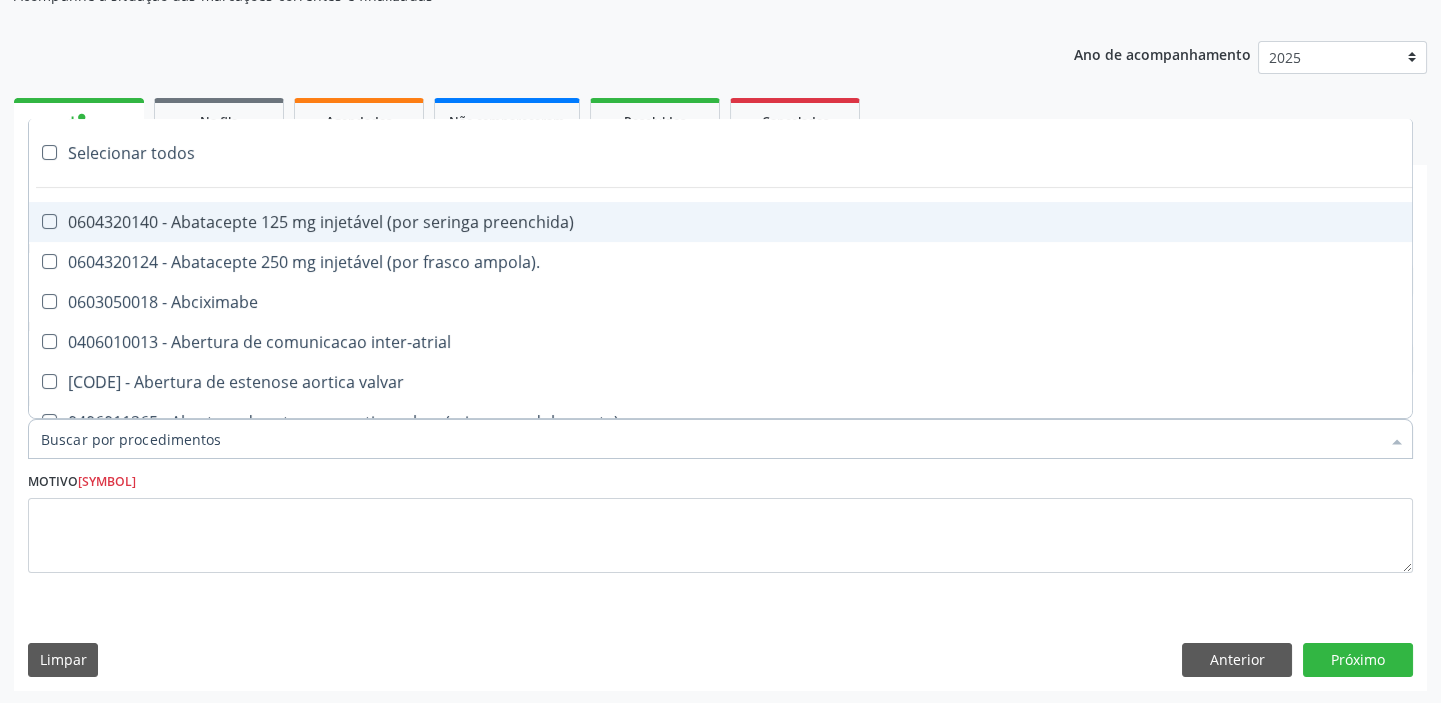 paste on "transvagi" 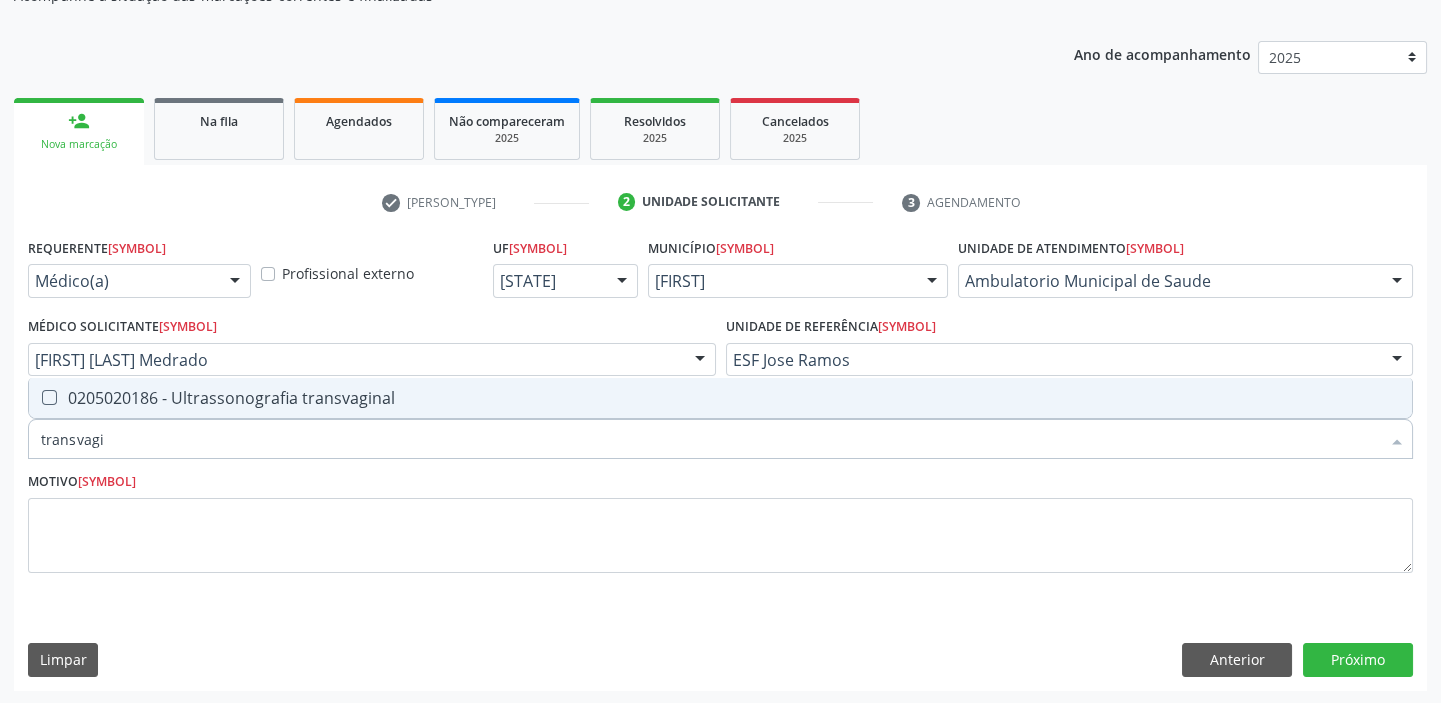 click on "0205020186 - Ultrassonografia transvaginal" at bounding box center [720, 398] 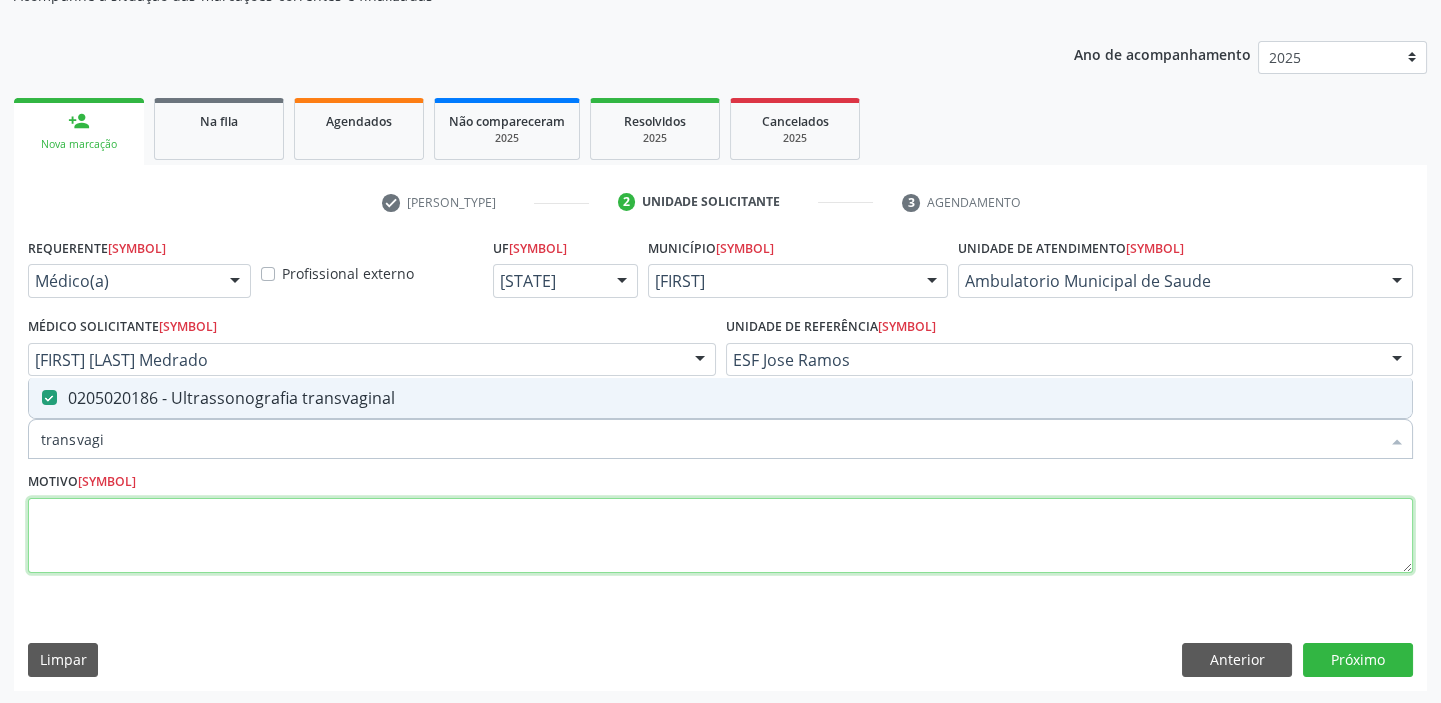 click at bounding box center [720, 536] 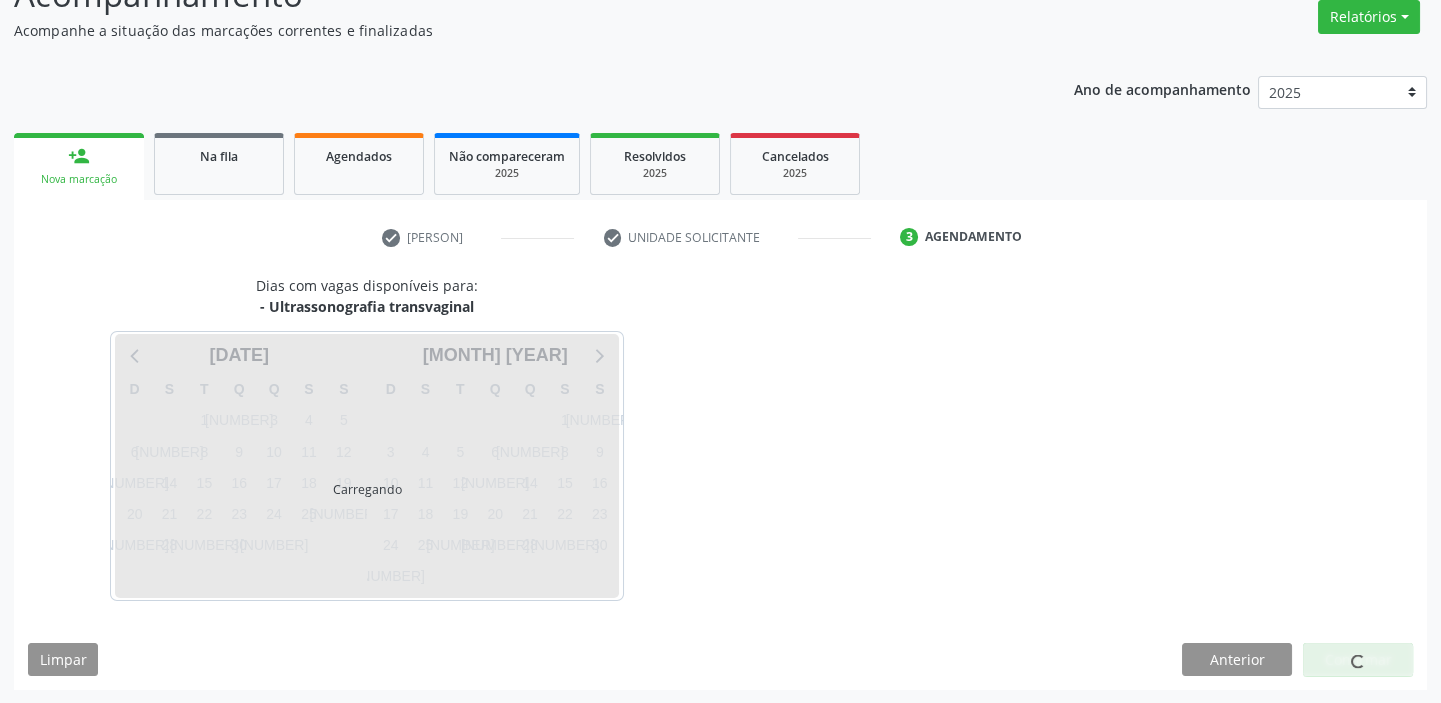 scroll, scrollTop: 166, scrollLeft: 0, axis: vertical 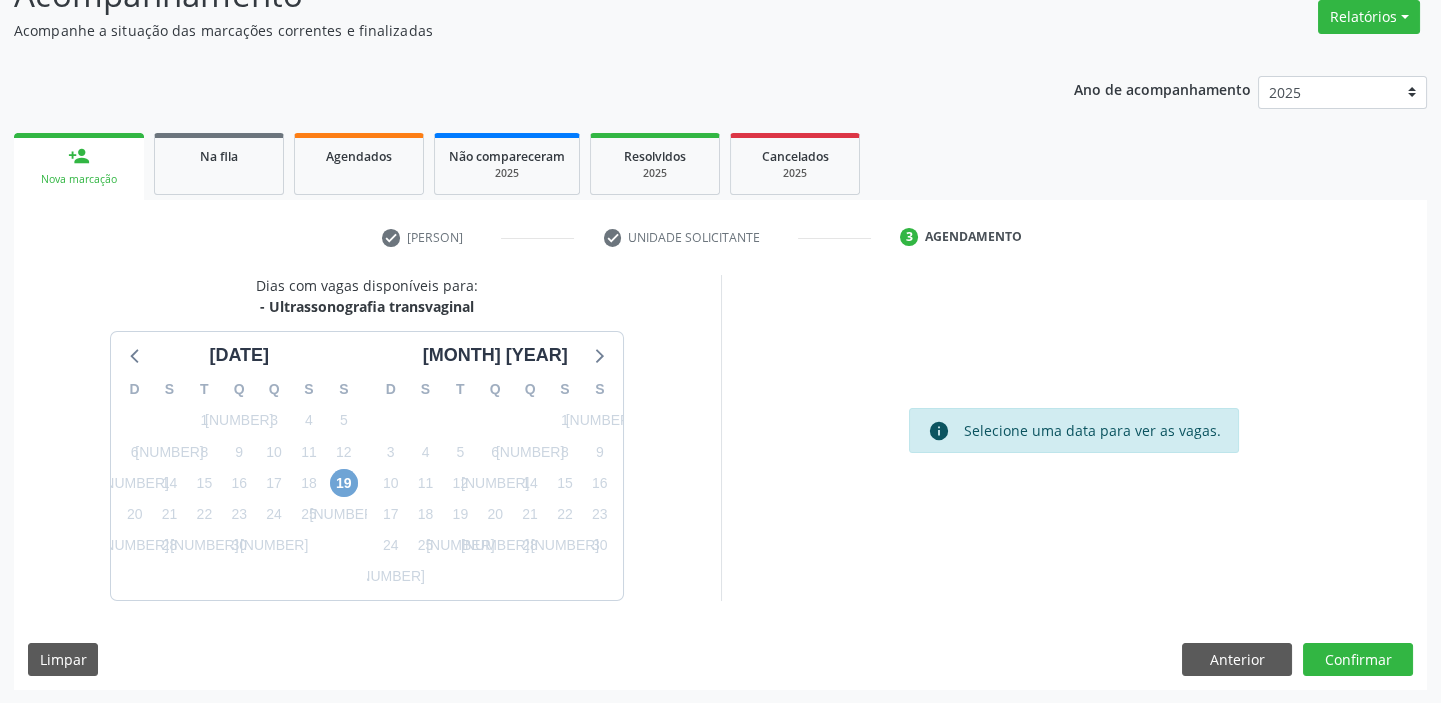 click on "19" at bounding box center (344, 483) 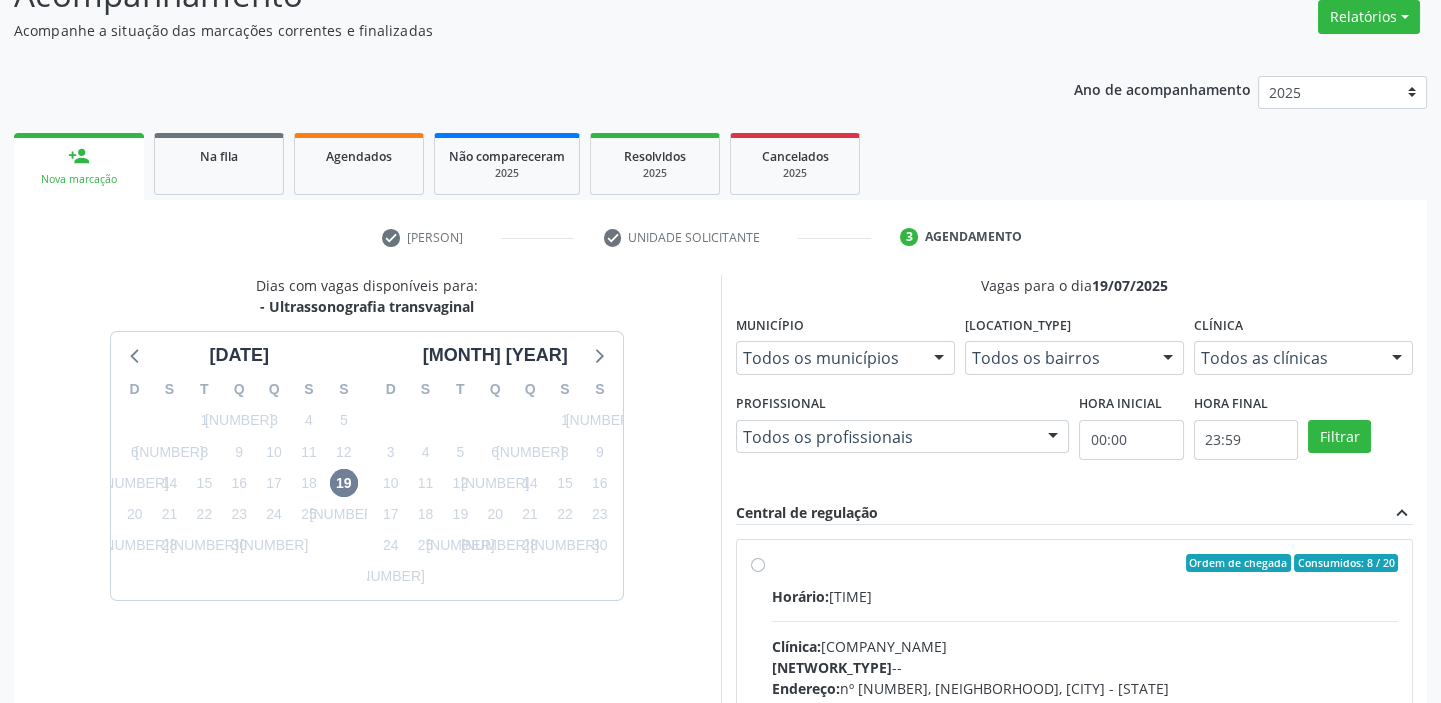click on "Horário:   14:00
Clínica:  Renove Afranio
Rede:
--
Endereço:   nº 70, Centro, Afrânio - PE
Telefone:   (87) 981458040
Profissional:
--
Informações adicionais sobre o atendimento
Idade de atendimento:
Sem restrição
Gênero(s) atendido(s):
Sem restrição
Informações adicionais:
--" at bounding box center (1085, 723) 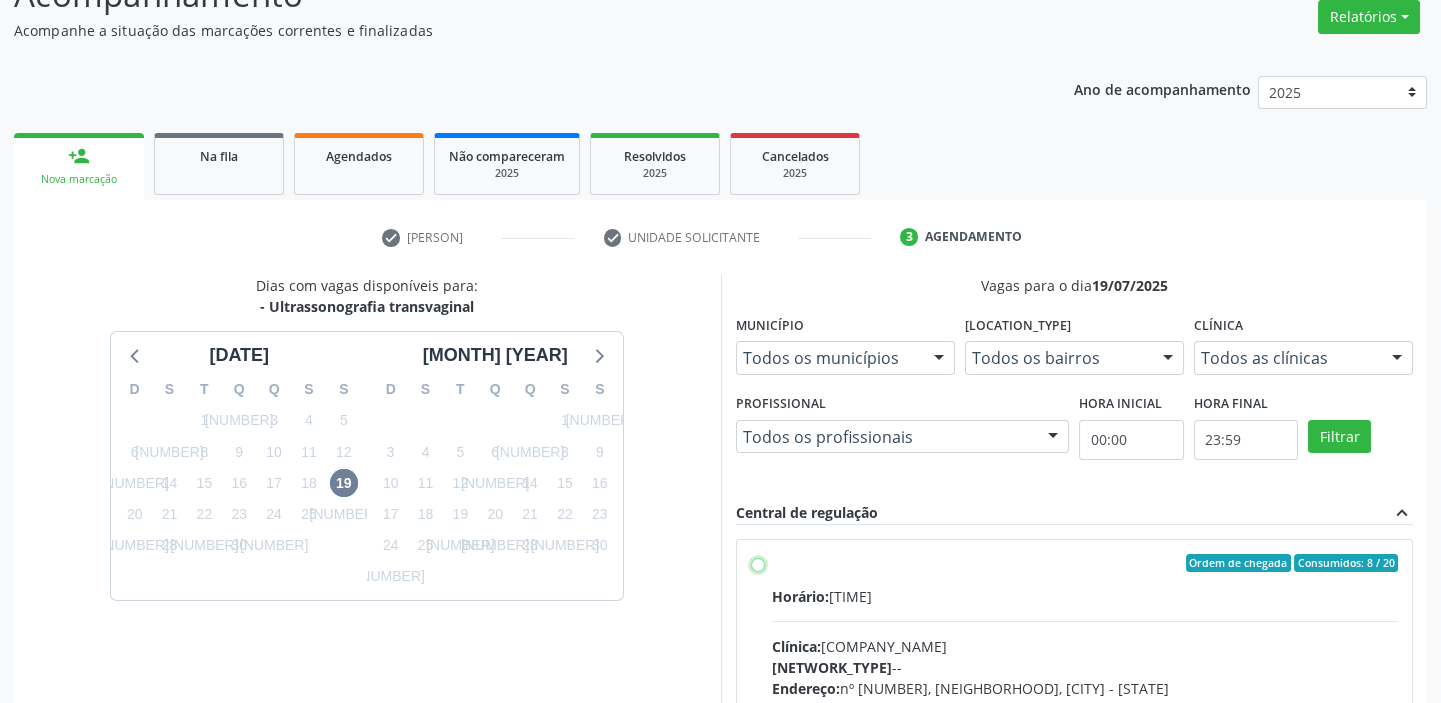 click on "Ordem de chegada
Consumidos: 8 / 20
Horário:   14:00
Clínica:  Renove Afranio
Rede:
--
Endereço:   nº 70, Centro, Afrânio - PE
Telefone:   (87) 981458040
Profissional:
--
Informações adicionais sobre o atendimento
Idade de atendimento:
Sem restrição
Gênero(s) atendido(s):
Sem restrição
Informações adicionais:
--" at bounding box center [758, 563] 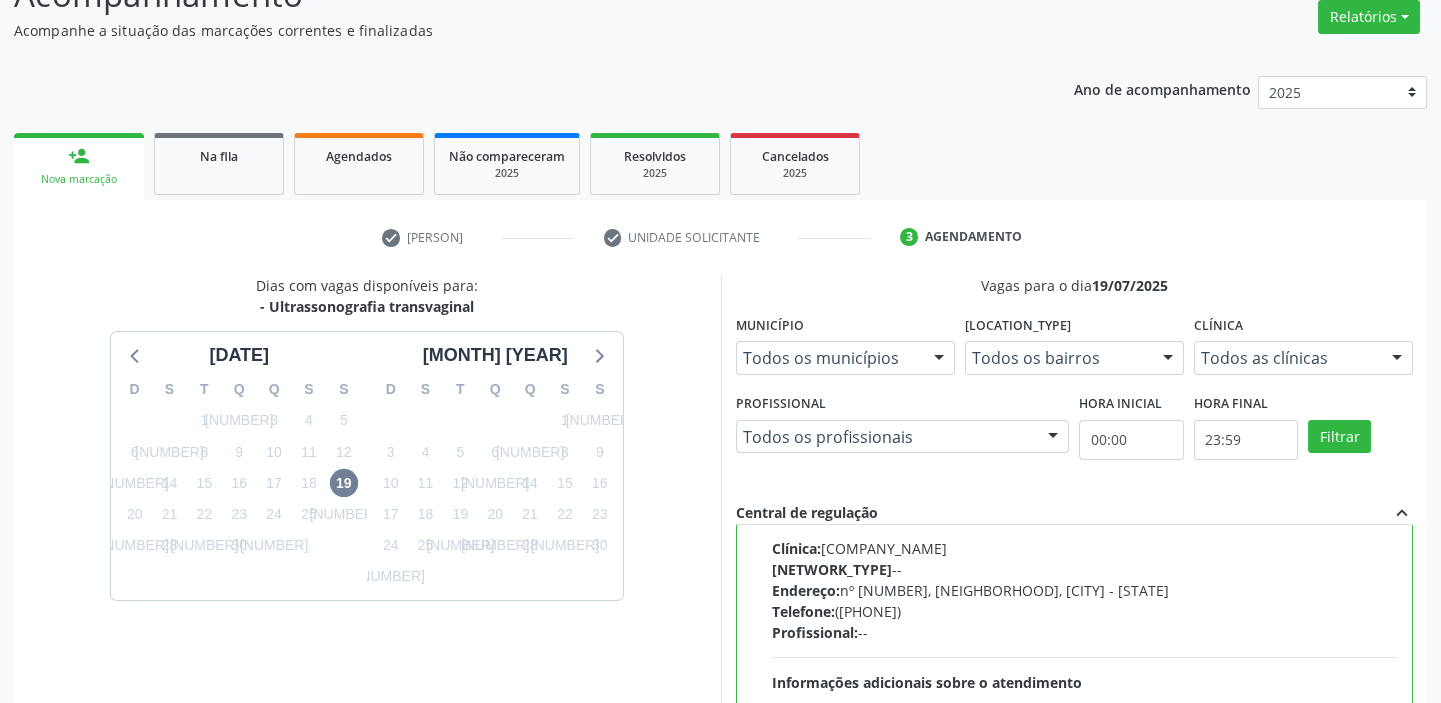 scroll, scrollTop: 99, scrollLeft: 0, axis: vertical 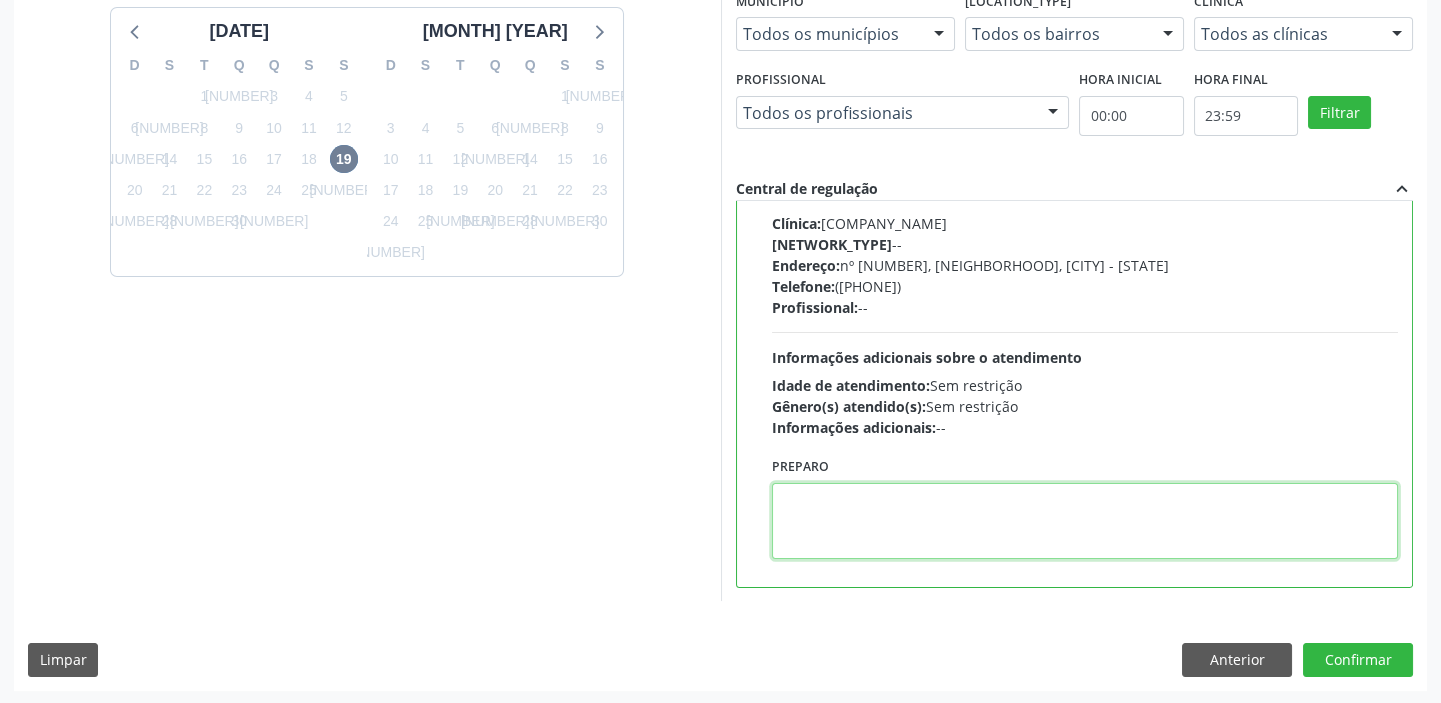 drag, startPoint x: 867, startPoint y: 535, endPoint x: 1170, endPoint y: 594, distance: 308.6908 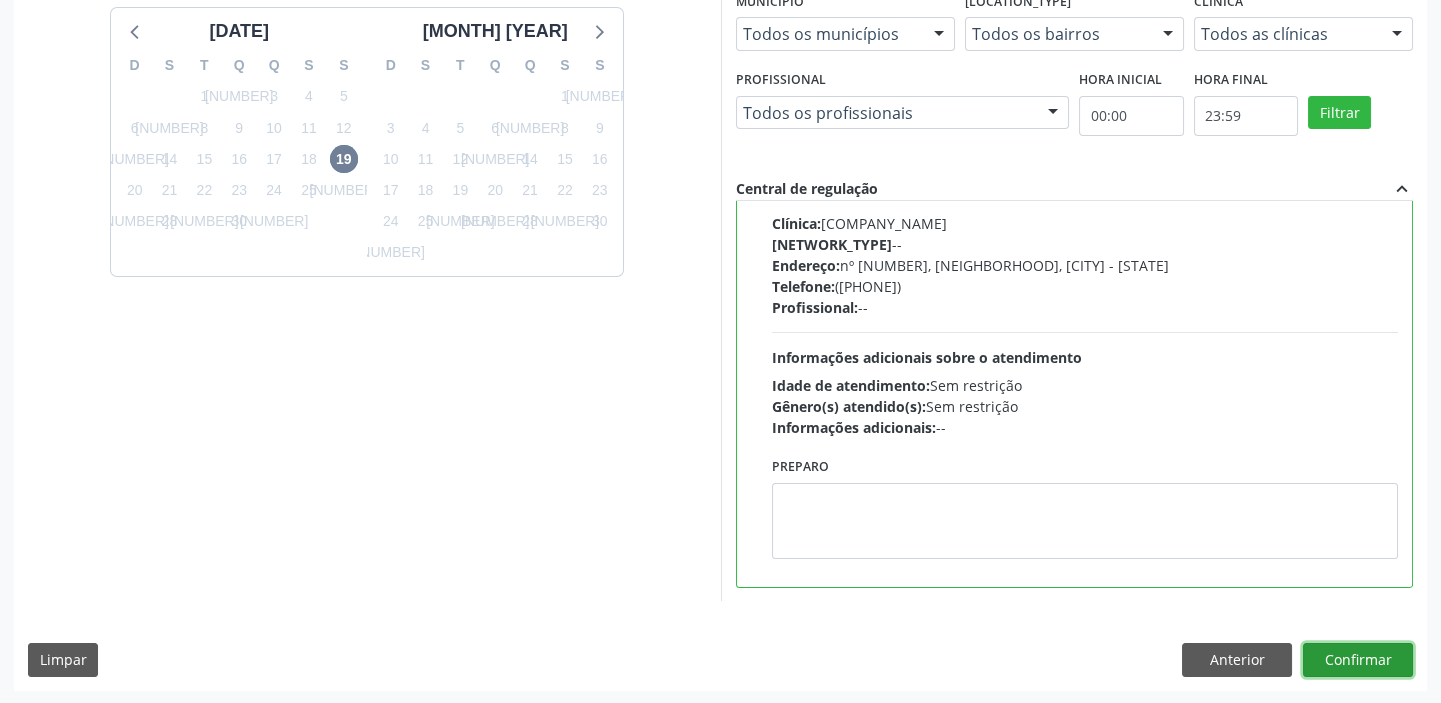 click on "Confirmar" at bounding box center (1358, 660) 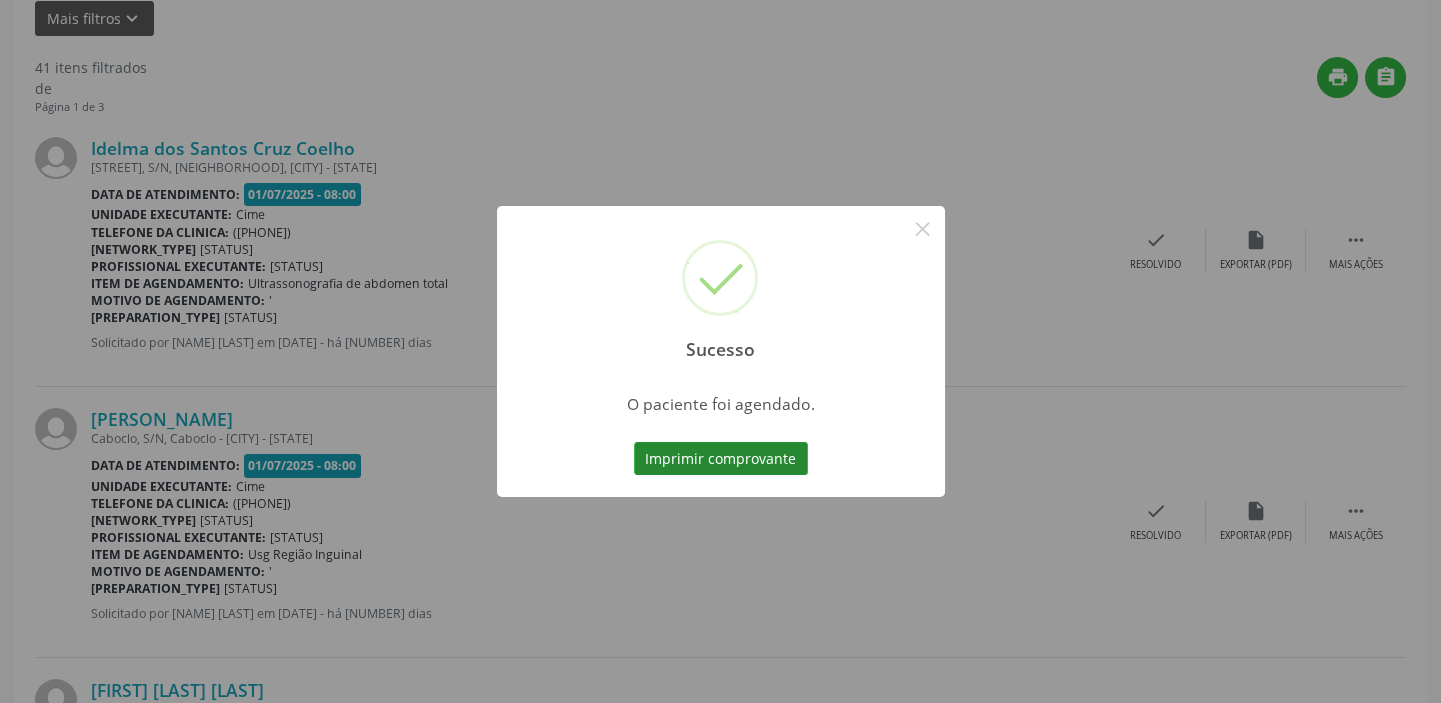 scroll, scrollTop: 0, scrollLeft: 0, axis: both 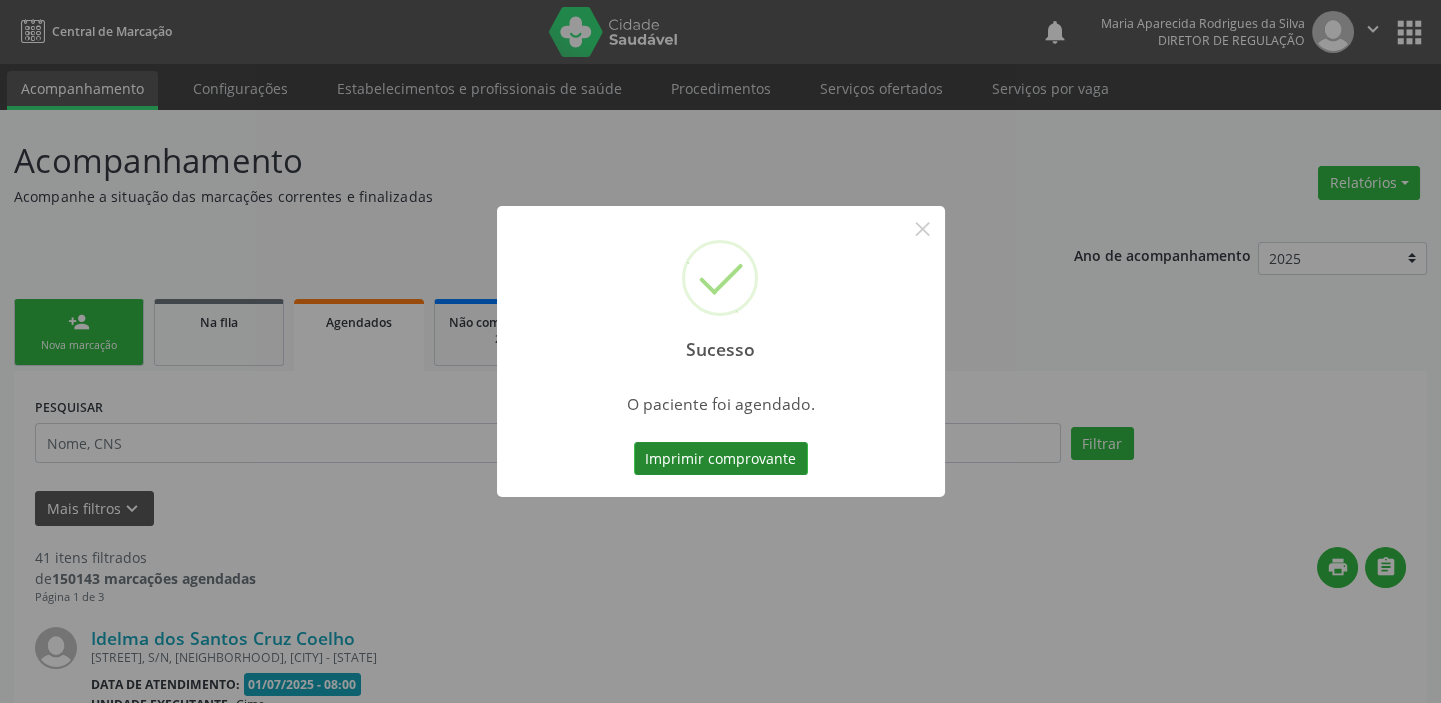 click on "Imprimir comprovante" at bounding box center [721, 459] 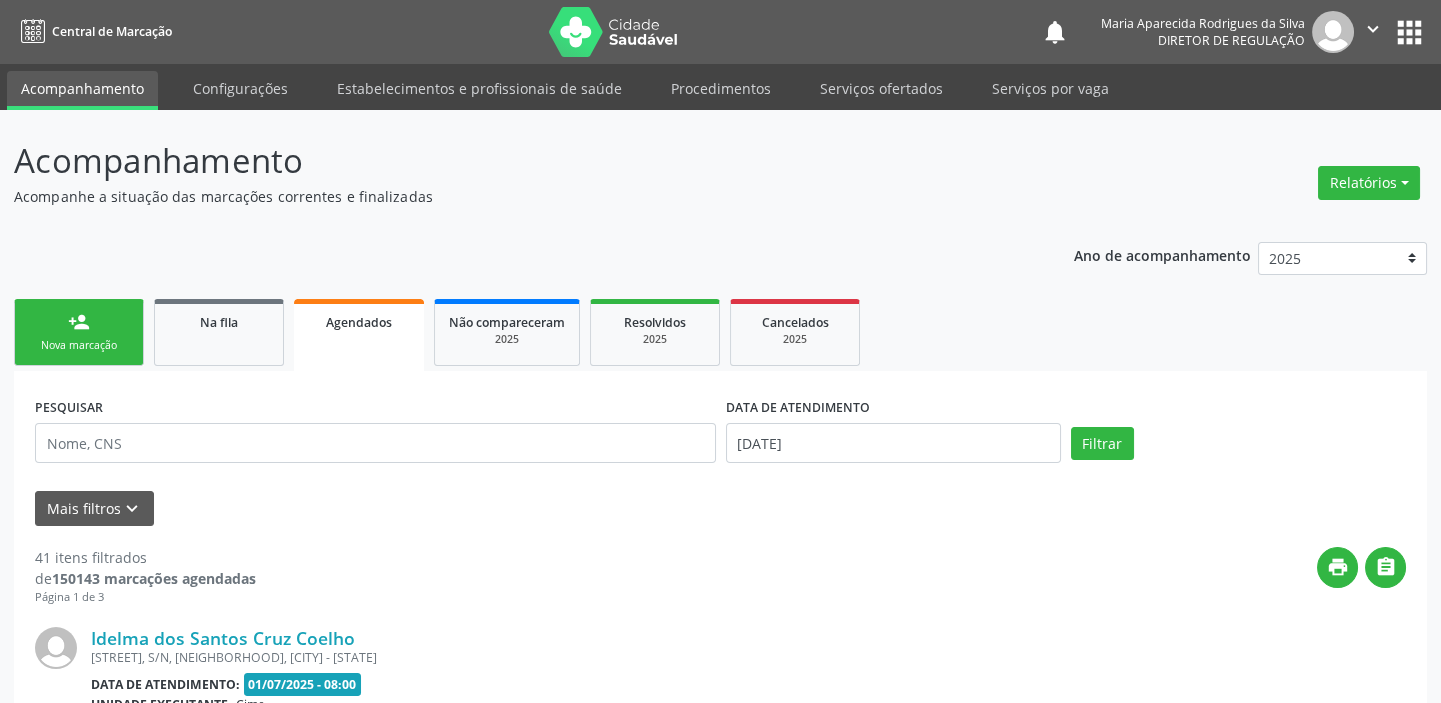 click on "person_add
Nova marcação" at bounding box center (79, 332) 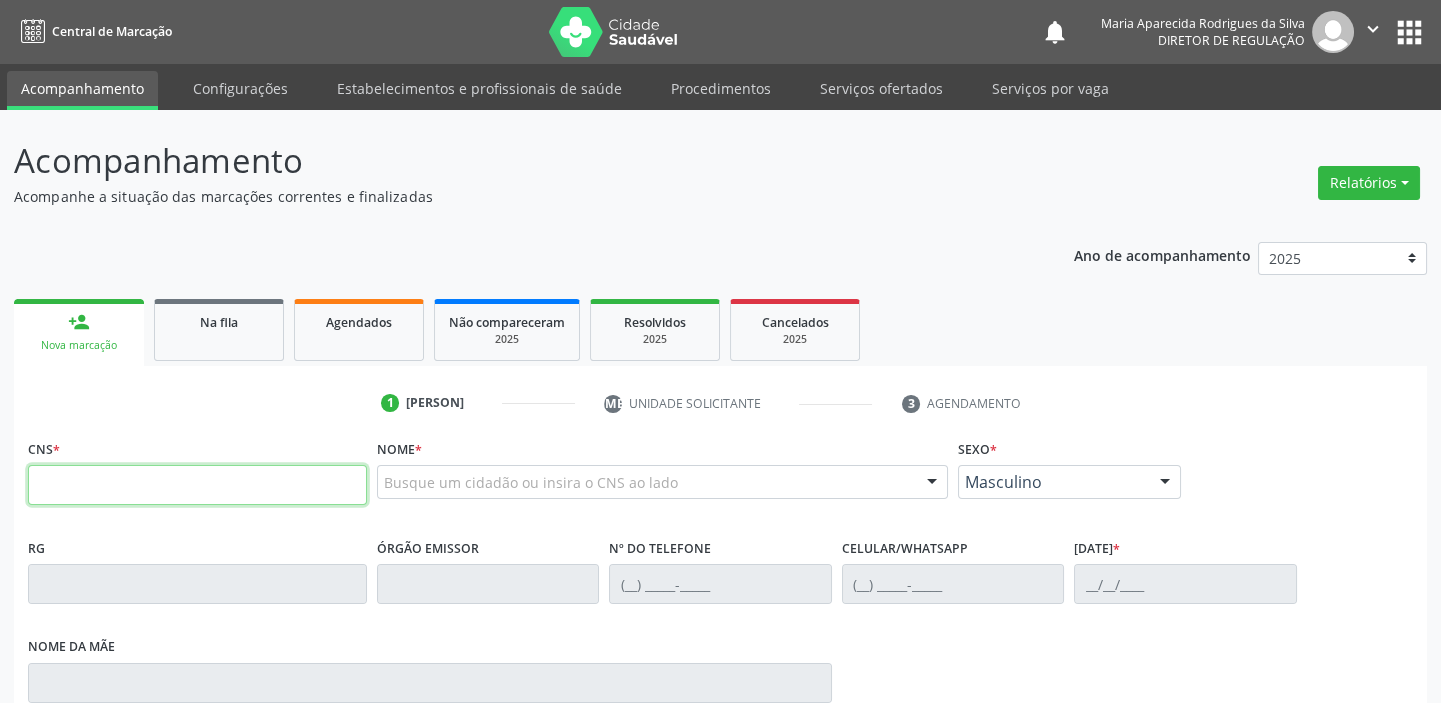 click at bounding box center [197, 485] 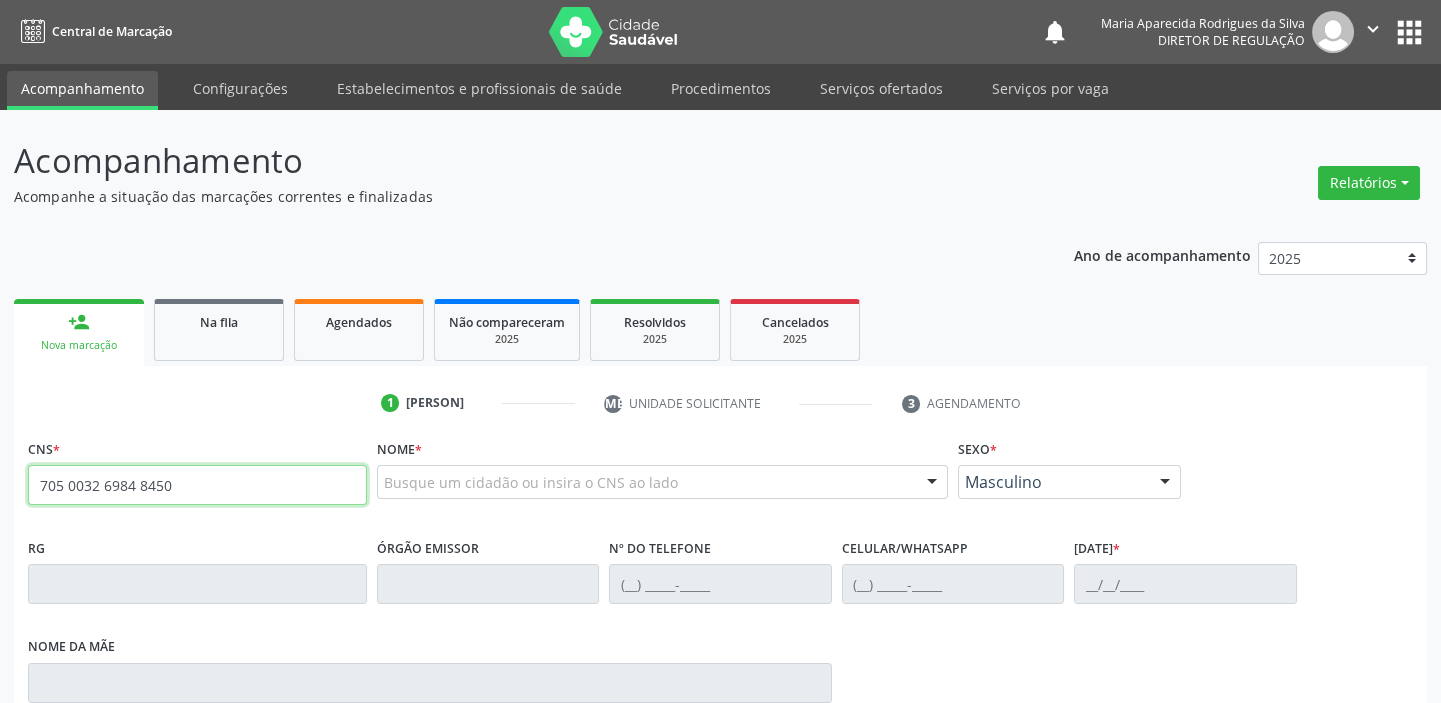 type on "705 0032 6984 8450" 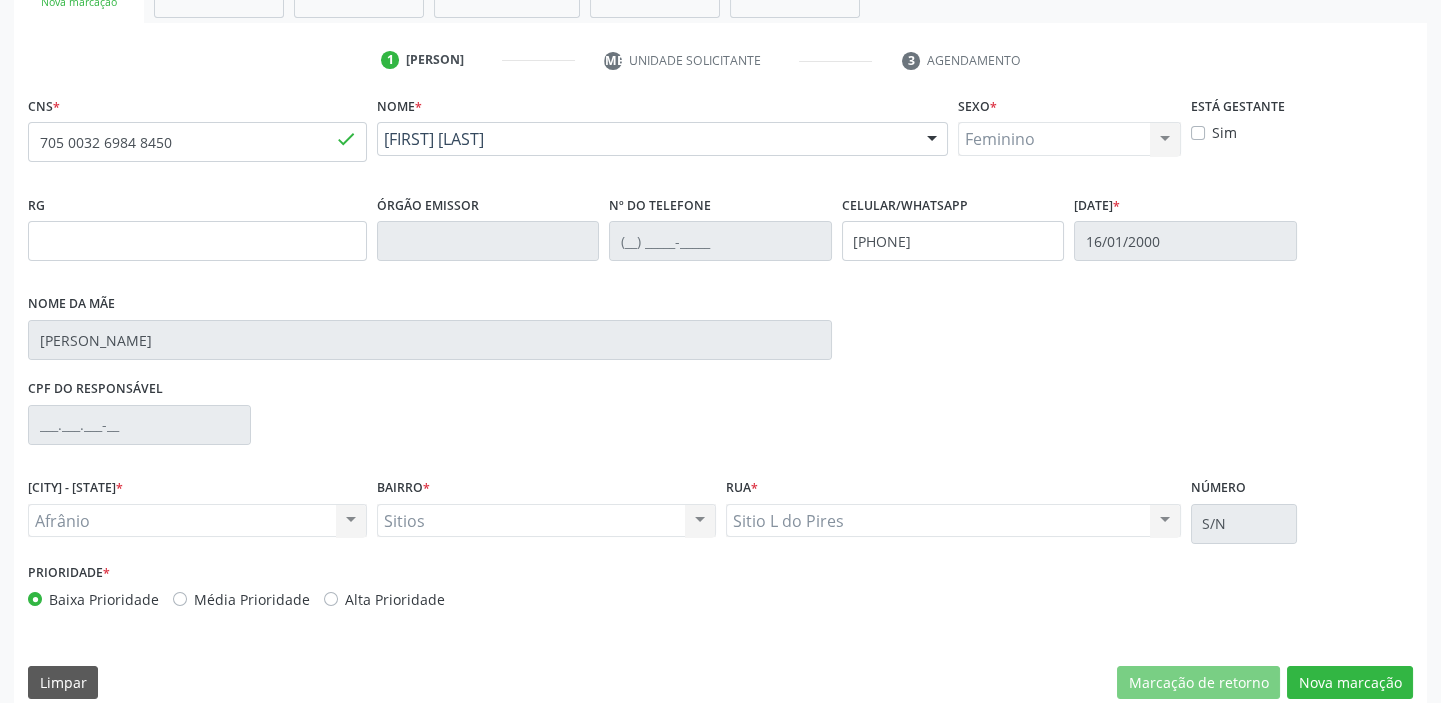 scroll, scrollTop: 366, scrollLeft: 0, axis: vertical 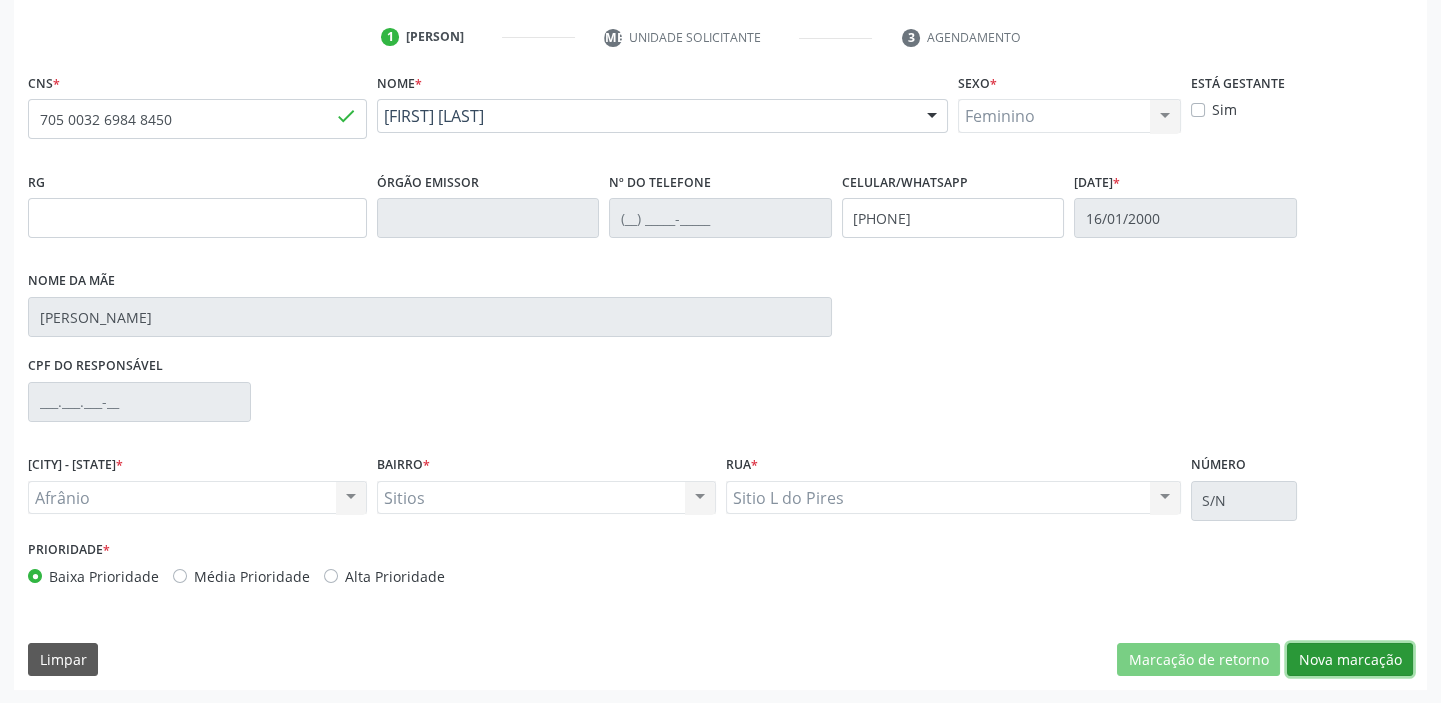 click on "Nova marcação" at bounding box center (1198, 660) 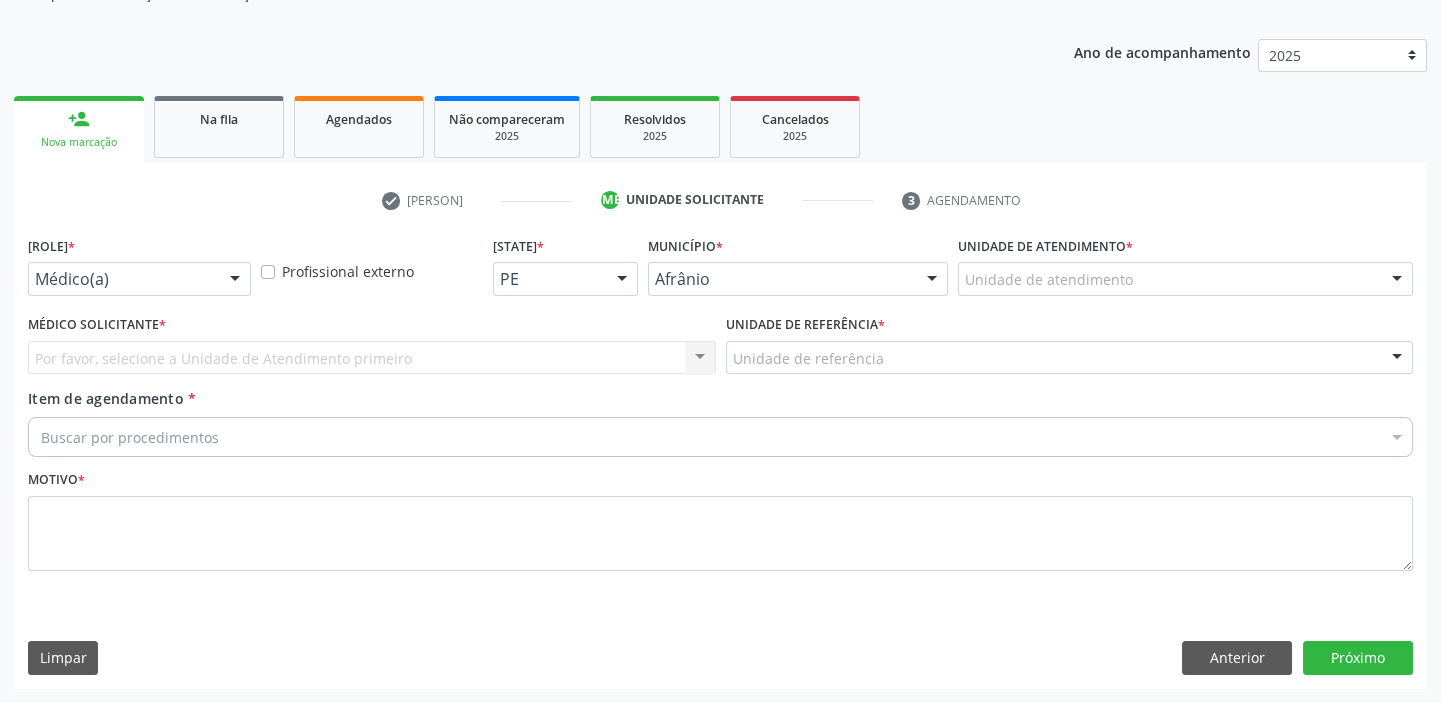 scroll, scrollTop: 201, scrollLeft: 0, axis: vertical 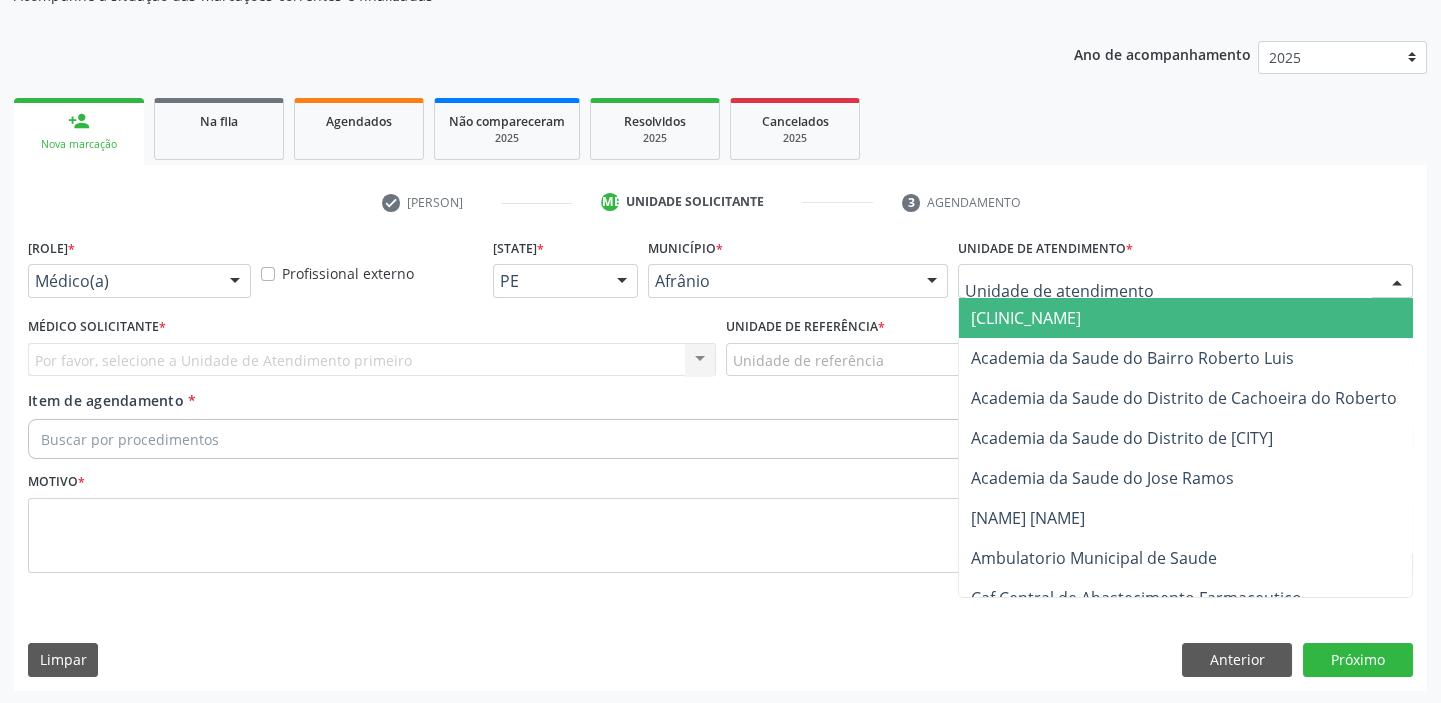 drag, startPoint x: 1044, startPoint y: 290, endPoint x: 1050, endPoint y: 454, distance: 164.10973 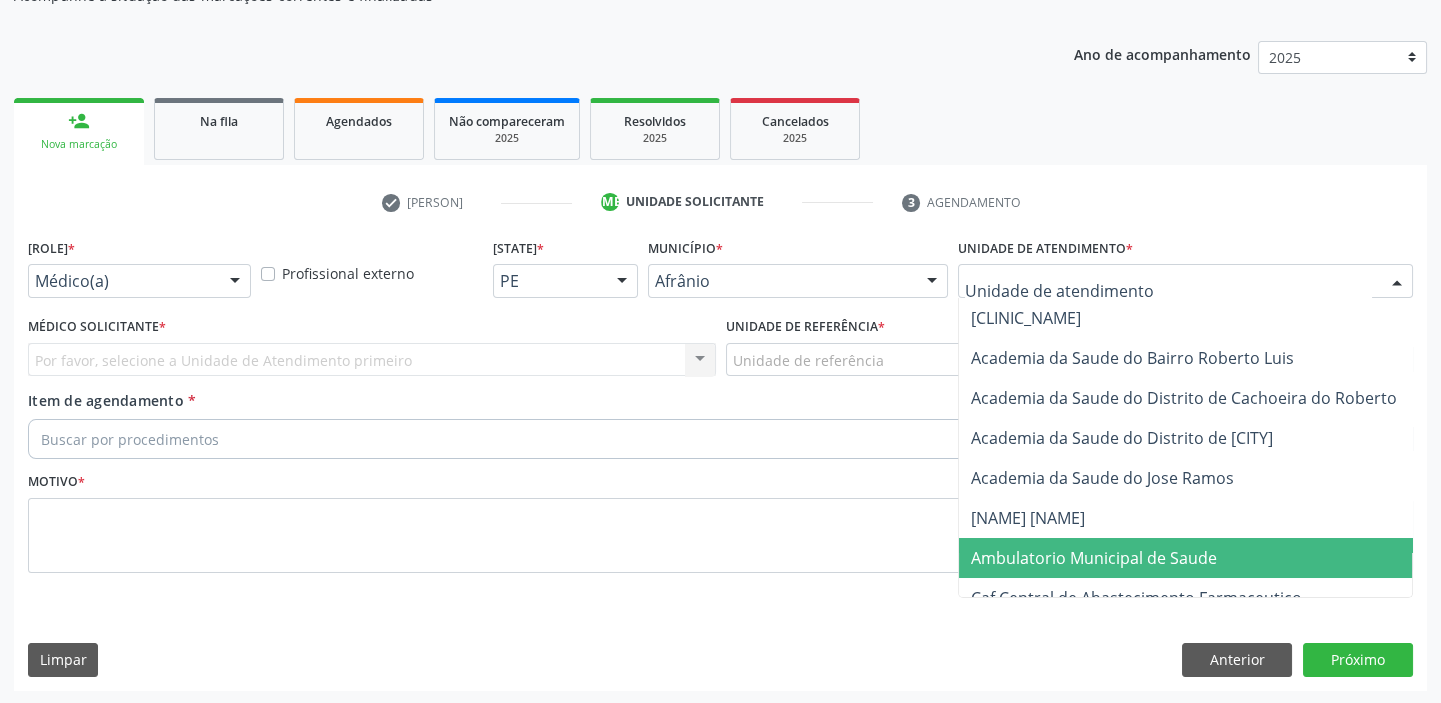 click on "Ambulatorio Municipal de Saude" at bounding box center (1094, 558) 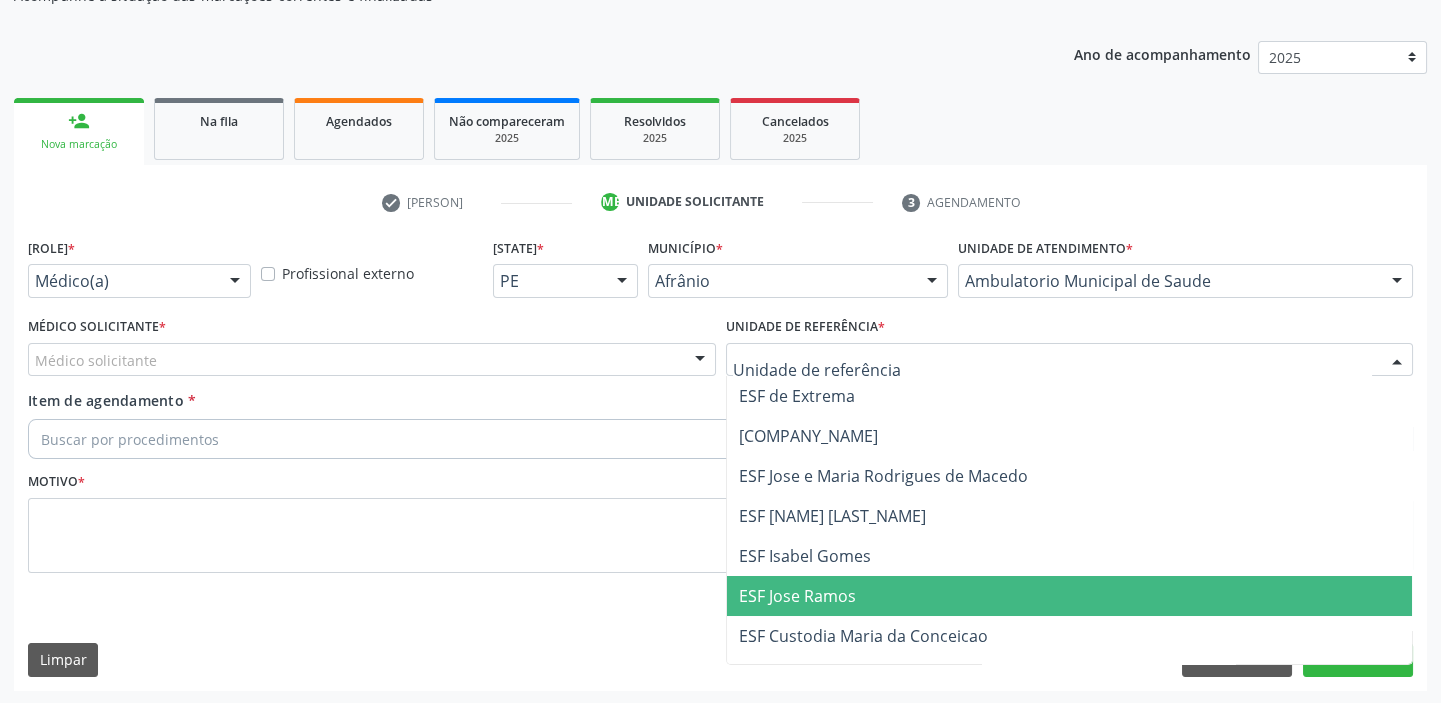 click on "ESF Jose Ramos" at bounding box center (797, 596) 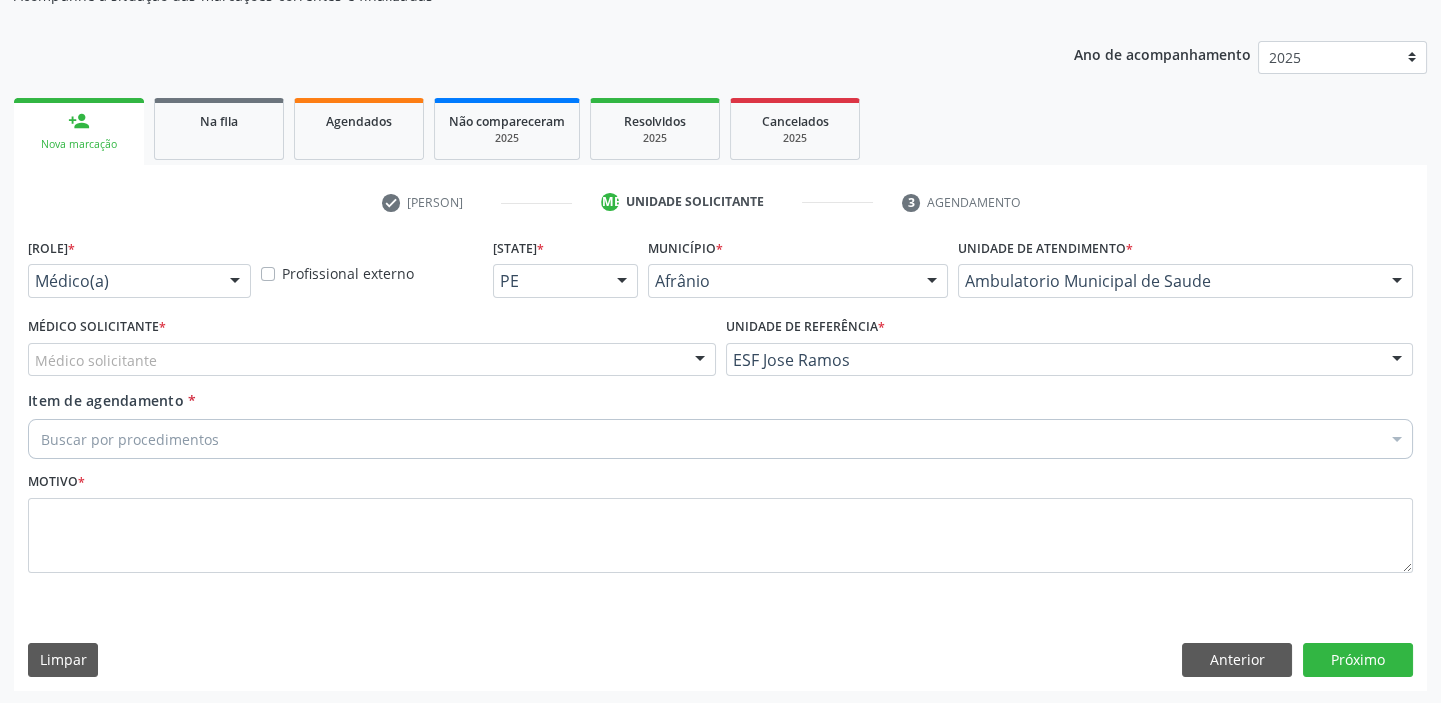 drag, startPoint x: 144, startPoint y: 358, endPoint x: 143, endPoint y: 371, distance: 13.038404 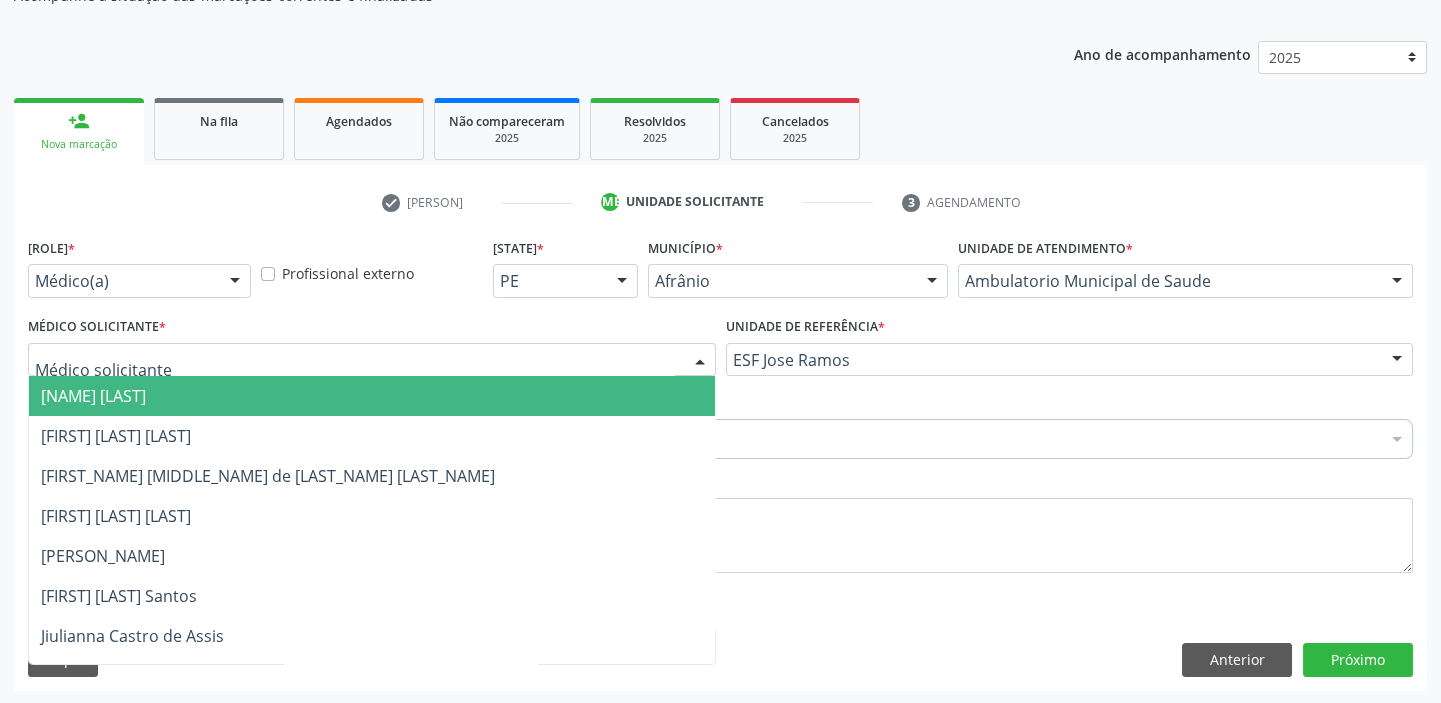 click on "[NAME]" at bounding box center (93, 396) 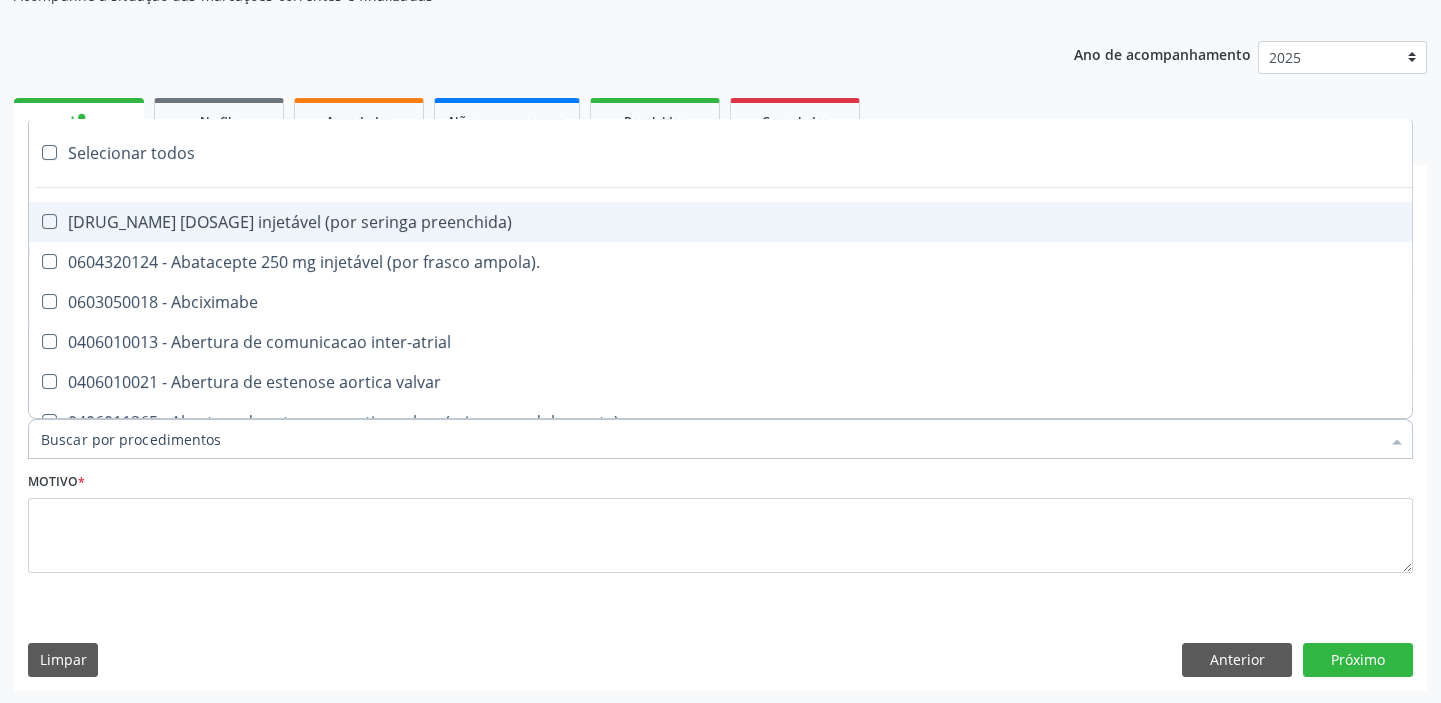 paste on "transvagi" 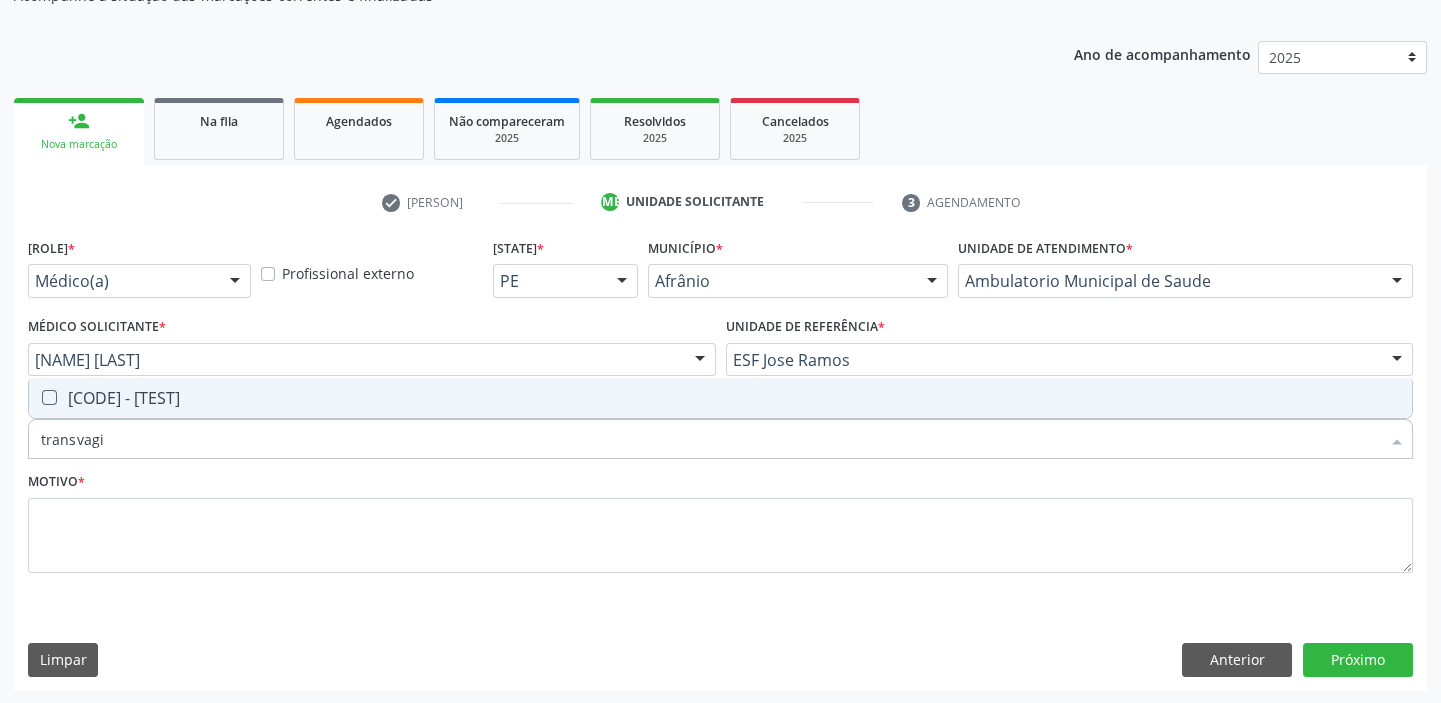 click on "0205020186 - Ultrassonografia transvaginal" at bounding box center [720, 398] 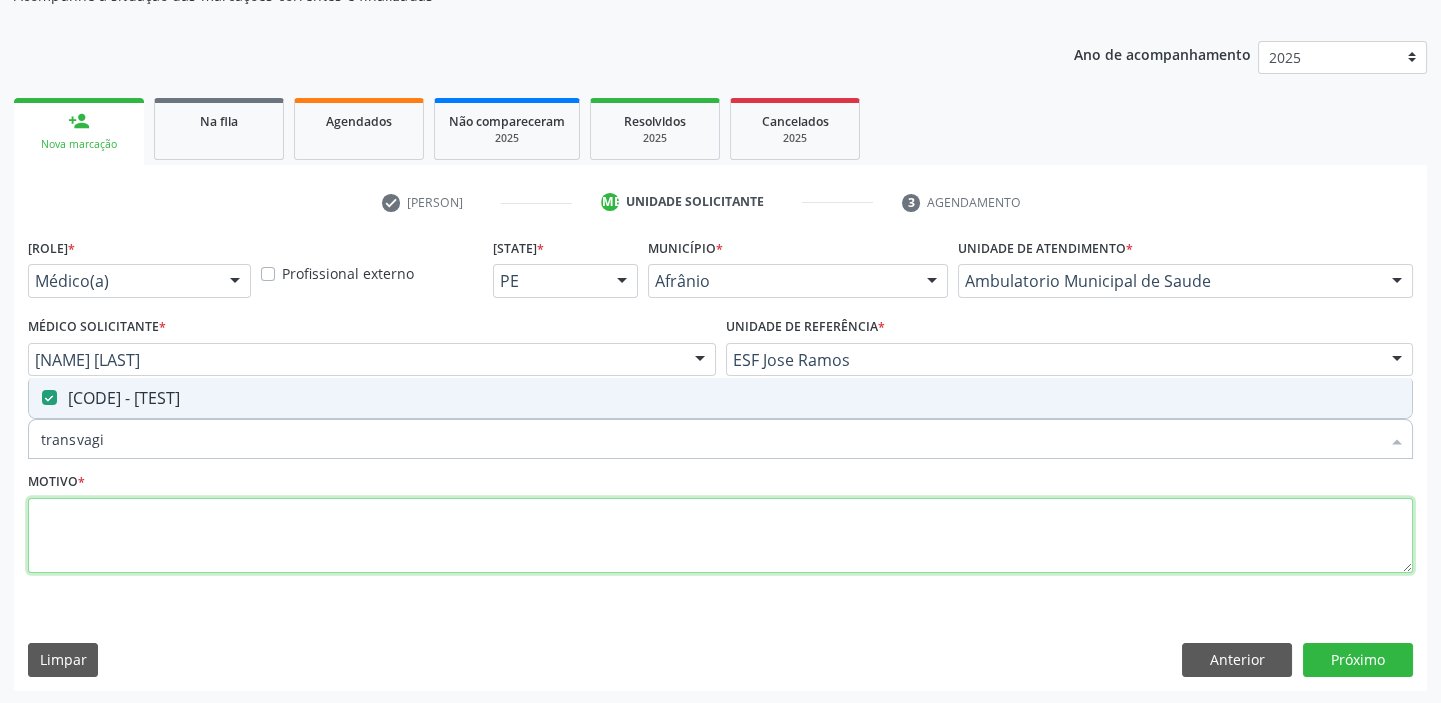 click at bounding box center [720, 536] 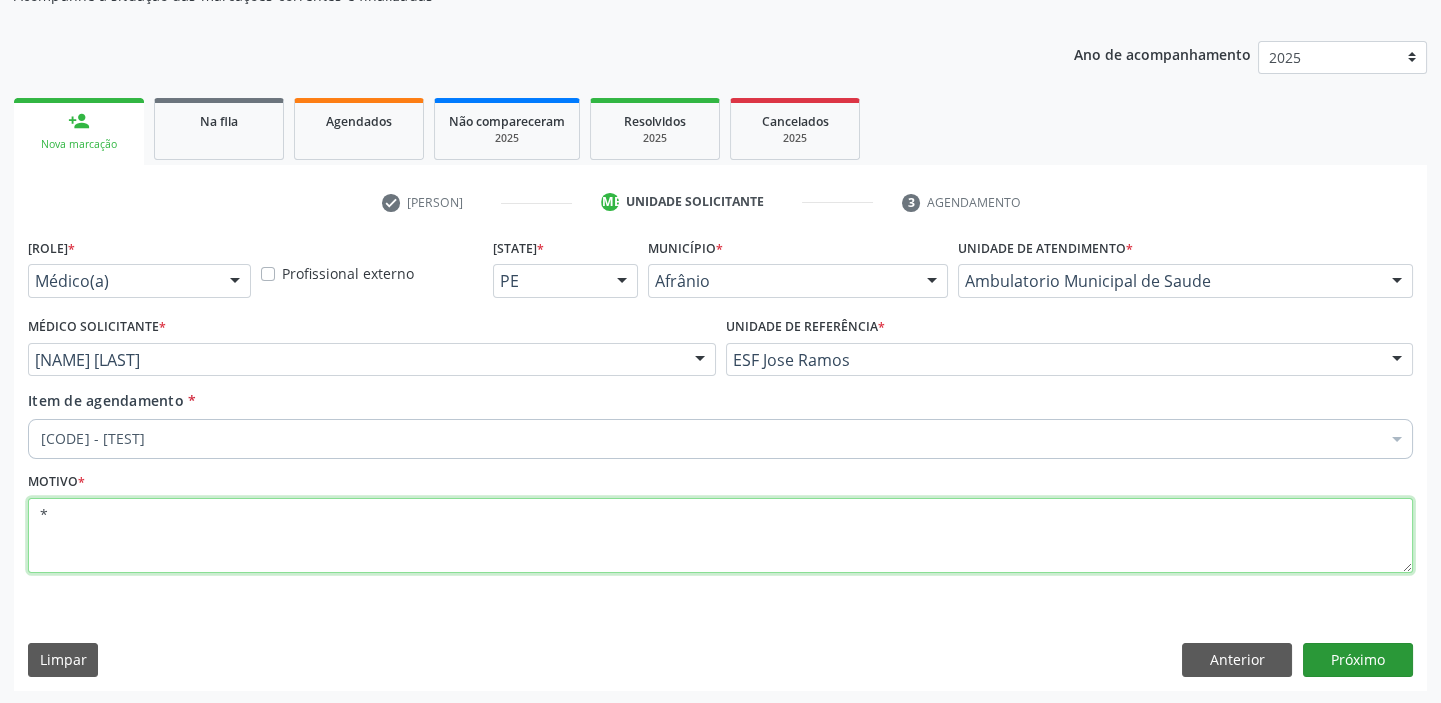 type on "[SYMBOL]" 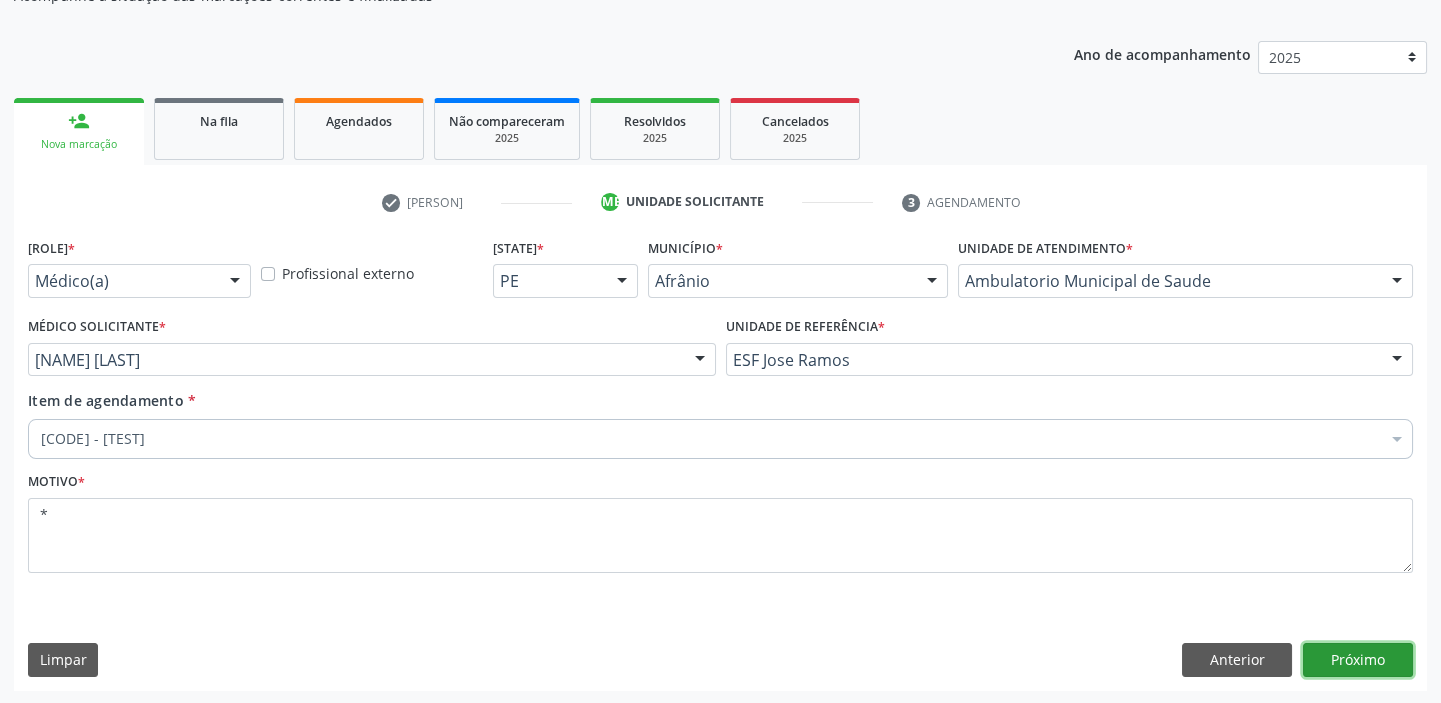 click on "Próximo" at bounding box center [1358, 660] 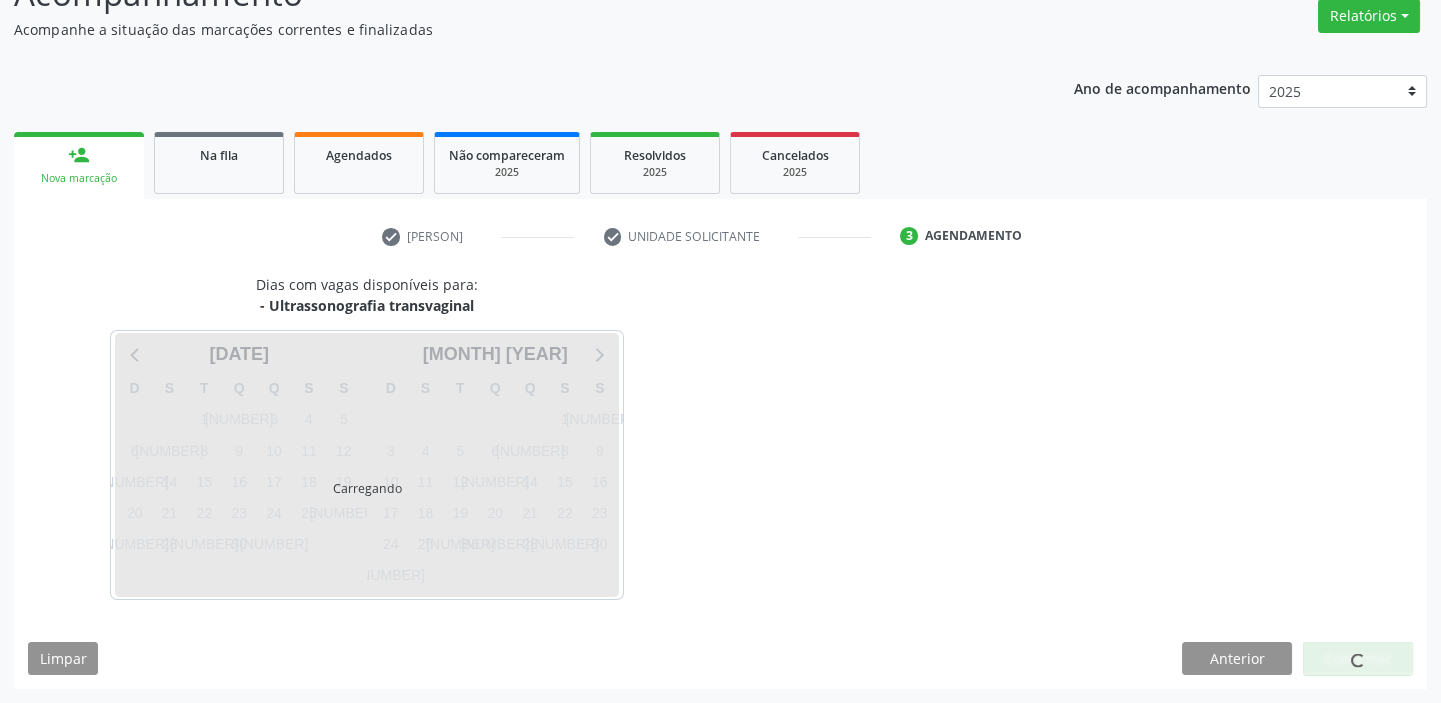 scroll, scrollTop: 166, scrollLeft: 0, axis: vertical 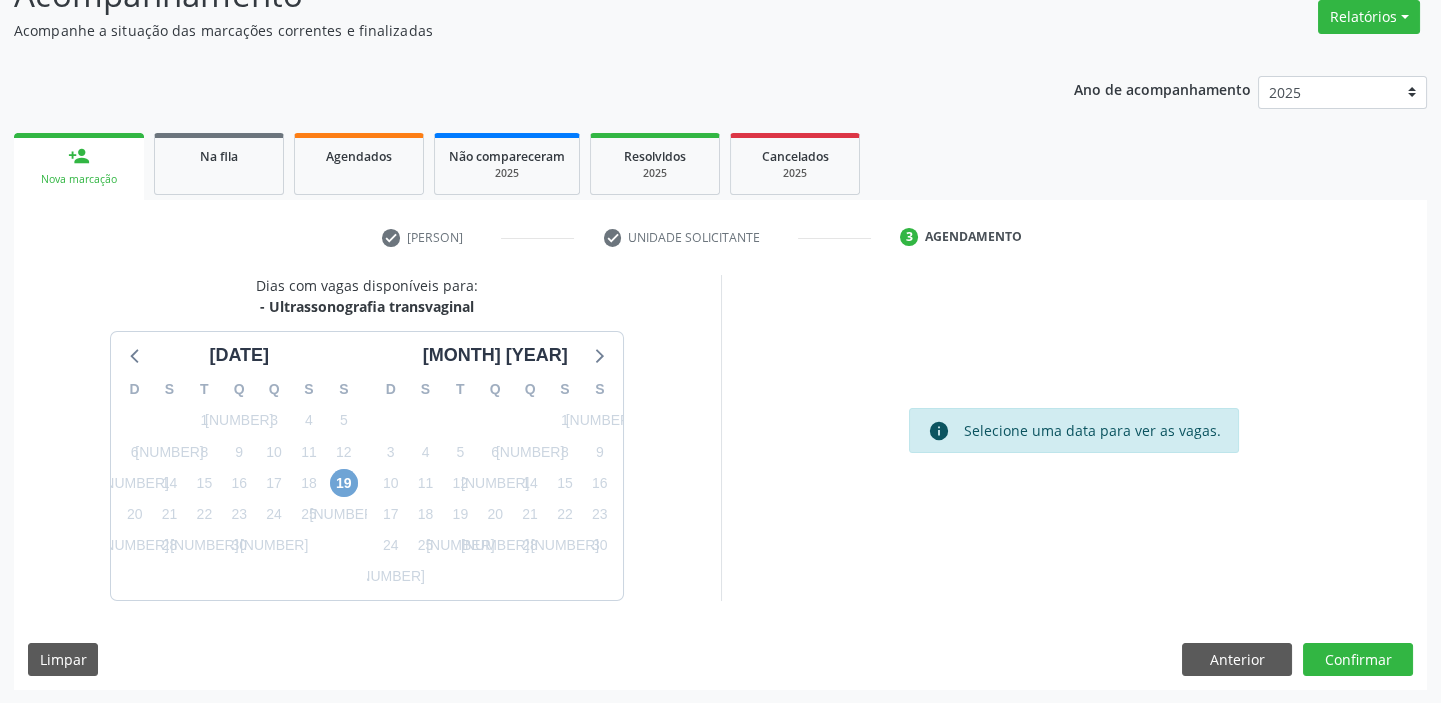 click on "[NUMBER]" at bounding box center (344, 483) 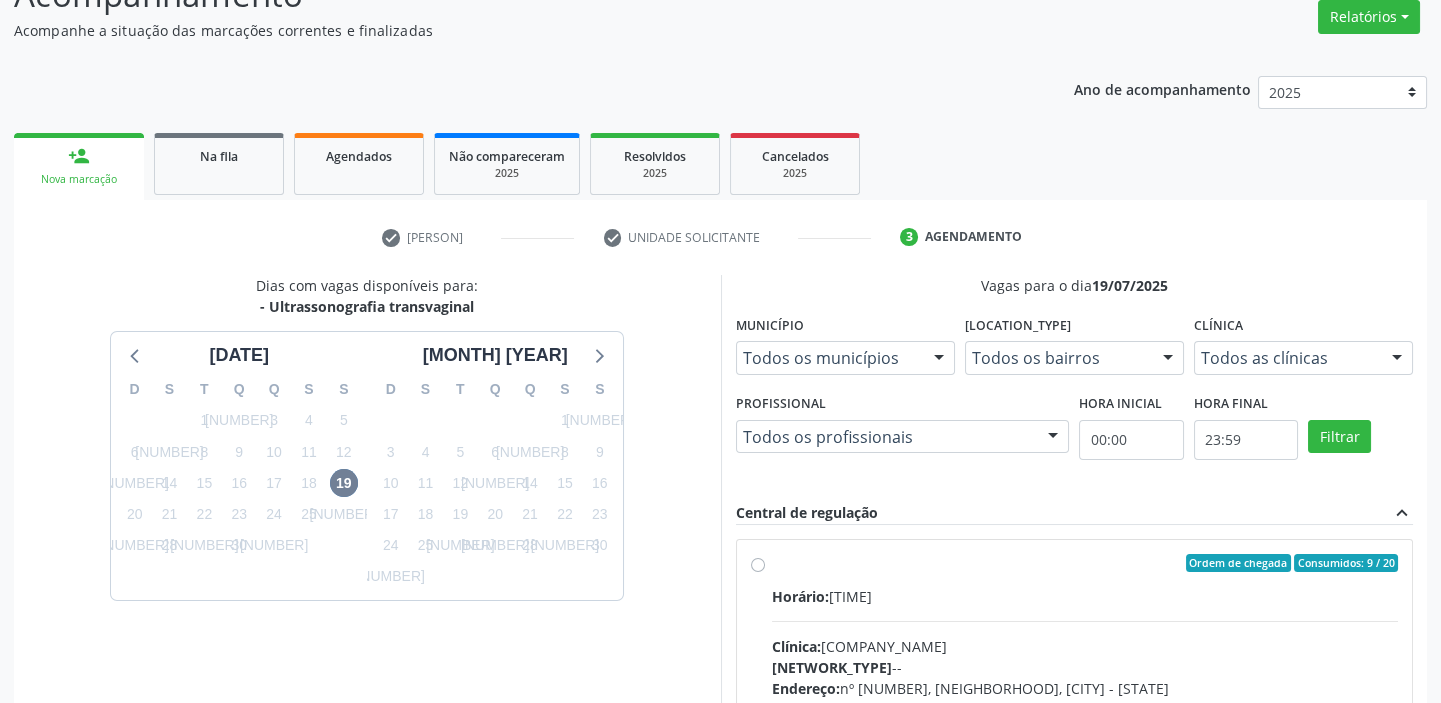 click on "Horário:   [TIME]
Clínica:  [BRAND]
Rede:
--
Endereço:   nº 70, Centro, [CITY] - [STATE]
Telefone:   [PHONE]
Profissional:
--
Informações adicionais sobre o atendimento
Idade de atendimento:
Sem restrição
Gênero(s) atendido(s):
Sem restrição
Informações adicionais:
--" at bounding box center [1085, 723] 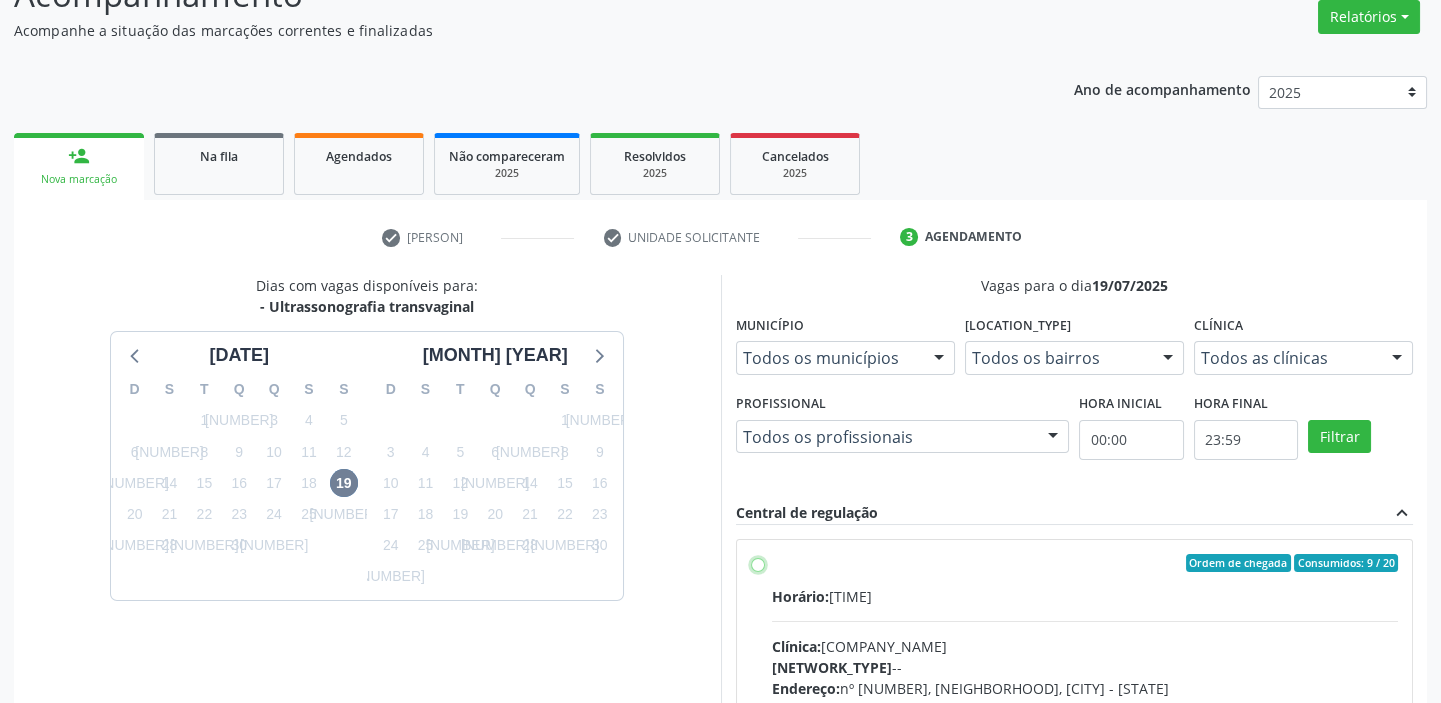 click on "Ordem de chegada
Consumidos: 9 / 20
Horário:   14:00
Clínica:  Renove Afranio
Rede:
--
Endereço:   nº 70, Centro, Afrânio - PE
Telefone:   (87) 981458040
Profissional:
--
Informações adicionais sobre o atendimento
Idade de atendimento:
Sem restrição
Gênero(s) atendido(s):
Sem restrição
Informações adicionais:
--" at bounding box center [758, 563] 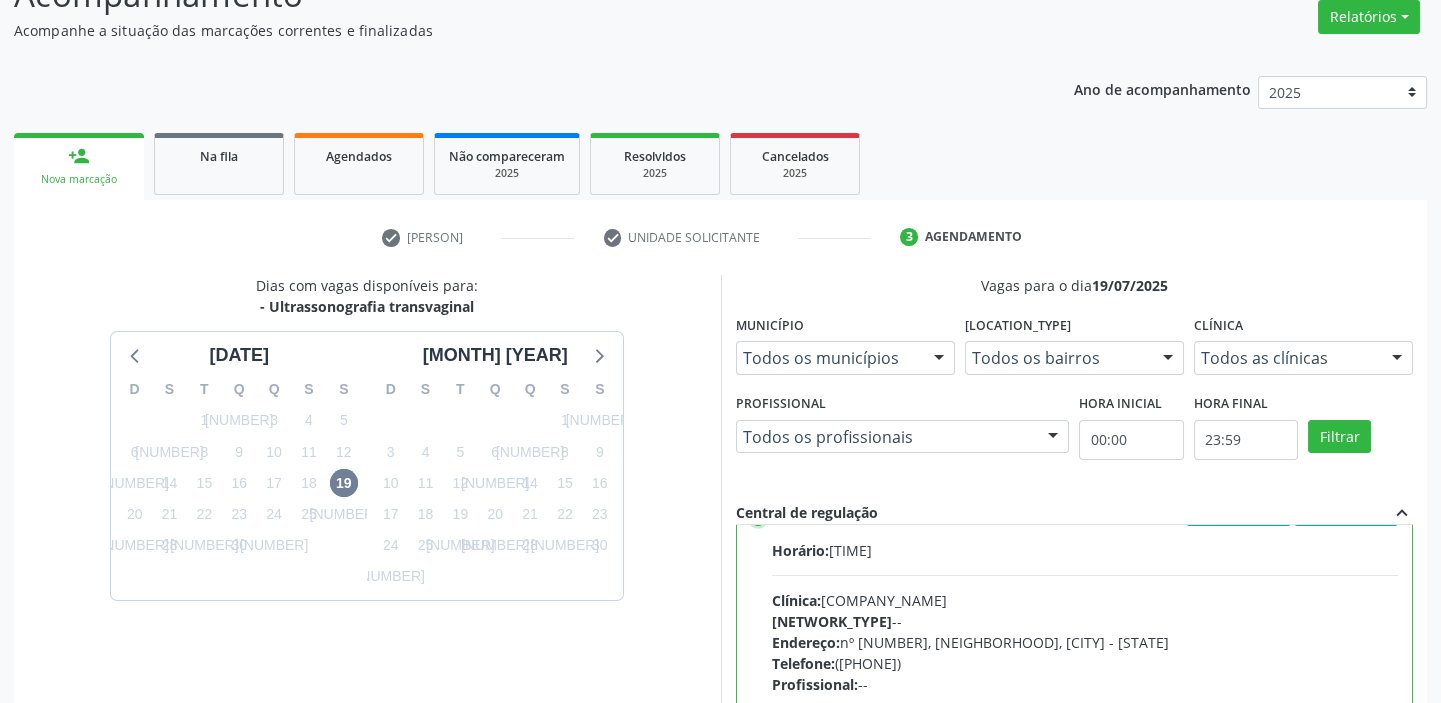 scroll, scrollTop: 99, scrollLeft: 0, axis: vertical 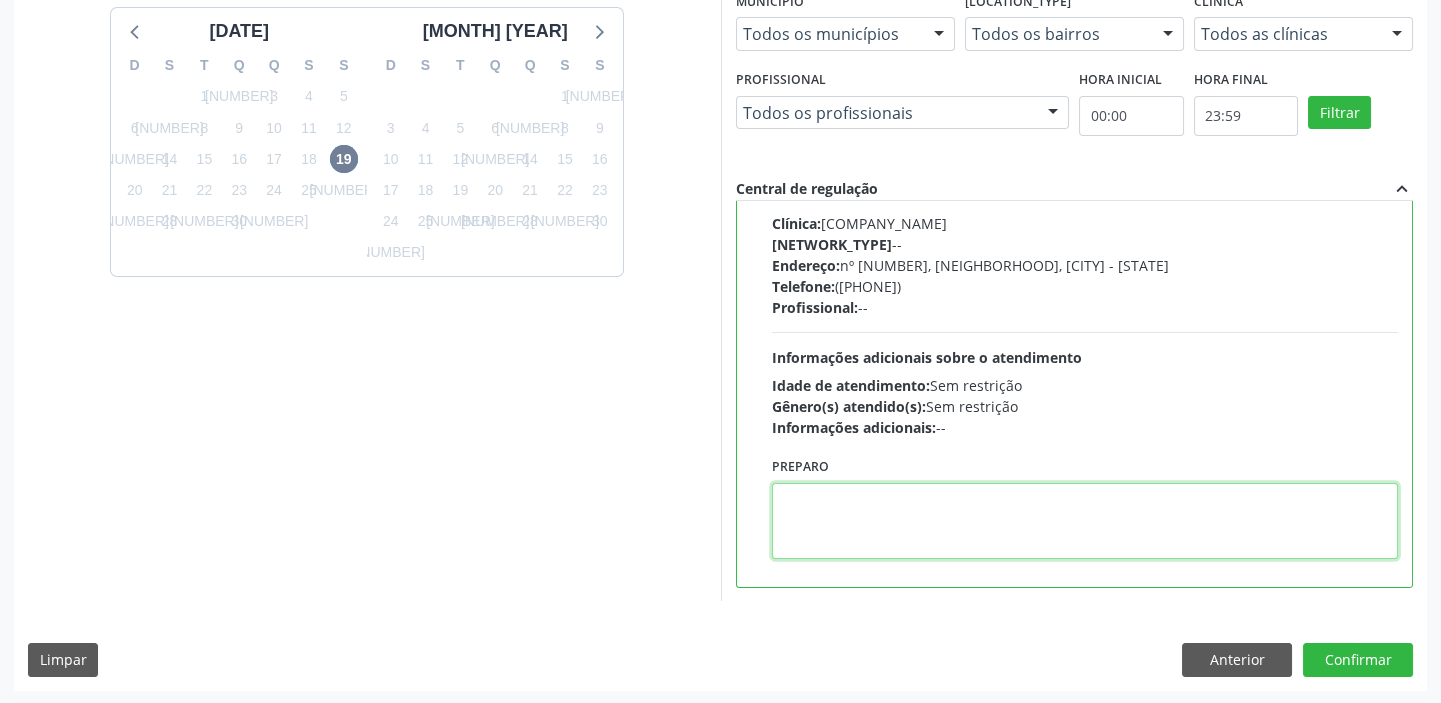 click at bounding box center (1085, 521) 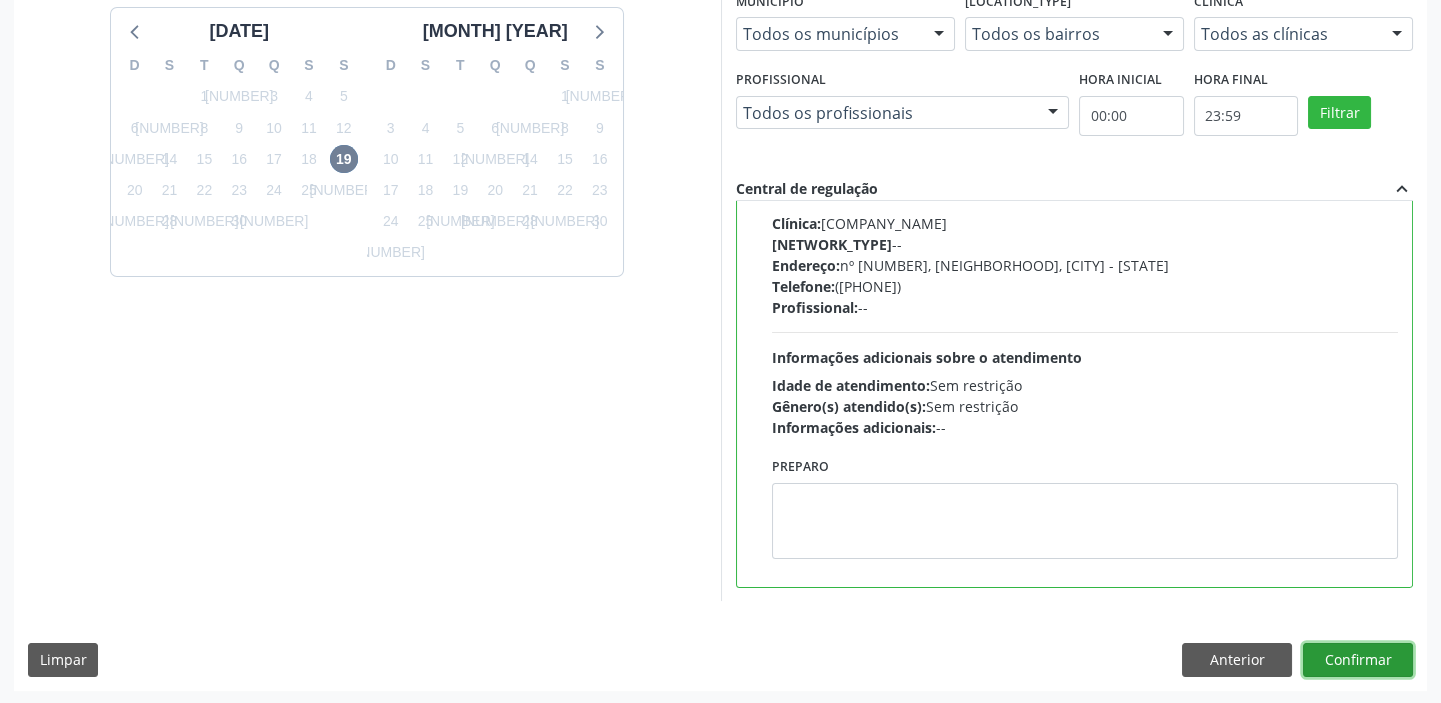 click on "Confirmar" at bounding box center (1358, 660) 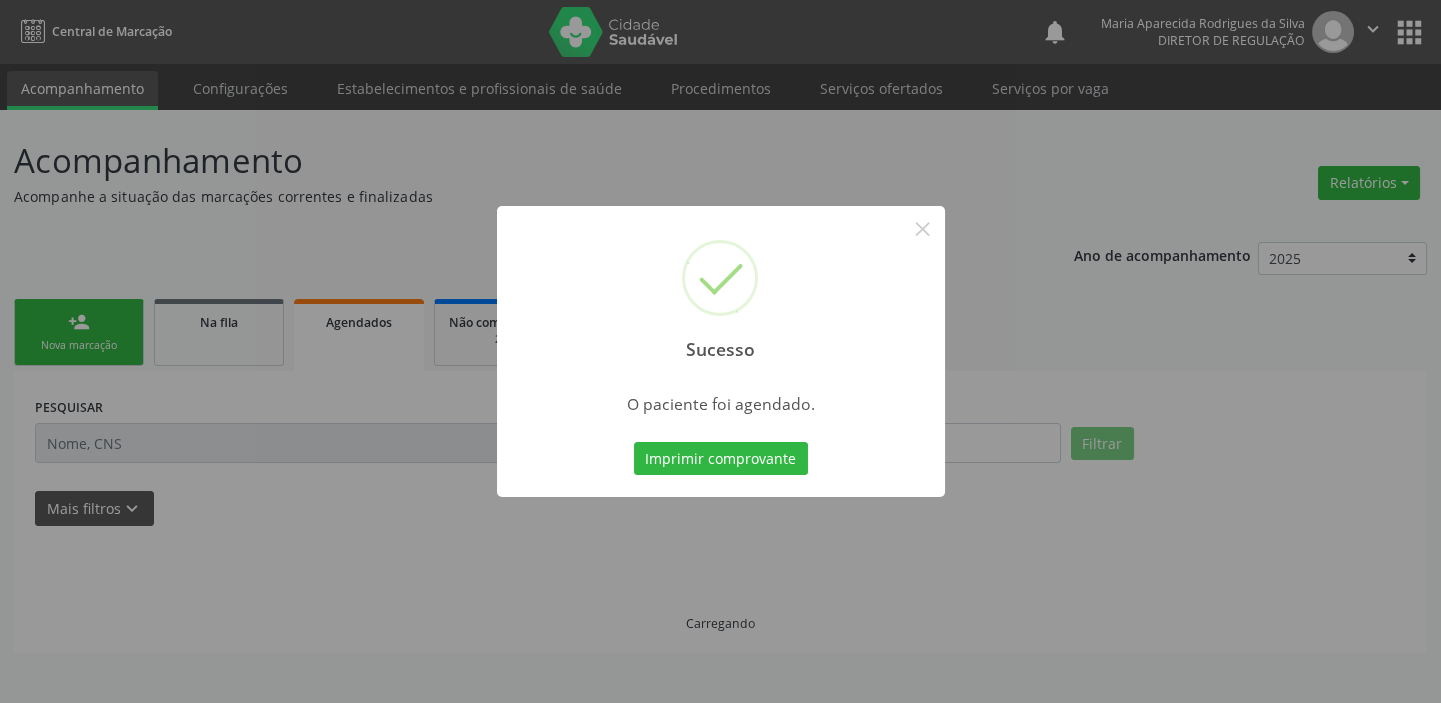 scroll, scrollTop: 0, scrollLeft: 0, axis: both 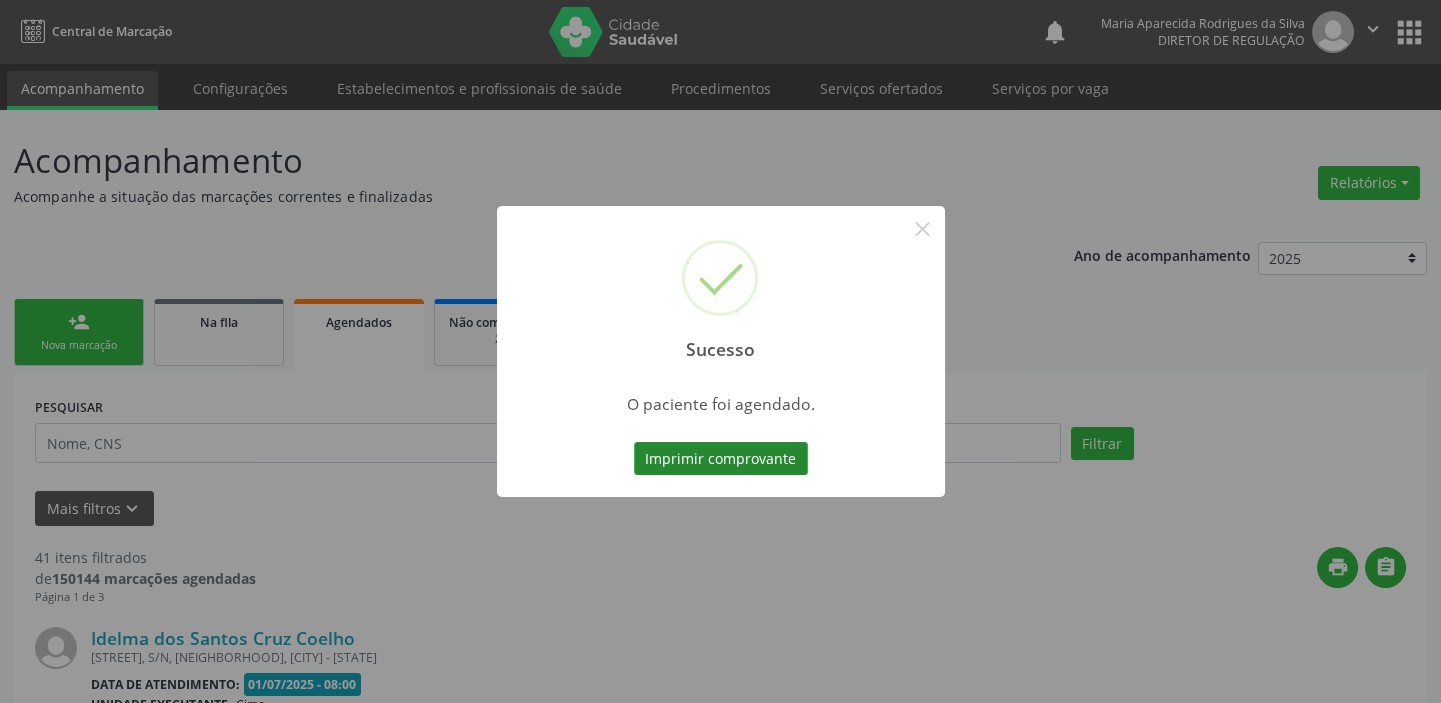 click on "Imprimir comprovante" at bounding box center [721, 459] 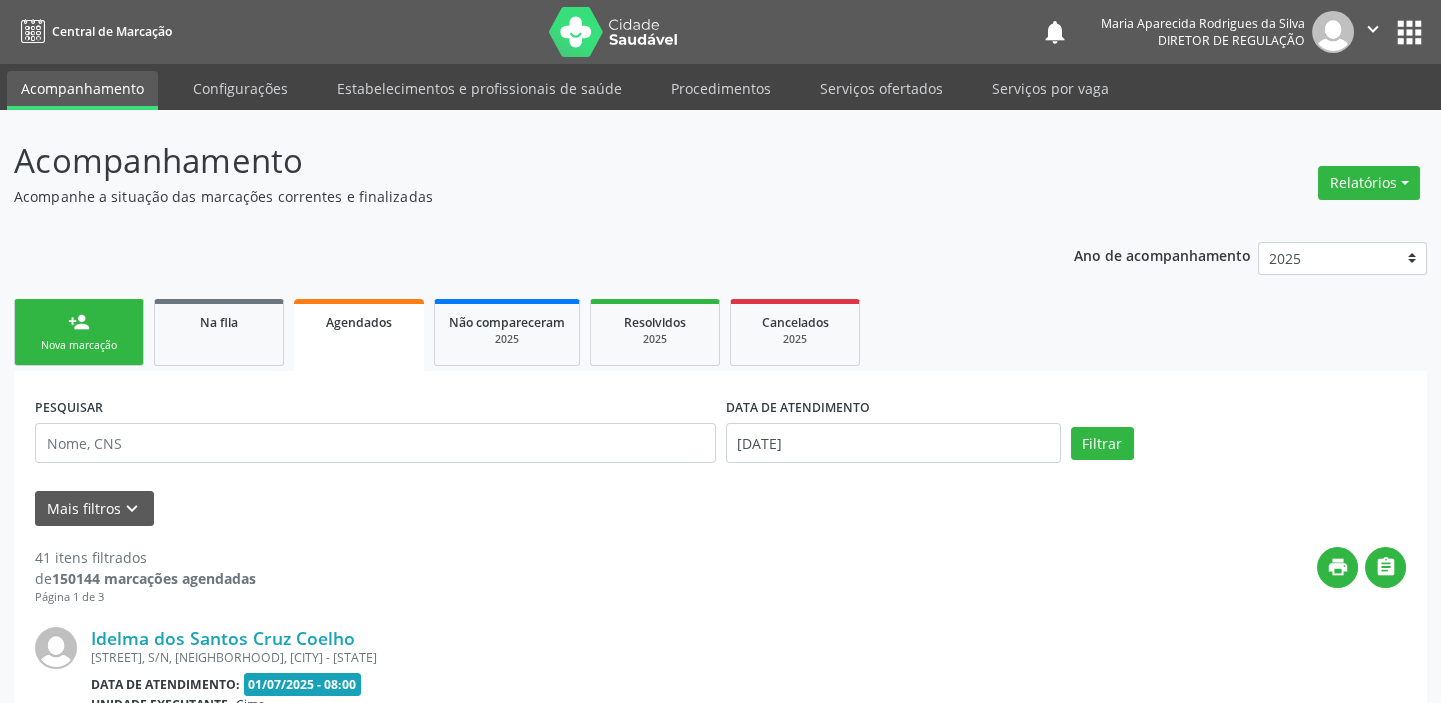 click on "Nova marcação" at bounding box center (79, 345) 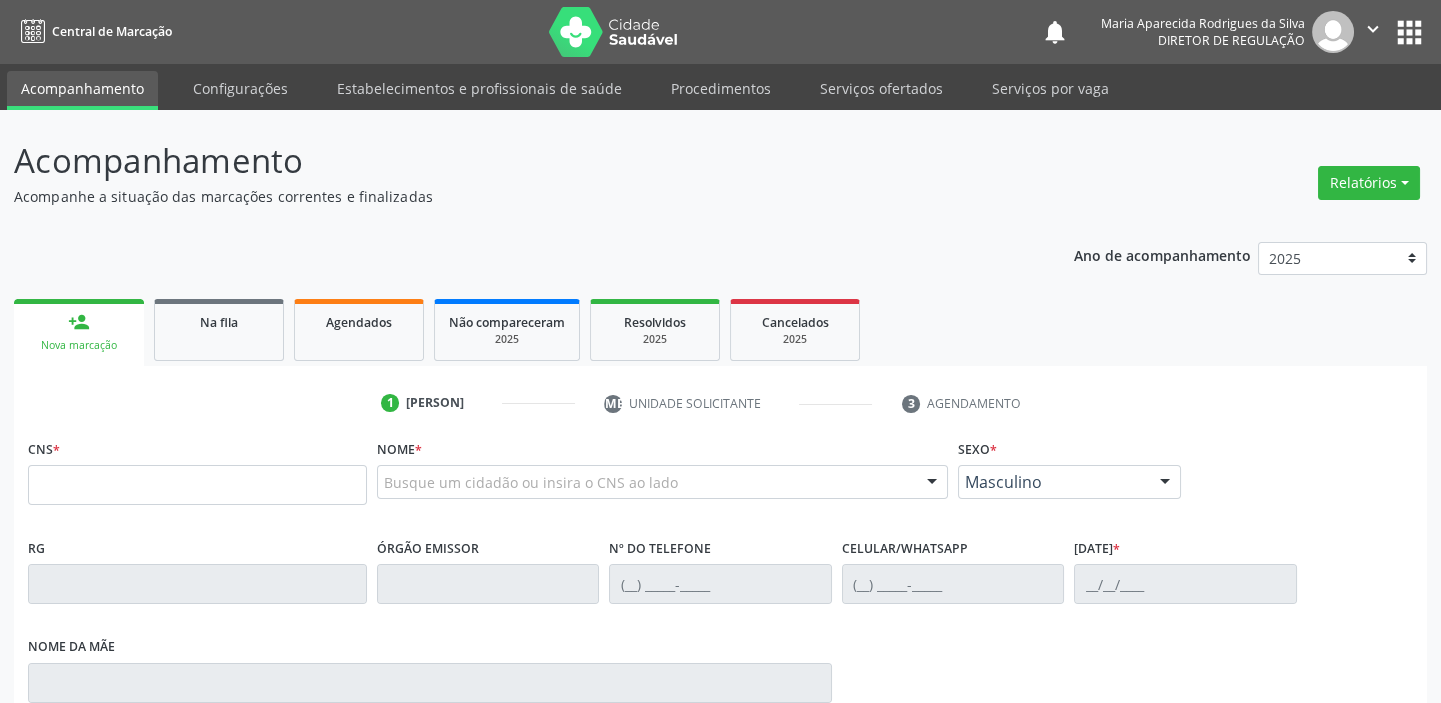 click on "Nova marcação" at bounding box center [79, 345] 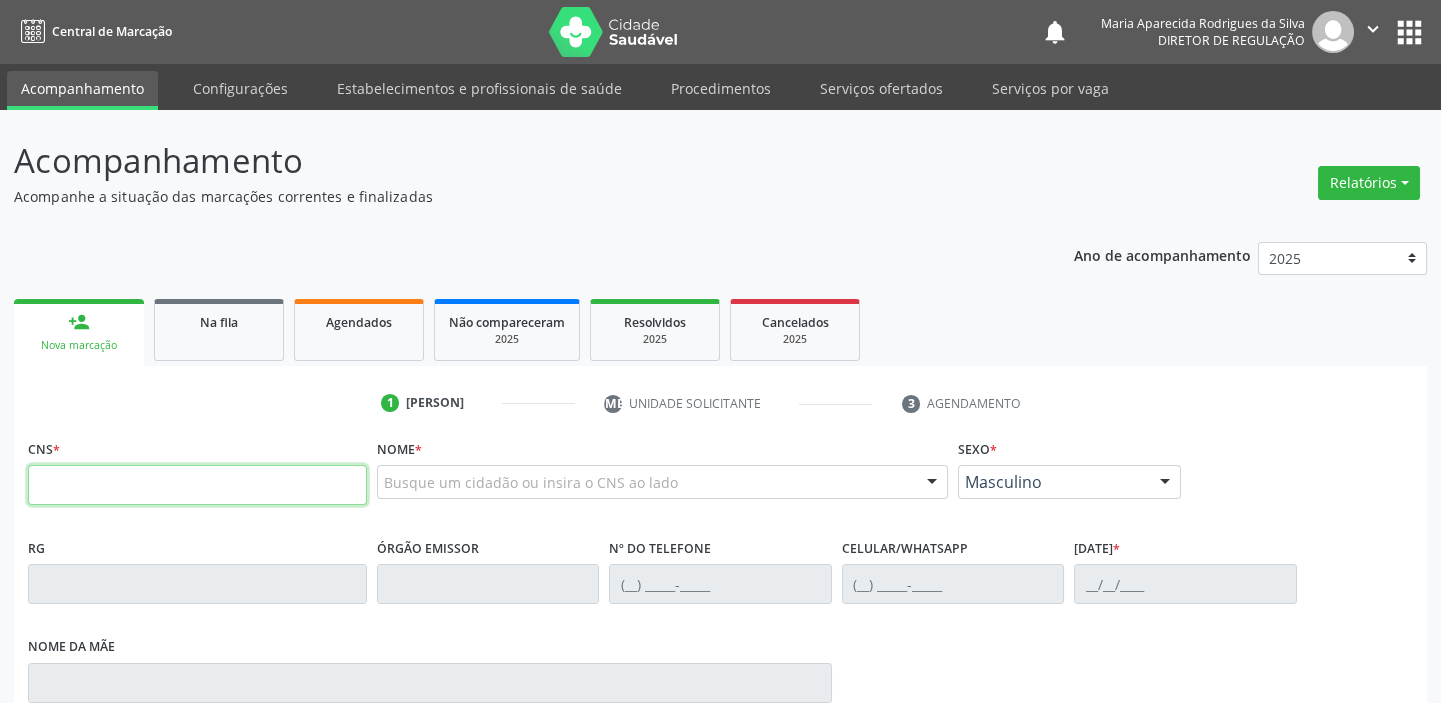 click at bounding box center [197, 485] 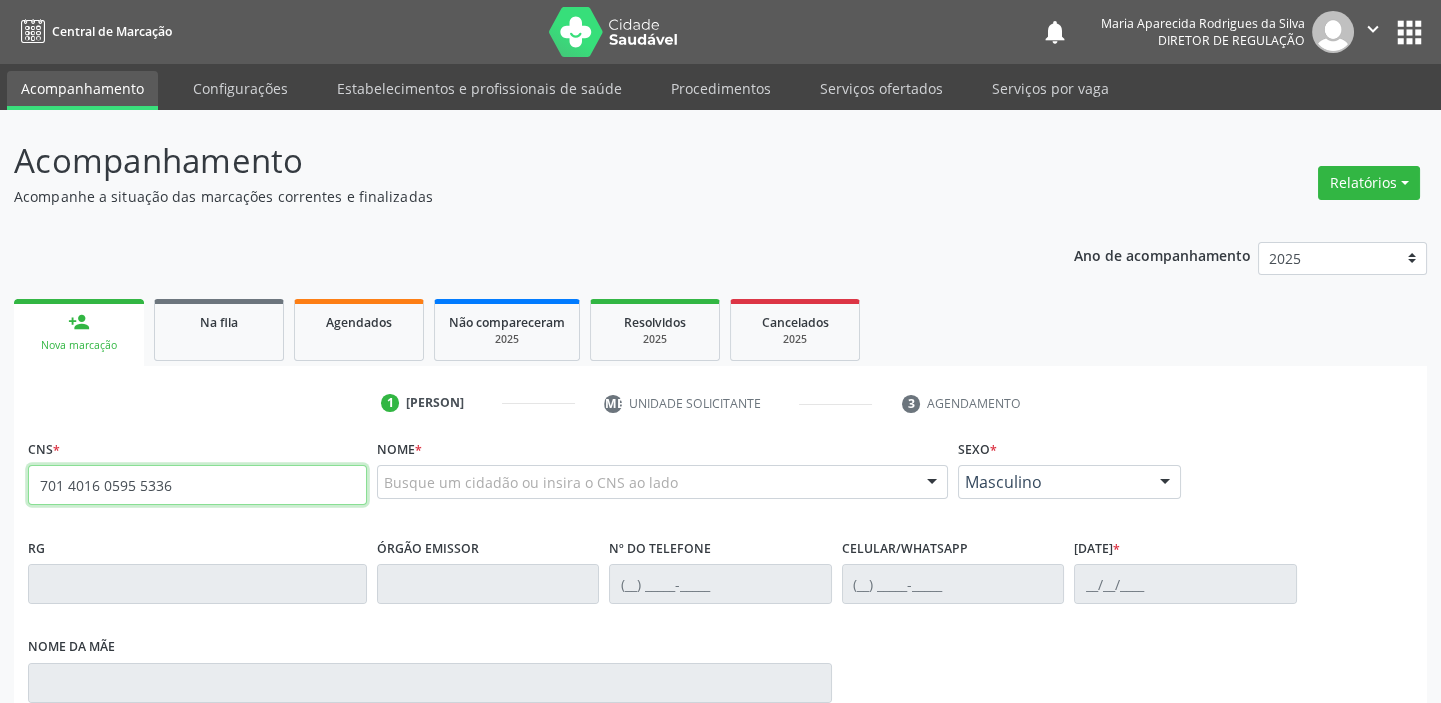 type on "701 4016 0595 5336" 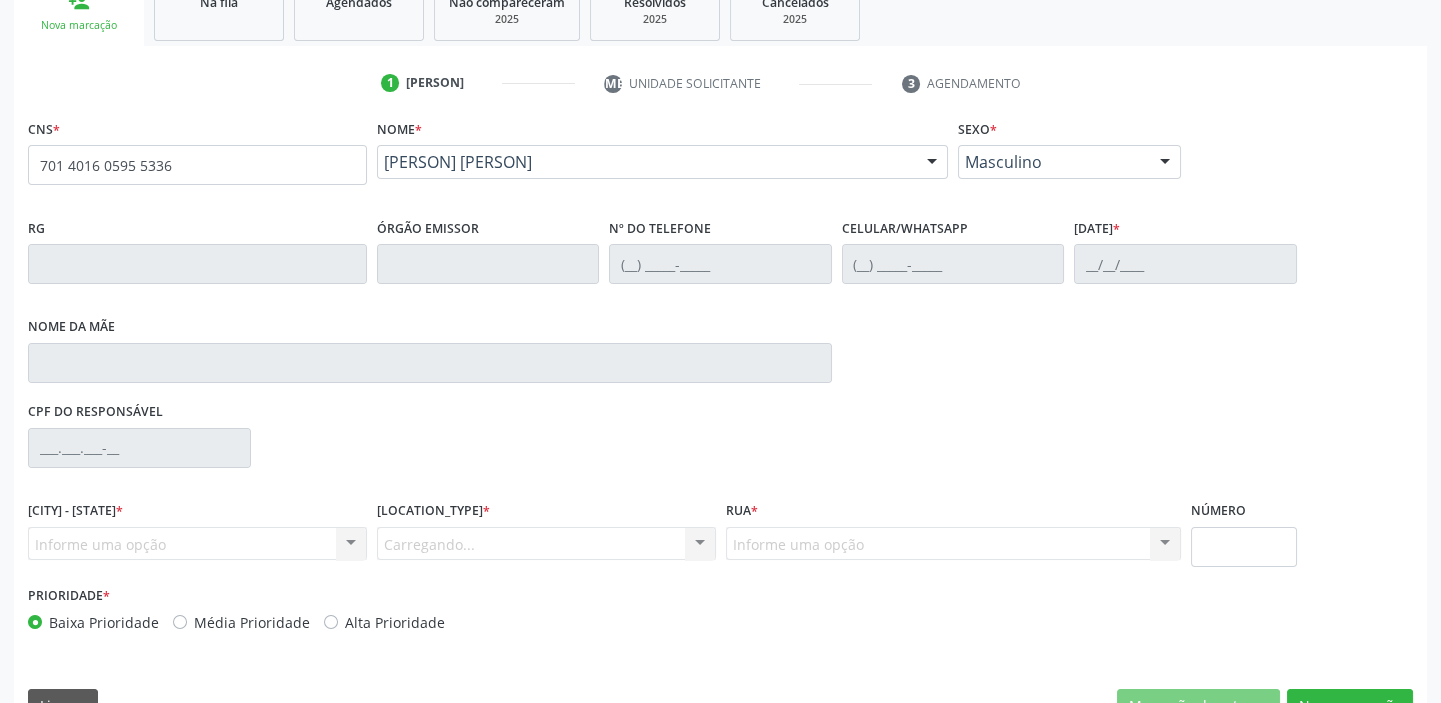 scroll, scrollTop: 366, scrollLeft: 0, axis: vertical 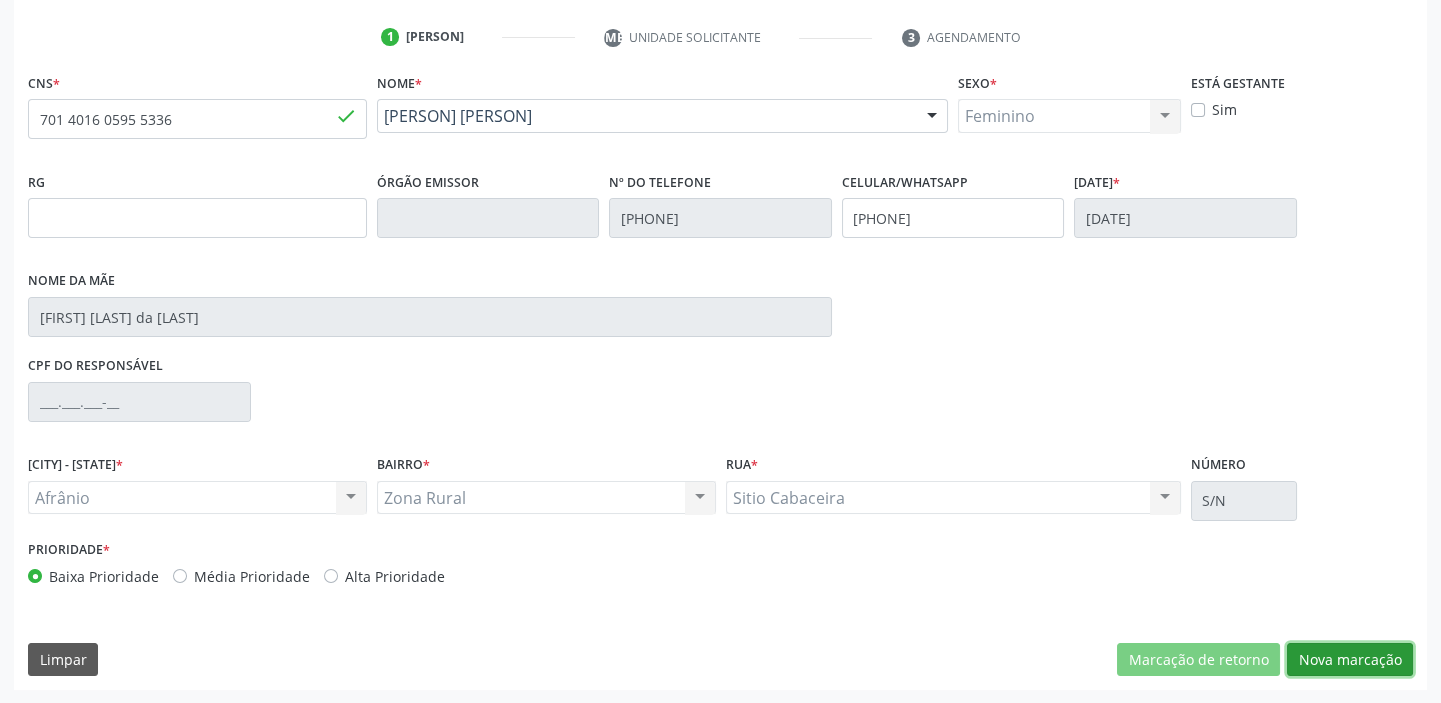 click on "Nova marcação" at bounding box center [1198, 660] 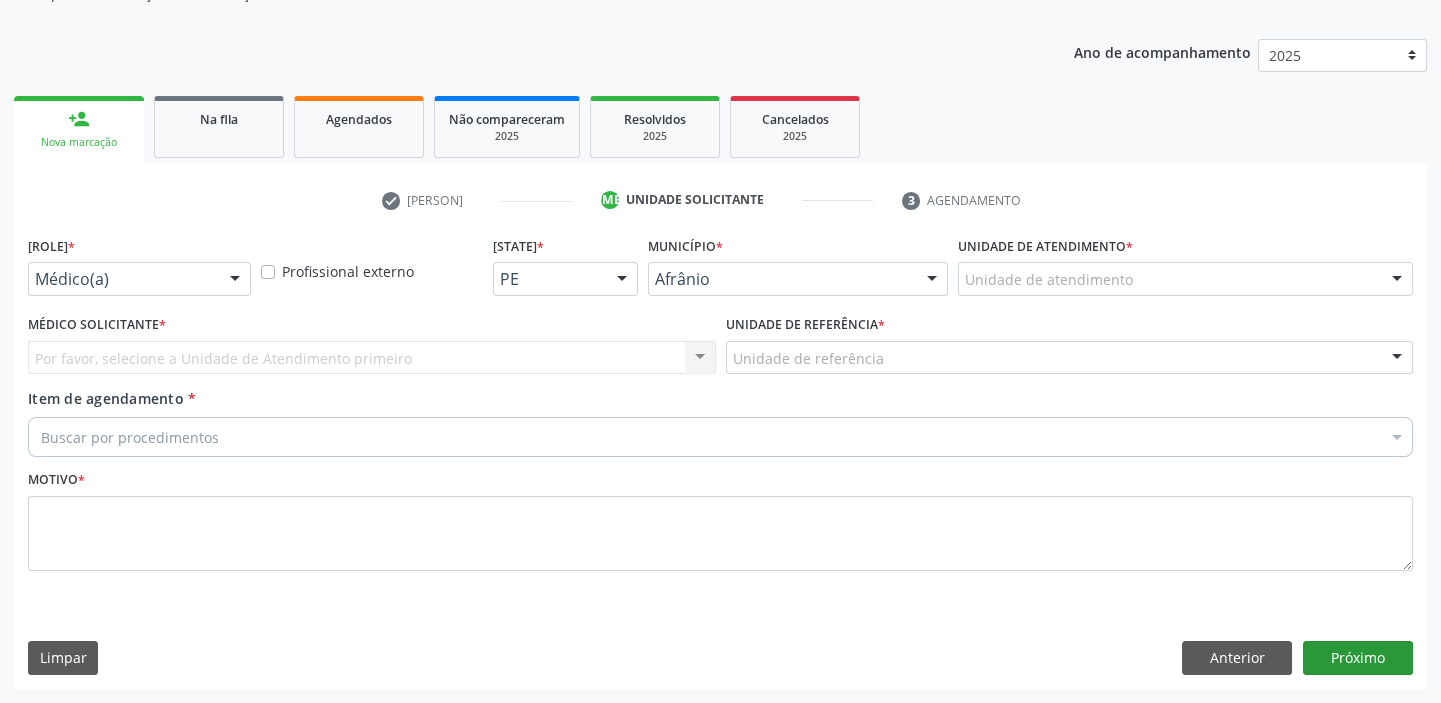 scroll, scrollTop: 201, scrollLeft: 0, axis: vertical 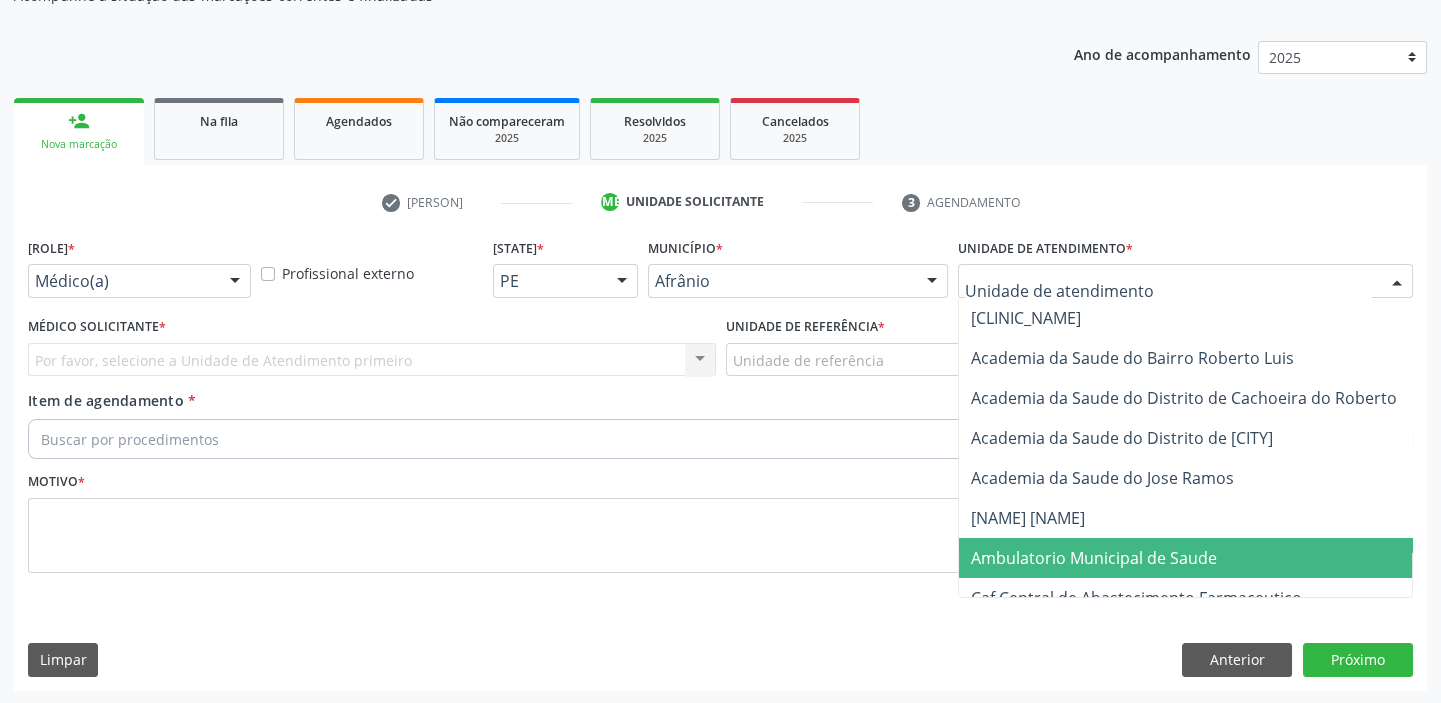 click on "Ambulatorio Municipal de Saude" at bounding box center (1094, 558) 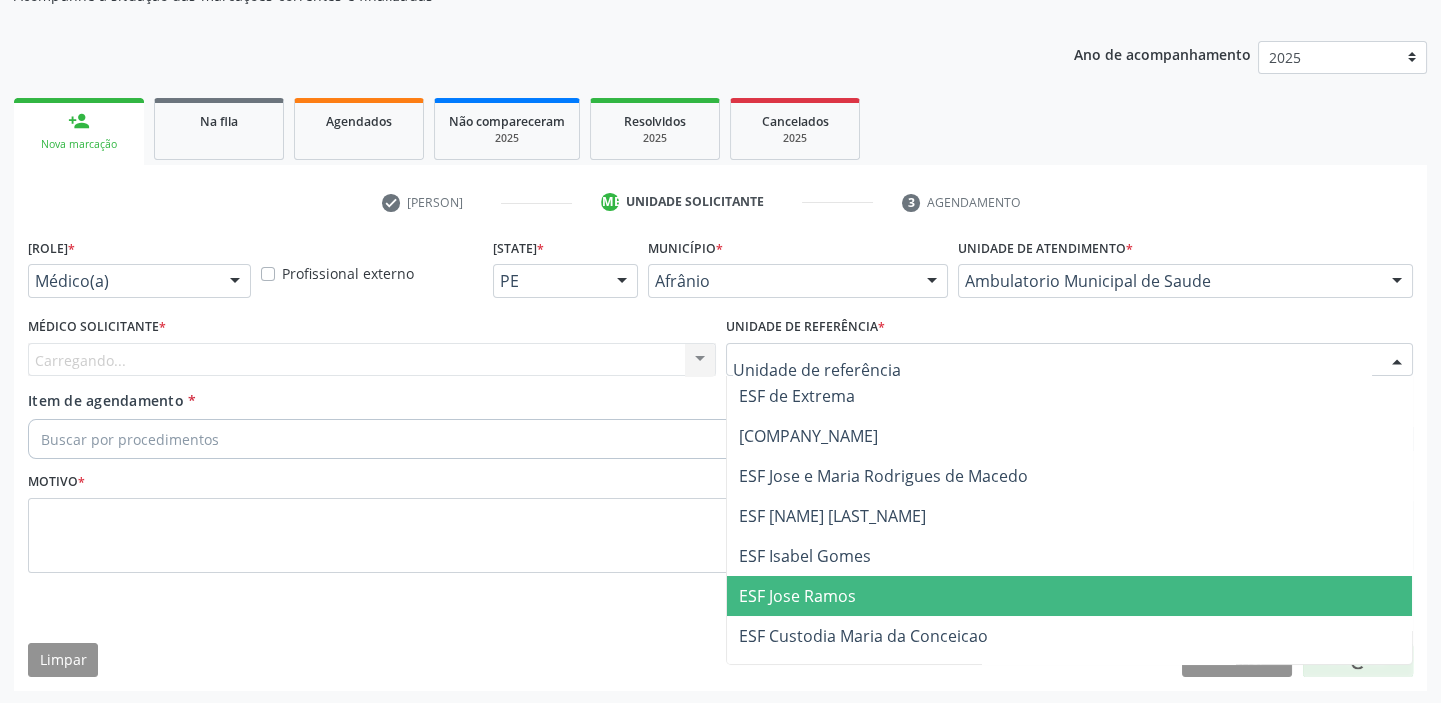 drag, startPoint x: 785, startPoint y: 584, endPoint x: 131, endPoint y: 350, distance: 694.60205 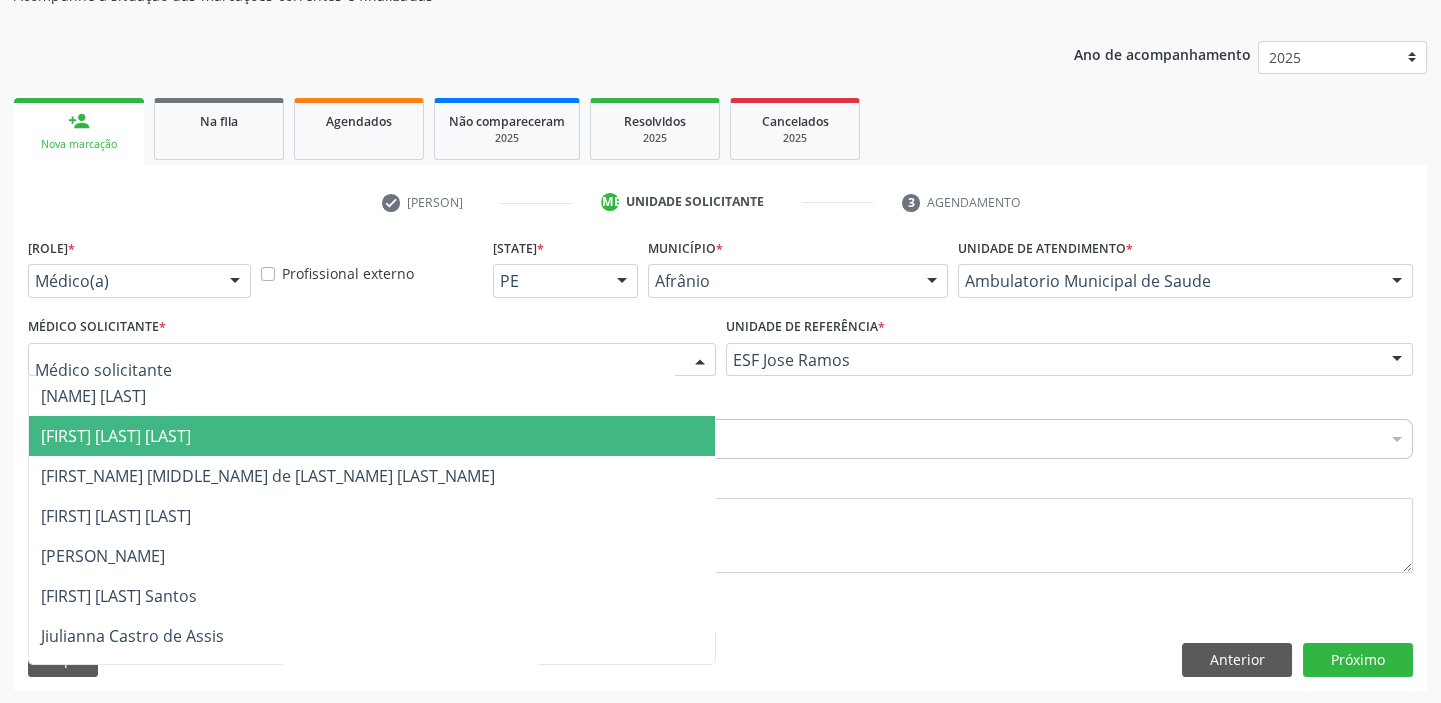 click on "[FIRST] [LAST] Medrado" at bounding box center [372, 436] 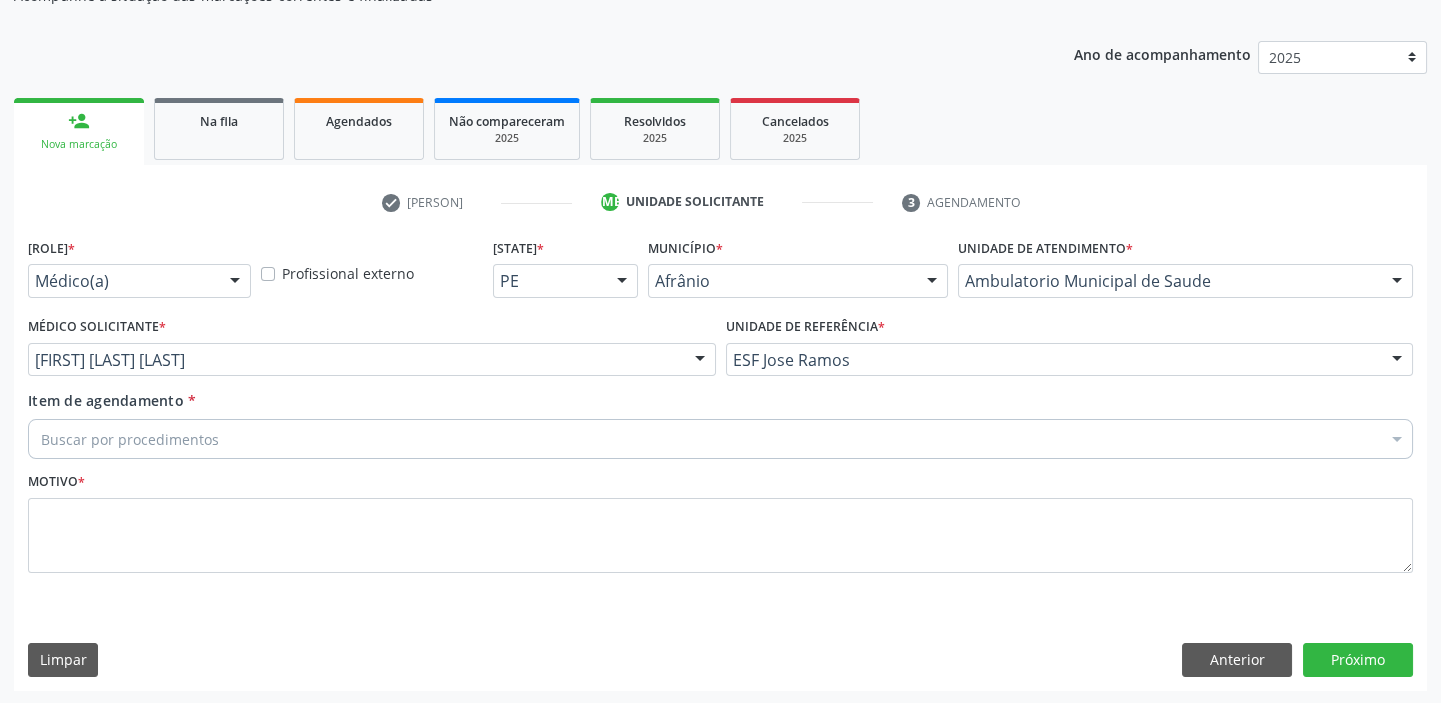 click on "Item de agendamento
*
Buscar por procedimentos
Selecionar todos
0604320140 - Abatacepte 125 mg injetável (por seringa preenchida)
0604320124 - Abatacepte 250 mg injetável (por frasco ampola).
0603050018 - Abciximabe
0406010013 - Abertura de comunicacao inter-atrial
0406010021 - Abertura de estenose aortica valvar
0406011265 - Abertura de estenose aortica valvar (criança e adolescente)
0406010030 - Abertura de estenose pulmonar valvar
0406011273 - Abertura de estenose pulmonar valvar (criança e adolescente)
0301080011 - Abordagem cognitiva comportamental do fumante (por atendimento / paciente)
0307020010 - Acesso a polpa dentaria e medicacao (por dente)
0604660030 - Acetazolamida 250 mg (por comprimido)
0202010783 - Acidez titulável no leite humano (dornic)" at bounding box center [720, 428] 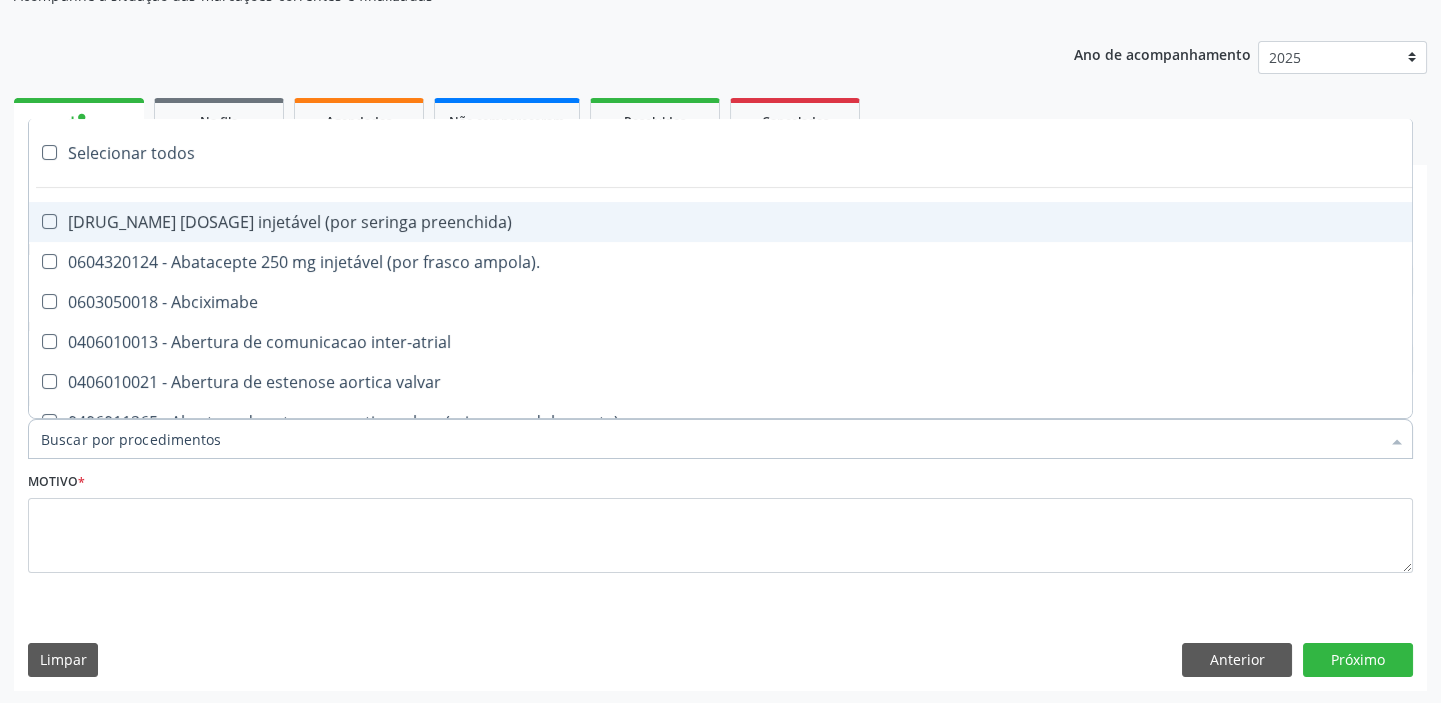 type on "g" 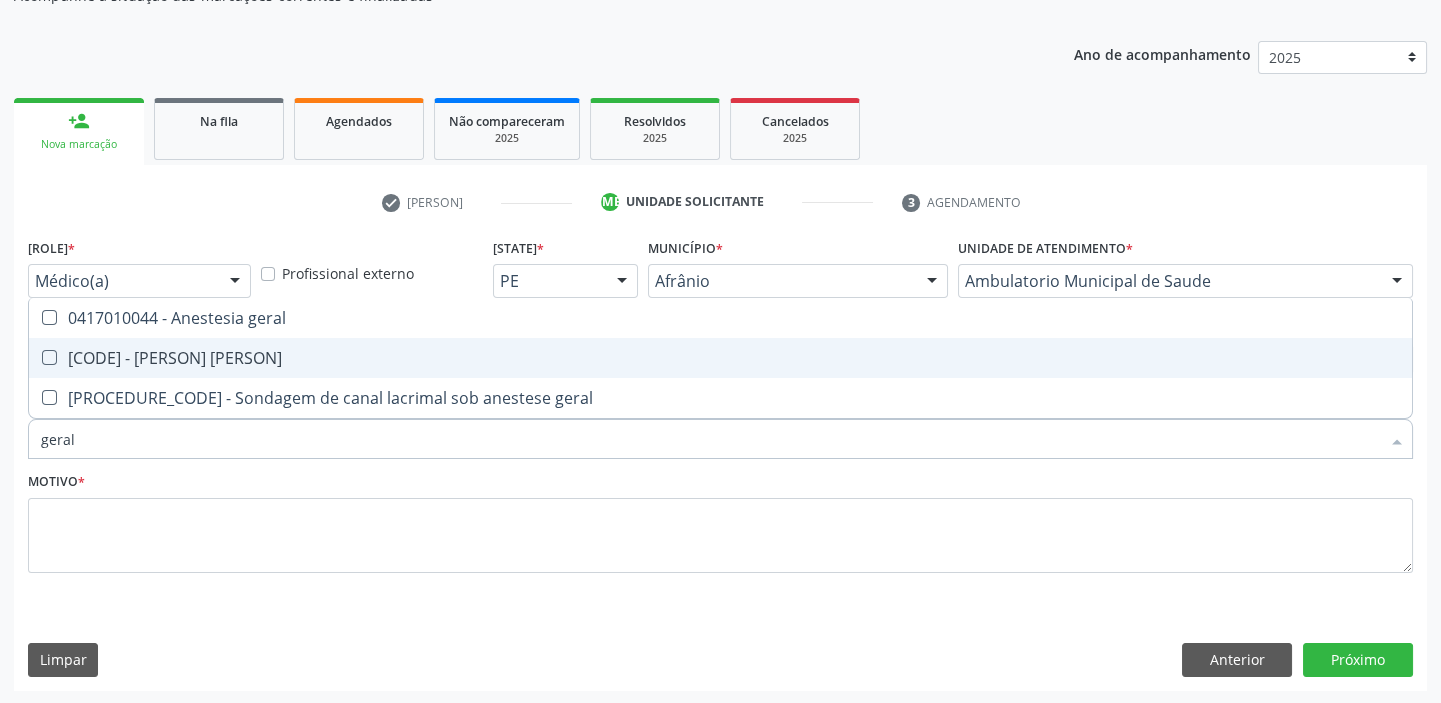 click on "0301010072-225225 - Médico Cirurgião Geral" at bounding box center (720, 358) 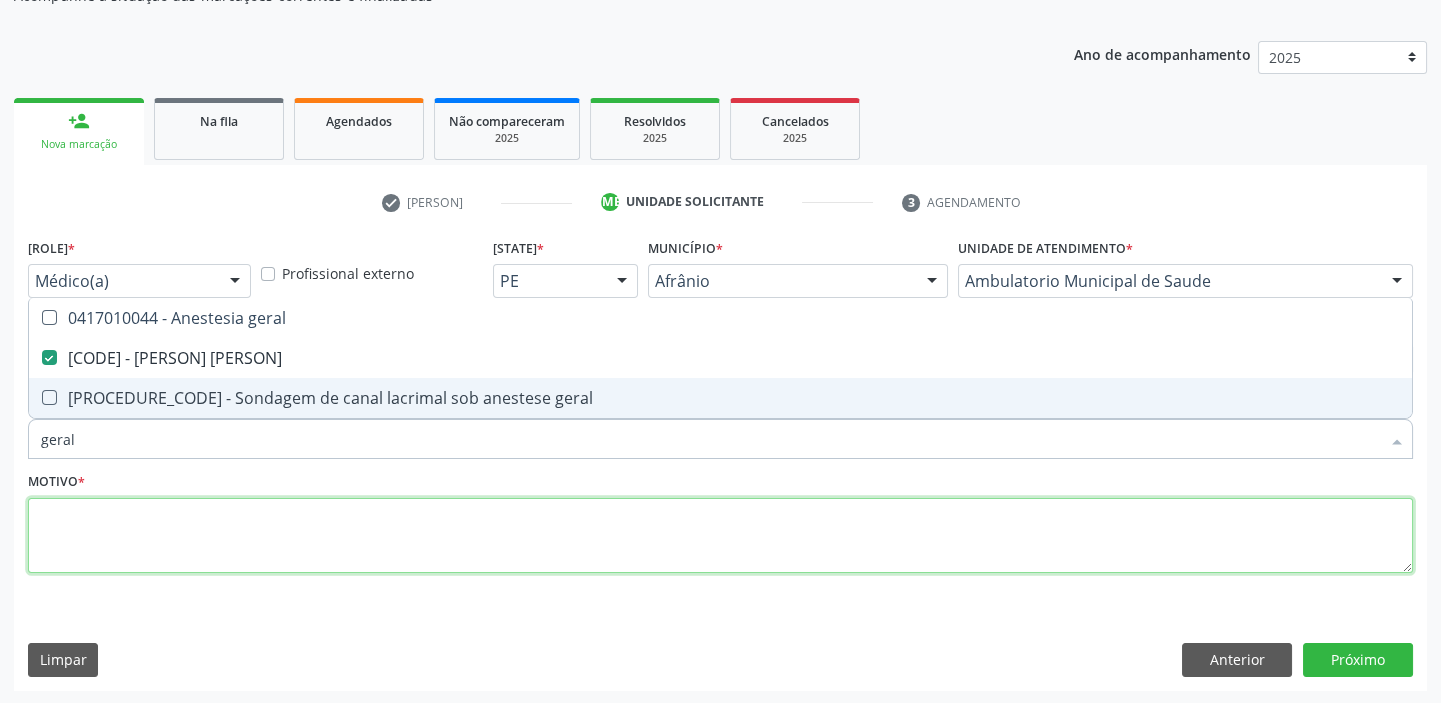 click at bounding box center [720, 536] 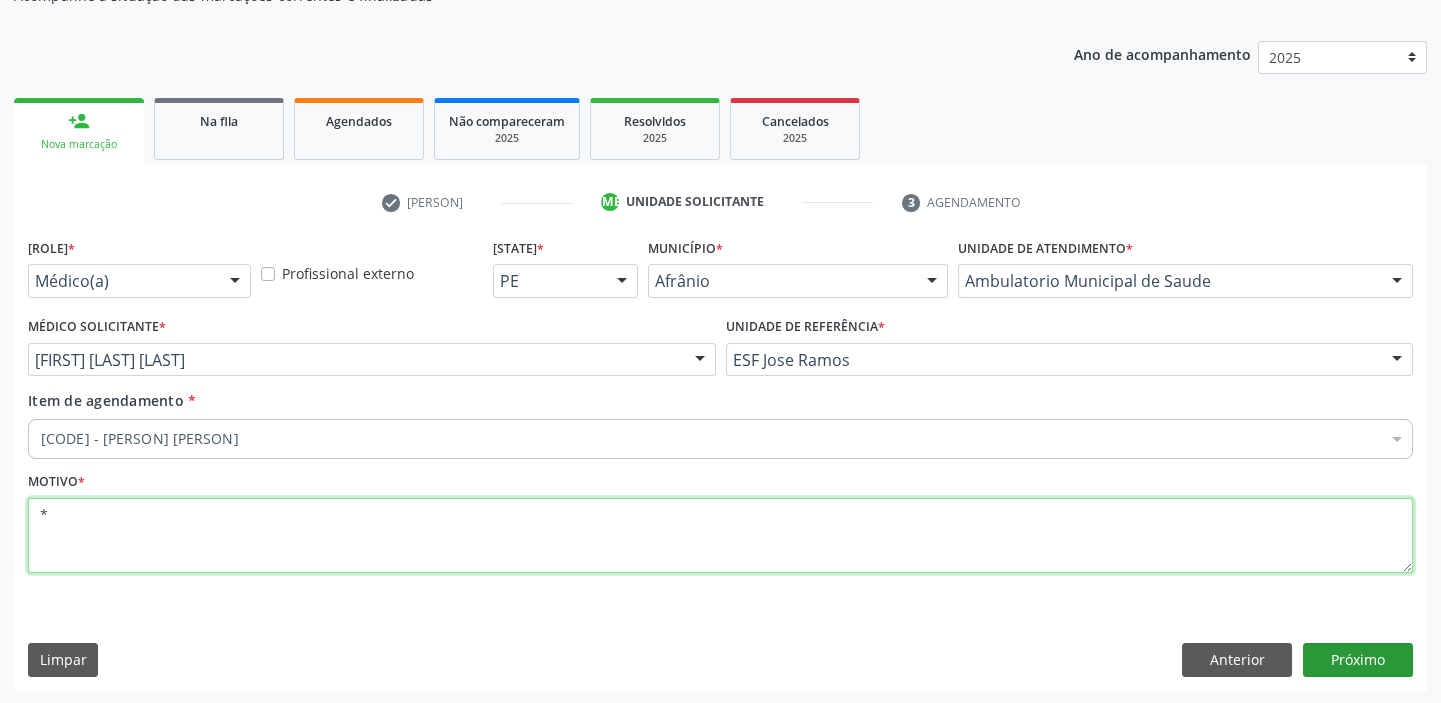 type on "[SYMBOL]" 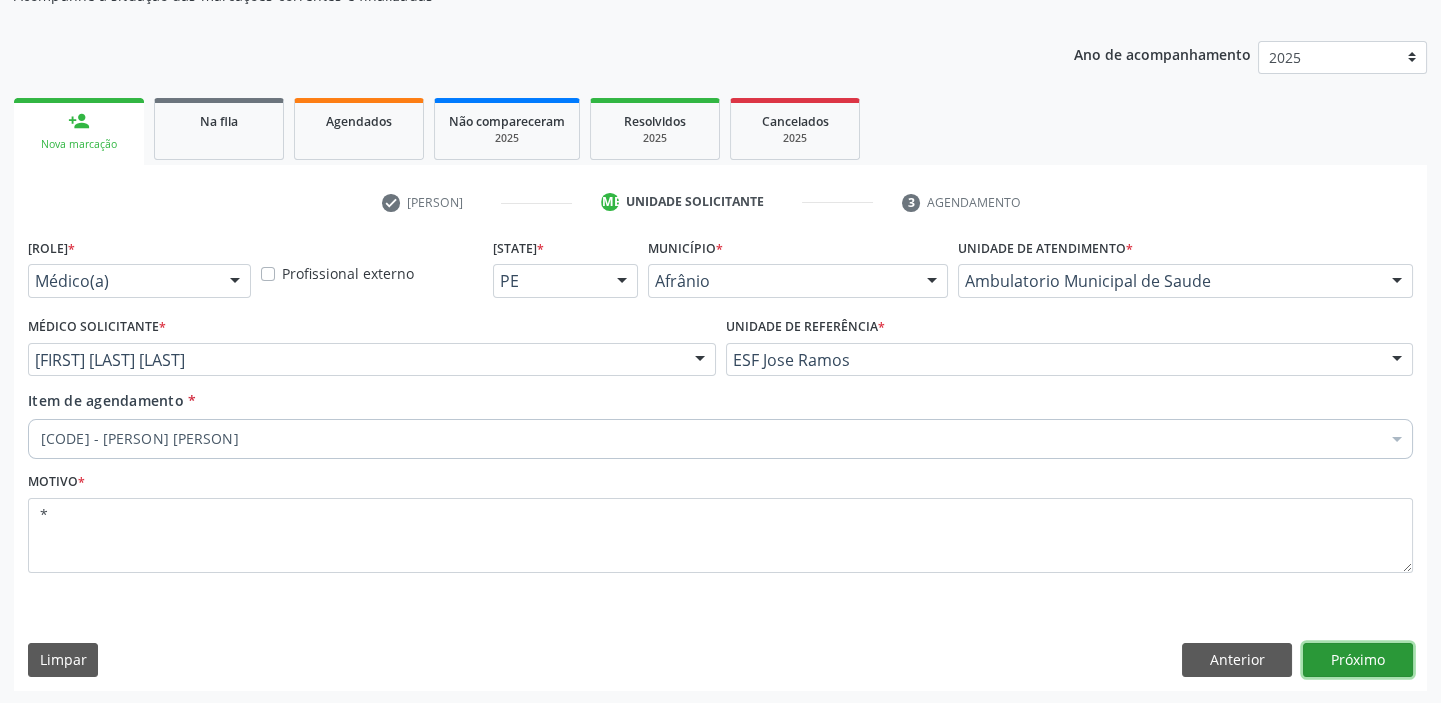 click on "Próximo" at bounding box center (1358, 660) 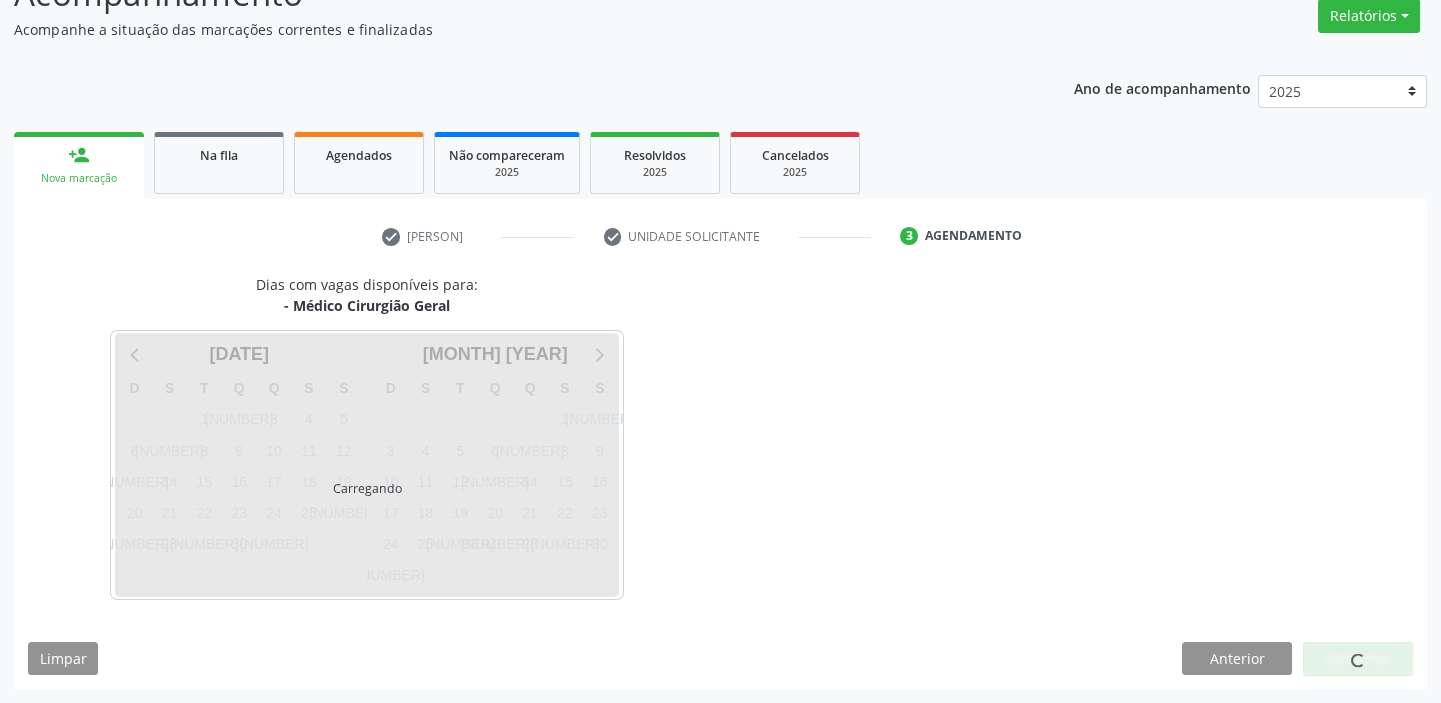 scroll, scrollTop: 166, scrollLeft: 0, axis: vertical 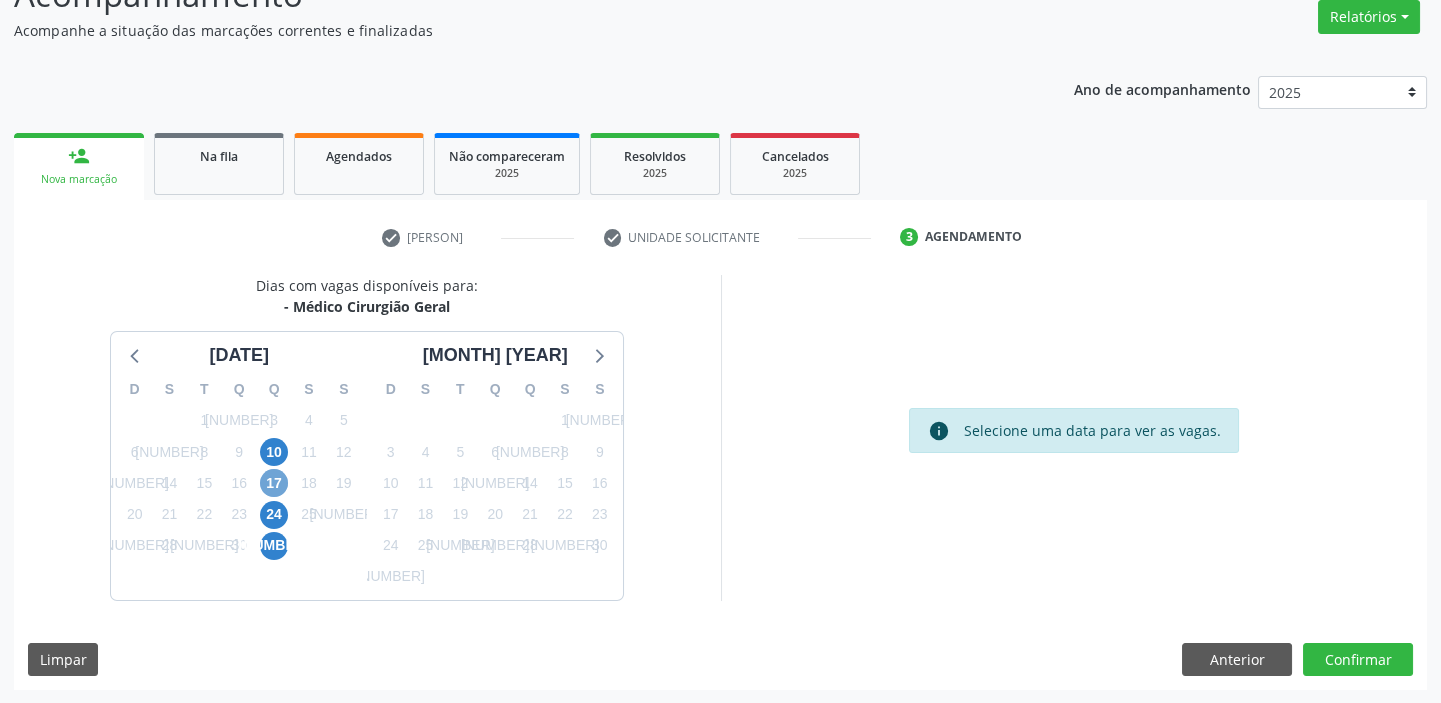 click on "17" at bounding box center [274, 483] 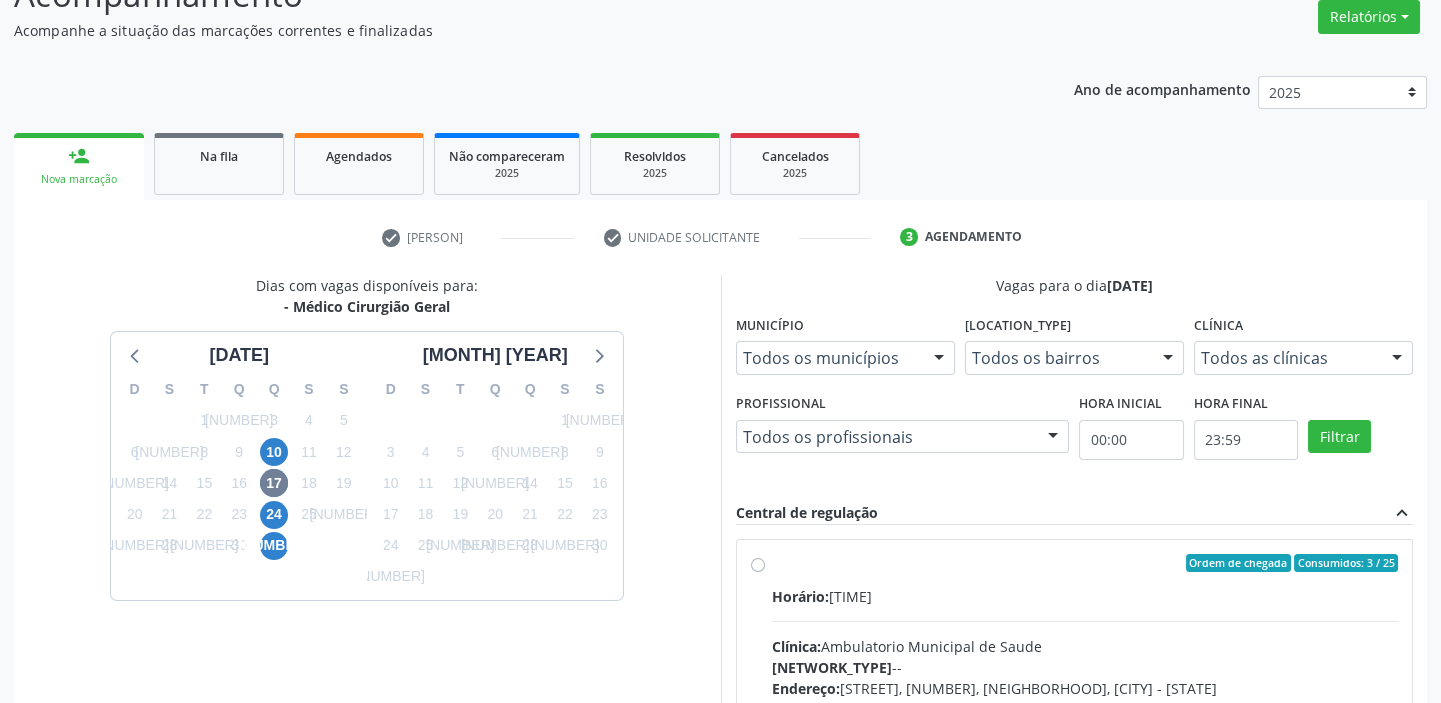 click on "Horário:   12:00
Clínica:  Ambulatorio Municipal de Saude
Rede:
--
Endereço:   A, nº 78, Centro, Afrânio - PE
Telefone:   --
Profissional:
--
Informações adicionais sobre o atendimento
Idade de atendimento:
Sem restrição
Gênero(s) atendido(s):
Sem restrição
Informações adicionais:
--" at bounding box center (1085, 723) 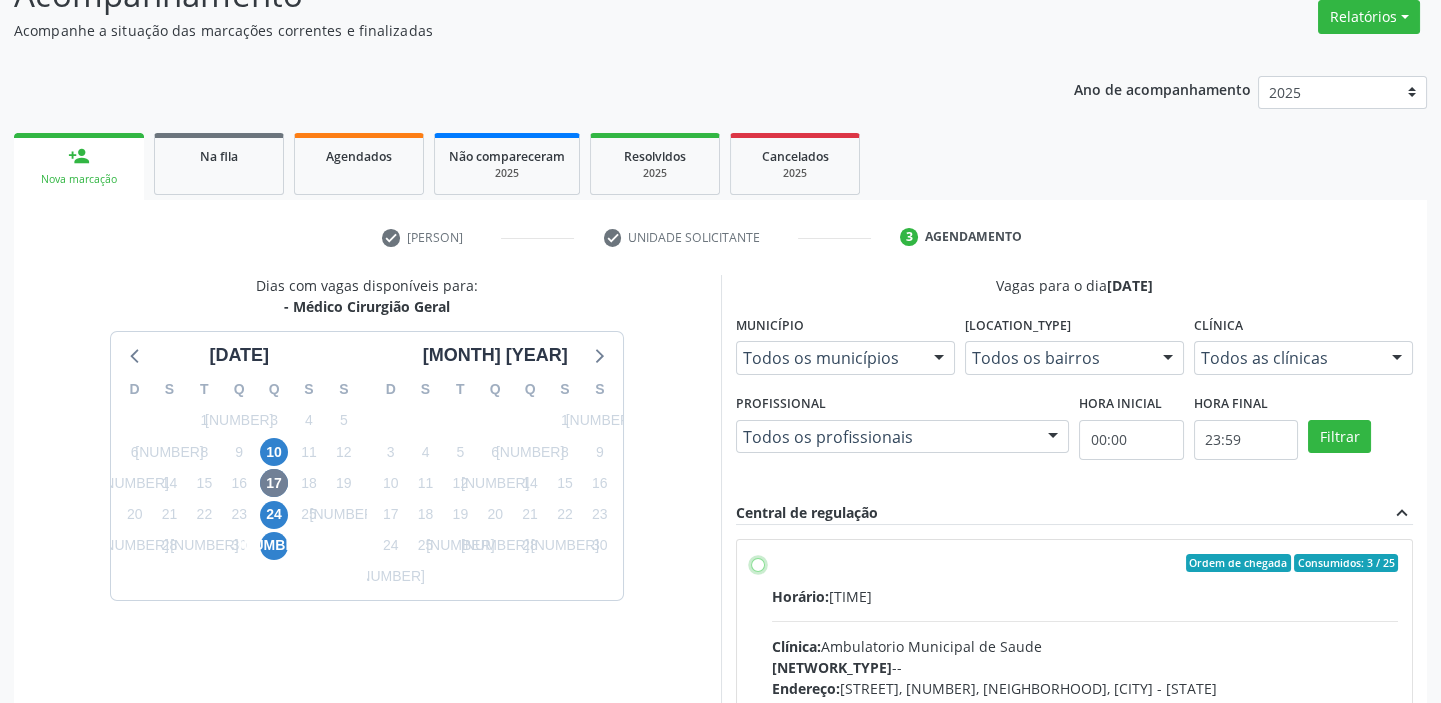 click on "Ordem de chegada
Consumidos: 3 / 25
Horário:   12:00
Clínica:  Ambulatorio Municipal de Saude
Rede:
--
Endereço:   A, nº 78, Centro, Afrânio - PE
Telefone:   --
Profissional:
--
Informações adicionais sobre o atendimento
Idade de atendimento:
Sem restrição
Gênero(s) atendido(s):
Sem restrição
Informações adicionais:
--" at bounding box center [758, 563] 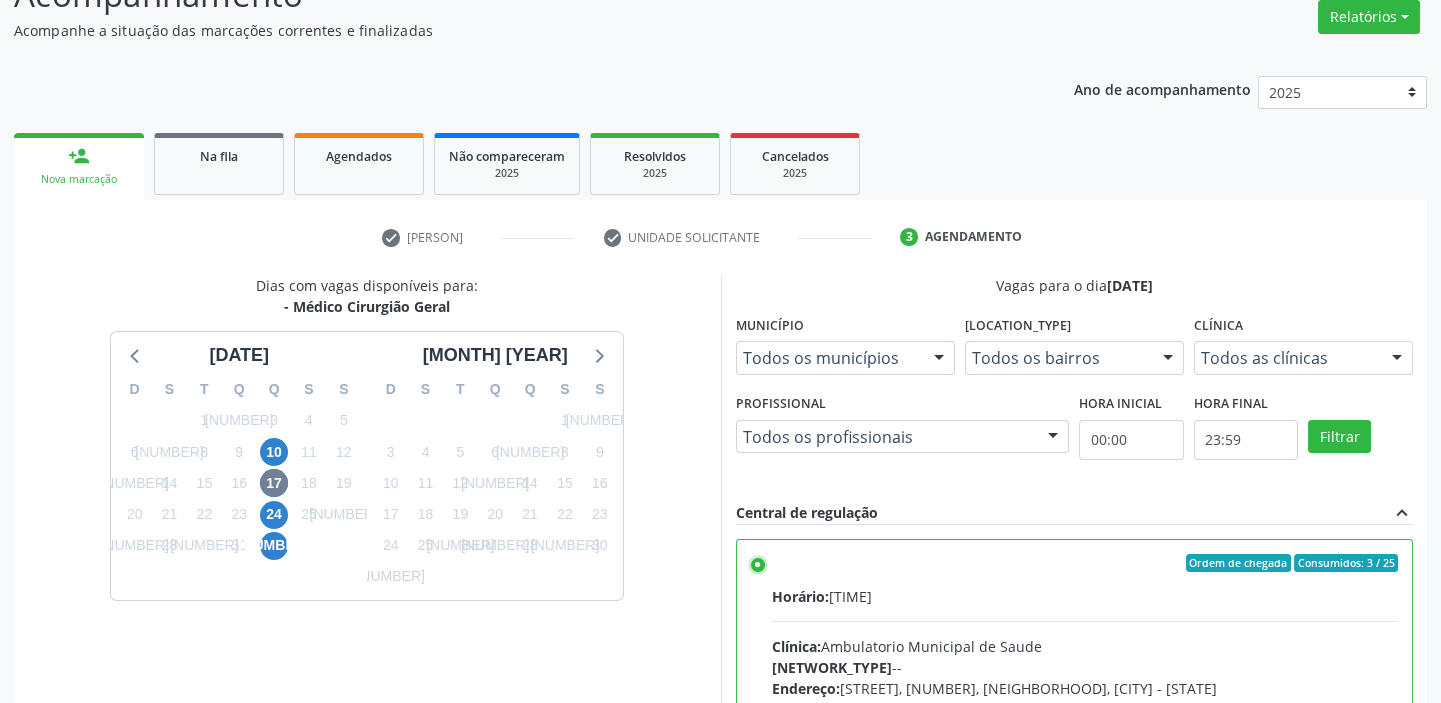scroll, scrollTop: 99, scrollLeft: 0, axis: vertical 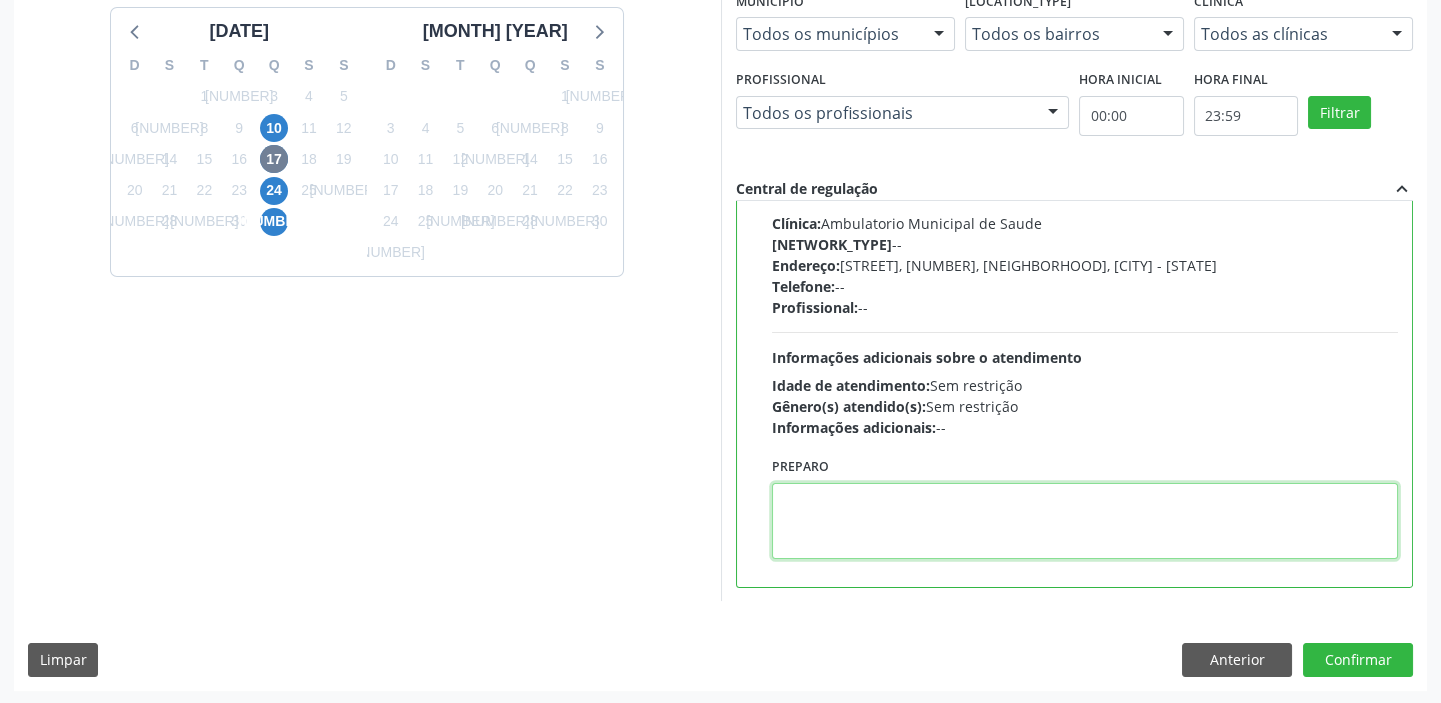 click at bounding box center [1085, 521] 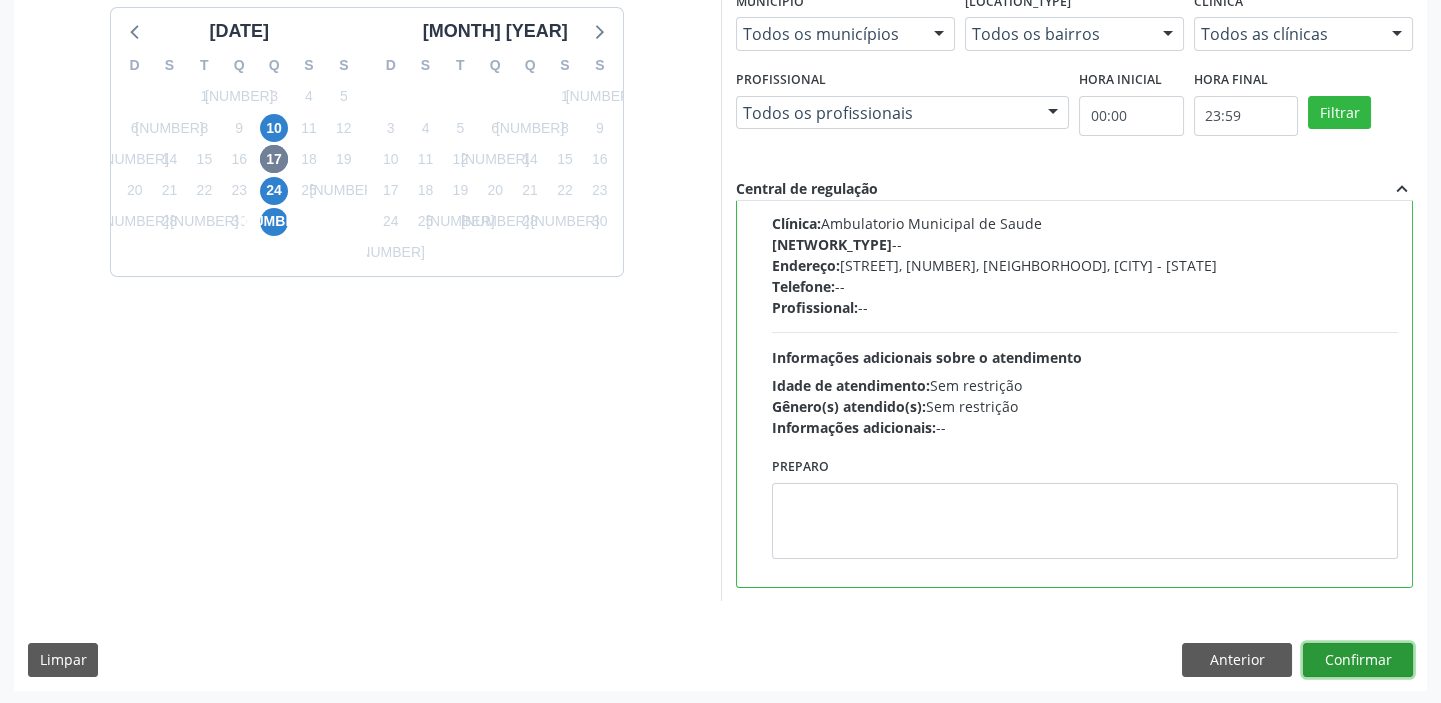 click on "Confirmar" at bounding box center [1358, 660] 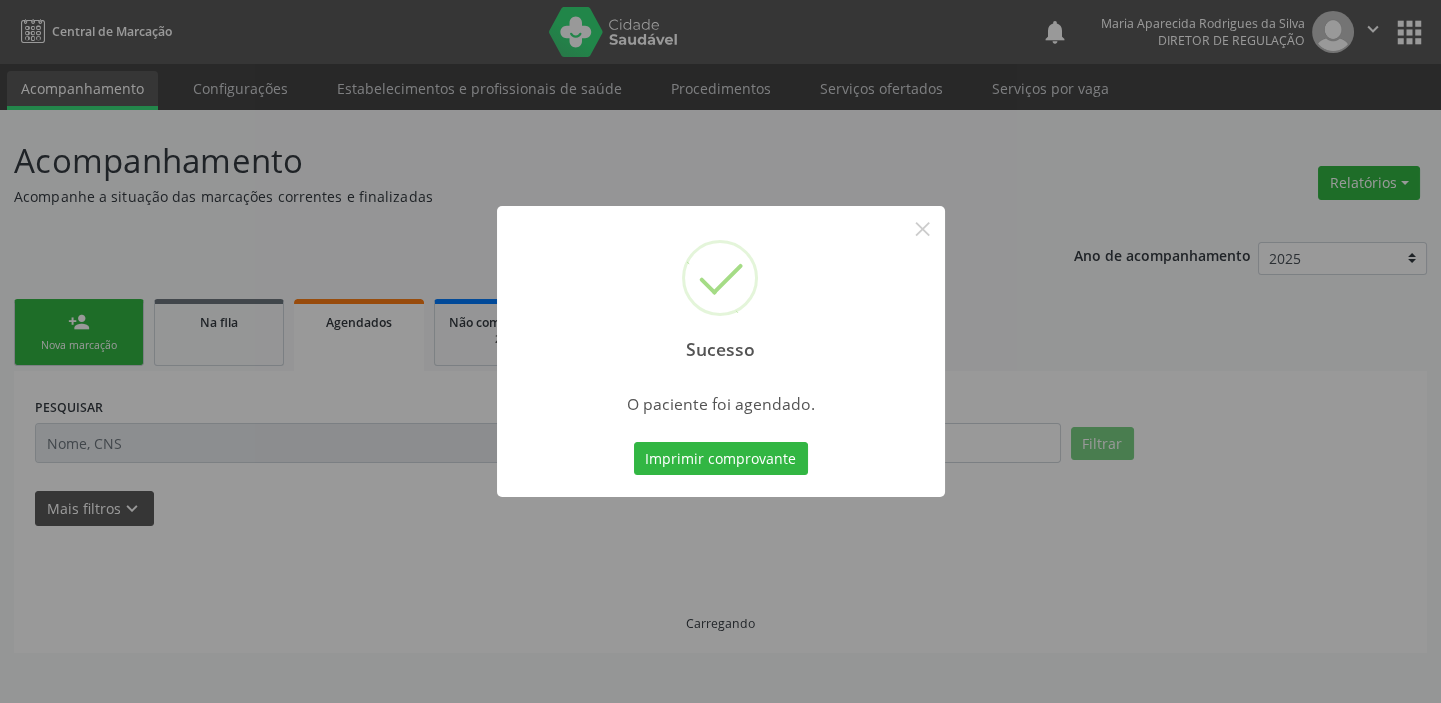 scroll, scrollTop: 0, scrollLeft: 0, axis: both 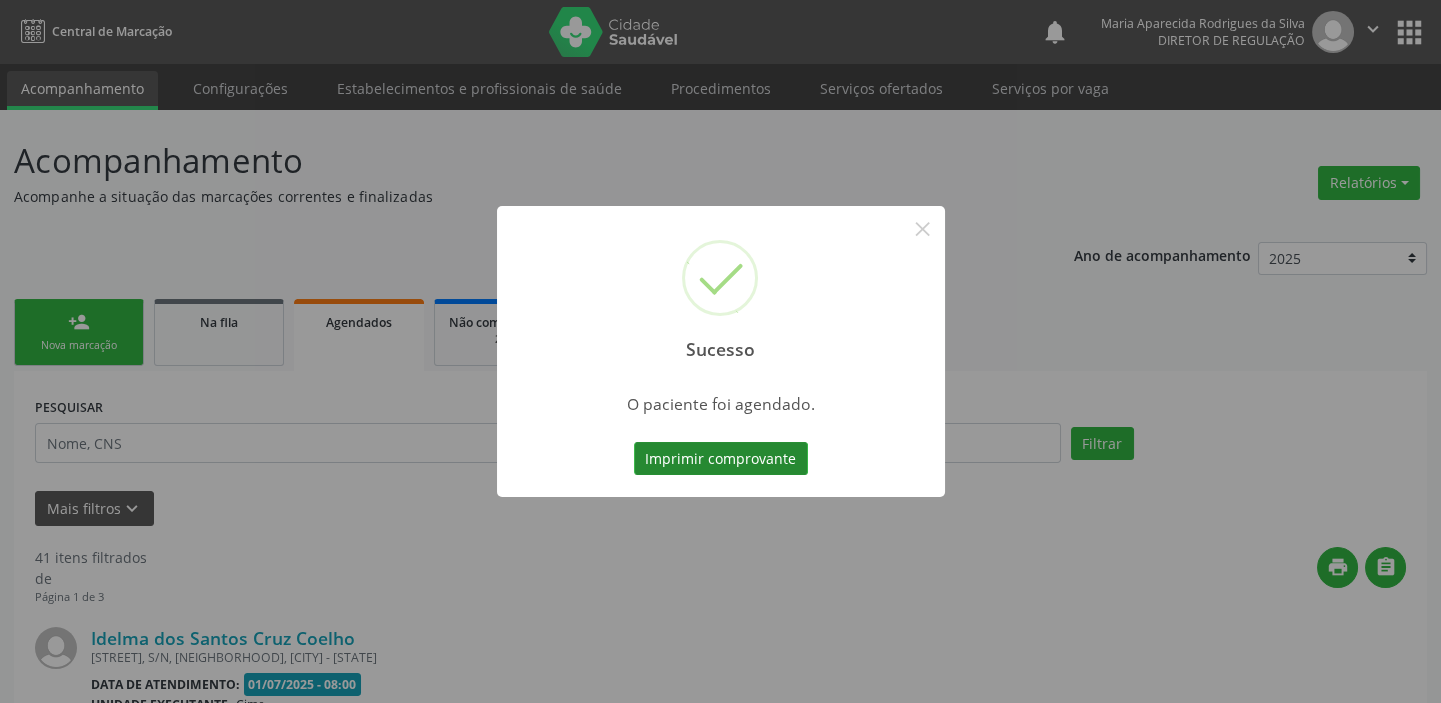 click on "Imprimir comprovante" at bounding box center [721, 459] 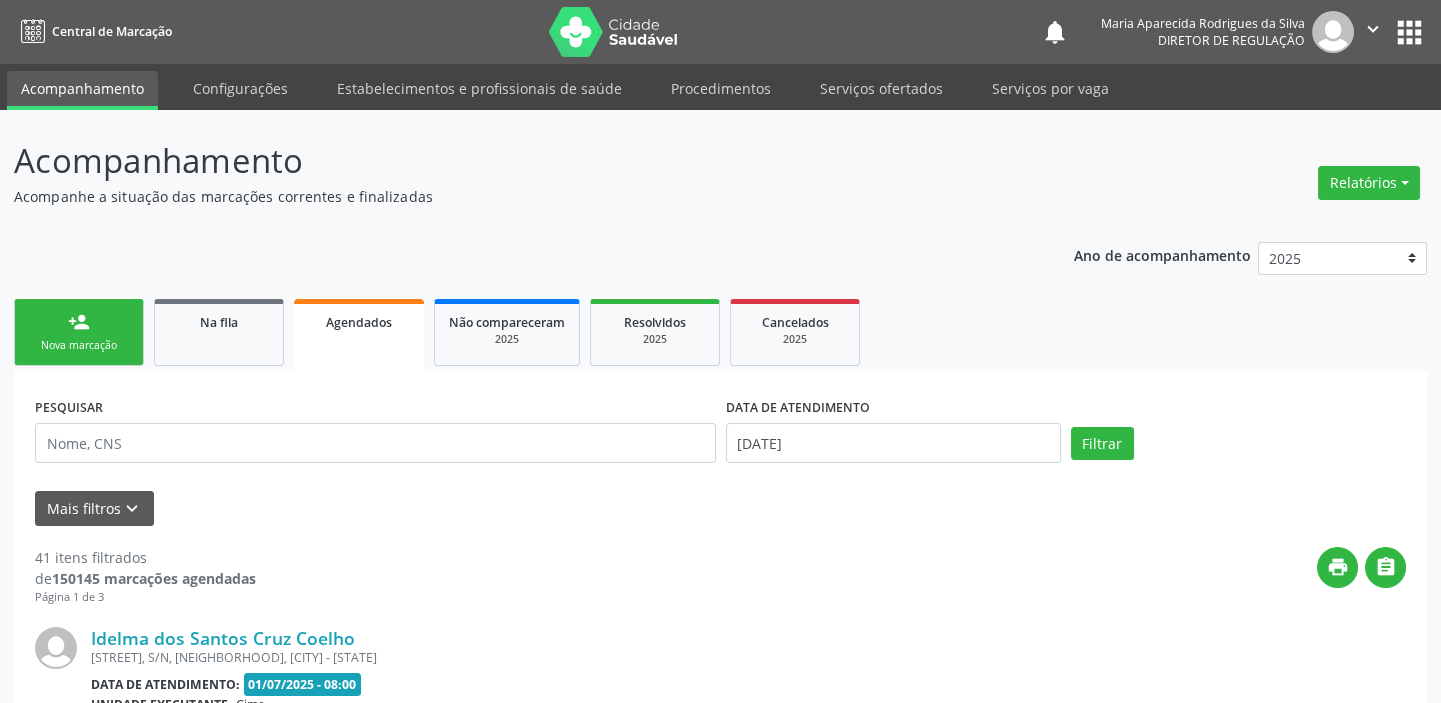 click on "Nova marcação" at bounding box center [79, 345] 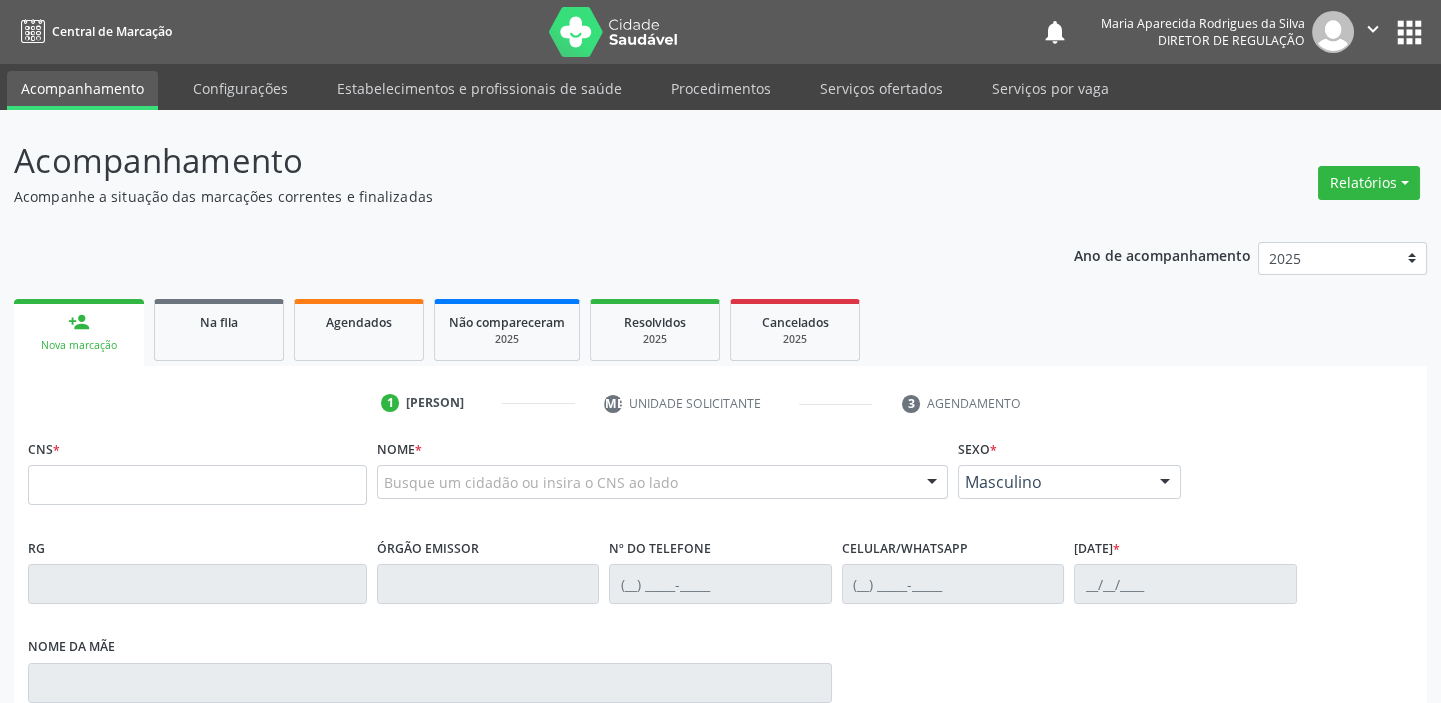 click on "Nova marcação" at bounding box center [79, 345] 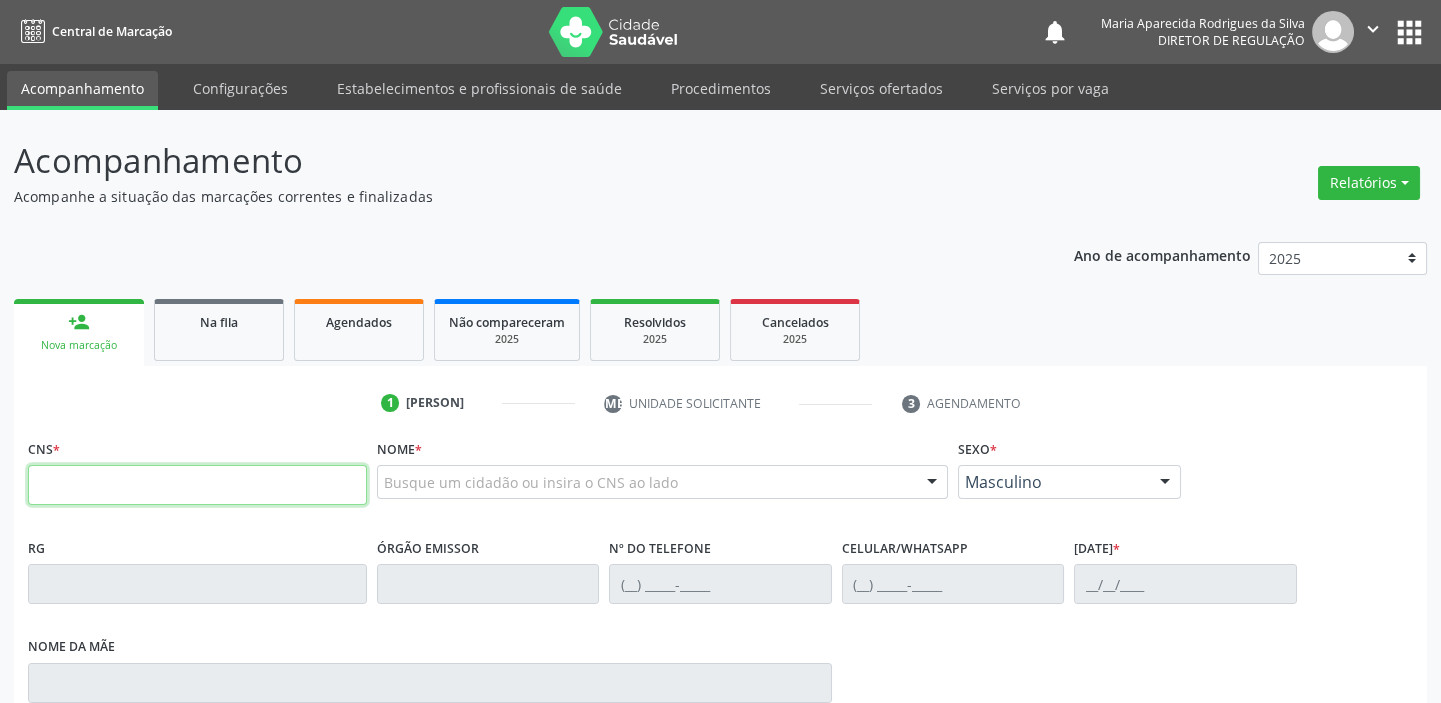 click at bounding box center [197, 485] 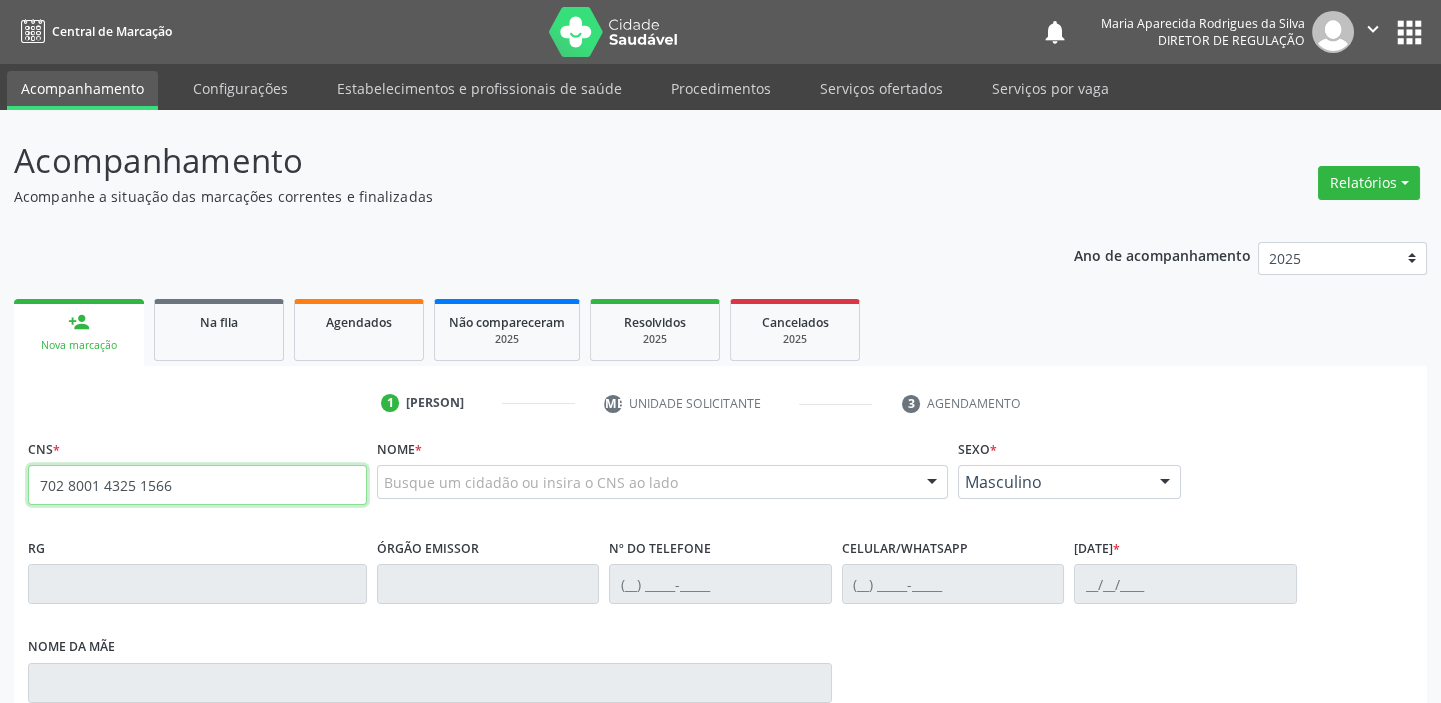 type on "702 8001 4325 1566" 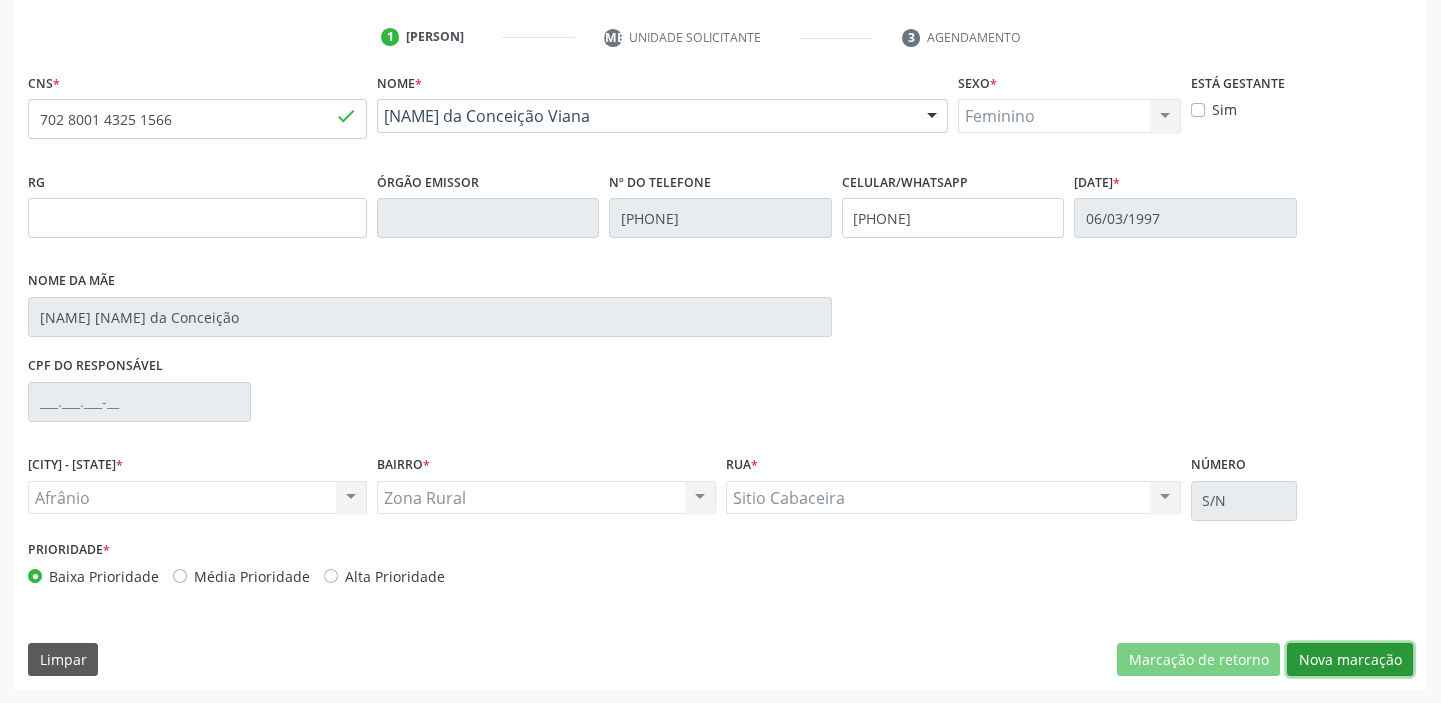 click on "Nova marcação" at bounding box center [1198, 660] 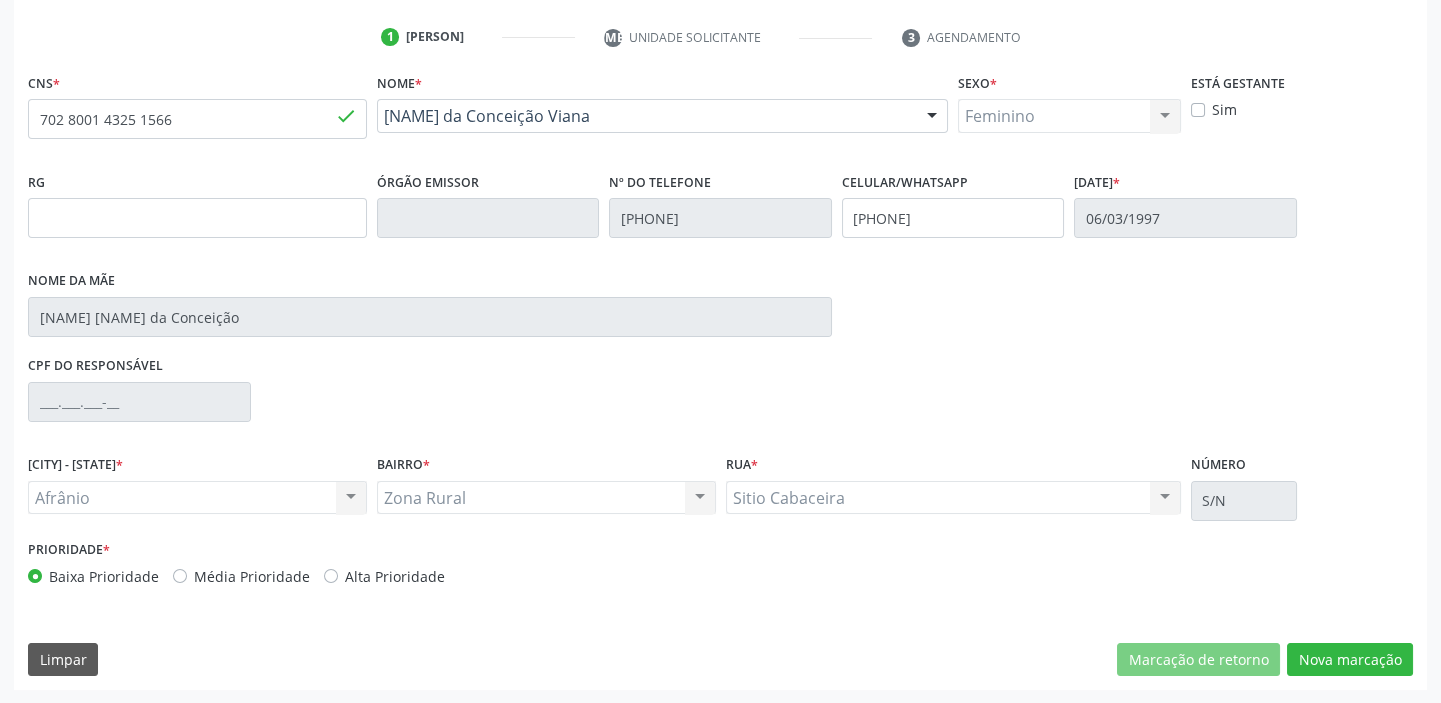 scroll, scrollTop: 201, scrollLeft: 0, axis: vertical 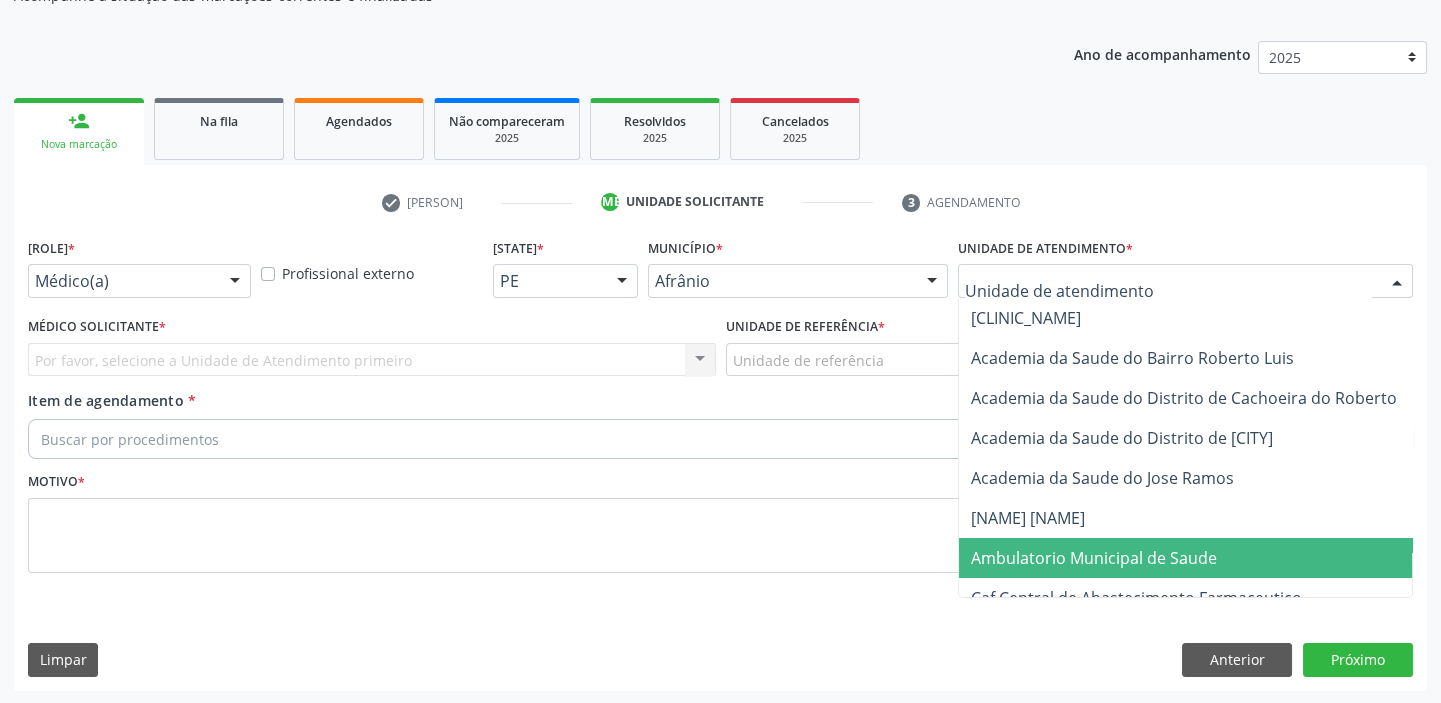 click on "Ambulatorio Municipal de Saude" at bounding box center [1094, 558] 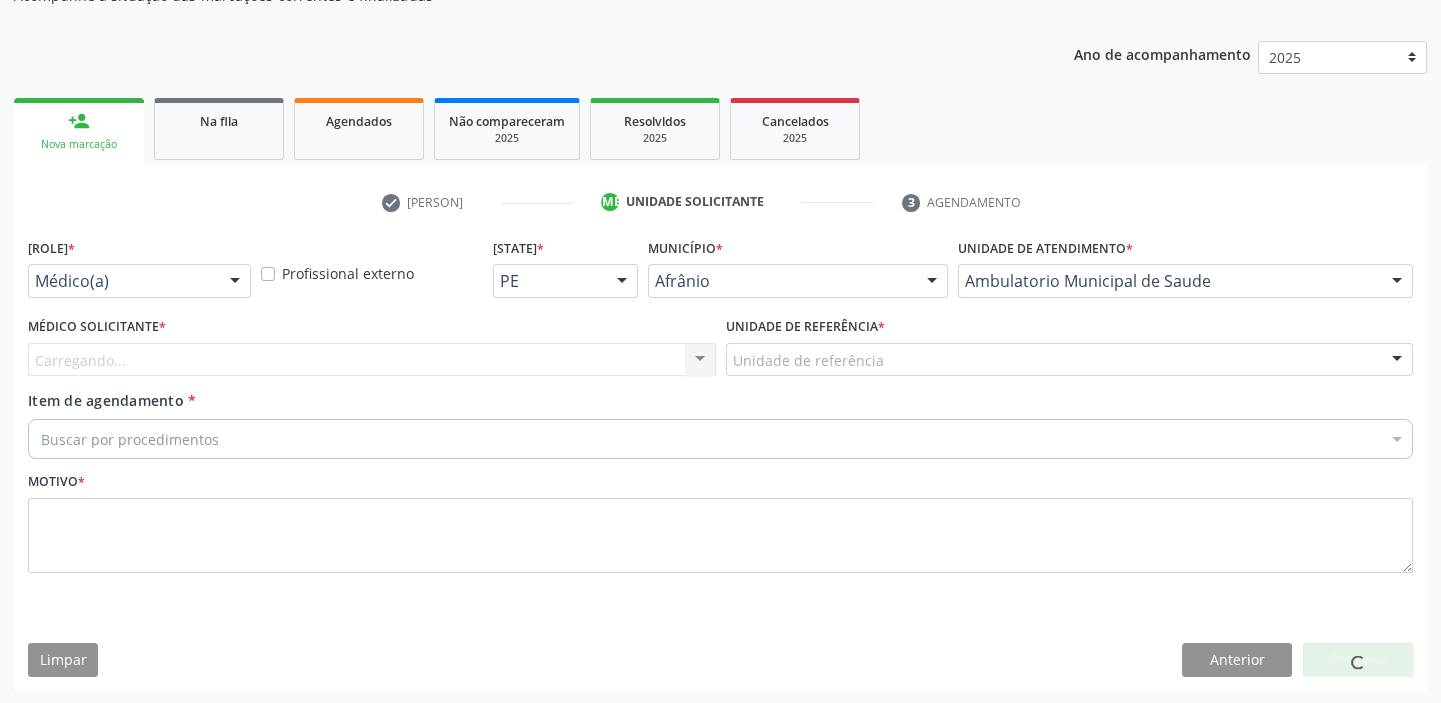 drag, startPoint x: 826, startPoint y: 360, endPoint x: 826, endPoint y: 474, distance: 114 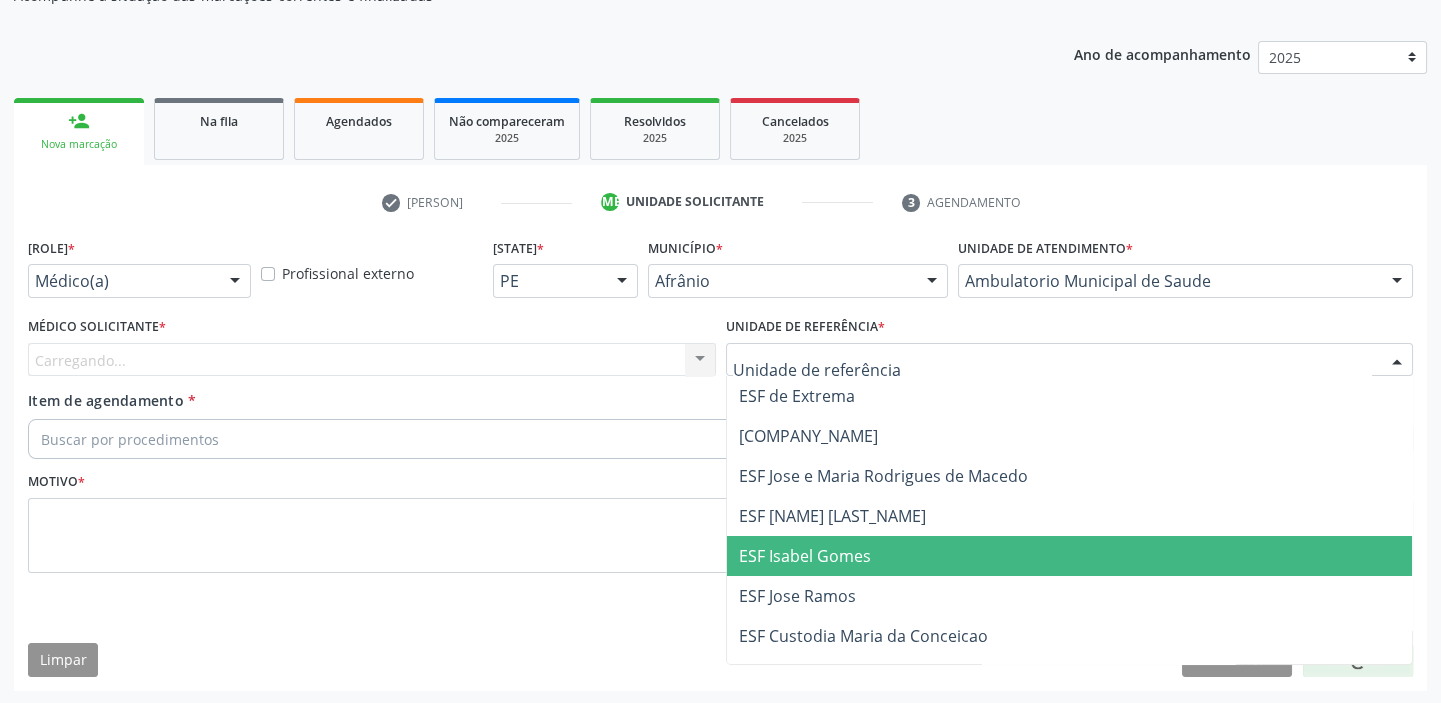 click on "[BRAND]" at bounding box center (1070, 556) 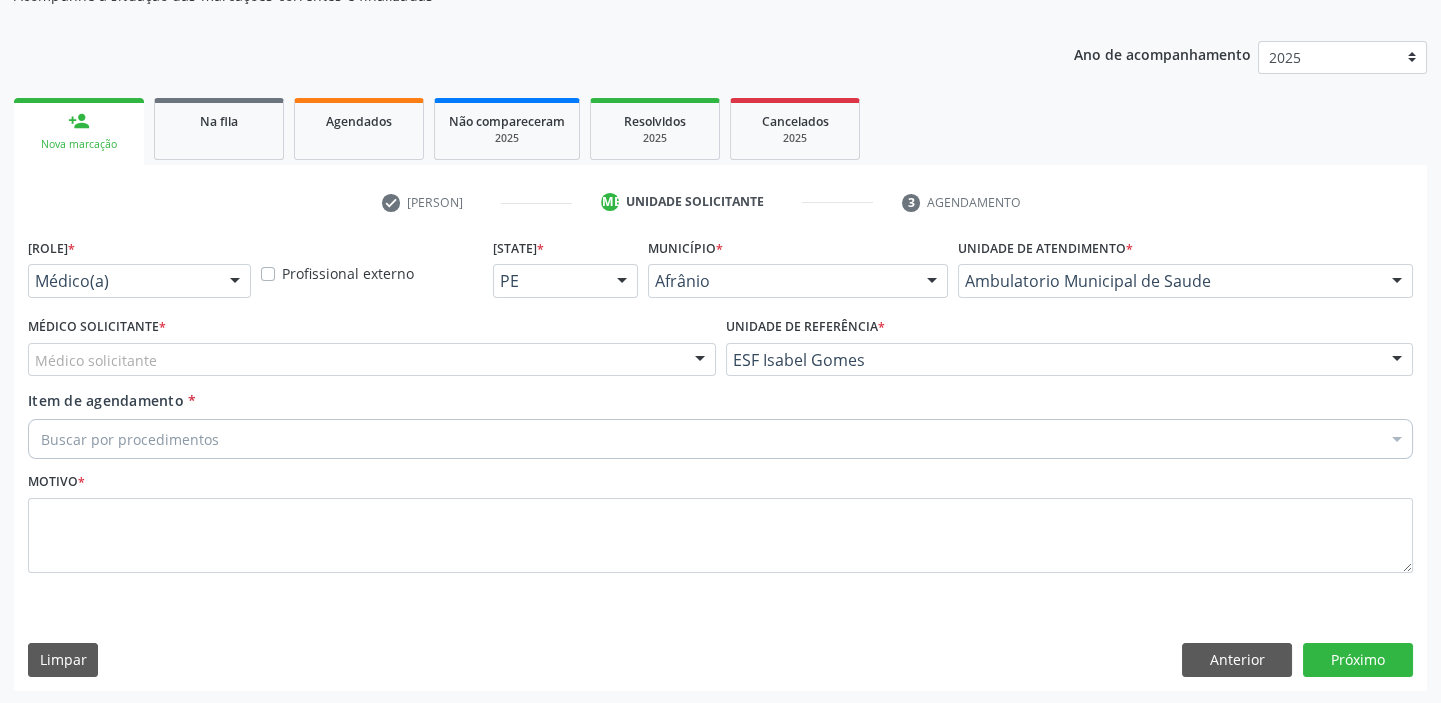 drag, startPoint x: 82, startPoint y: 361, endPoint x: 80, endPoint y: 376, distance: 15.132746 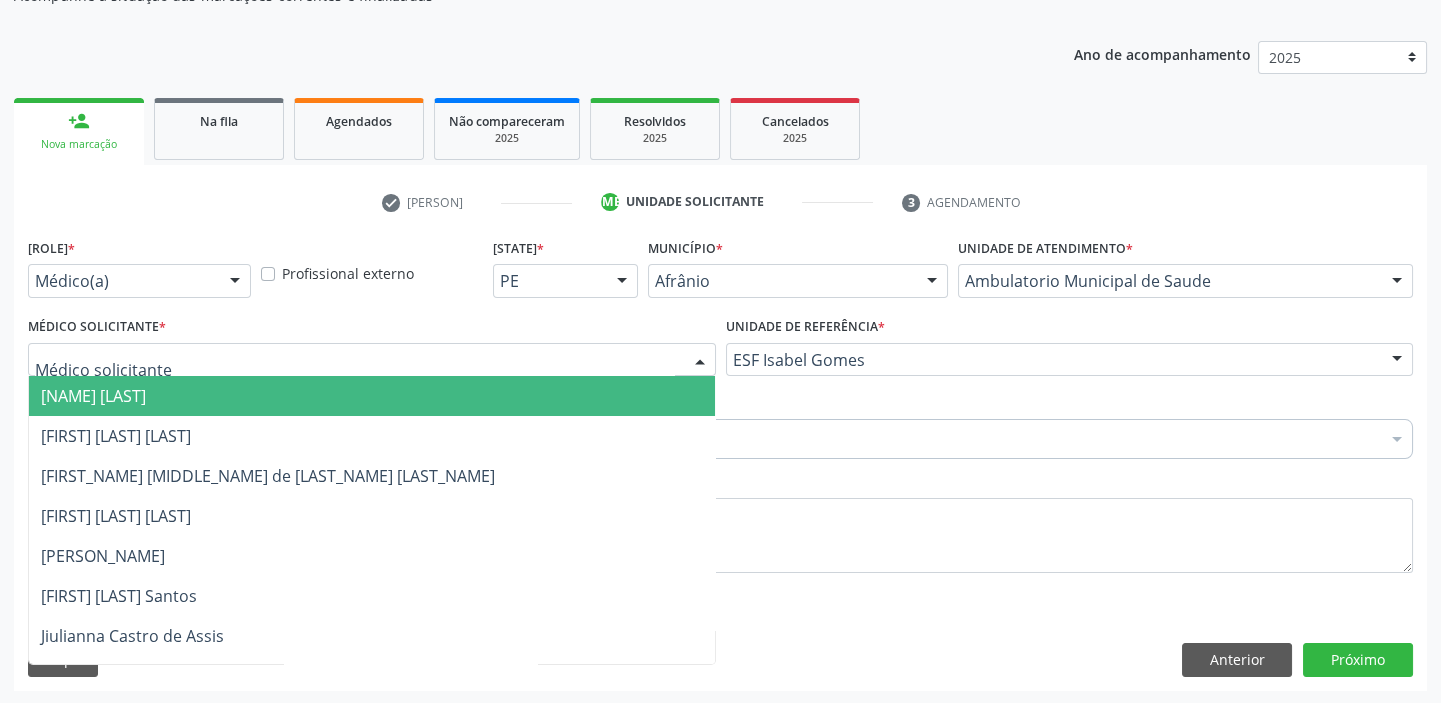 drag, startPoint x: 80, startPoint y: 388, endPoint x: 84, endPoint y: 424, distance: 36.221542 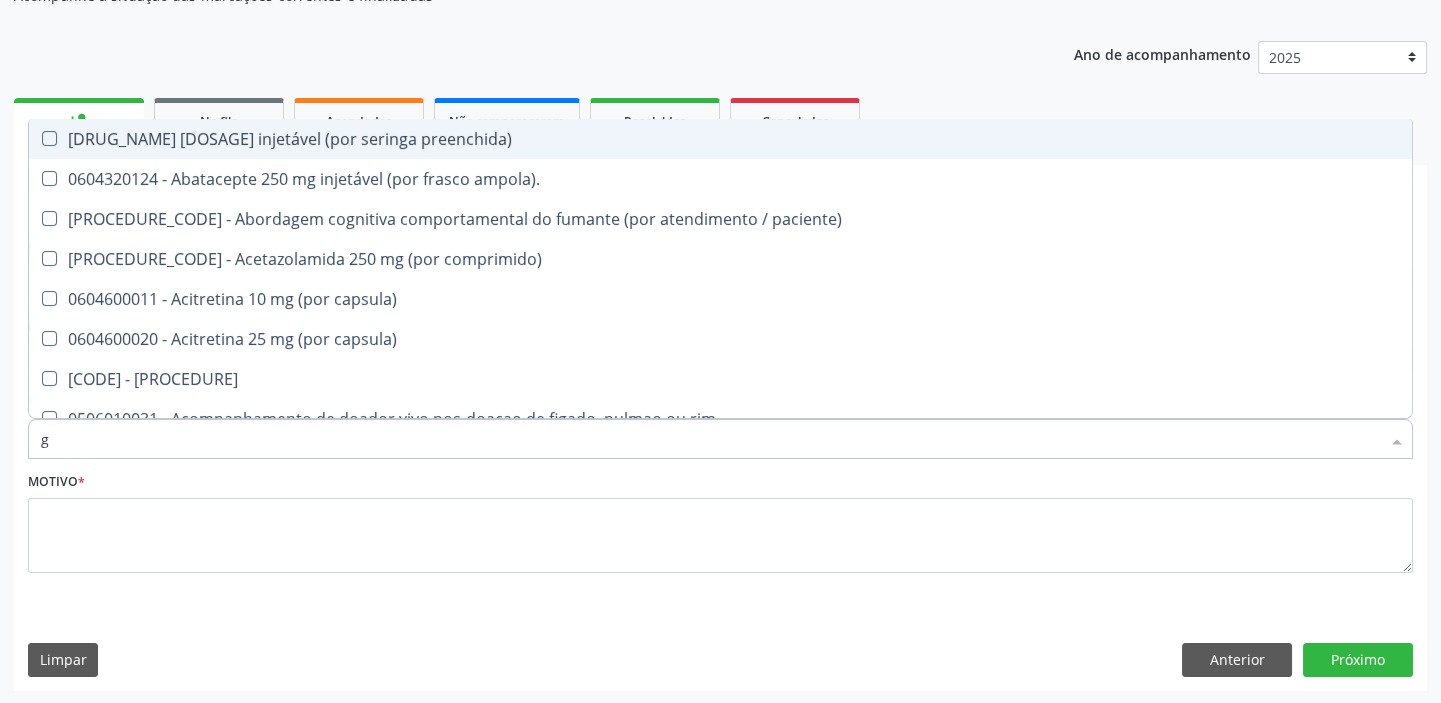 type on "ge" 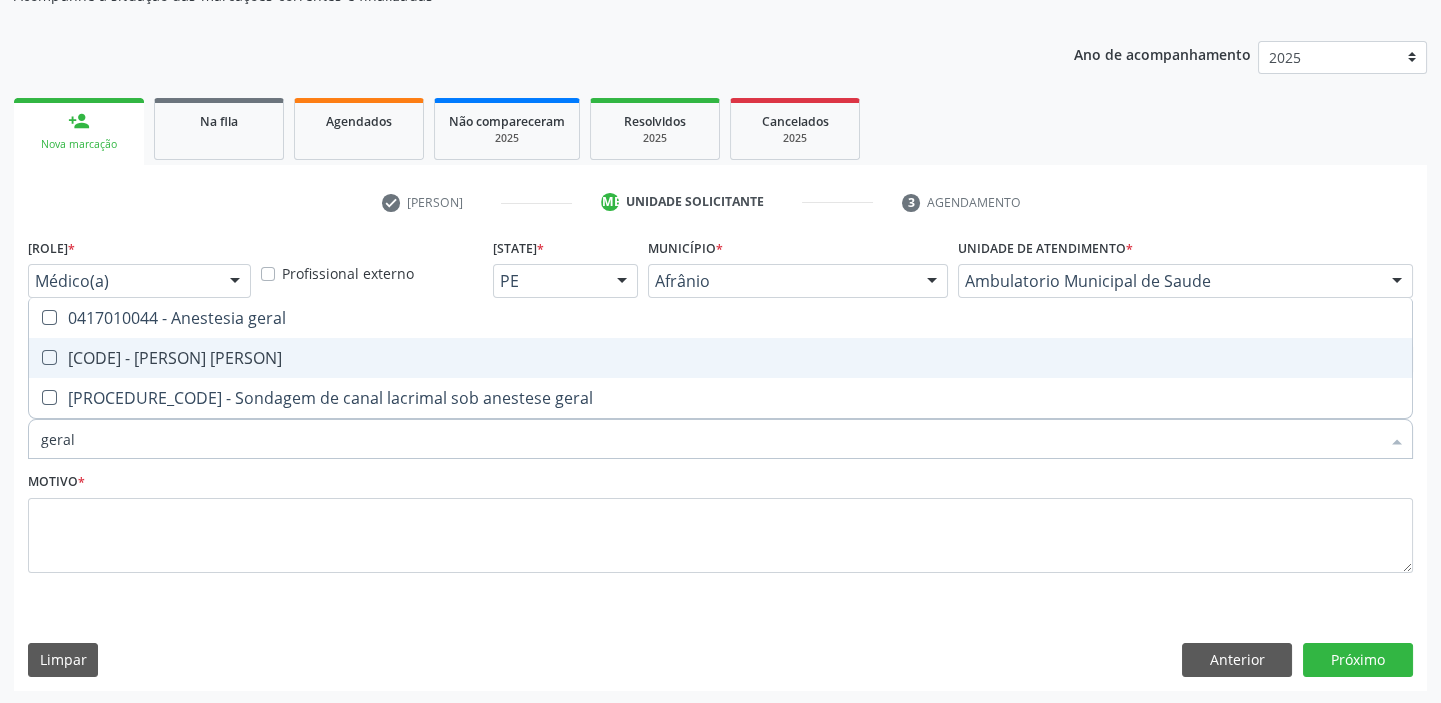 click on "0301010072-225225 - Médico Cirurgião Geral" at bounding box center [720, 358] 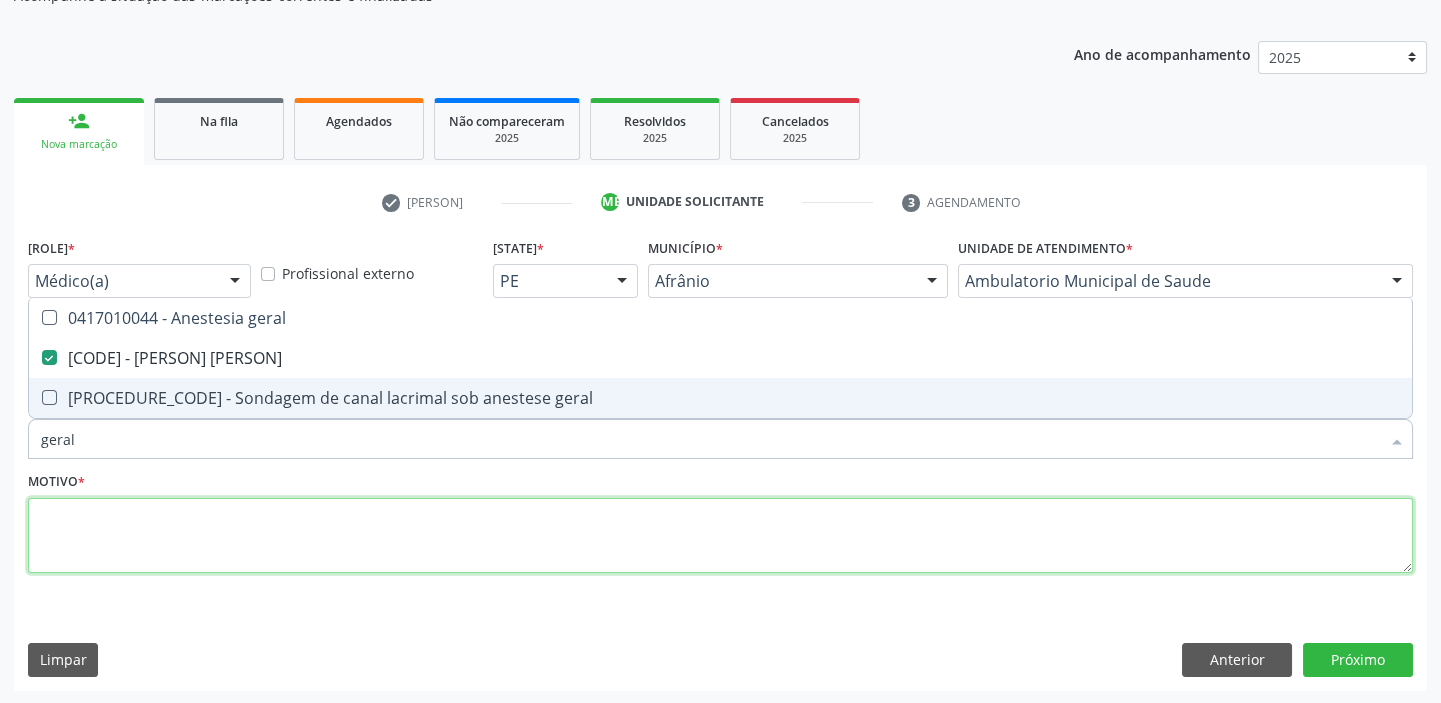 click at bounding box center (720, 536) 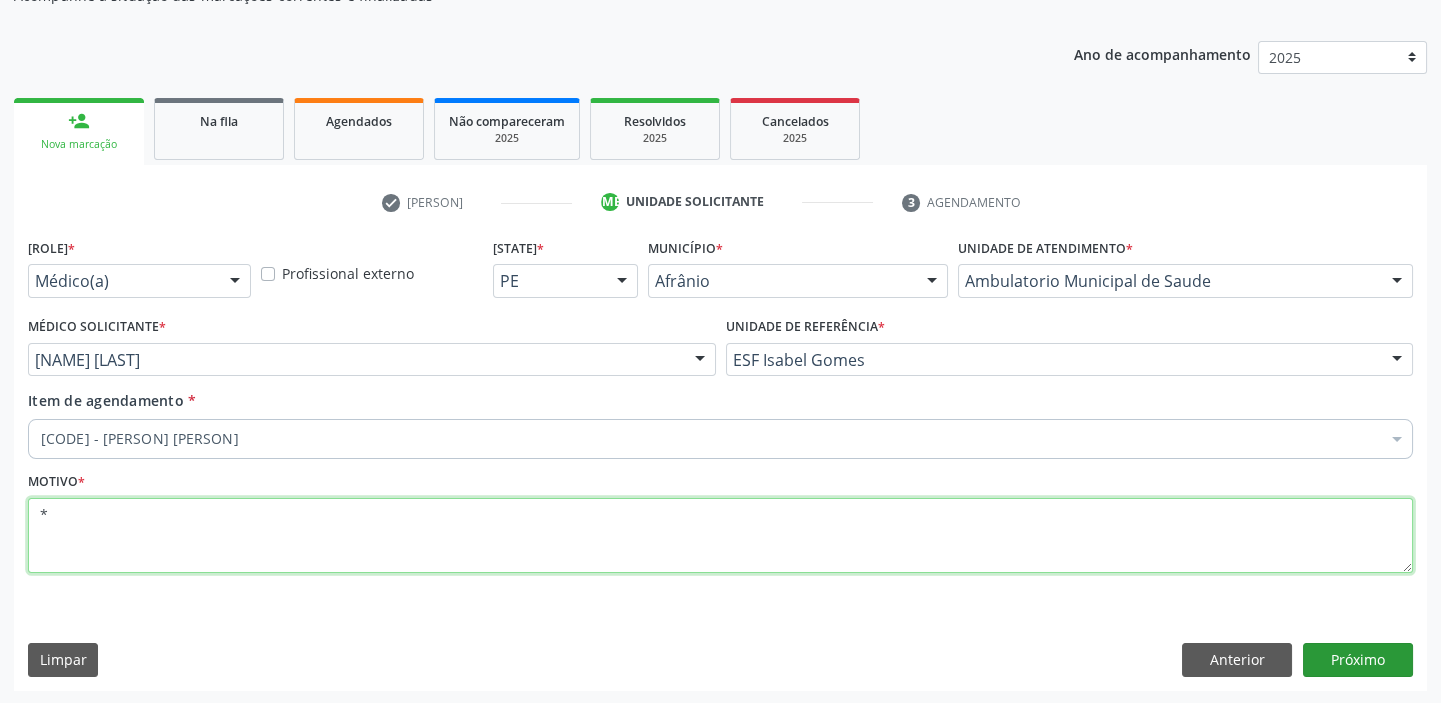 type on "[SYMBOL]" 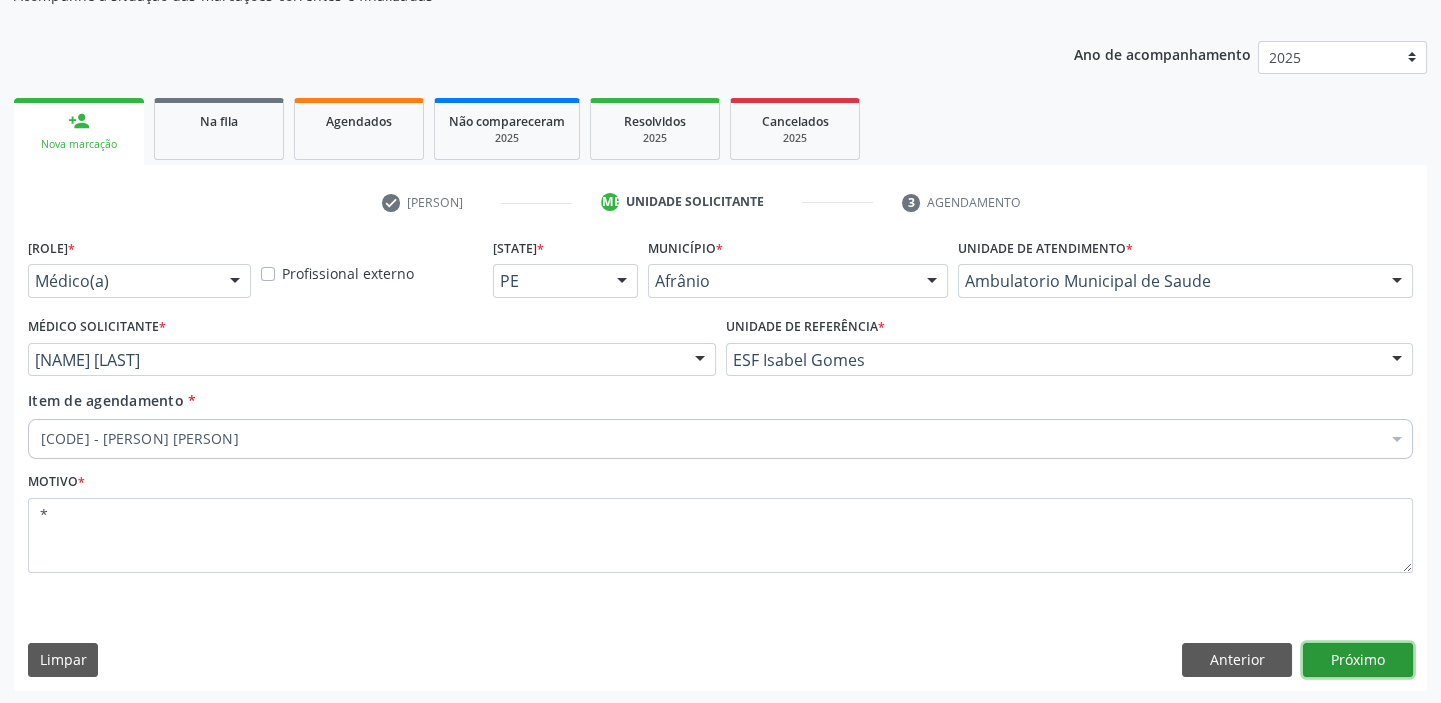 click on "Próximo" at bounding box center [1358, 660] 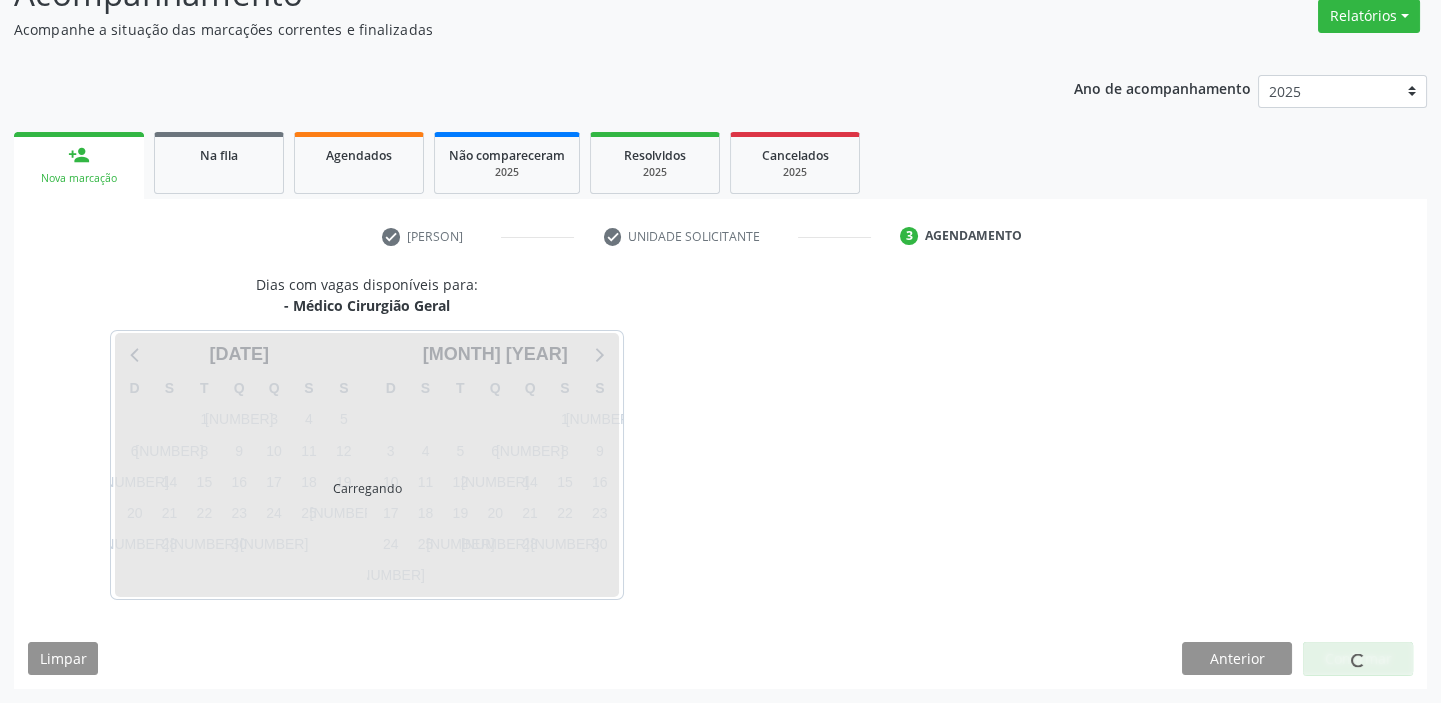 scroll, scrollTop: 166, scrollLeft: 0, axis: vertical 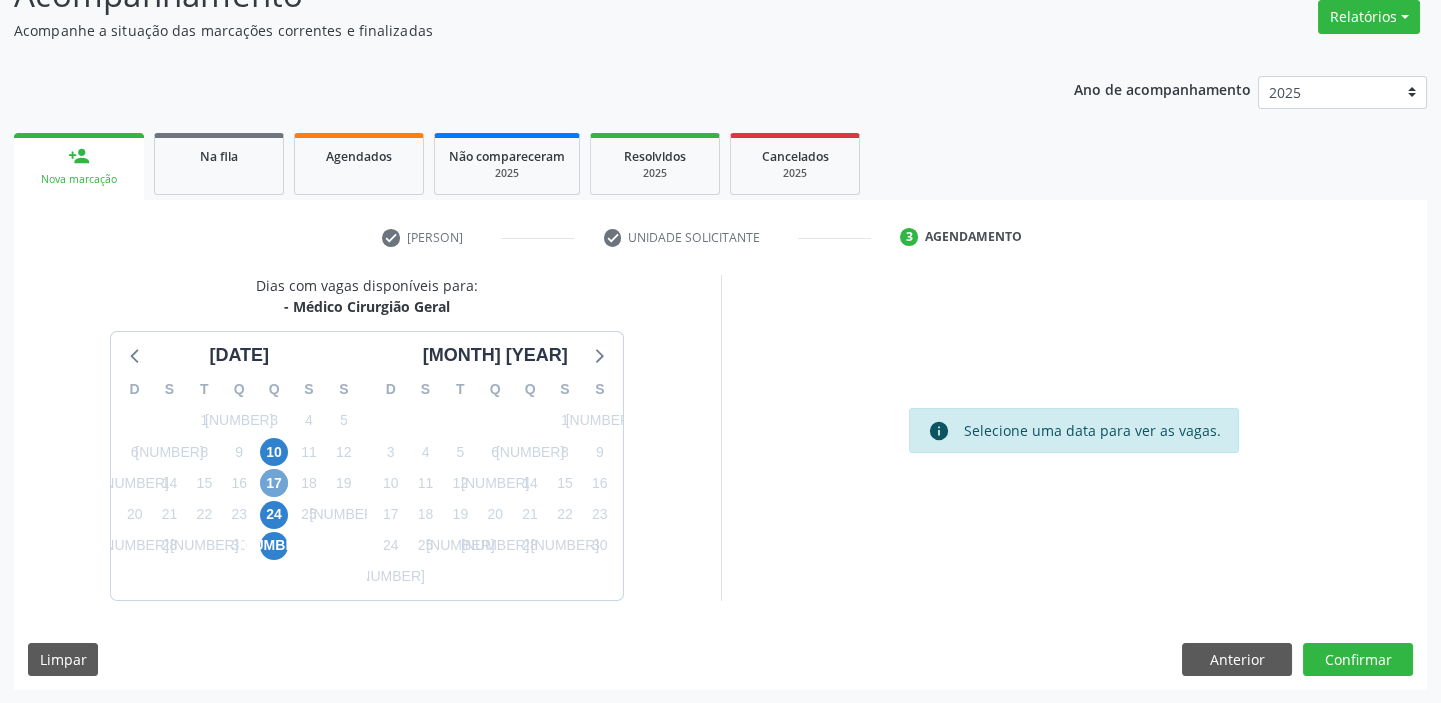 click on "17" at bounding box center (274, 483) 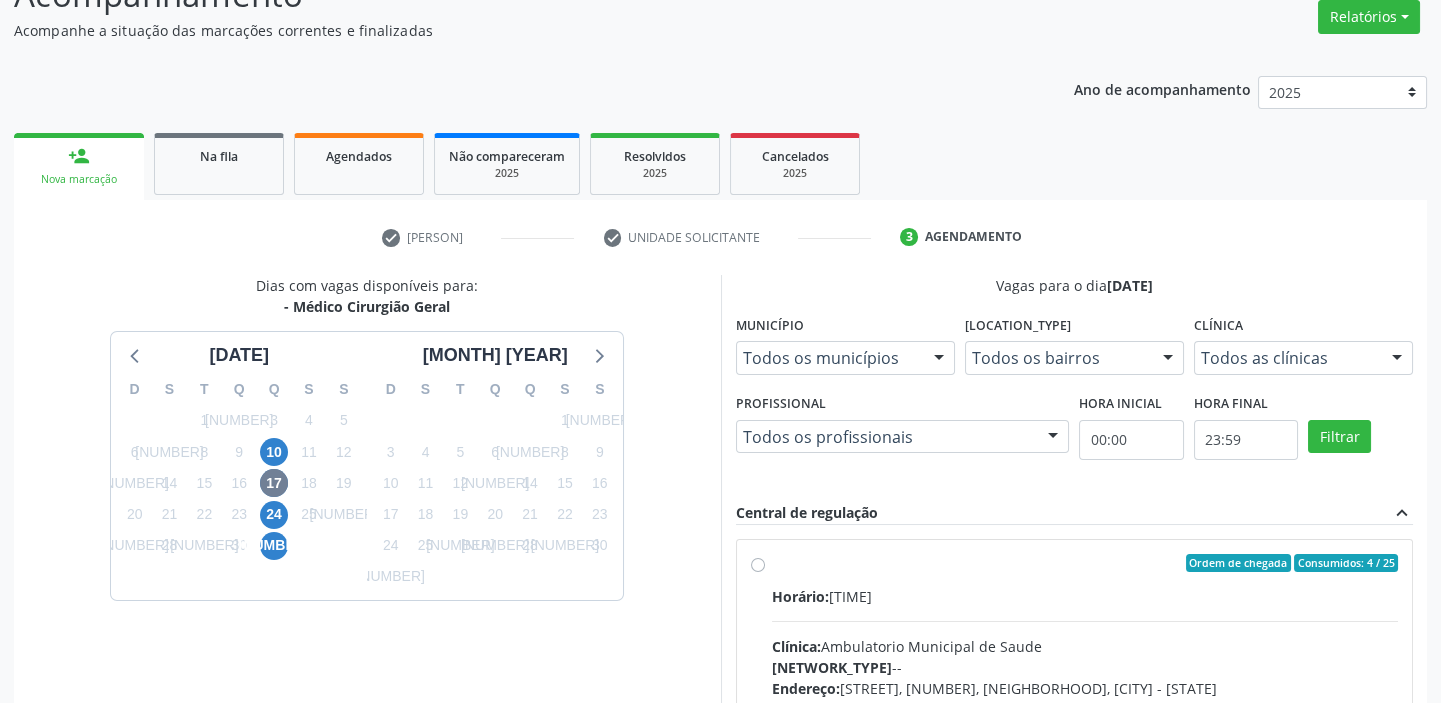 click on "Horário:   12:00" at bounding box center [1085, 596] 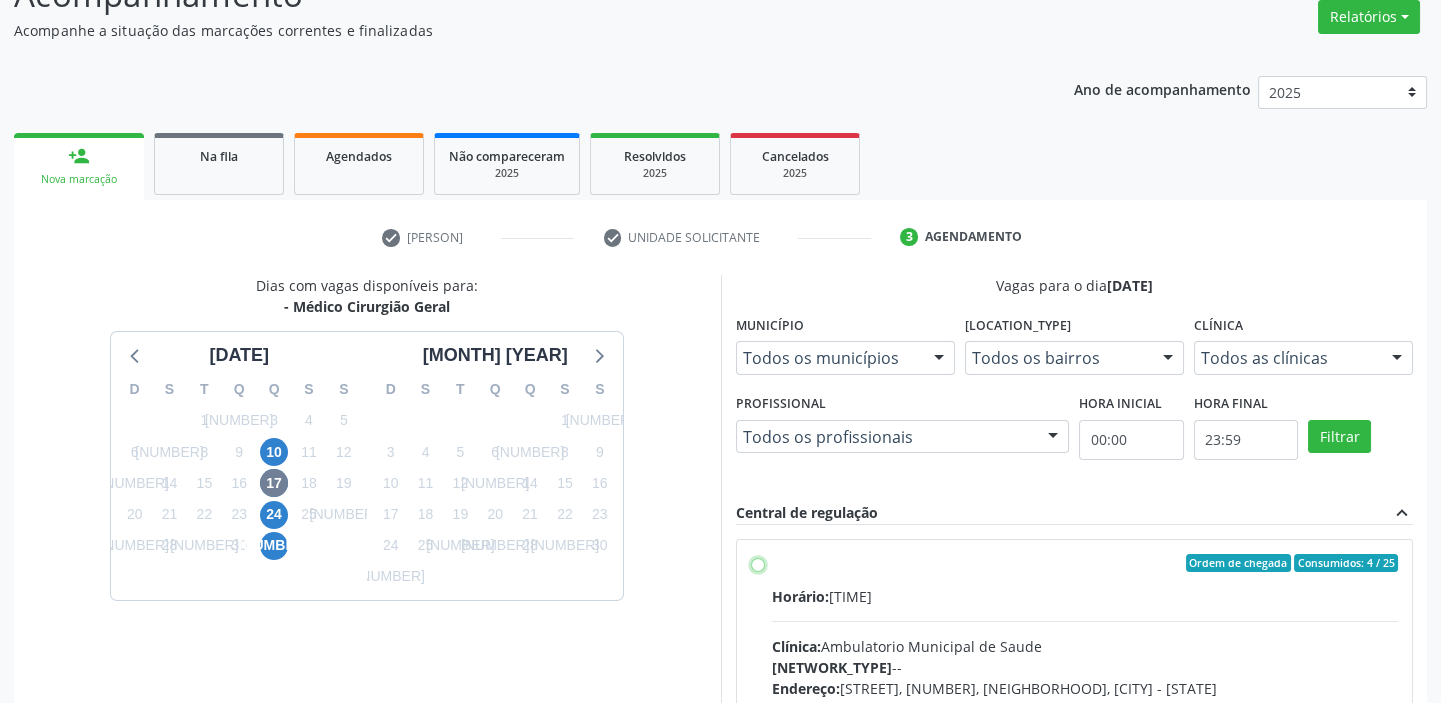 click on "Ordem de chegada
Consumidos: 4 / 25
Horário:   12:00
Clínica:  Ambulatorio Municipal de Saude
Rede:
--
Endereço:   A, nº 78, Centro, Afrânio - PE
Telefone:   --
Profissional:
--
Informações adicionais sobre o atendimento
Idade de atendimento:
Sem restrição
Gênero(s) atendido(s):
Sem restrição
Informações adicionais:
--" at bounding box center [758, 563] 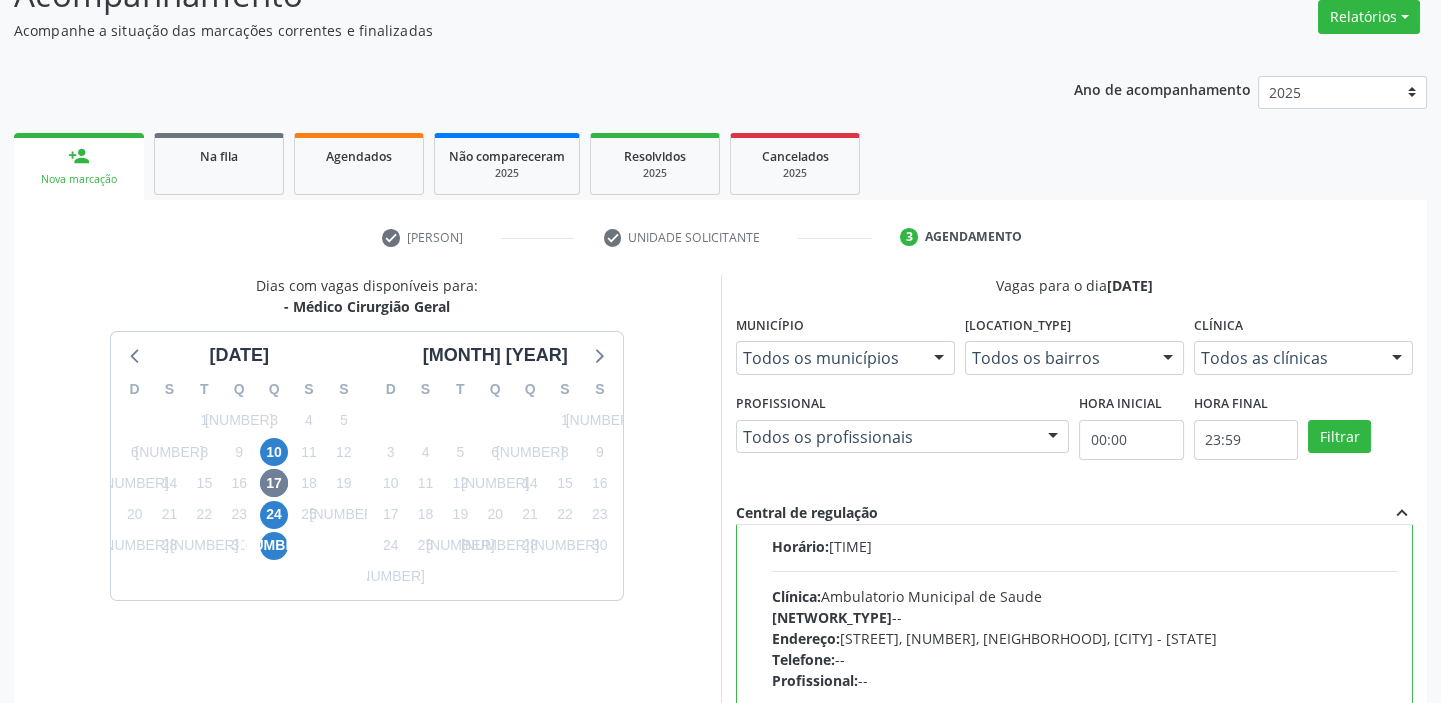 scroll, scrollTop: 99, scrollLeft: 0, axis: vertical 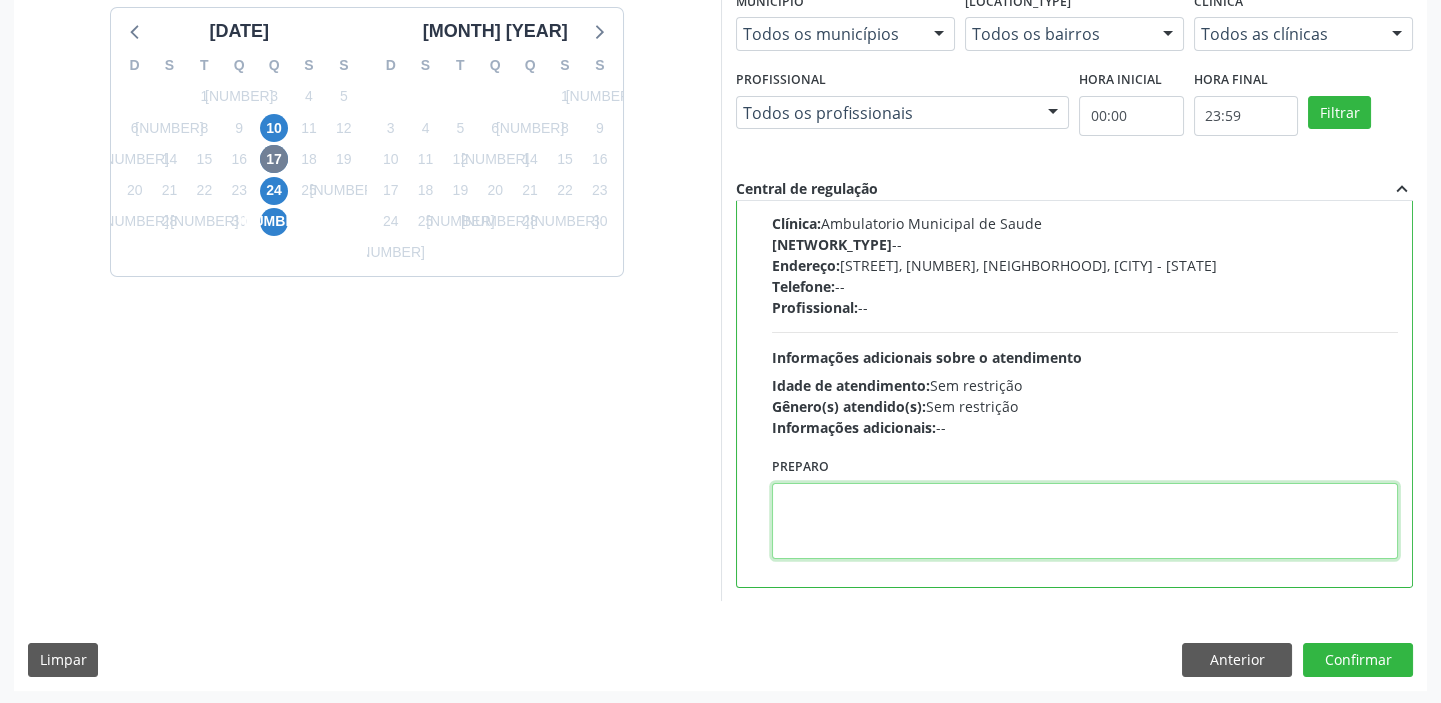 click at bounding box center (1085, 521) 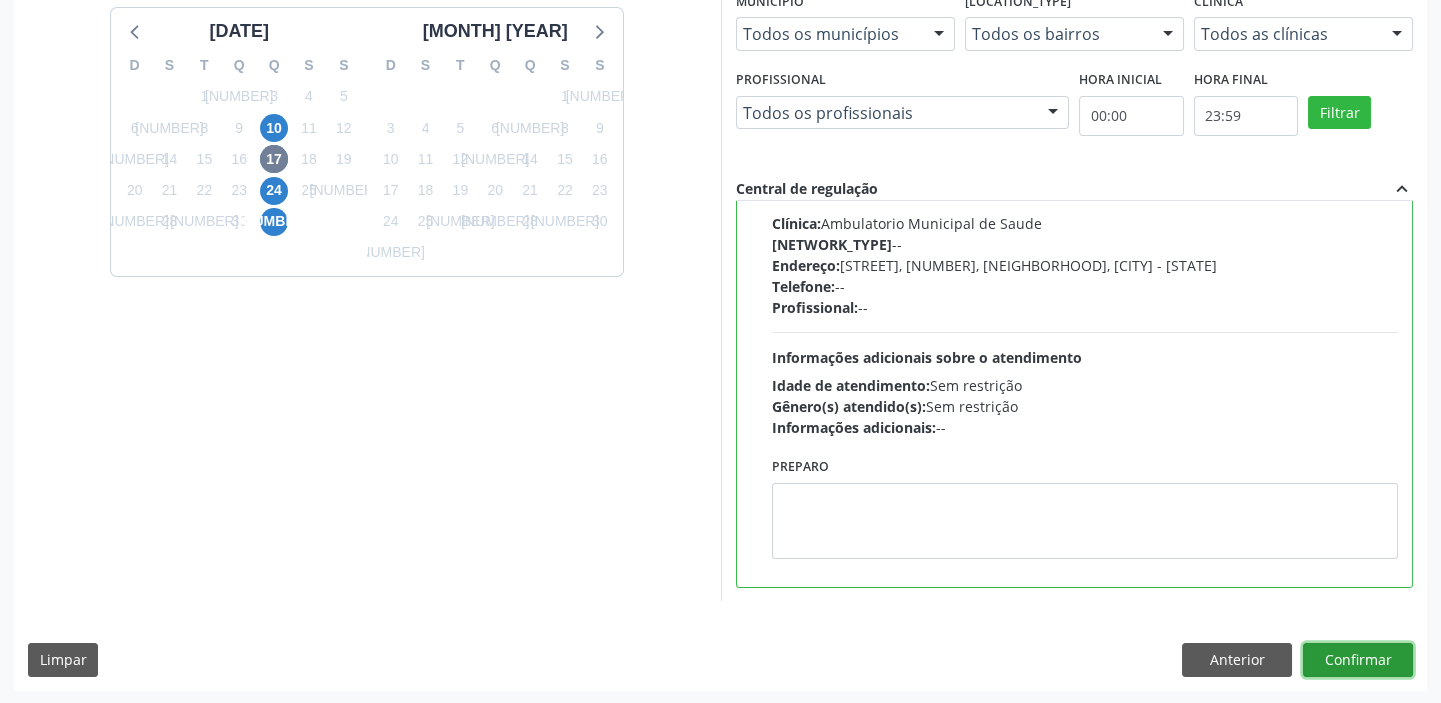 click on "Confirmar" at bounding box center (1358, 660) 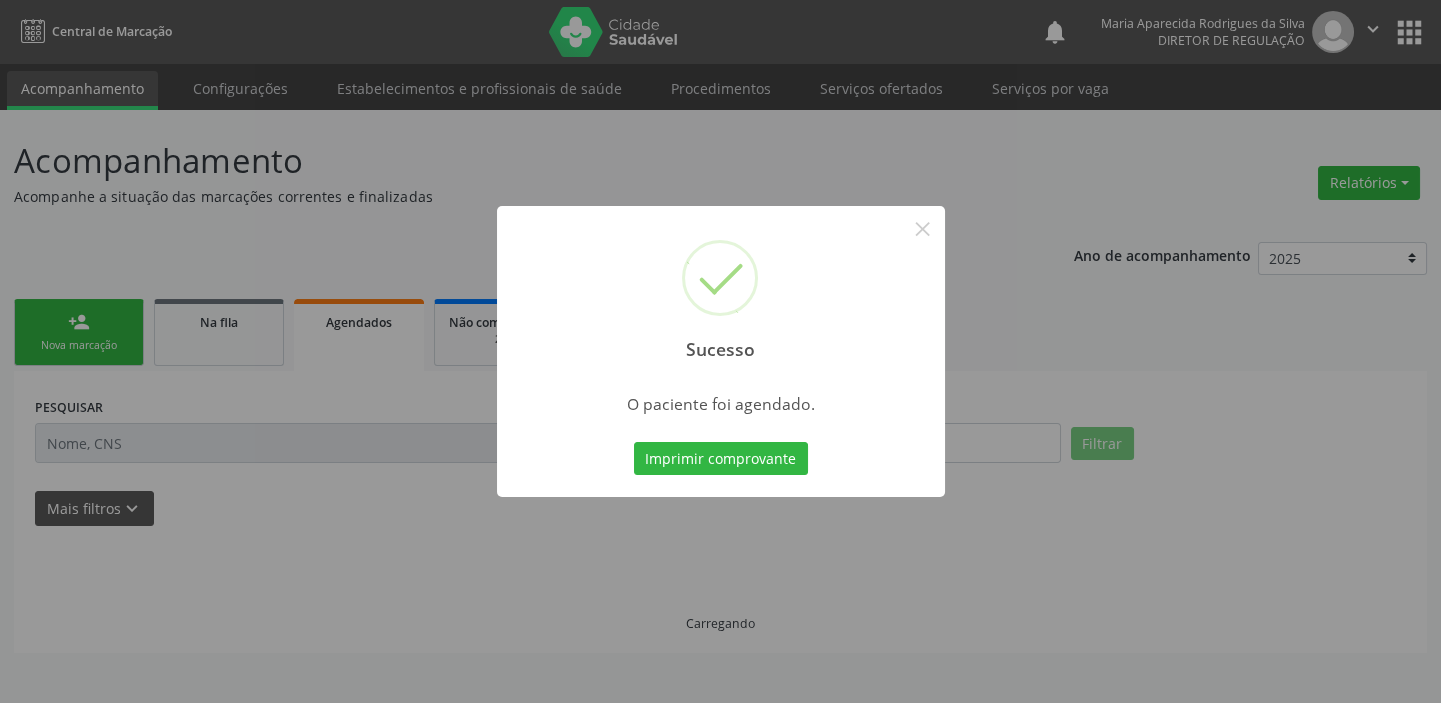 scroll, scrollTop: 0, scrollLeft: 0, axis: both 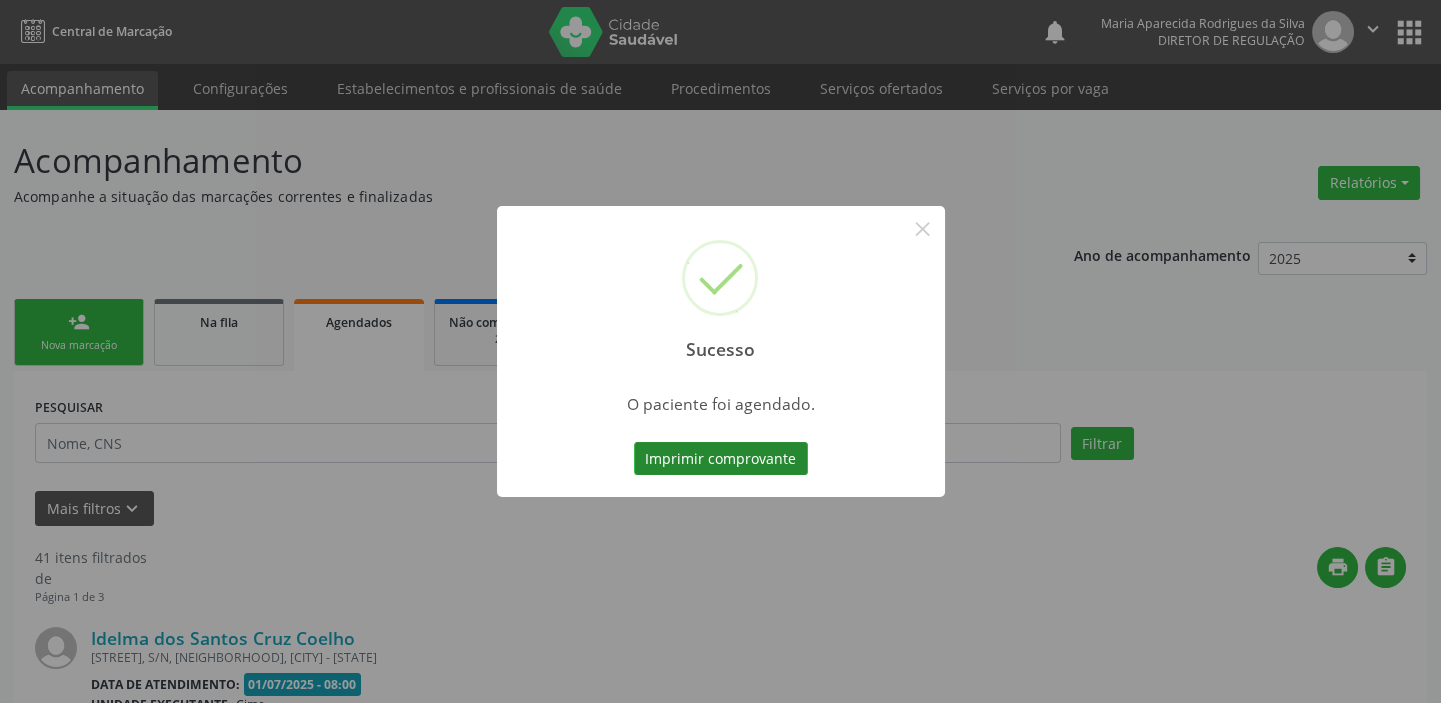 click on "Imprimir comprovante" at bounding box center [721, 459] 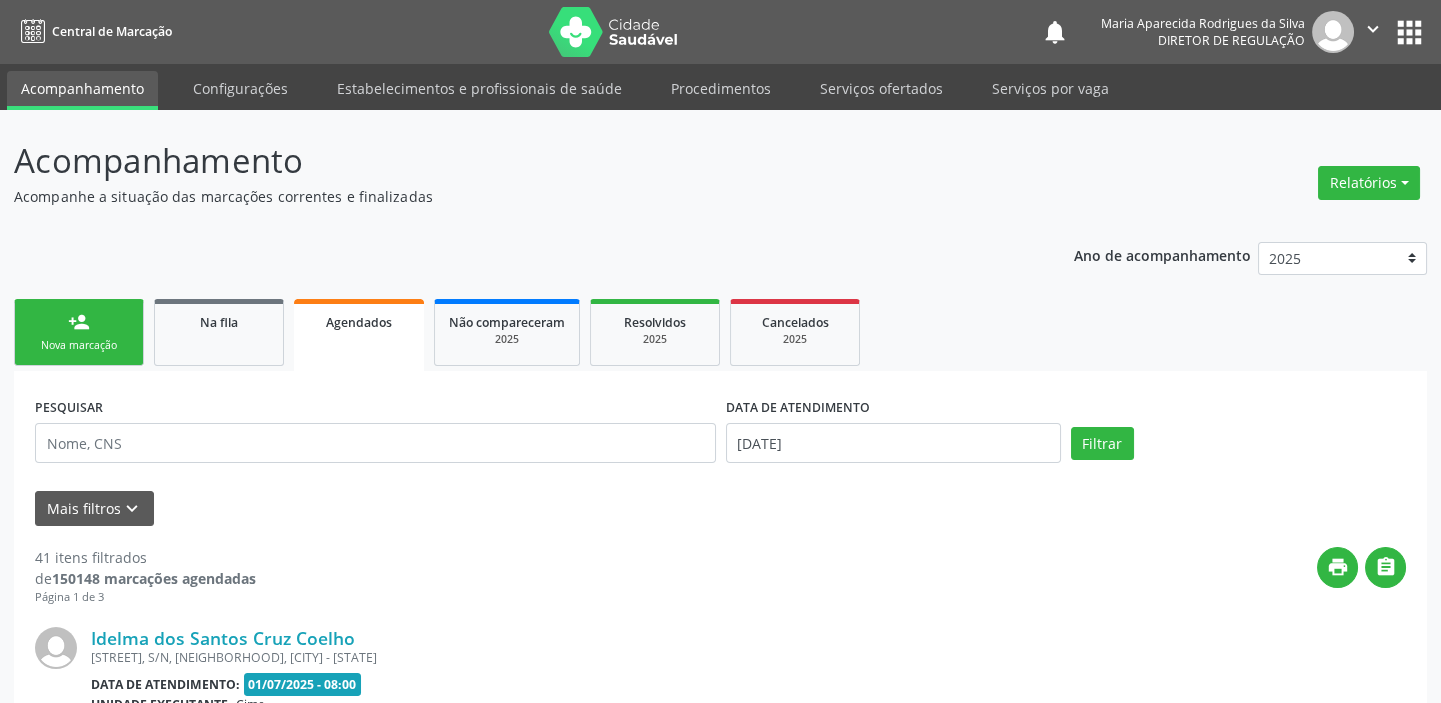 click on "Nova marcação" at bounding box center (79, 345) 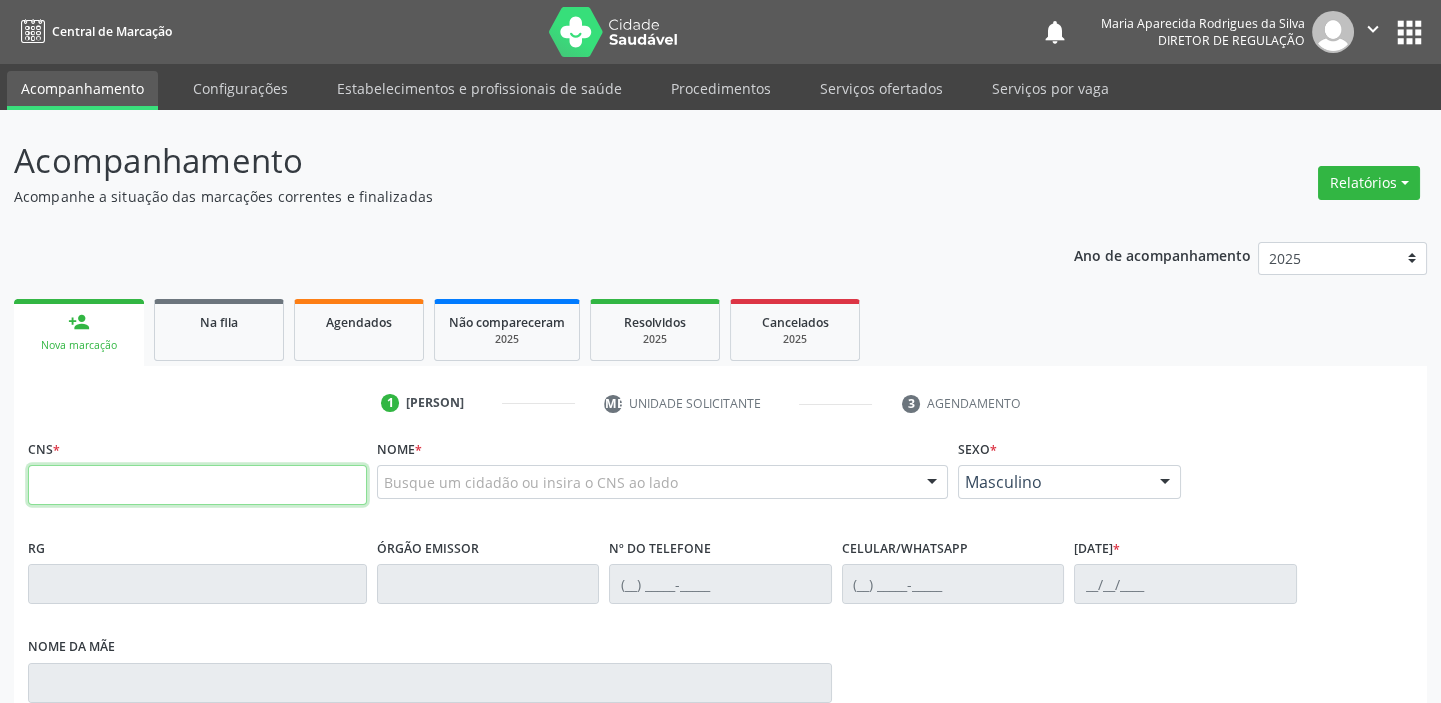 click at bounding box center [197, 485] 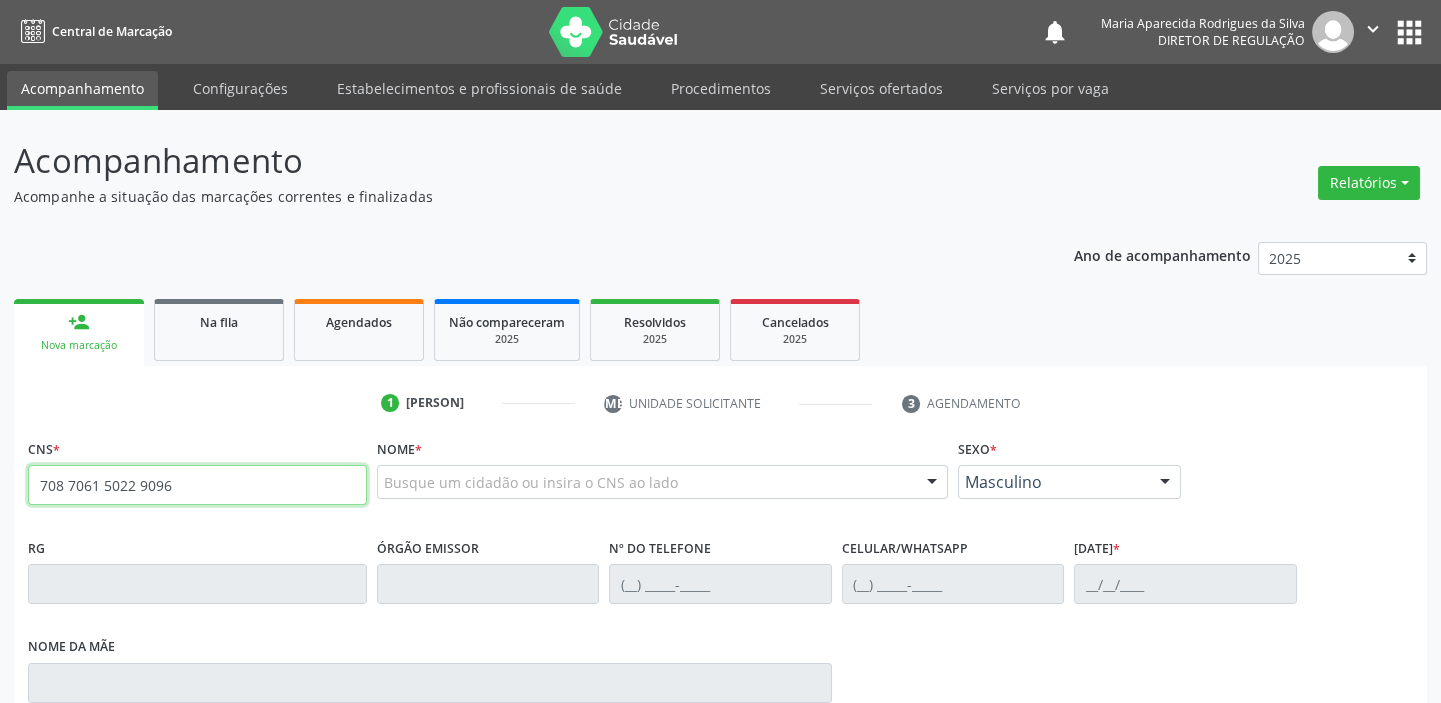 type on "708 7061 5022 9096" 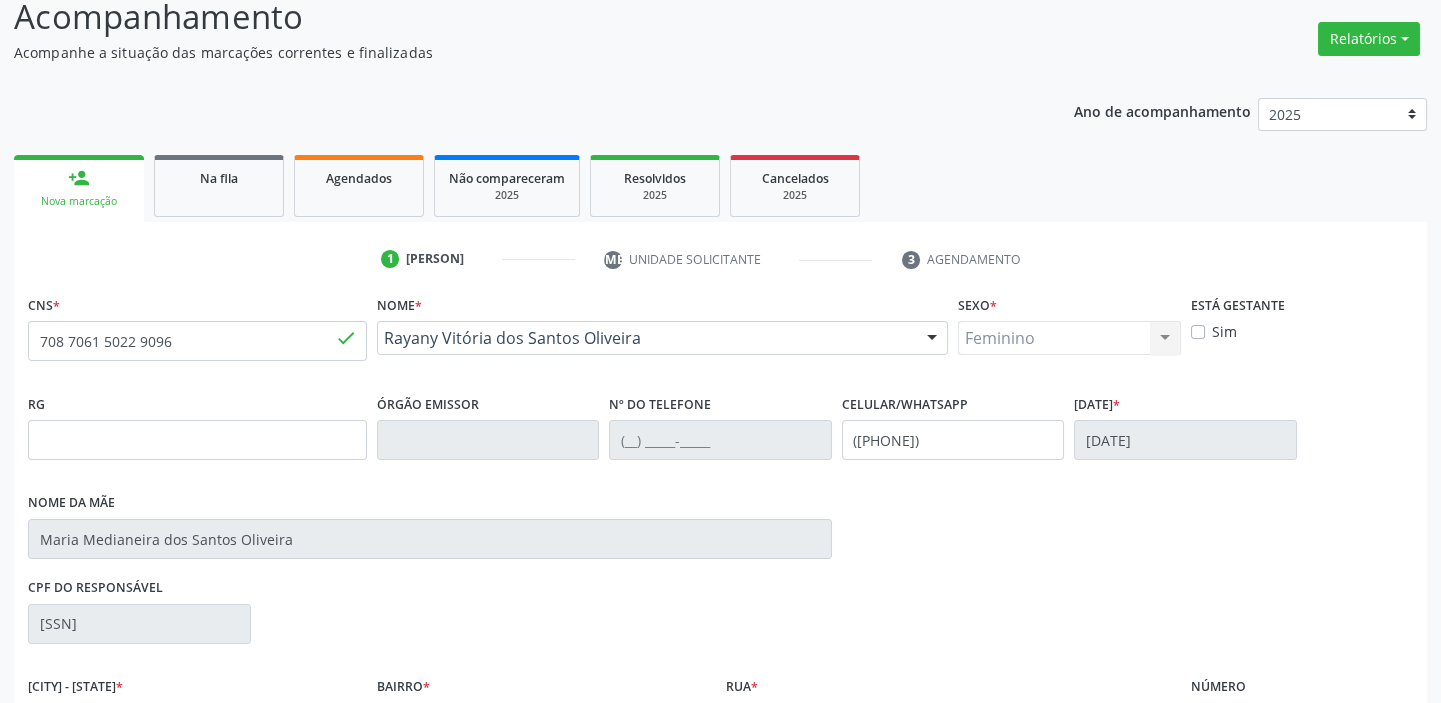 scroll, scrollTop: 363, scrollLeft: 0, axis: vertical 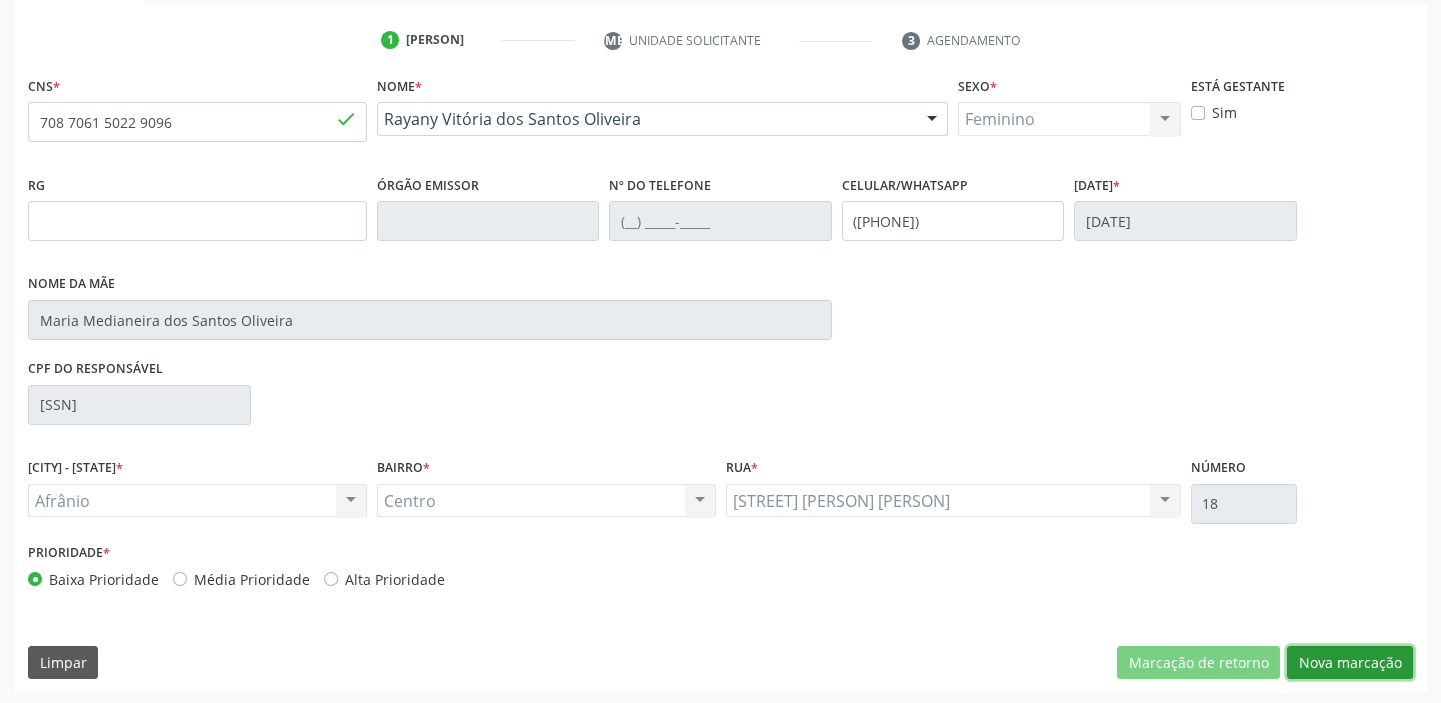 click on "Nova marcação" at bounding box center (1198, 663) 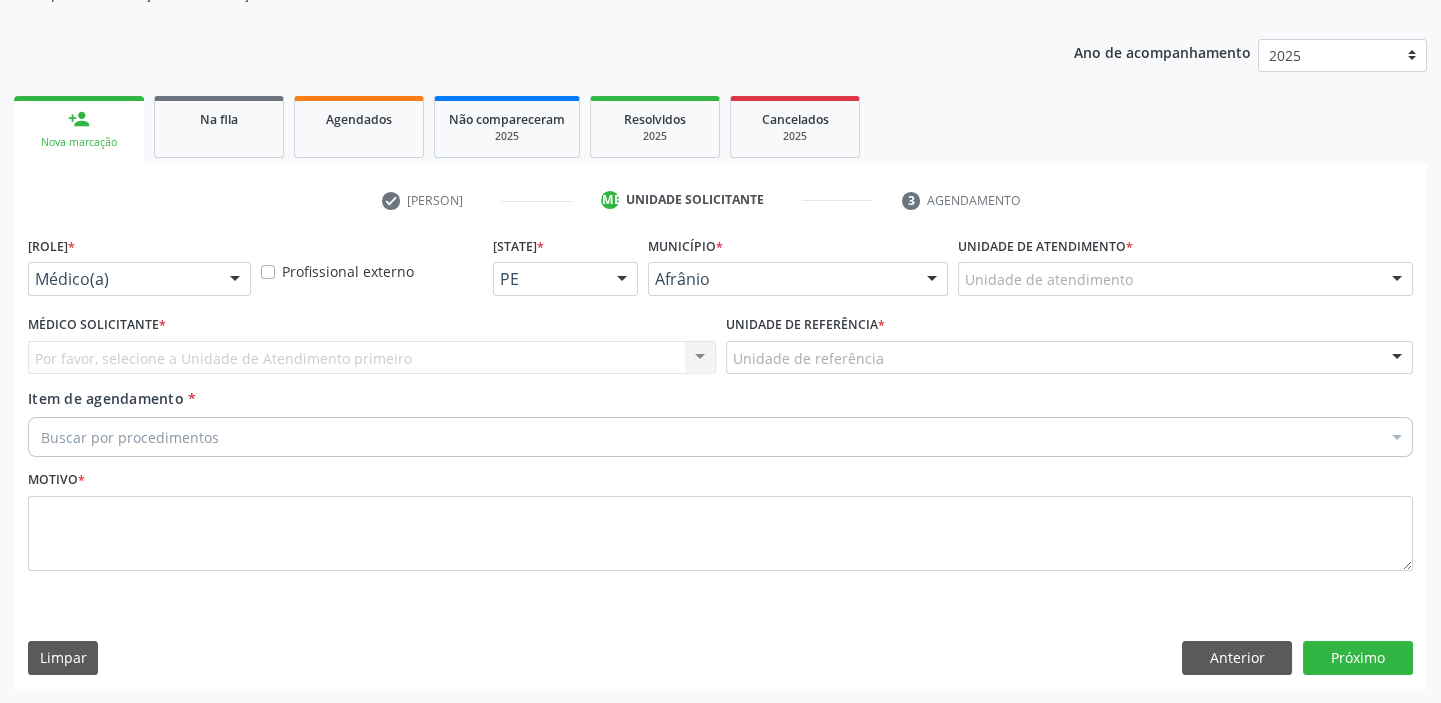 scroll, scrollTop: 201, scrollLeft: 0, axis: vertical 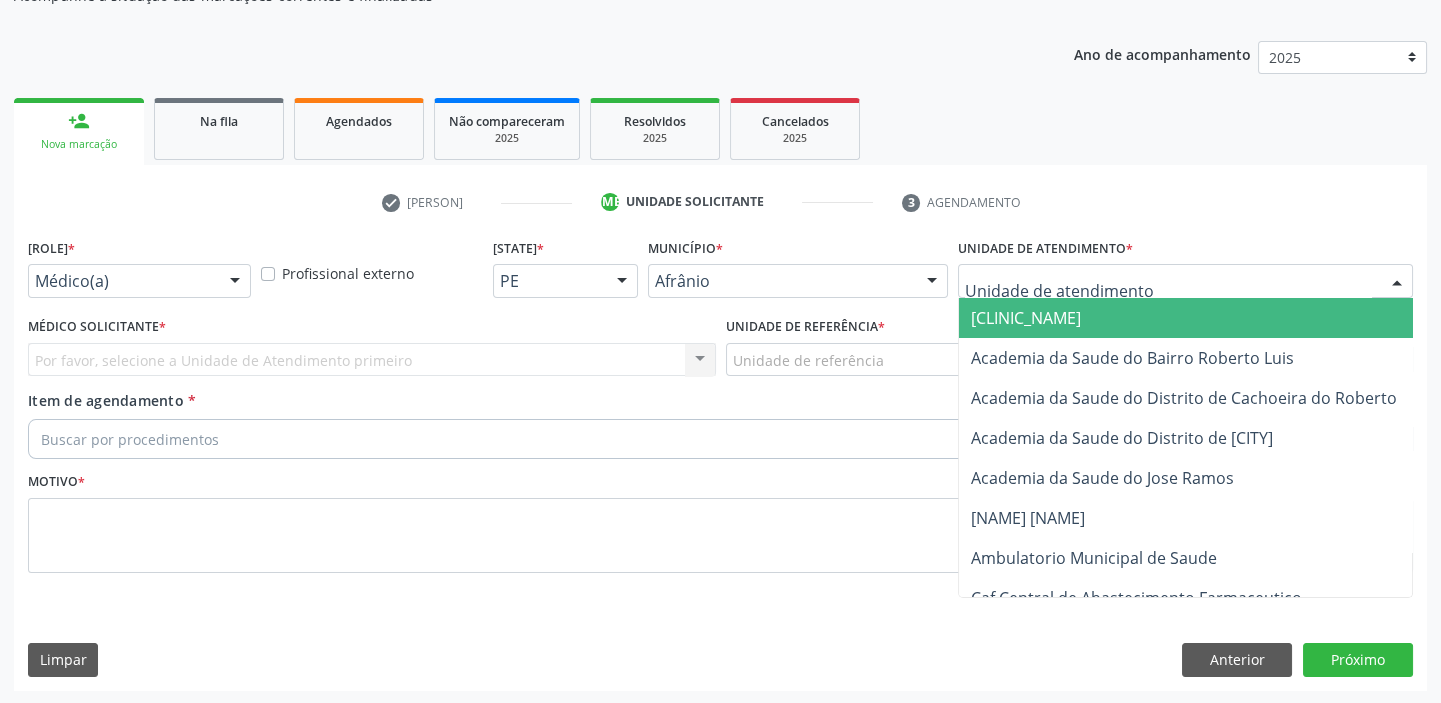 drag, startPoint x: 999, startPoint y: 280, endPoint x: 1034, endPoint y: 398, distance: 123.081276 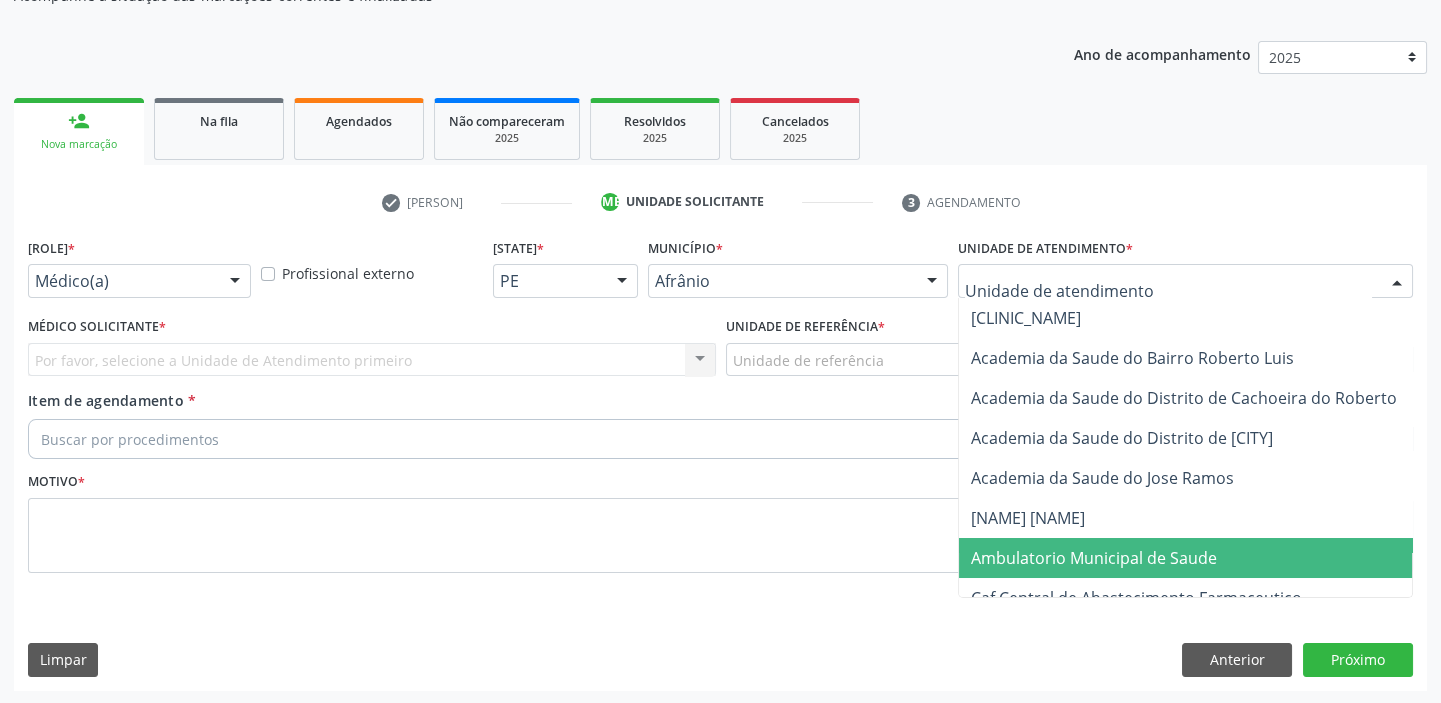drag, startPoint x: 1041, startPoint y: 543, endPoint x: 1025, endPoint y: 534, distance: 18.35756 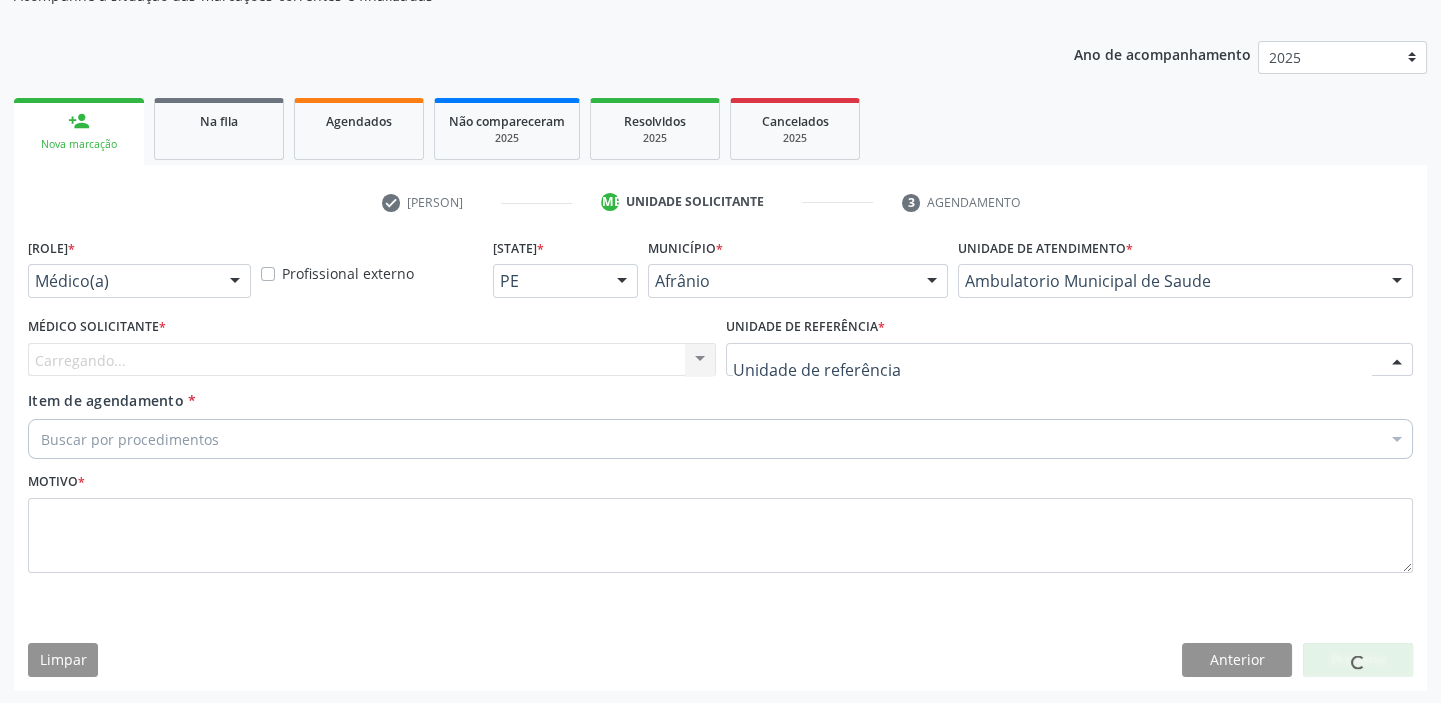 drag, startPoint x: 811, startPoint y: 354, endPoint x: 841, endPoint y: 488, distance: 137.31715 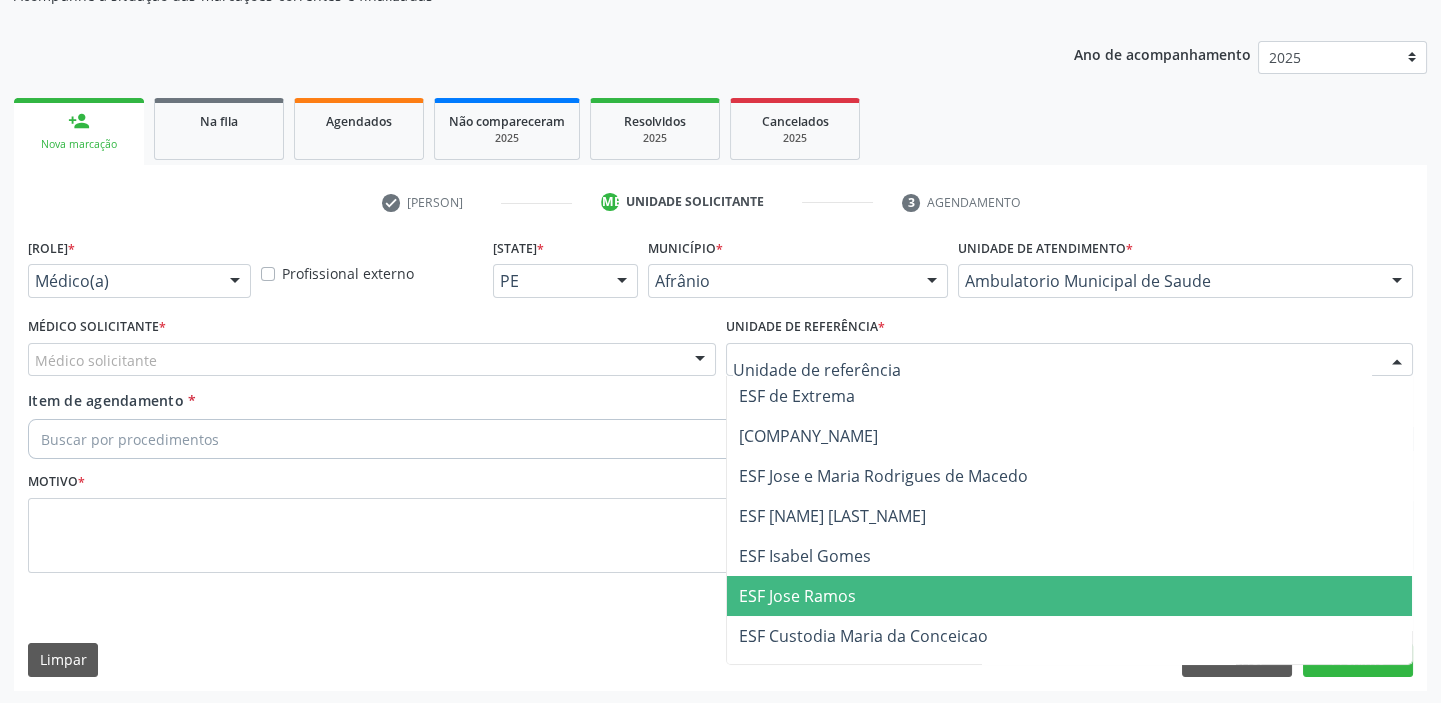 click on "ESF Jose Ramos" at bounding box center (797, 596) 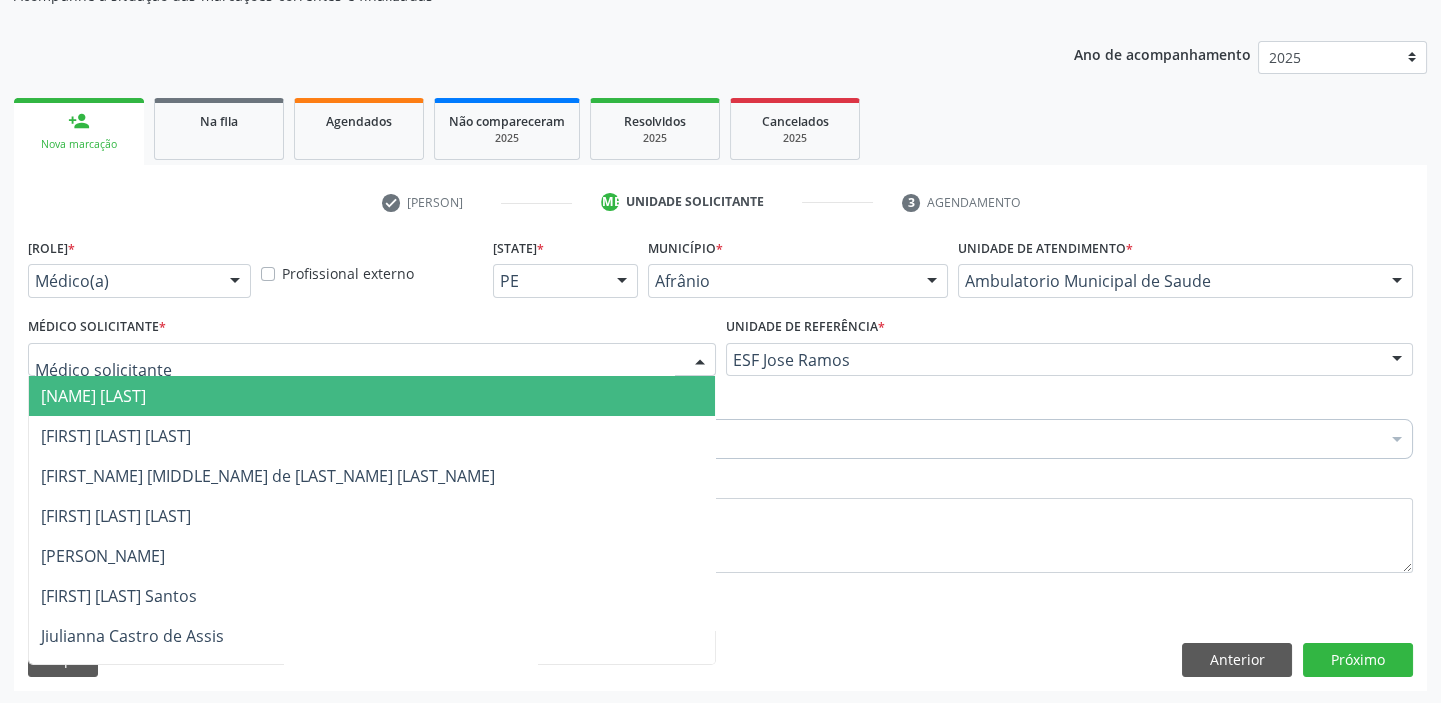 click on "[NAME]" at bounding box center (93, 396) 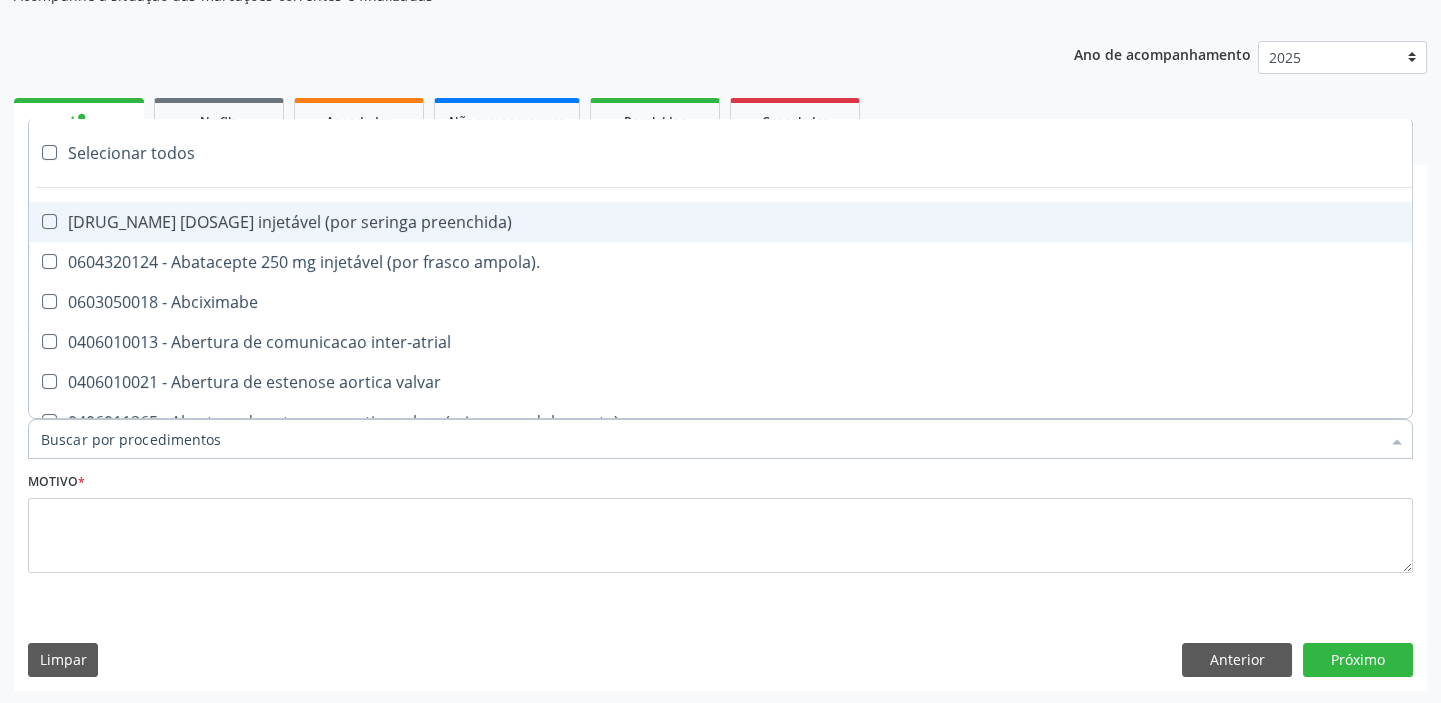 paste on "transvagi" 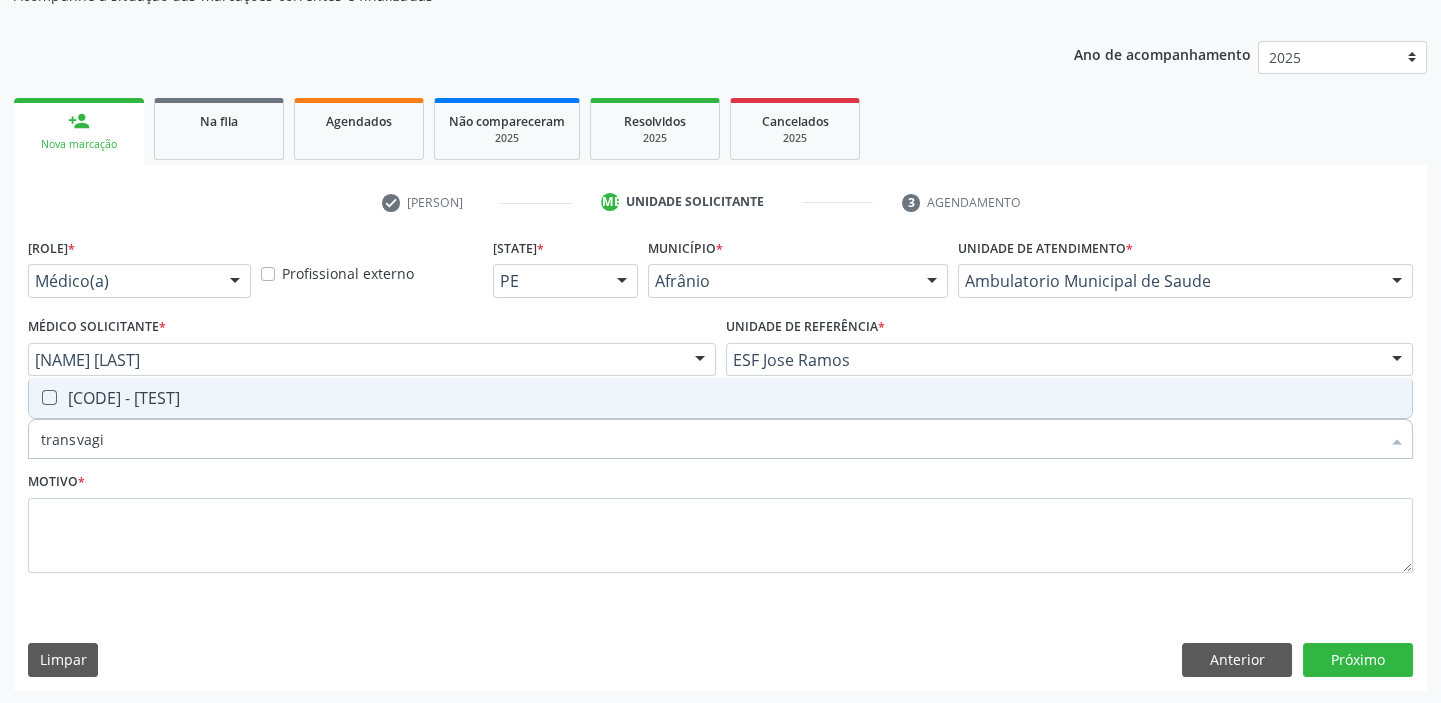 click on "0205020186 - Ultrassonografia transvaginal" at bounding box center (720, 398) 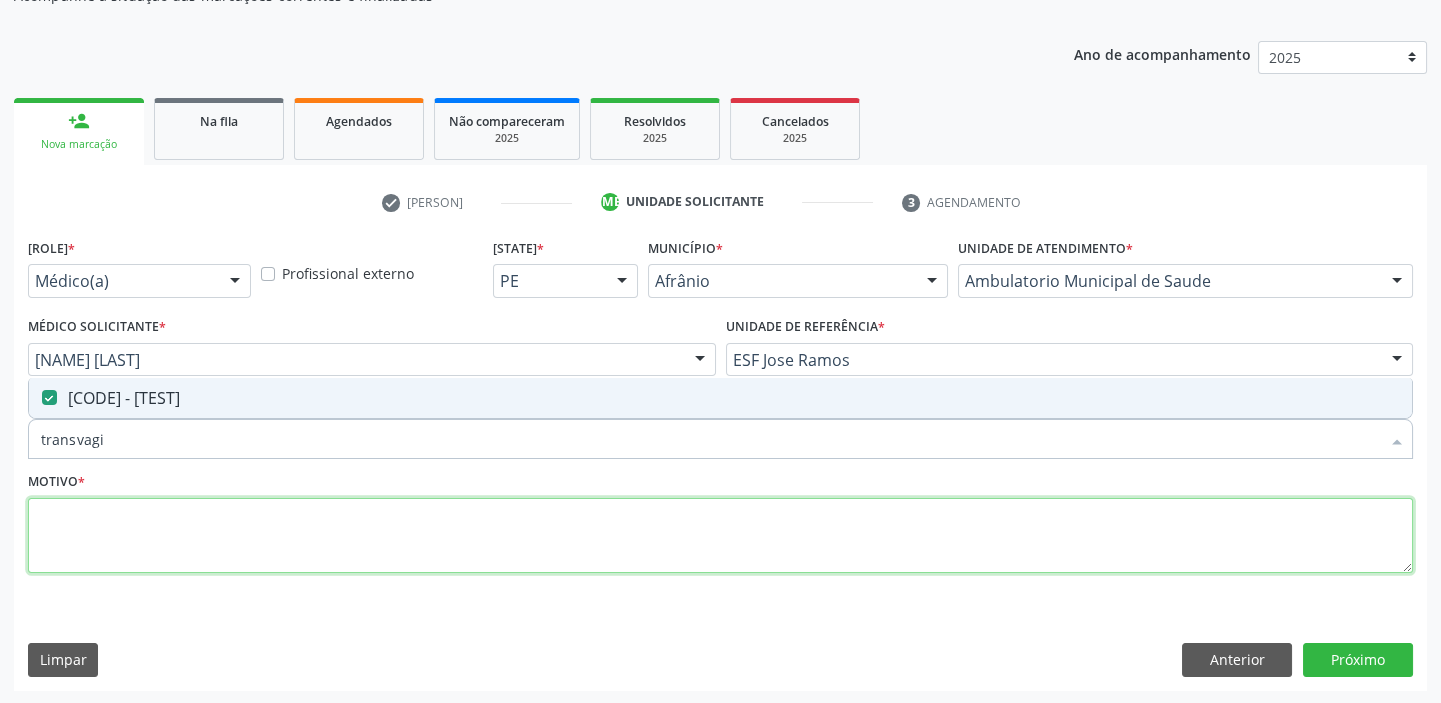click at bounding box center [720, 536] 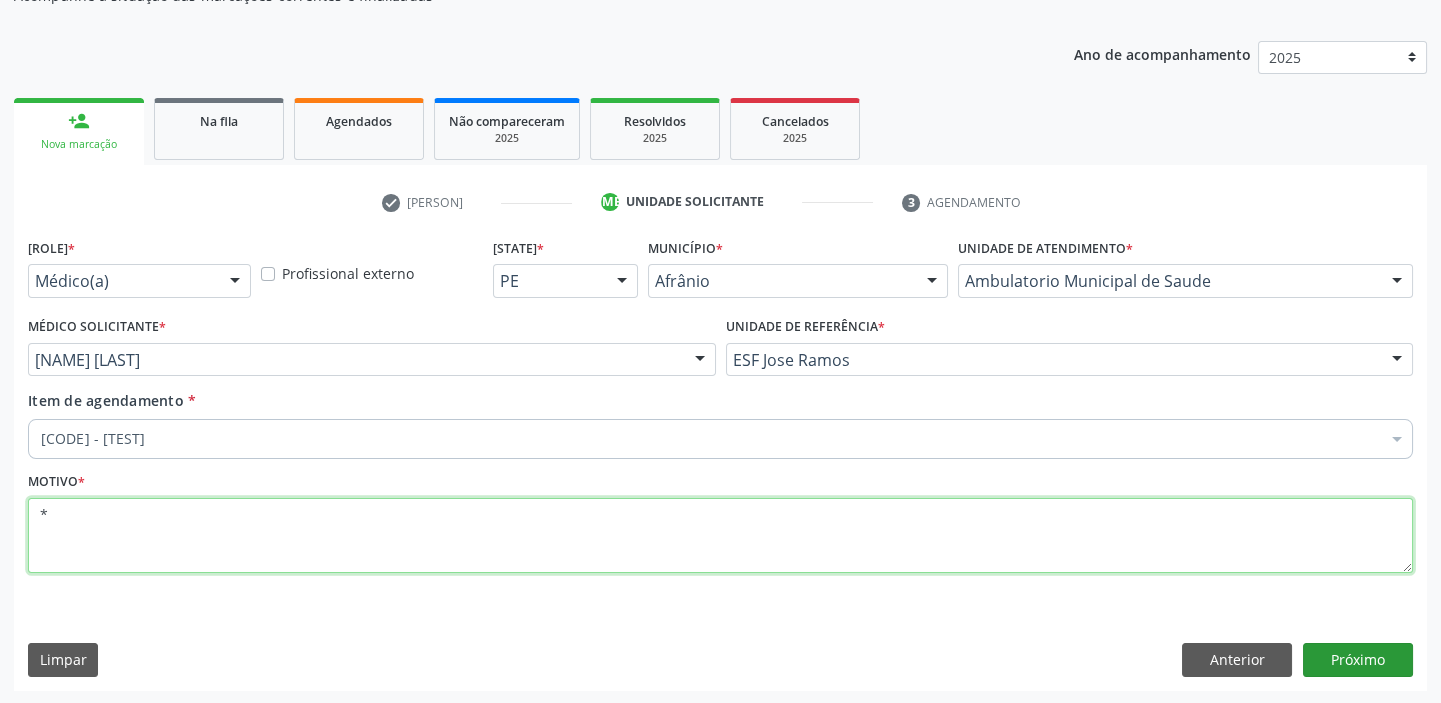 type on "[SYMBOL]" 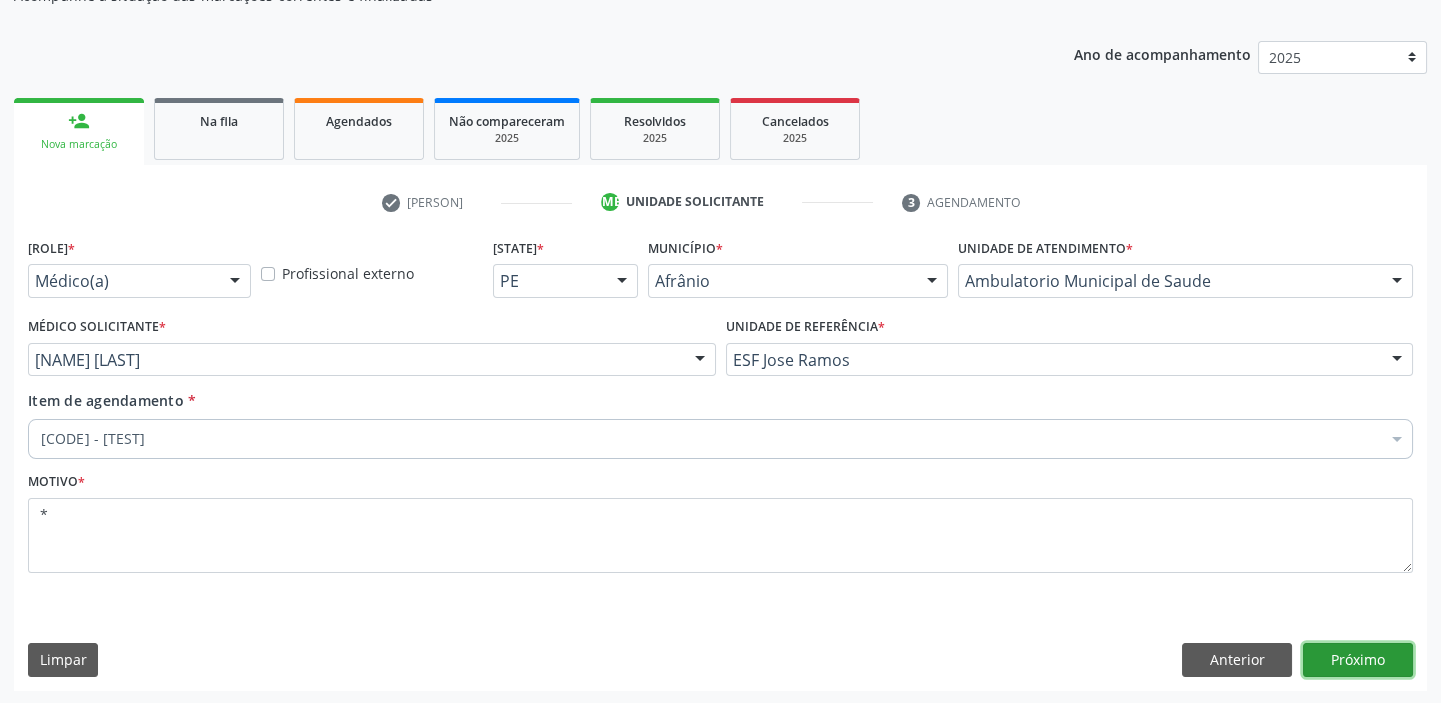 click on "Próximo" at bounding box center (1358, 660) 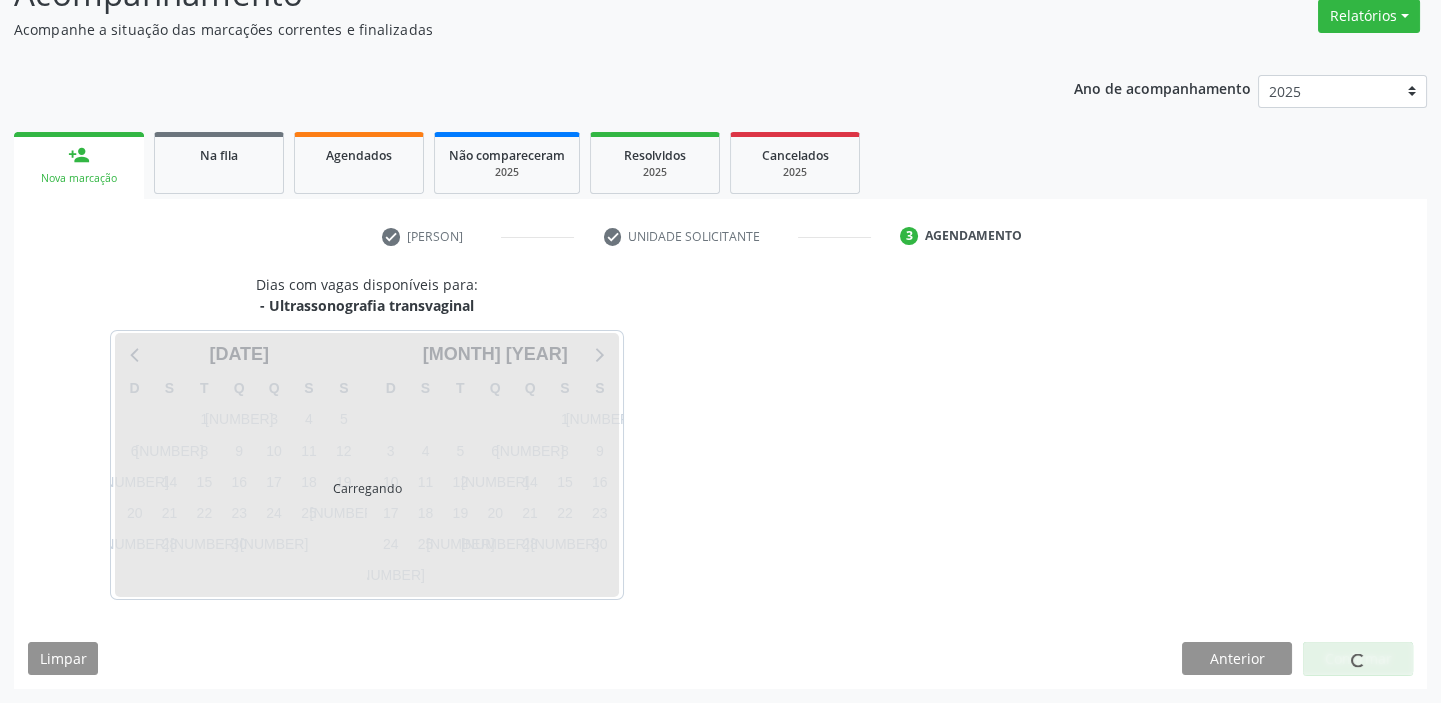 scroll, scrollTop: 166, scrollLeft: 0, axis: vertical 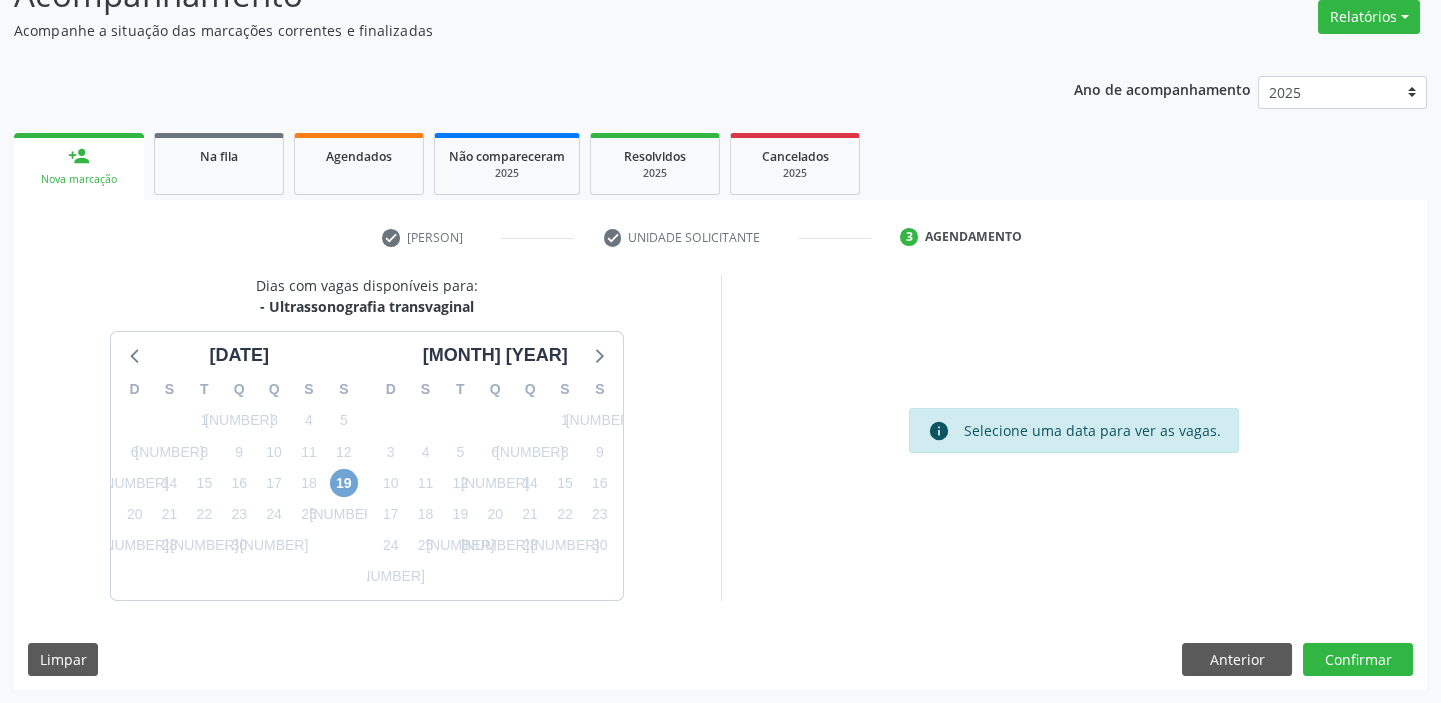 click on "[NUMBER]" at bounding box center (344, 483) 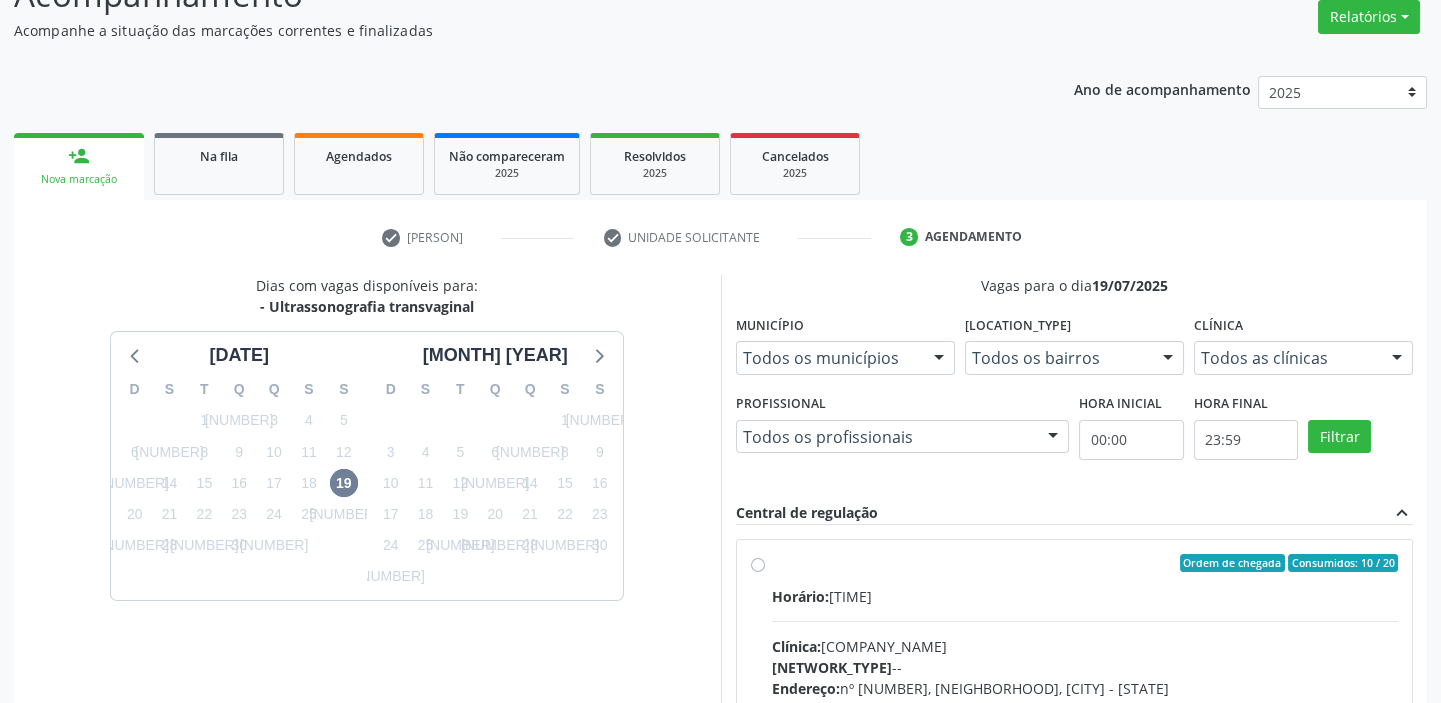 click on "Ordem de chegada
Consumidos: 10 / 20
Horário:   14:00
Clínica:  Renove Afranio
Rede:
--
Endereço:   nº 70, Centro, Afrânio - PE
Telefone:   (87) 981458040
Profissional:
--
Informações adicionais sobre o atendimento
Idade de atendimento:
Sem restrição
Gênero(s) atendido(s):
Sem restrição
Informações adicionais:
--" at bounding box center (1085, 707) 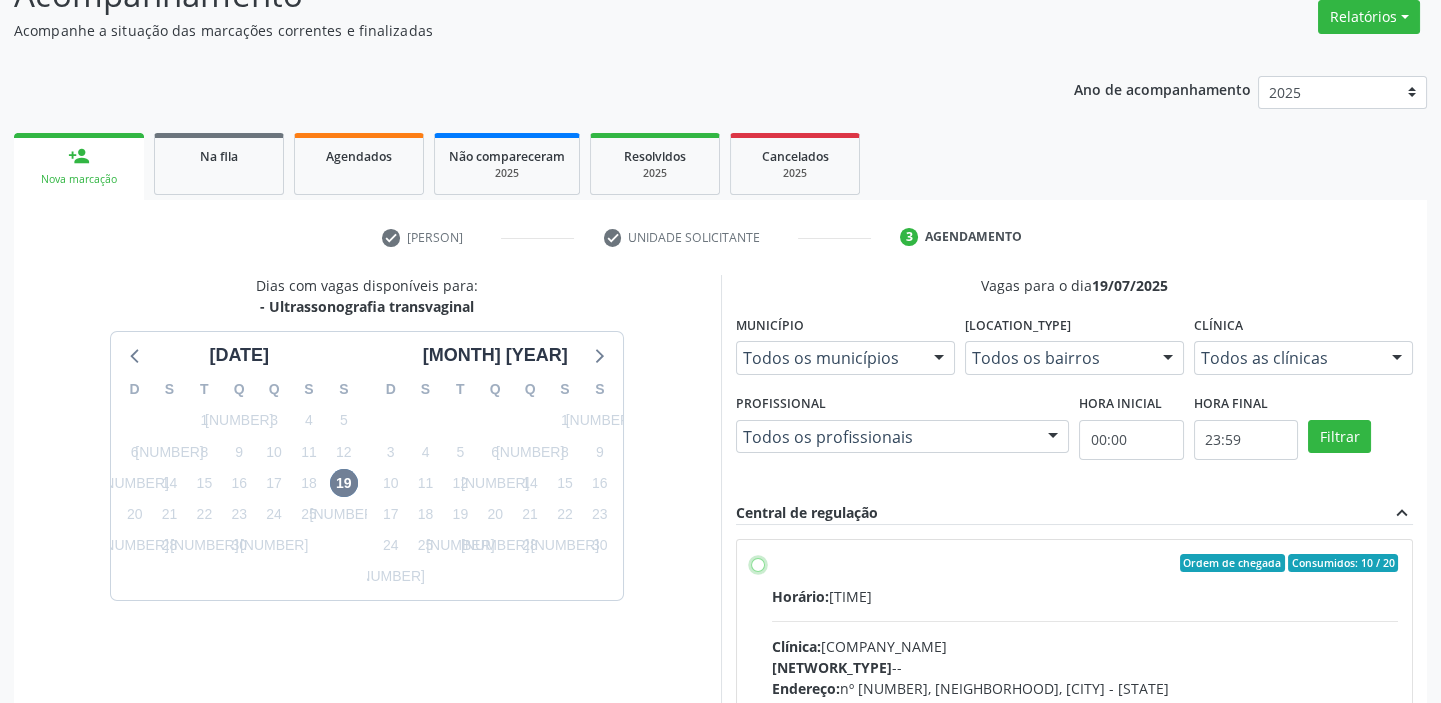 click on "Ordem de chegada
Consumidos: 10 / 20
Horário:   14:00
Clínica:  Renove Afranio
Rede:
--
Endereço:   nº 70, Centro, Afrânio - PE
Telefone:   (87) 981458040
Profissional:
--
Informações adicionais sobre o atendimento
Idade de atendimento:
Sem restrição
Gênero(s) atendido(s):
Sem restrição
Informações adicionais:
--" at bounding box center [758, 563] 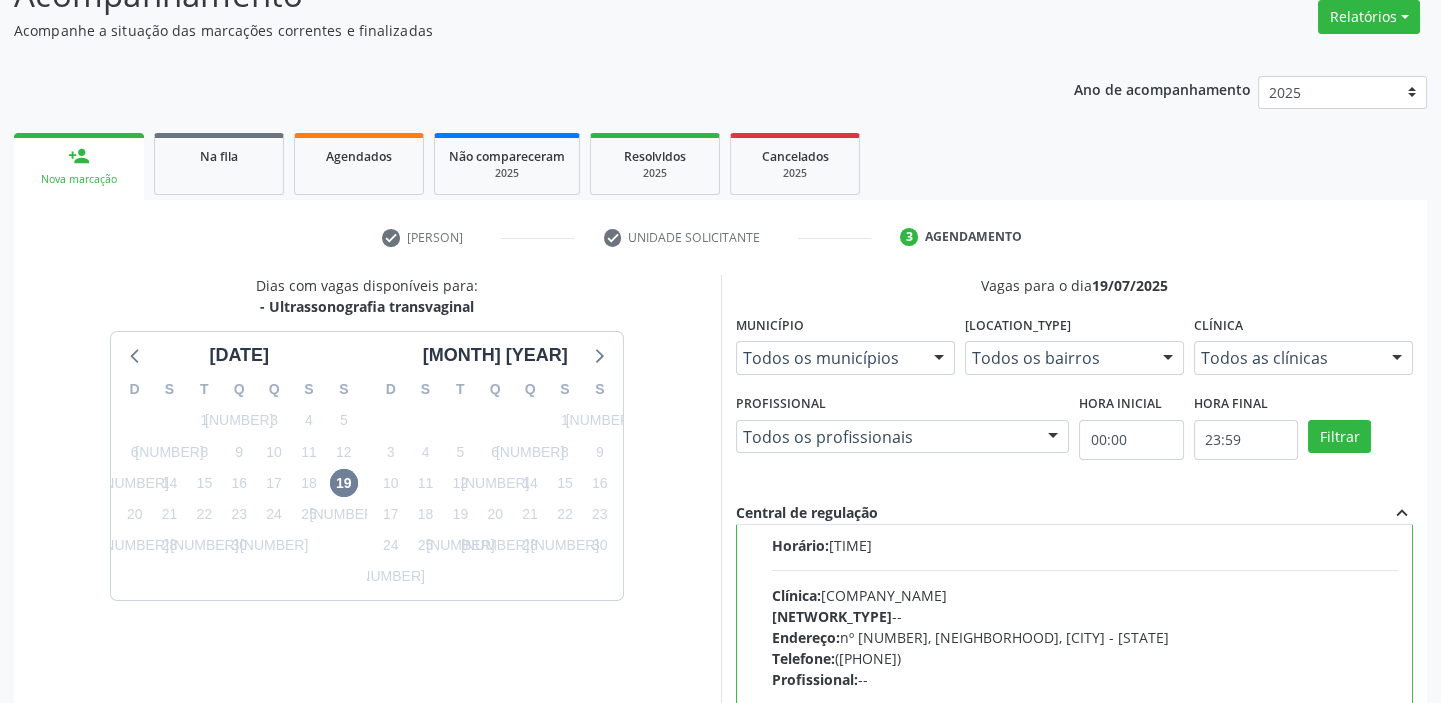 scroll, scrollTop: 99, scrollLeft: 0, axis: vertical 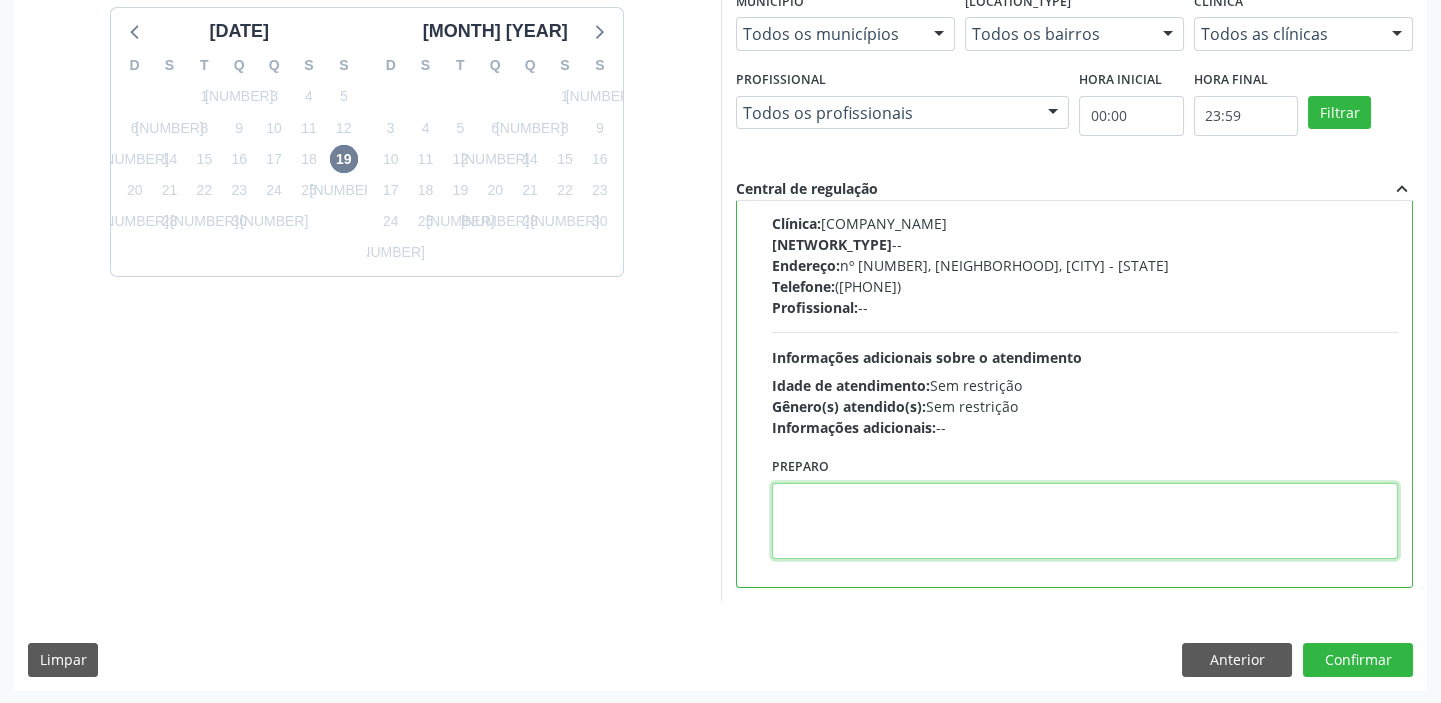 click at bounding box center (1085, 521) 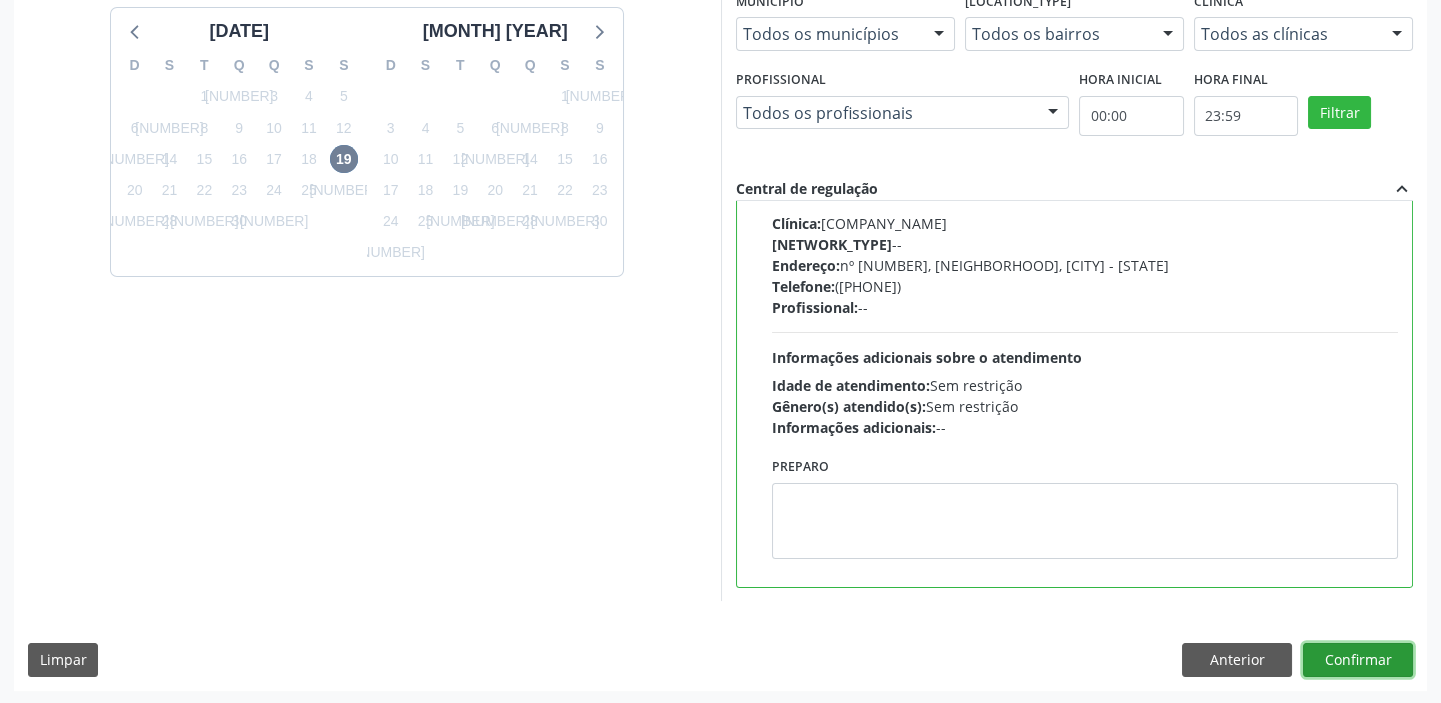 click on "Confirmar" at bounding box center (1358, 660) 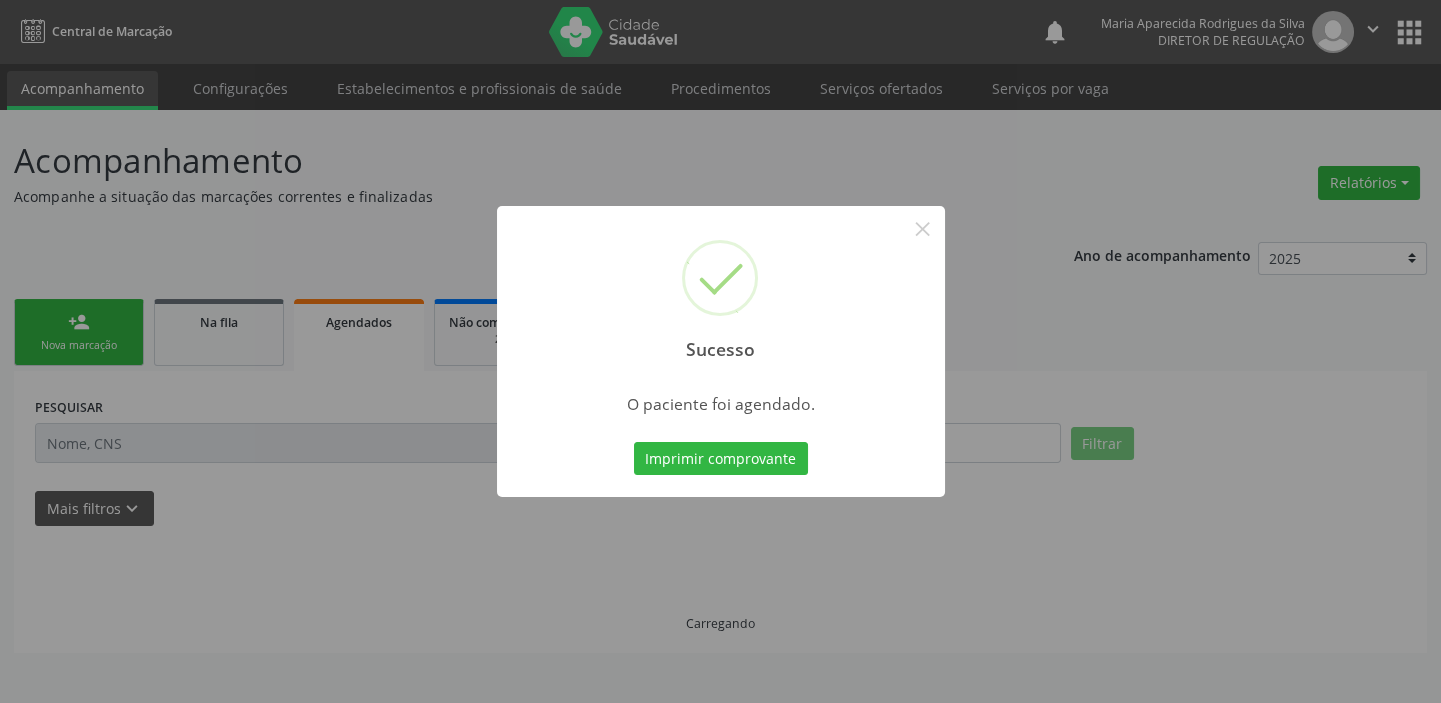 scroll, scrollTop: 0, scrollLeft: 0, axis: both 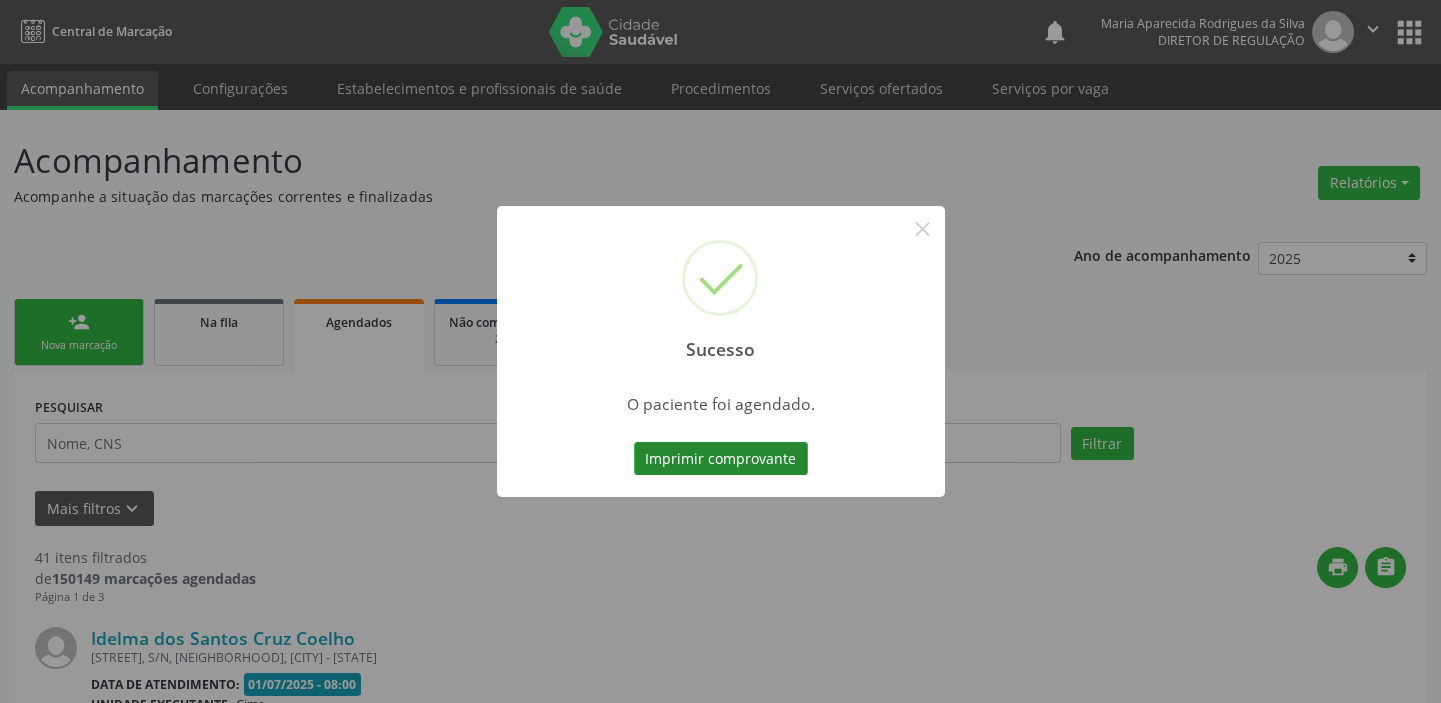 click on "Imprimir comprovante" at bounding box center [721, 459] 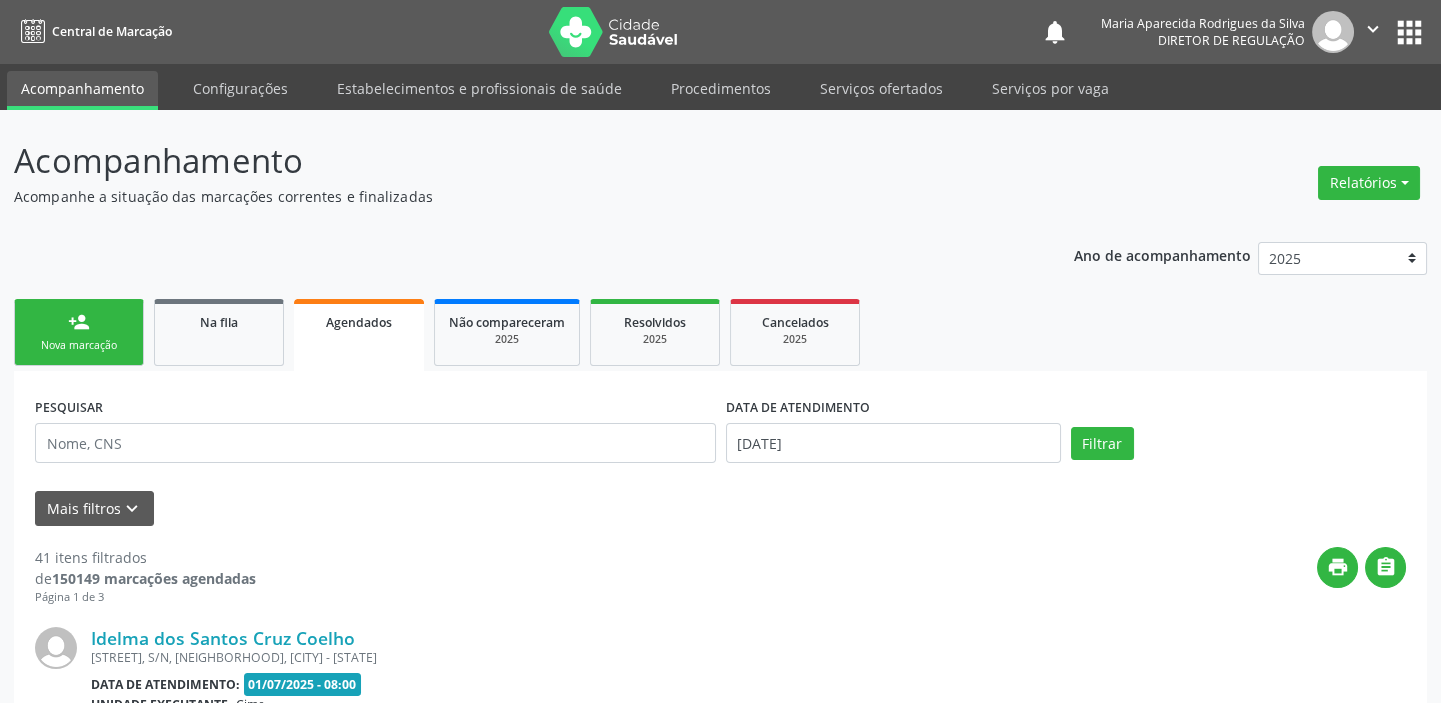 click on "Nova marcação" at bounding box center (79, 345) 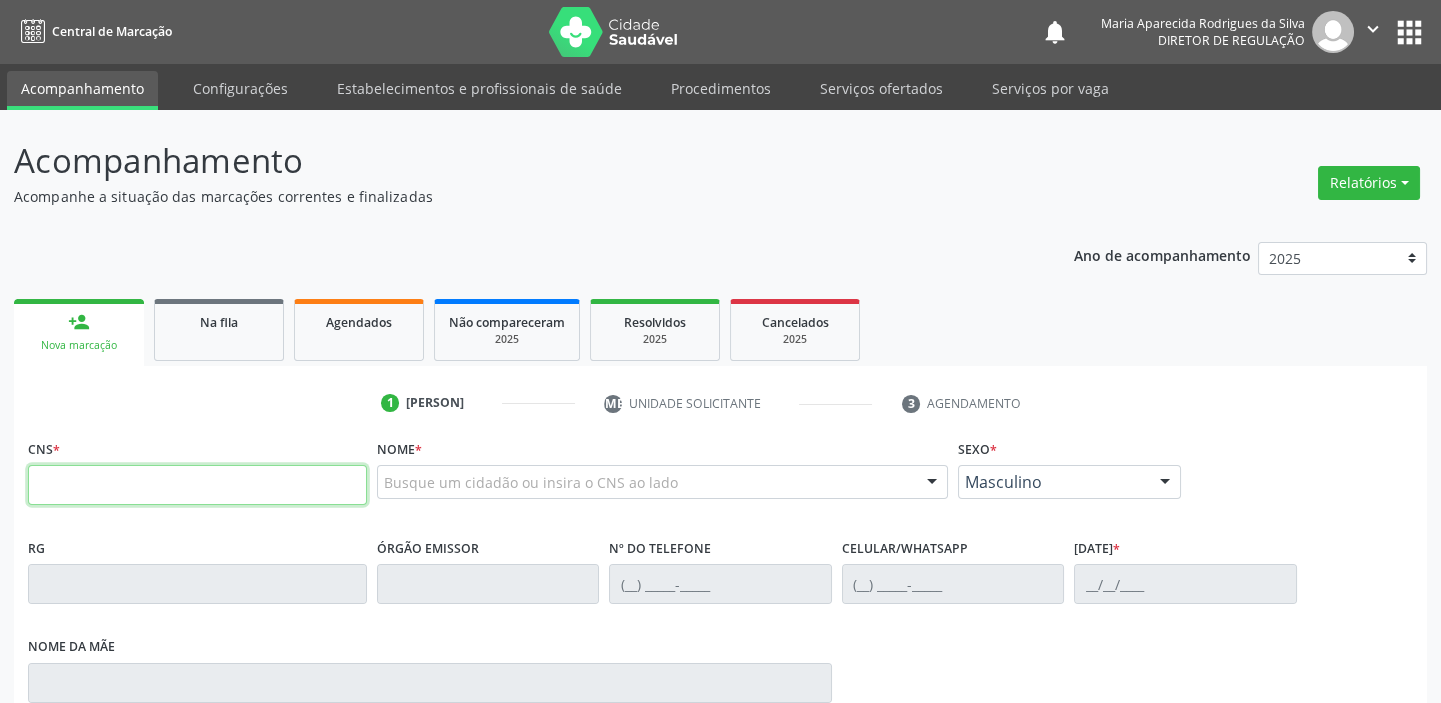 click at bounding box center (197, 485) 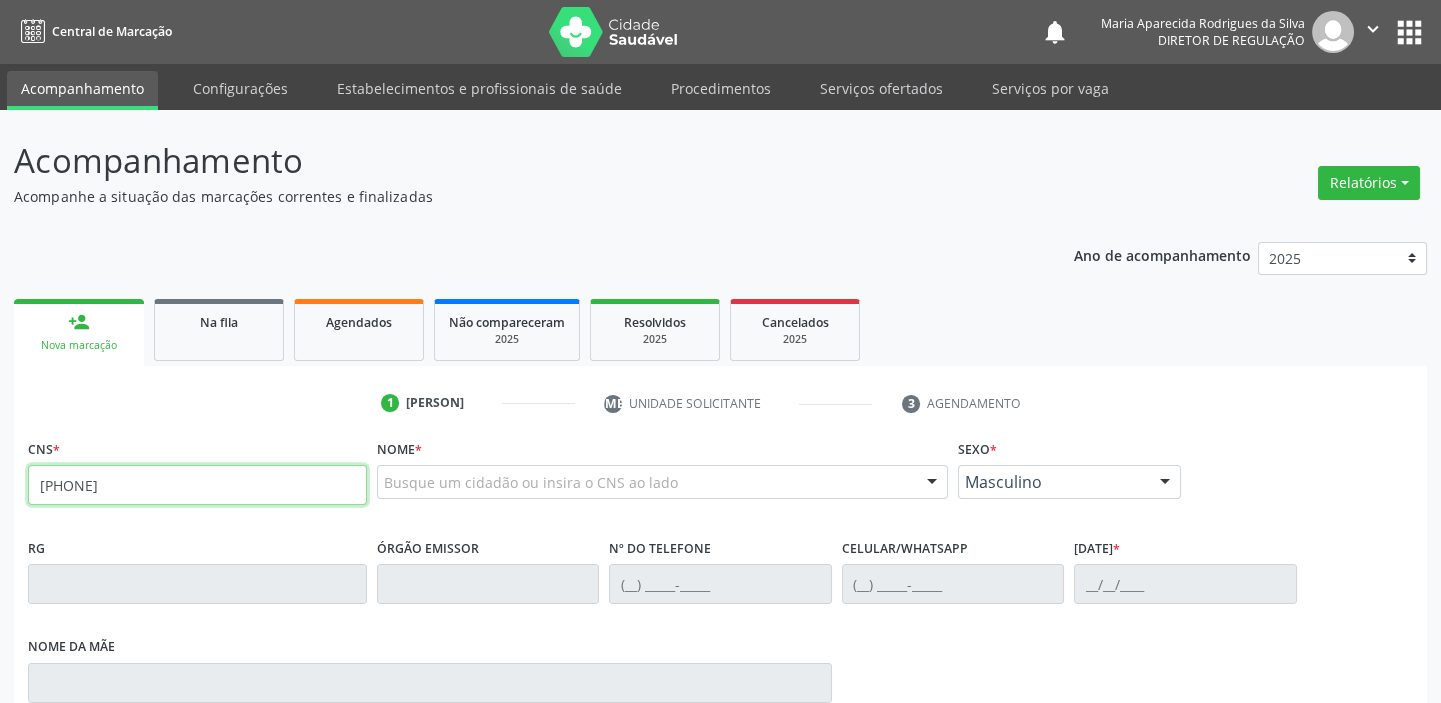 type on "705 8044 8505 2433" 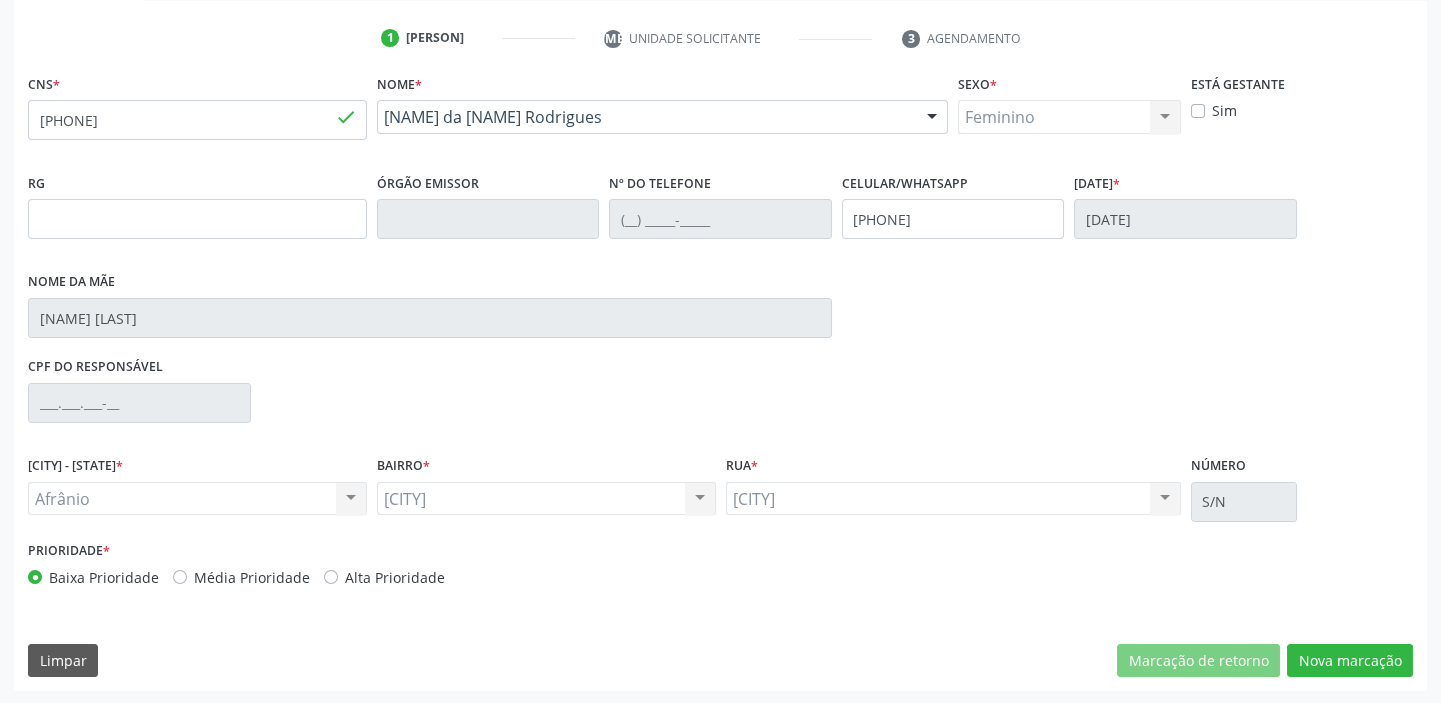 scroll, scrollTop: 366, scrollLeft: 0, axis: vertical 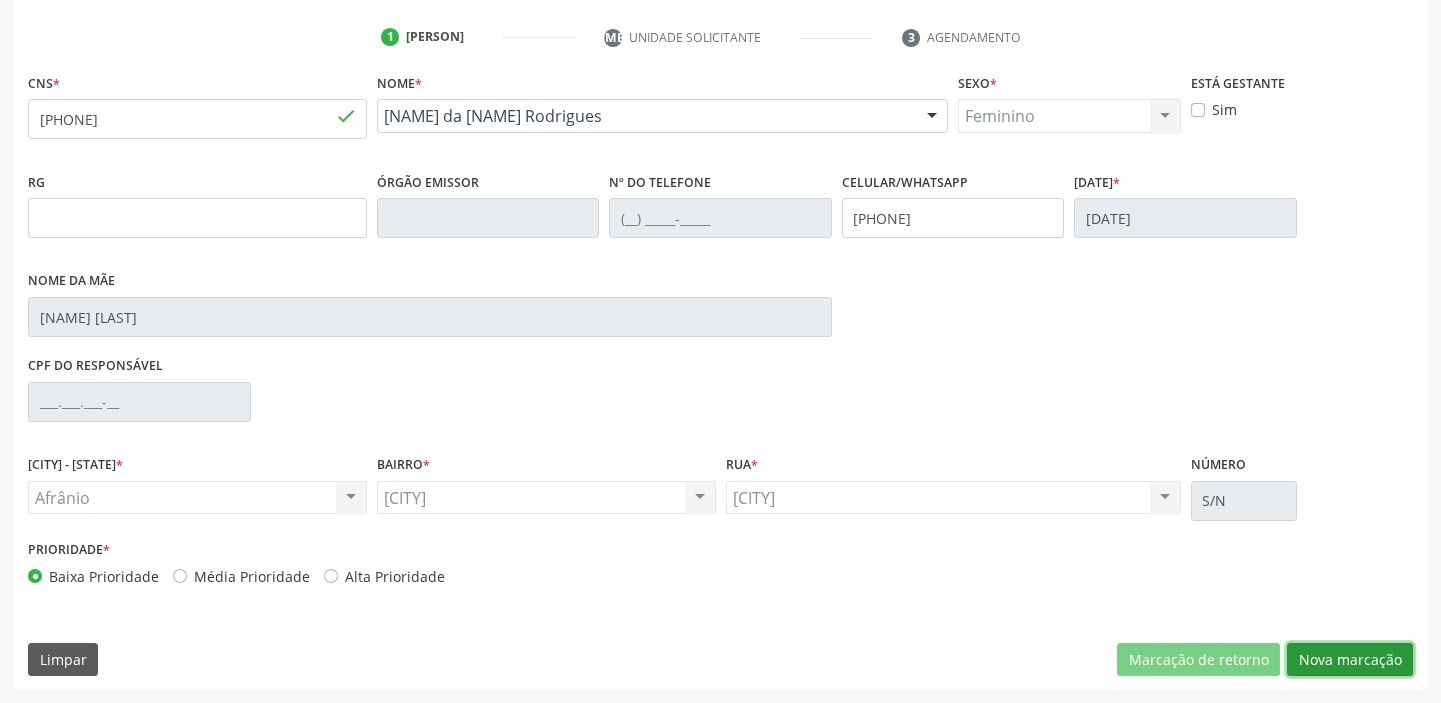 click on "Nova marcação" at bounding box center [1198, 660] 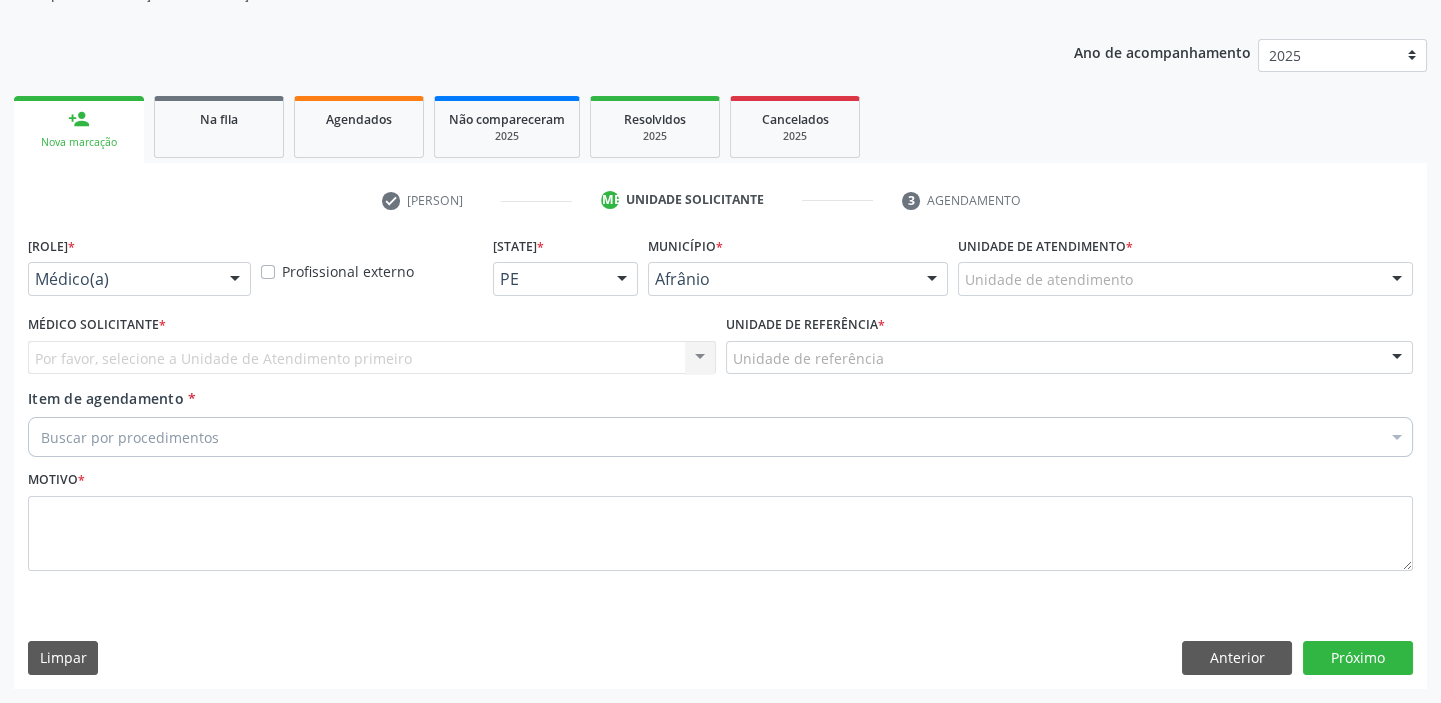 scroll, scrollTop: 201, scrollLeft: 0, axis: vertical 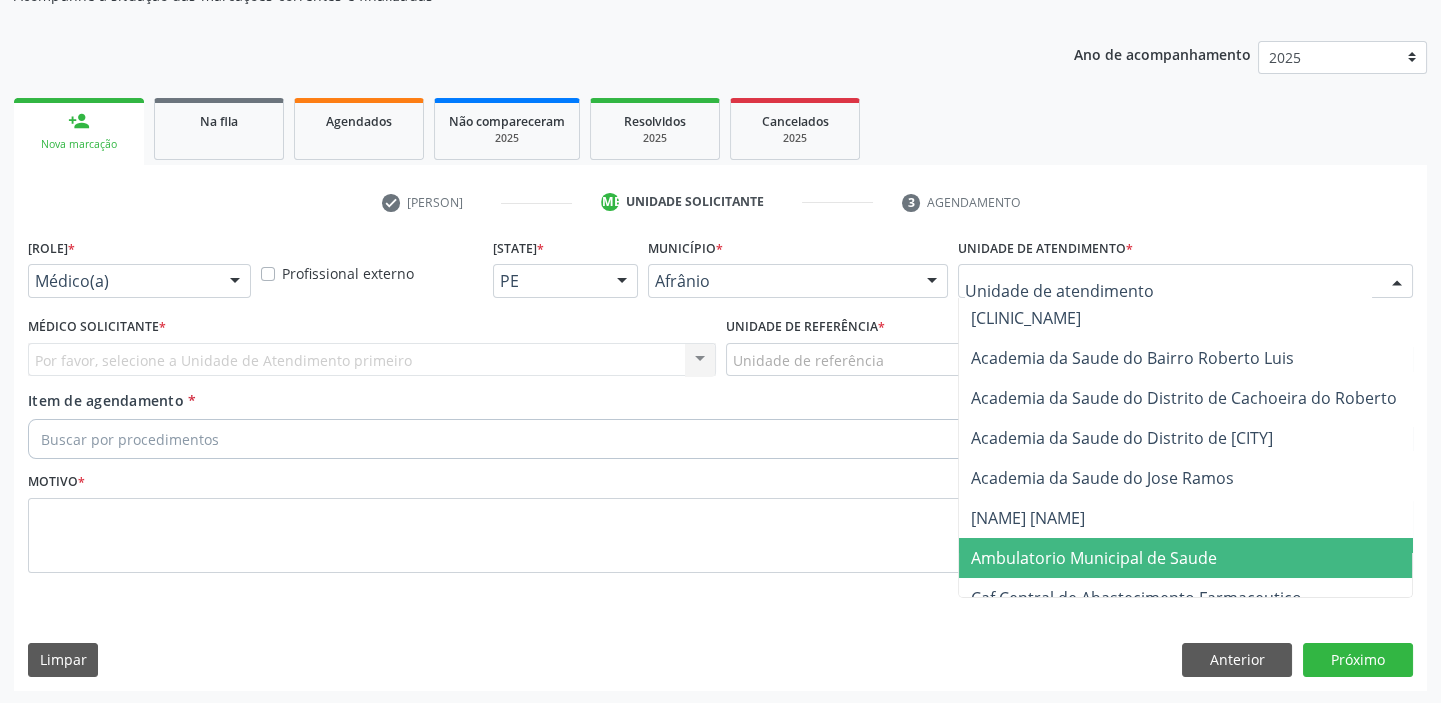 drag, startPoint x: 1056, startPoint y: 550, endPoint x: 1009, endPoint y: 525, distance: 53.235325 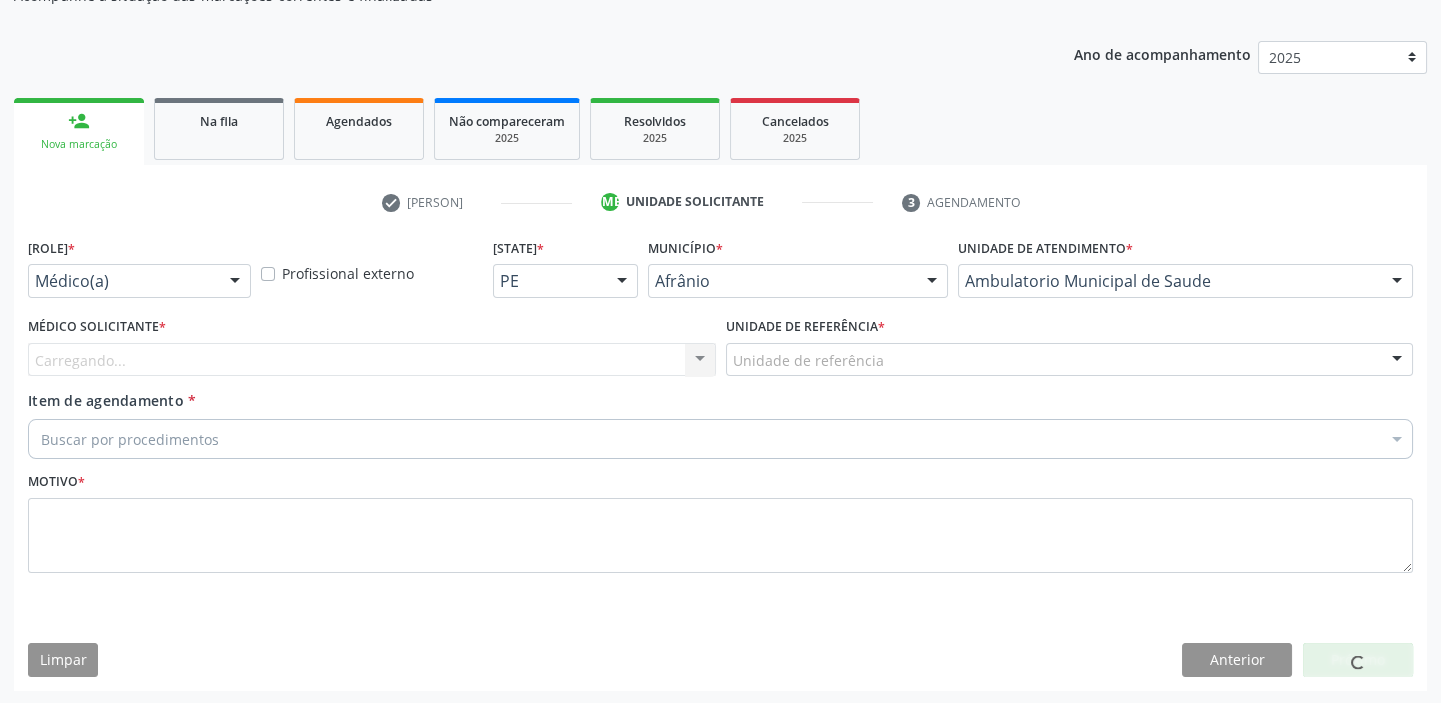 drag, startPoint x: 791, startPoint y: 369, endPoint x: 787, endPoint y: 438, distance: 69.115845 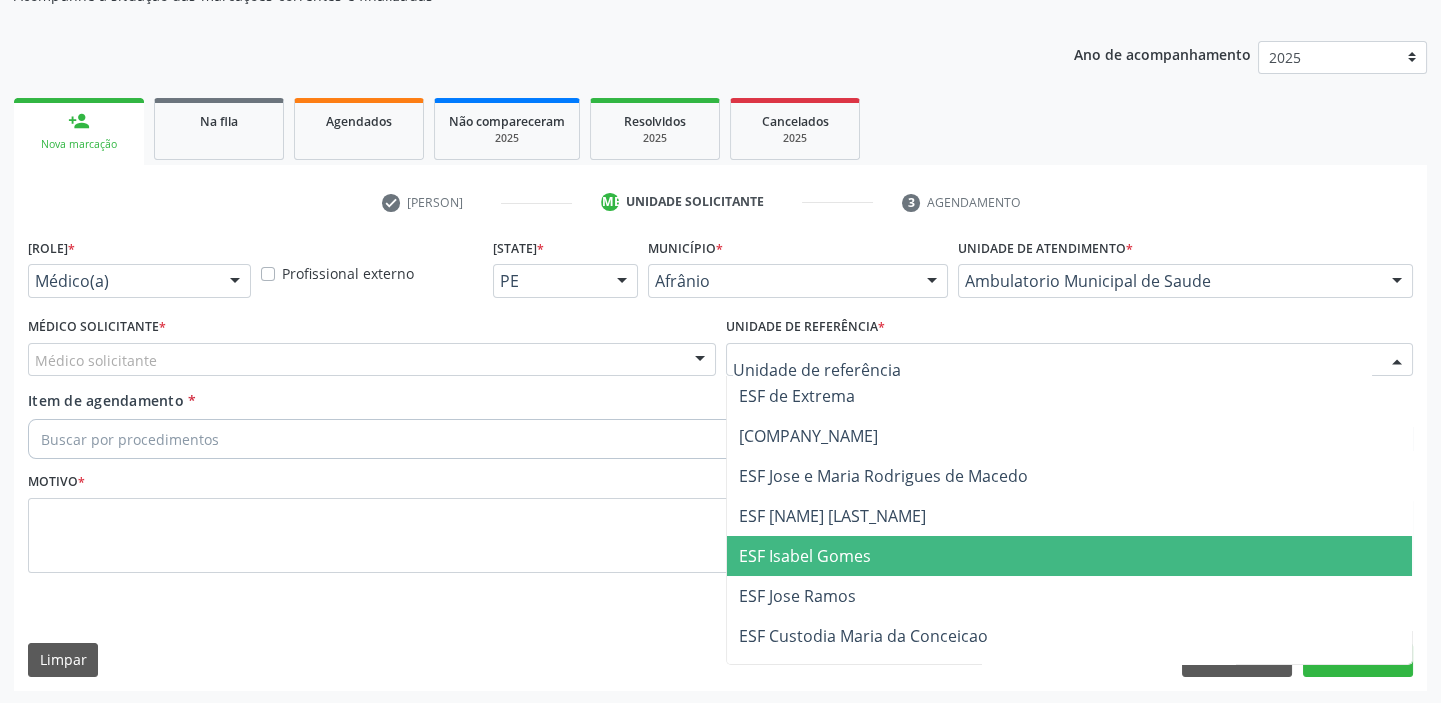 click on "[BRAND]" at bounding box center (805, 556) 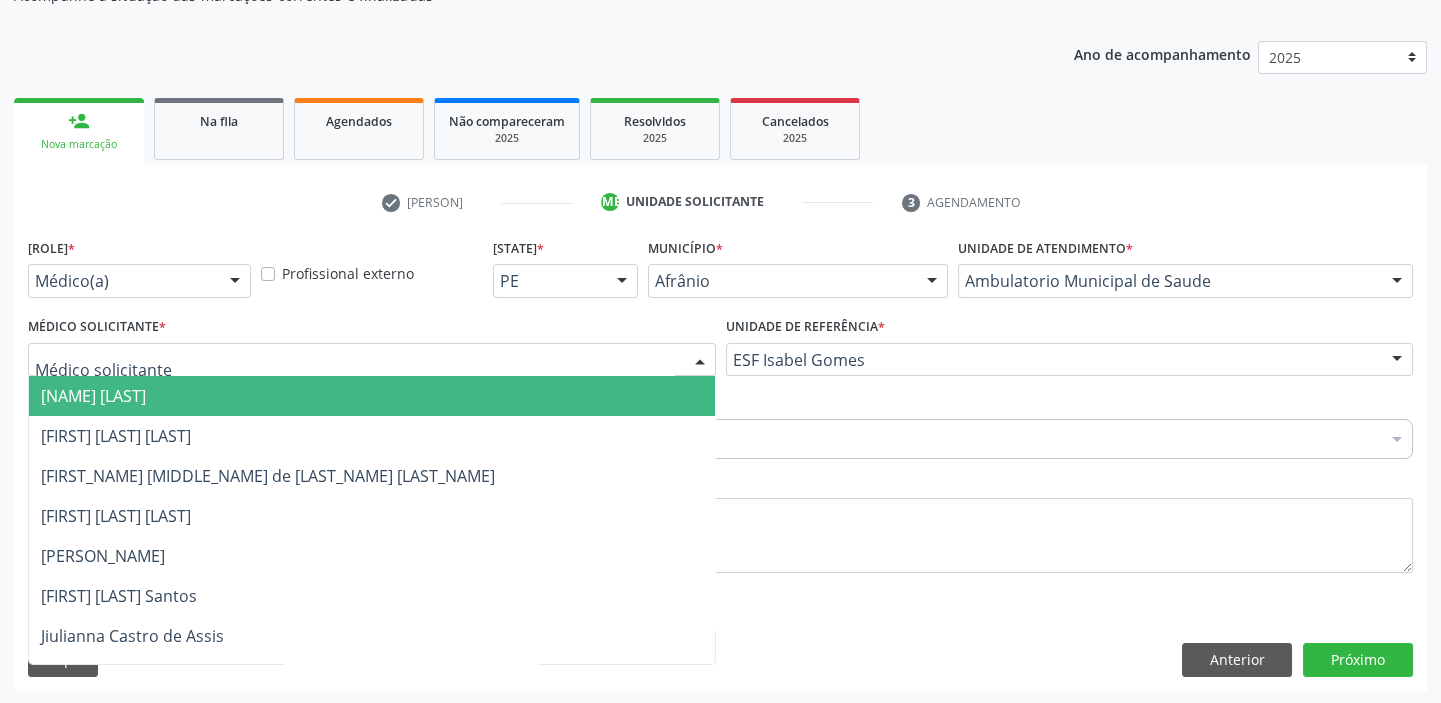 drag, startPoint x: 108, startPoint y: 351, endPoint x: 126, endPoint y: 400, distance: 52.201534 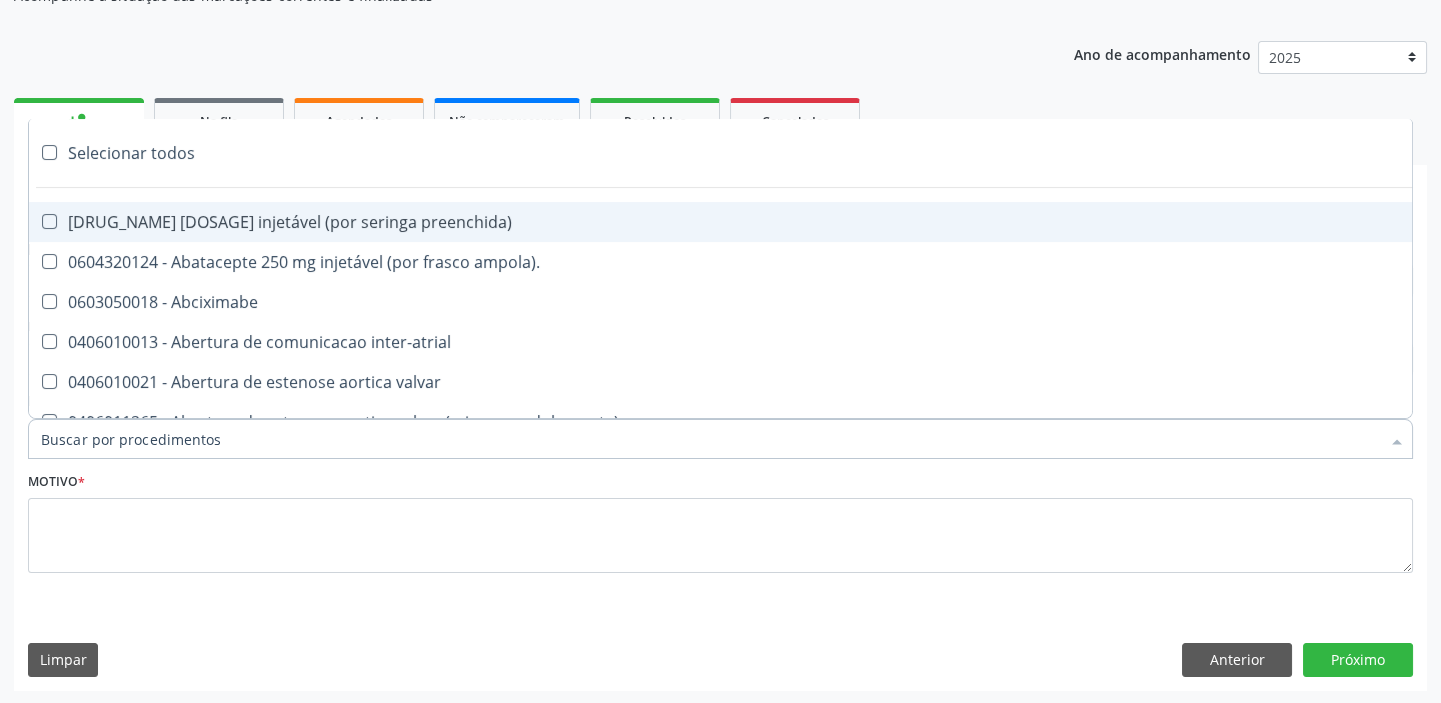 paste on "transvagi" 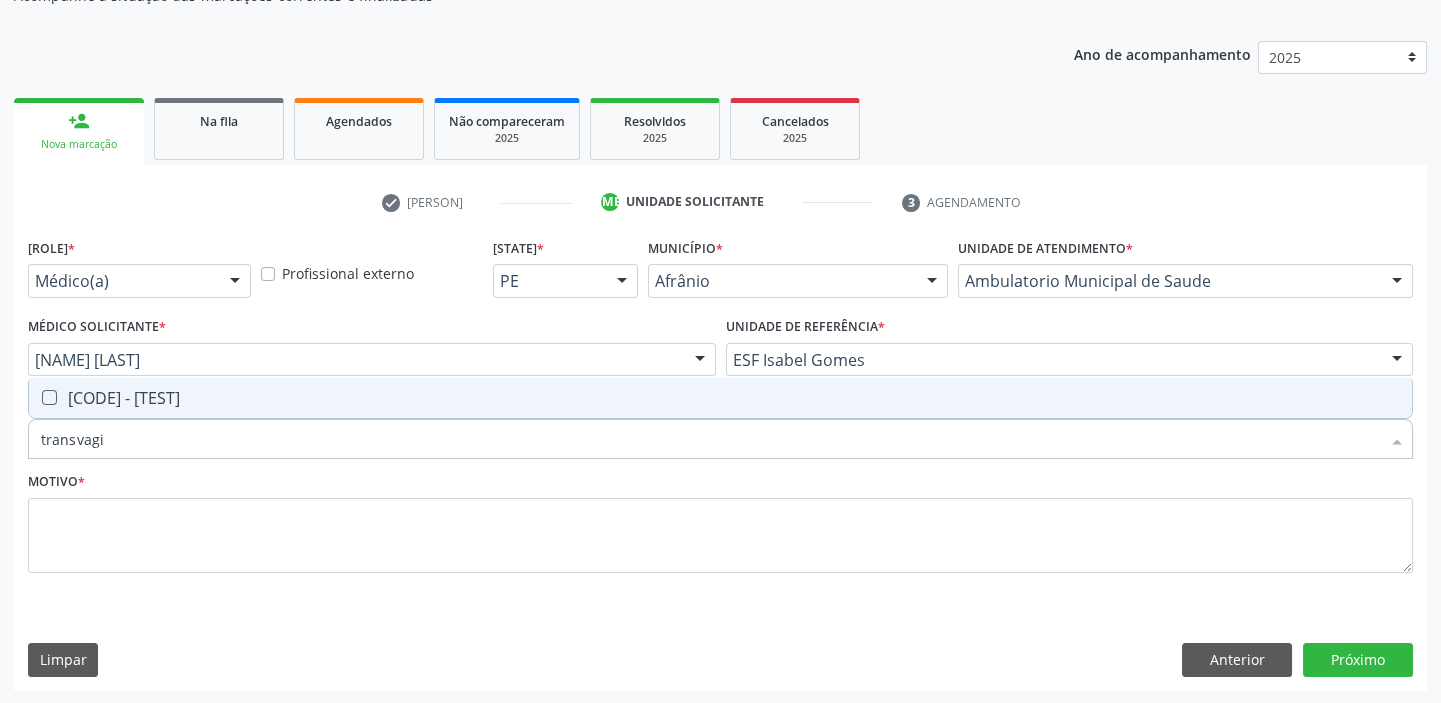 drag, startPoint x: 123, startPoint y: 401, endPoint x: 117, endPoint y: 474, distance: 73.24616 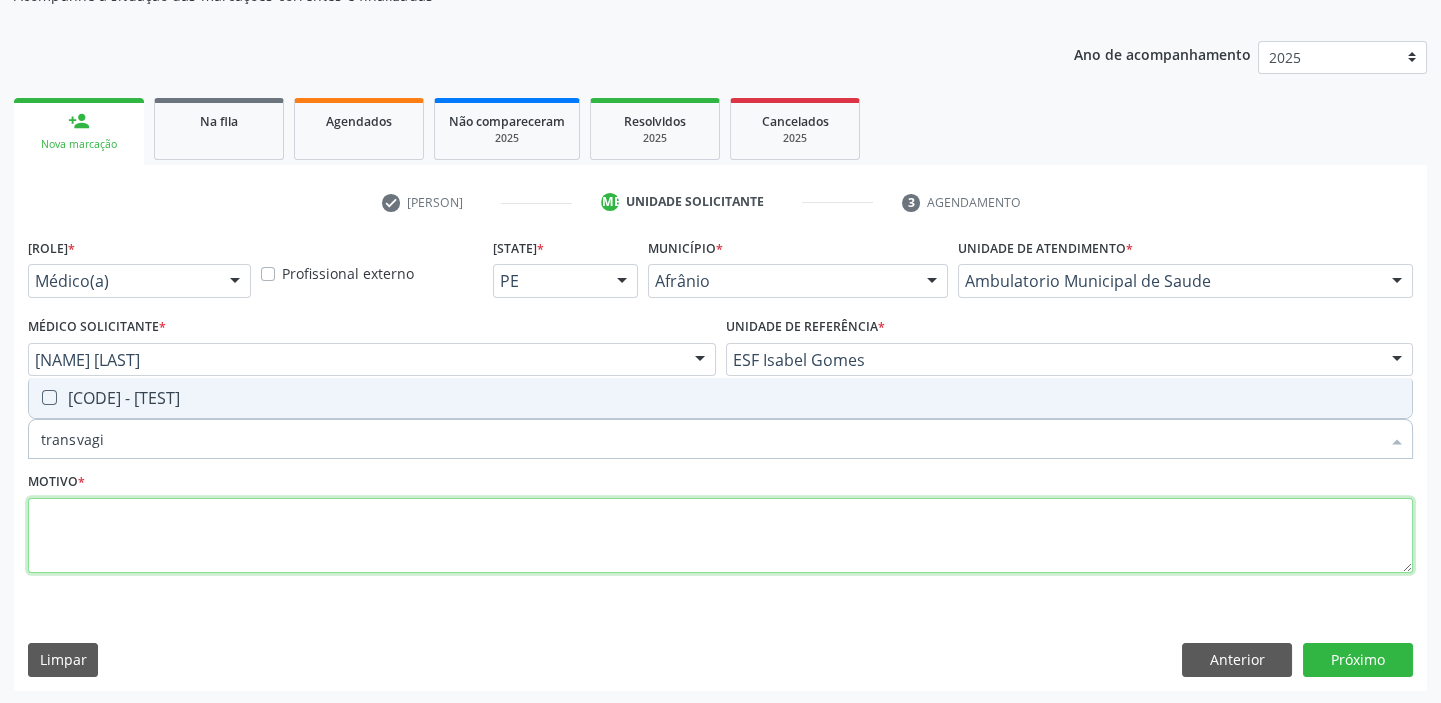 click at bounding box center (720, 536) 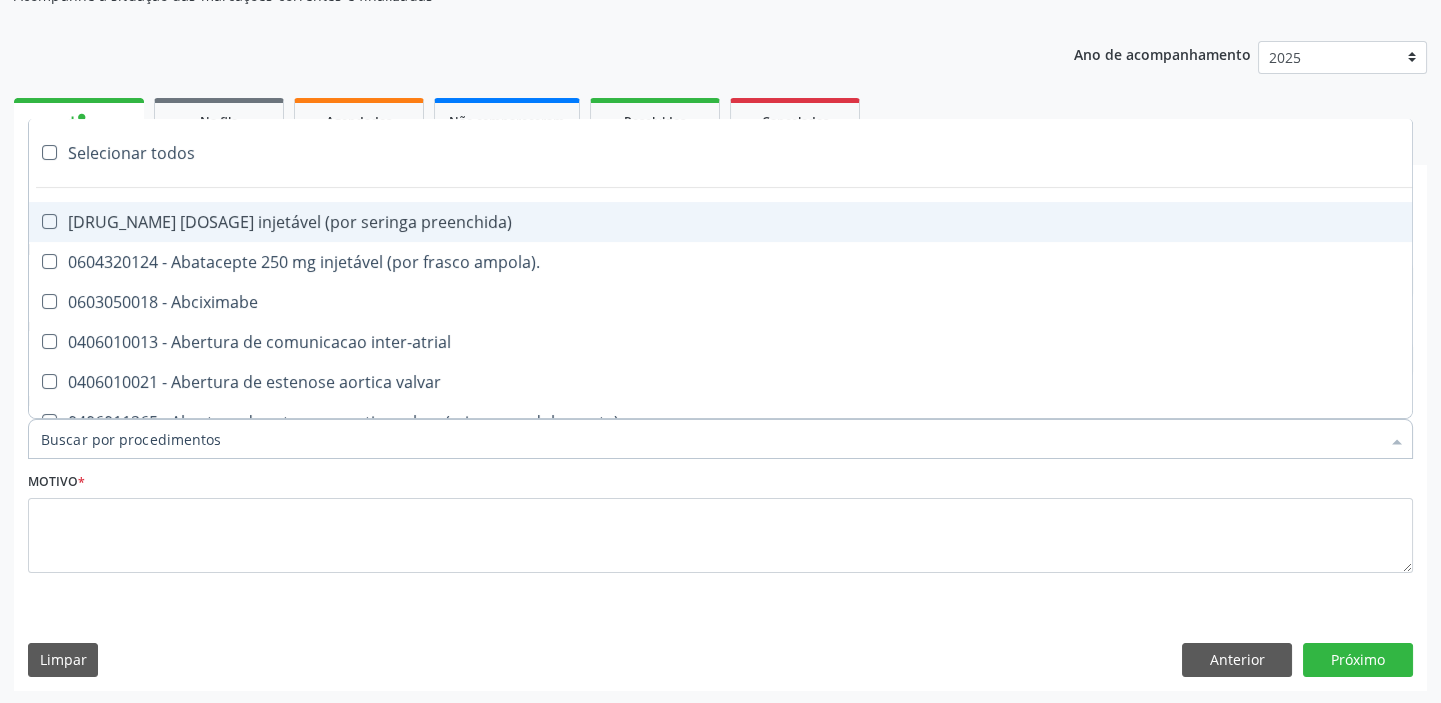 paste on "transvagi" 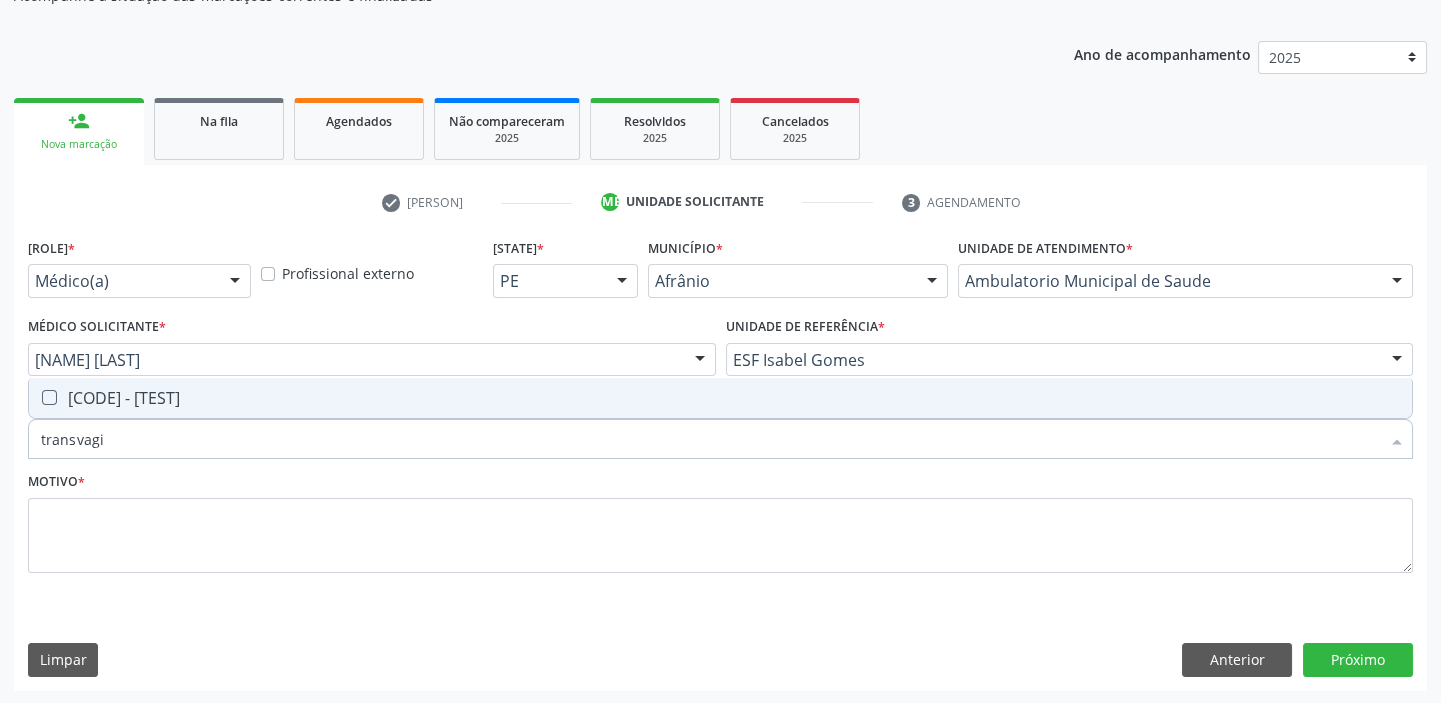 click on "0205020186 - Ultrassonografia transvaginal" at bounding box center [720, 398] 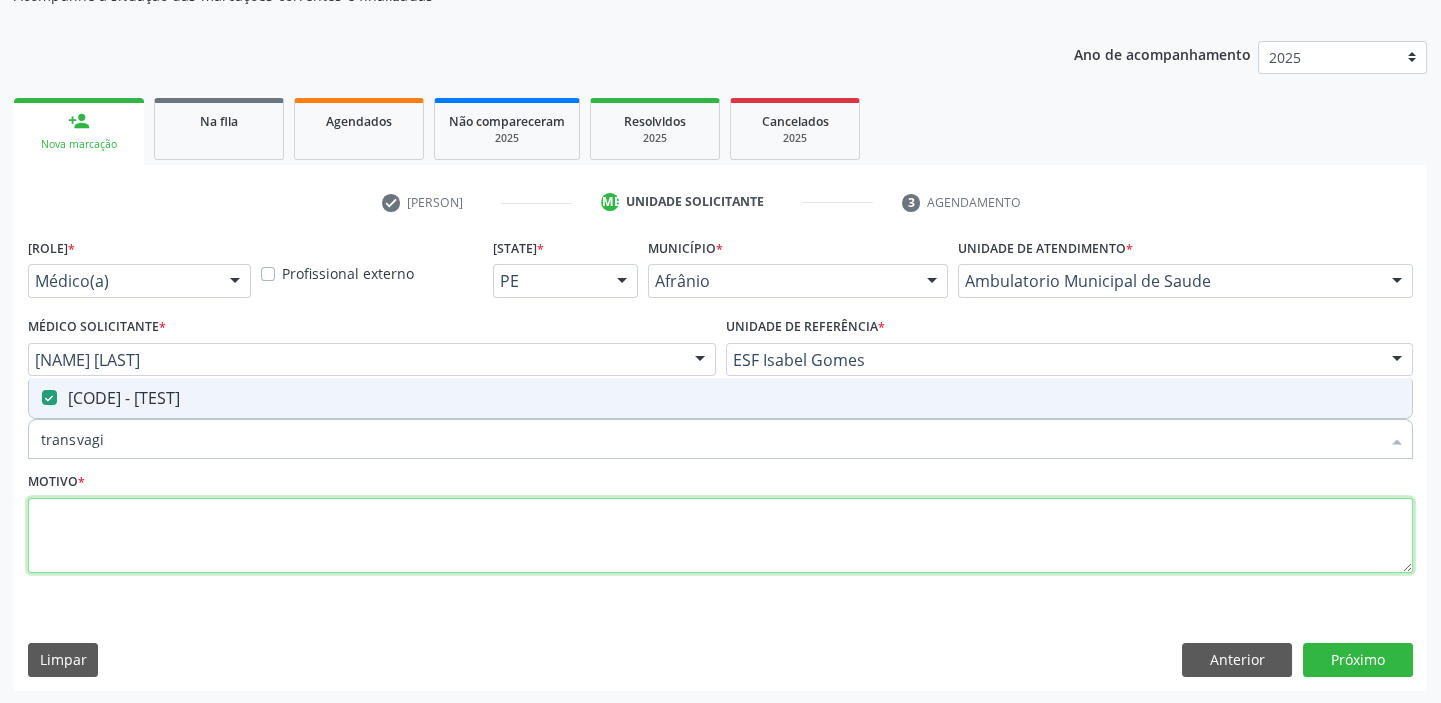 click at bounding box center (720, 536) 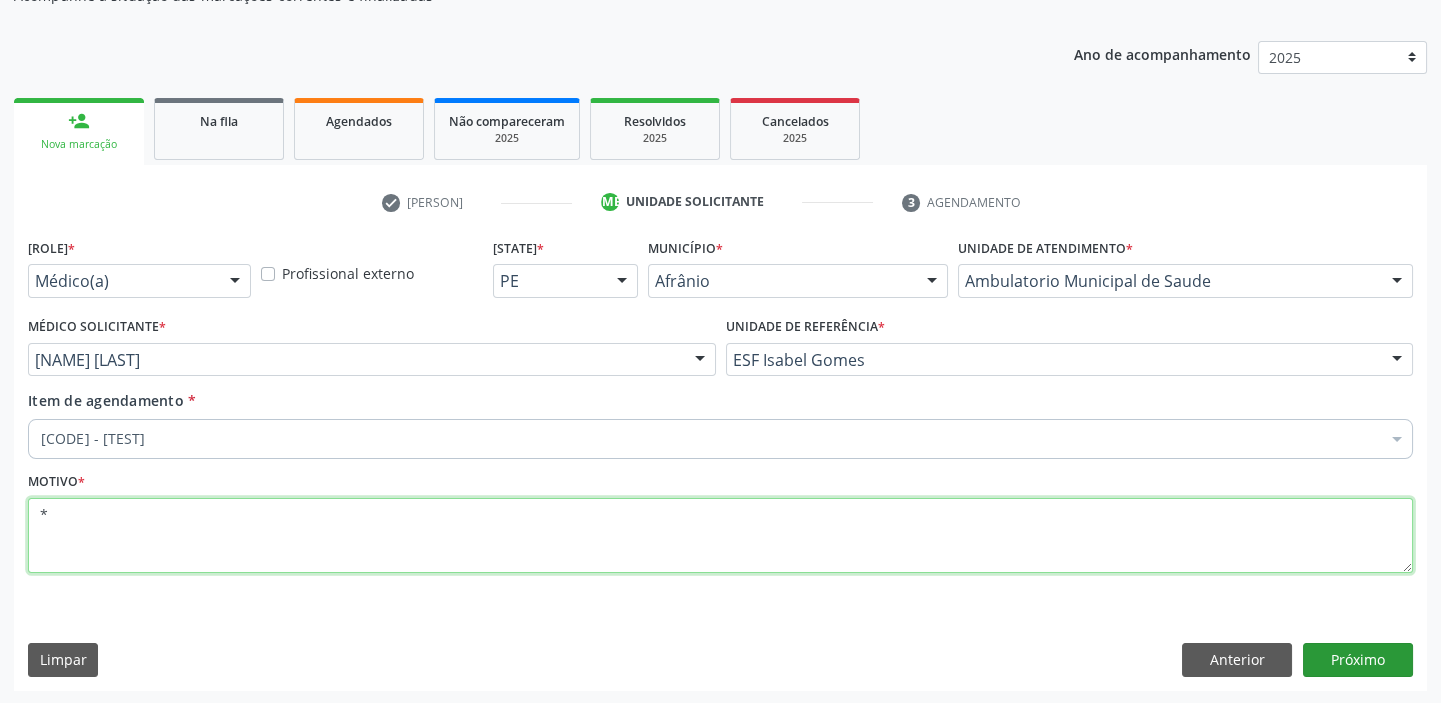 type on "[SYMBOL]" 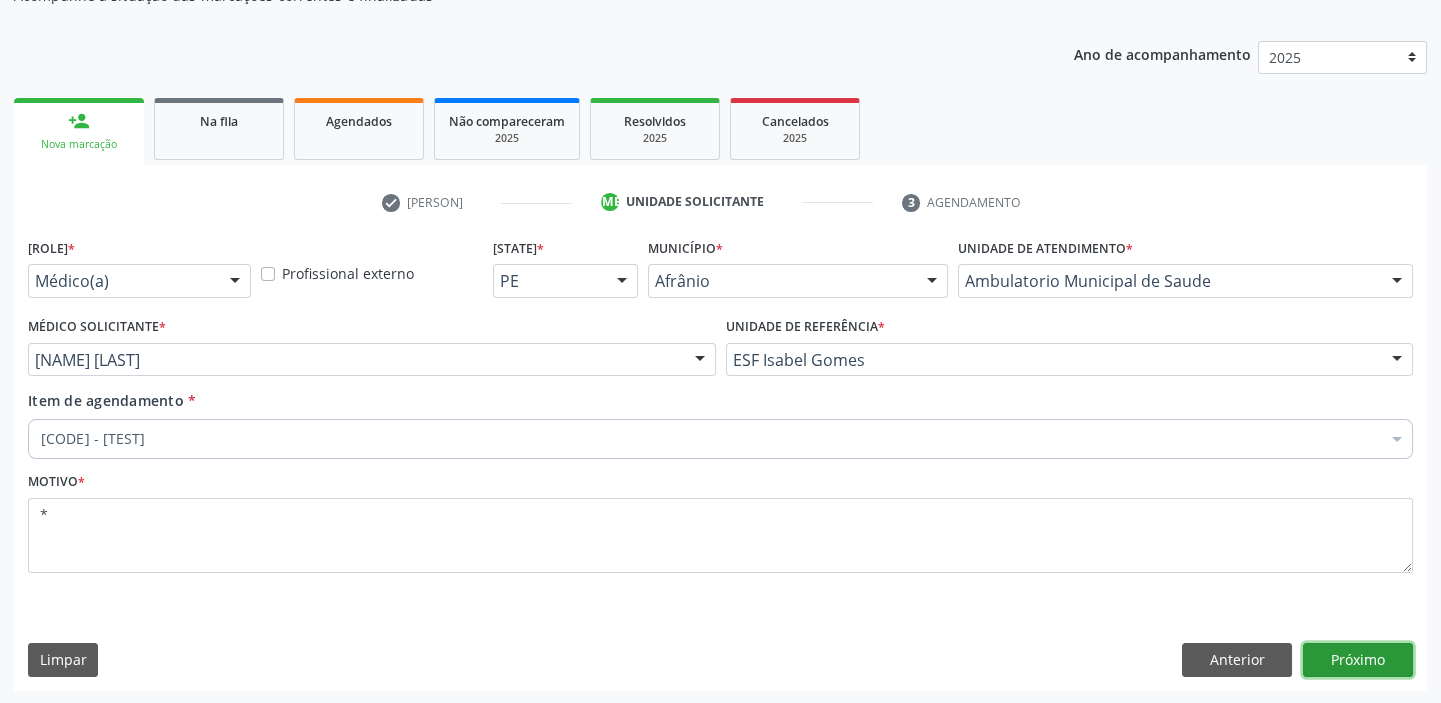 click on "Próximo" at bounding box center [1358, 660] 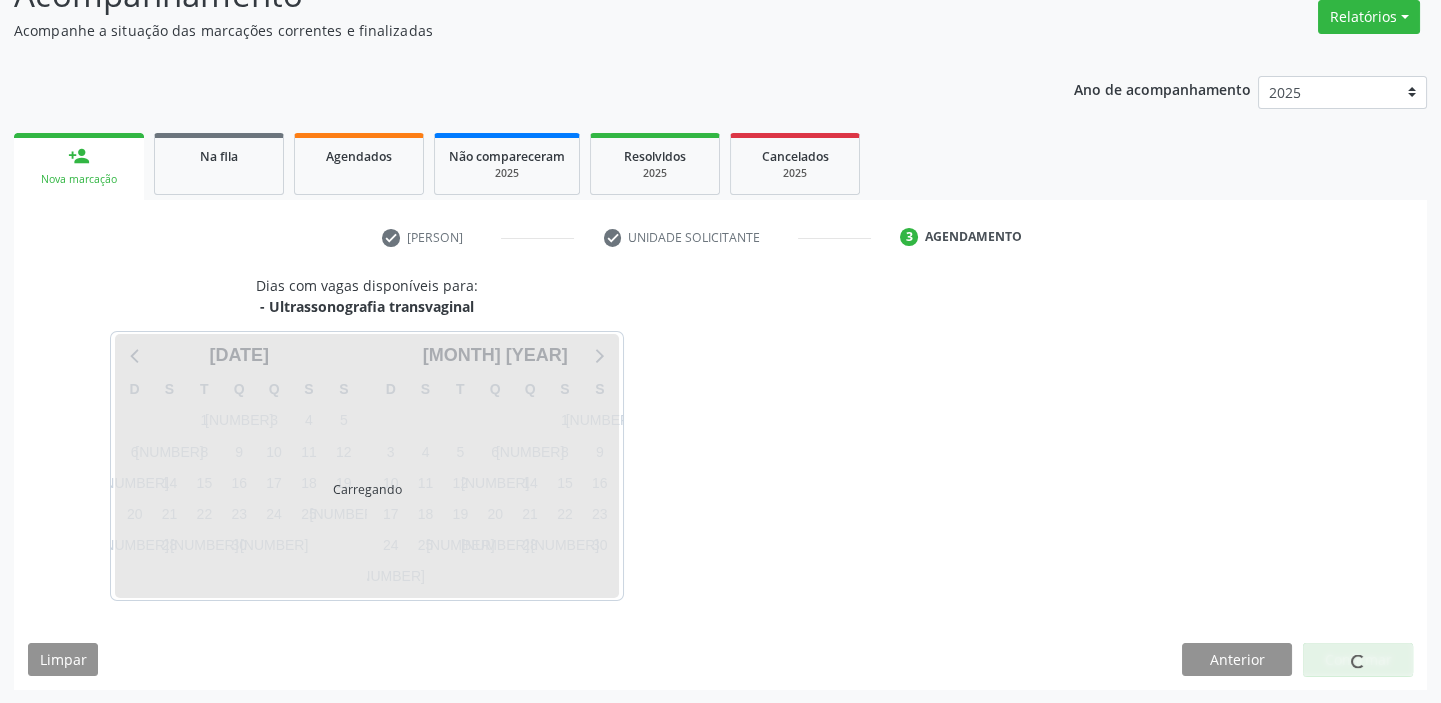 scroll, scrollTop: 166, scrollLeft: 0, axis: vertical 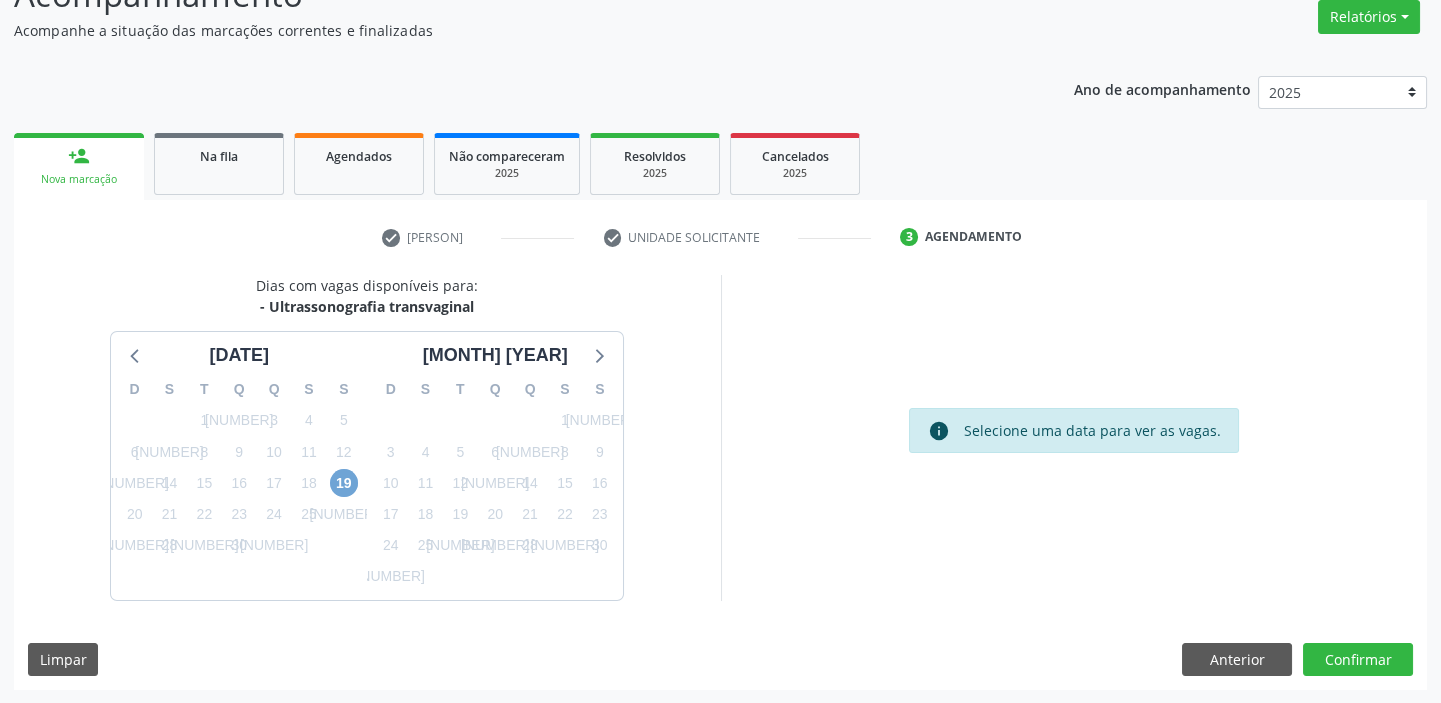 click on "[NUMBER]" at bounding box center (344, 483) 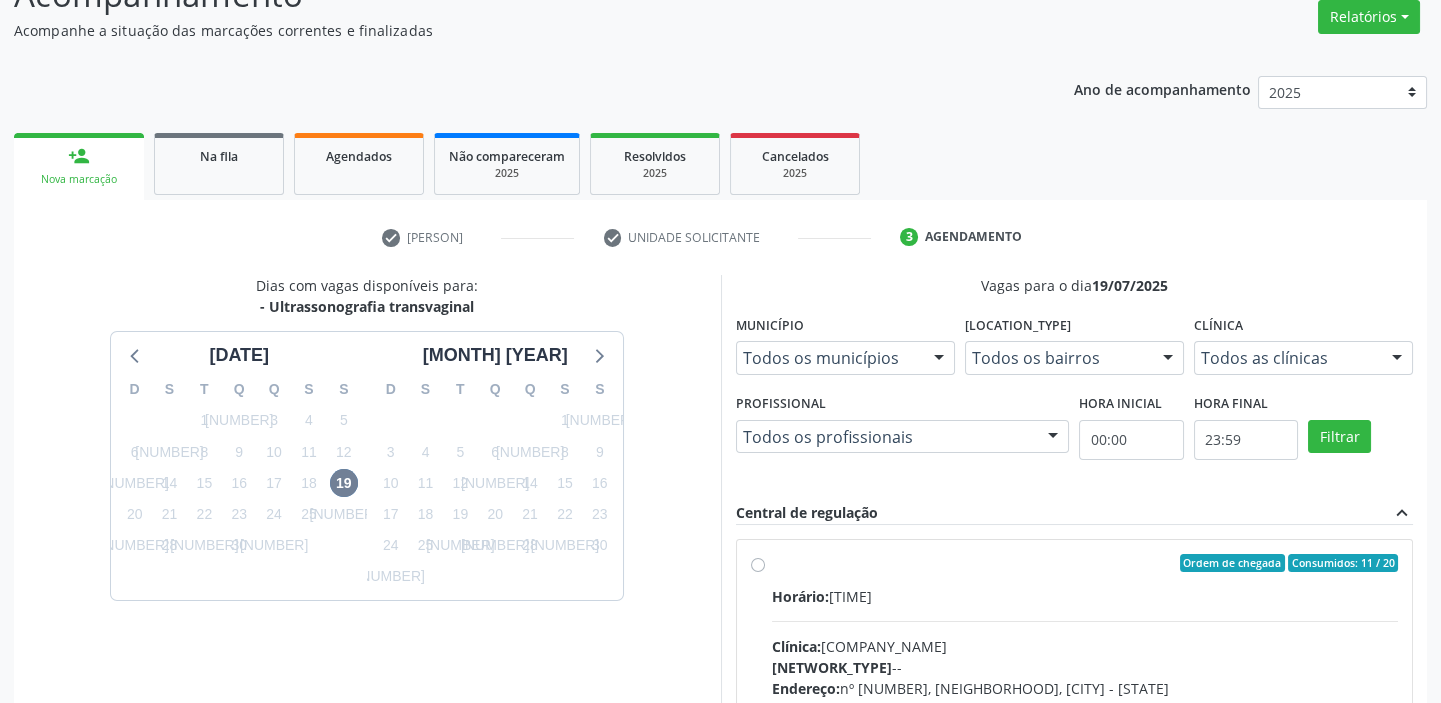 click on "Horário:   [TIME]
Clínica:  [BRAND]
Rede:
--
Endereço:   nº 70, Centro, [CITY] - [STATE]
Telefone:   [PHONE]
Profissional:
--
Informações adicionais sobre o atendimento
Idade de atendimento:
Sem restrição
Gênero(s) atendido(s):
Sem restrição
Informações adicionais:
--" at bounding box center (1085, 723) 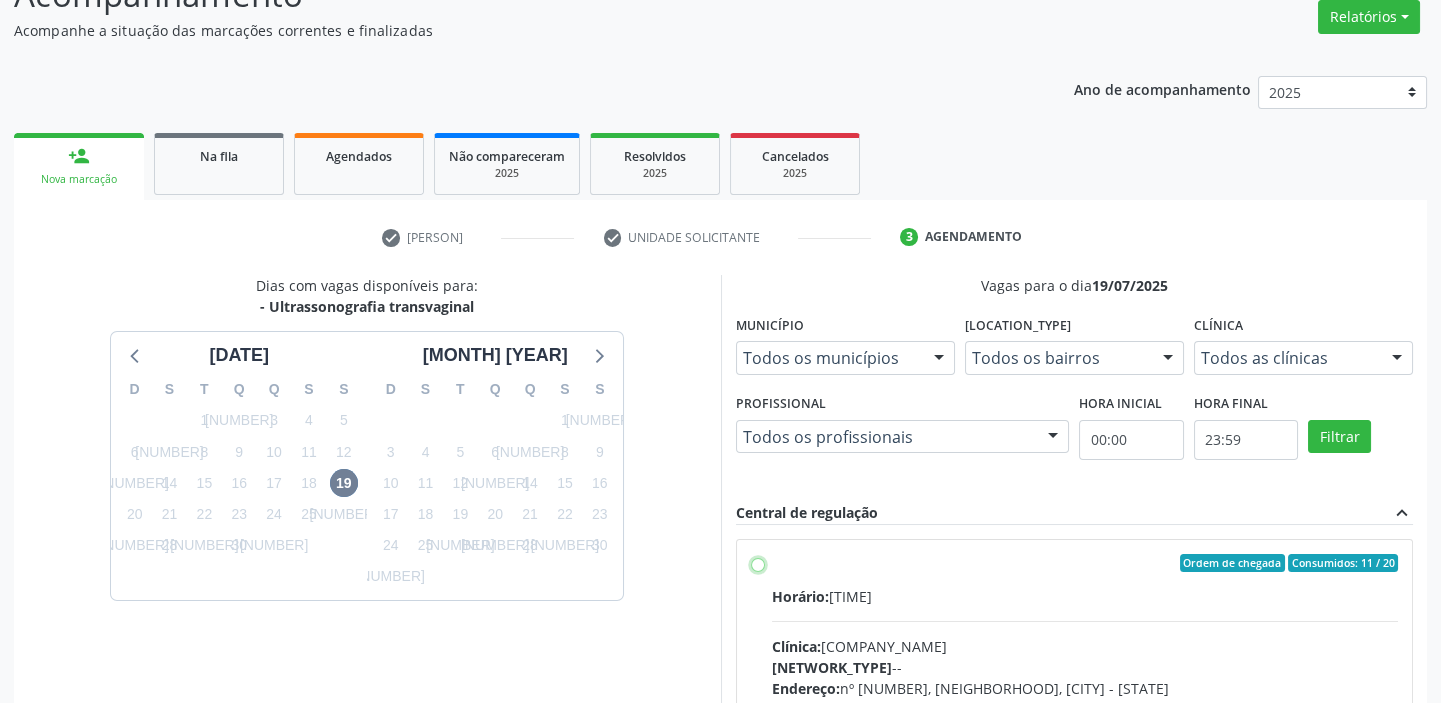 click on "Ordem de chegada
Consumidos: 11 / 20
Horário:   14:00
Clínica:  Renove Afranio
Rede:
--
Endereço:   nº 70, Centro, Afrânio - PE
Telefone:   (87) 981458040
Profissional:
--
Informações adicionais sobre o atendimento
Idade de atendimento:
Sem restrição
Gênero(s) atendido(s):
Sem restrição
Informações adicionais:
--" at bounding box center [758, 563] 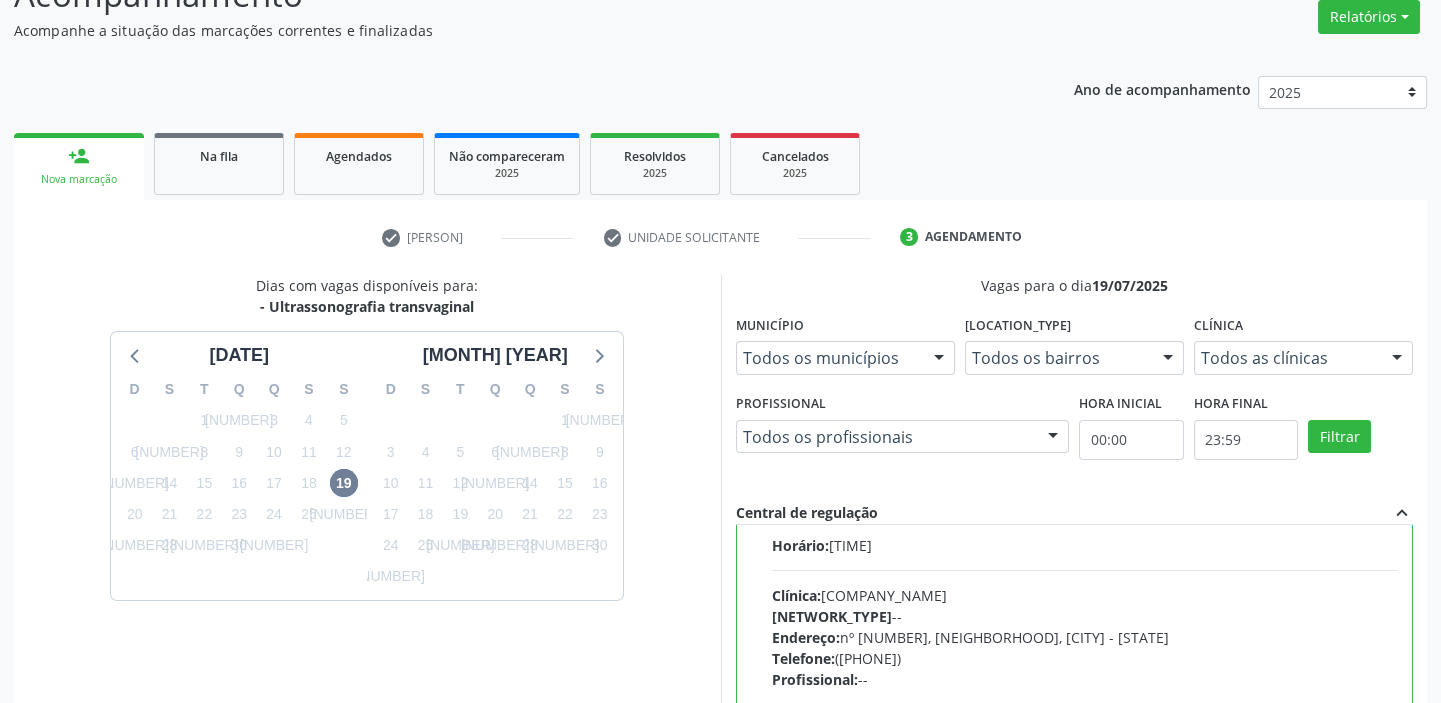 scroll, scrollTop: 99, scrollLeft: 0, axis: vertical 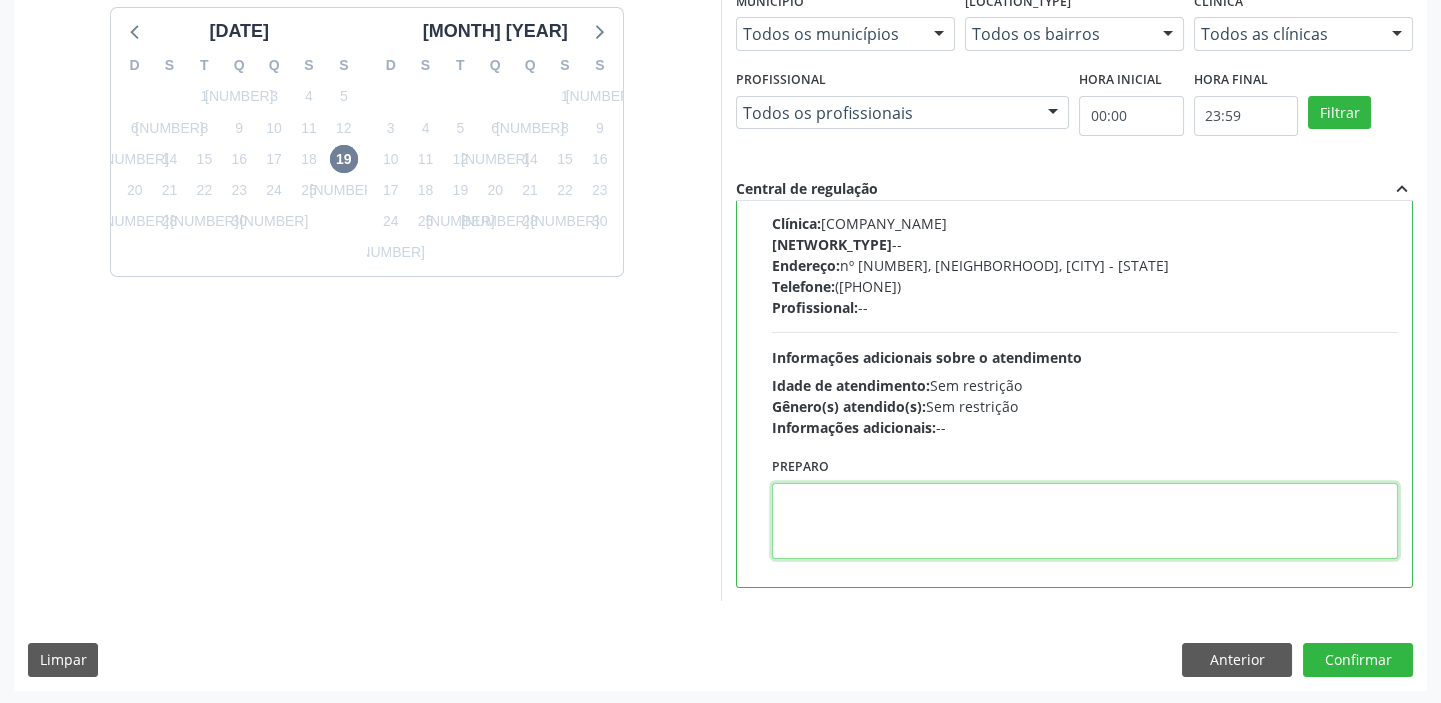 drag, startPoint x: 865, startPoint y: 520, endPoint x: 1040, endPoint y: 537, distance: 175.82378 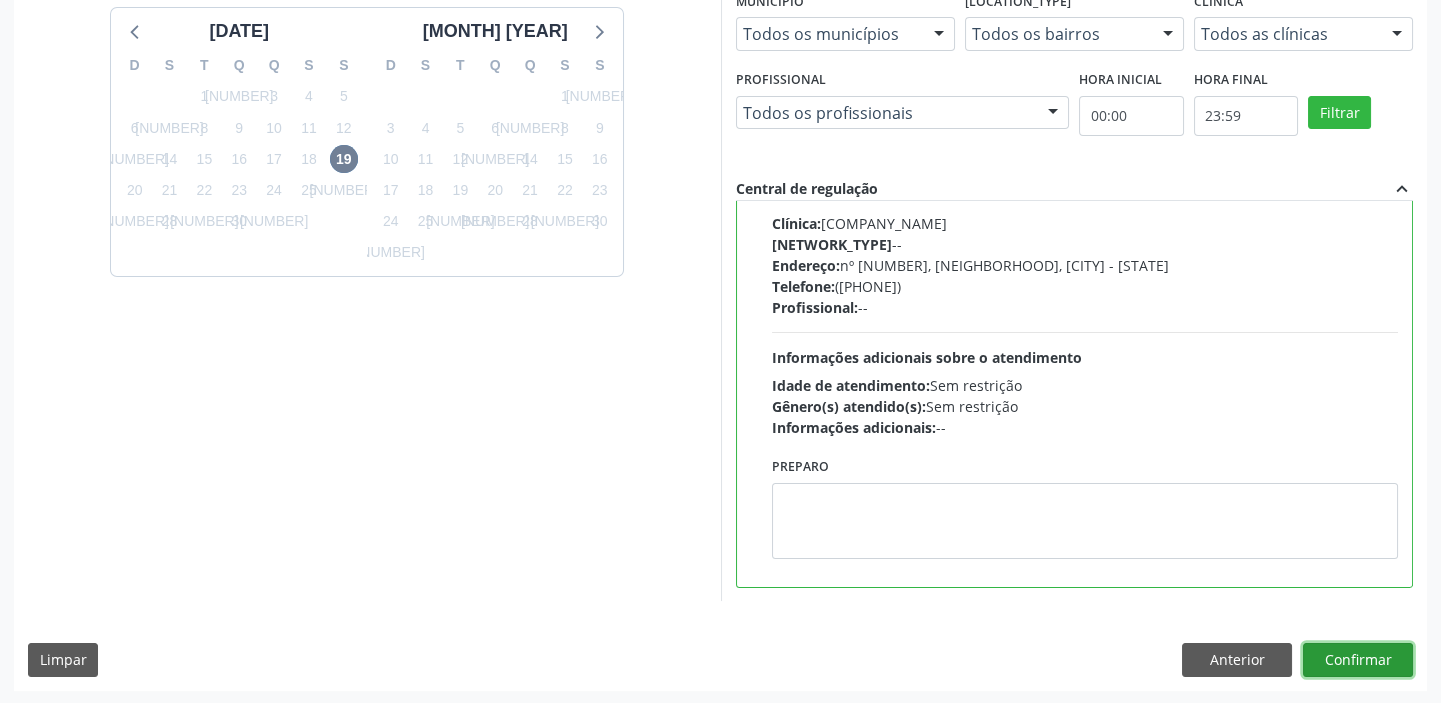 click on "Confirmar" at bounding box center [1358, 660] 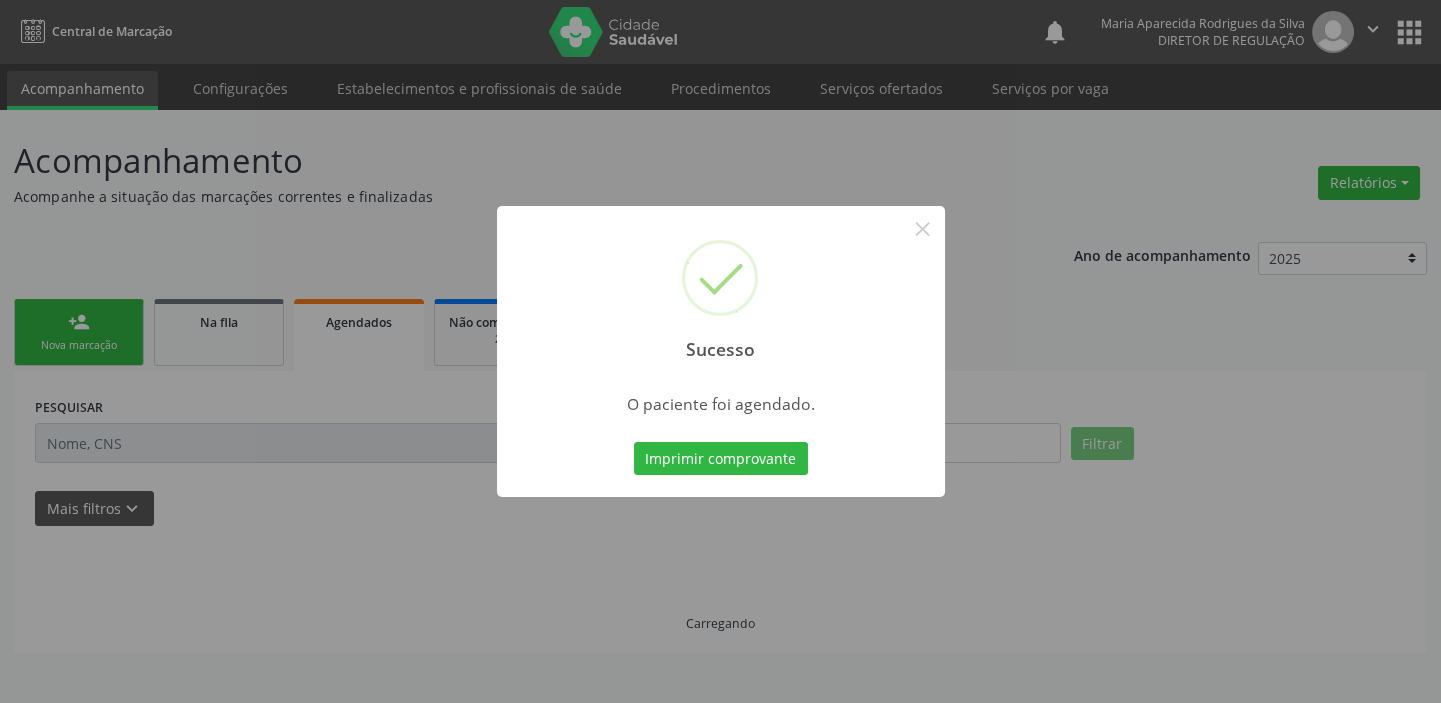scroll, scrollTop: 0, scrollLeft: 0, axis: both 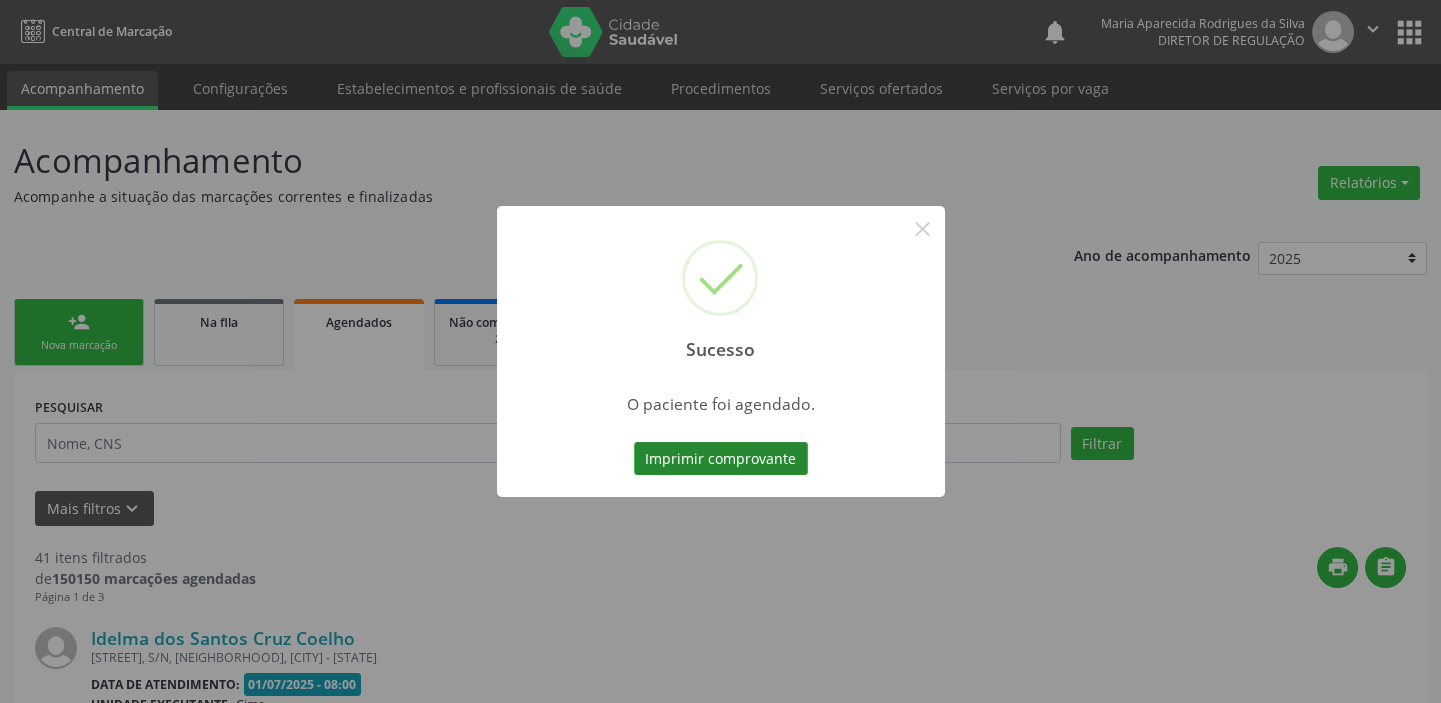 click on "Imprimir comprovante" at bounding box center [721, 459] 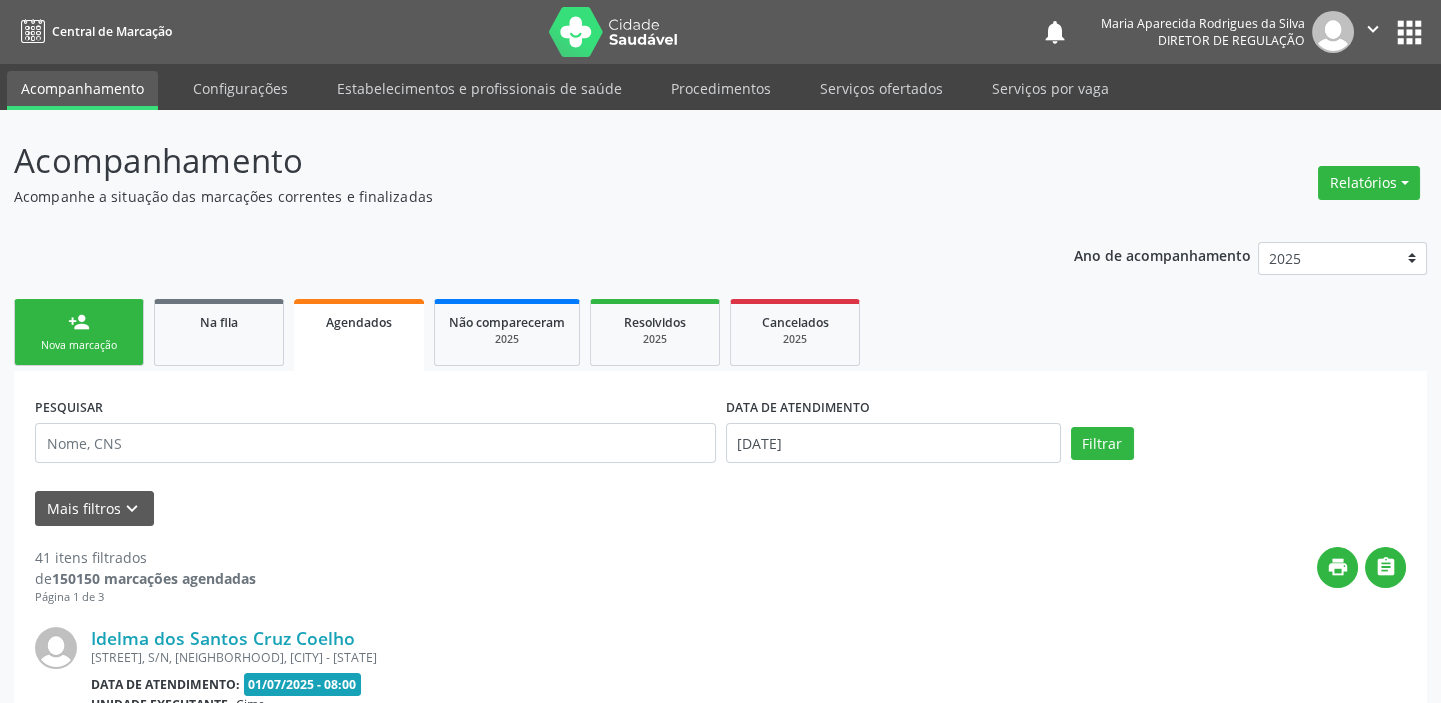 click on "person_add" at bounding box center (79, 322) 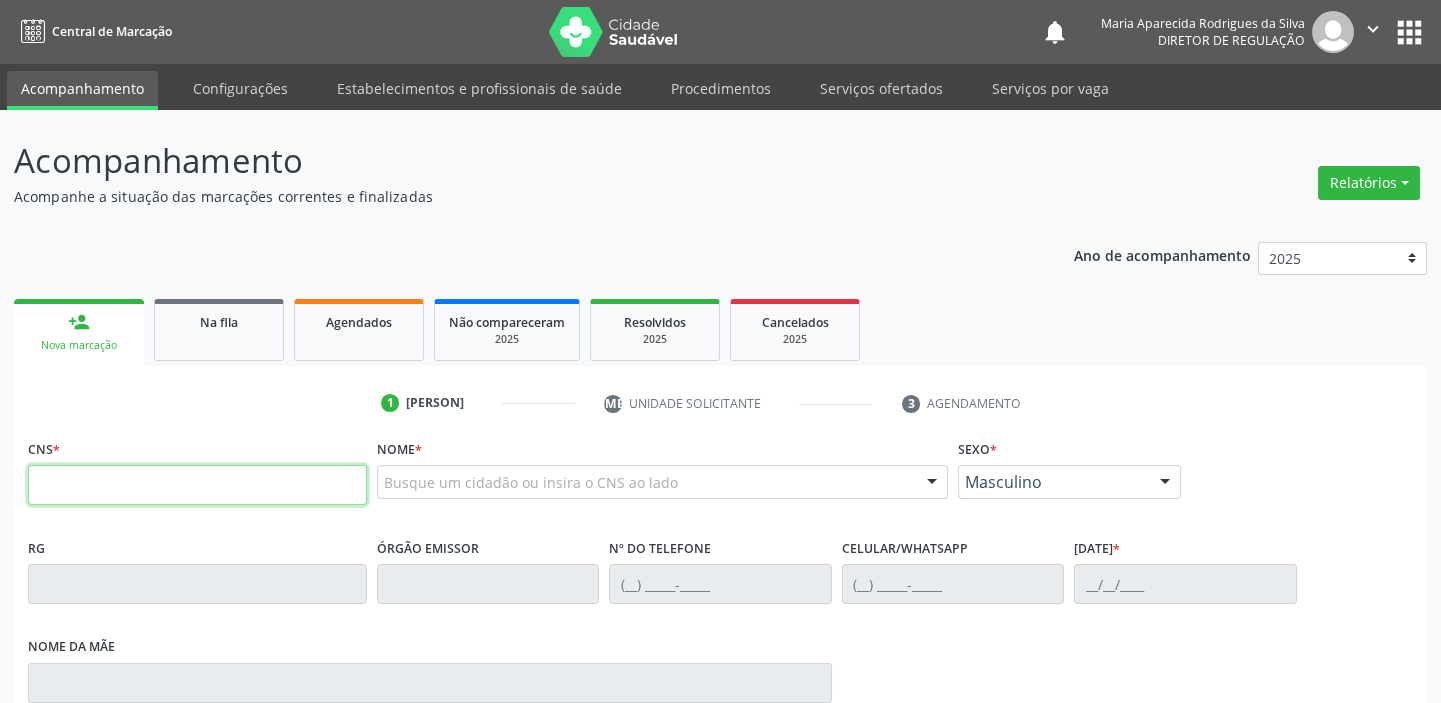 click at bounding box center (197, 485) 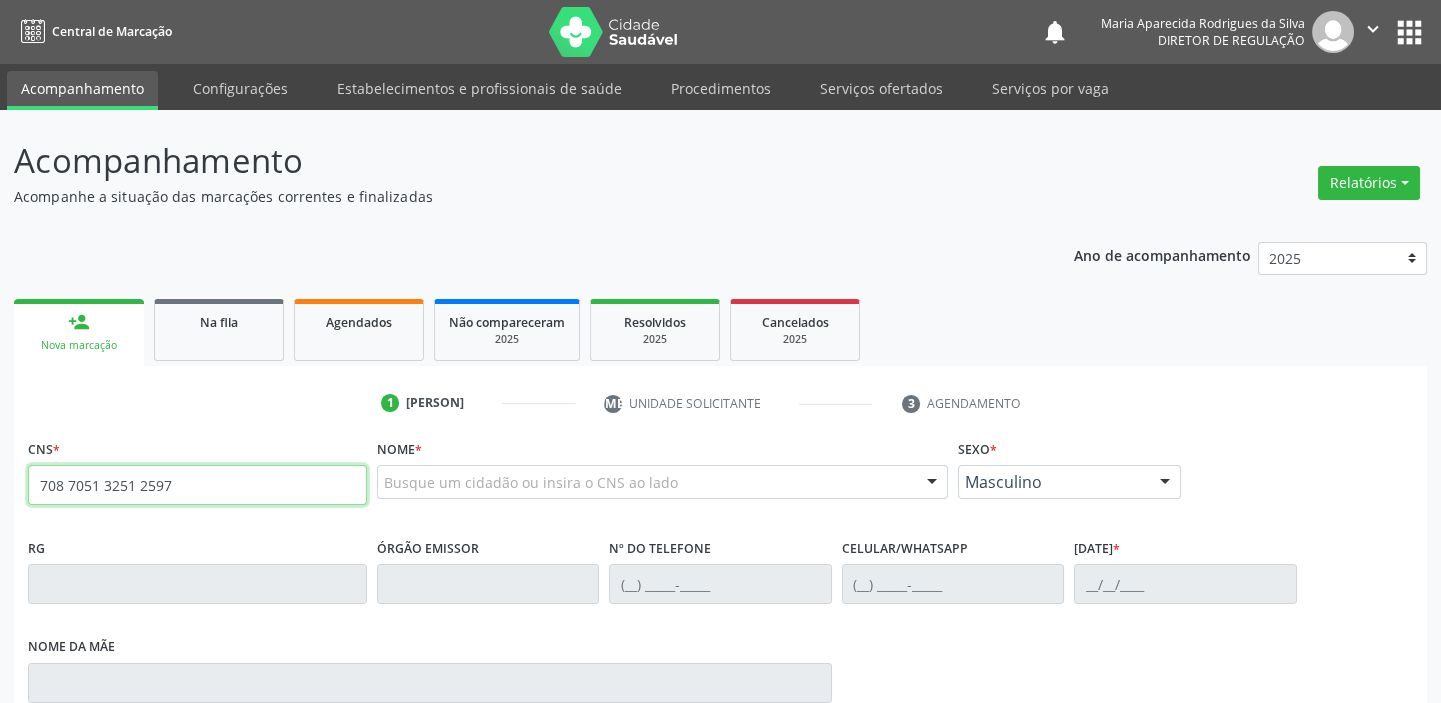 type on "708 7051 3251 2597" 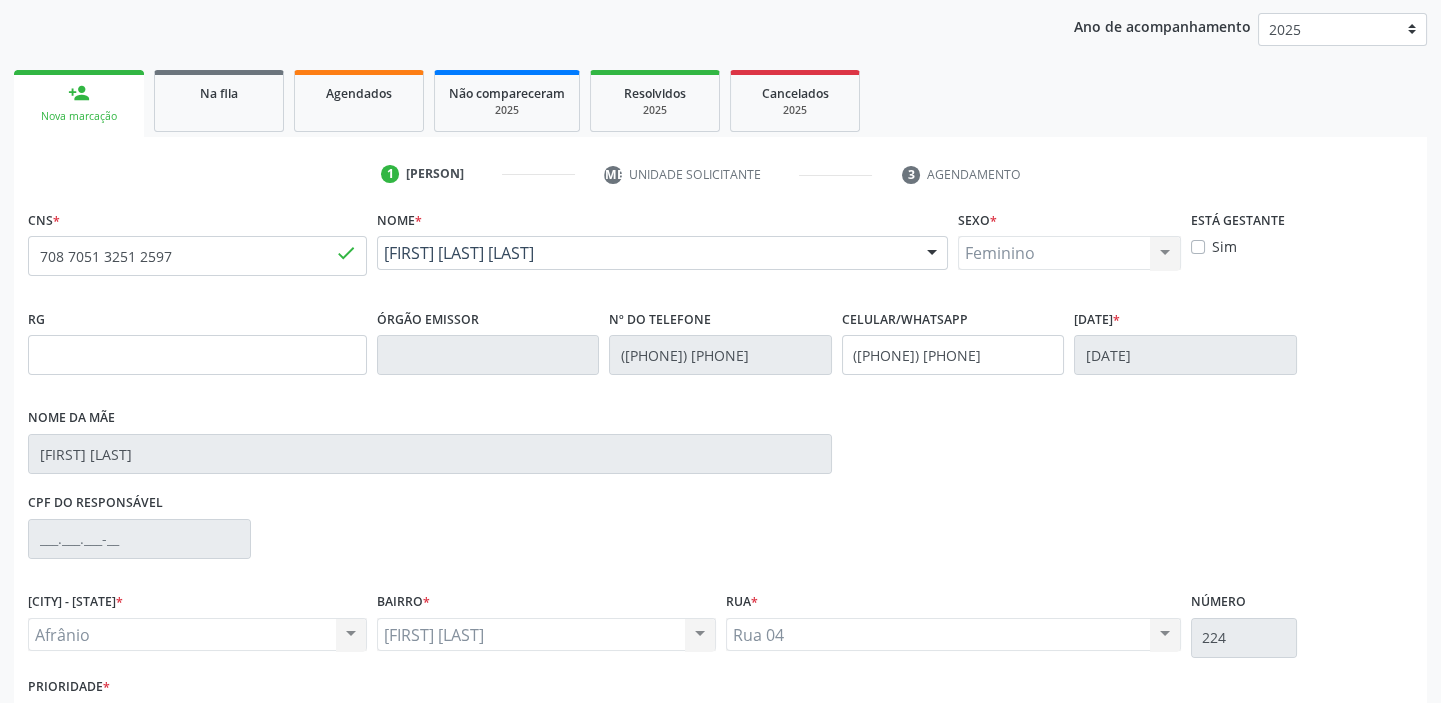 scroll, scrollTop: 366, scrollLeft: 0, axis: vertical 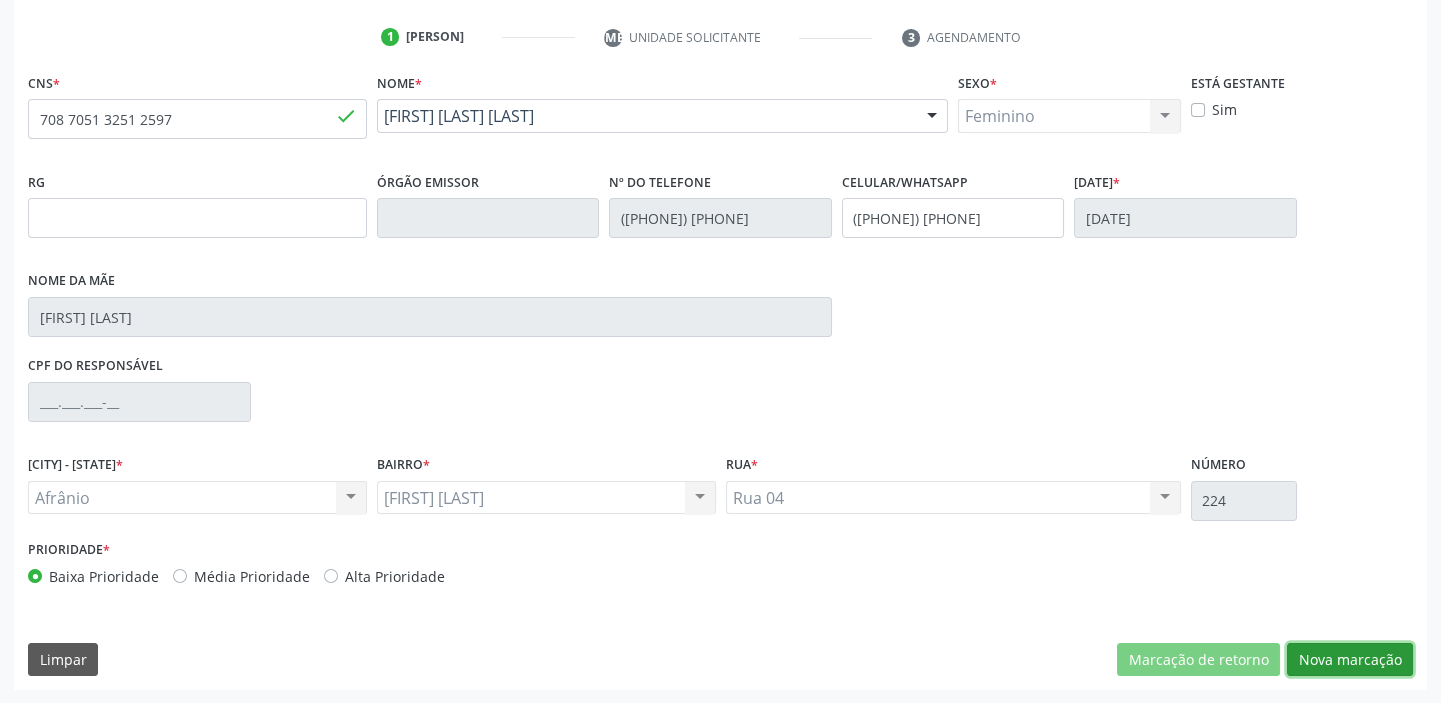 click on "Nova marcação" at bounding box center [1198, 660] 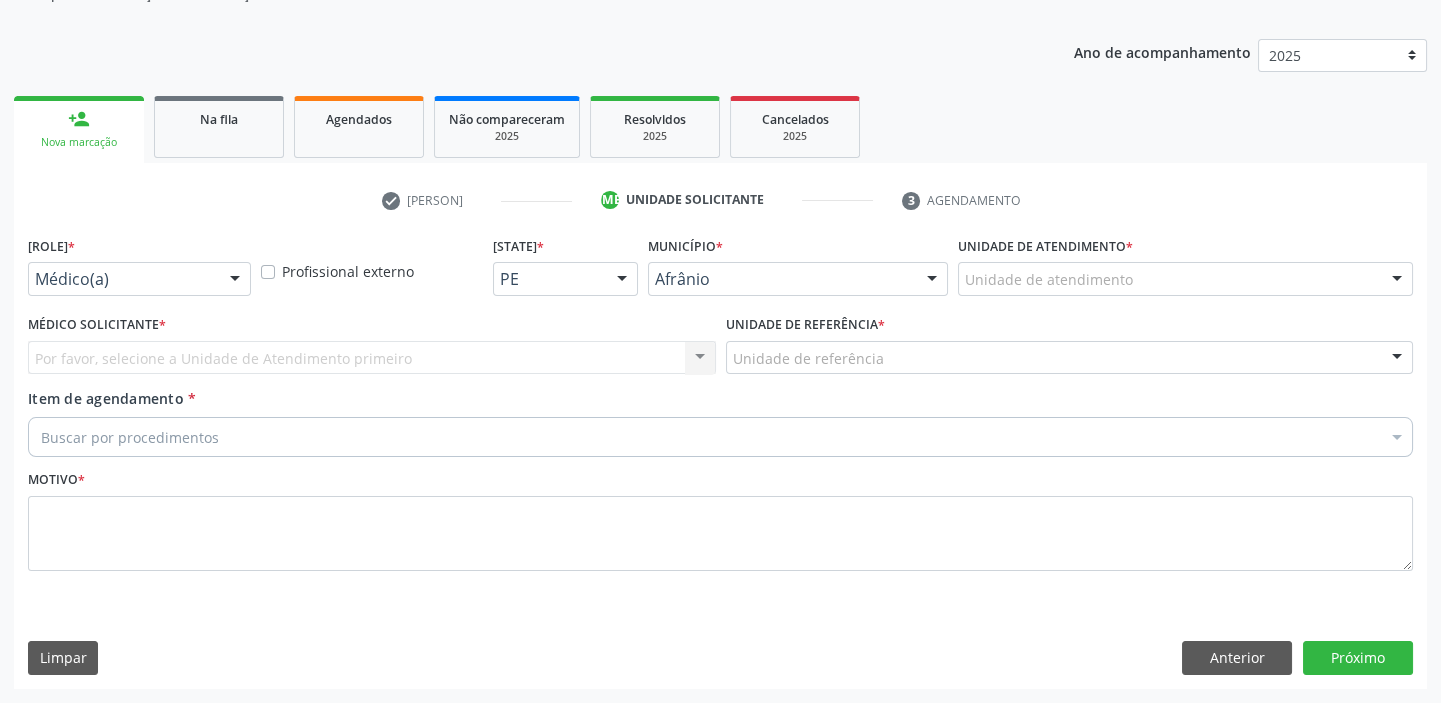 scroll, scrollTop: 201, scrollLeft: 0, axis: vertical 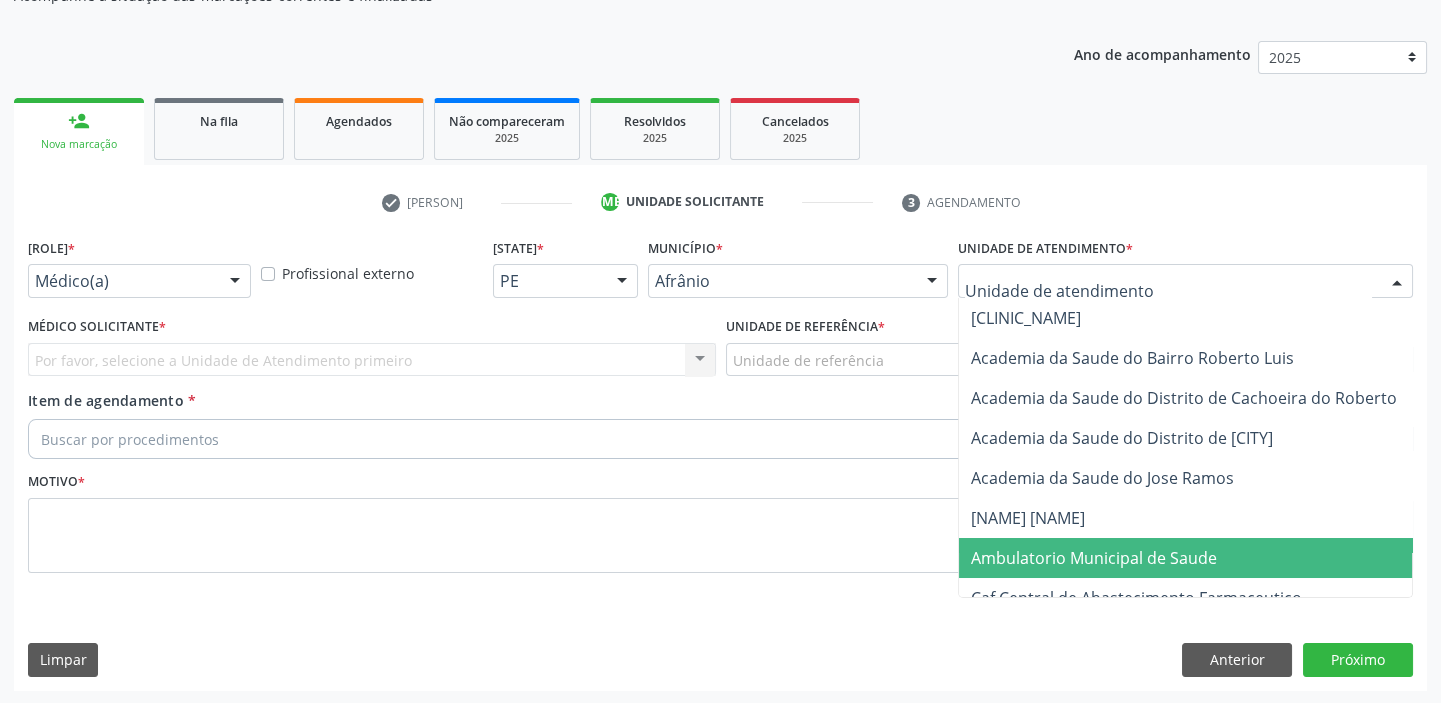 click on "Ambulatorio Municipal de Saude" at bounding box center [1094, 558] 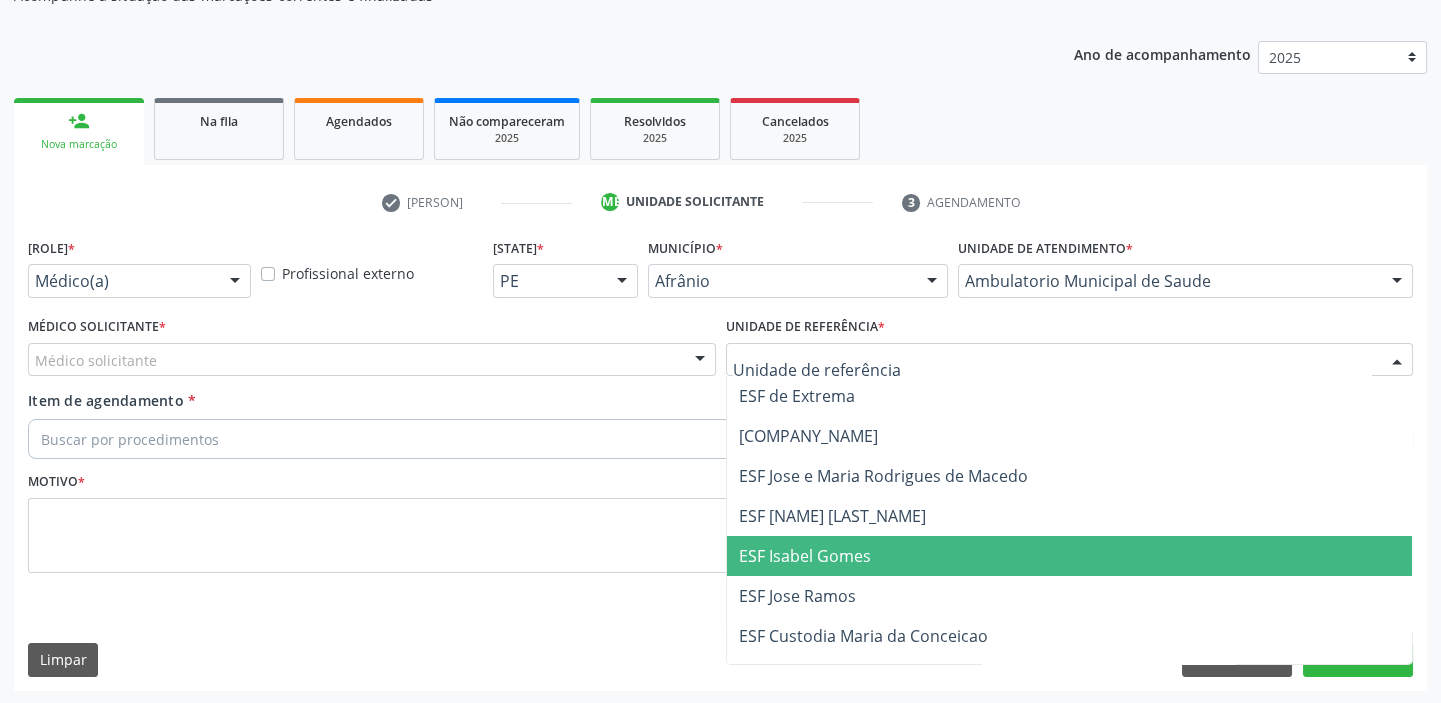 click on "[BRAND]" at bounding box center [1070, 556] 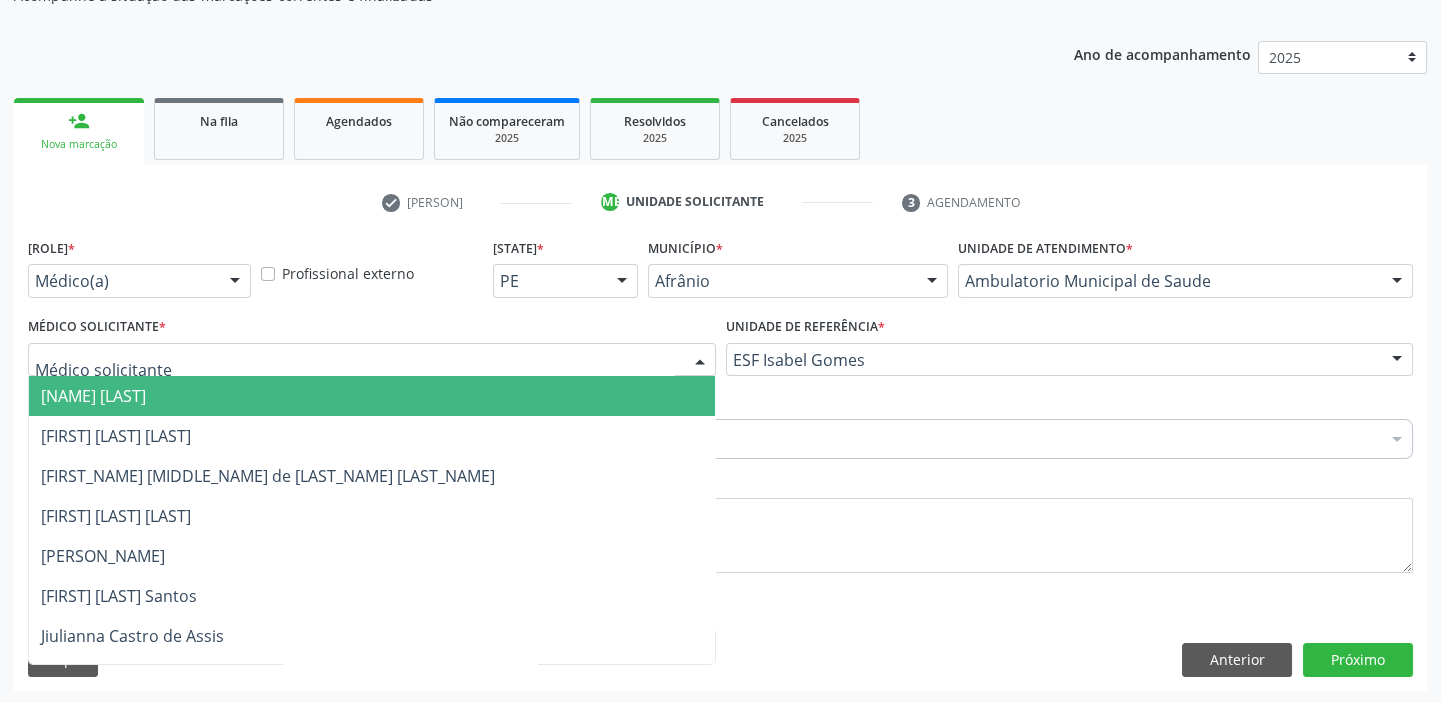 click at bounding box center [372, 360] 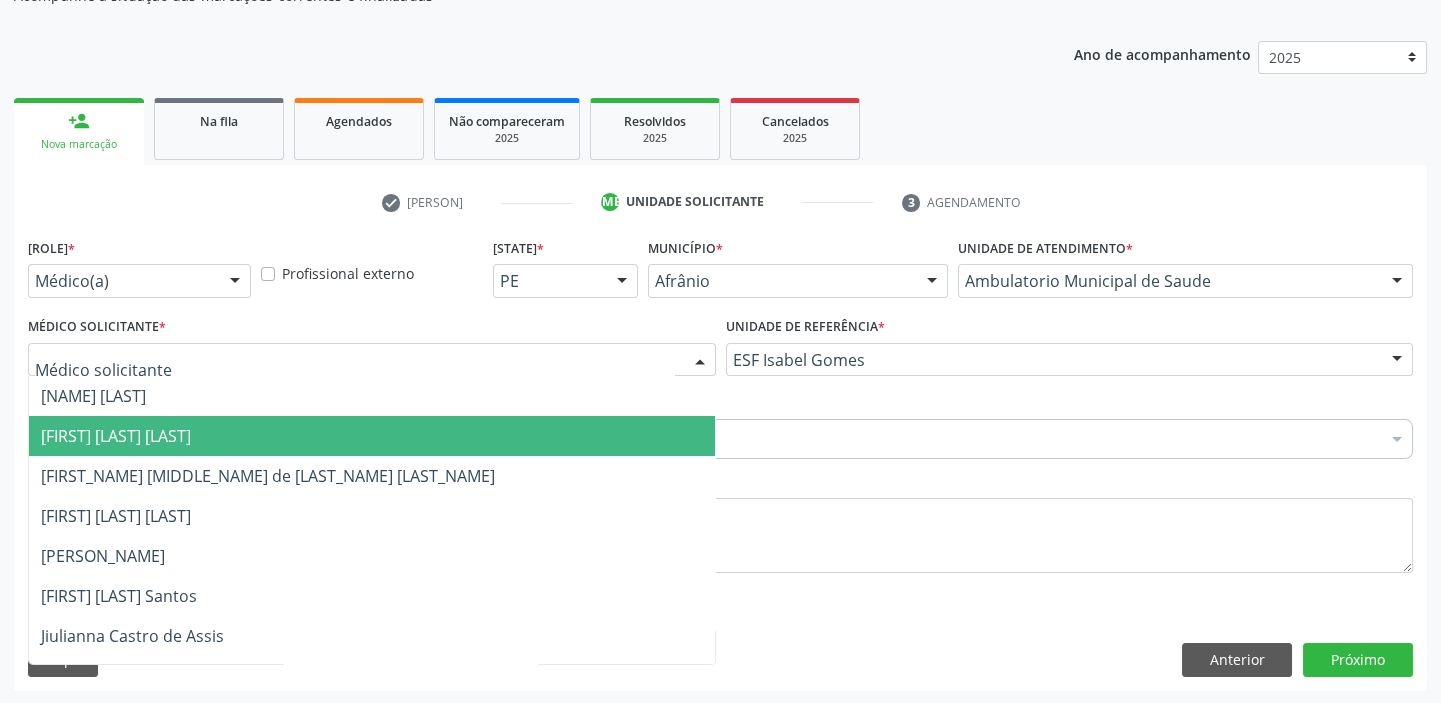 click on "[FIRST] [LAST] Medrado" at bounding box center (372, 436) 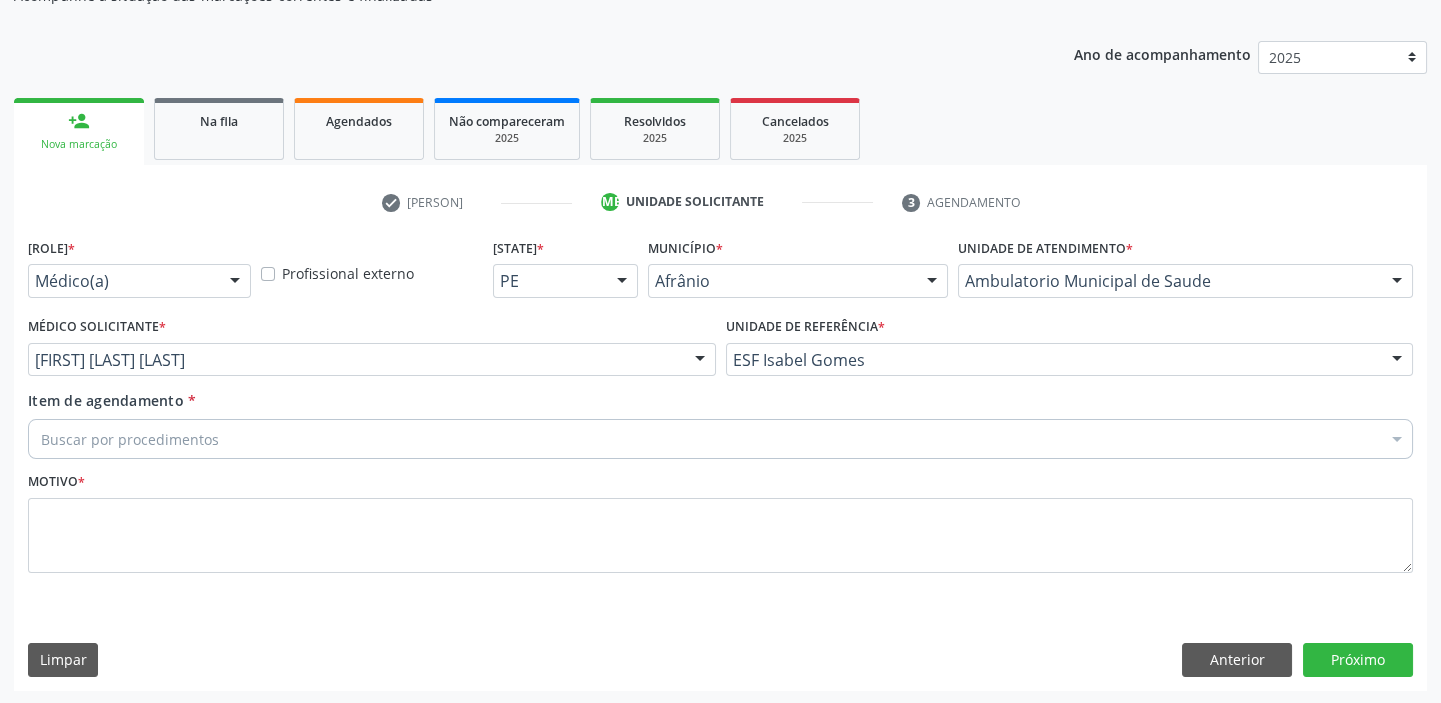click on "Buscar por procedimentos" at bounding box center [720, 439] 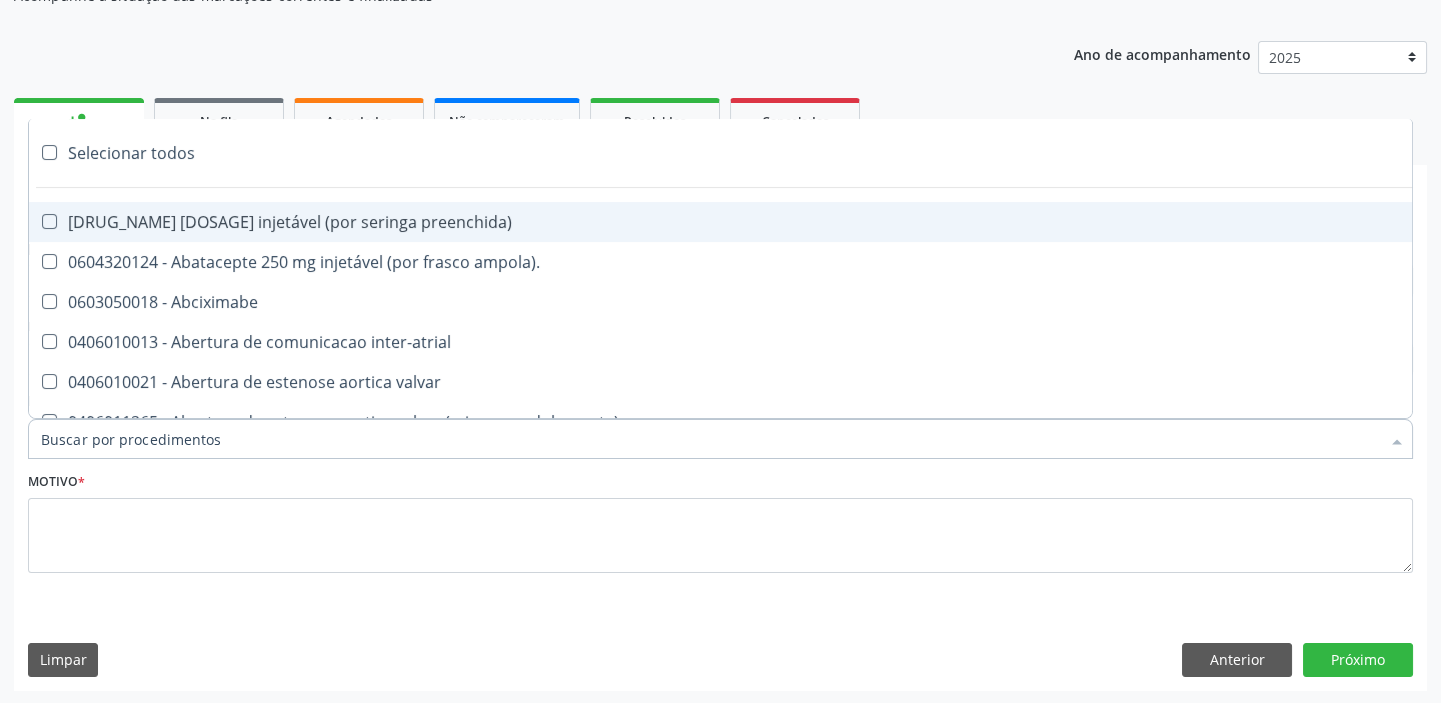 paste on "transvagi" 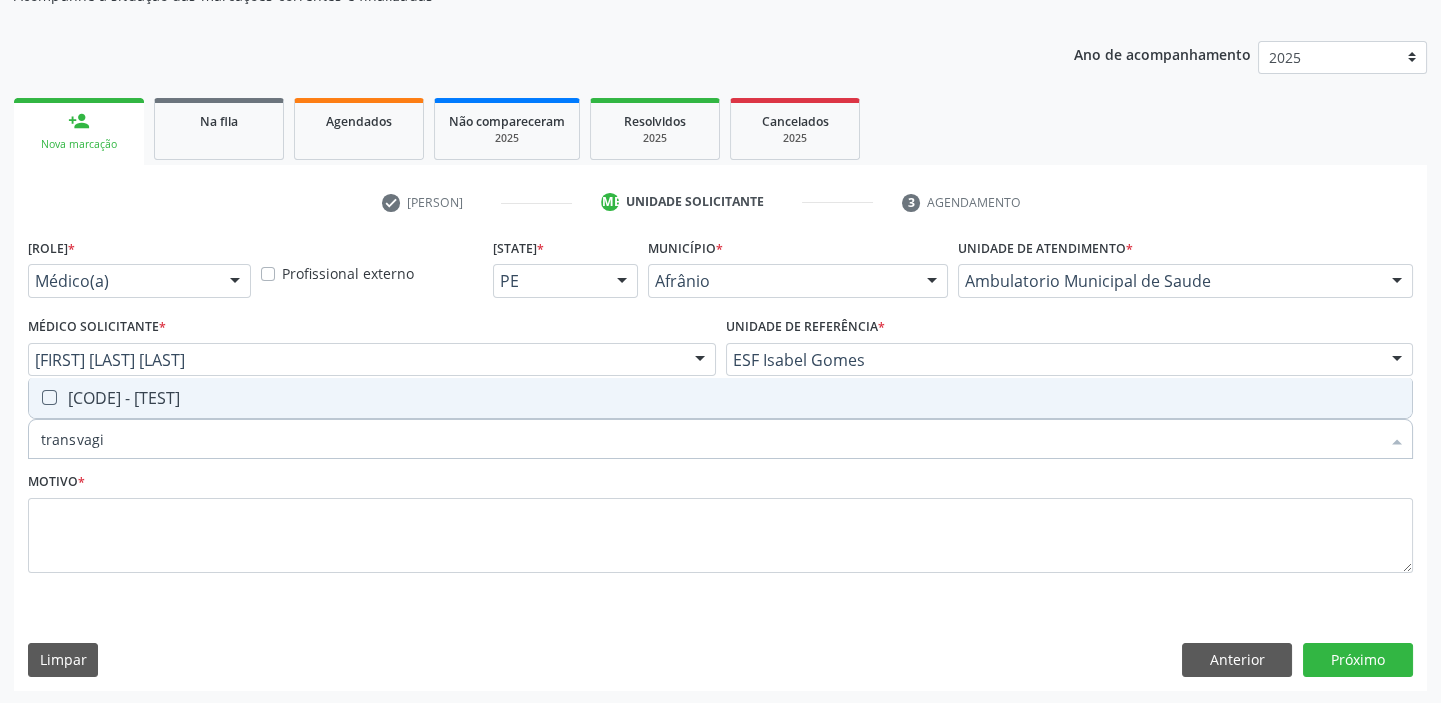 click on "0205020186 - Ultrassonografia transvaginal" at bounding box center (720, 398) 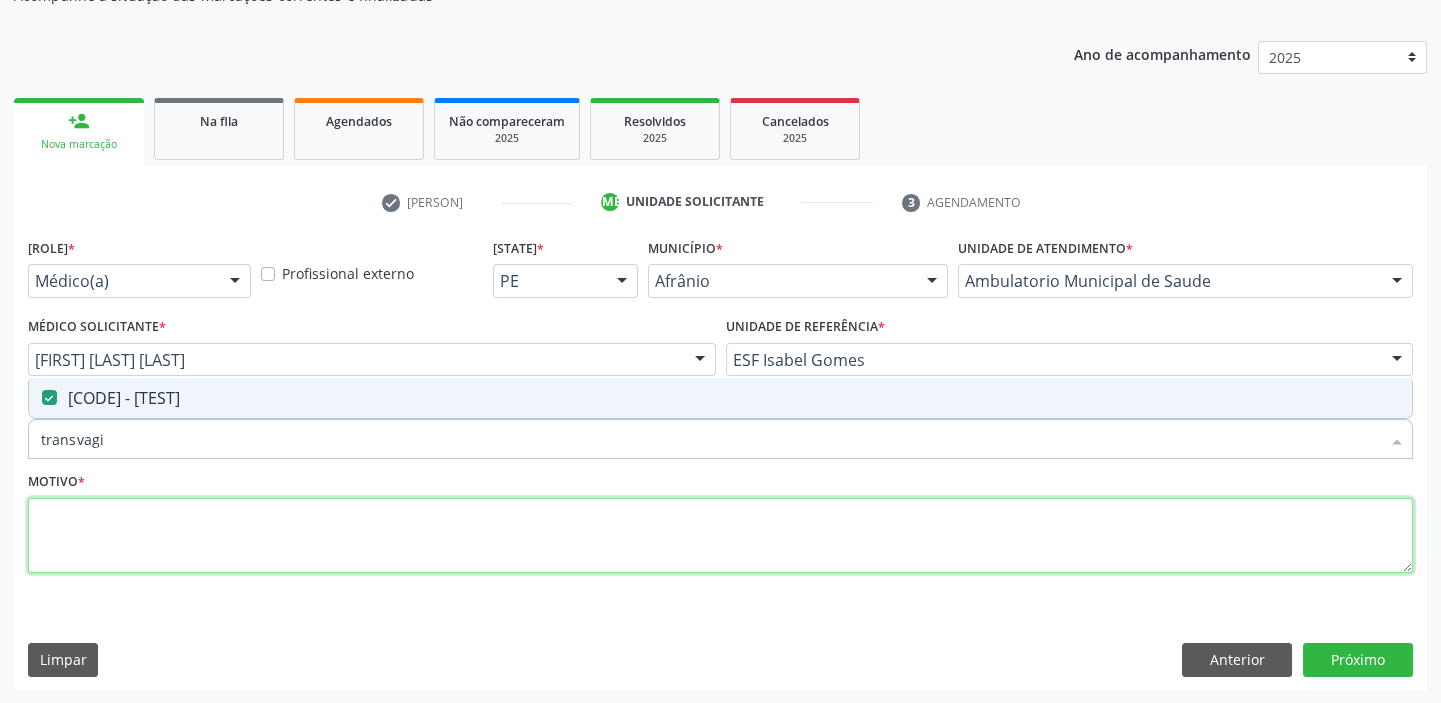 click at bounding box center (720, 536) 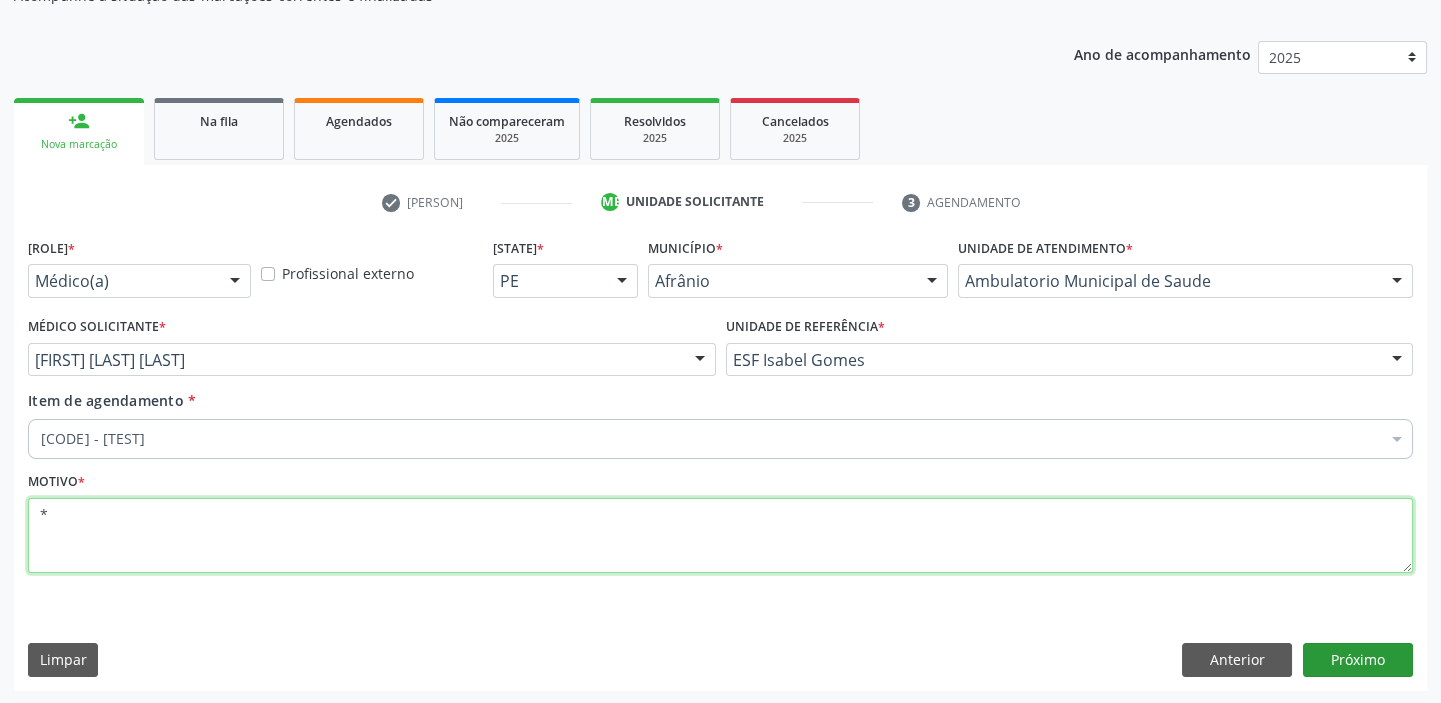 type on "[SYMBOL]" 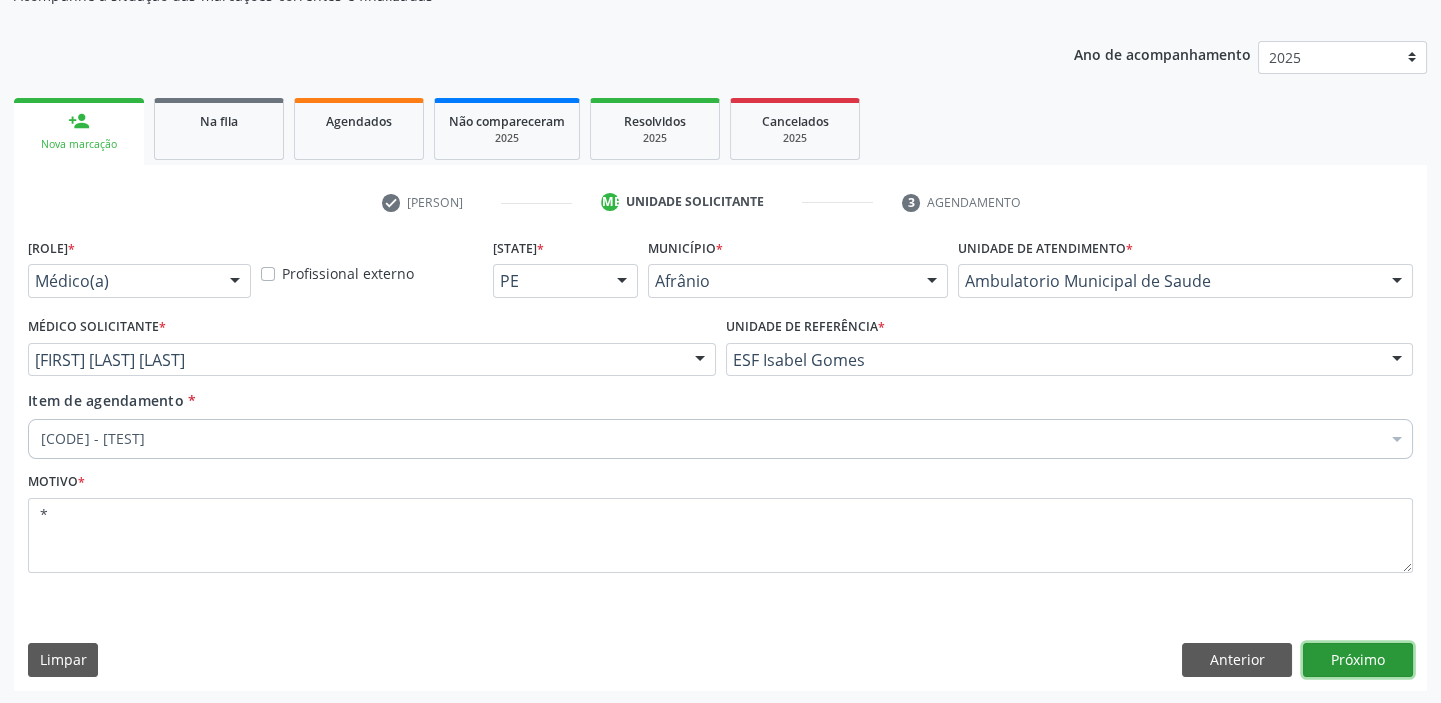 click on "Próximo" at bounding box center [1358, 660] 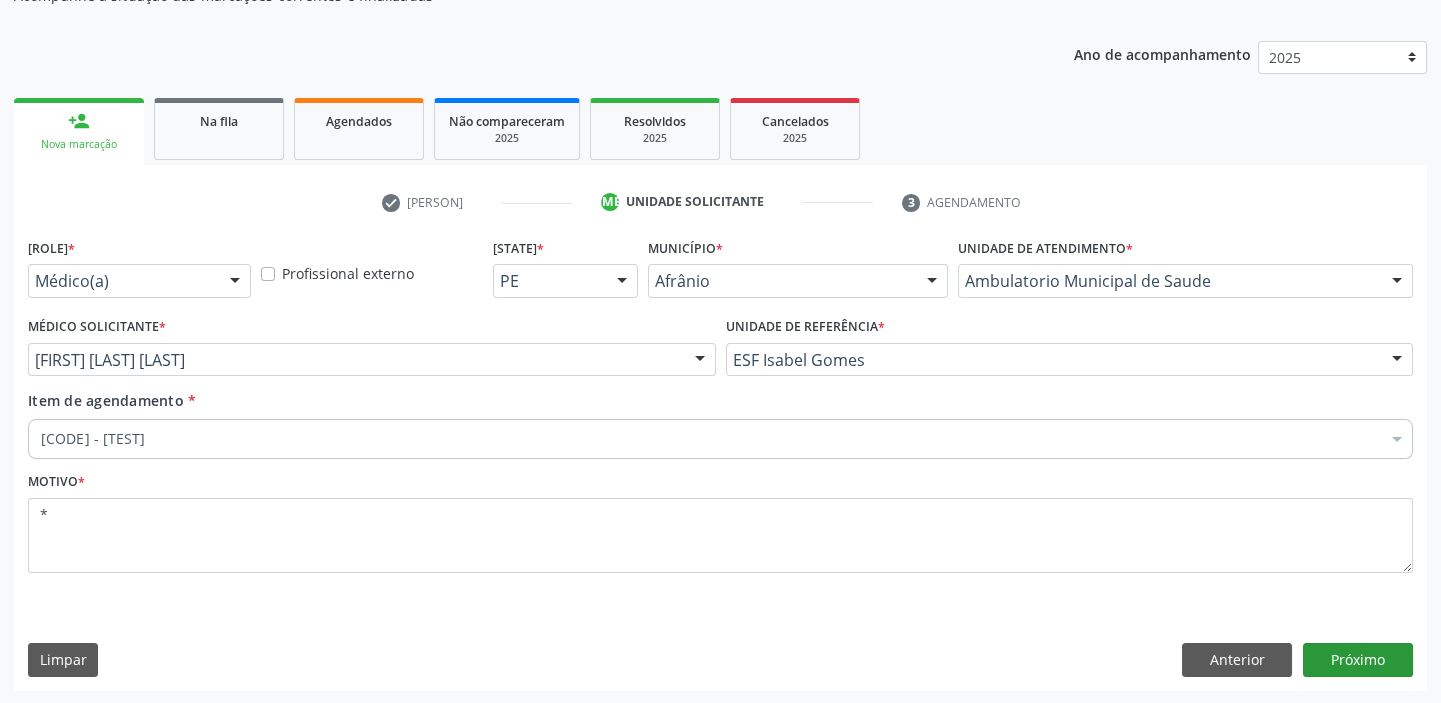 scroll, scrollTop: 166, scrollLeft: 0, axis: vertical 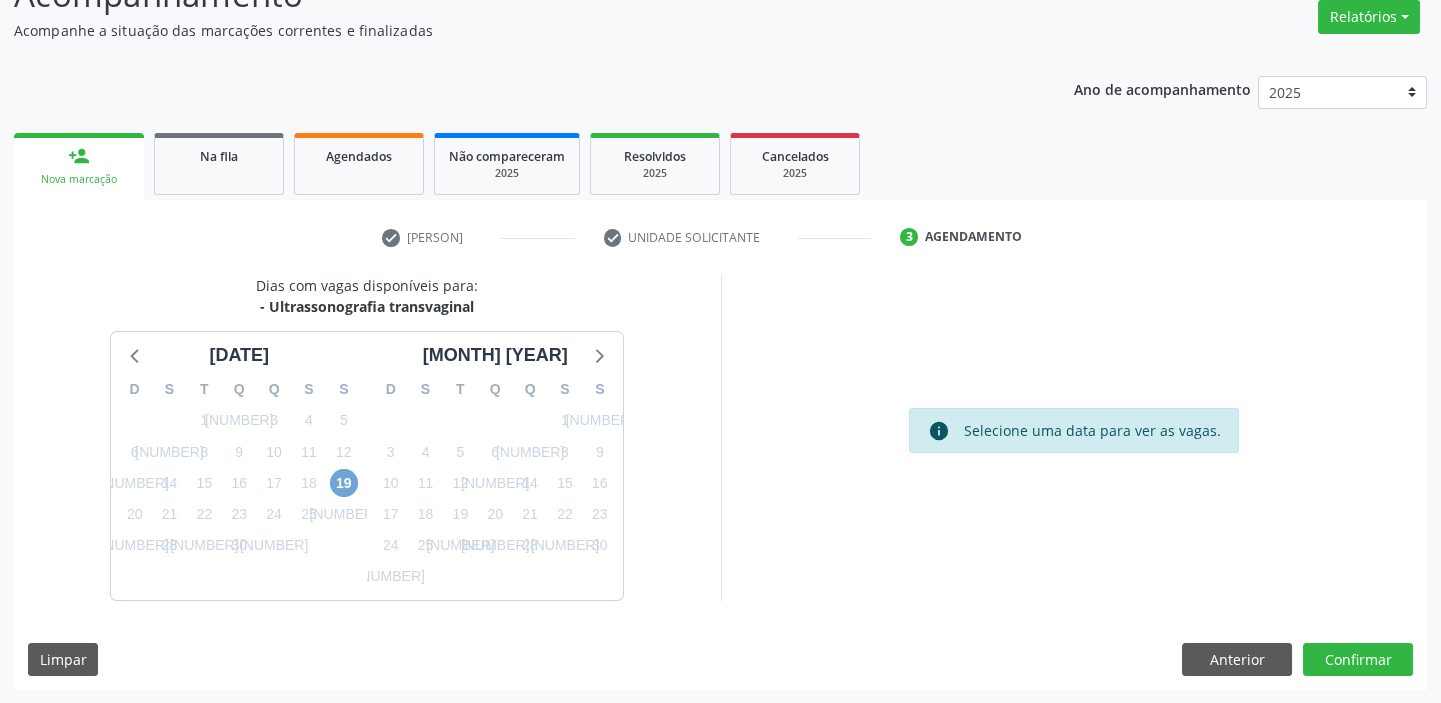 click on "[NUMBER]" at bounding box center (344, 483) 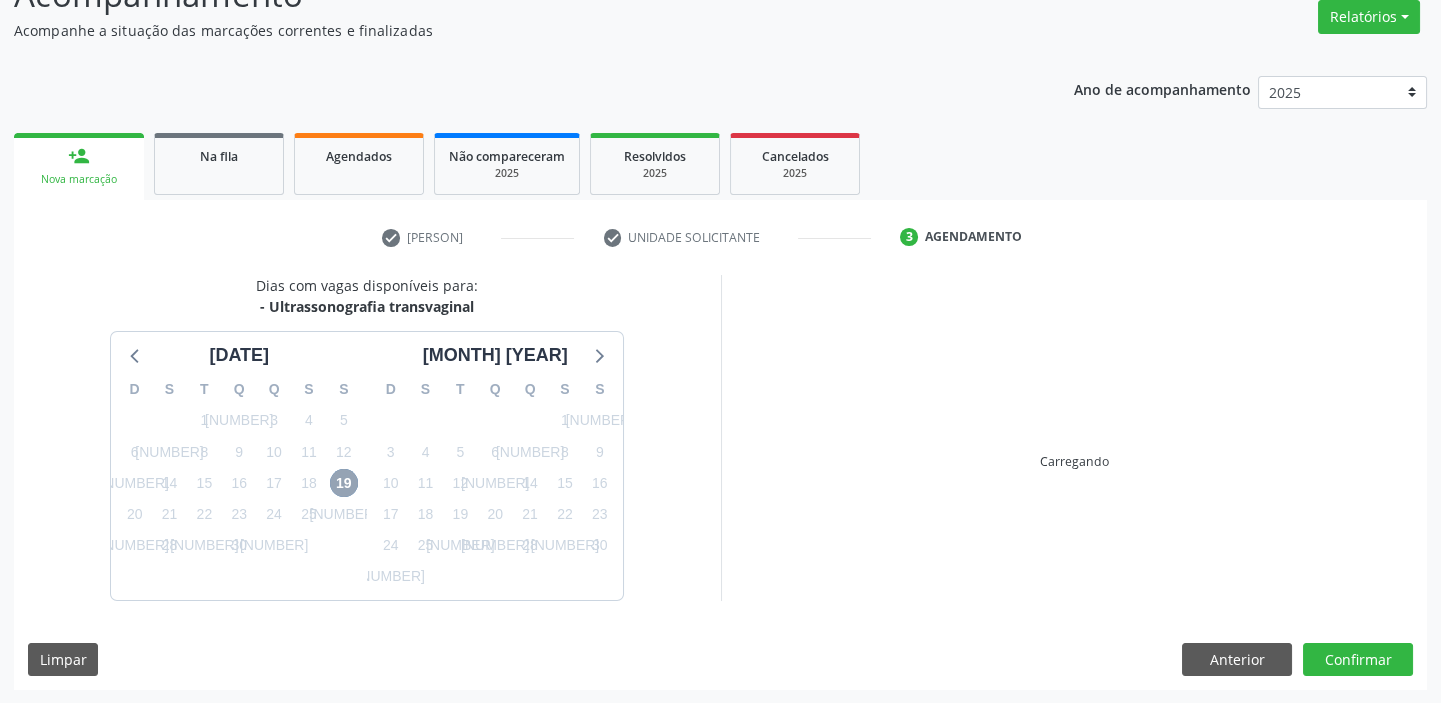 click on "[NUMBER]" at bounding box center [344, 483] 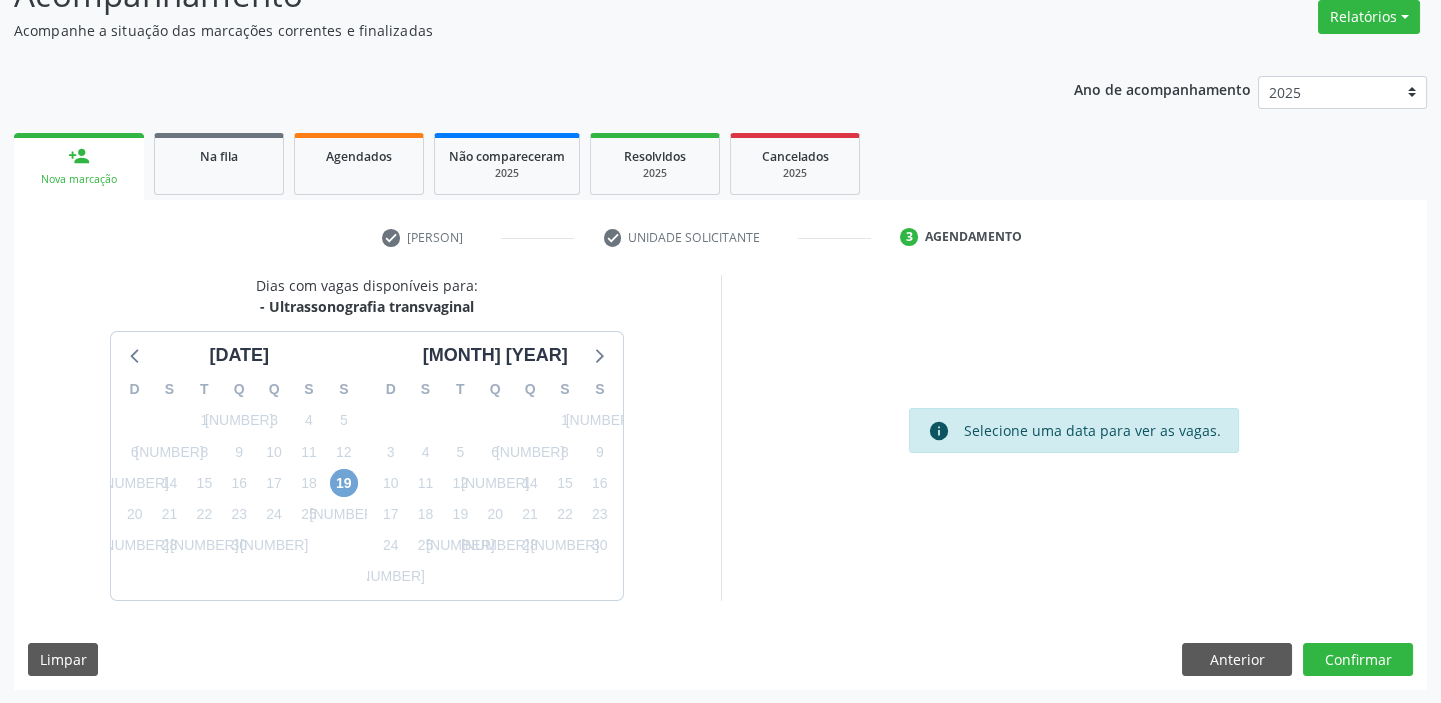 click on "[NUMBER]" at bounding box center (344, 483) 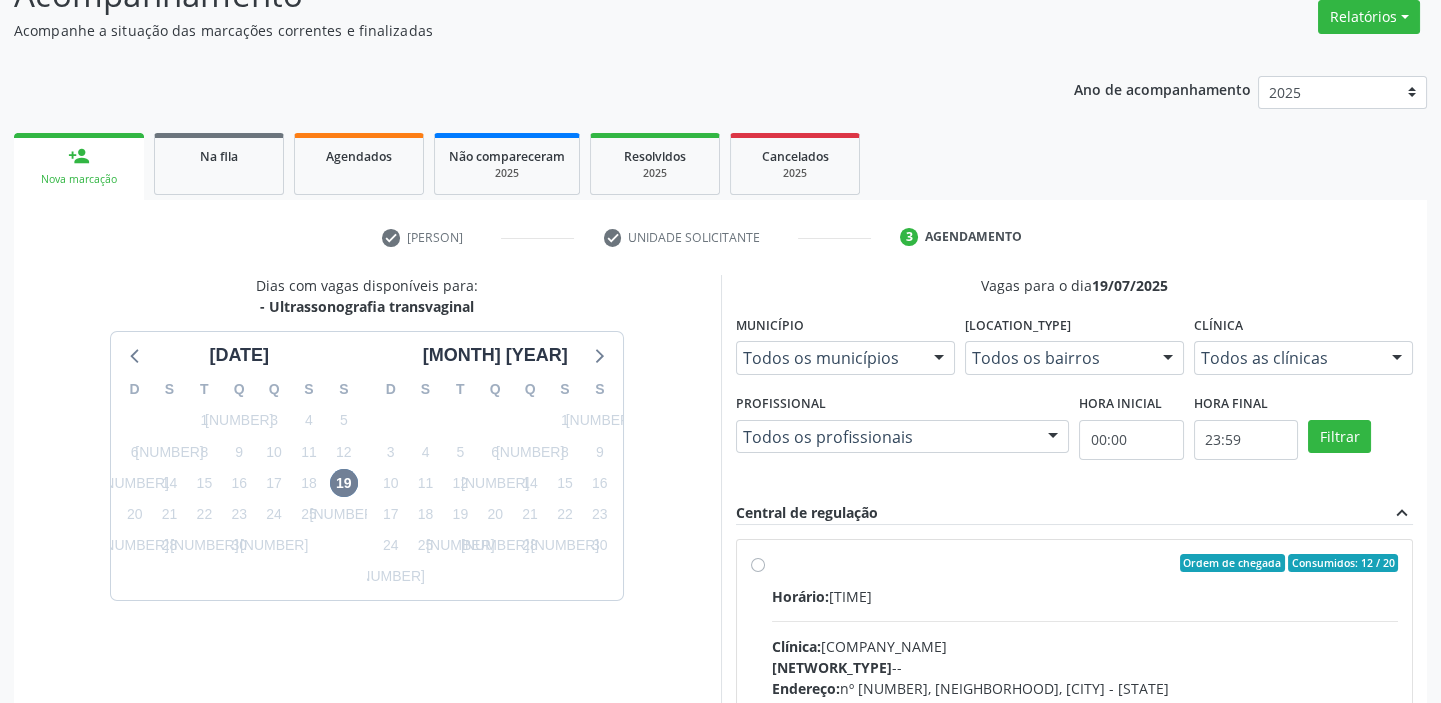 click on "Horário:   [TIME]
Clínica:  [BRAND]
Rede:
--
Endereço:   nº 70, Centro, [CITY] - [STATE]
Telefone:   [PHONE]
Profissional:
--
Informações adicionais sobre o atendimento
Idade de atendimento:
Sem restrição
Gênero(s) atendido(s):
Sem restrição
Informações adicionais:
--" at bounding box center (1085, 723) 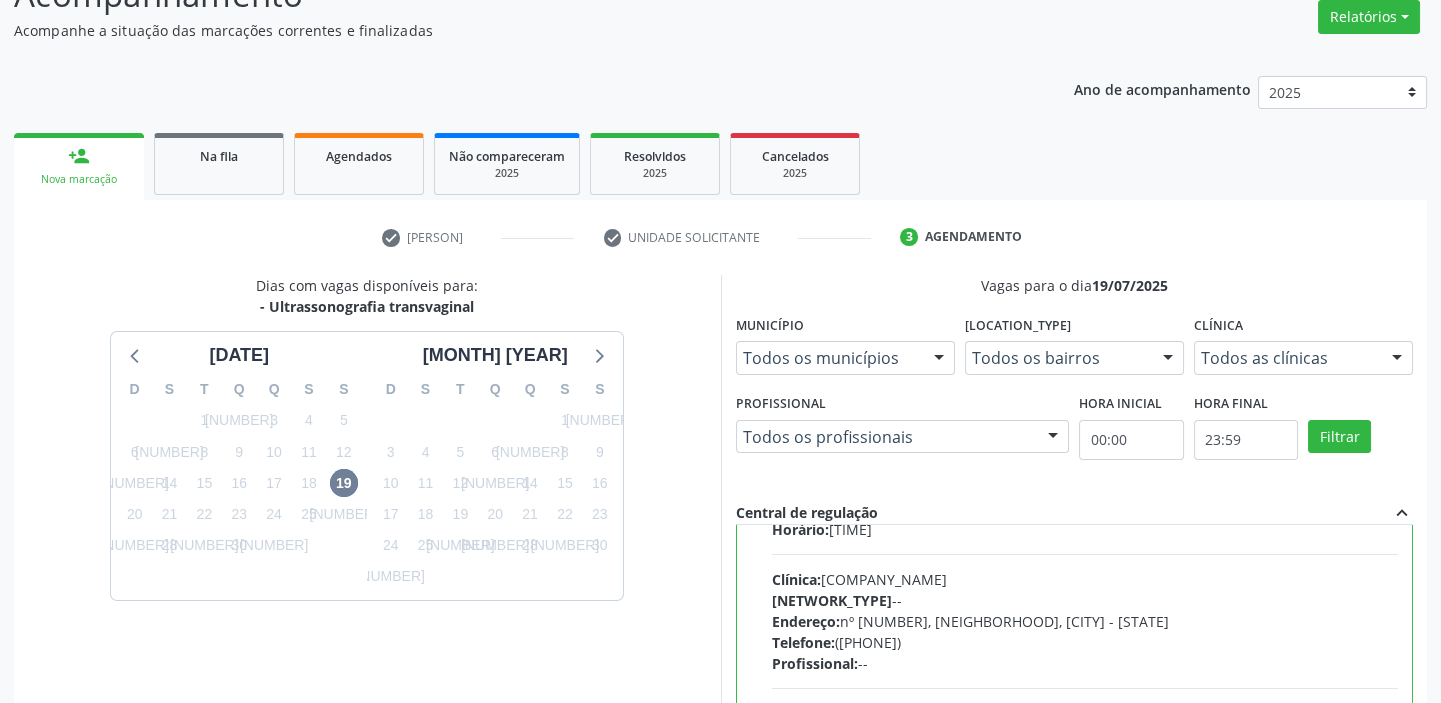 scroll, scrollTop: 99, scrollLeft: 0, axis: vertical 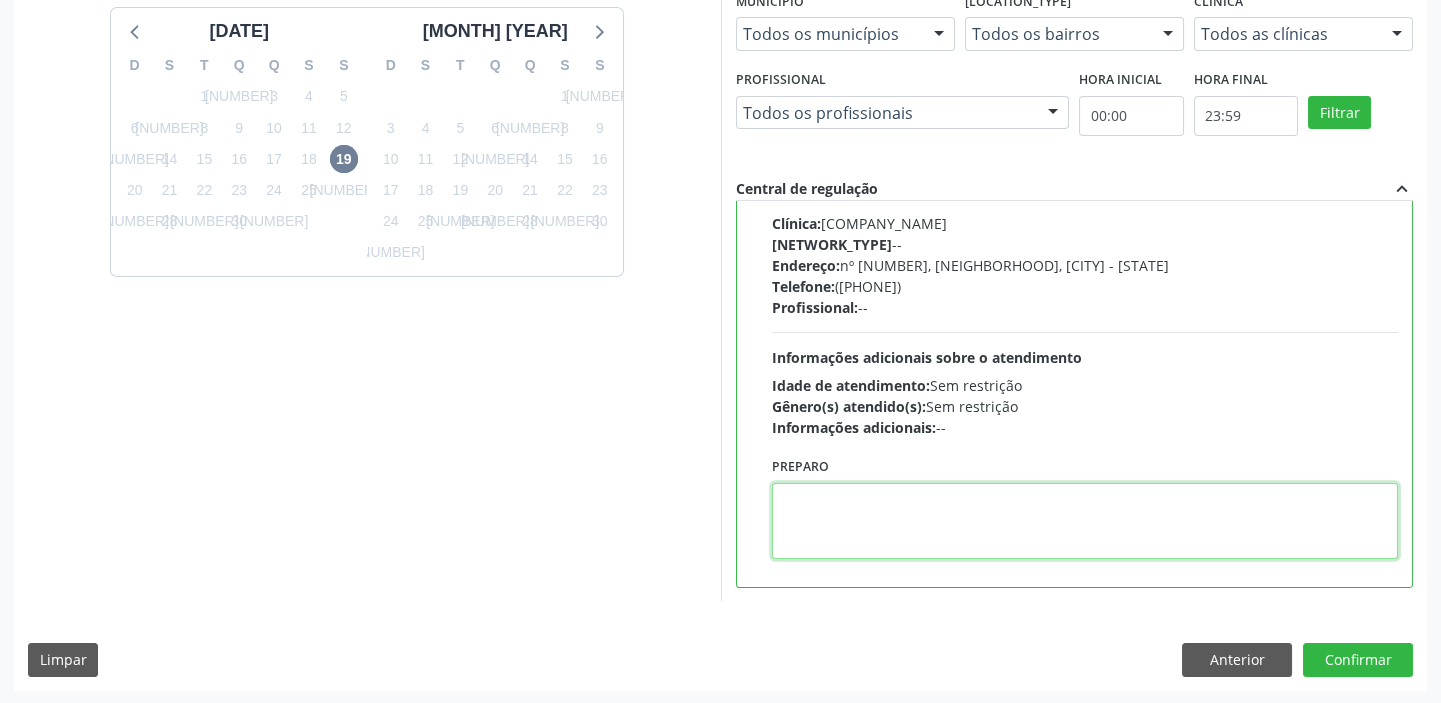 click at bounding box center [1085, 521] 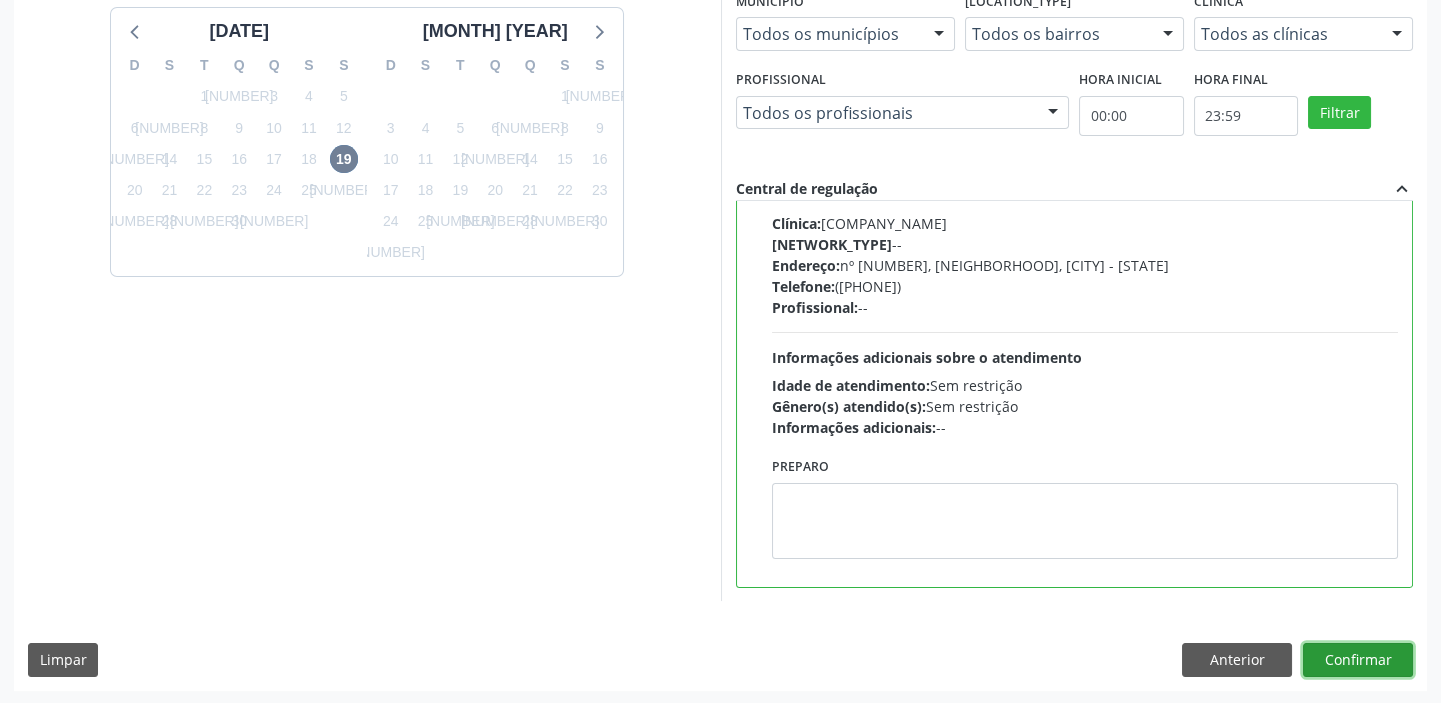 click on "Confirmar" at bounding box center [1358, 660] 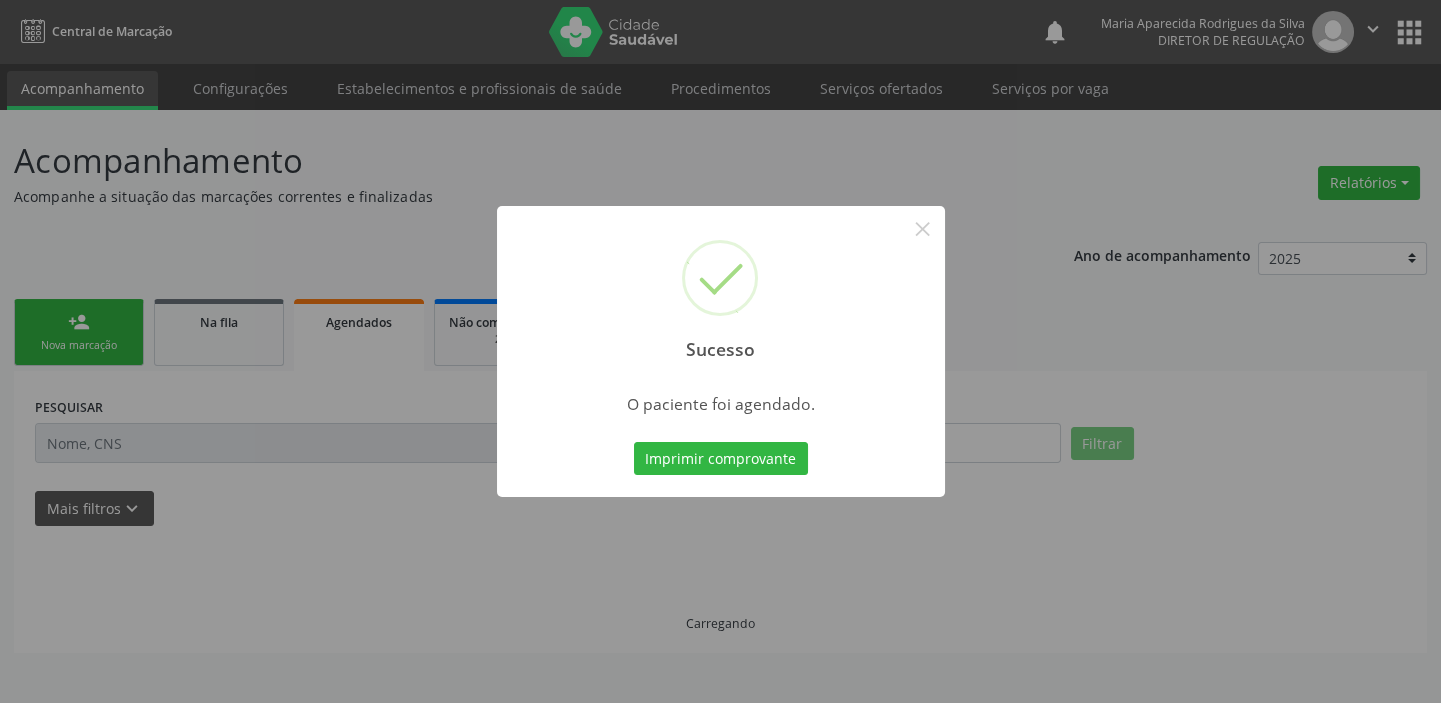 scroll, scrollTop: 0, scrollLeft: 0, axis: both 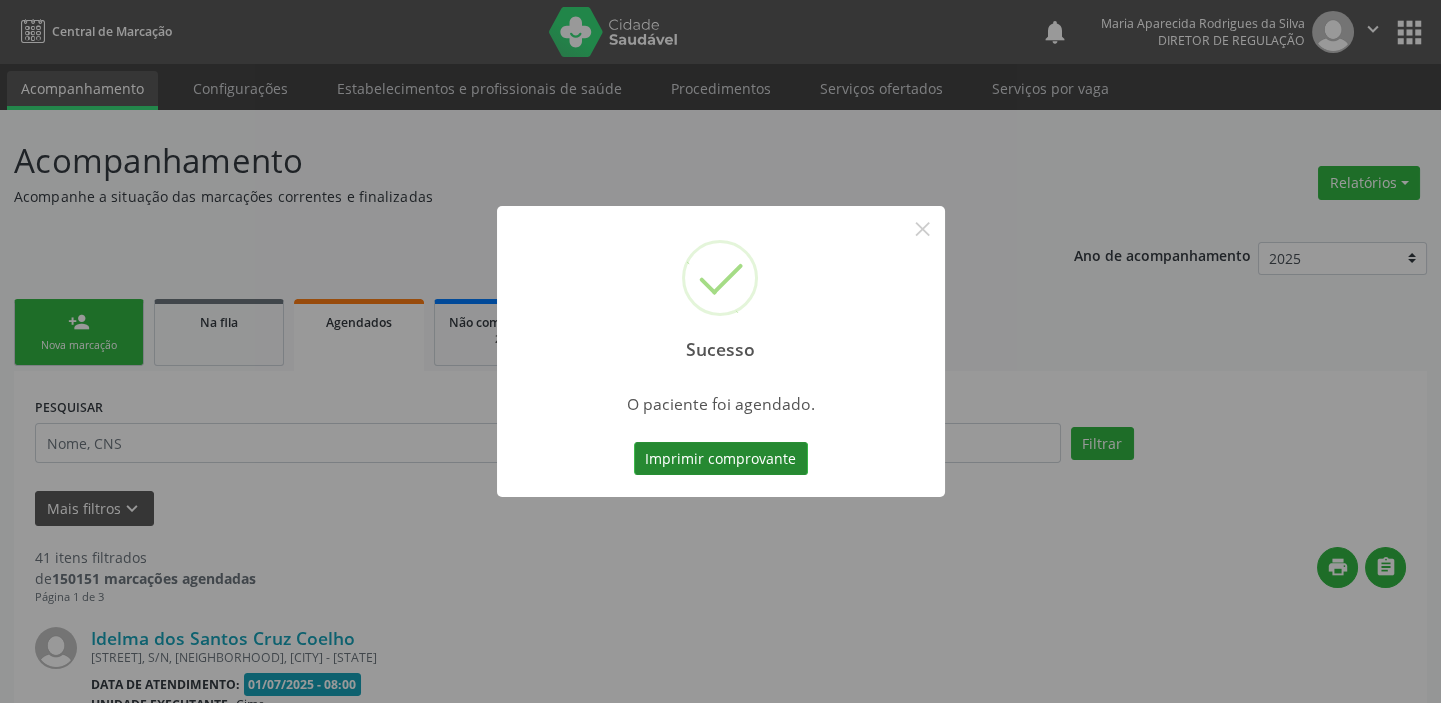 click on "Imprimir comprovante" at bounding box center [721, 459] 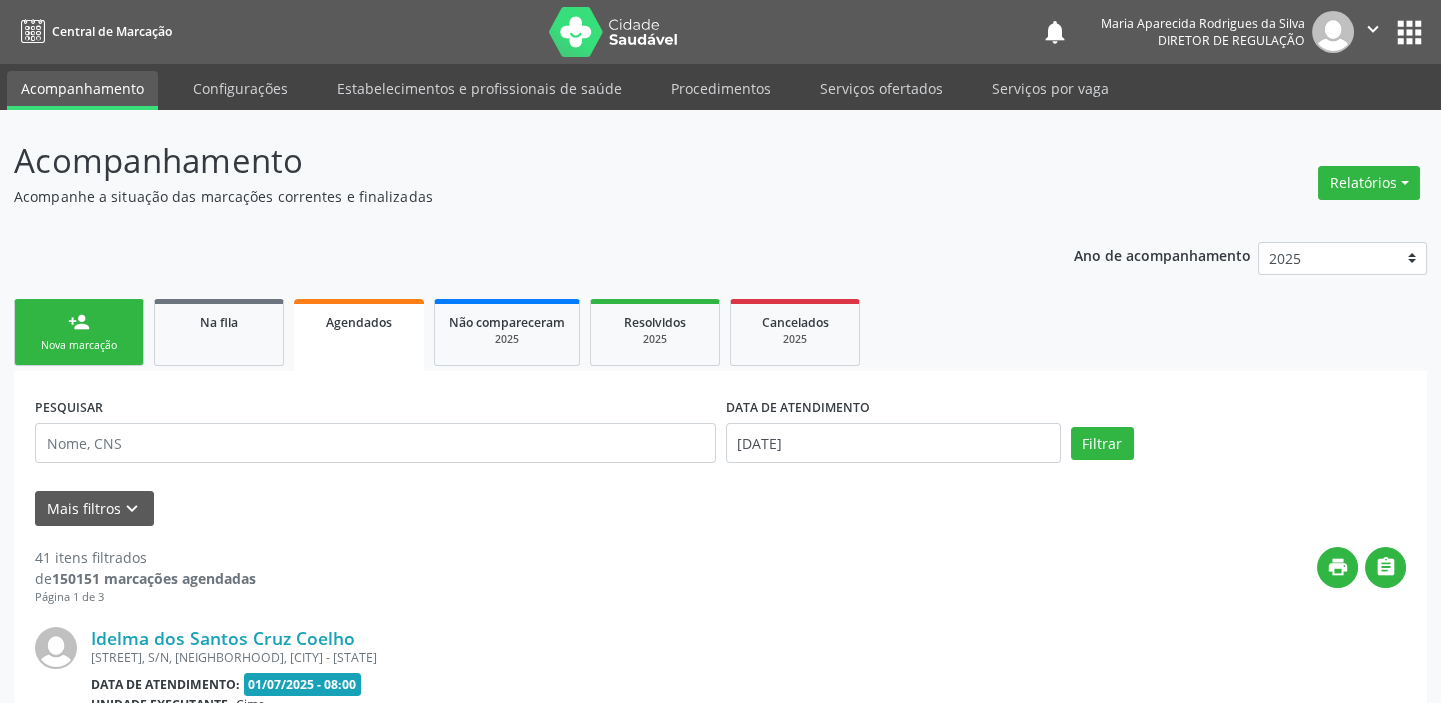 click on "person_add" at bounding box center [79, 322] 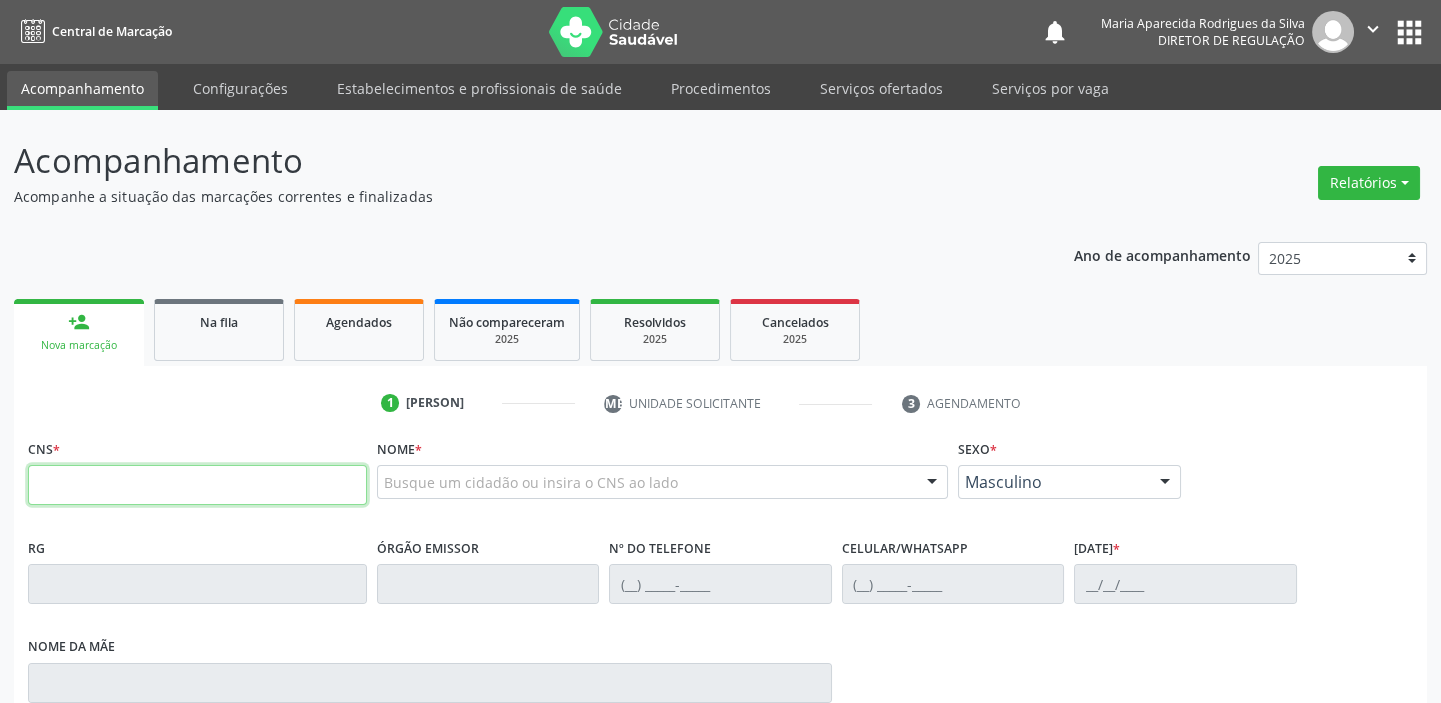 click at bounding box center [197, 485] 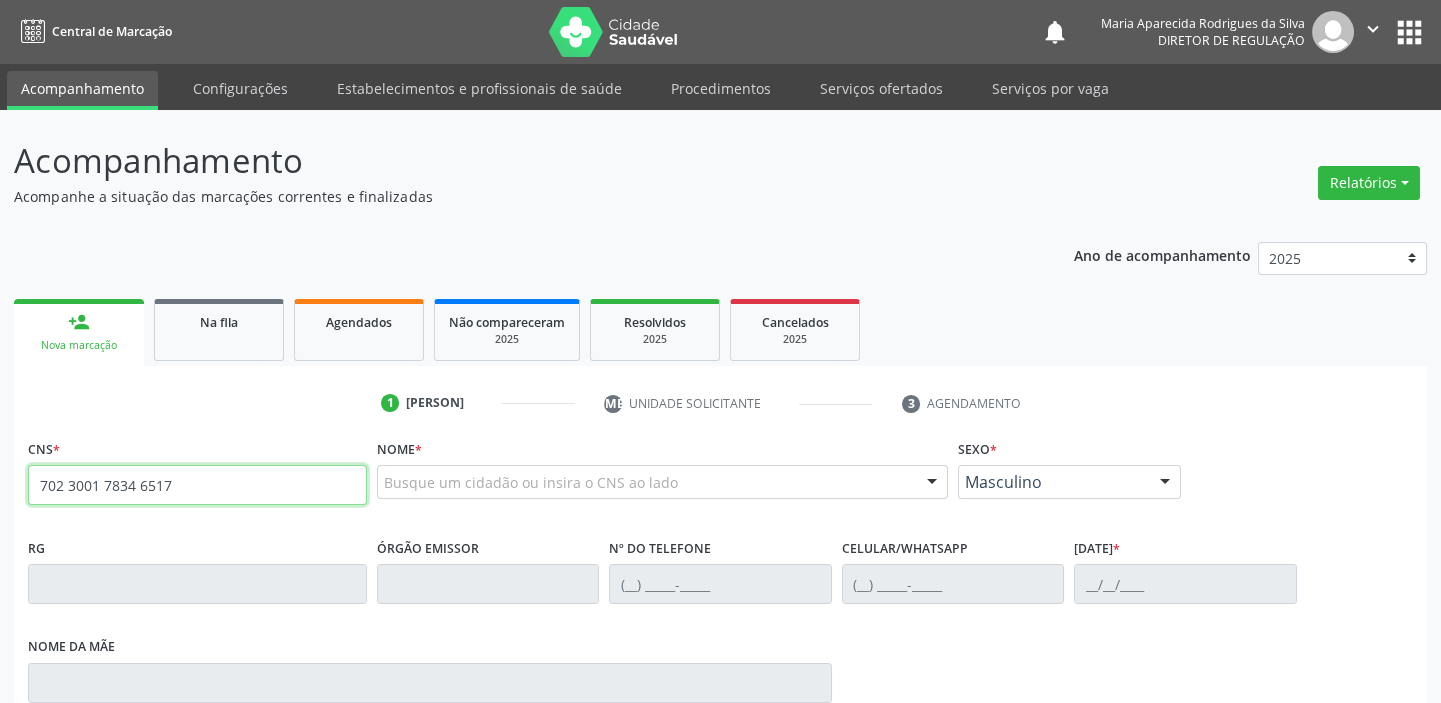 type on "702 3001 7834 6517" 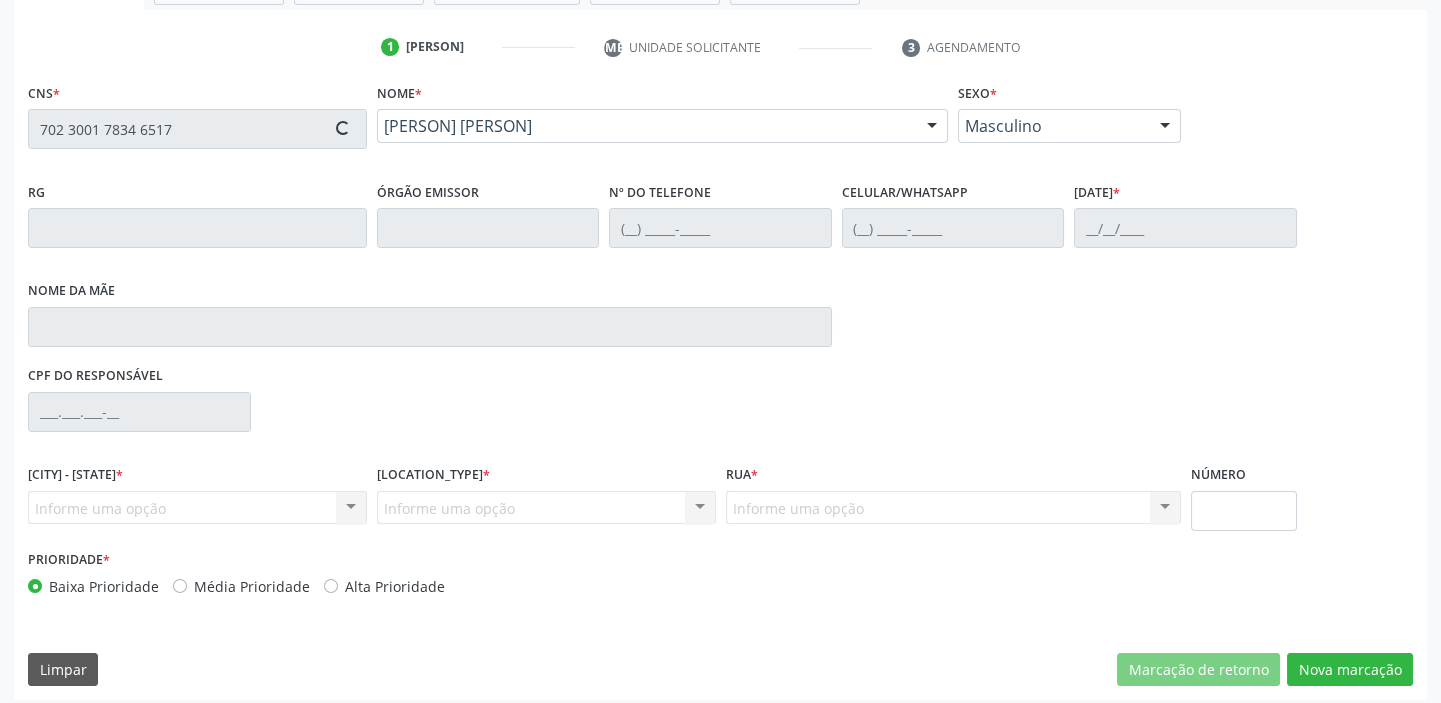 scroll, scrollTop: 366, scrollLeft: 0, axis: vertical 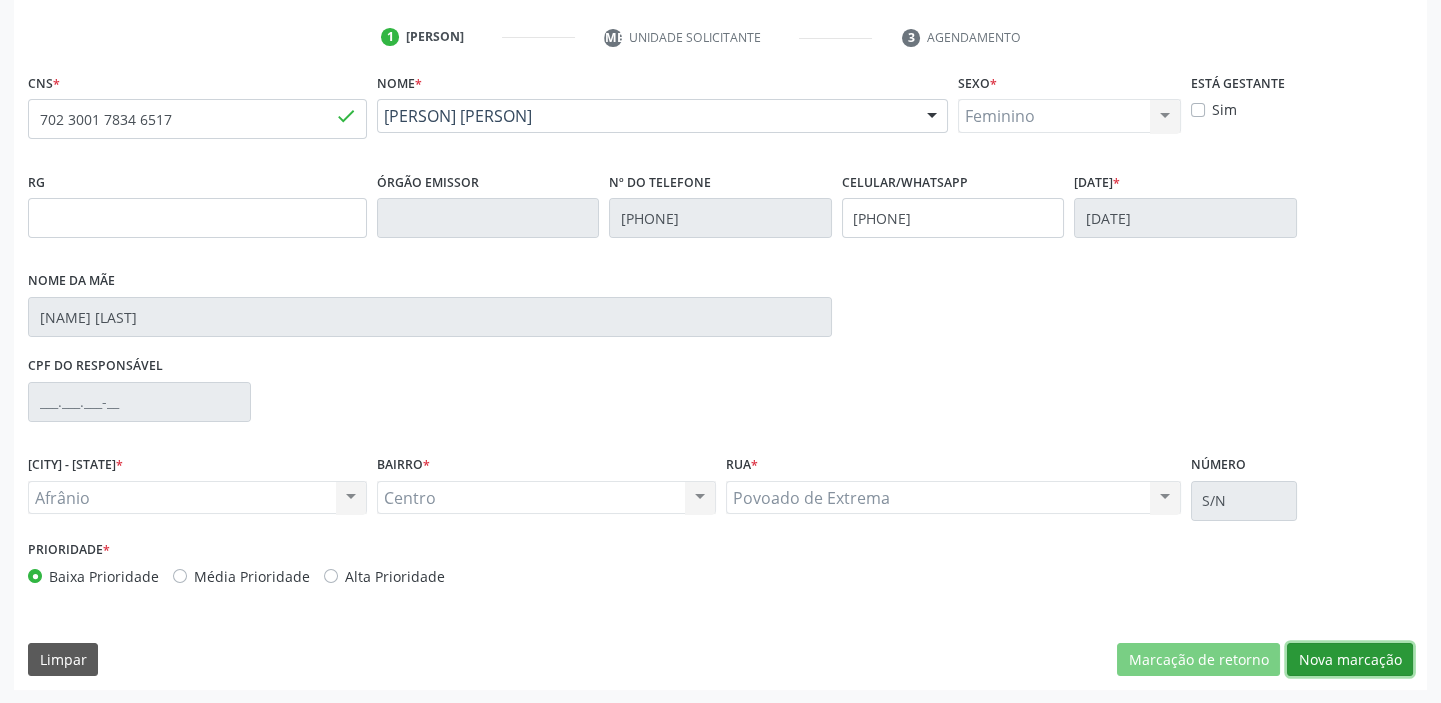 click on "Nova marcação" at bounding box center (1198, 660) 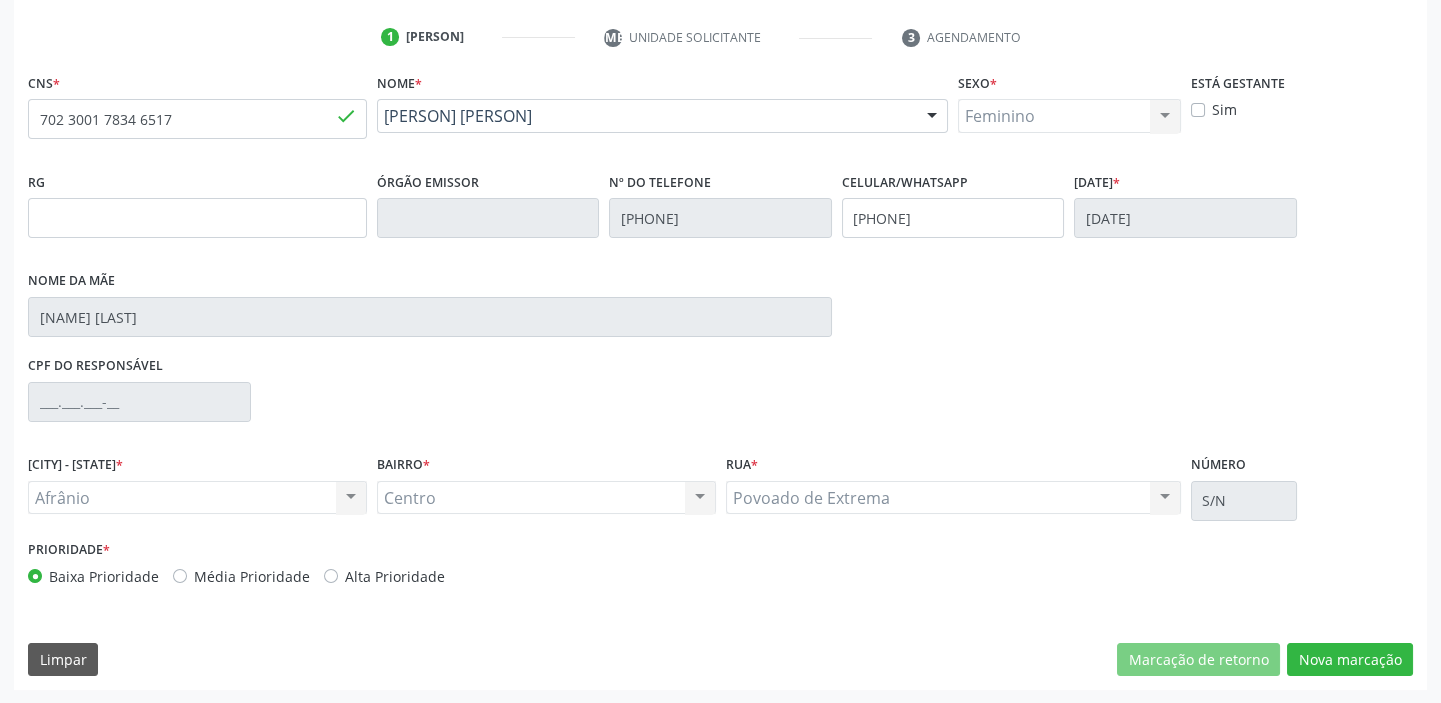scroll, scrollTop: 201, scrollLeft: 0, axis: vertical 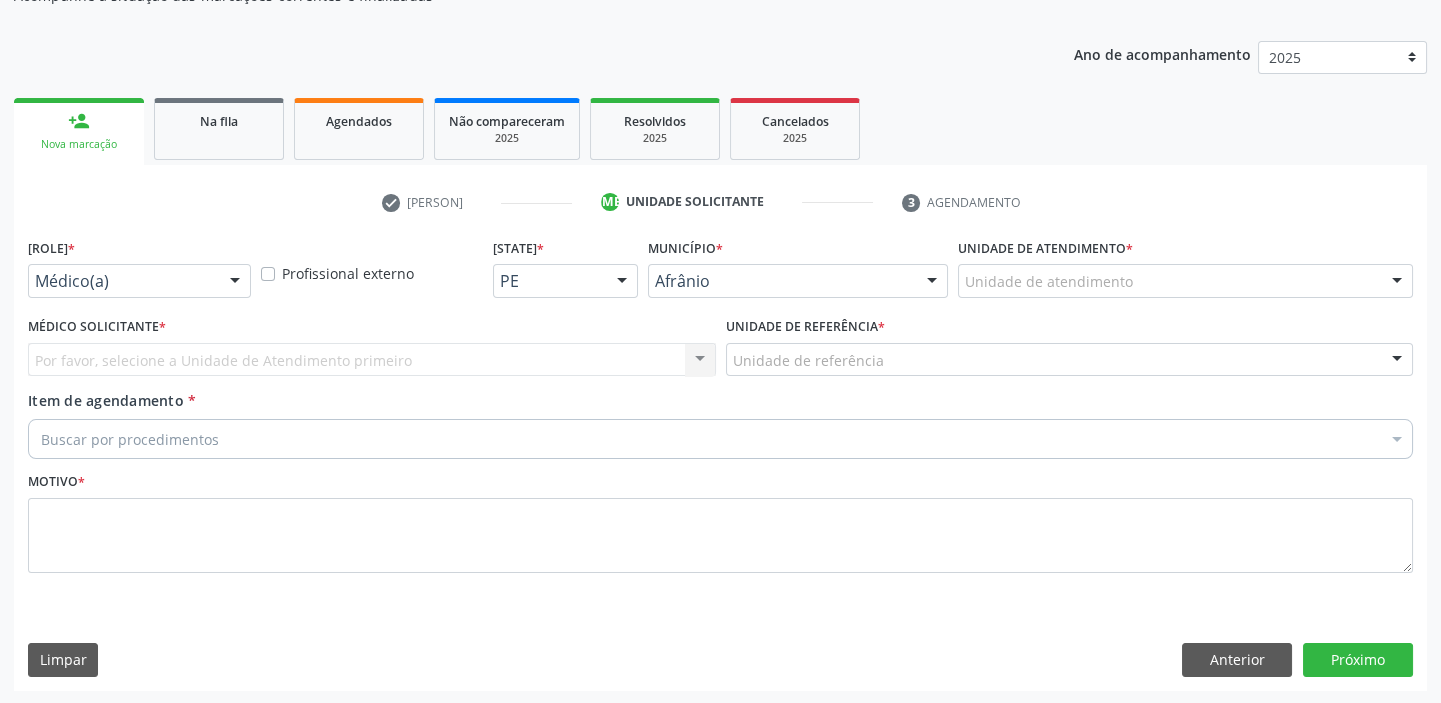 drag, startPoint x: 971, startPoint y: 280, endPoint x: 979, endPoint y: 301, distance: 22.472204 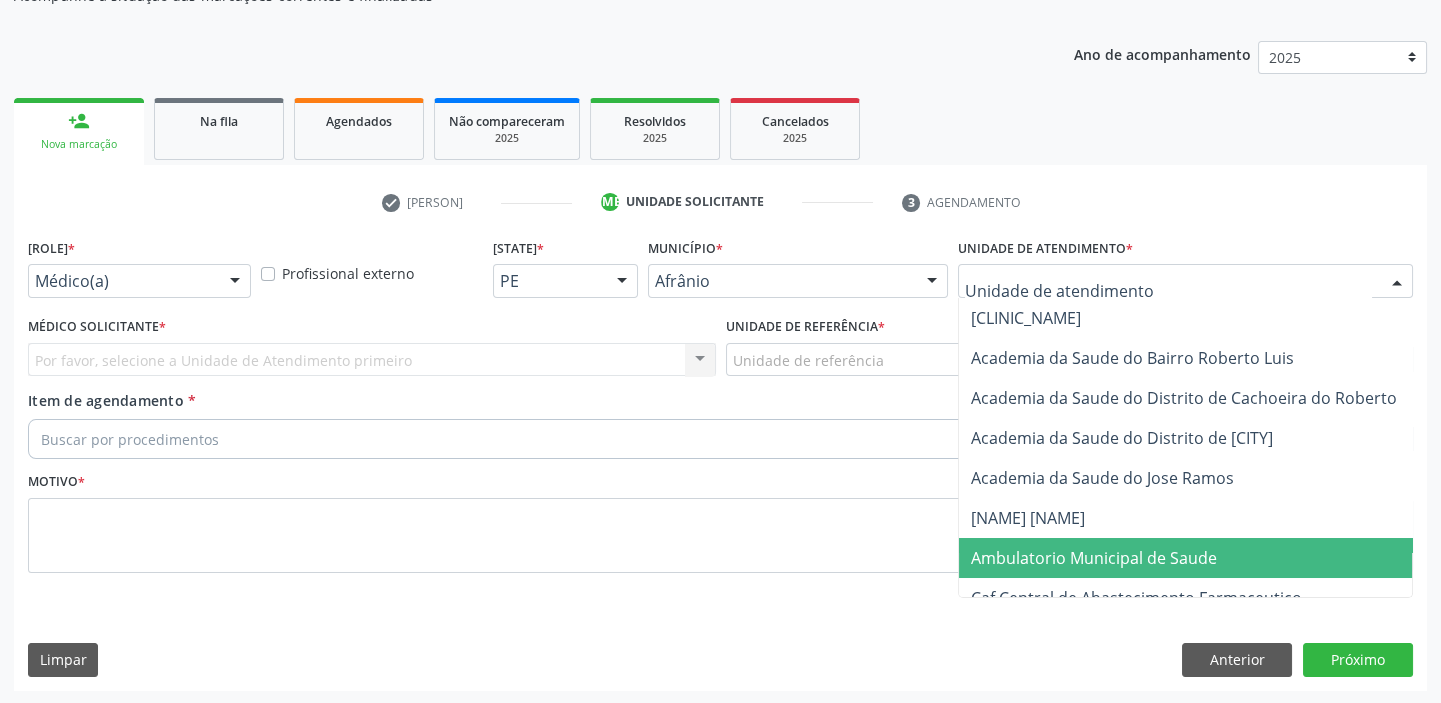 drag, startPoint x: 1047, startPoint y: 549, endPoint x: 873, endPoint y: 469, distance: 191.5098 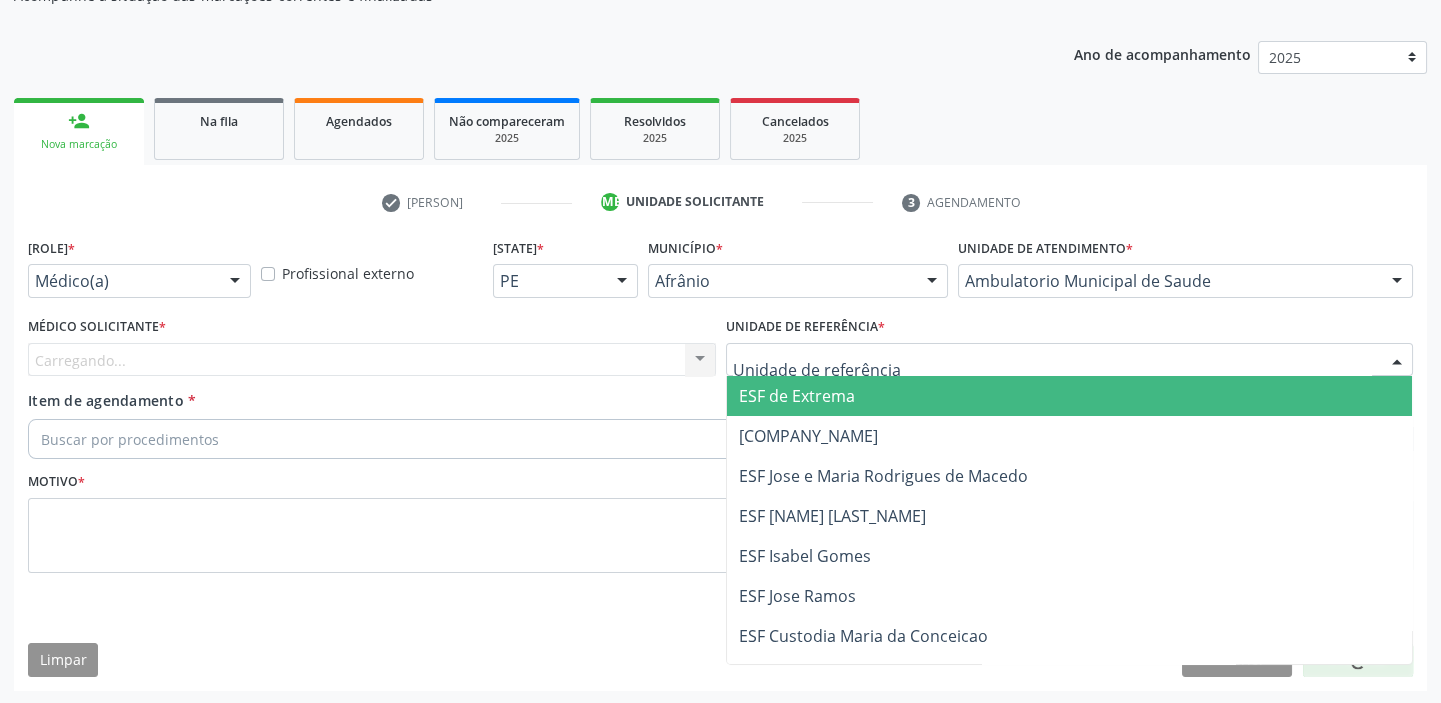 drag, startPoint x: 792, startPoint y: 363, endPoint x: 799, endPoint y: 449, distance: 86.28442 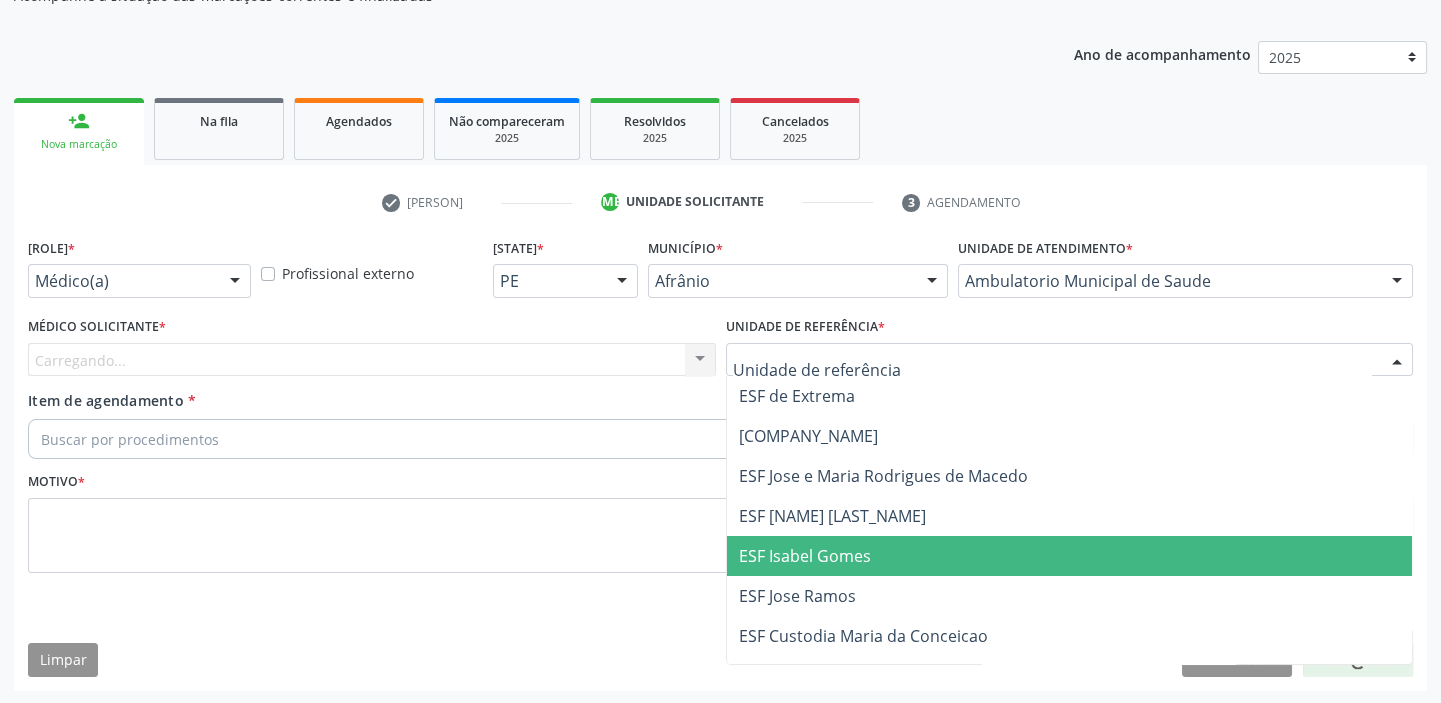 click on "[BRAND]" at bounding box center [1070, 556] 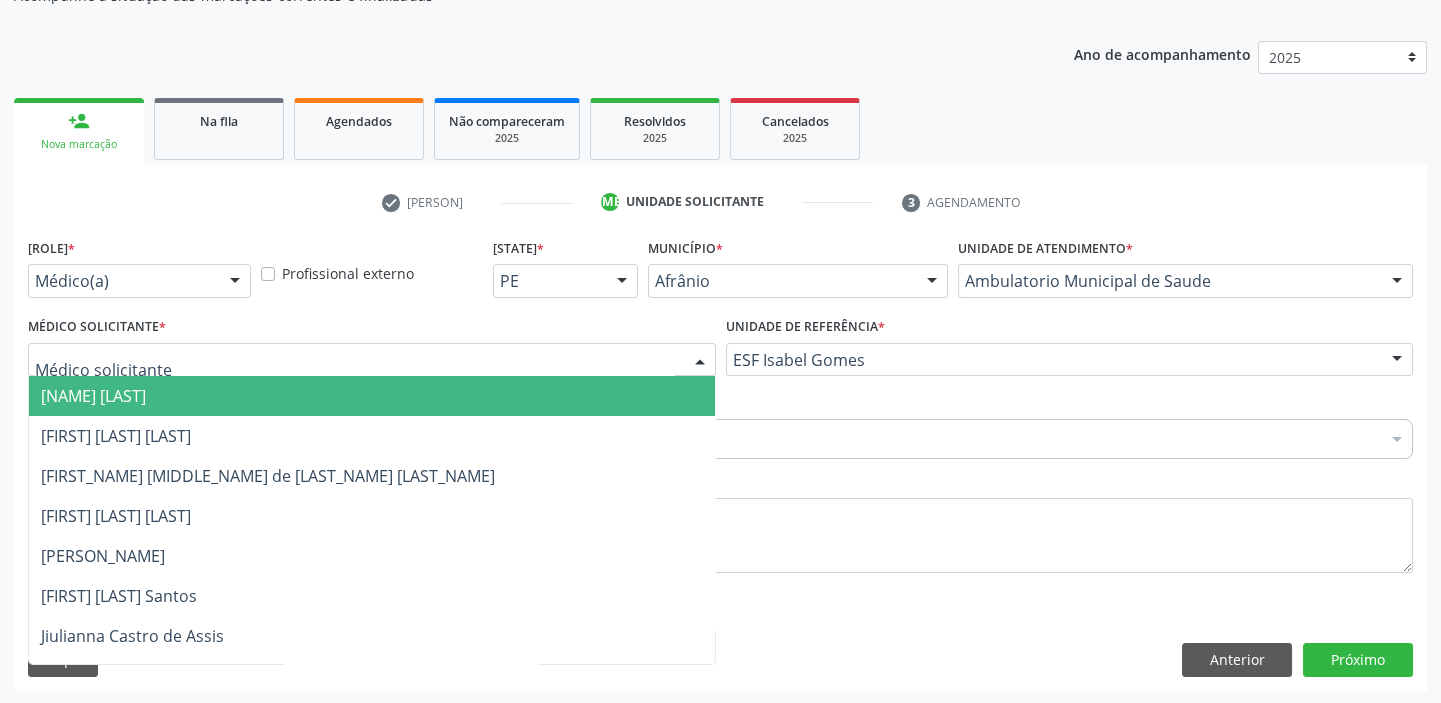 click at bounding box center [372, 360] 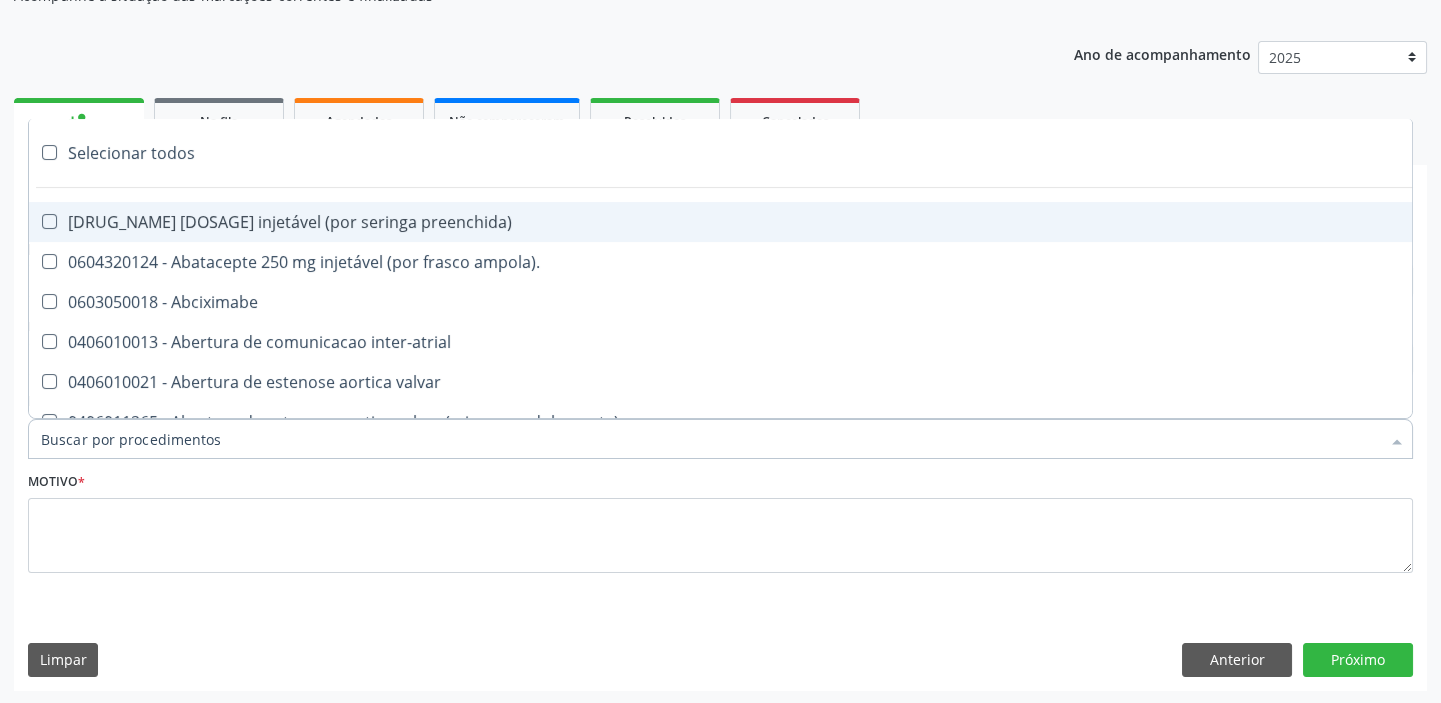 paste on "transvagi" 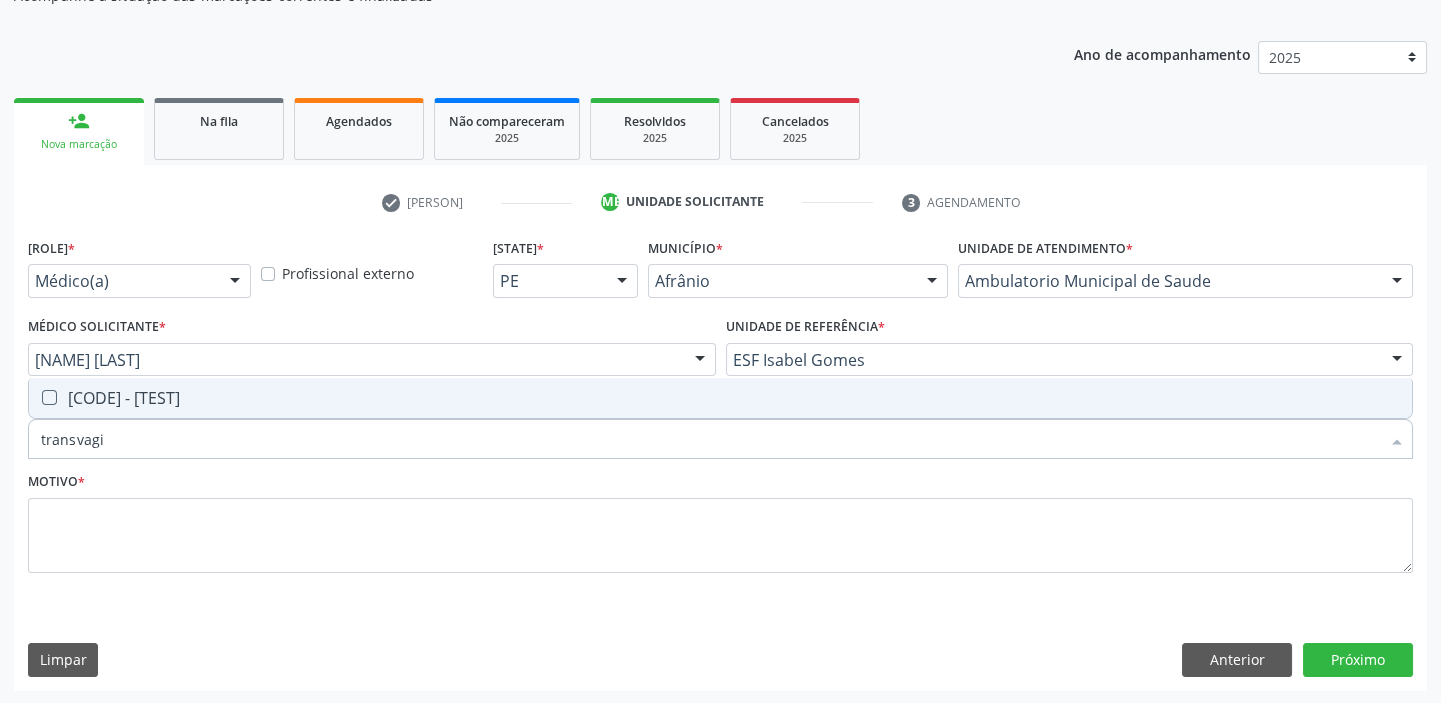 click on "0205020186 - Ultrassonografia transvaginal" at bounding box center [720, 398] 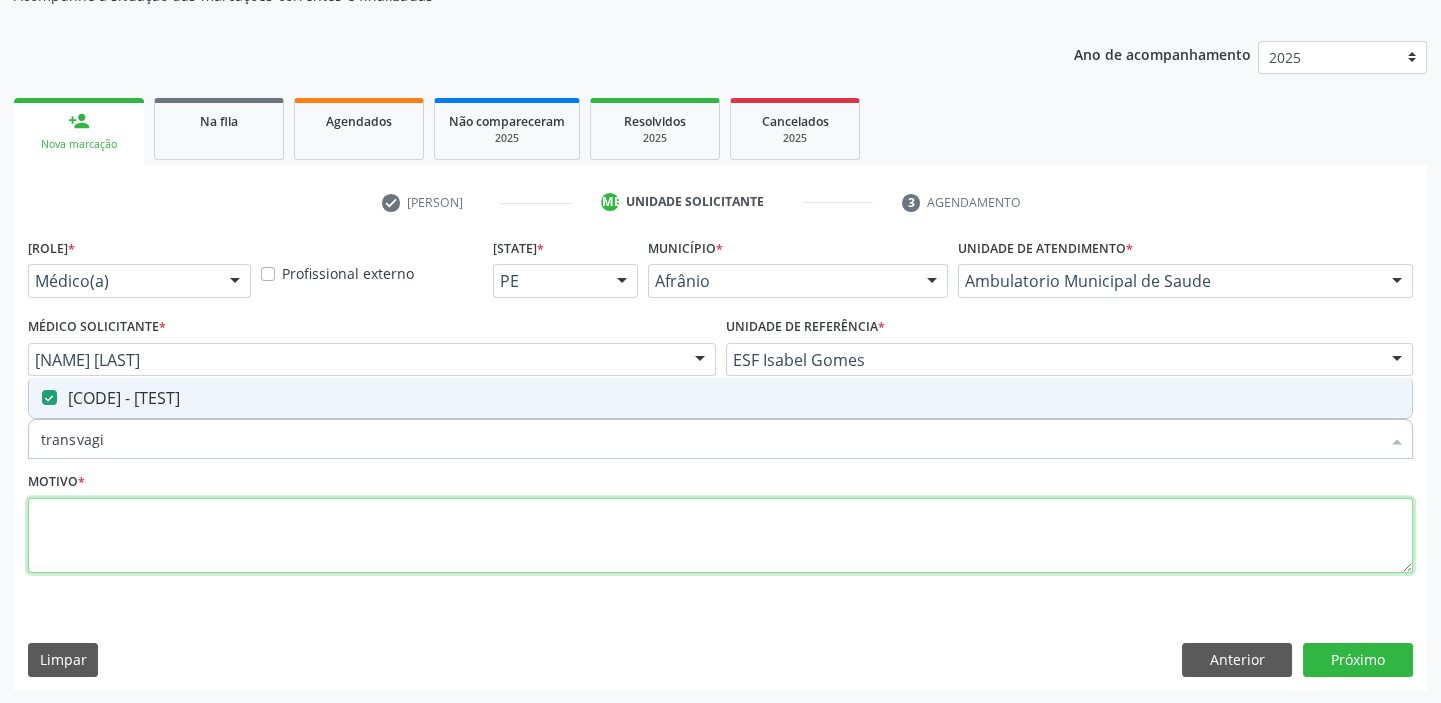 click at bounding box center (720, 536) 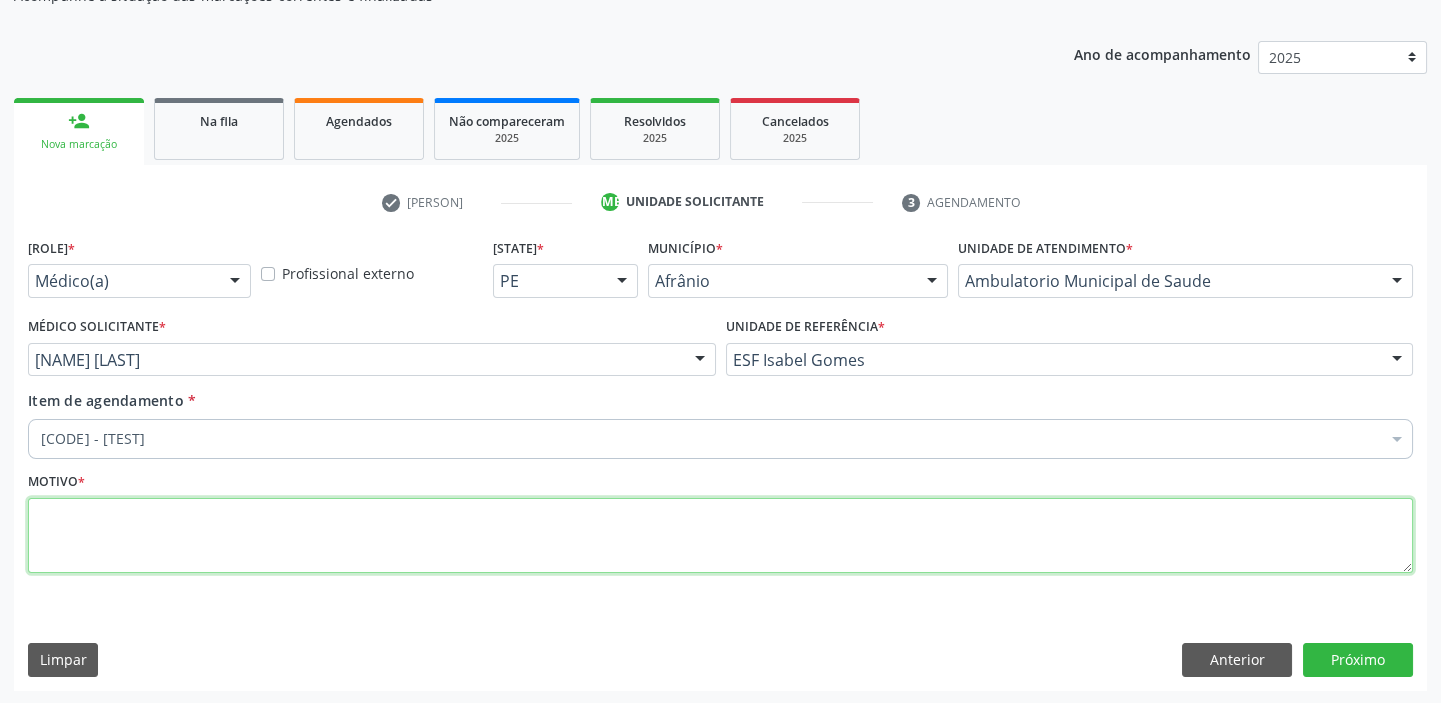 type on "[SYMBOL]" 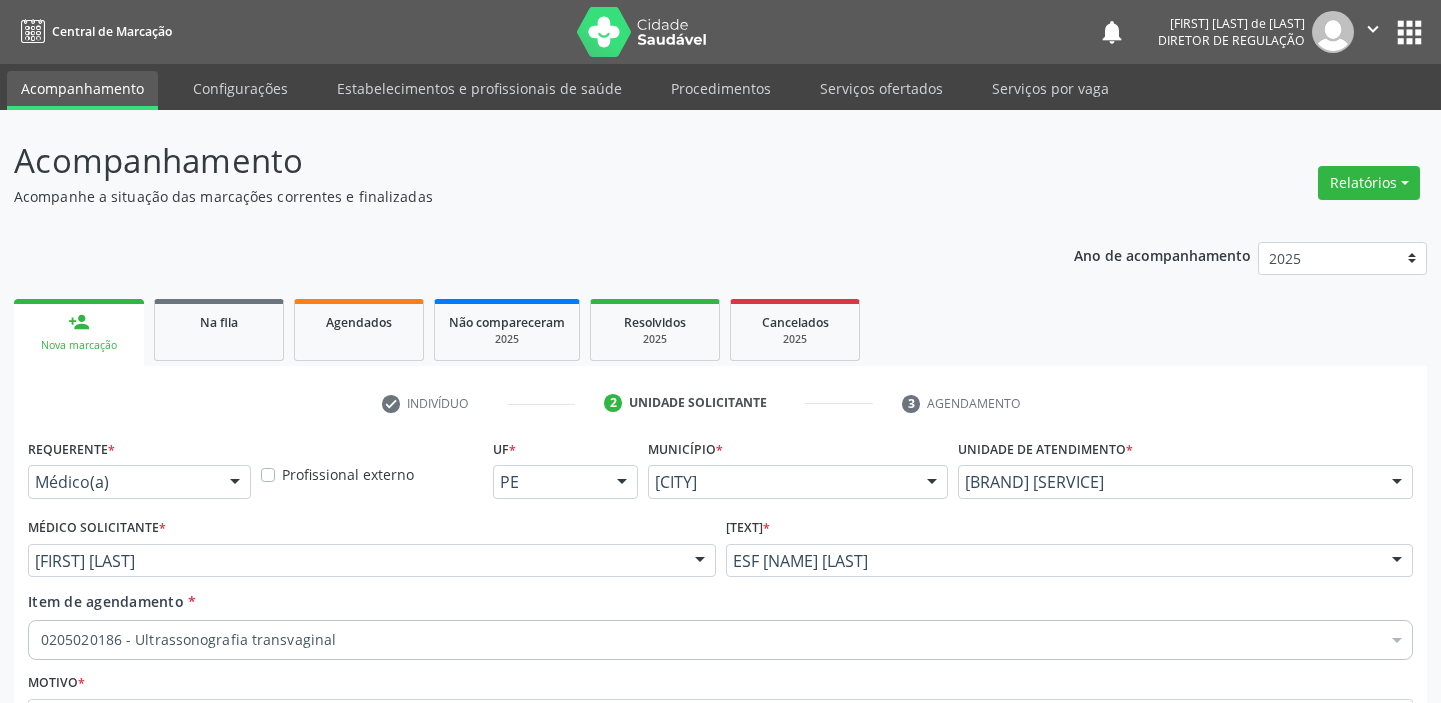 scroll, scrollTop: 201, scrollLeft: 0, axis: vertical 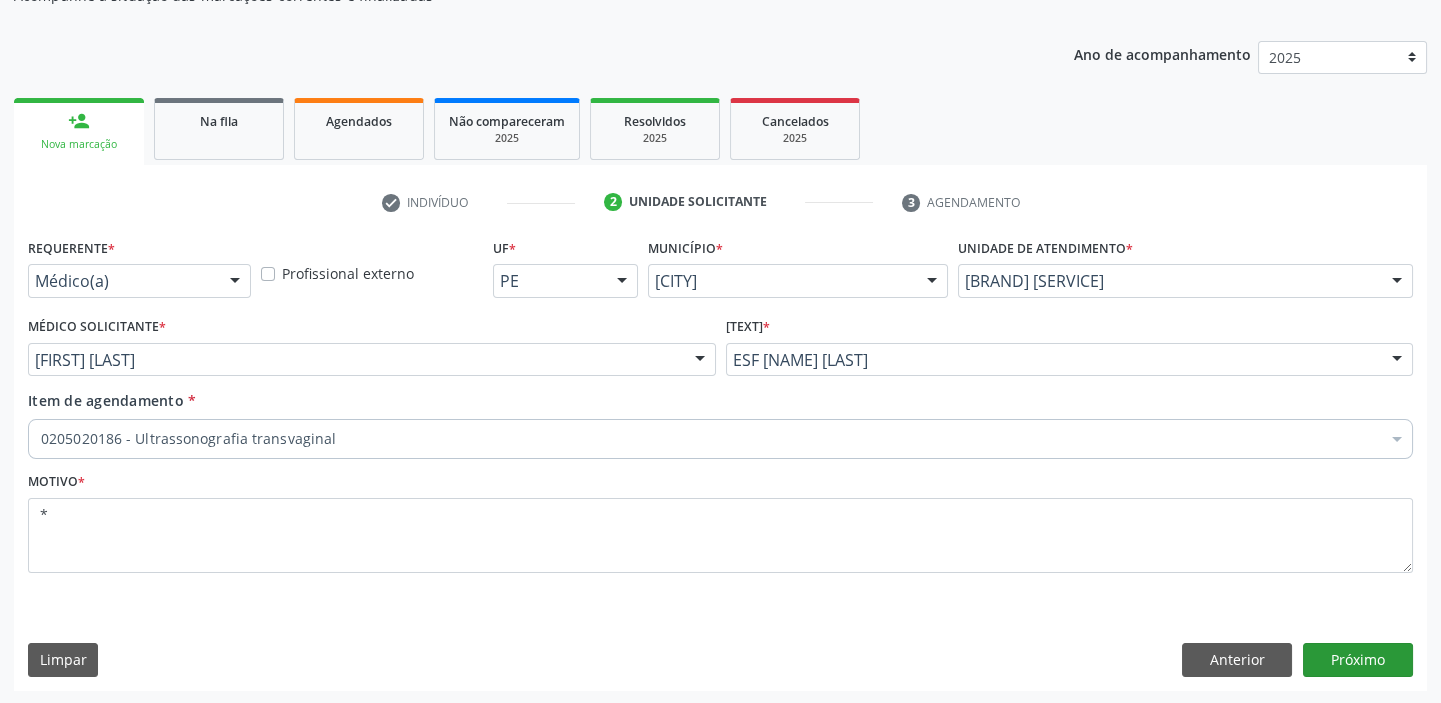 type on "*" 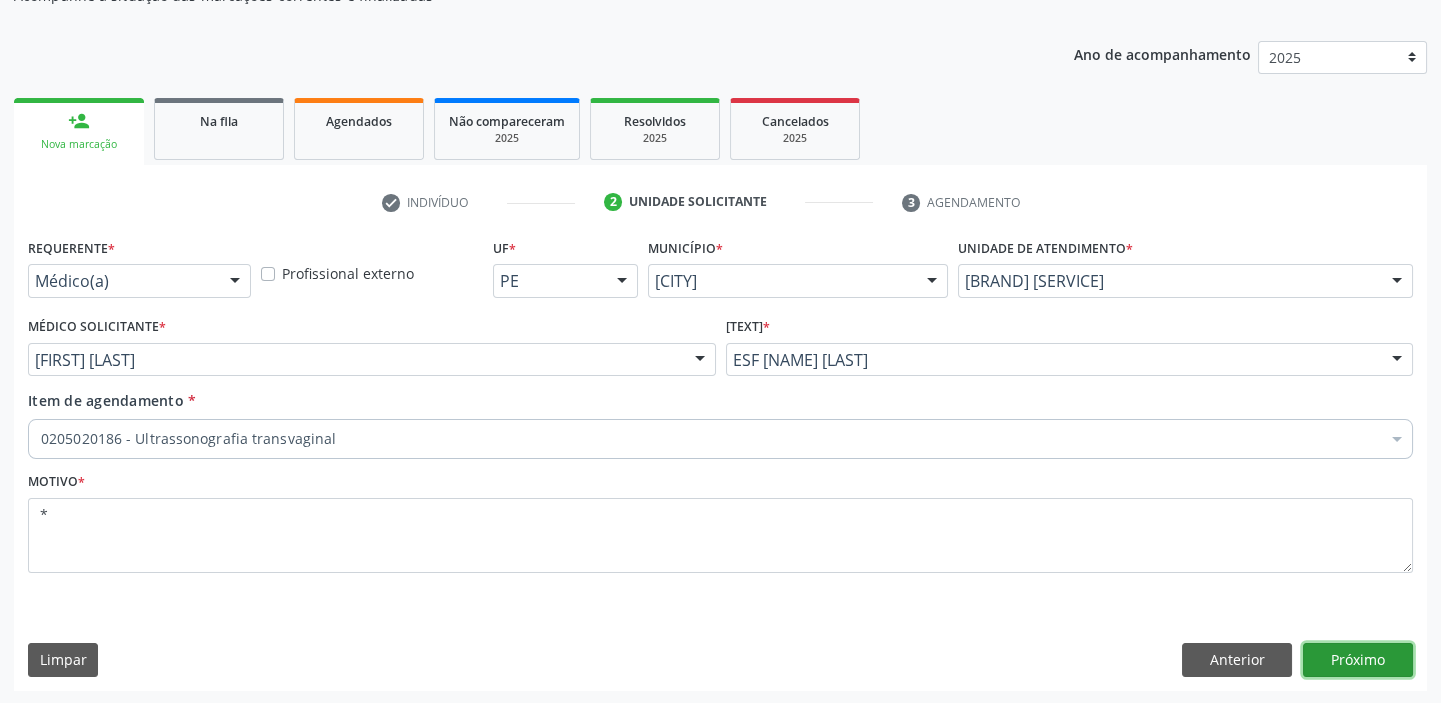 click on "Próximo" at bounding box center (1358, 660) 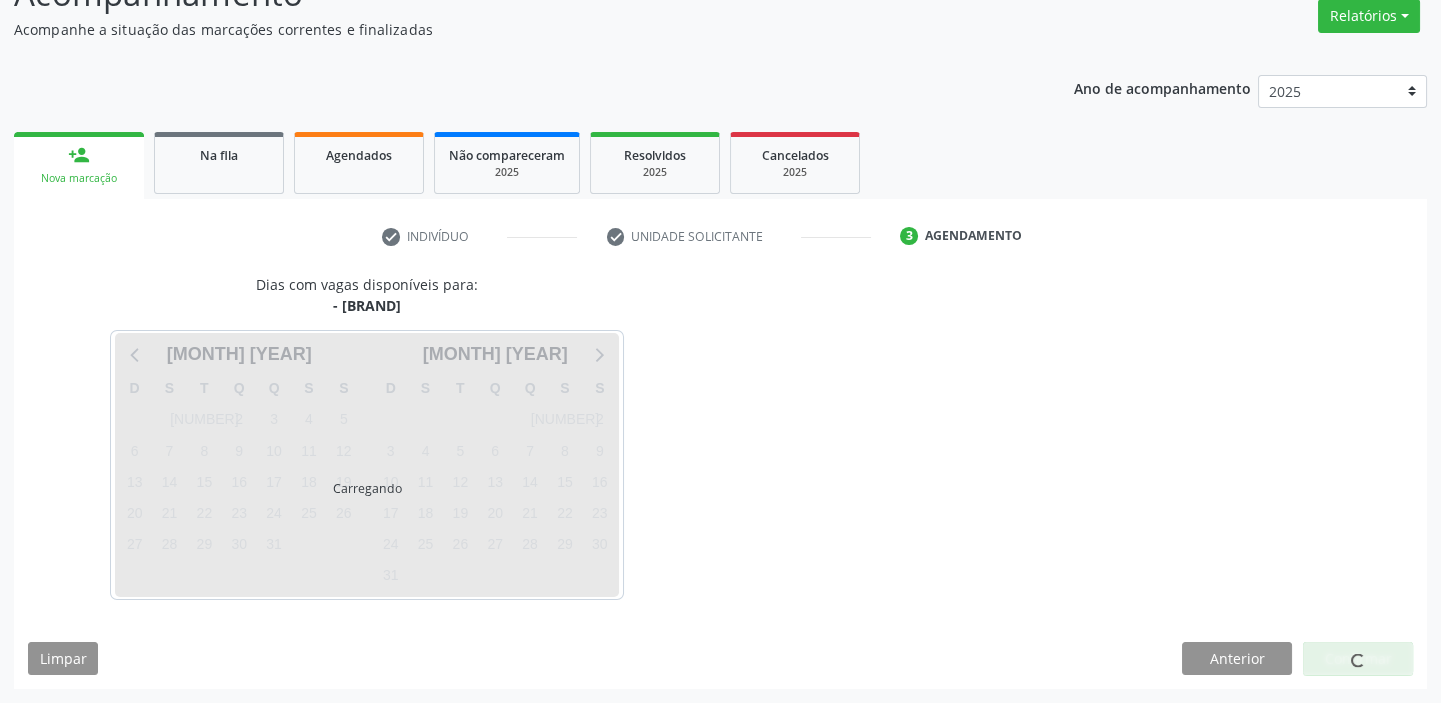 scroll, scrollTop: 166, scrollLeft: 0, axis: vertical 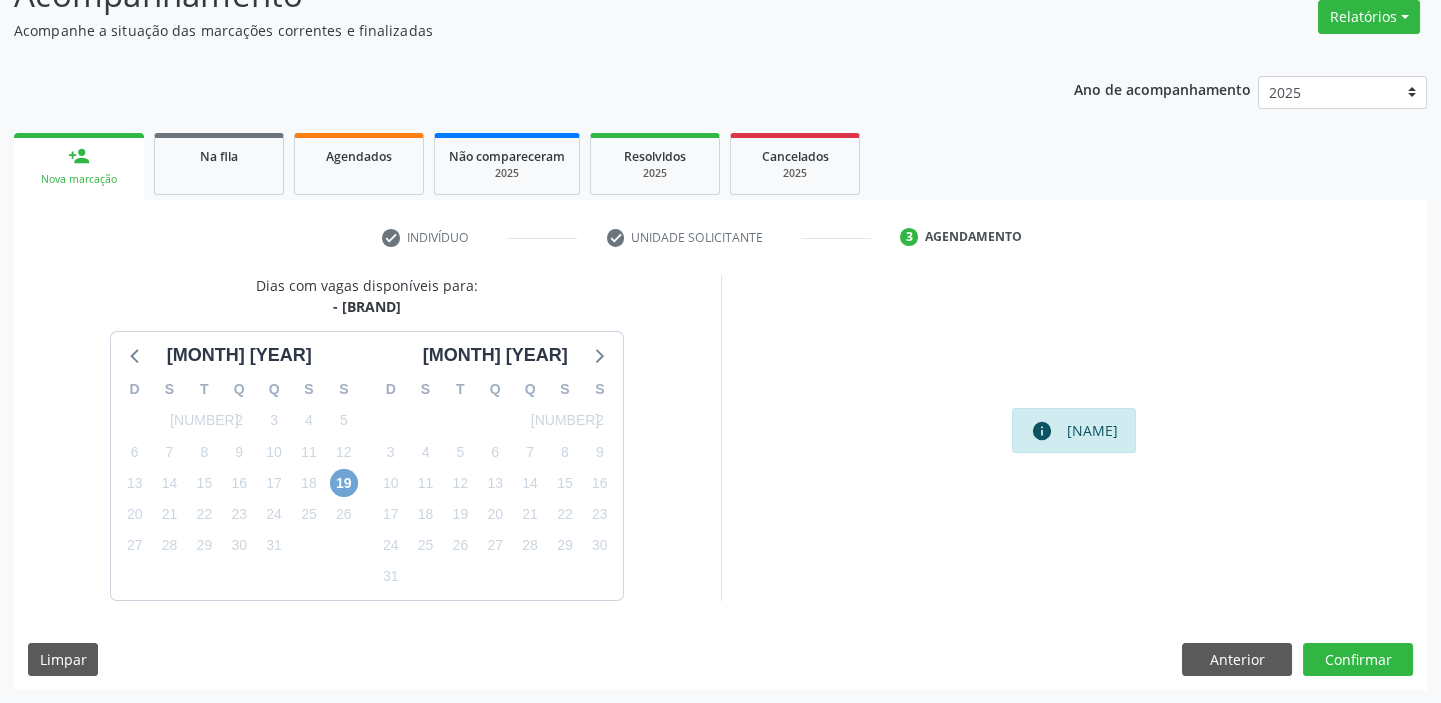 click on "[NUMBER]" at bounding box center [344, 483] 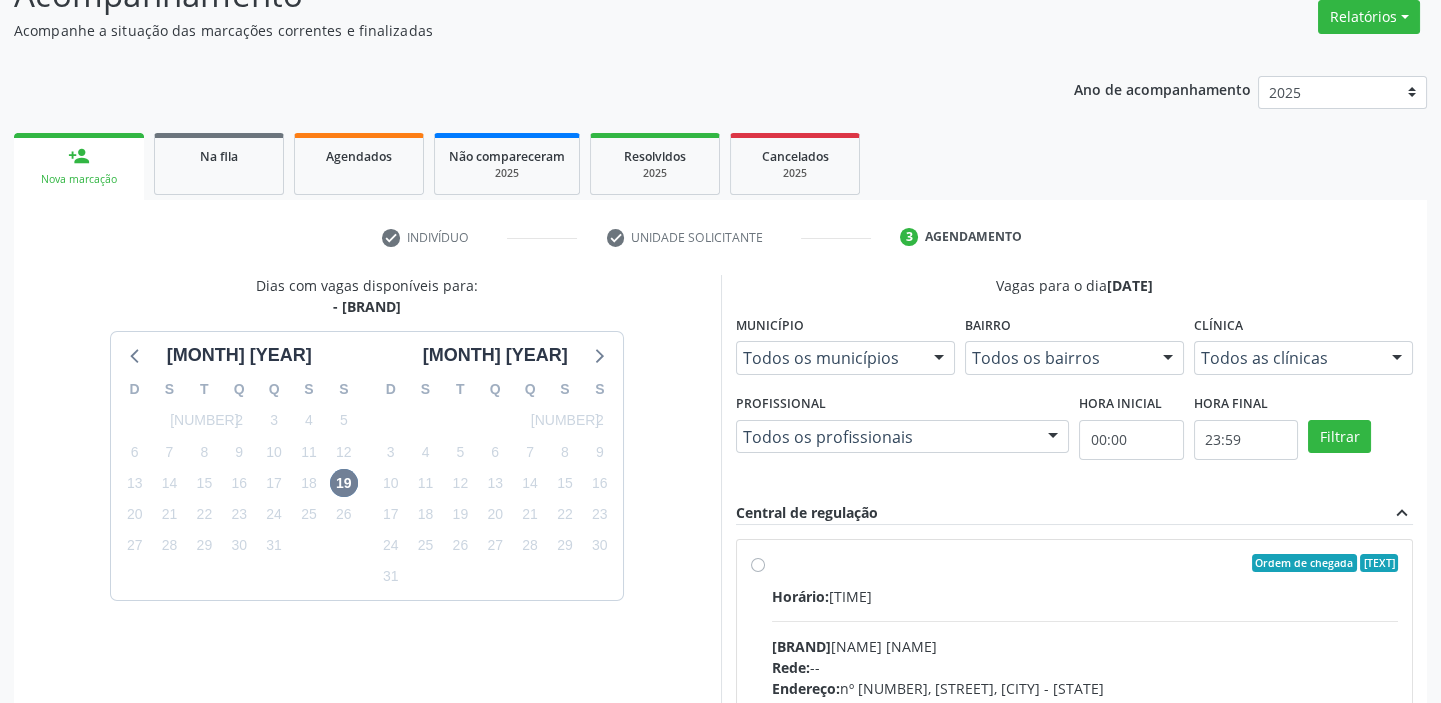 click on "Horário:   [TIME]" at bounding box center (1085, 596) 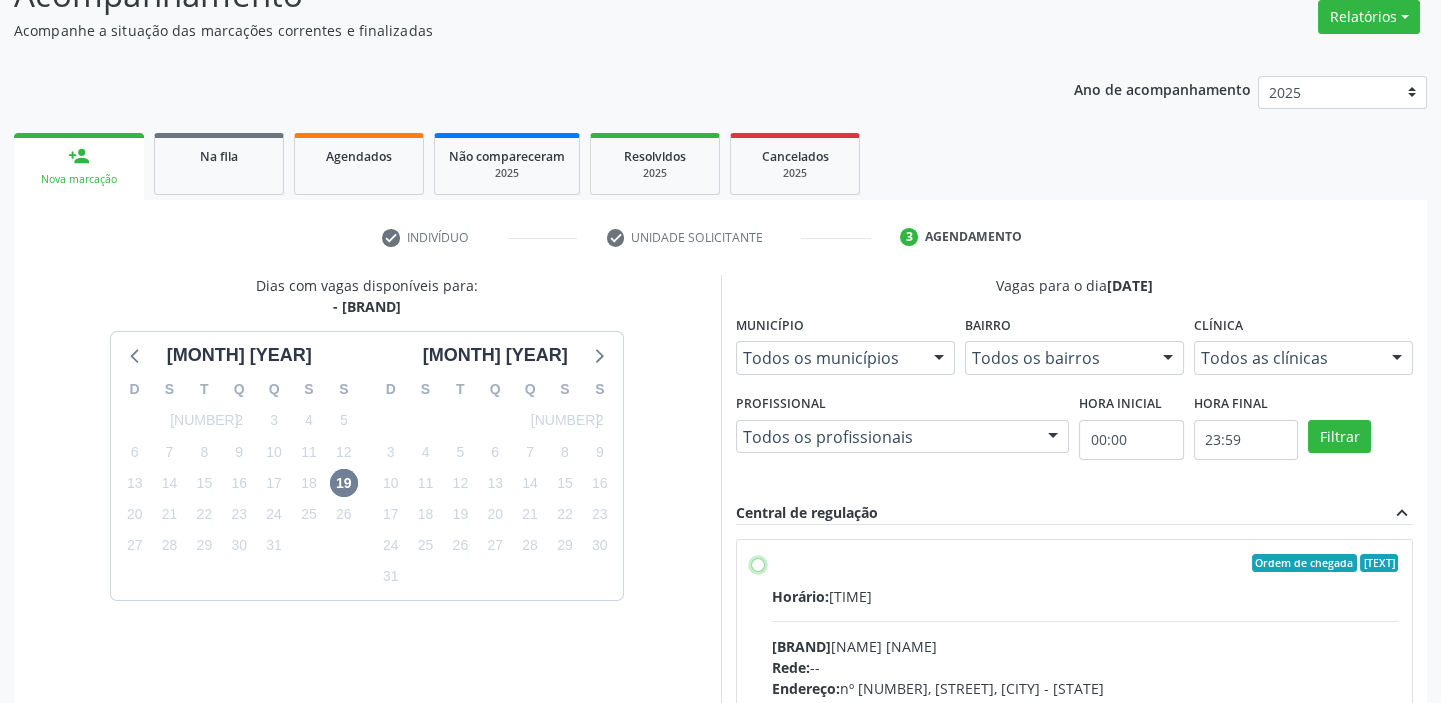 click on "Ordem de chegada
Consumidos: 13 / 20
Horário:   14:00
Clínica:  Renove Afranio
Rede:
--
Endereço:   nº 70, Centro, Afrânio - PE
Telefone:   (87) 981458040
Profissional:
--
Informações adicionais sobre o atendimento
Idade de atendimento:
Sem restrição
Gênero(s) atendido(s):
Sem restrição
Informações adicionais:
--" at bounding box center (758, 563) 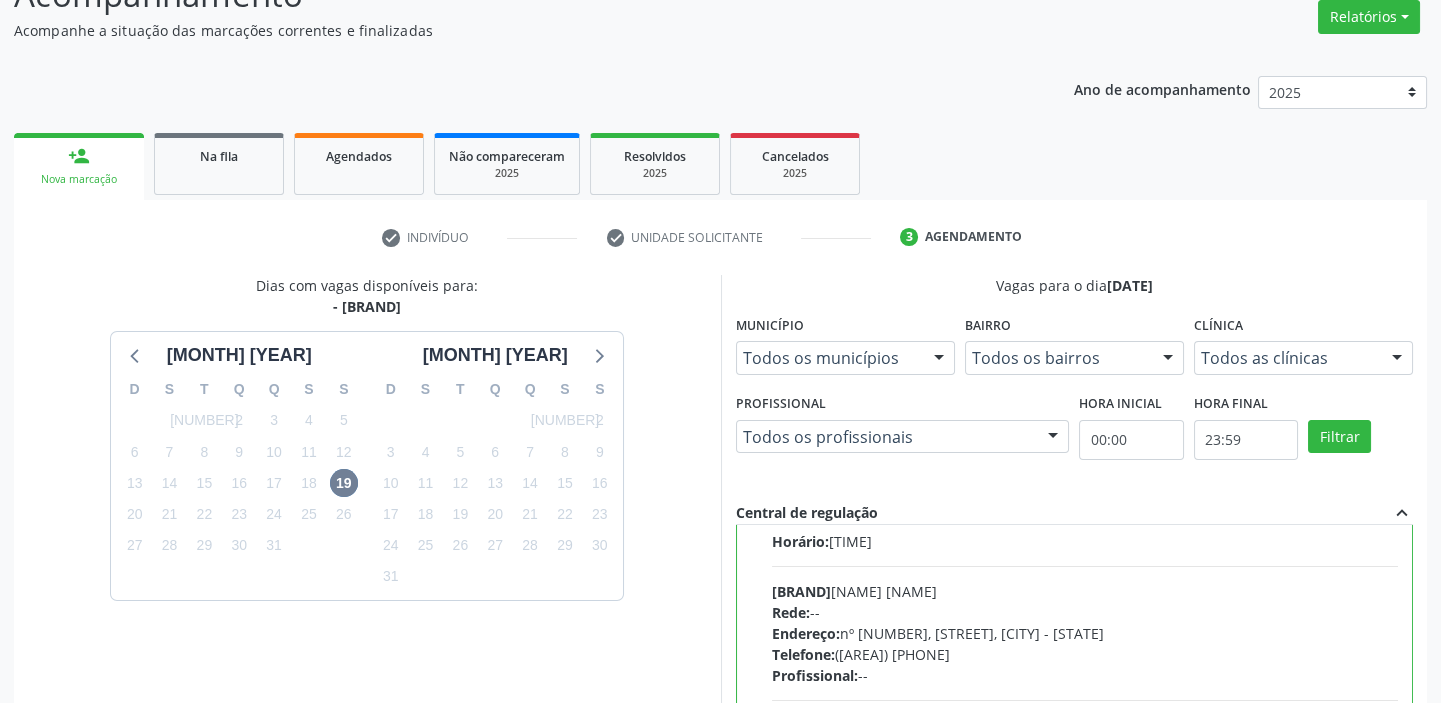 scroll, scrollTop: 99, scrollLeft: 0, axis: vertical 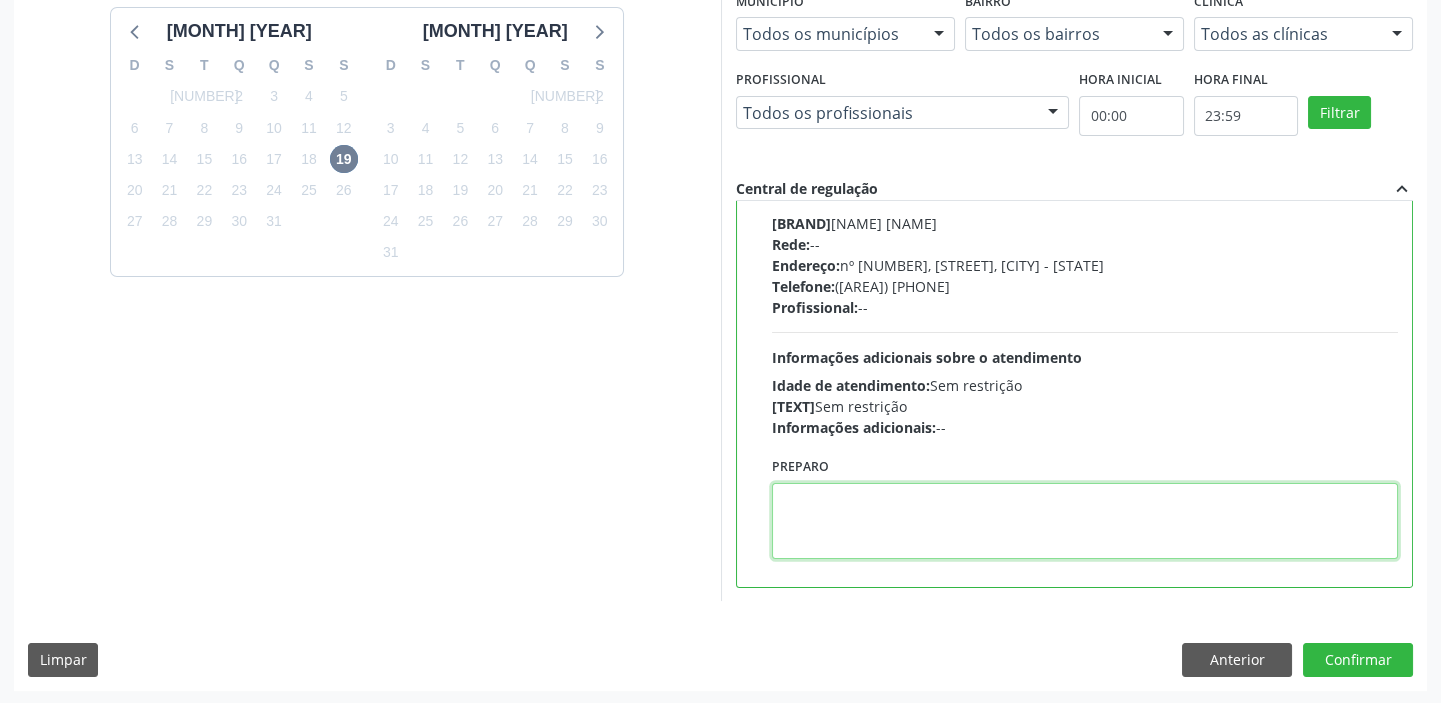 click at bounding box center (1085, 521) 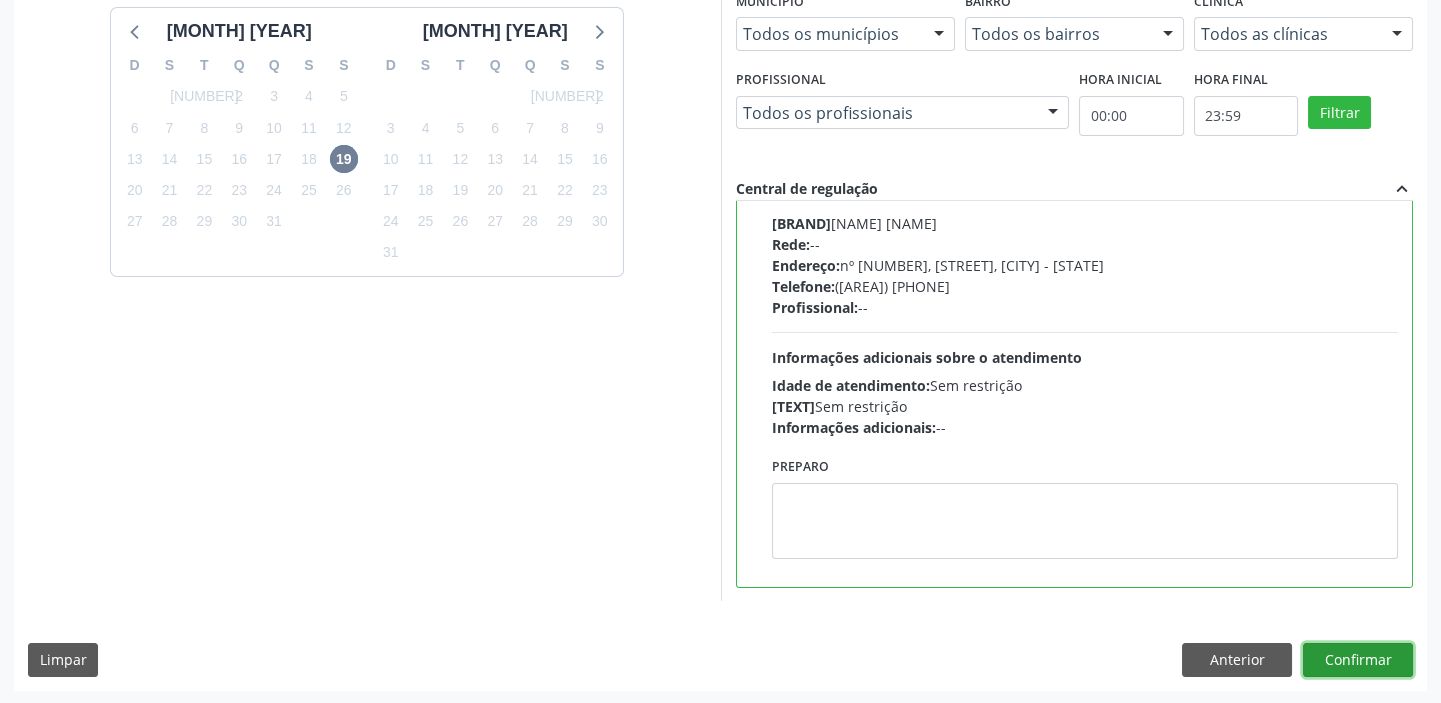 click on "Confirmar" at bounding box center [1358, 660] 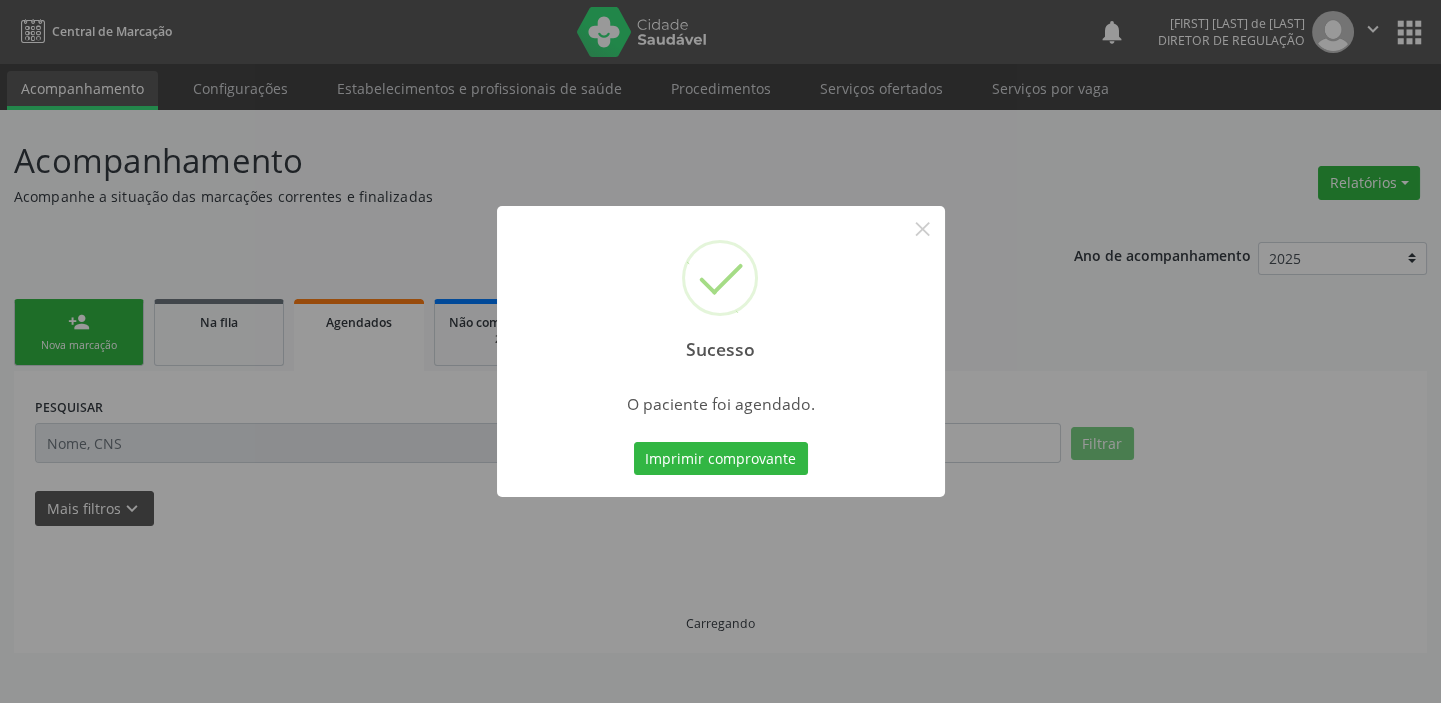 scroll, scrollTop: 0, scrollLeft: 0, axis: both 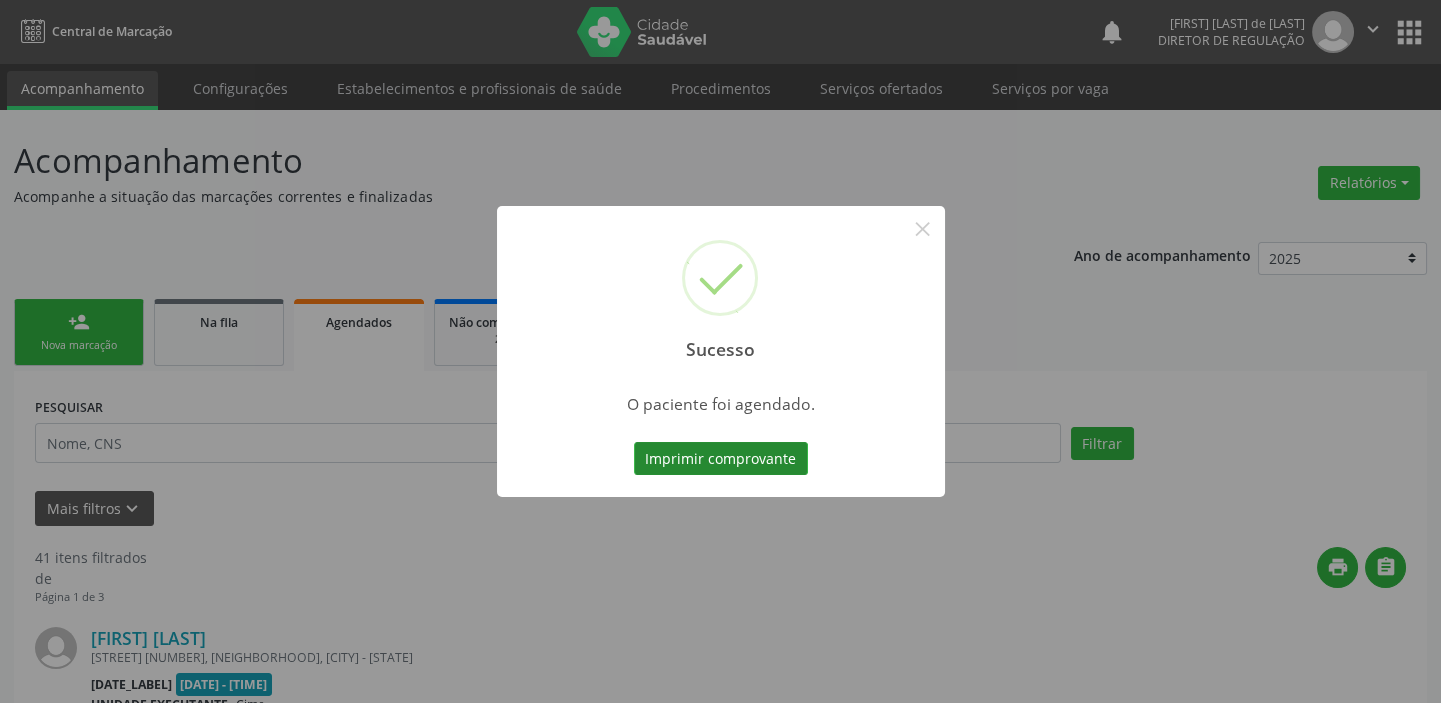 click on "Imprimir comprovante" at bounding box center [721, 459] 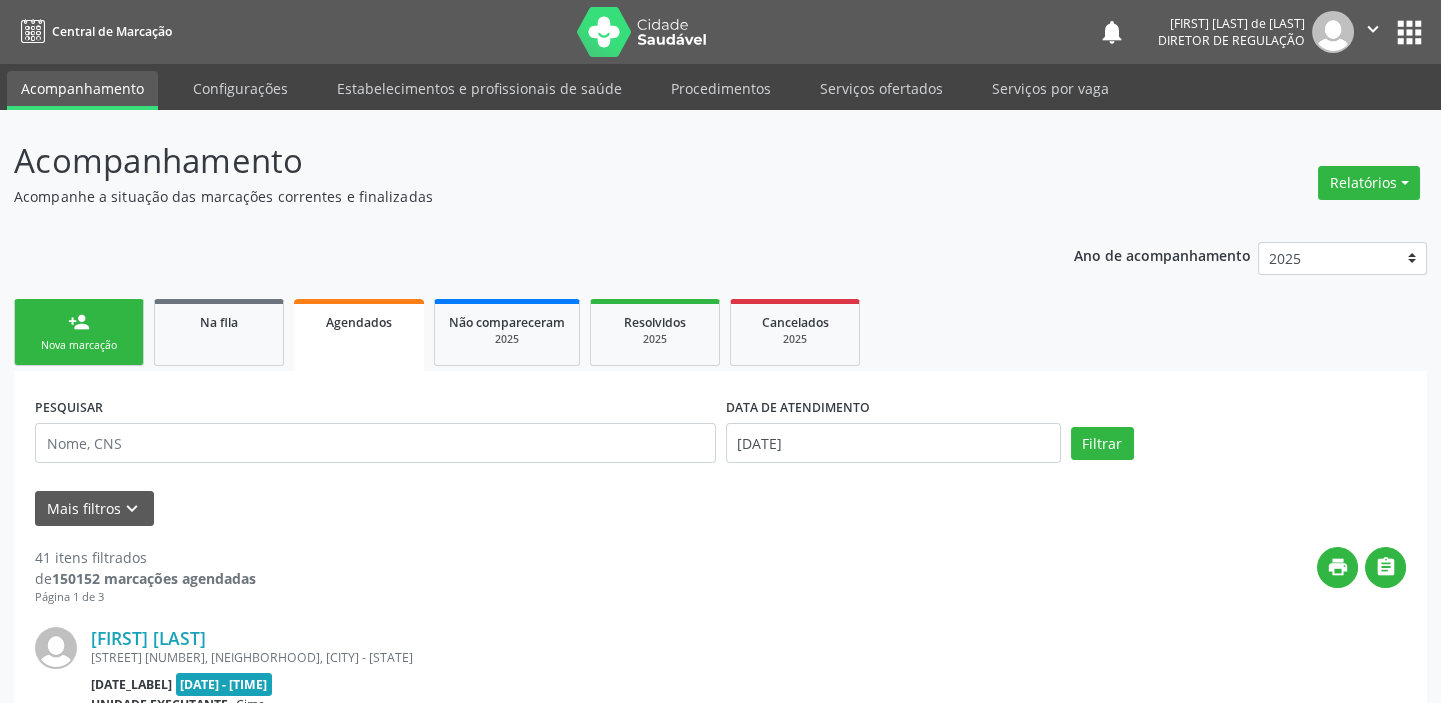 click on "person_add" at bounding box center [79, 322] 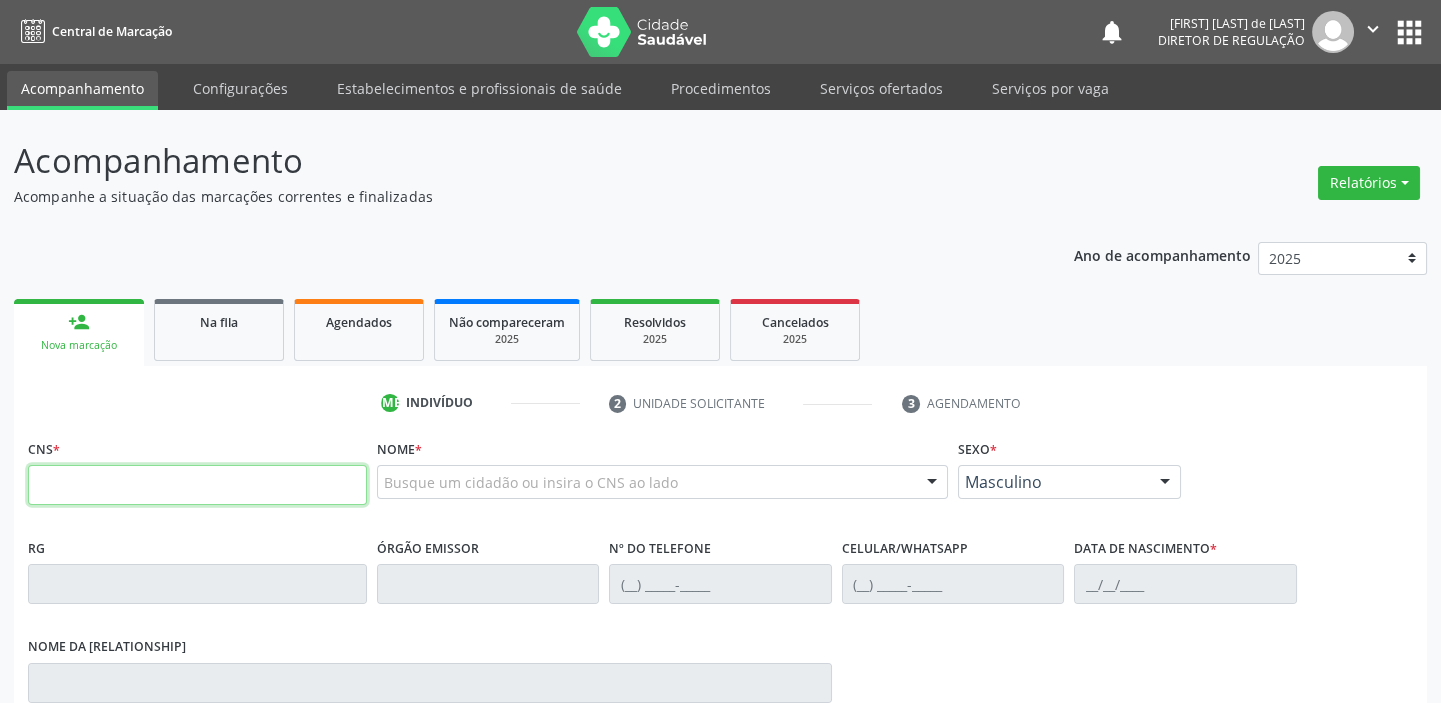click at bounding box center (197, 485) 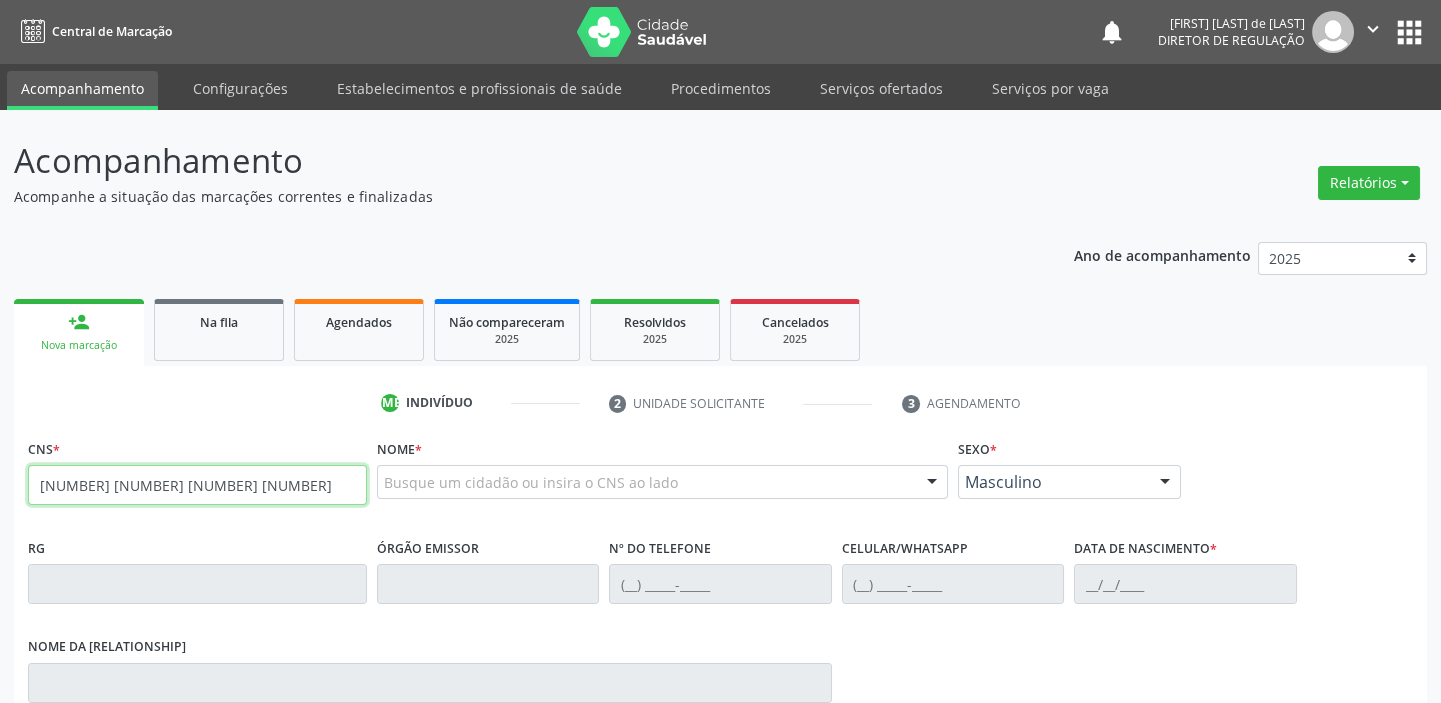 type on "705 6004 6321 2010" 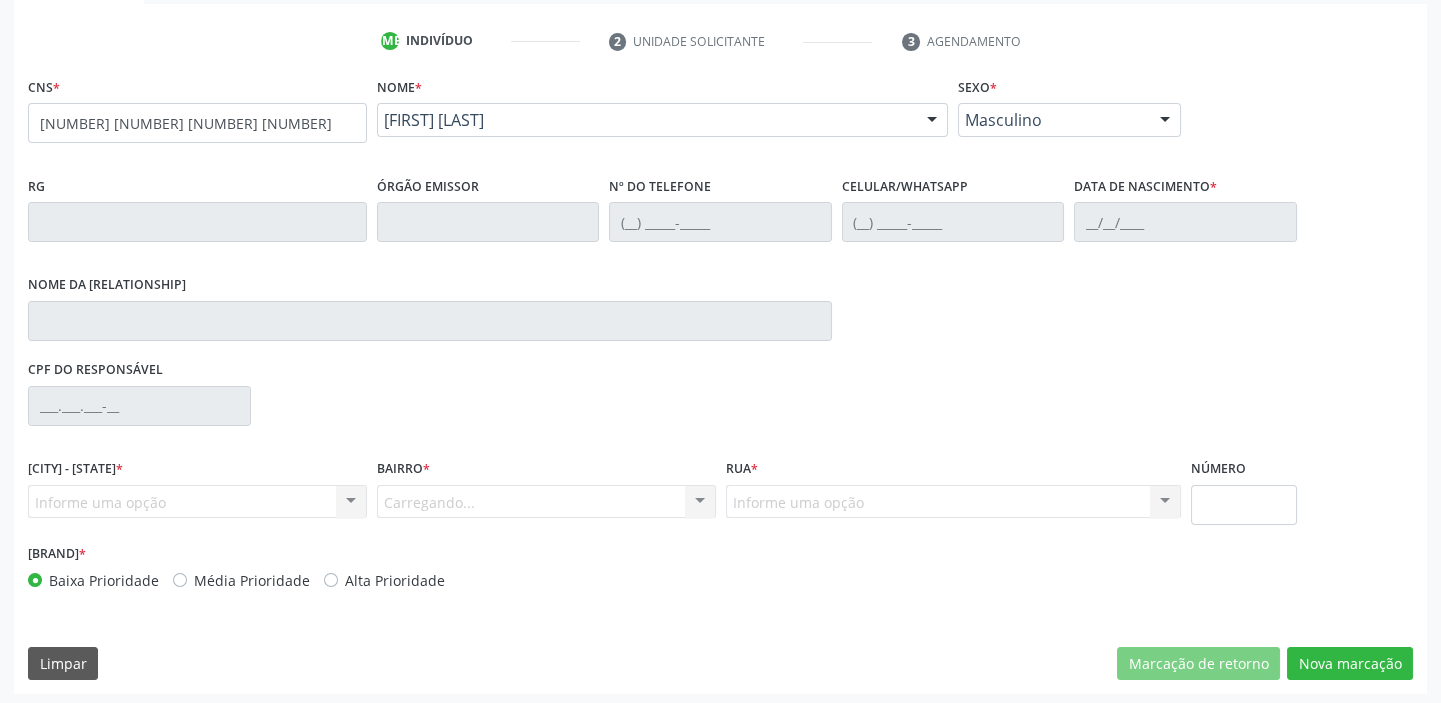 scroll, scrollTop: 366, scrollLeft: 0, axis: vertical 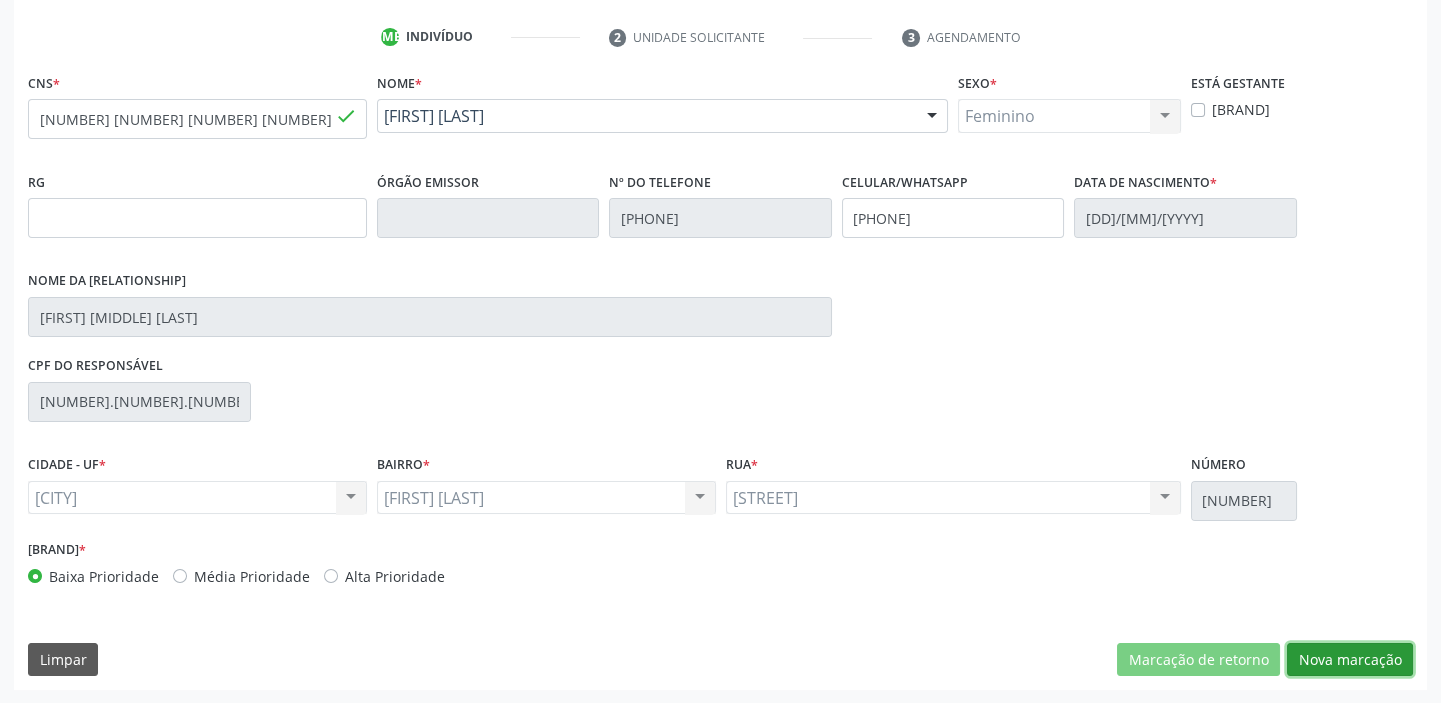 click on "Nova marcação" at bounding box center [1198, 660] 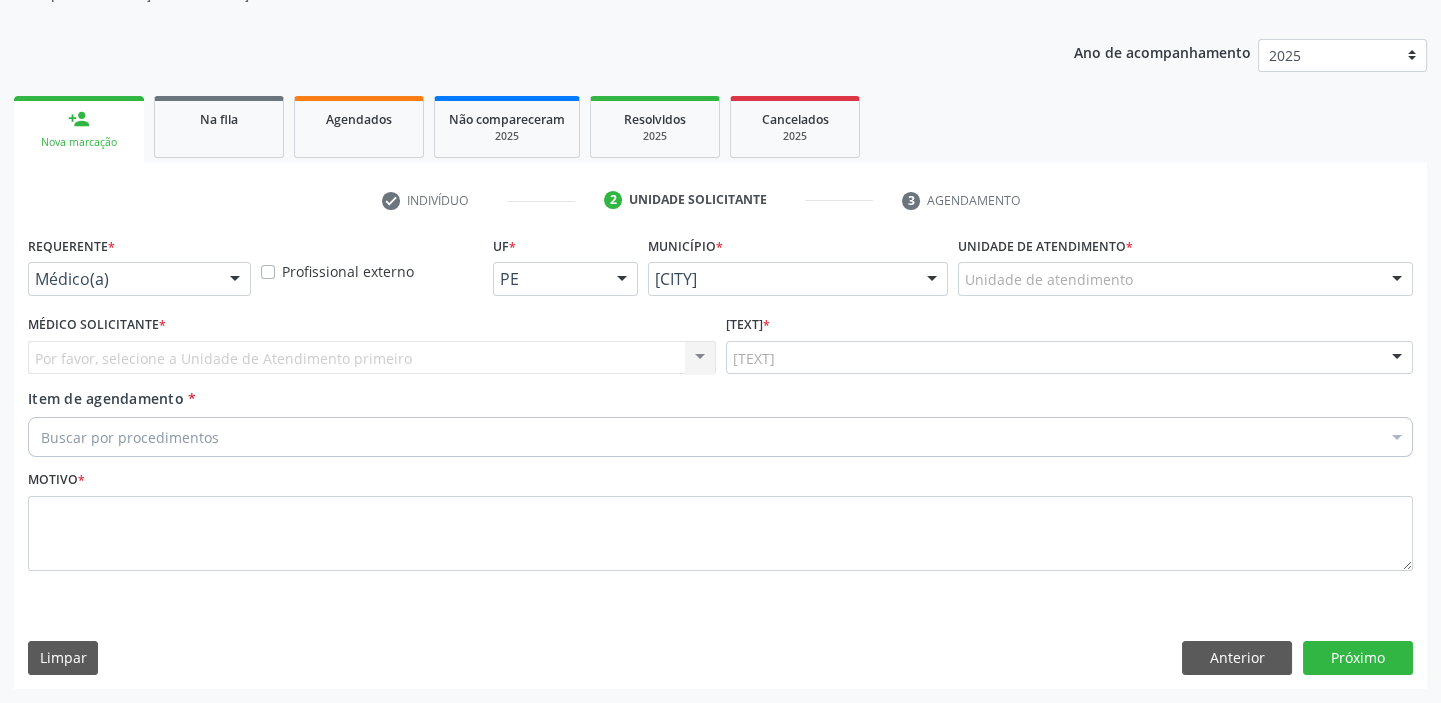 scroll, scrollTop: 201, scrollLeft: 0, axis: vertical 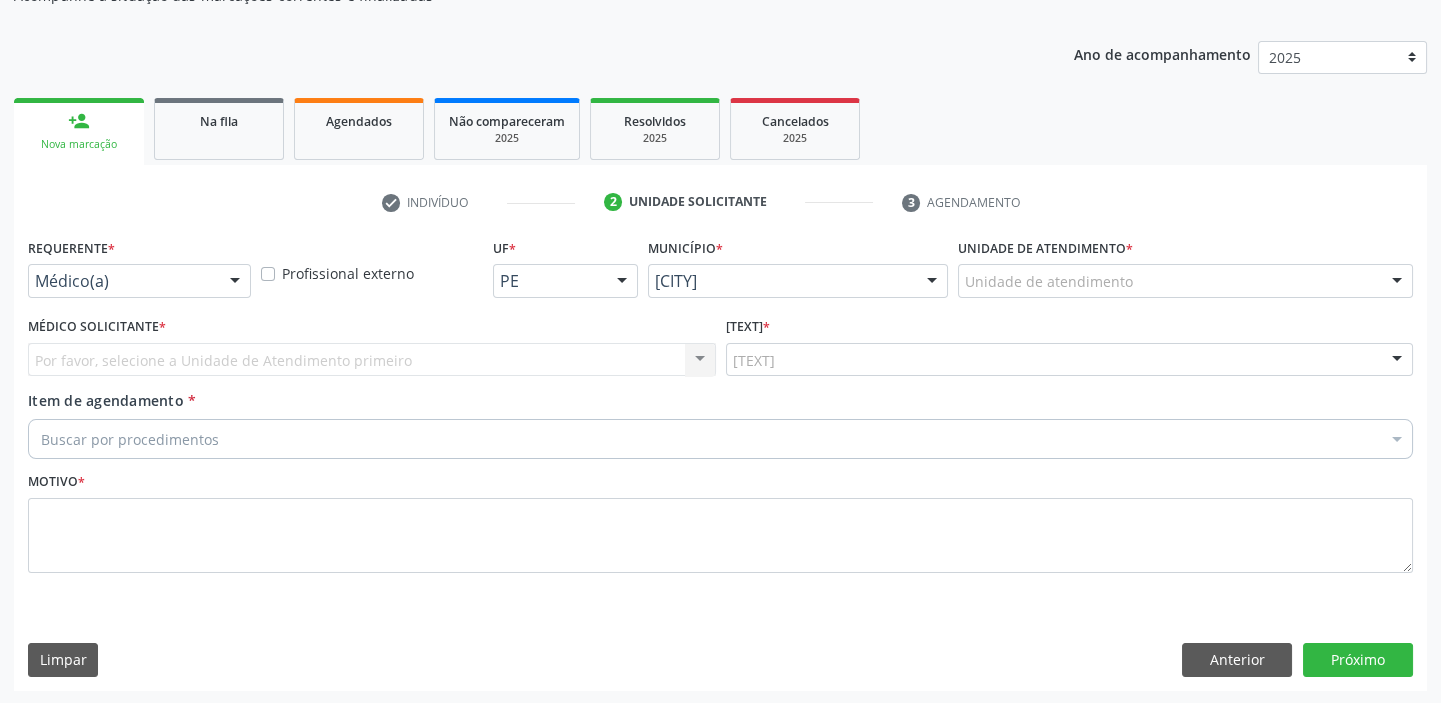 click on "Unidade de atendimento" at bounding box center [1185, 281] 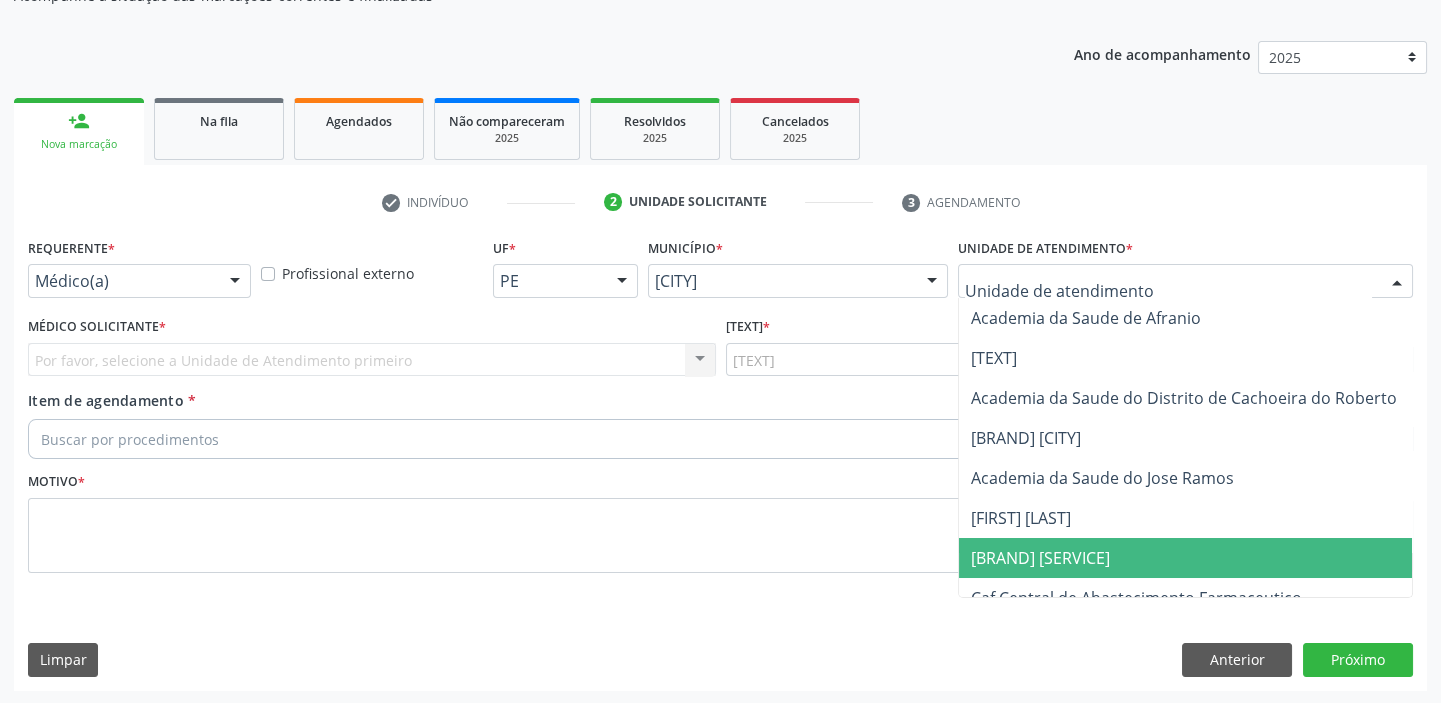 click on "Ambulatorio Municipal de Saude" at bounding box center [1040, 558] 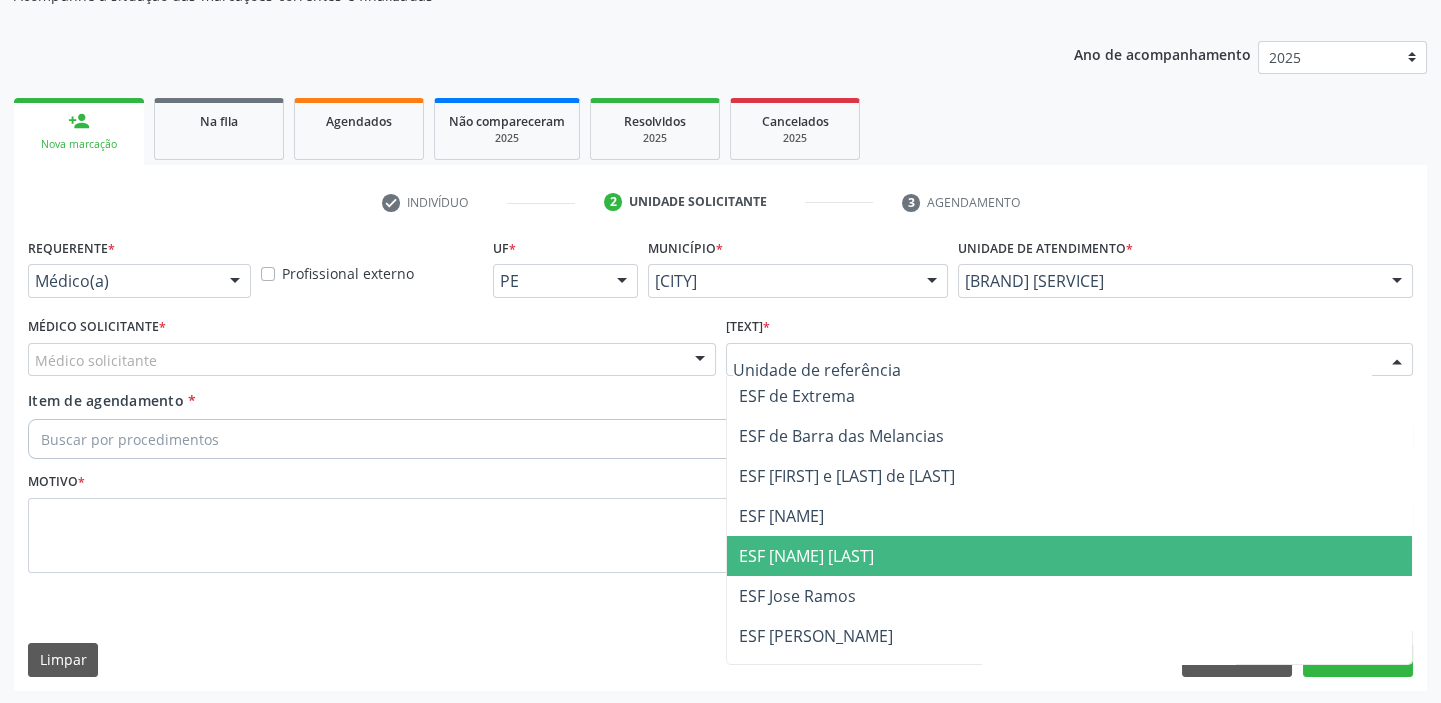 click on "[BRAND]" at bounding box center [806, 556] 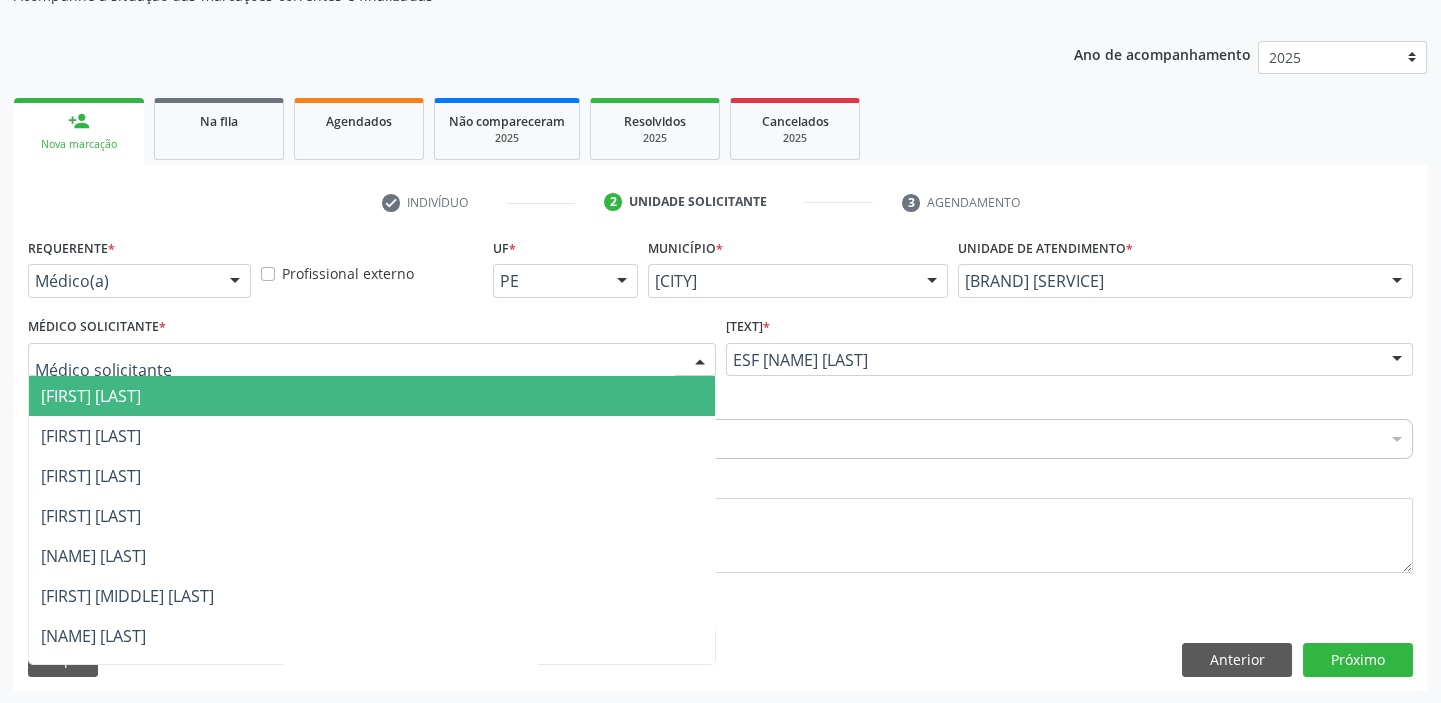 drag, startPoint x: 163, startPoint y: 345, endPoint x: 163, endPoint y: 371, distance: 26 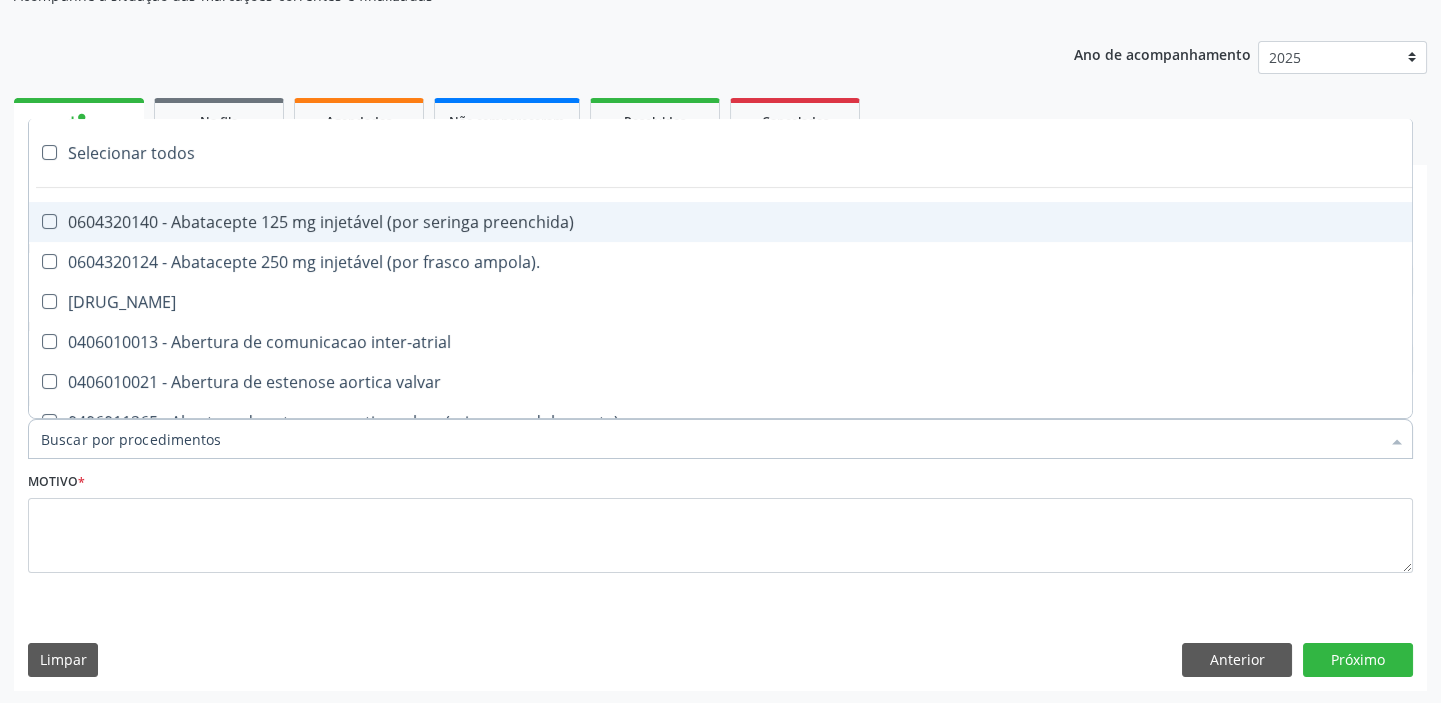 paste on "transvagi" 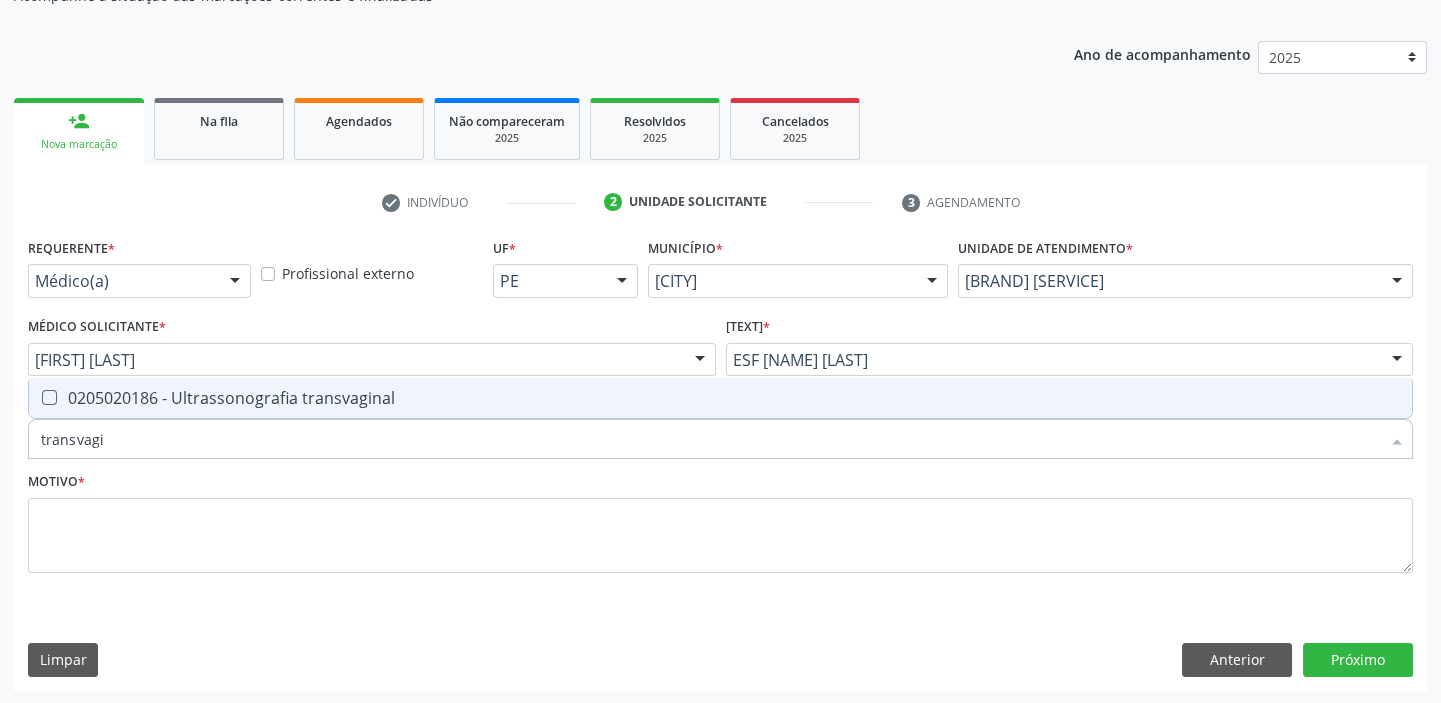 drag, startPoint x: 198, startPoint y: 395, endPoint x: 189, endPoint y: 421, distance: 27.513634 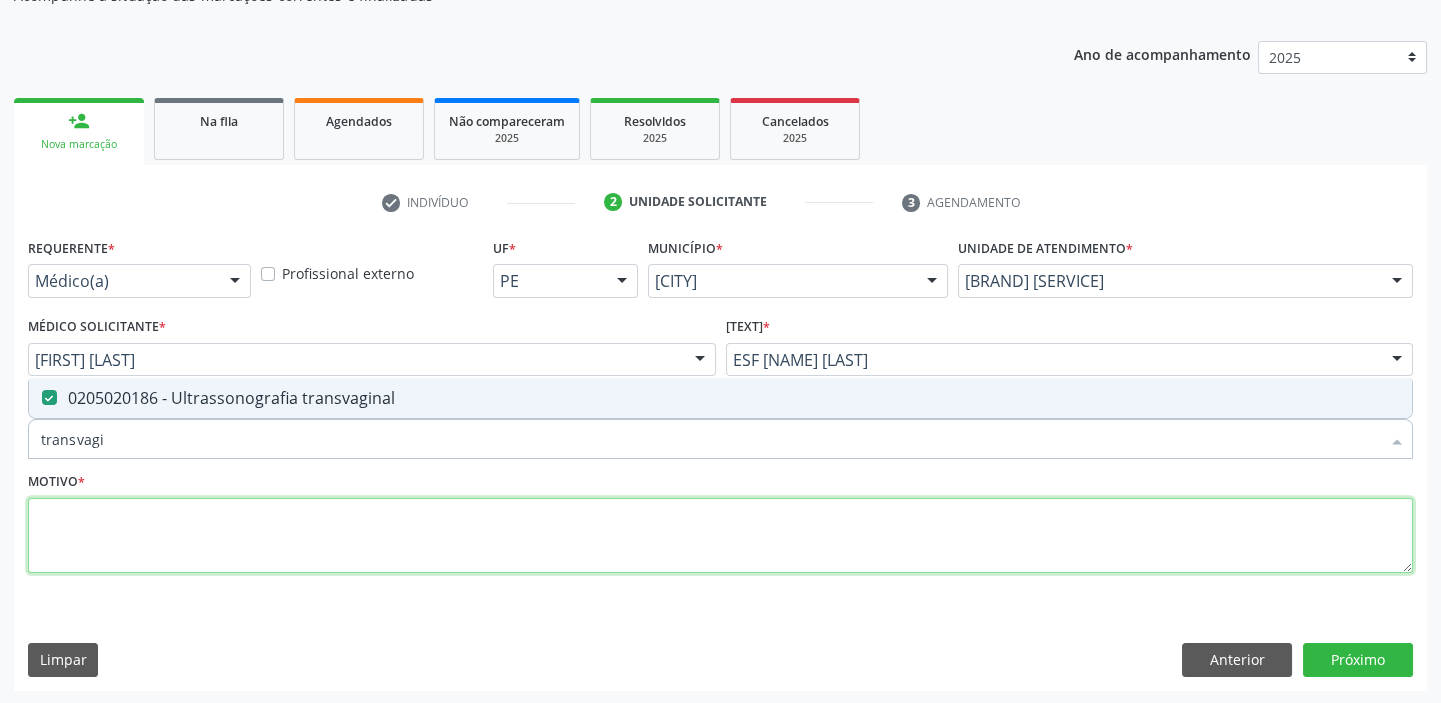 click at bounding box center (720, 536) 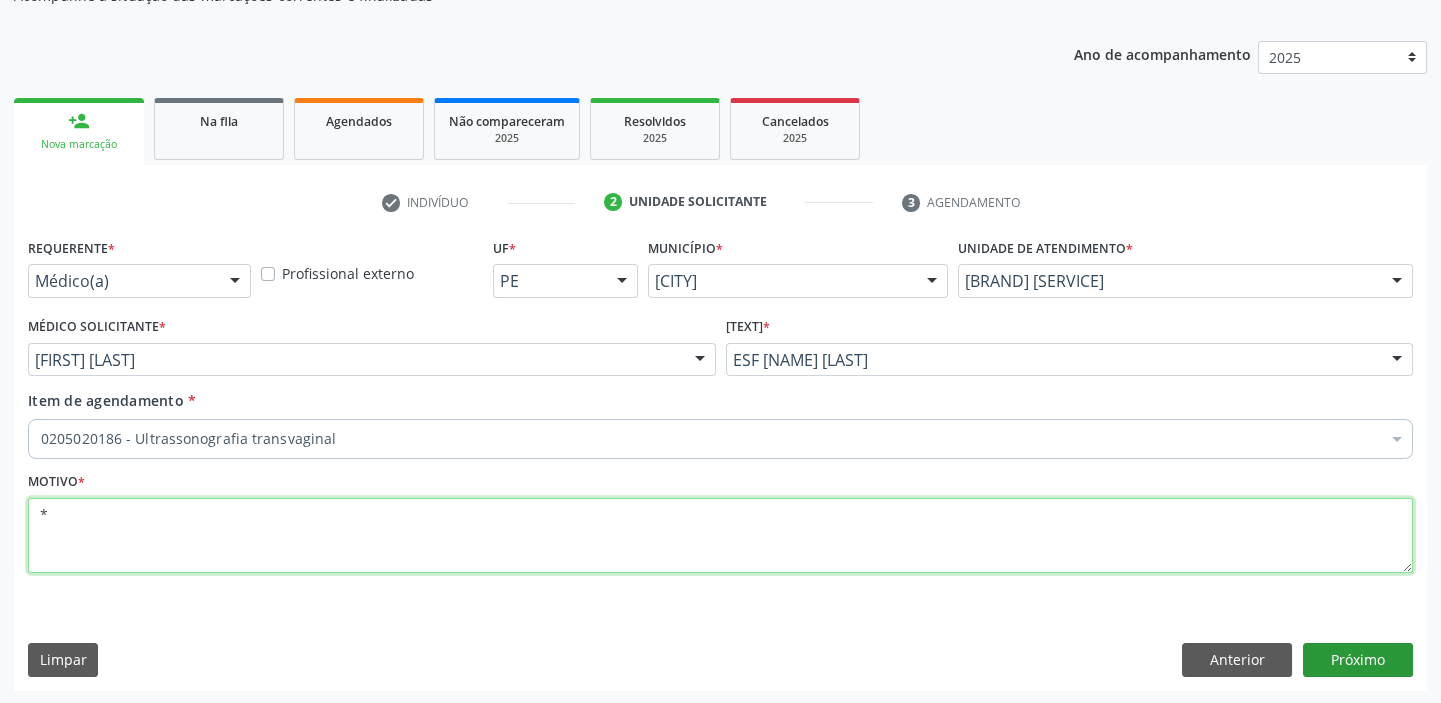 type on "[SYMBOL]" 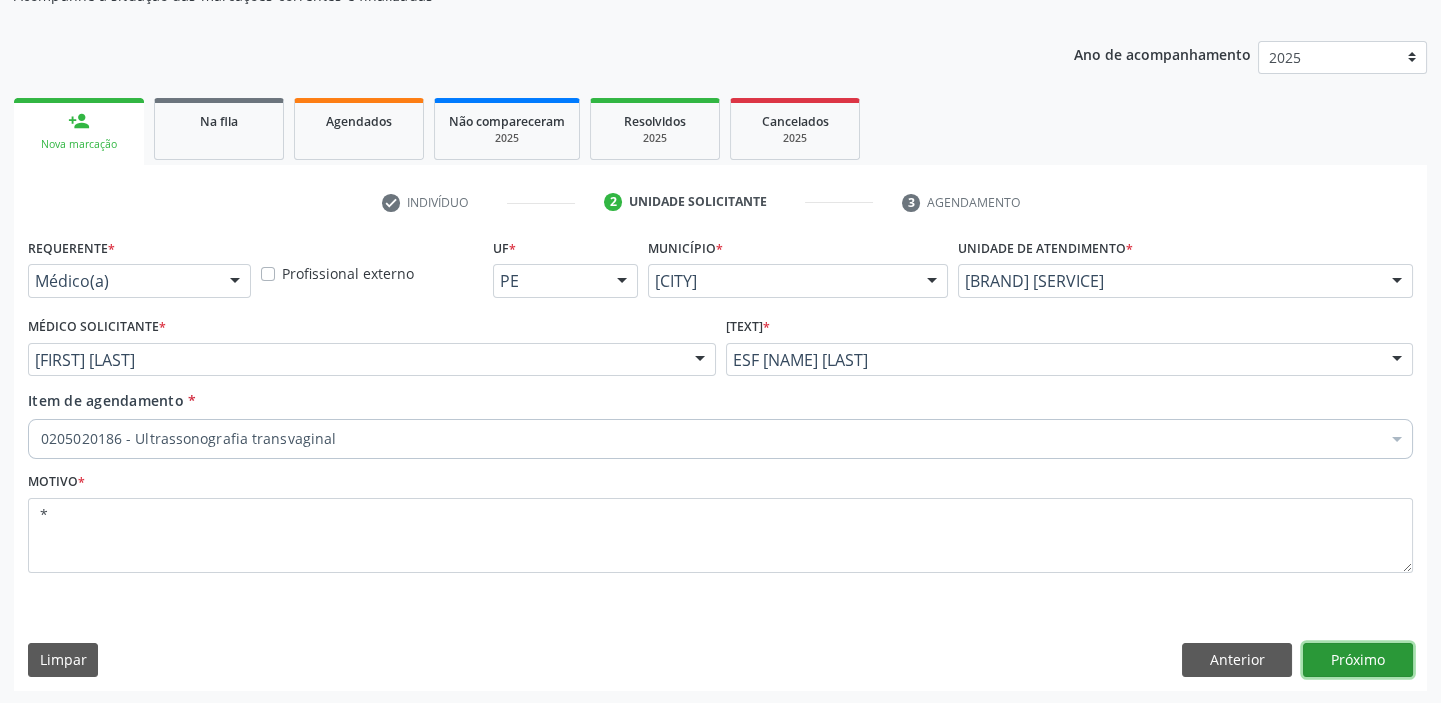 click on "Próximo" at bounding box center (1358, 660) 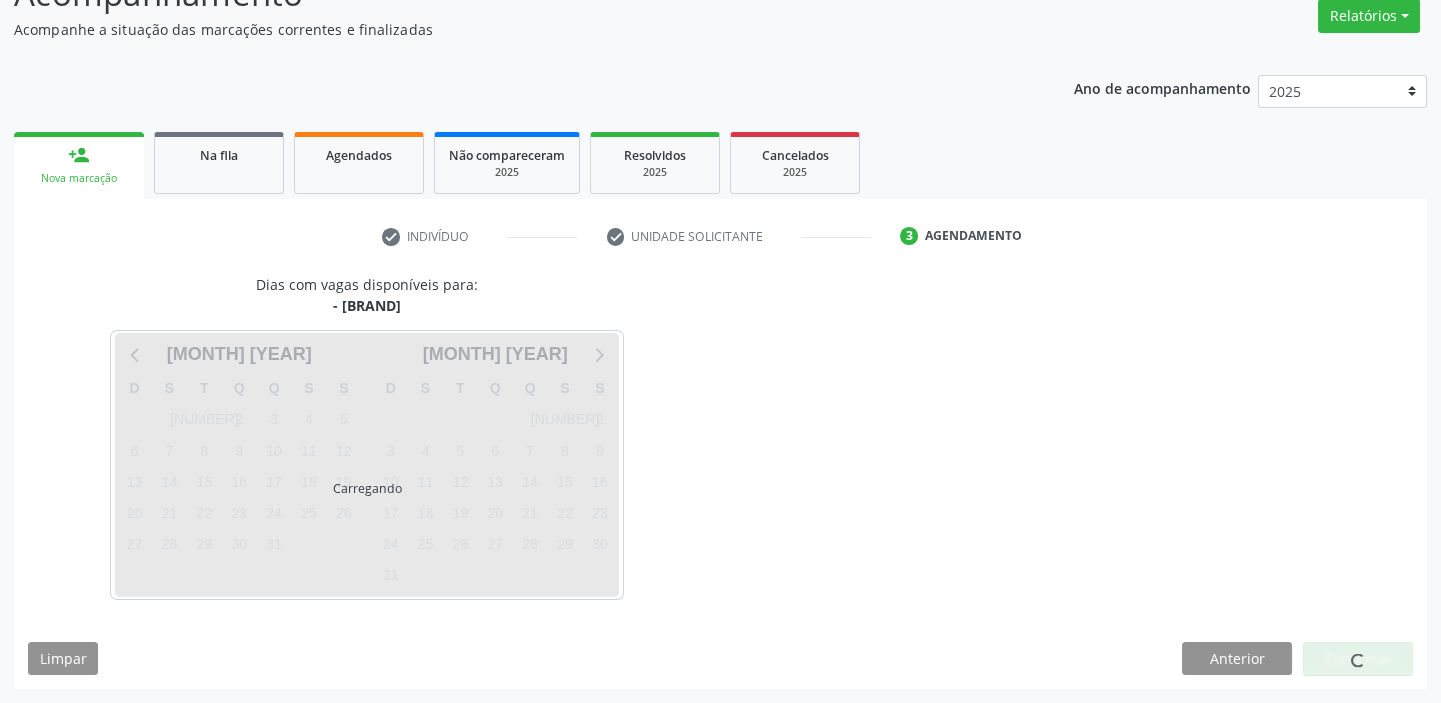 scroll, scrollTop: 166, scrollLeft: 0, axis: vertical 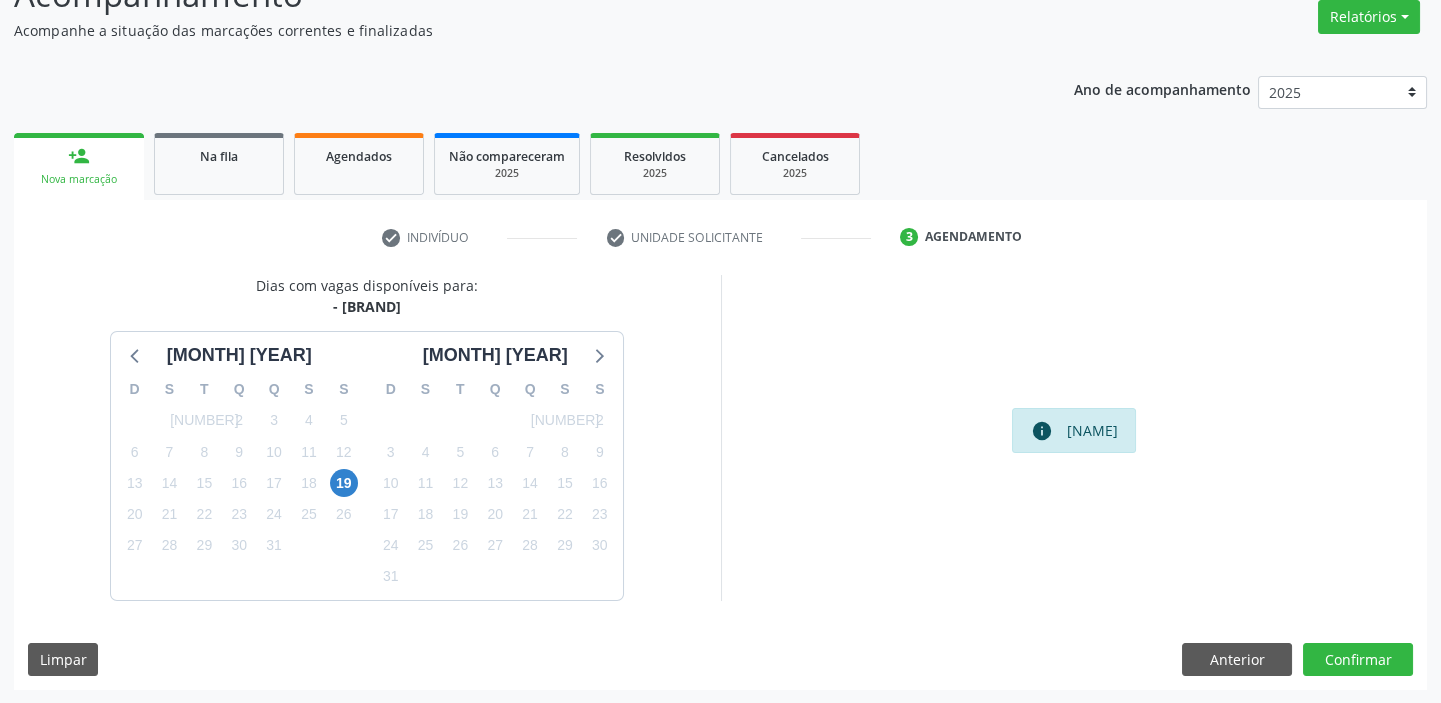 click on "[NUMBER]" at bounding box center [343, 483] 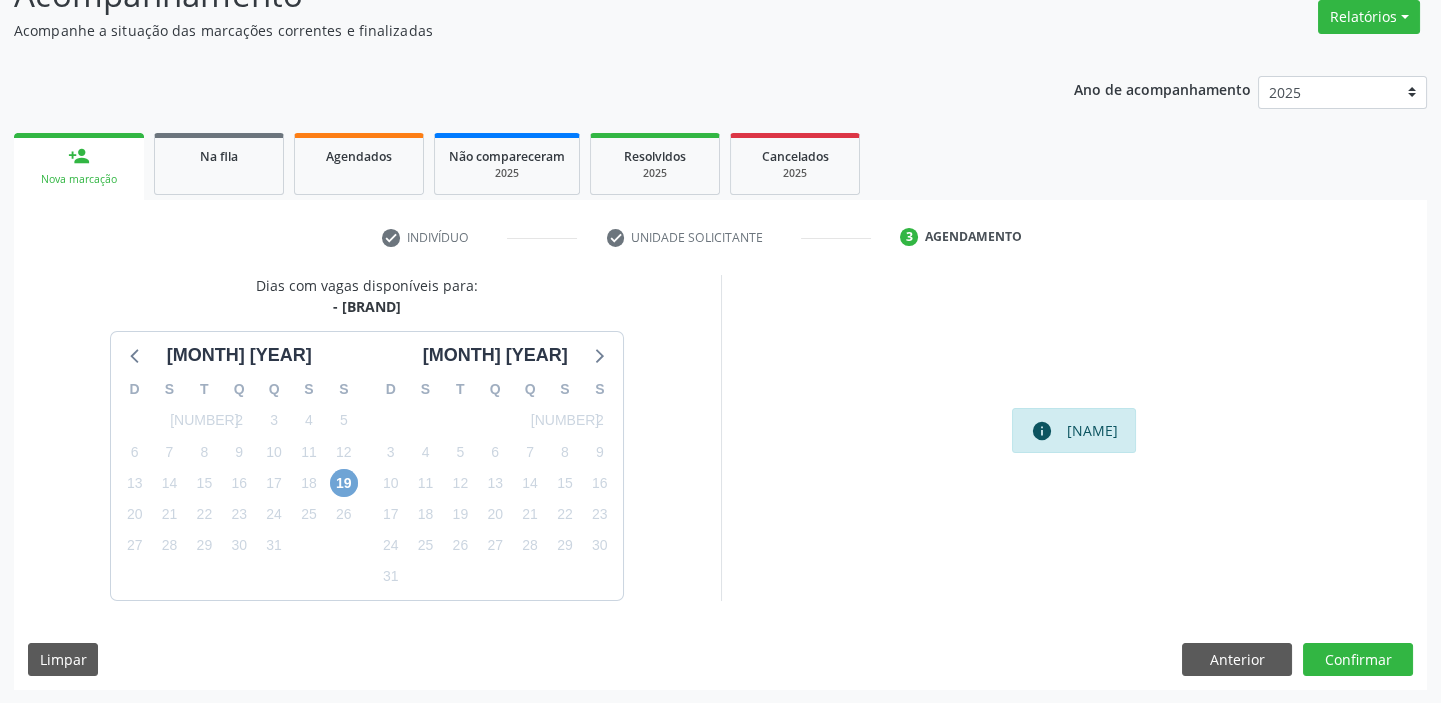 click on "[NUMBER]" at bounding box center [344, 483] 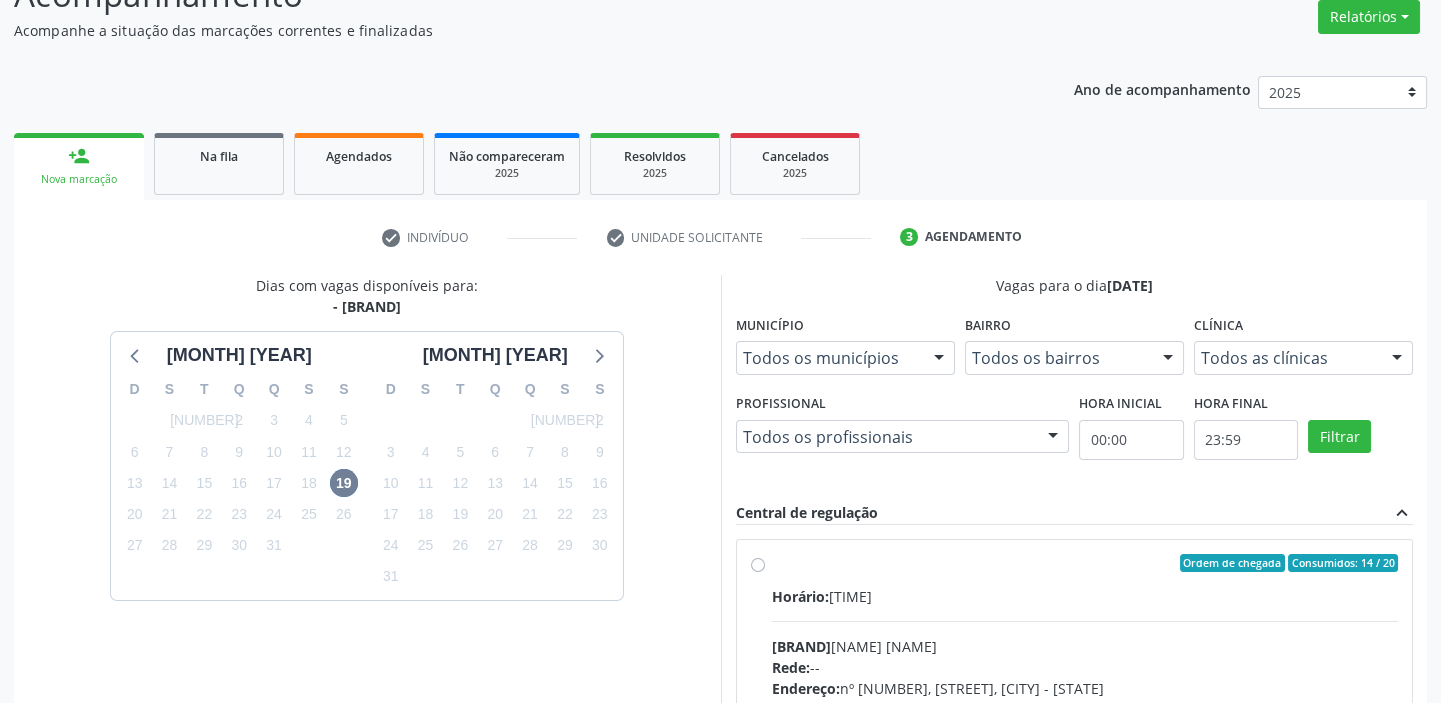 click on "Horário:   [TIME]" at bounding box center [1085, 596] 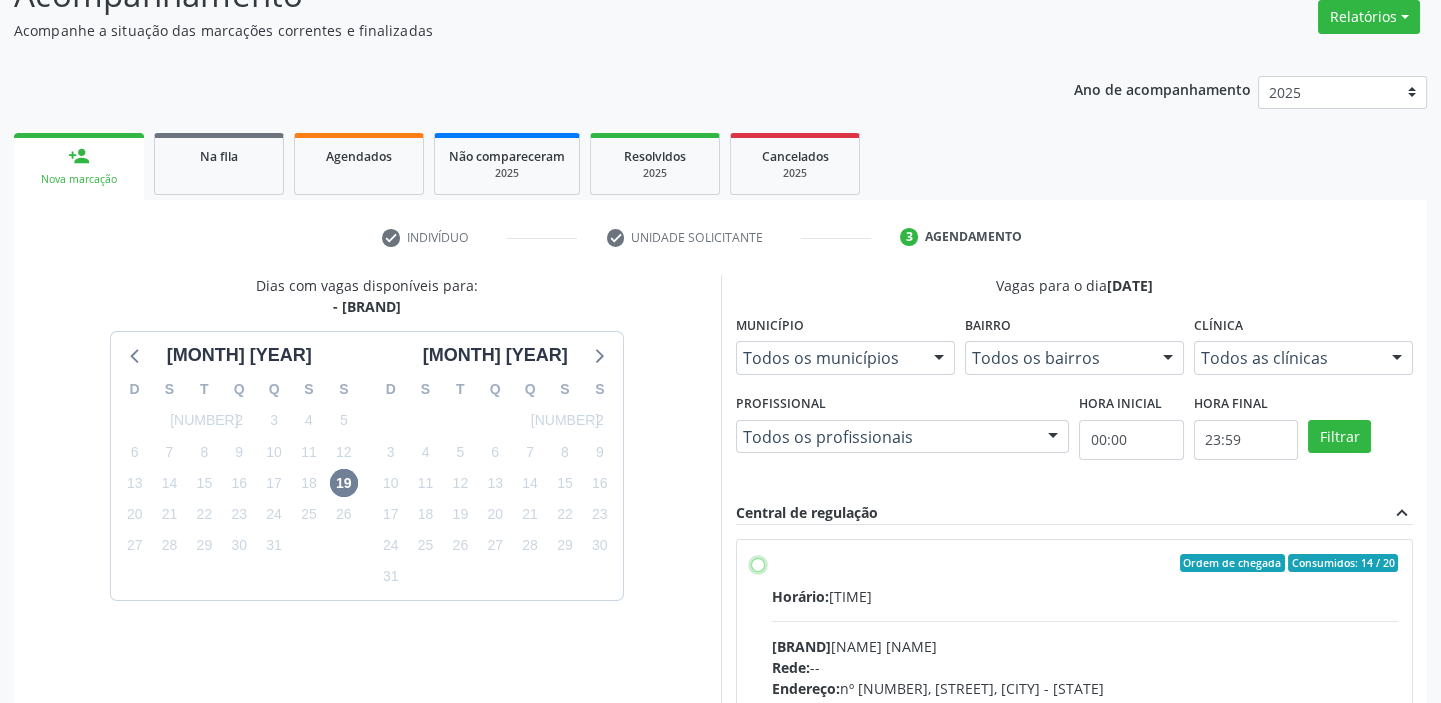 click on "Ordem de chegada
Consumidos: 14 / 20
Horário:   14:00
Clínica:  Renove Afranio
Rede:
--
Endereço:   nº 70, Centro, Afrânio - PE
Telefone:   (87) 981458040
Profissional:
--
Informações adicionais sobre o atendimento
Idade de atendimento:
Sem restrição
Gênero(s) atendido(s):
Sem restrição
Informações adicionais:
--" at bounding box center (758, 563) 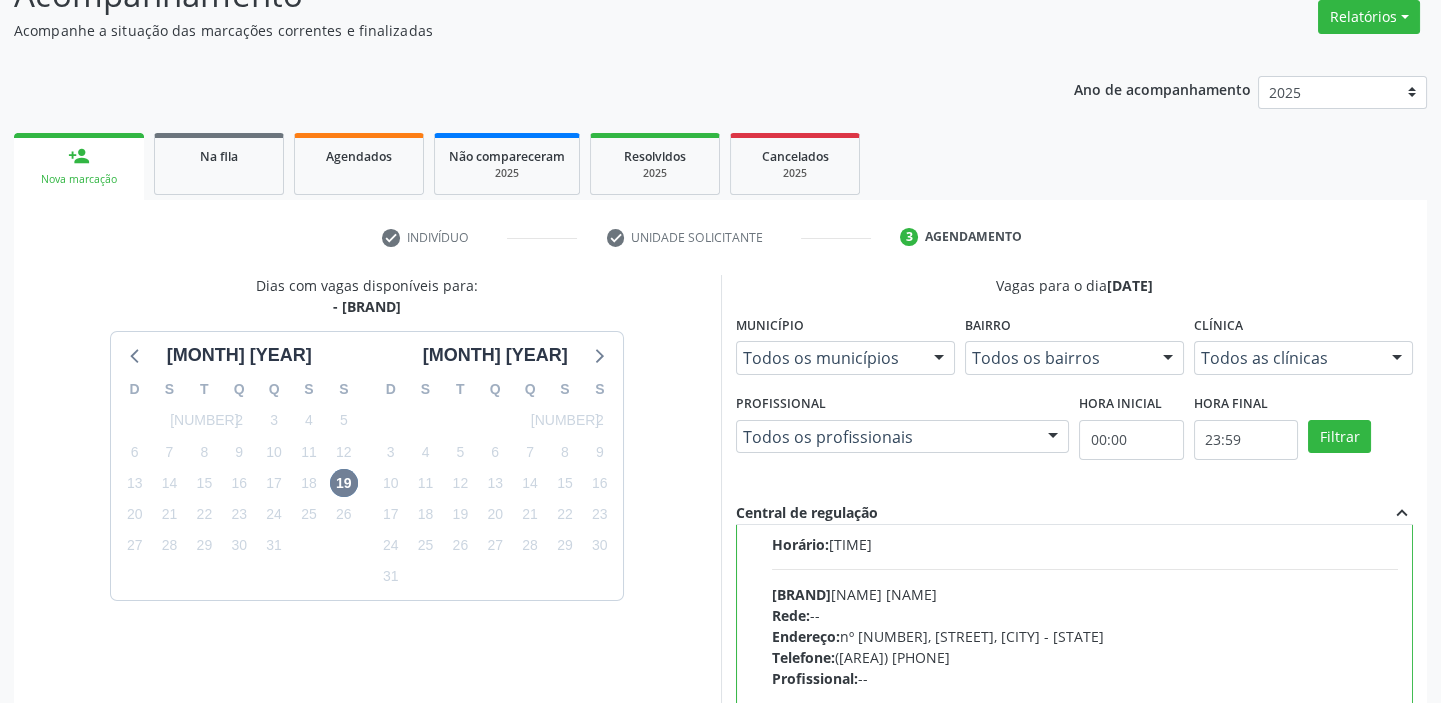 scroll, scrollTop: 99, scrollLeft: 0, axis: vertical 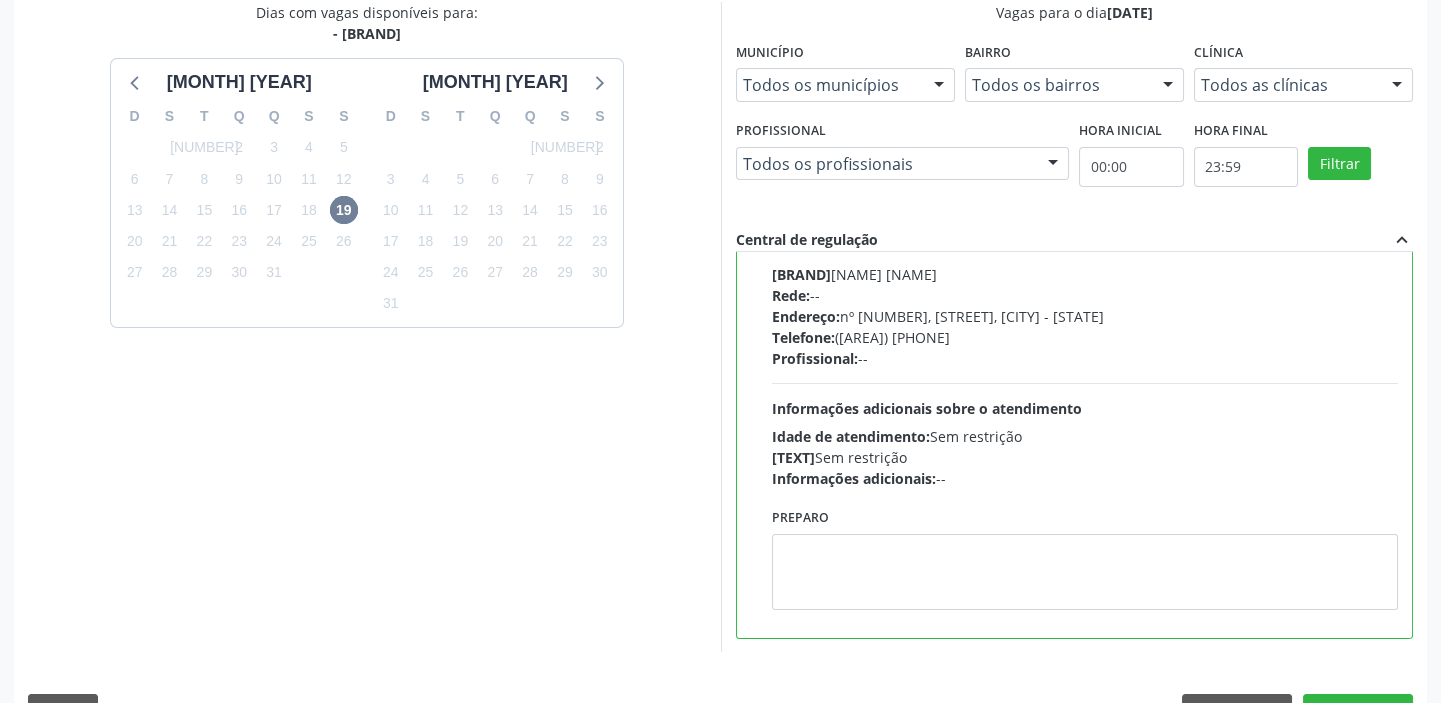 click on "[PREPARATION]" at bounding box center (1085, 556) 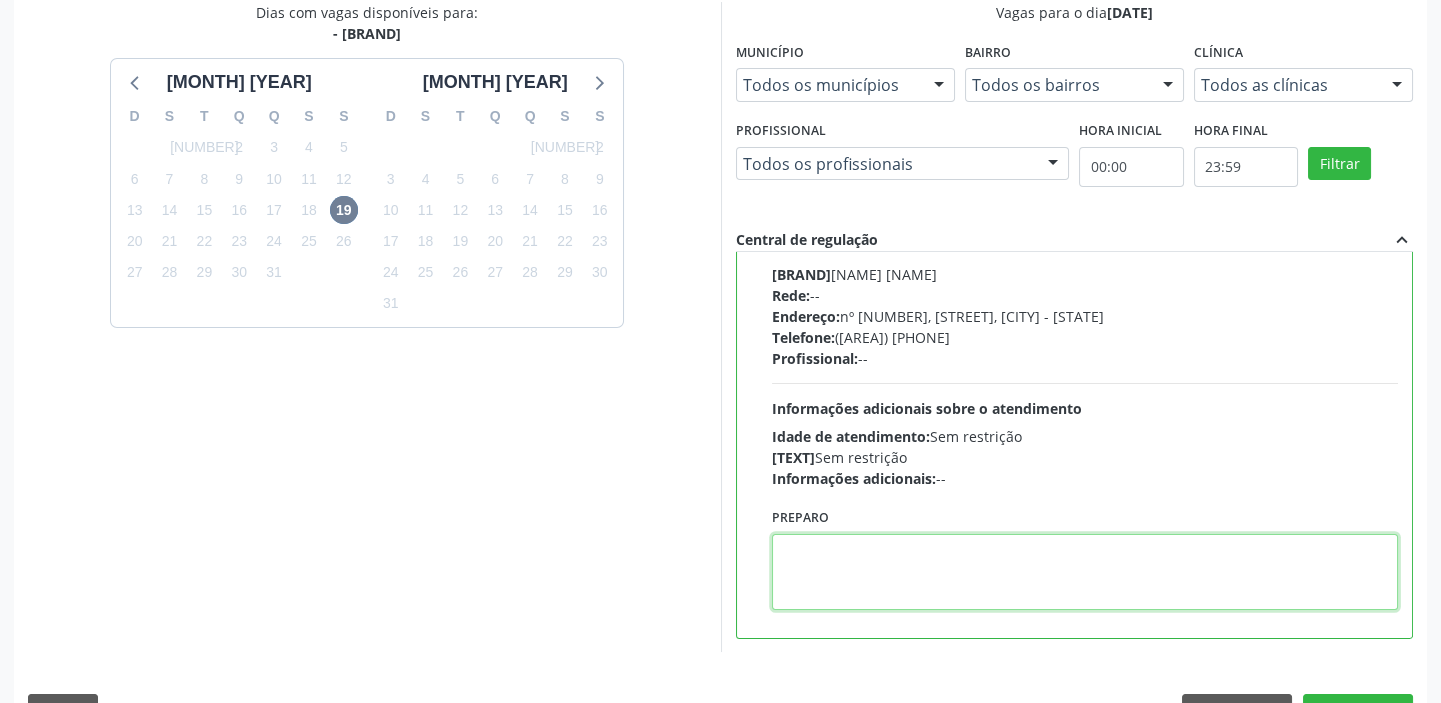 click at bounding box center [1085, 572] 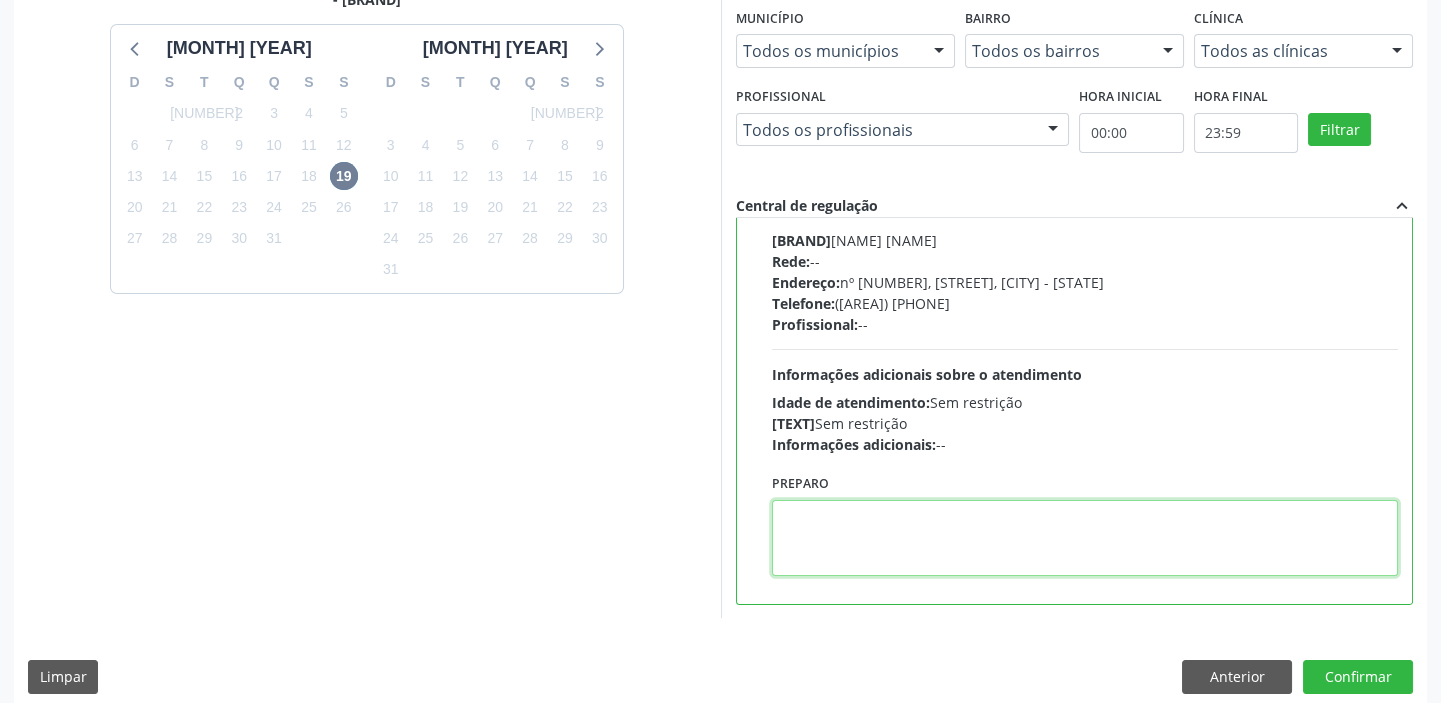 scroll, scrollTop: 490, scrollLeft: 0, axis: vertical 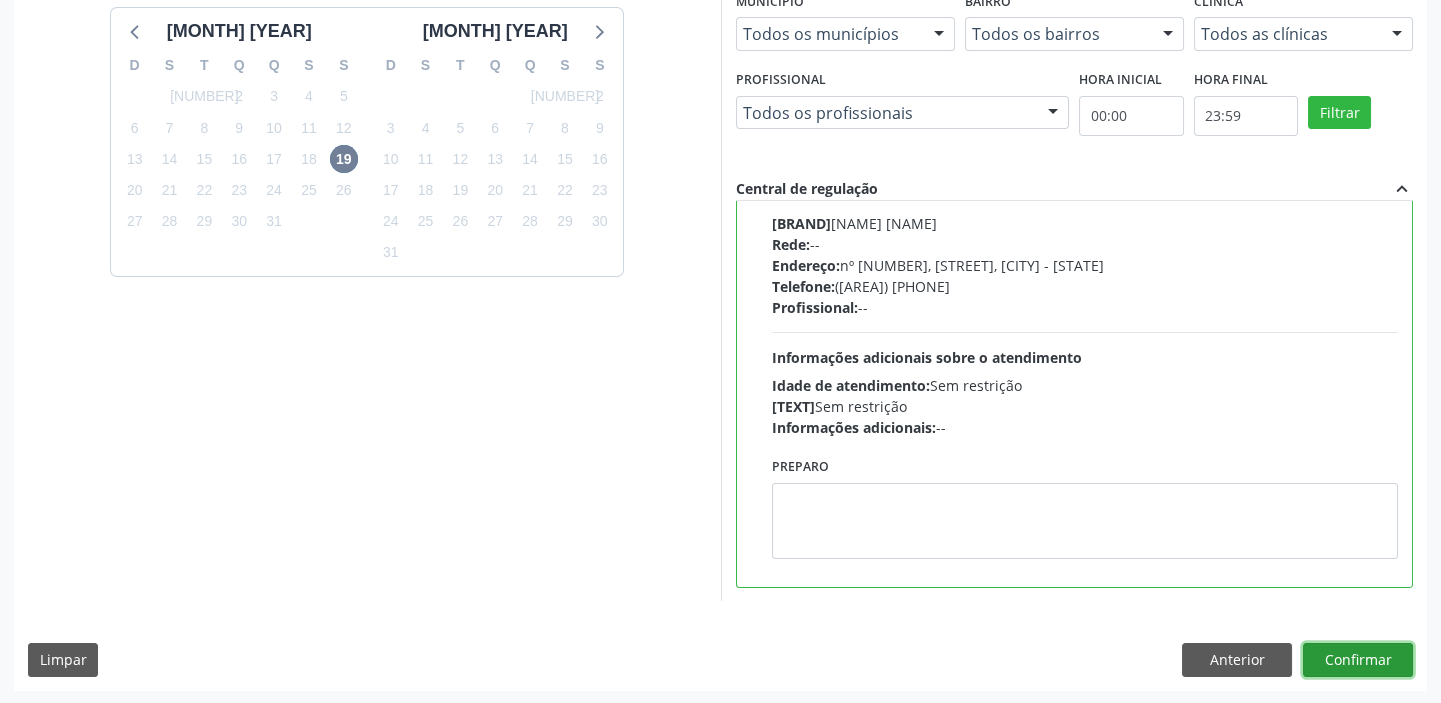 click on "Confirmar" at bounding box center (1358, 660) 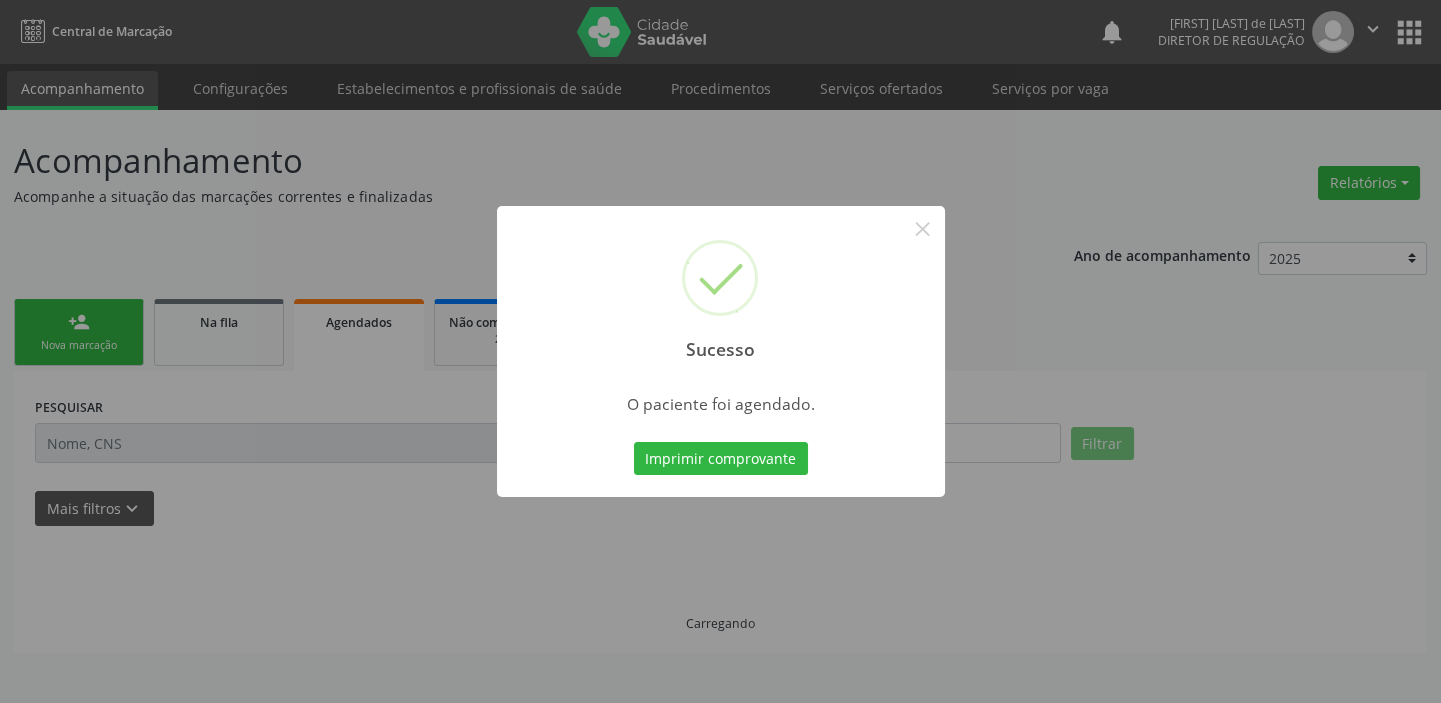 scroll, scrollTop: 0, scrollLeft: 0, axis: both 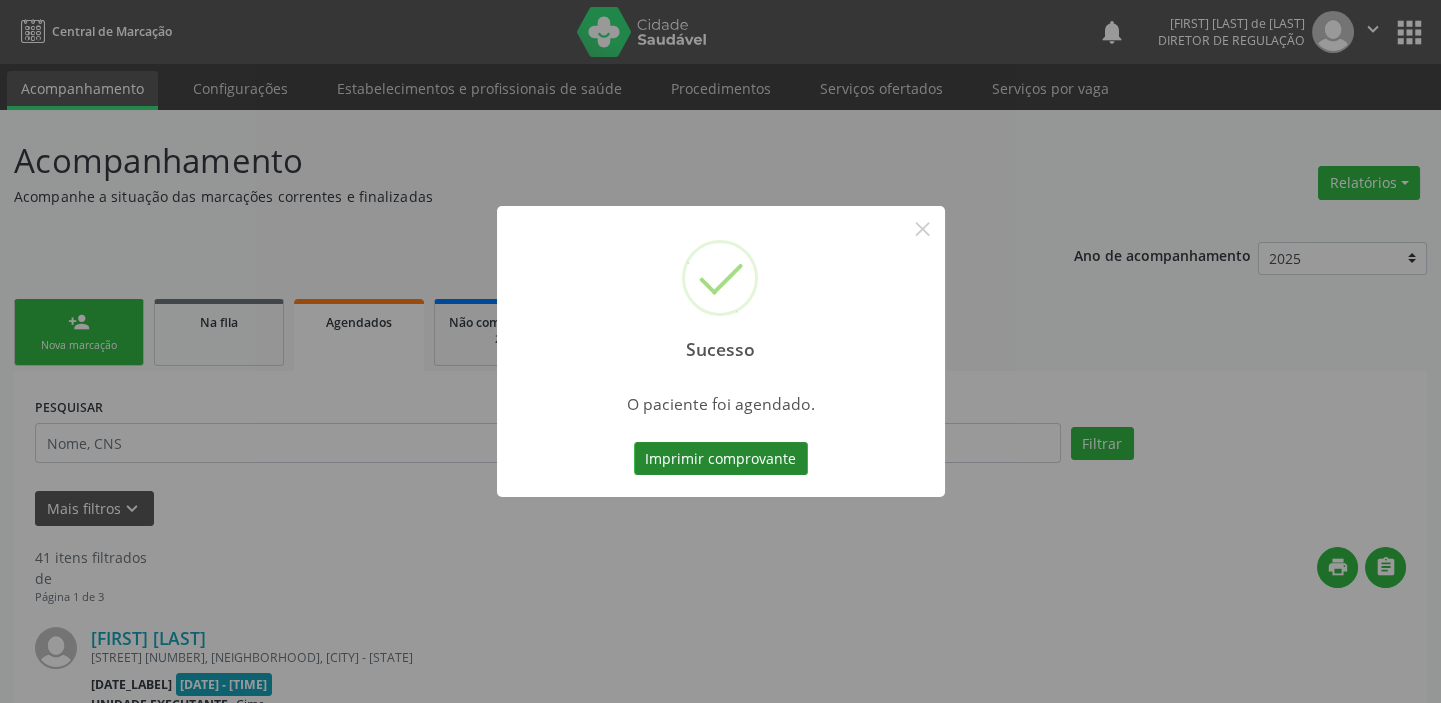 click on "Imprimir comprovante" at bounding box center [721, 459] 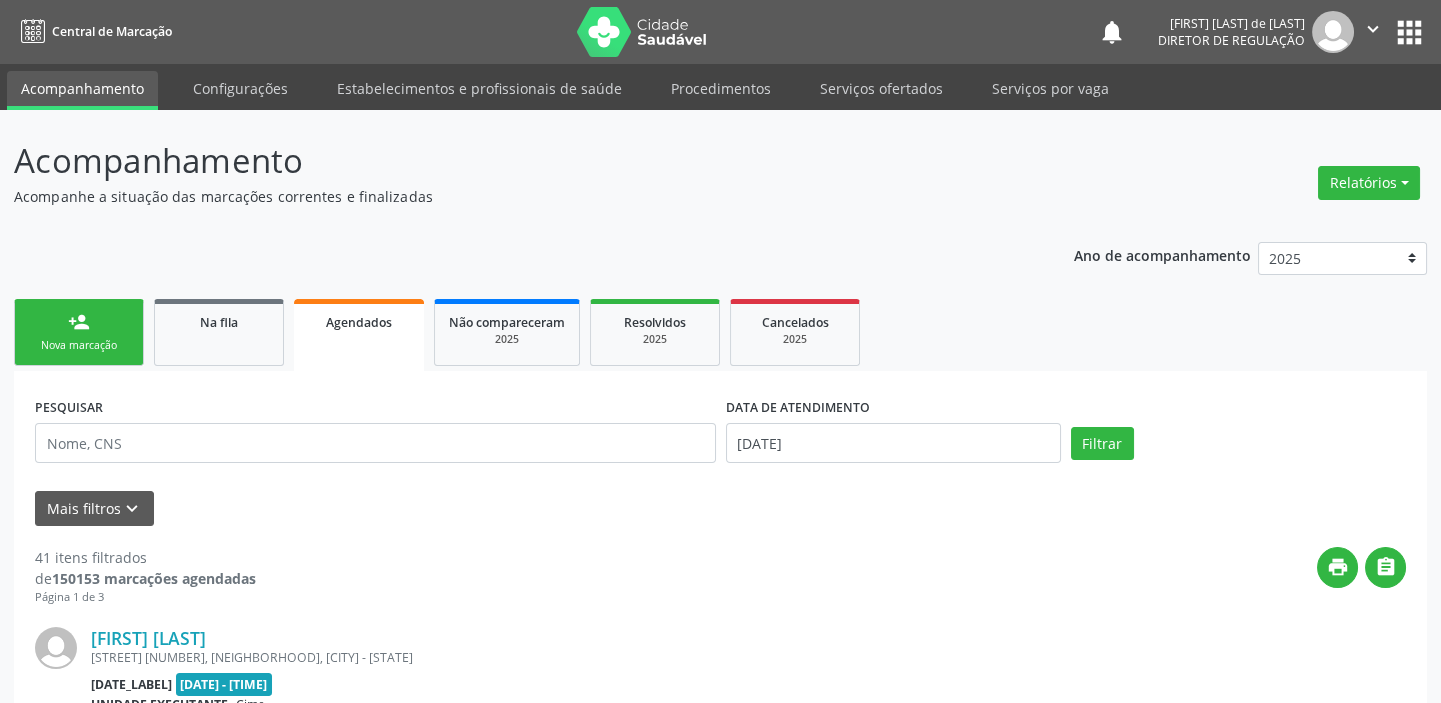 click on "Nova marcação" at bounding box center [79, 345] 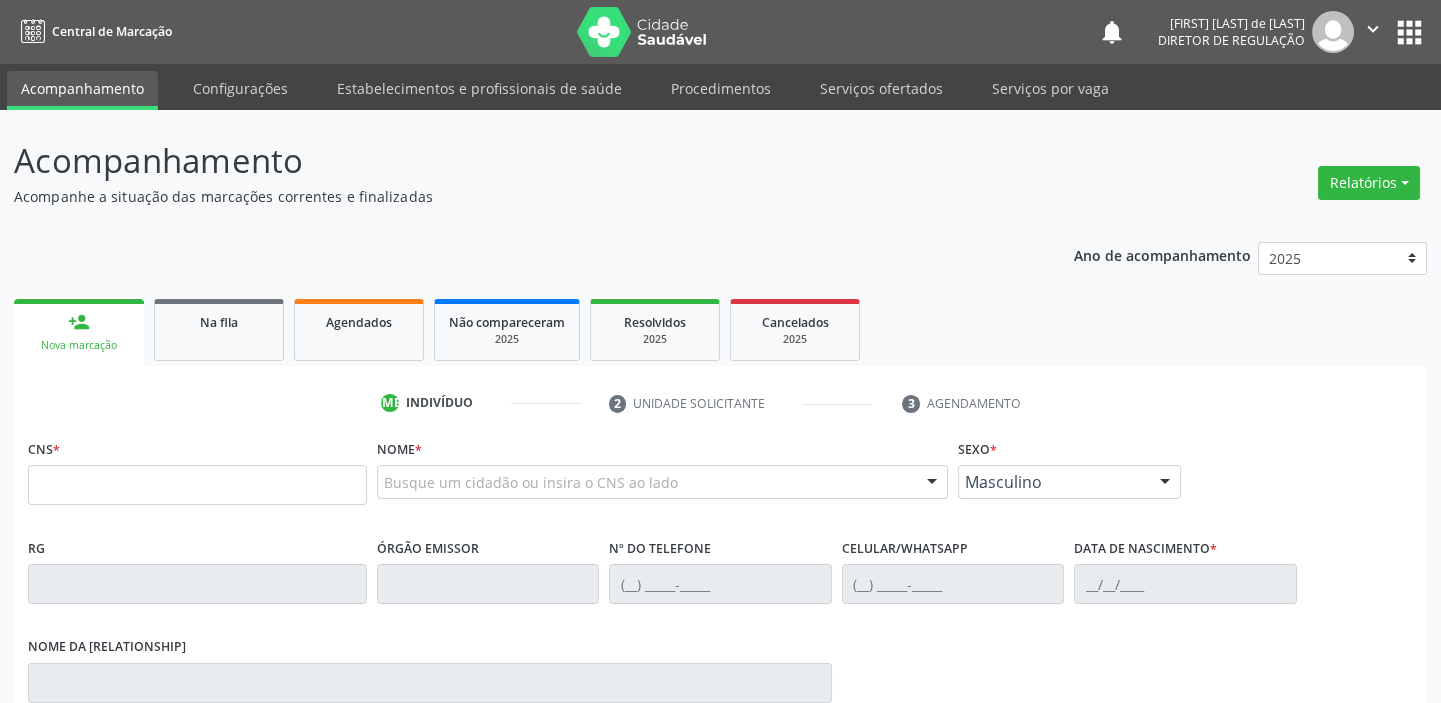 click on "Nova marcação" at bounding box center [79, 345] 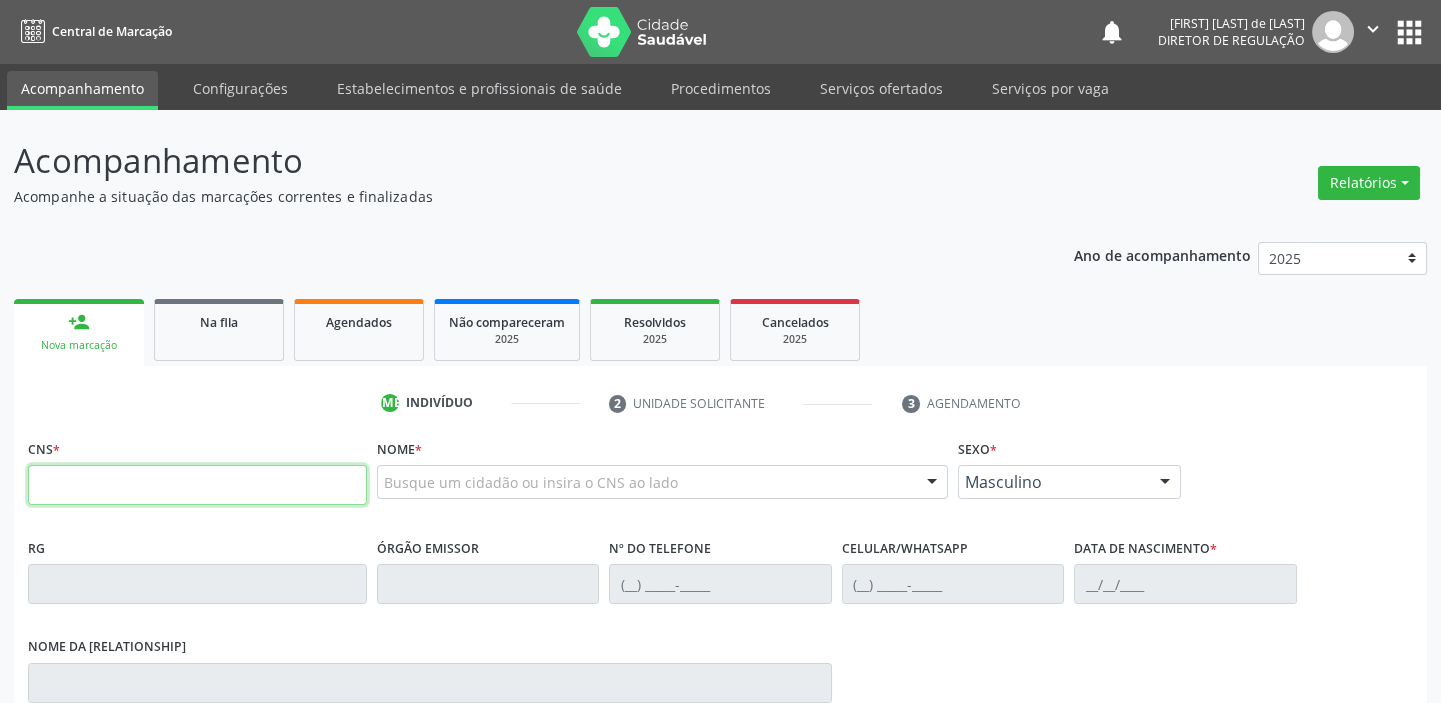 click at bounding box center [197, 485] 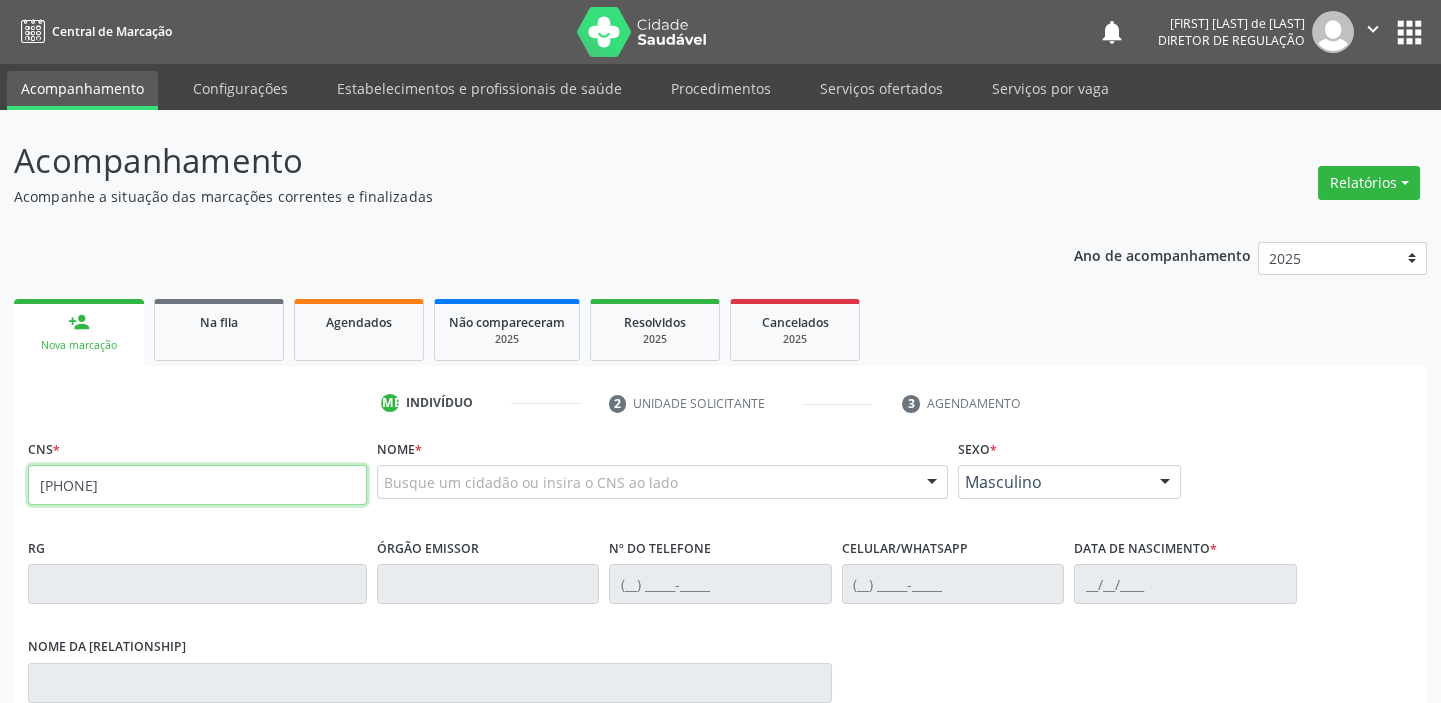 type on "700 5009 9985 5255" 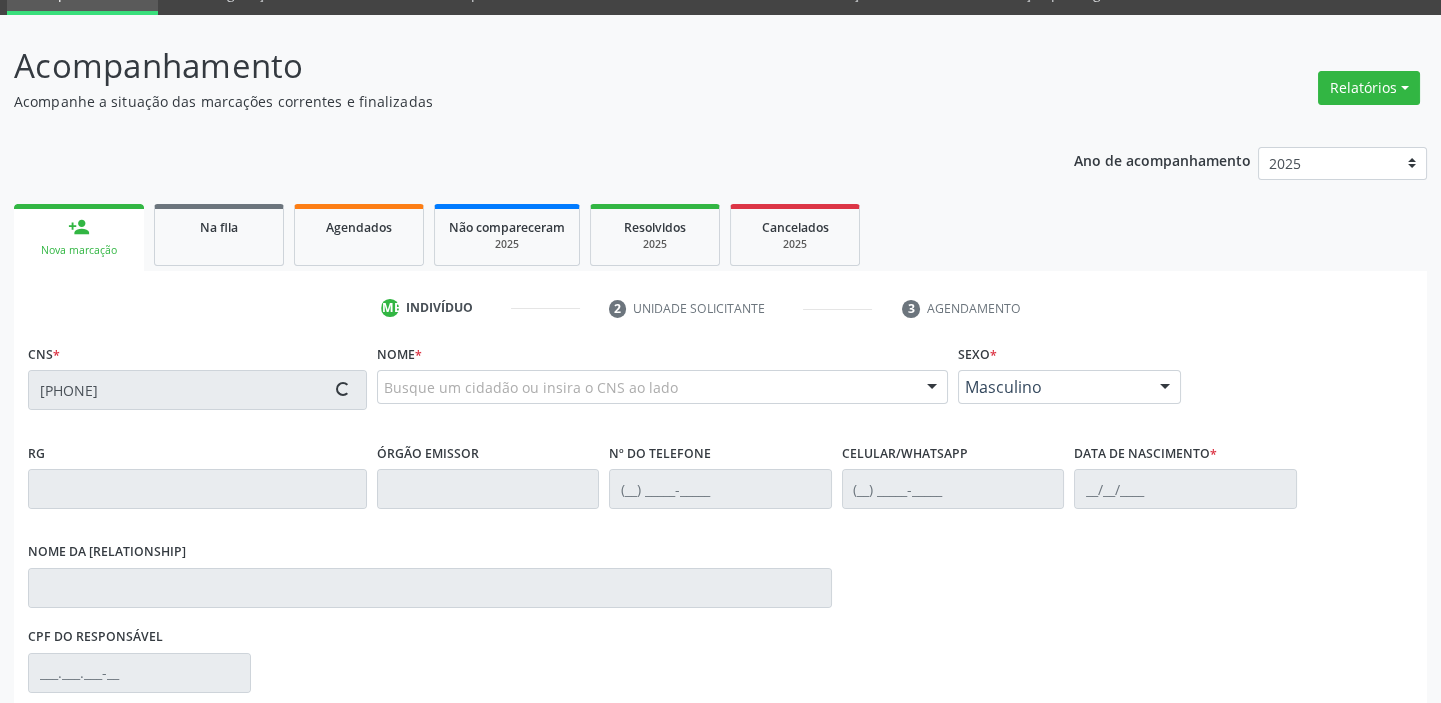 scroll, scrollTop: 366, scrollLeft: 0, axis: vertical 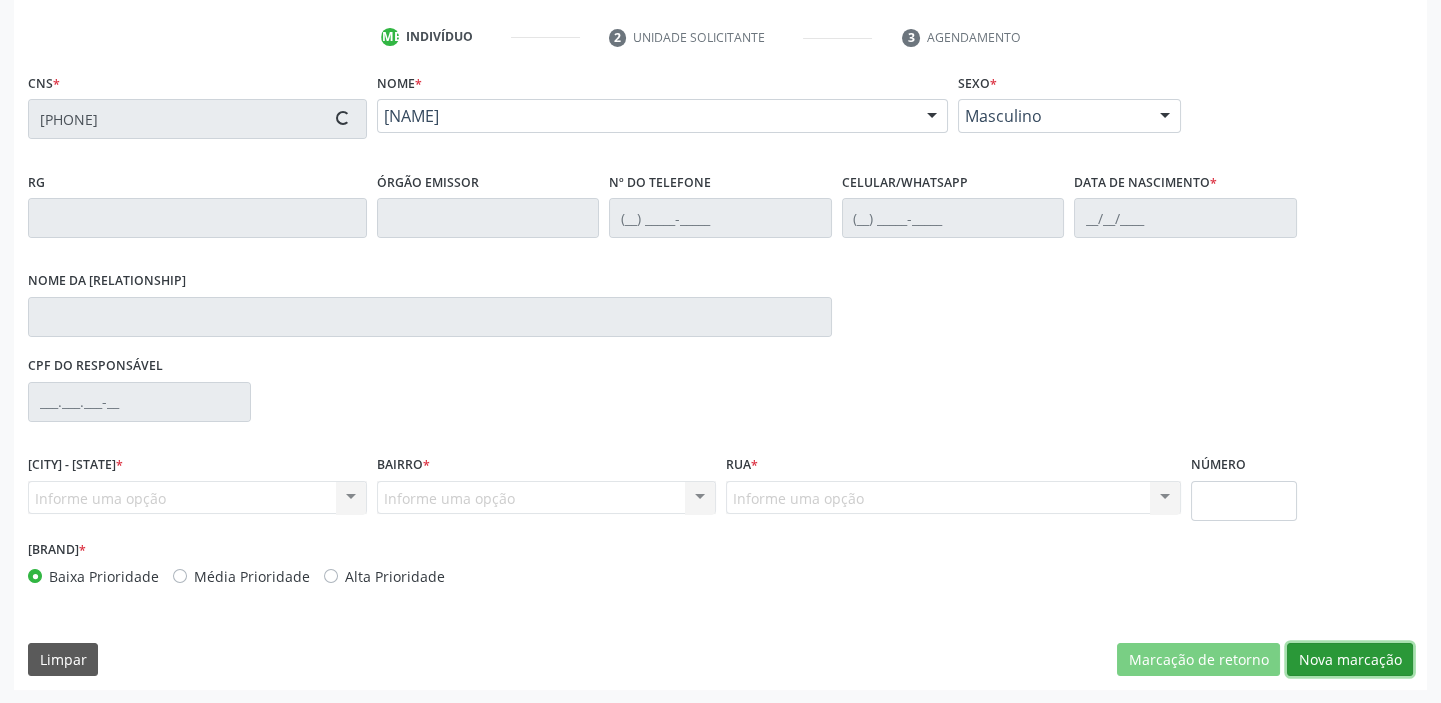 click on "Nova marcação" at bounding box center (1198, 660) 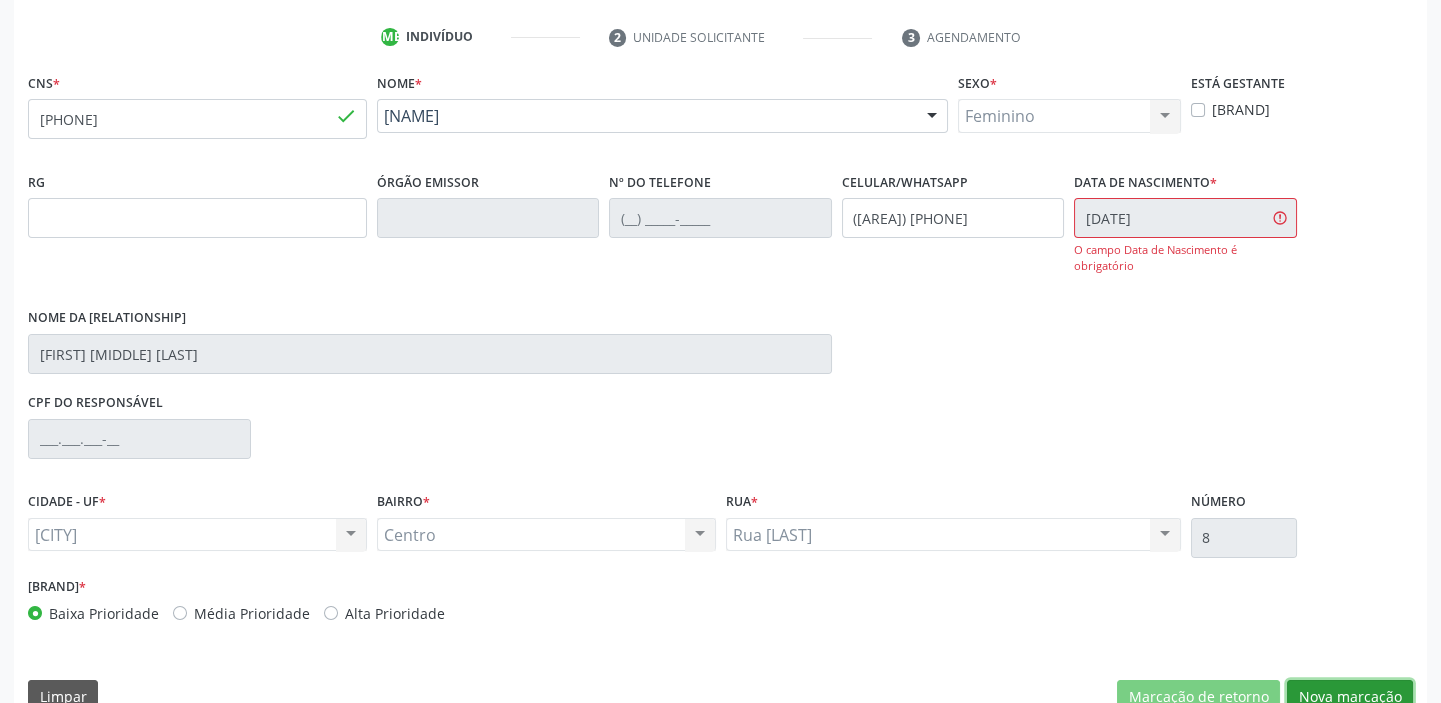 click on "Nova marcação" at bounding box center (1198, 697) 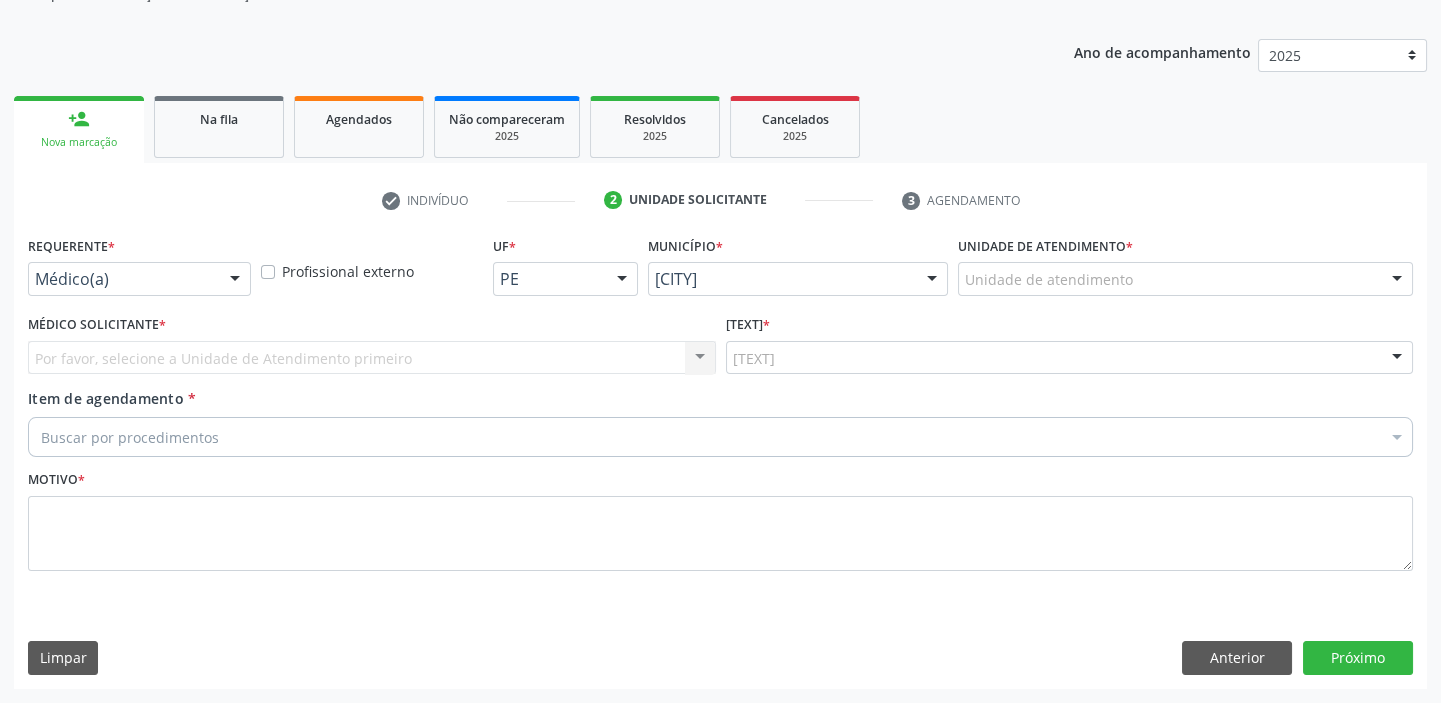 scroll, scrollTop: 201, scrollLeft: 0, axis: vertical 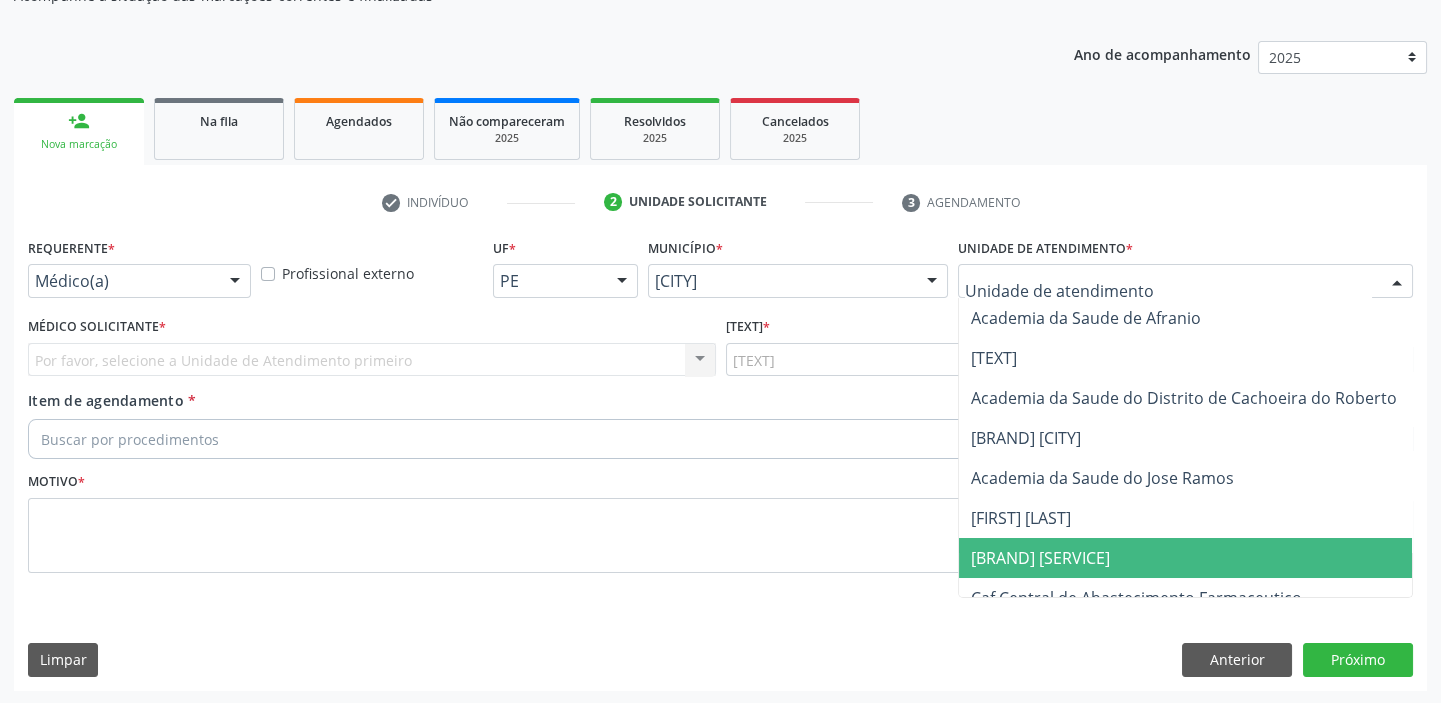 drag, startPoint x: 1067, startPoint y: 546, endPoint x: 962, endPoint y: 472, distance: 128.45622 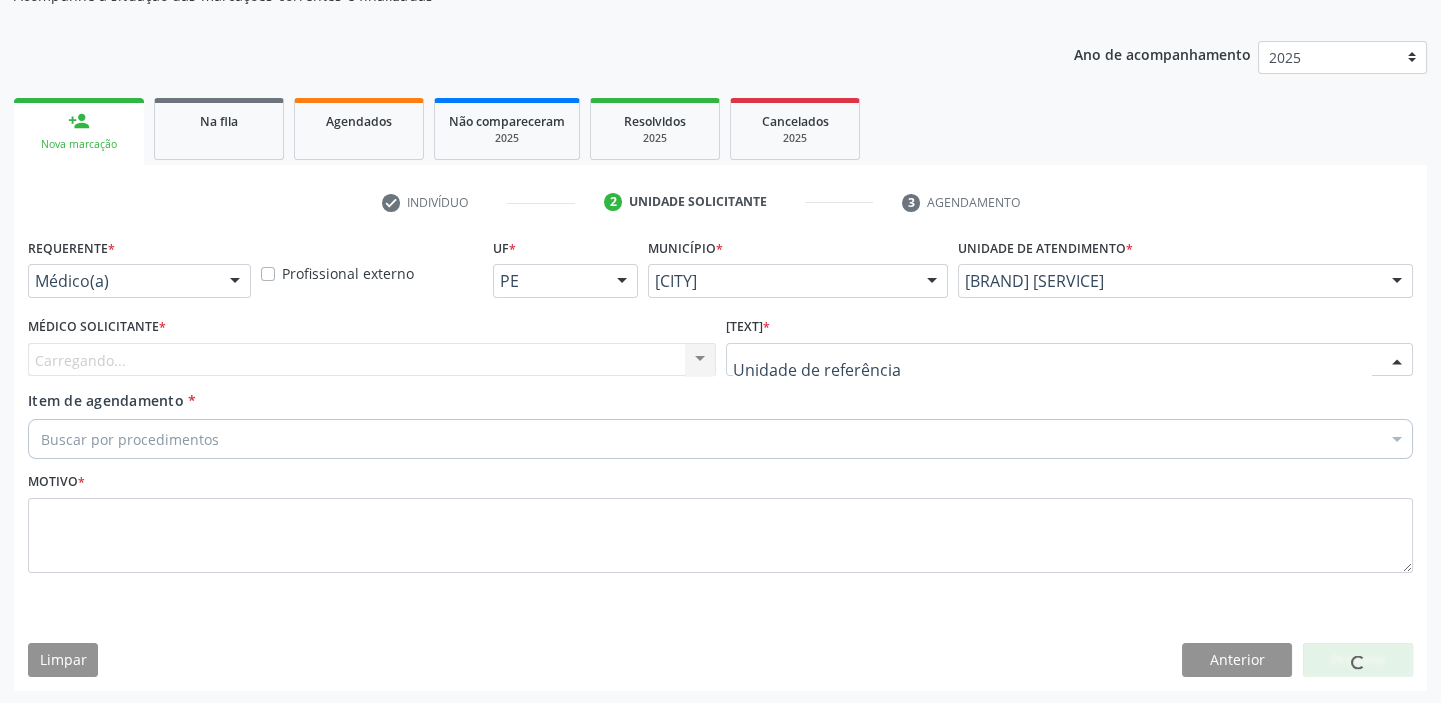 drag, startPoint x: 793, startPoint y: 365, endPoint x: 805, endPoint y: 465, distance: 100.71743 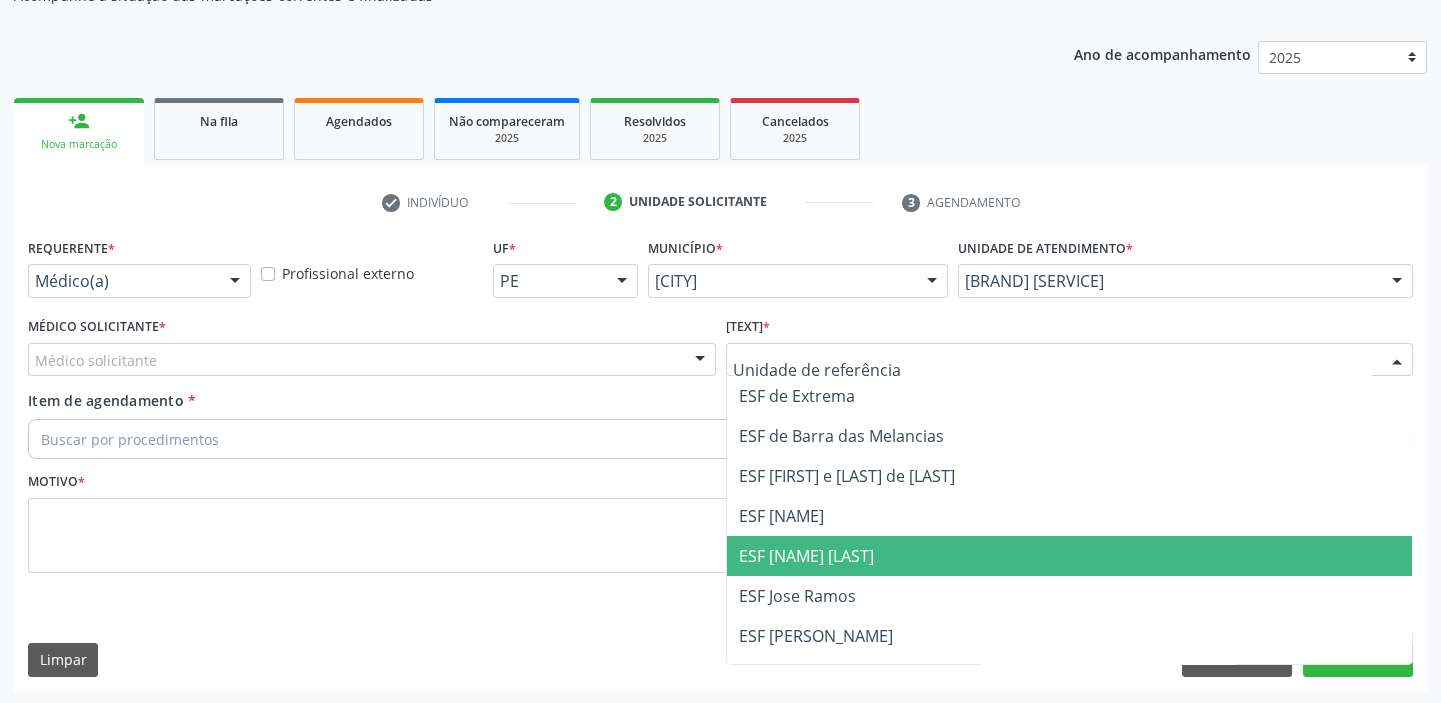 click on "[BRAND]" at bounding box center [1070, 556] 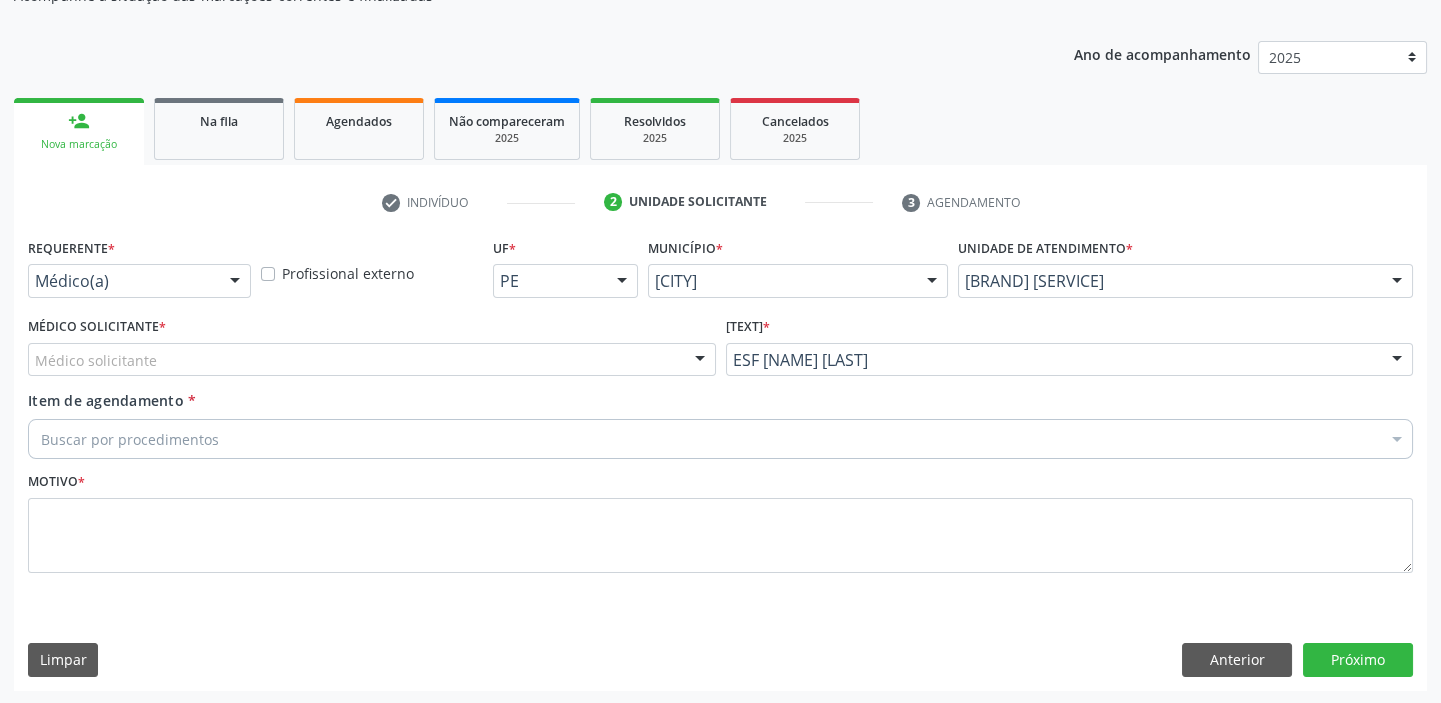 click on "Médico solicitante" at bounding box center [372, 360] 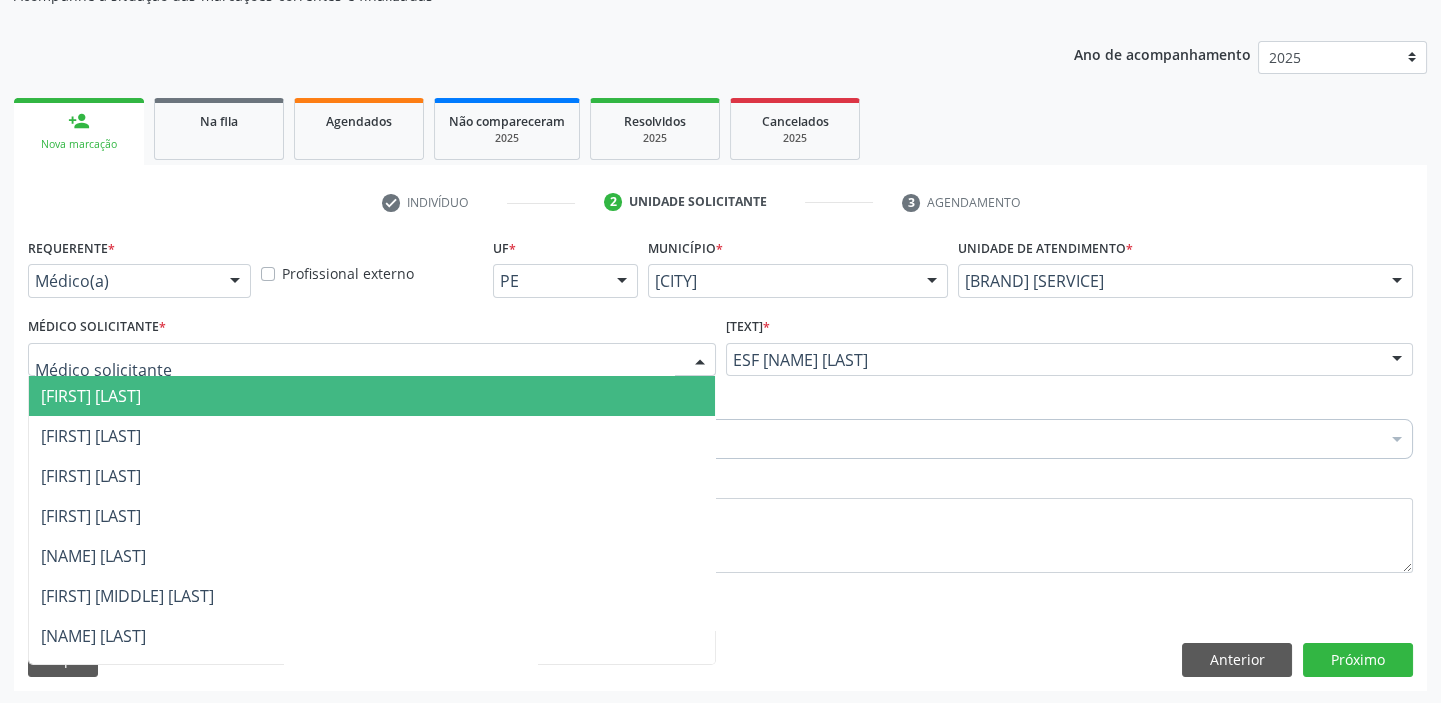 drag, startPoint x: 163, startPoint y: 390, endPoint x: 163, endPoint y: 410, distance: 20 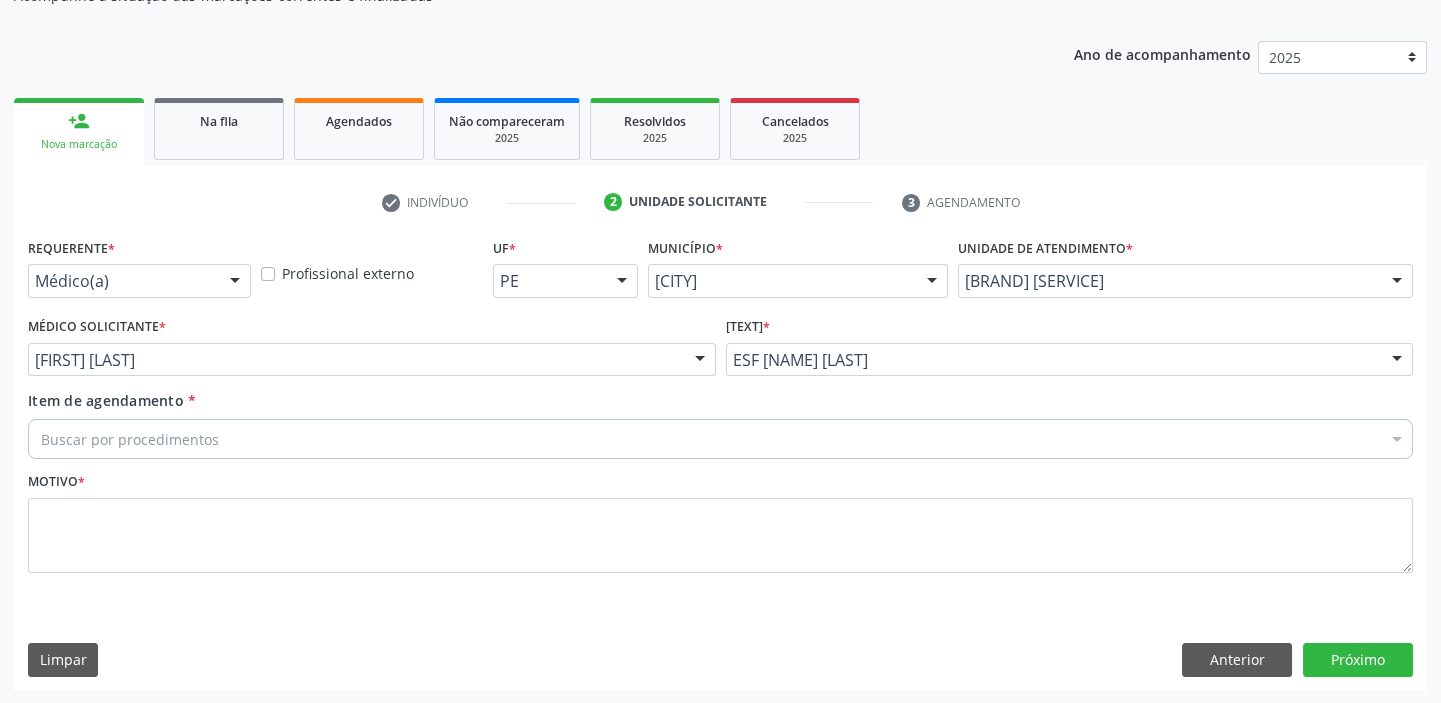 click on "Buscar por procedimentos" at bounding box center [720, 439] 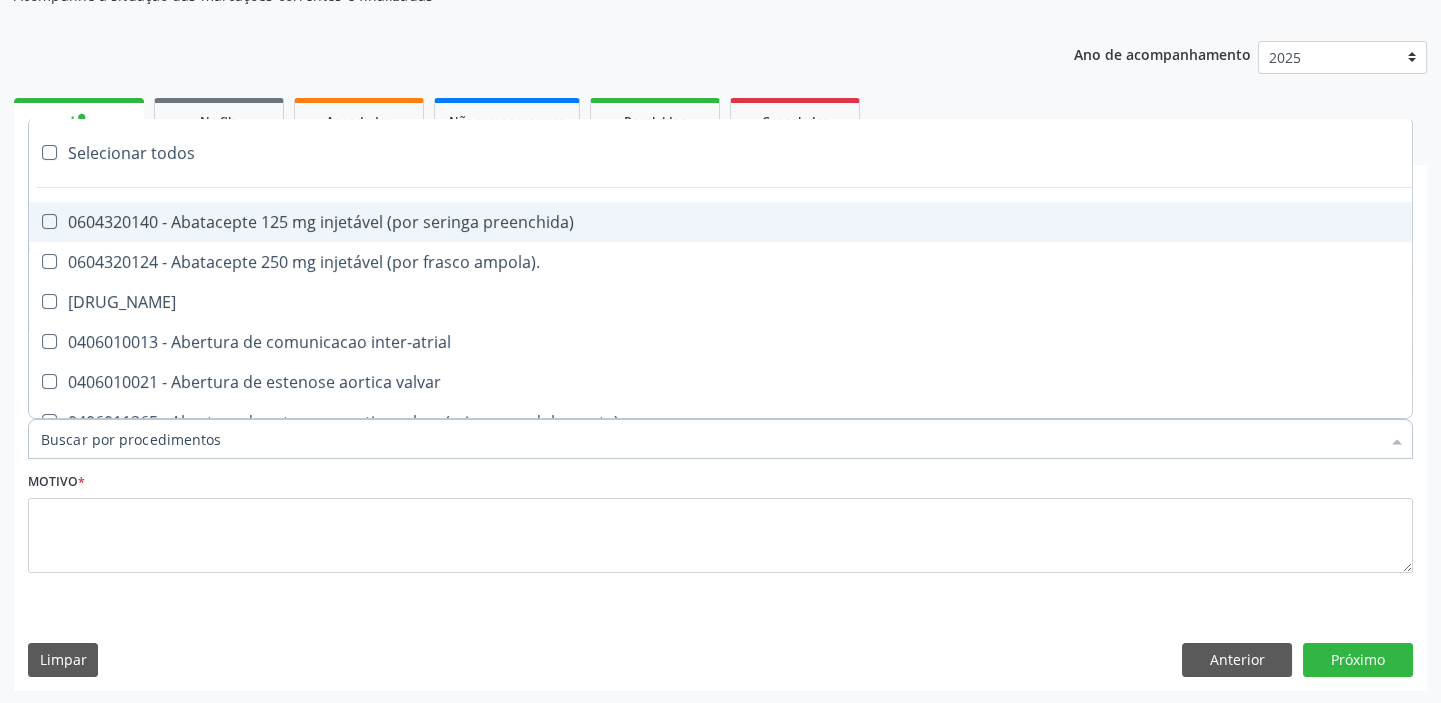 paste on "transvagi" 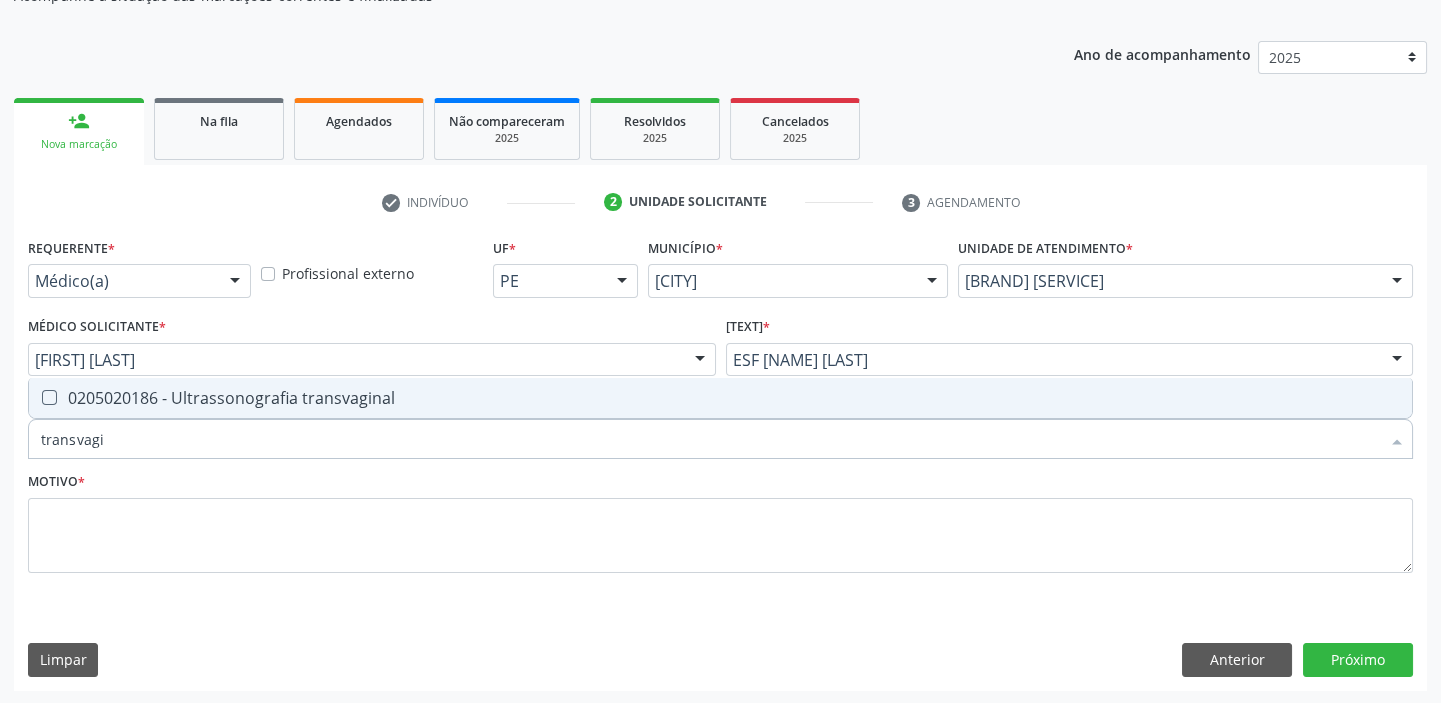 click on "0205020186 - Ultrassonografia transvaginal" at bounding box center (720, 398) 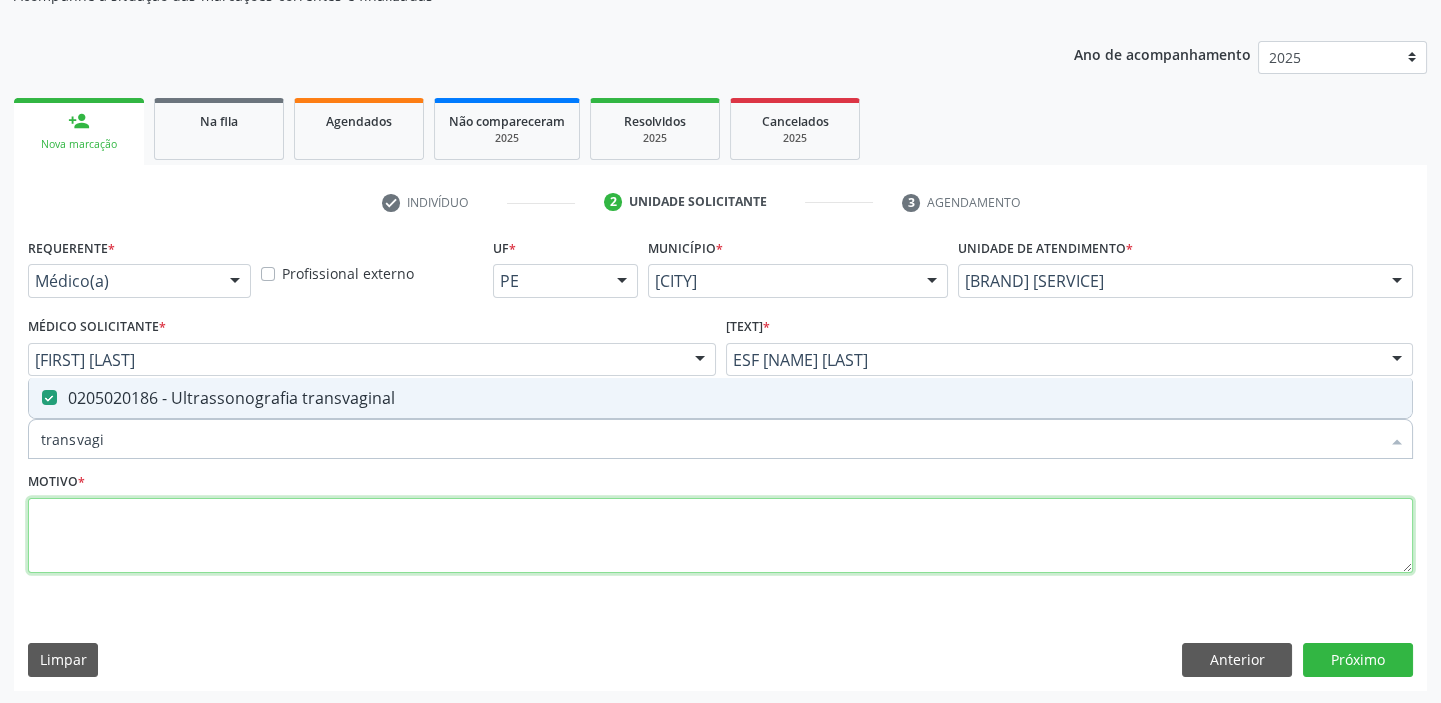click at bounding box center [720, 536] 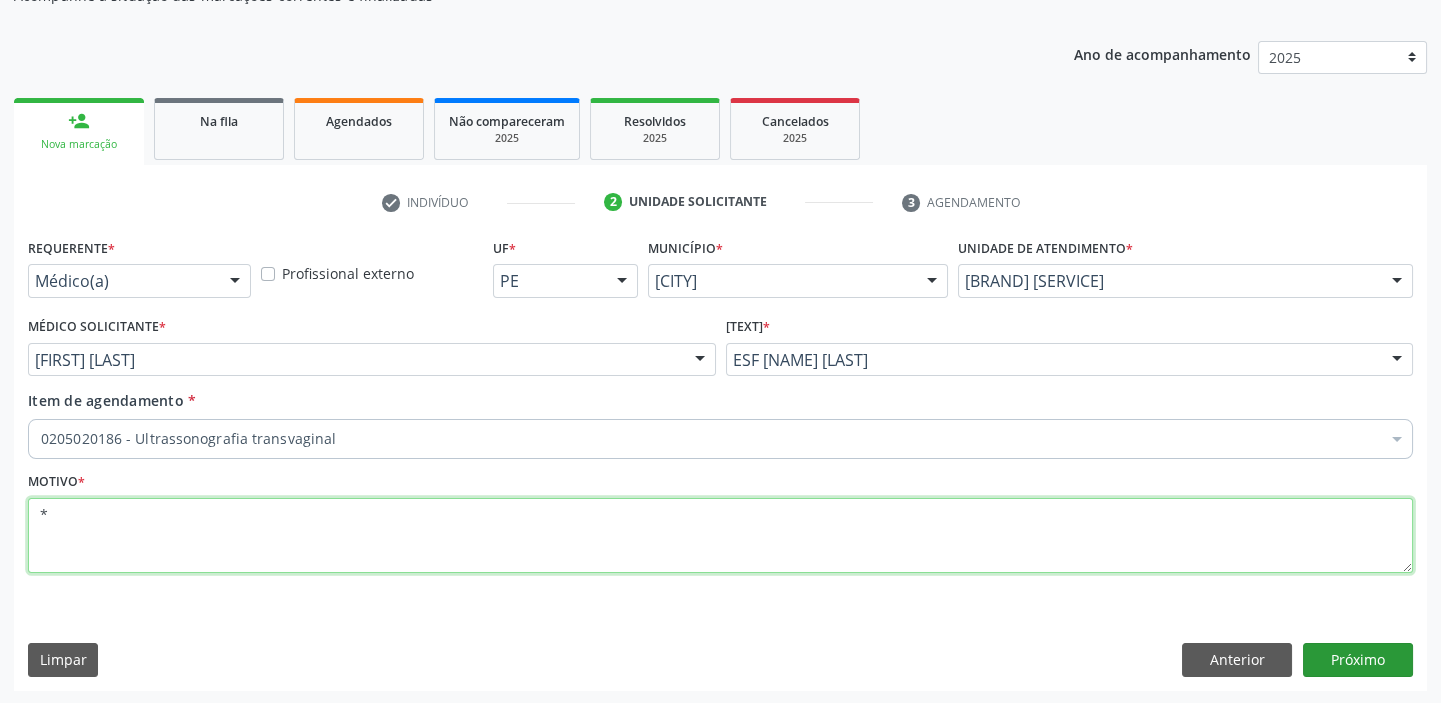 type on "[SYMBOL]" 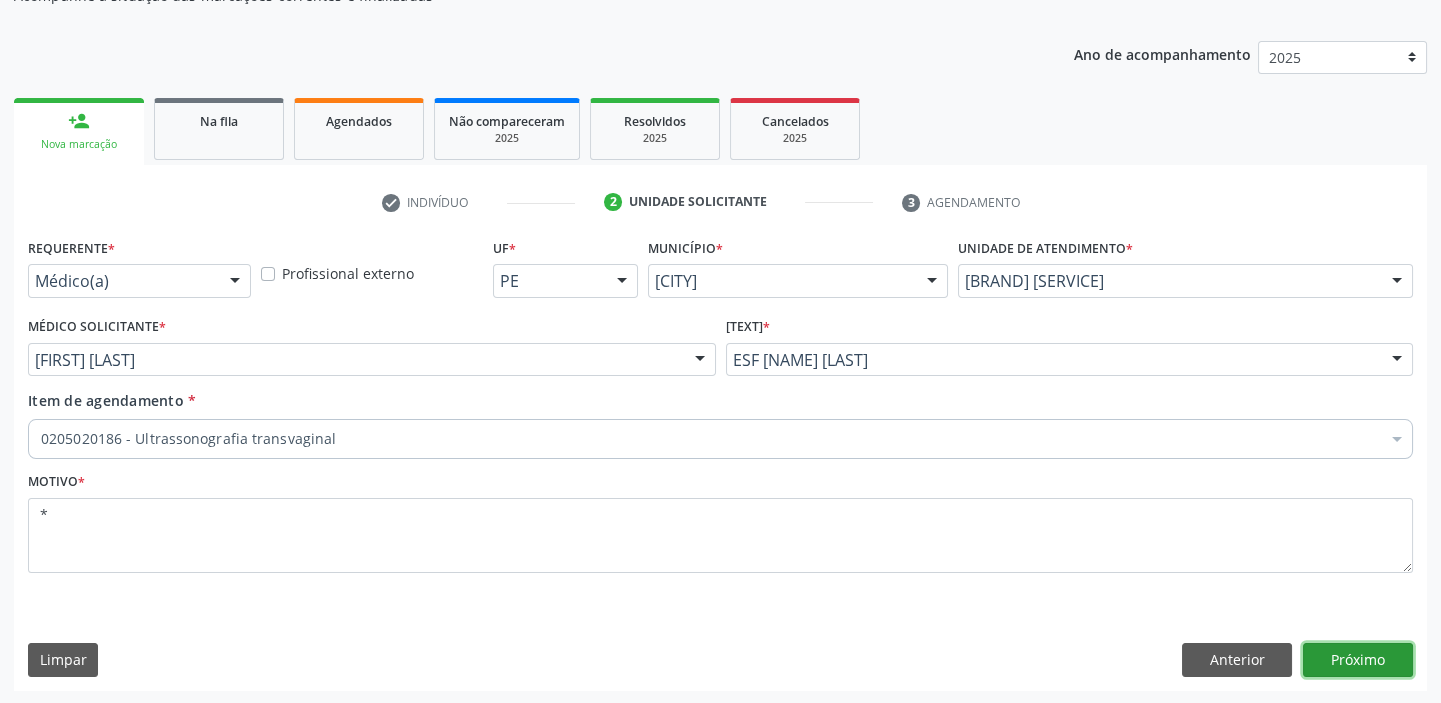 click on "Próximo" at bounding box center [1358, 660] 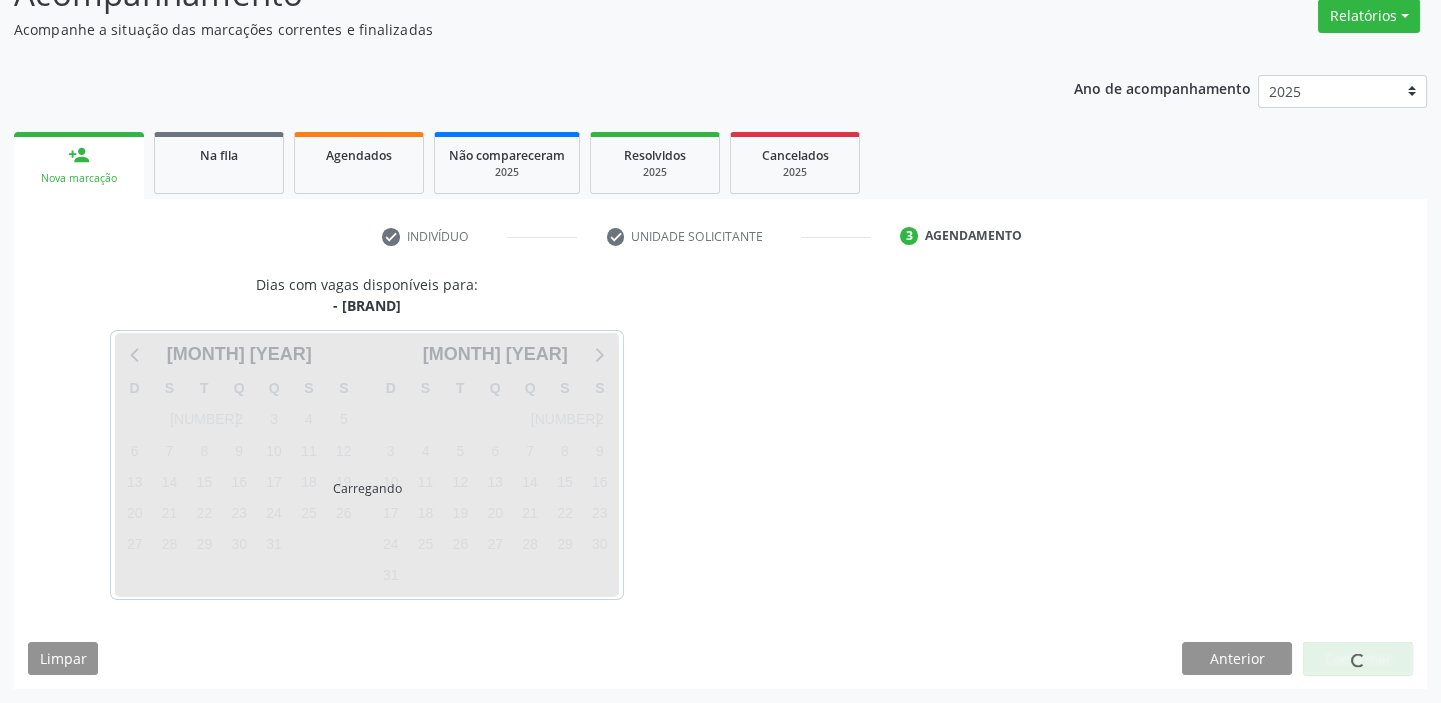 scroll, scrollTop: 166, scrollLeft: 0, axis: vertical 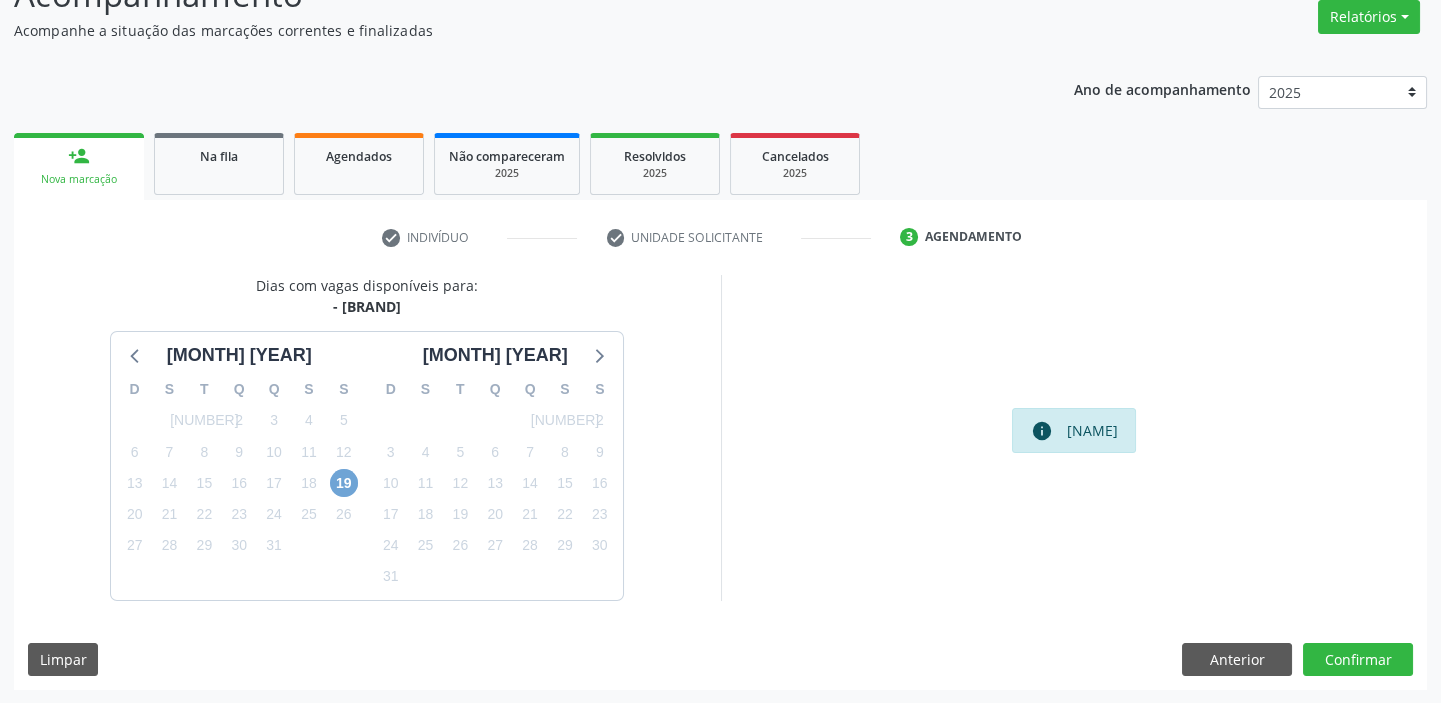 click on "[NUMBER]" at bounding box center [344, 483] 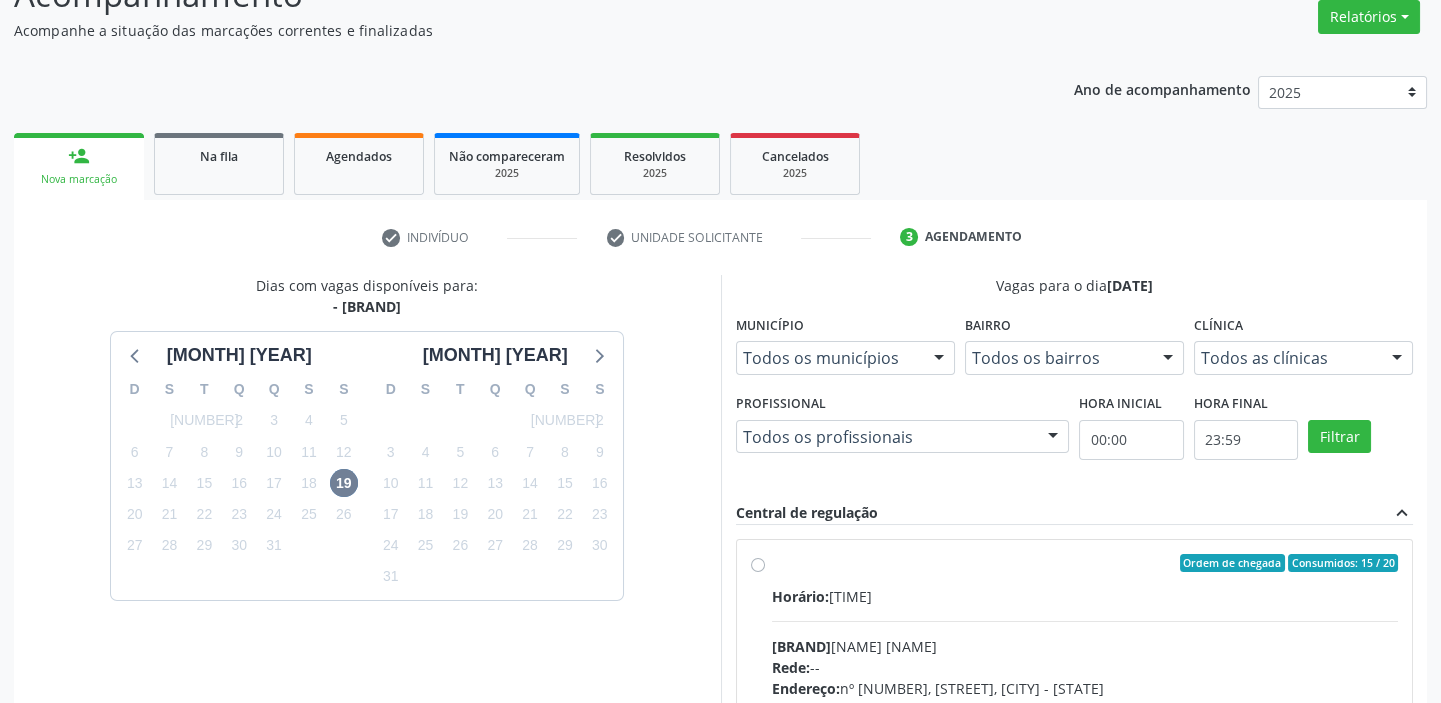 click on "Horário:   [TIME]" at bounding box center (1085, 596) 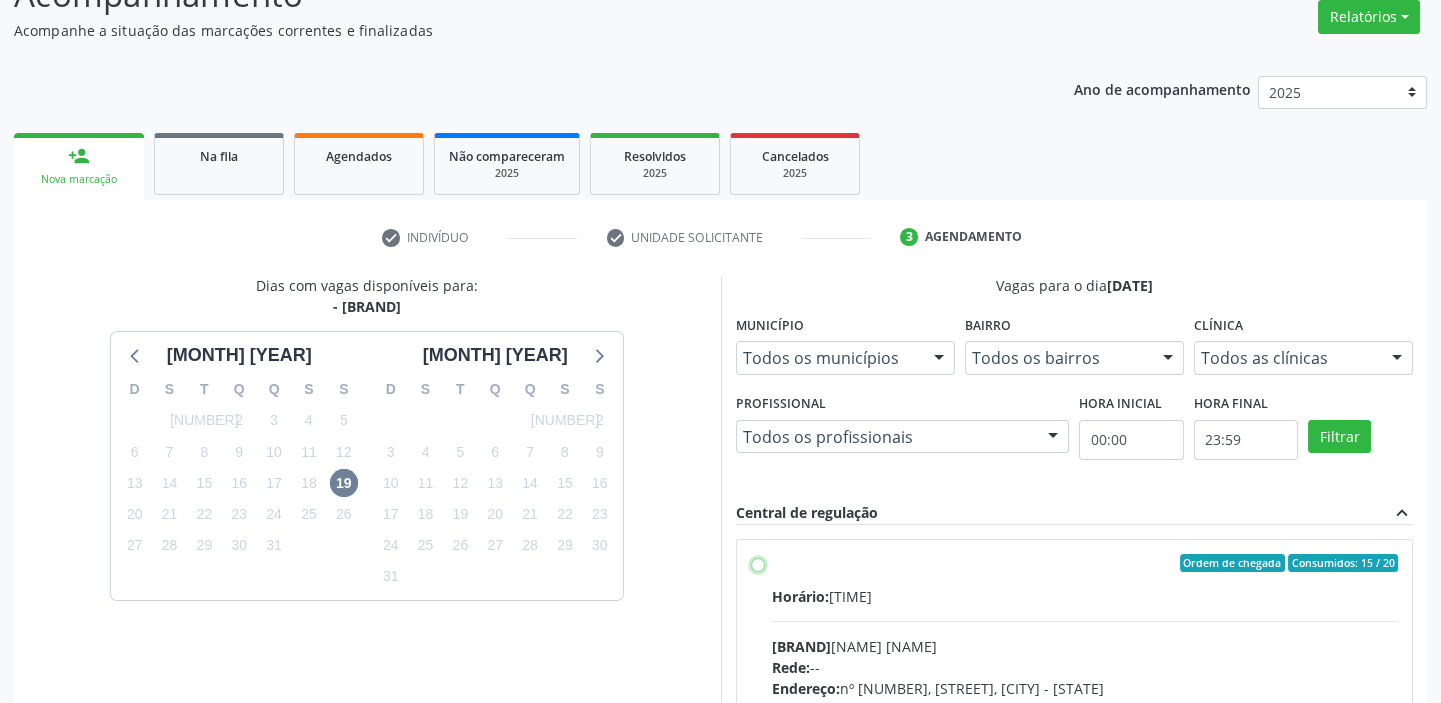 click on "Ordem de chegada
Consumidos: 15 / 20
Horário:   14:00
Clínica:  Renove Afranio
Rede:
--
Endereço:   nº 70, Centro, Afrânio - PE
Telefone:   (87) 981458040
Profissional:
--
Informações adicionais sobre o atendimento
Idade de atendimento:
Sem restrição
Gênero(s) atendido(s):
Sem restrição
Informações adicionais:
--" at bounding box center (758, 563) 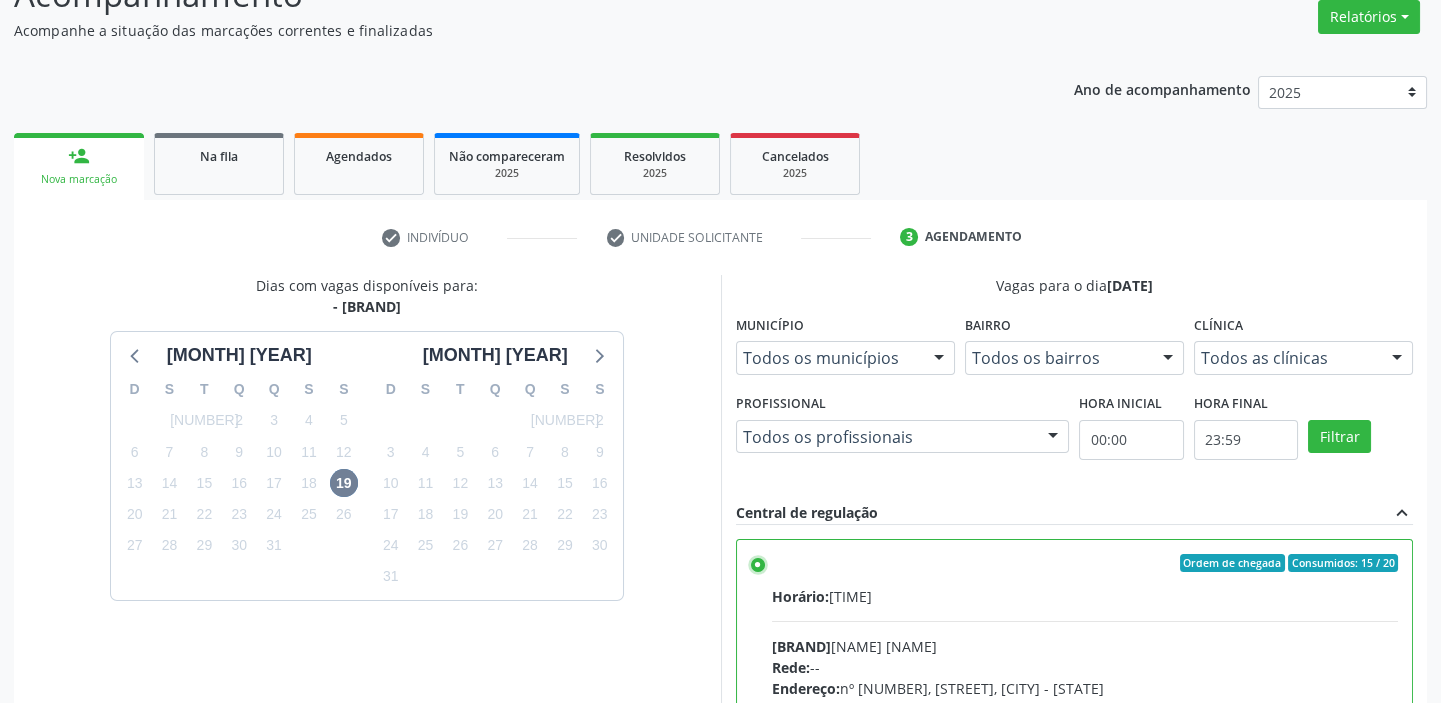 scroll, scrollTop: 99, scrollLeft: 0, axis: vertical 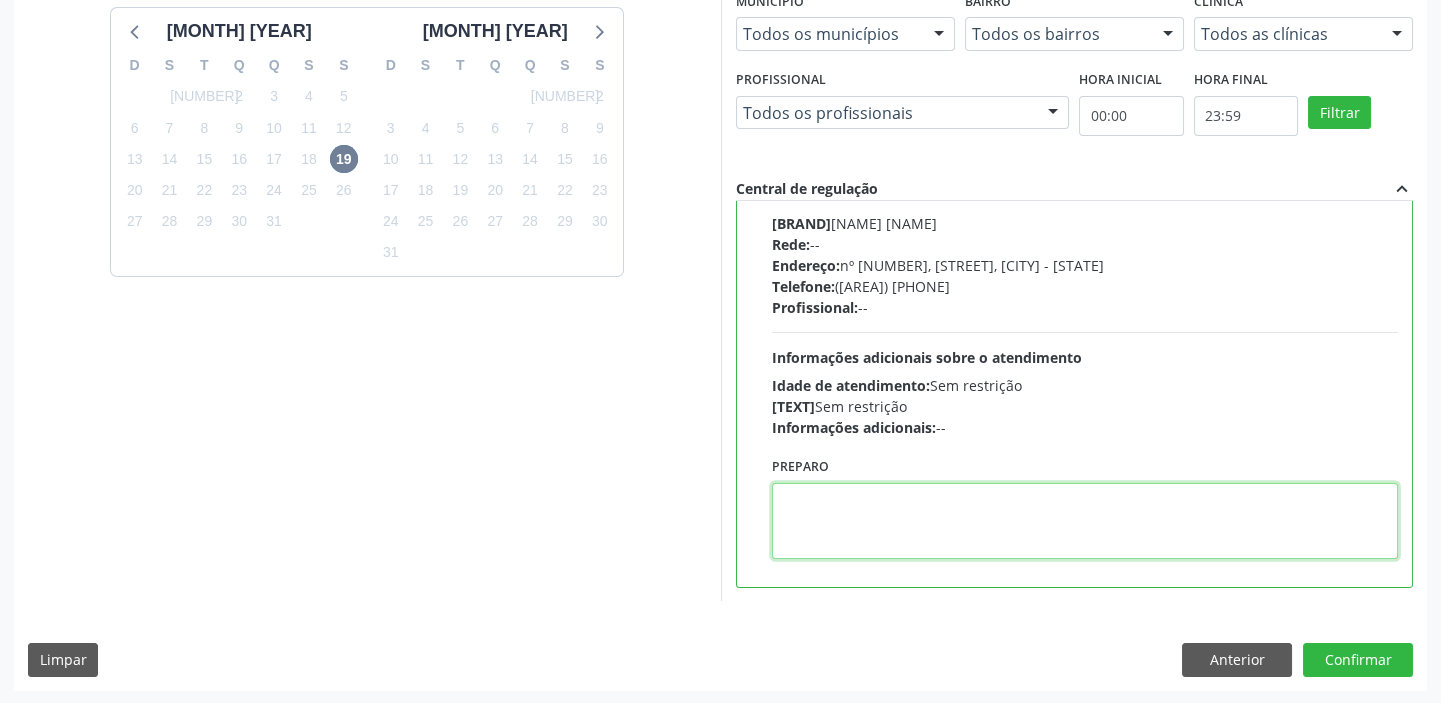 click at bounding box center [1085, 521] 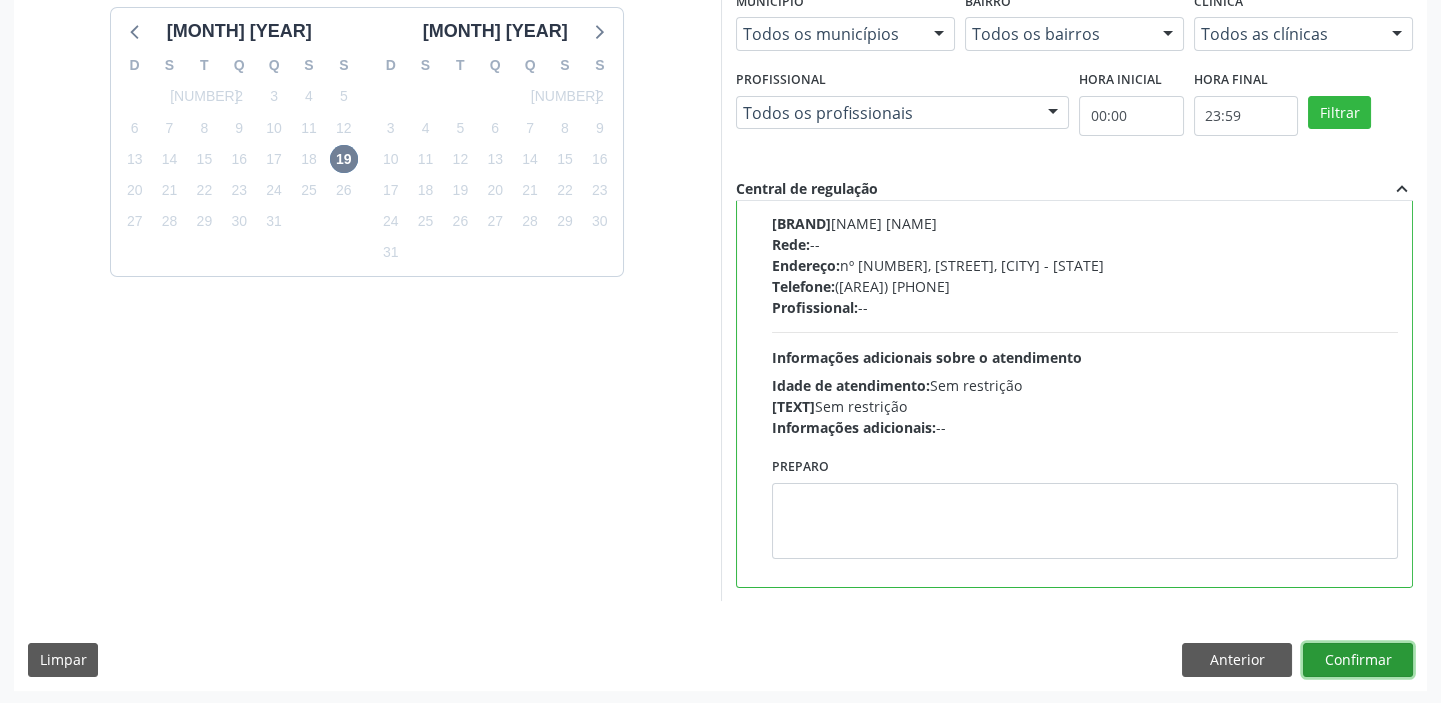 click on "Confirmar" at bounding box center [1358, 660] 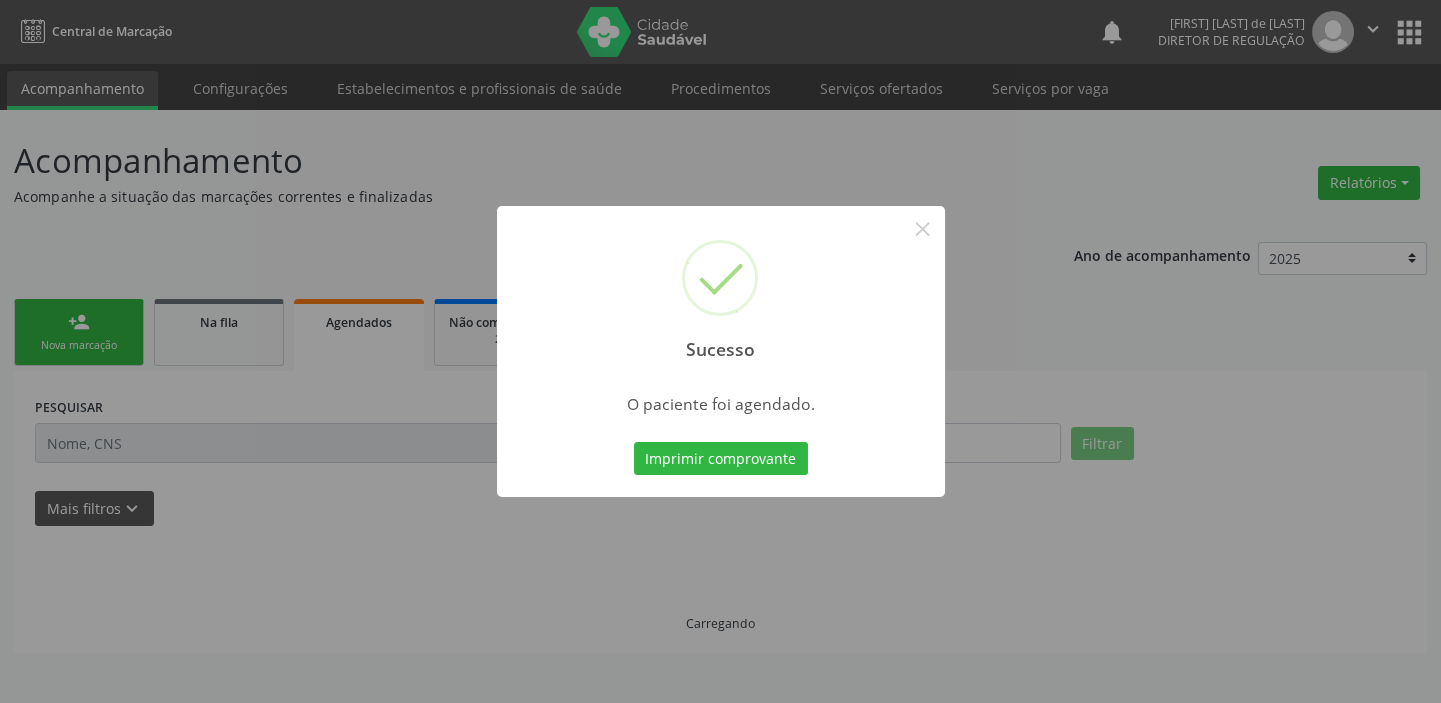 scroll, scrollTop: 0, scrollLeft: 0, axis: both 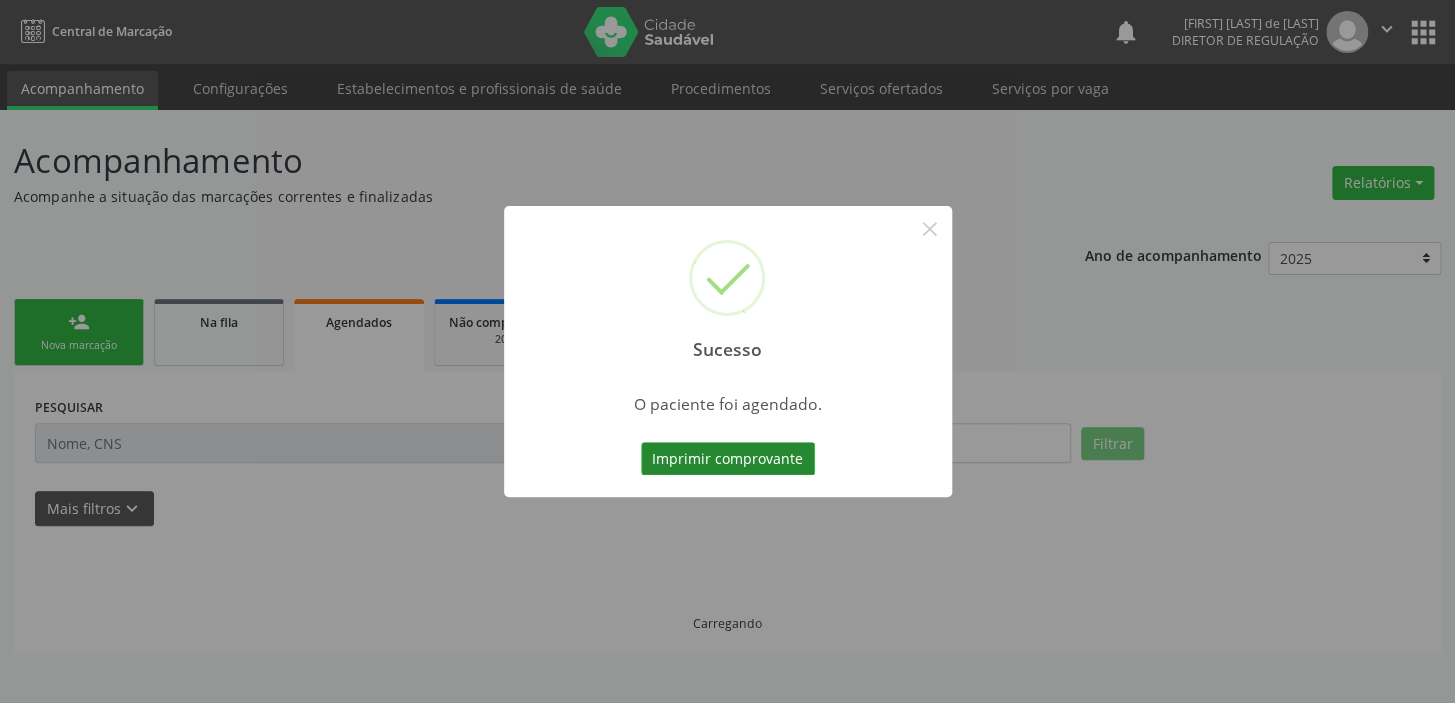 click on "Imprimir comprovante" at bounding box center (728, 459) 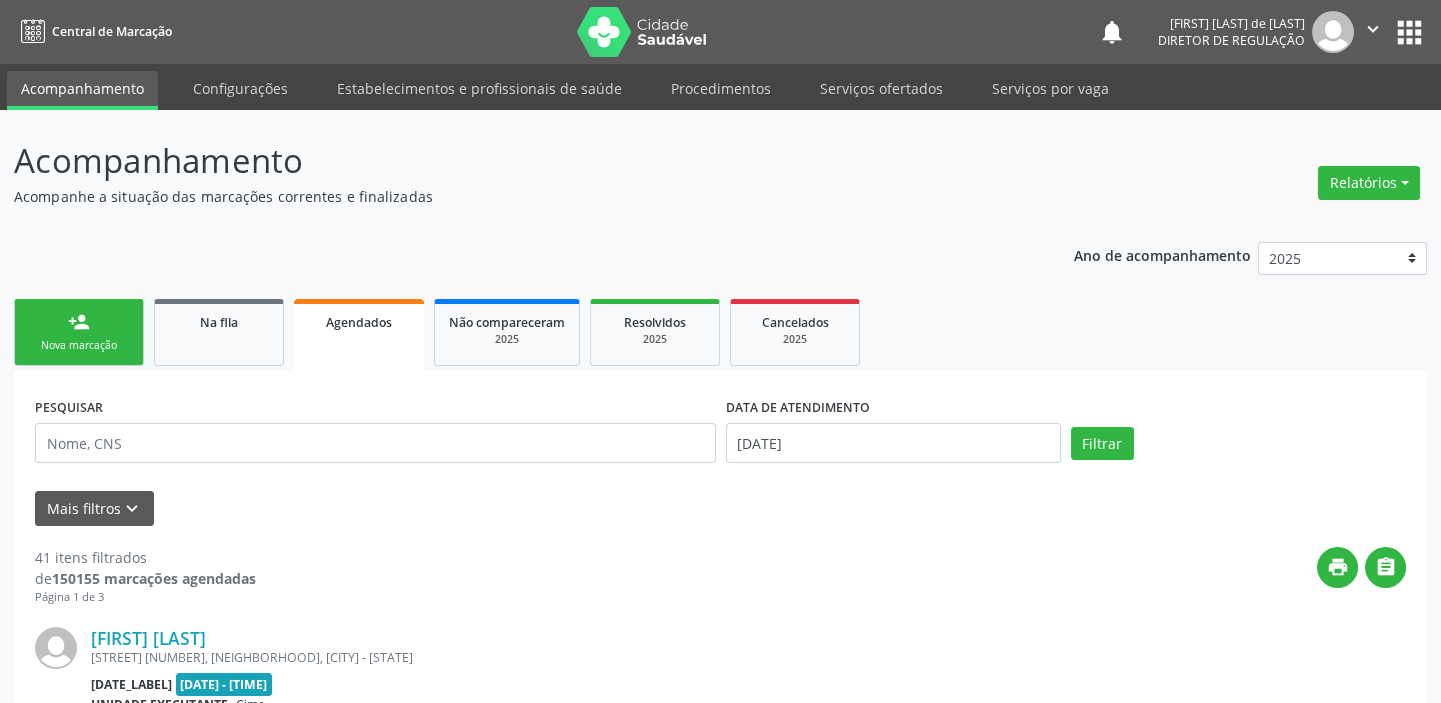 click on "person_add
Nova marcação" at bounding box center [79, 332] 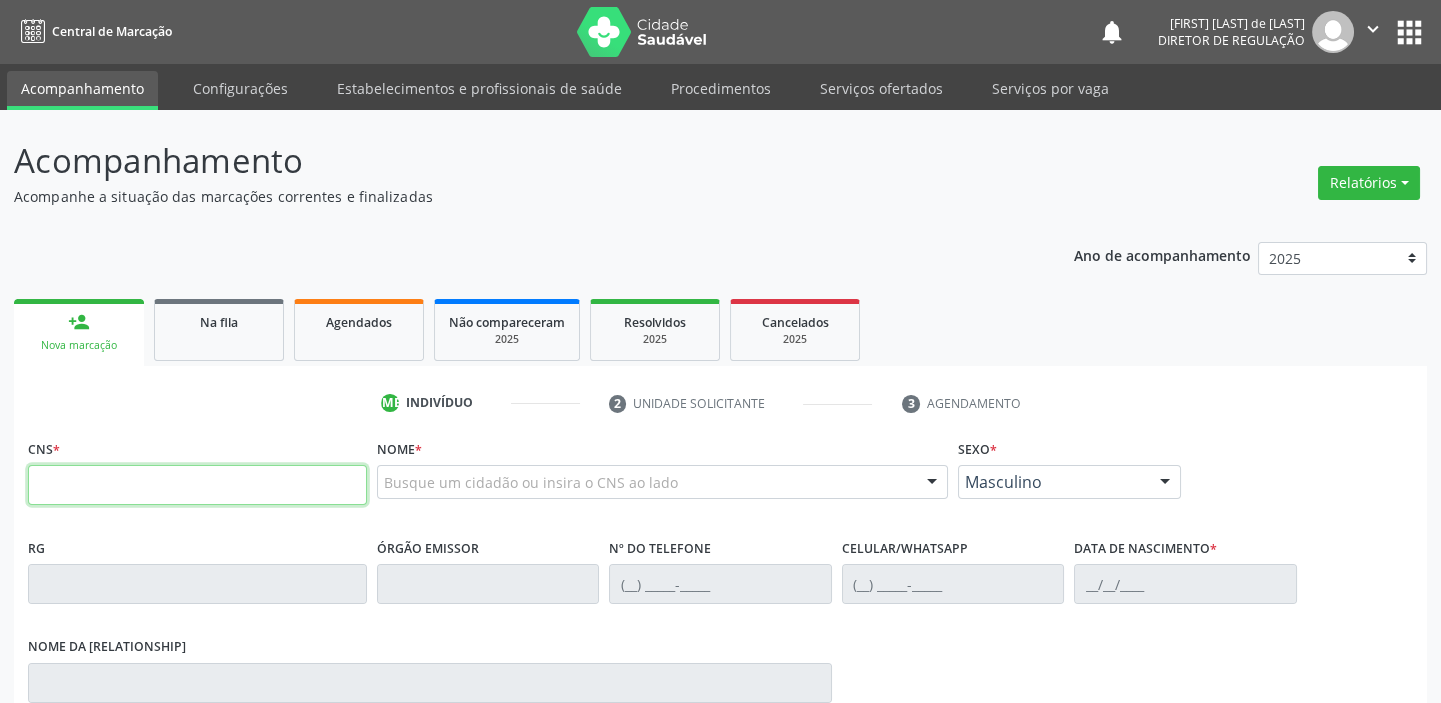 click at bounding box center [197, 485] 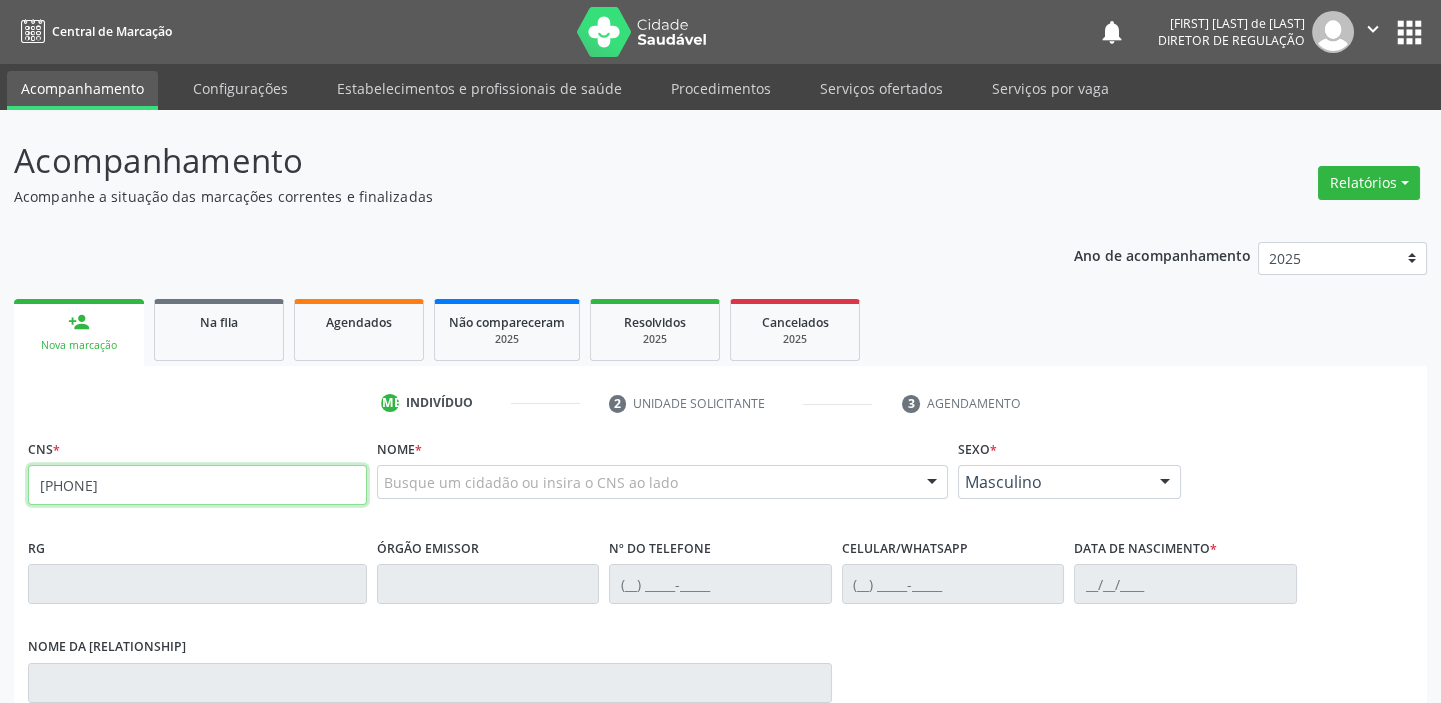 type on "700 4024 5974 0140" 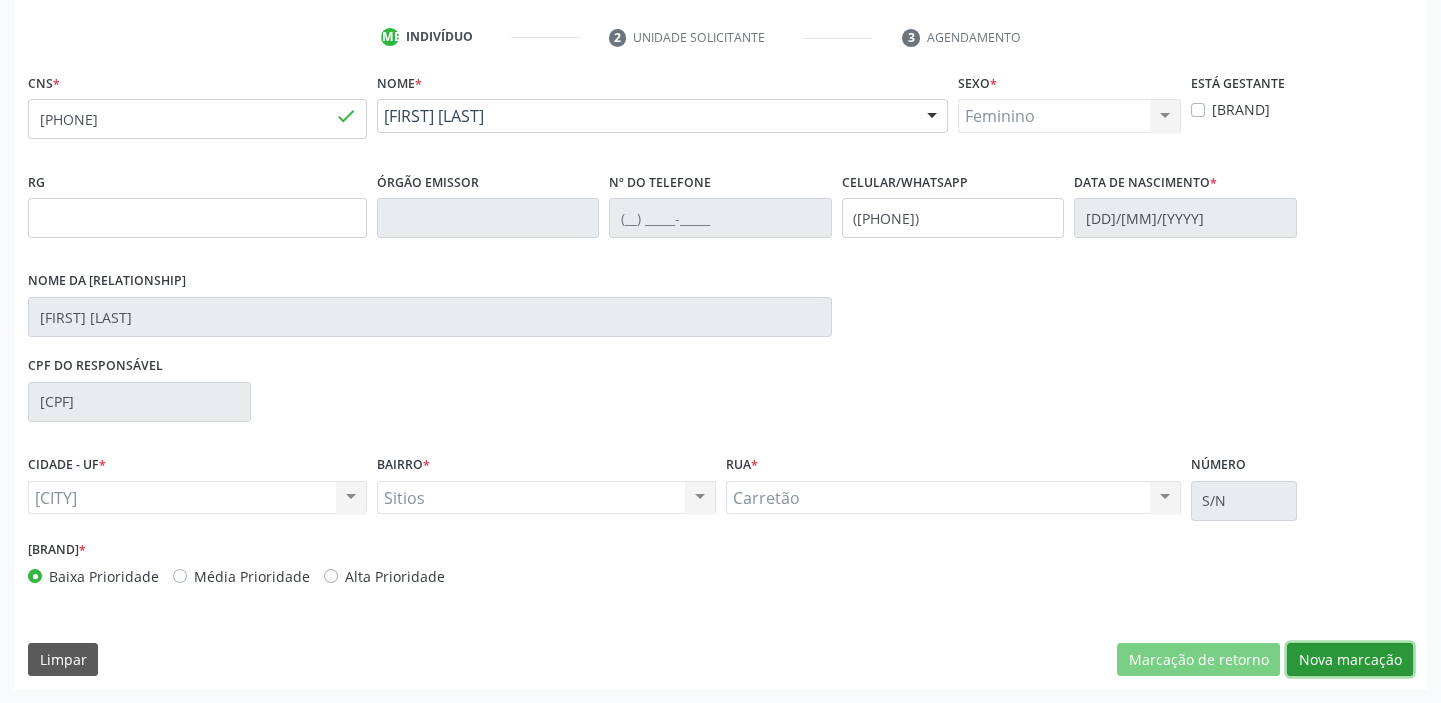 click on "Nova marcação" at bounding box center (1198, 660) 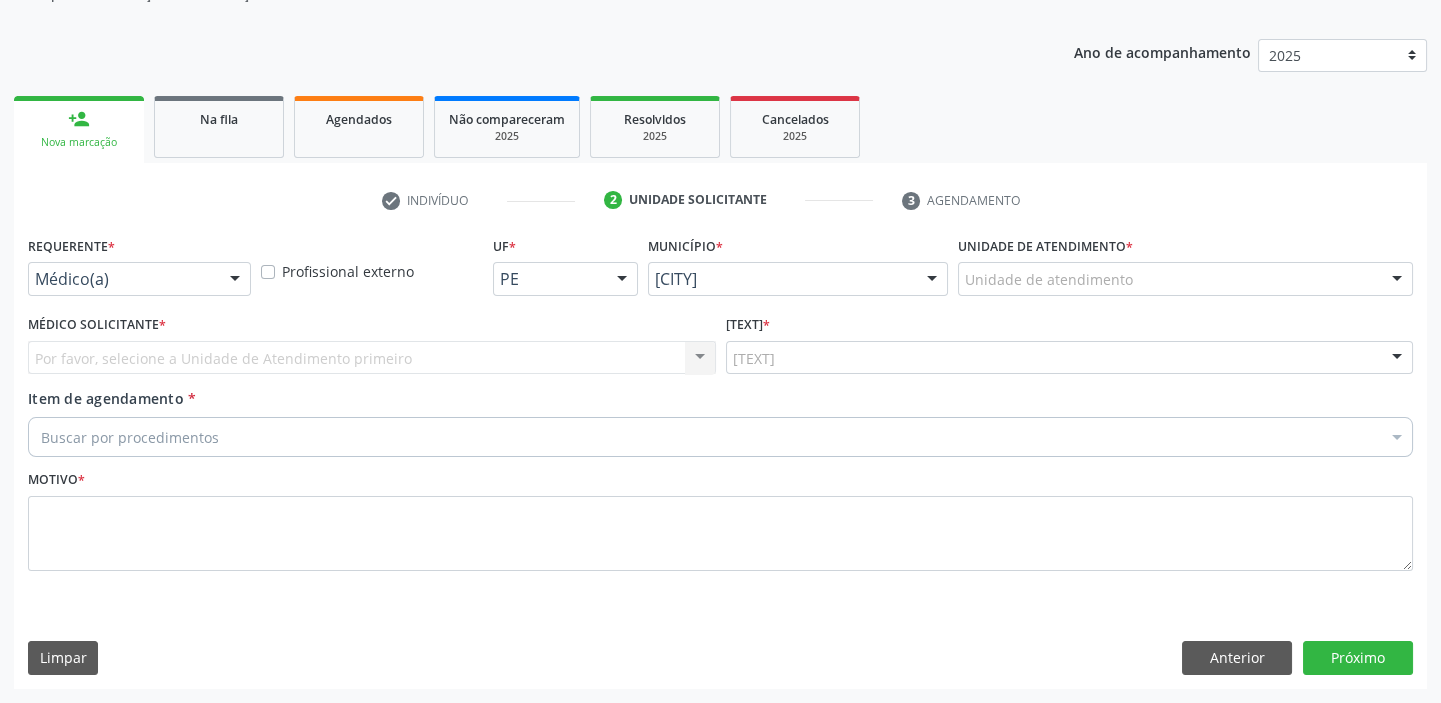scroll, scrollTop: 201, scrollLeft: 0, axis: vertical 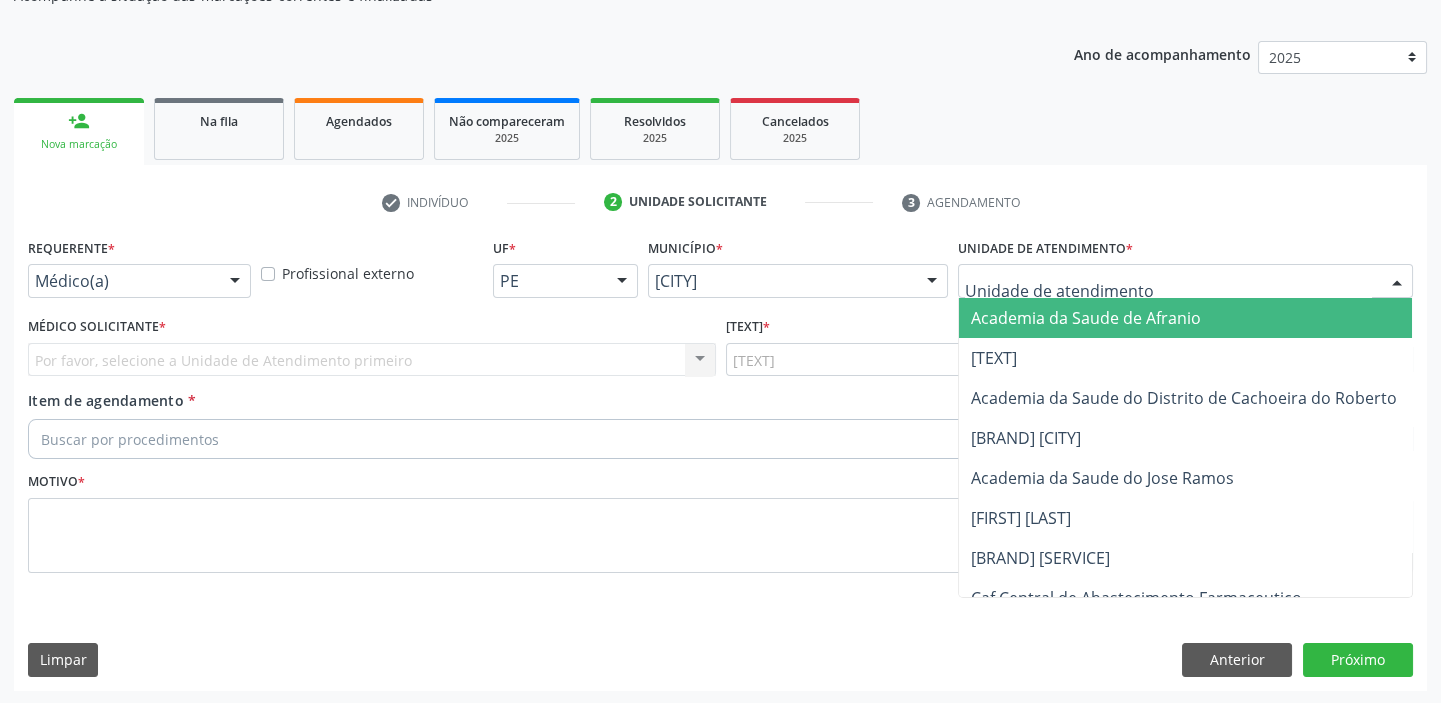 drag, startPoint x: 1001, startPoint y: 268, endPoint x: 1018, endPoint y: 391, distance: 124.16924 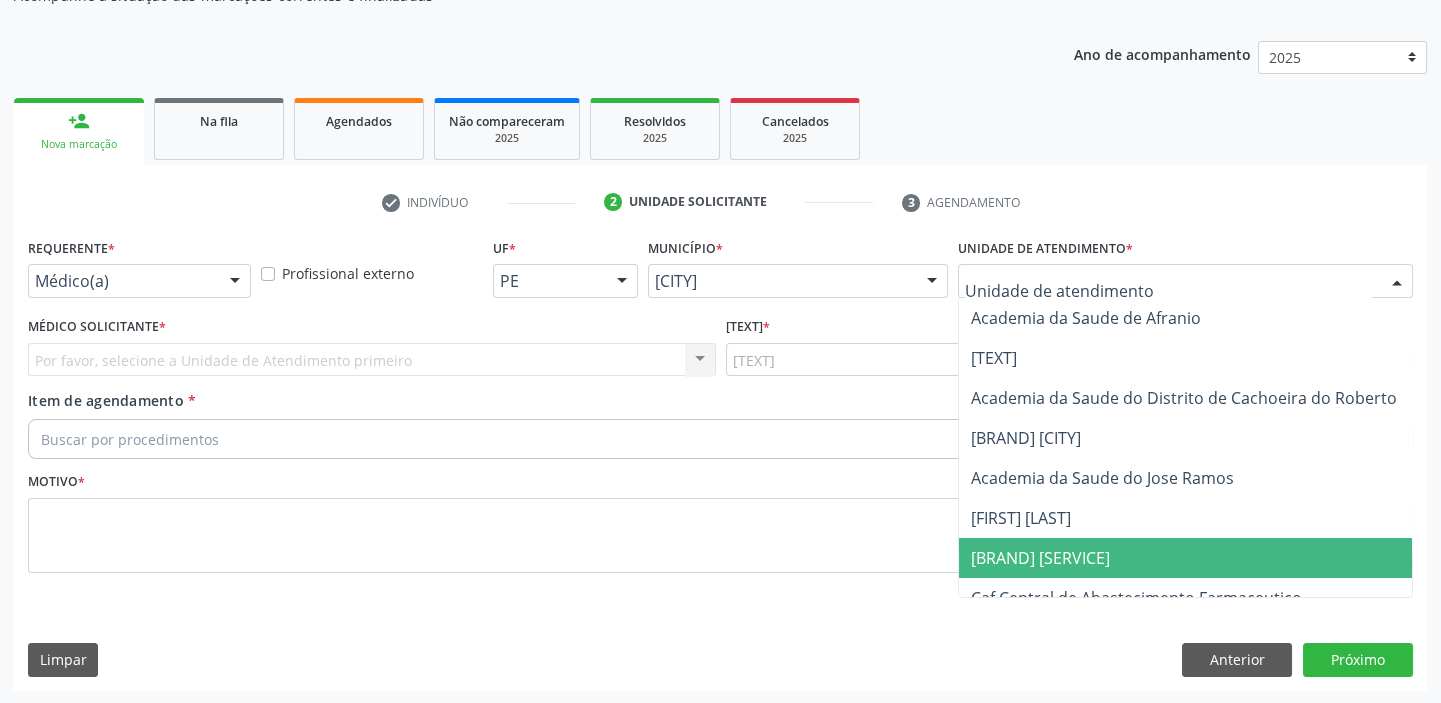 drag, startPoint x: 1022, startPoint y: 547, endPoint x: 799, endPoint y: 400, distance: 267.09174 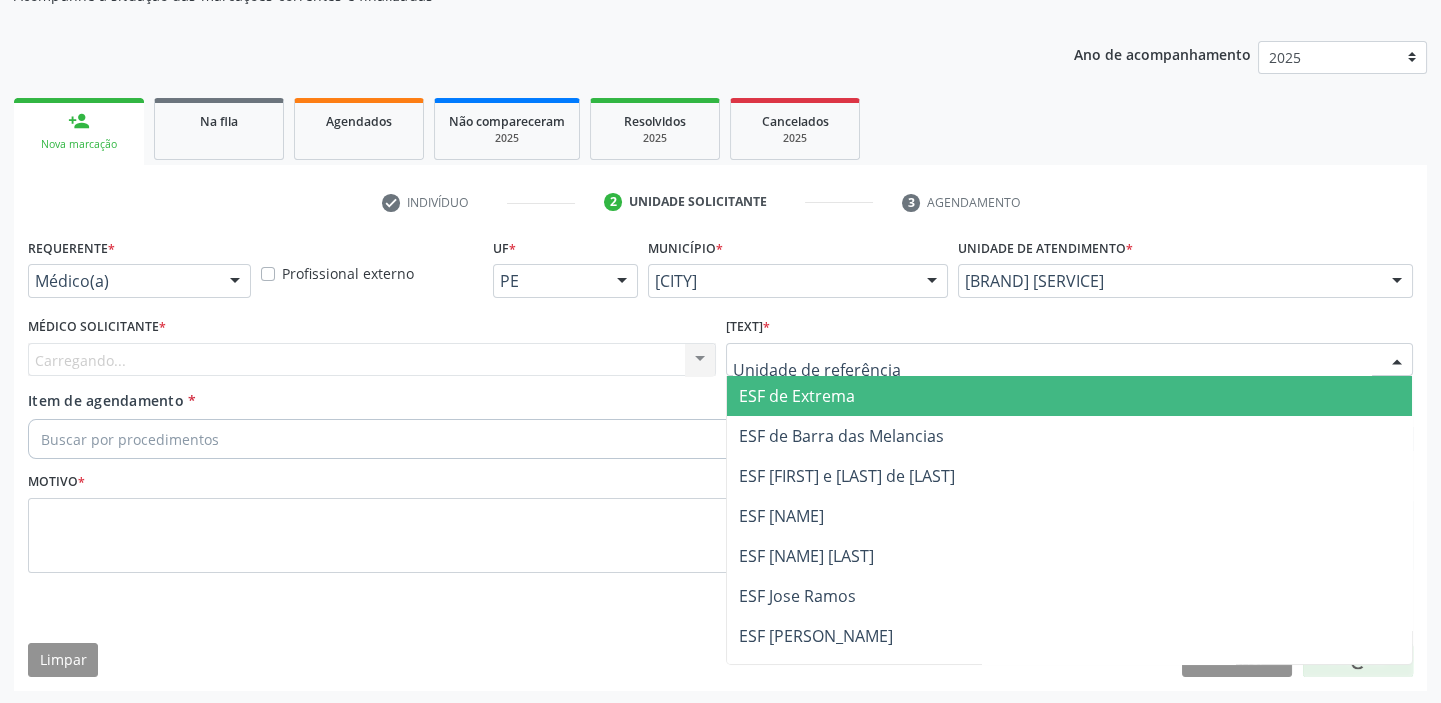 drag, startPoint x: 736, startPoint y: 360, endPoint x: 761, endPoint y: 481, distance: 123.55566 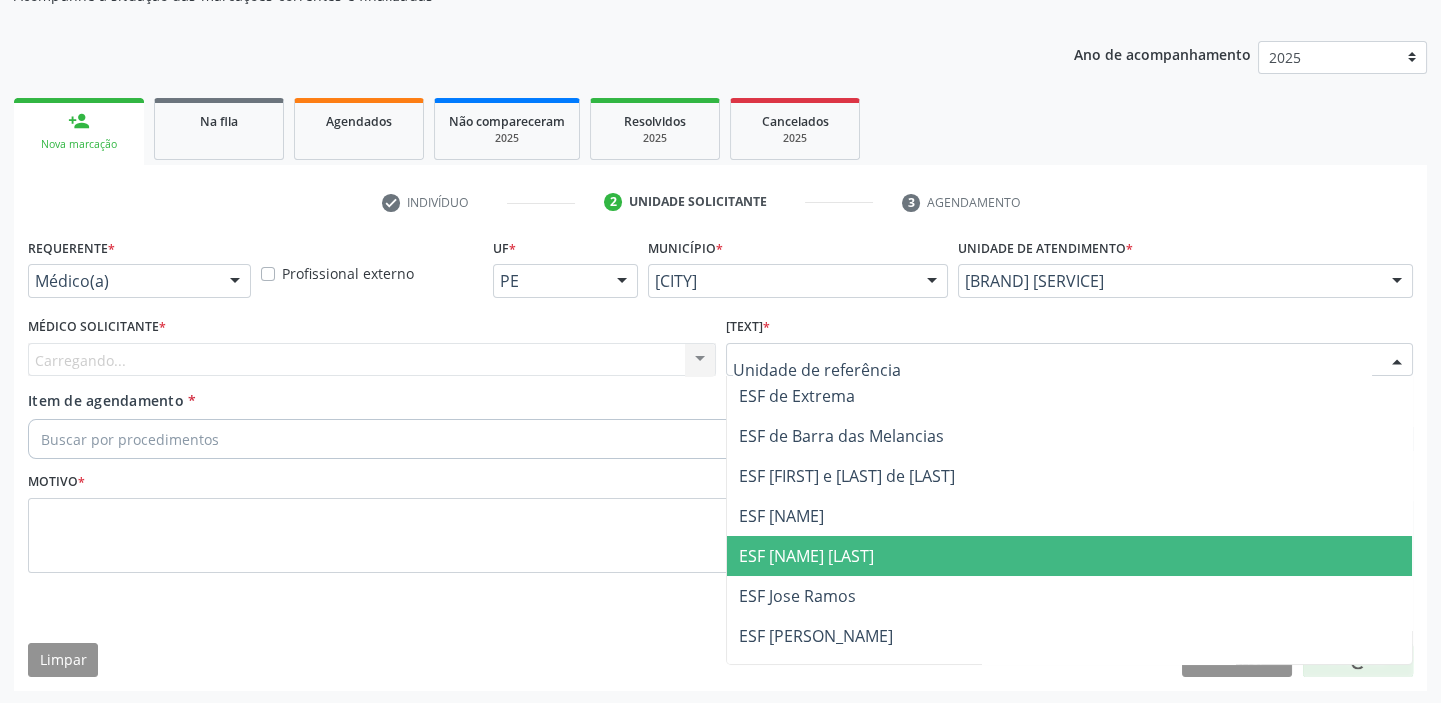 click on "[BRAND]" at bounding box center (1070, 556) 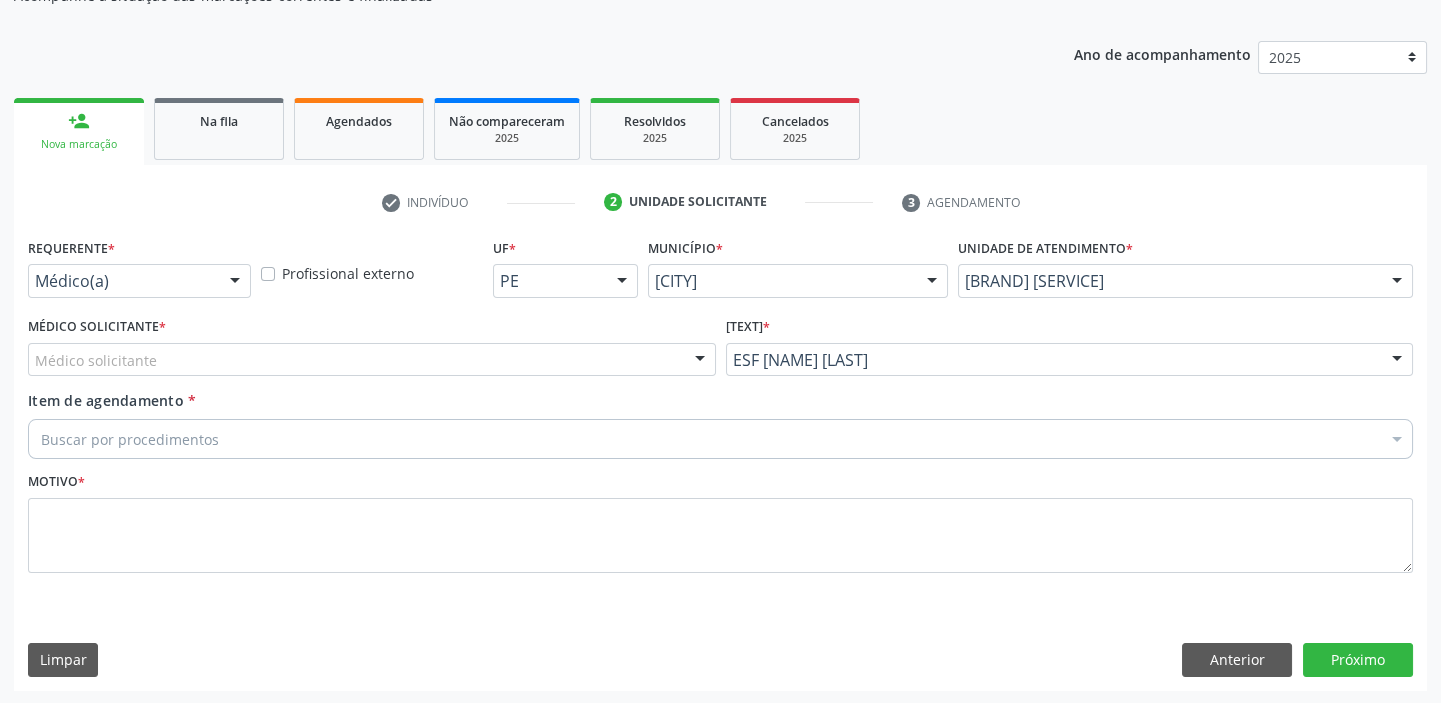 drag, startPoint x: 213, startPoint y: 366, endPoint x: 212, endPoint y: 383, distance: 17.029387 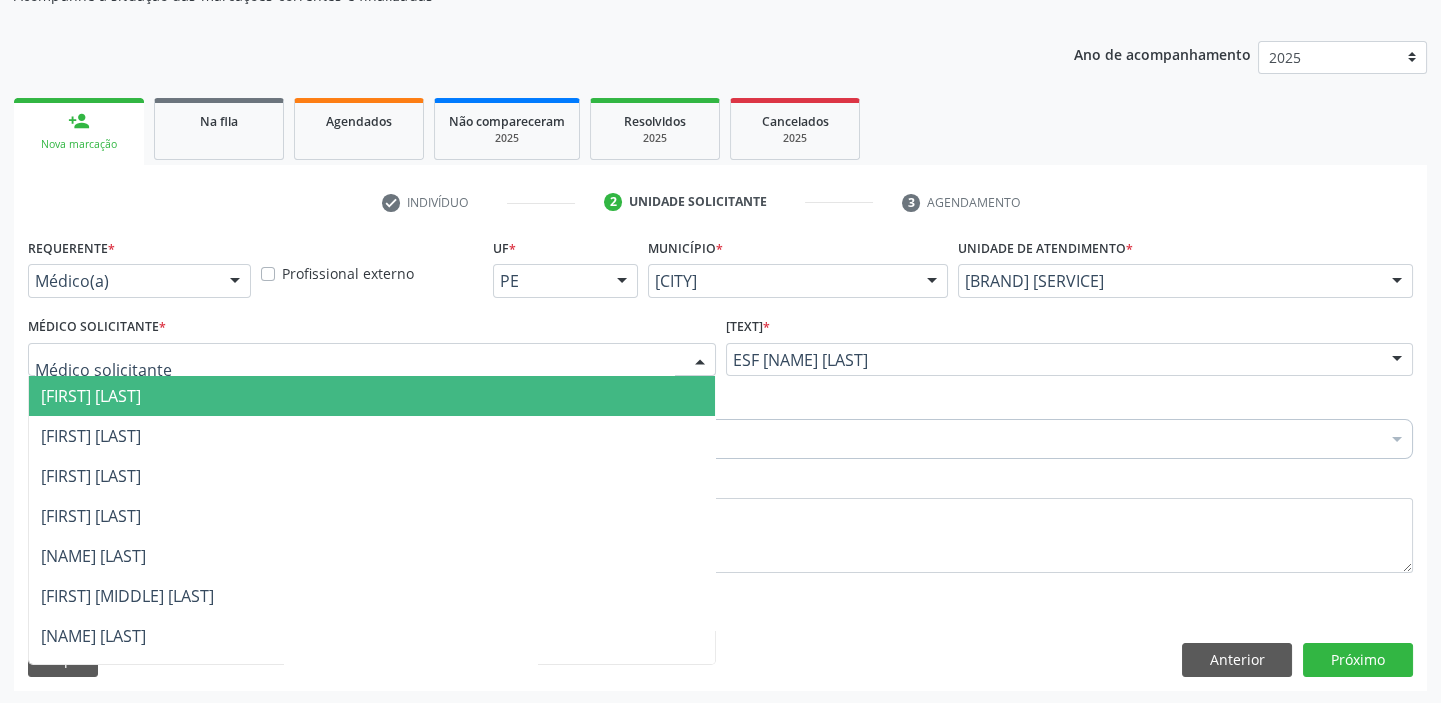 click on "[NAME]" at bounding box center [91, 396] 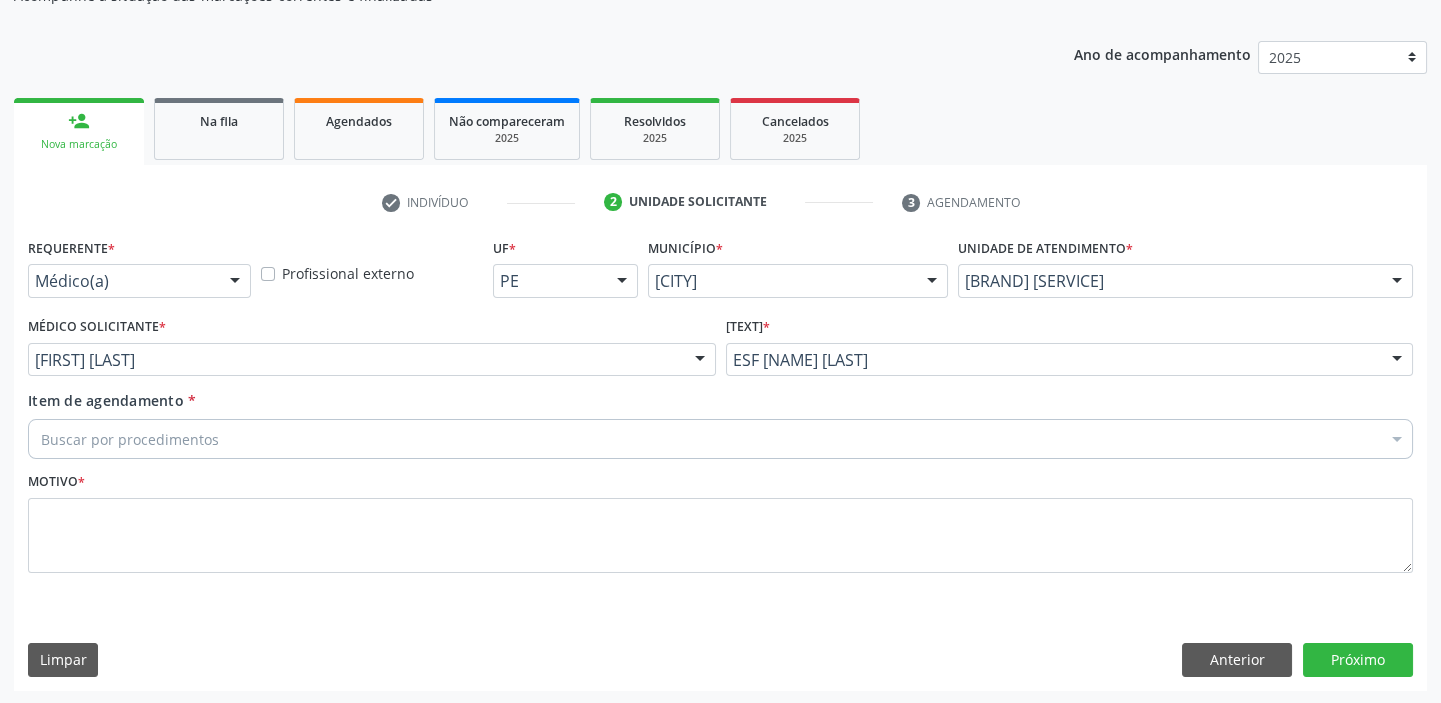 click on "Item de agendamento
*
Buscar por procedimentos
Selecionar todos
0604320140 - Abatacepte 125 mg injetável (por seringa preenchida)
0604320124 - Abatacepte 250 mg injetável (por frasco ampola).
0603050018 - Abciximabe
0406010013 - Abertura de comunicacao inter-atrial
0406010021 - Abertura de estenose aortica valvar
0406011265 - Abertura de estenose aortica valvar (criança e adolescente)
0406010030 - Abertura de estenose pulmonar valvar
0406011273 - Abertura de estenose pulmonar valvar (criança e adolescente)
0301080011 - Abordagem cognitiva comportamental do fumante (por atendimento / paciente)
0307020010 - Acesso a polpa dentaria e medicacao (por dente)
0604660030 - Acetazolamida 250 mg (por comprimido)
0202010783 - Acidez titulável no leite humano (dornic)" at bounding box center (720, 421) 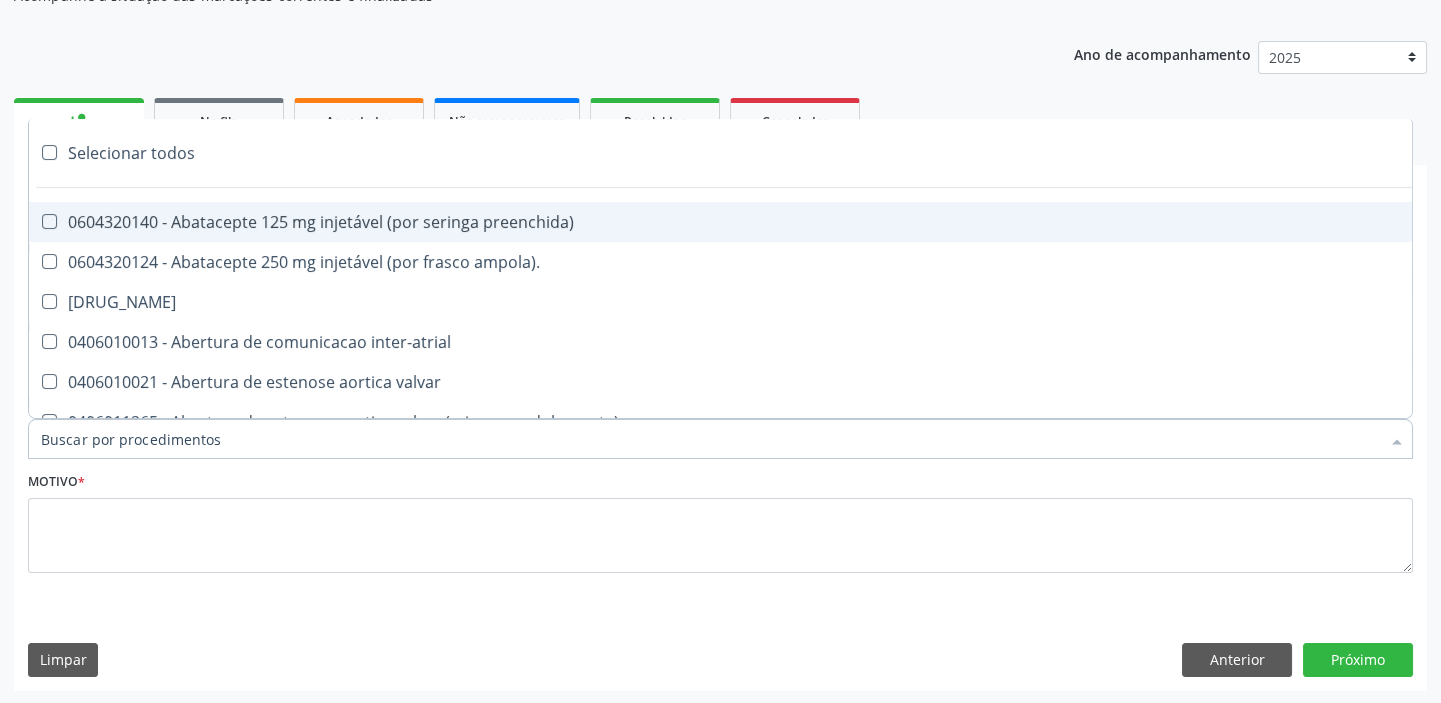 paste on "transvagi" 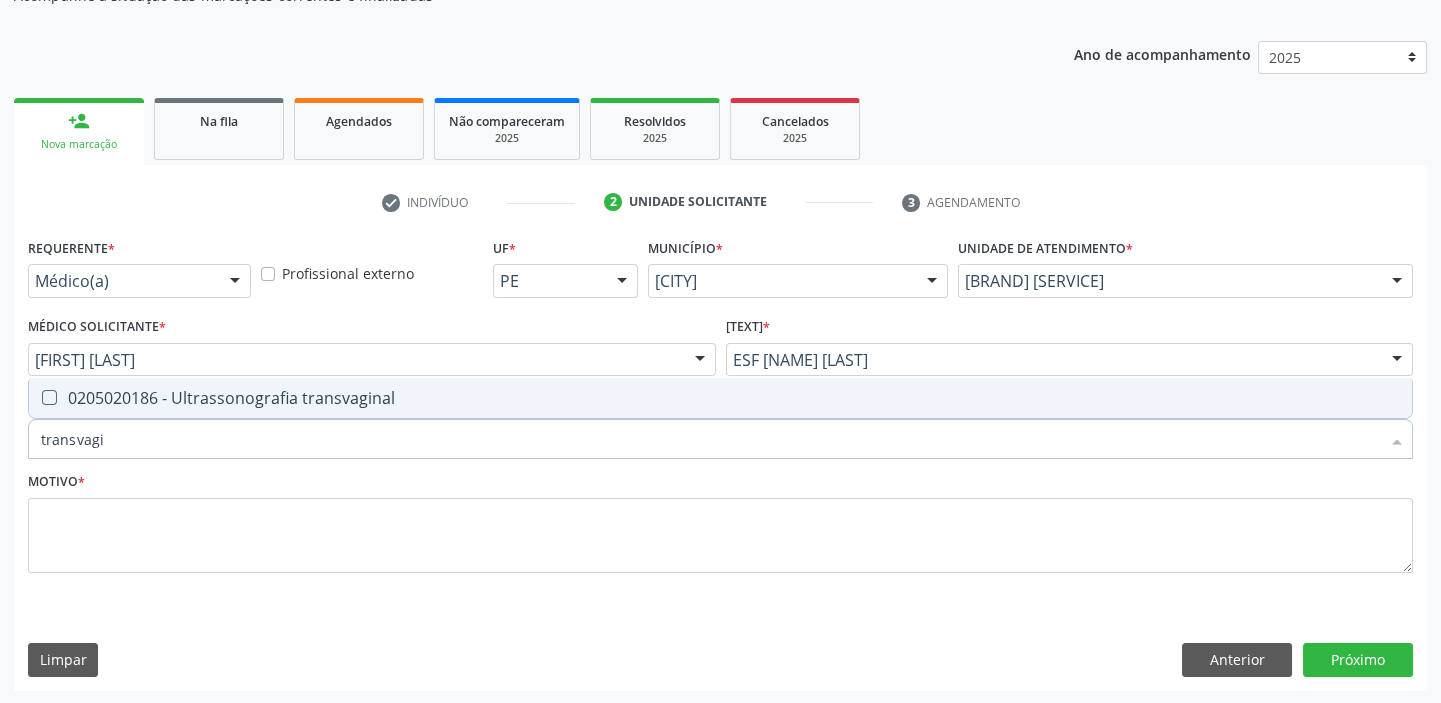 click on "0205020186 - Ultrassonografia transvaginal" at bounding box center (720, 398) 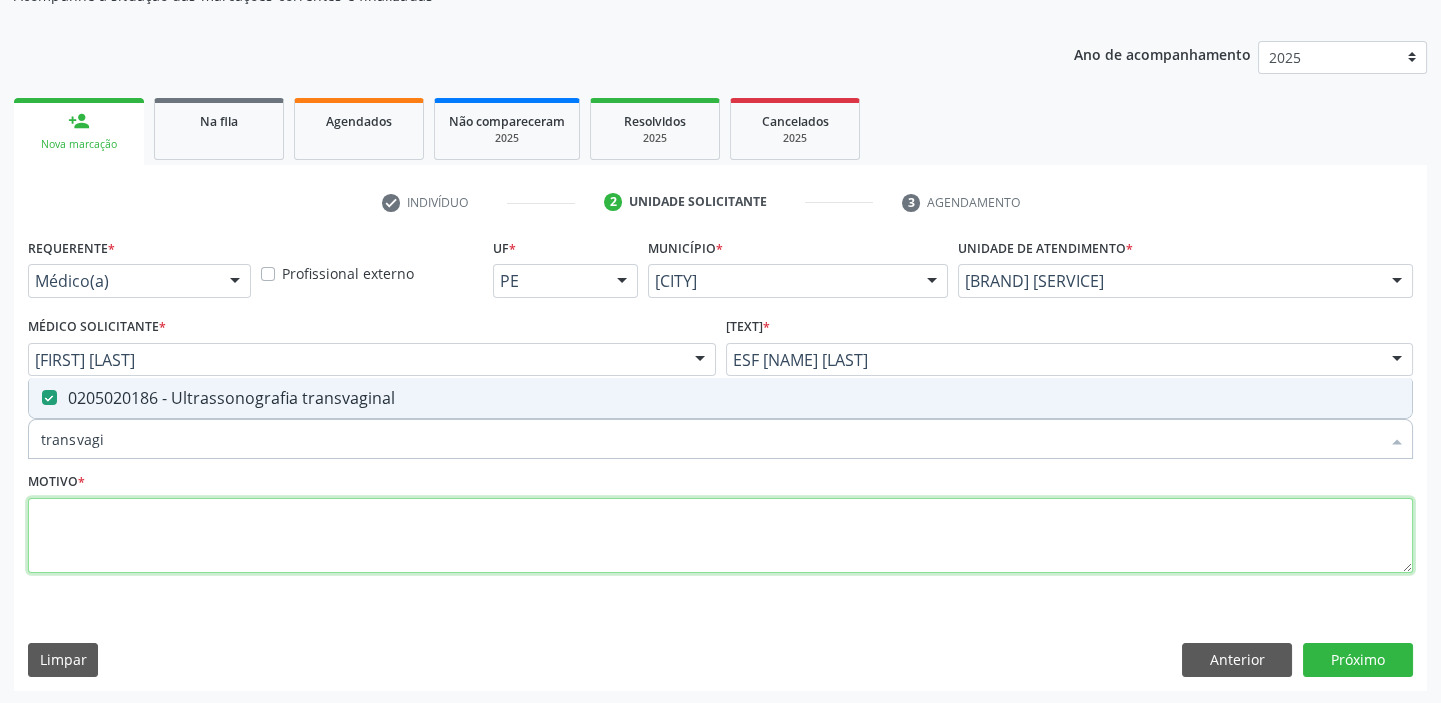 click at bounding box center (720, 536) 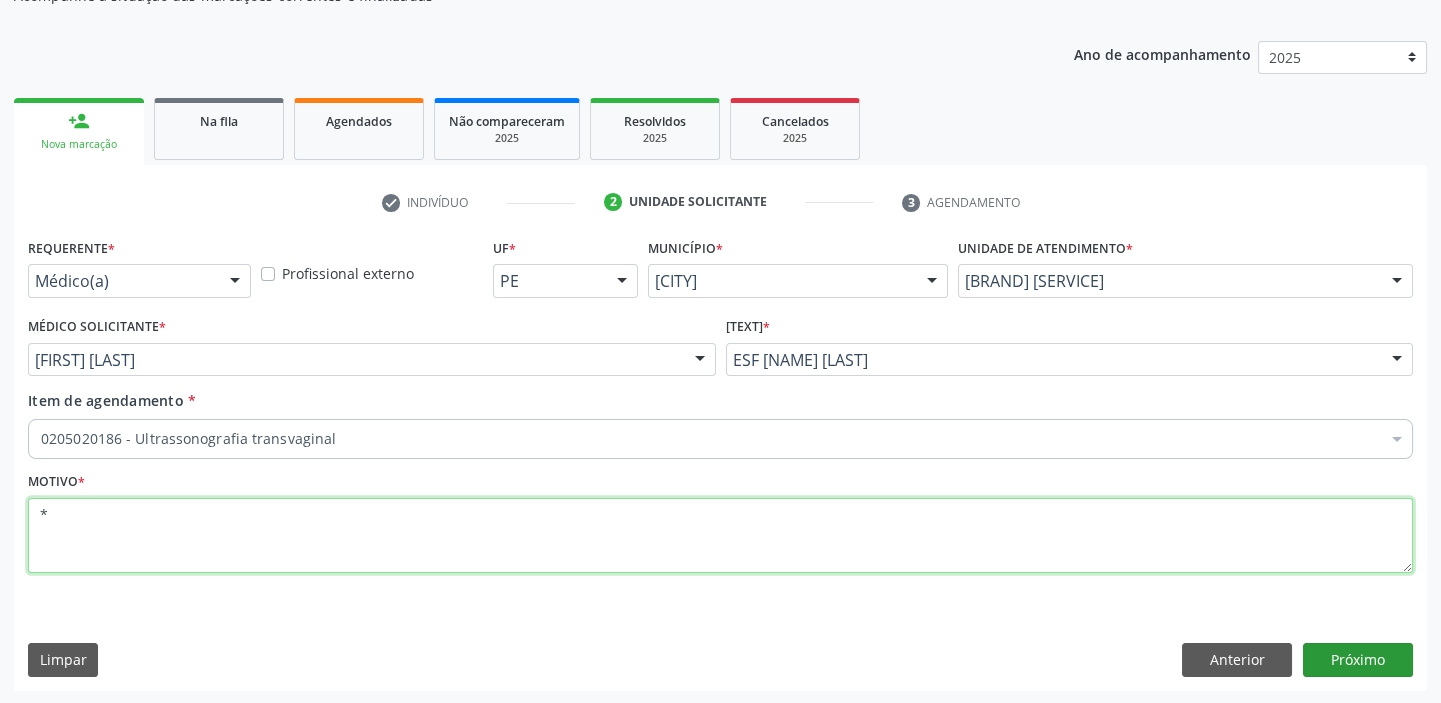 type on "[SYMBOL]" 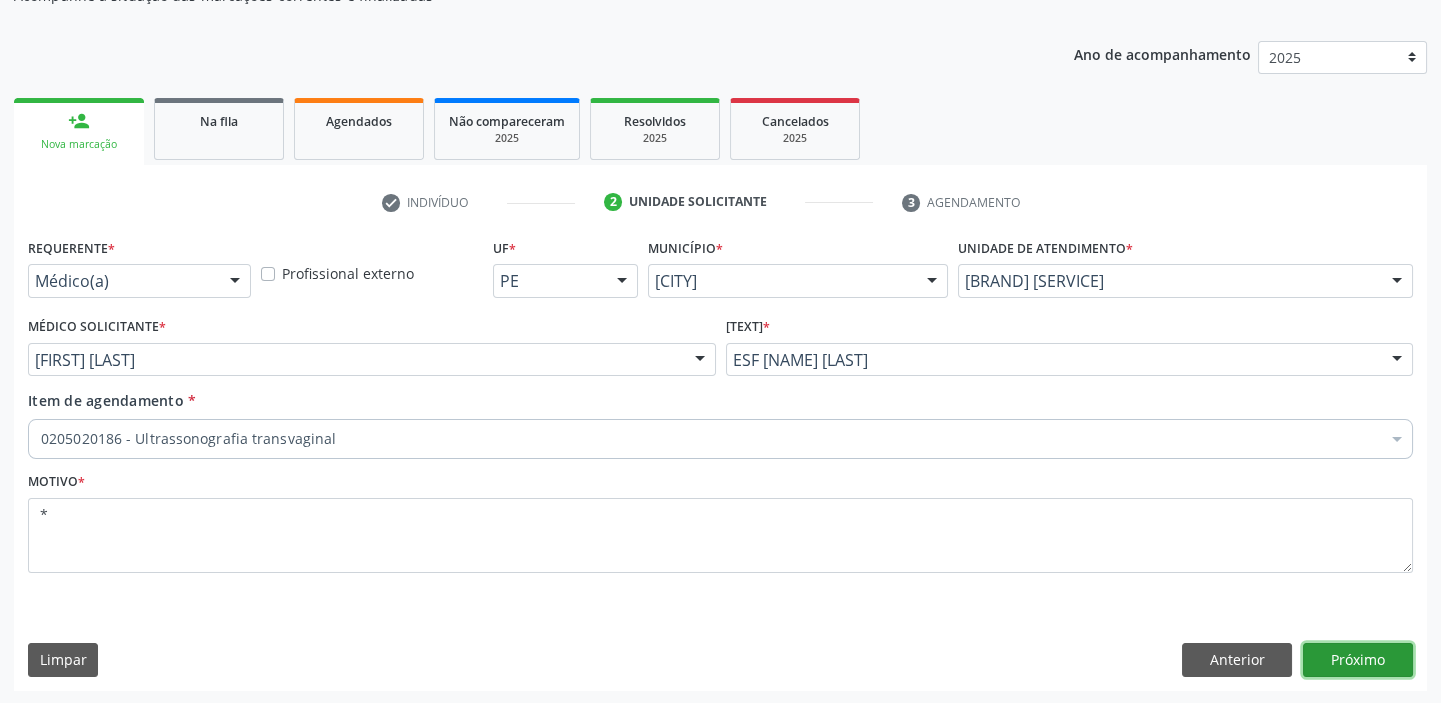 click on "Próximo" at bounding box center (1358, 660) 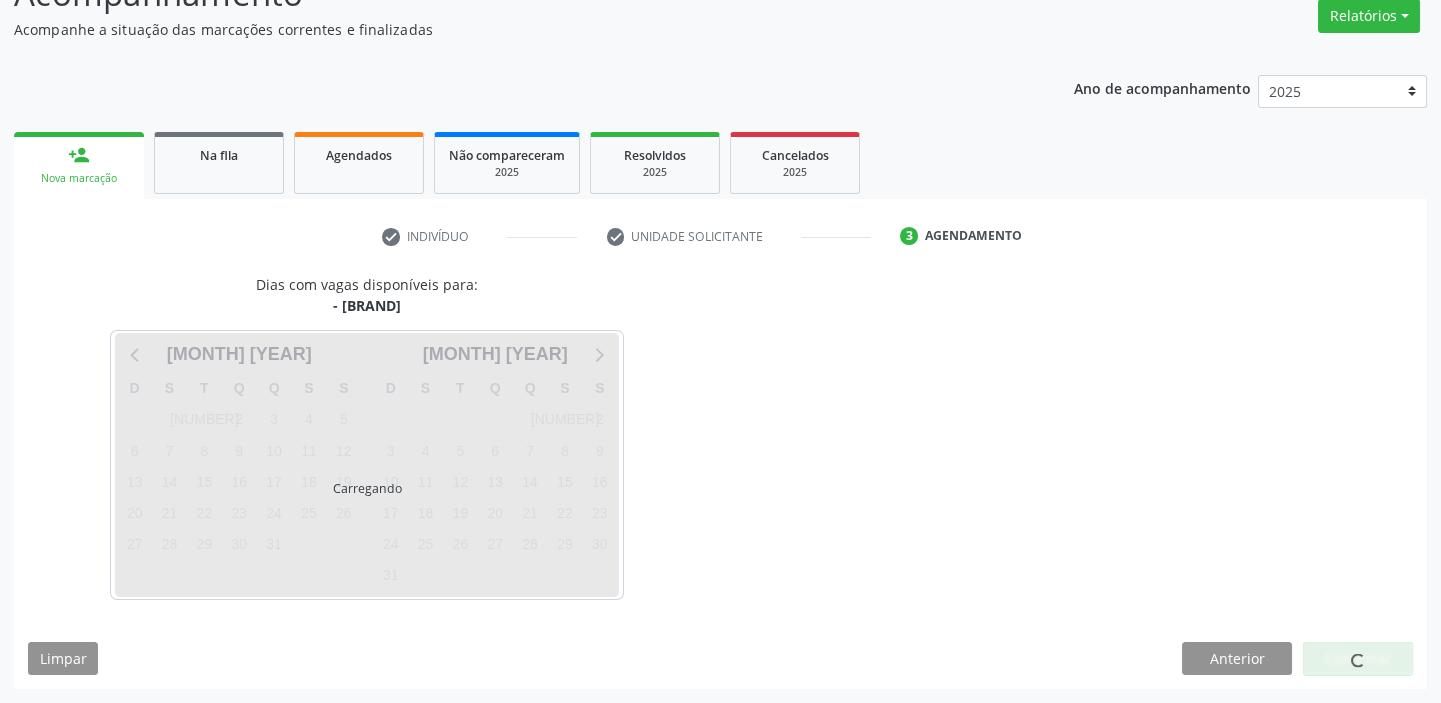 scroll, scrollTop: 166, scrollLeft: 0, axis: vertical 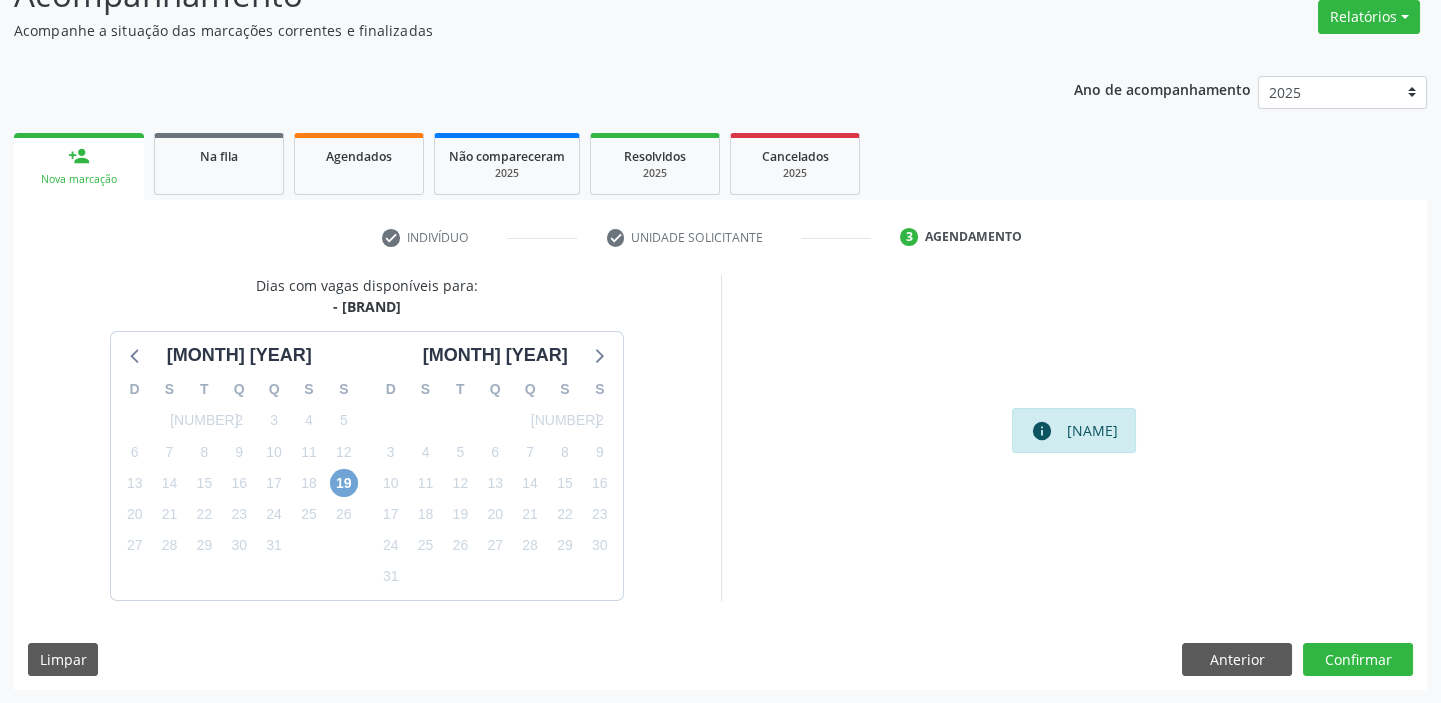 click on "[NUMBER]" at bounding box center [344, 483] 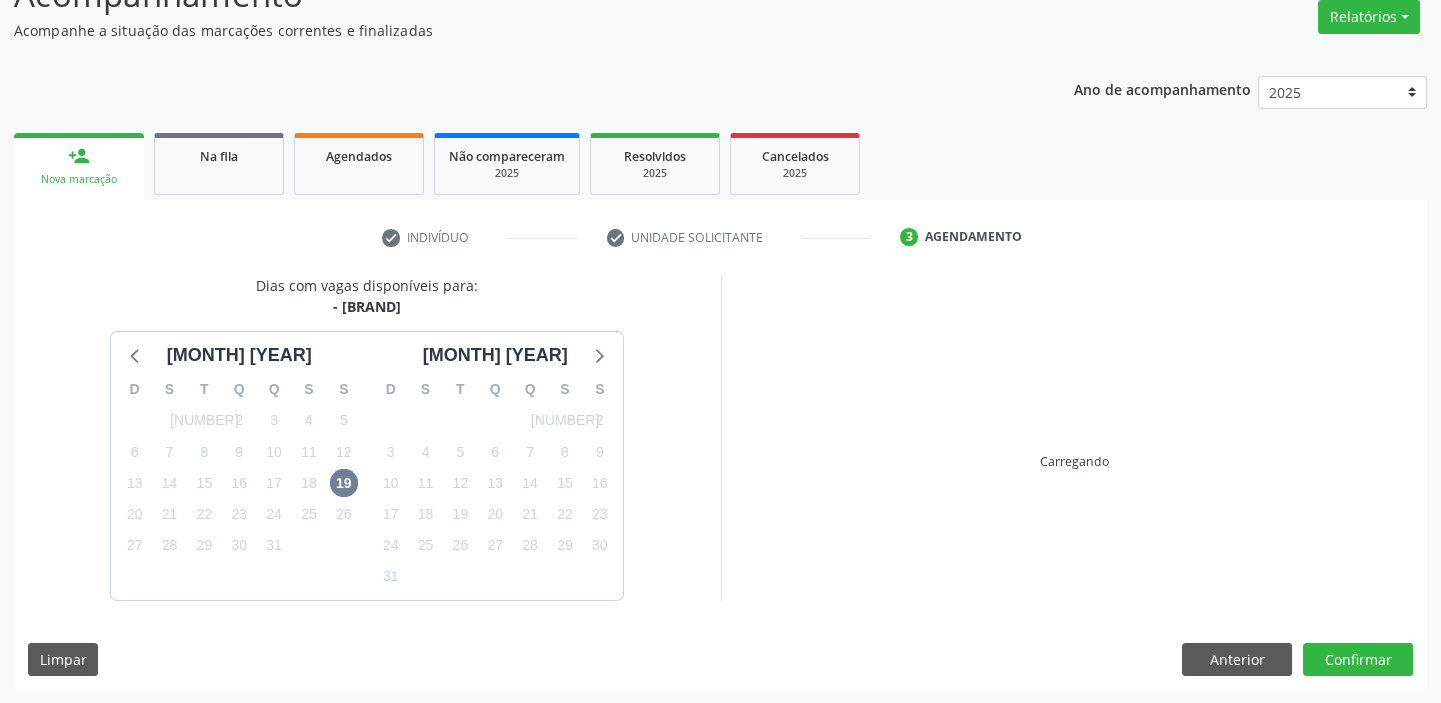 click on "Dias com vagas disponíveis para:
- Ultrassonografia transvaginal
julho 2025 D S T Q Q S S 29 30 1 2 3 4 5 6 7 8 9 10 11 12 13 14 15 16 17 18 19 20 21 22 23 24 25 26 27 28 29 30 31 1 2 3 4 5 6 7 8 9 agosto 2025 D S T Q Q S S 27 28 29 30 31 1 2 3 4 5 6 7 8 9 10 11 12 13 14 15 16 17 18 19 20 21 22 23 24 25 26 27 28 29 30 31 1 2 3 4 5 6
Carregando
Limpar
Anterior
Confirmar" at bounding box center [720, 482] 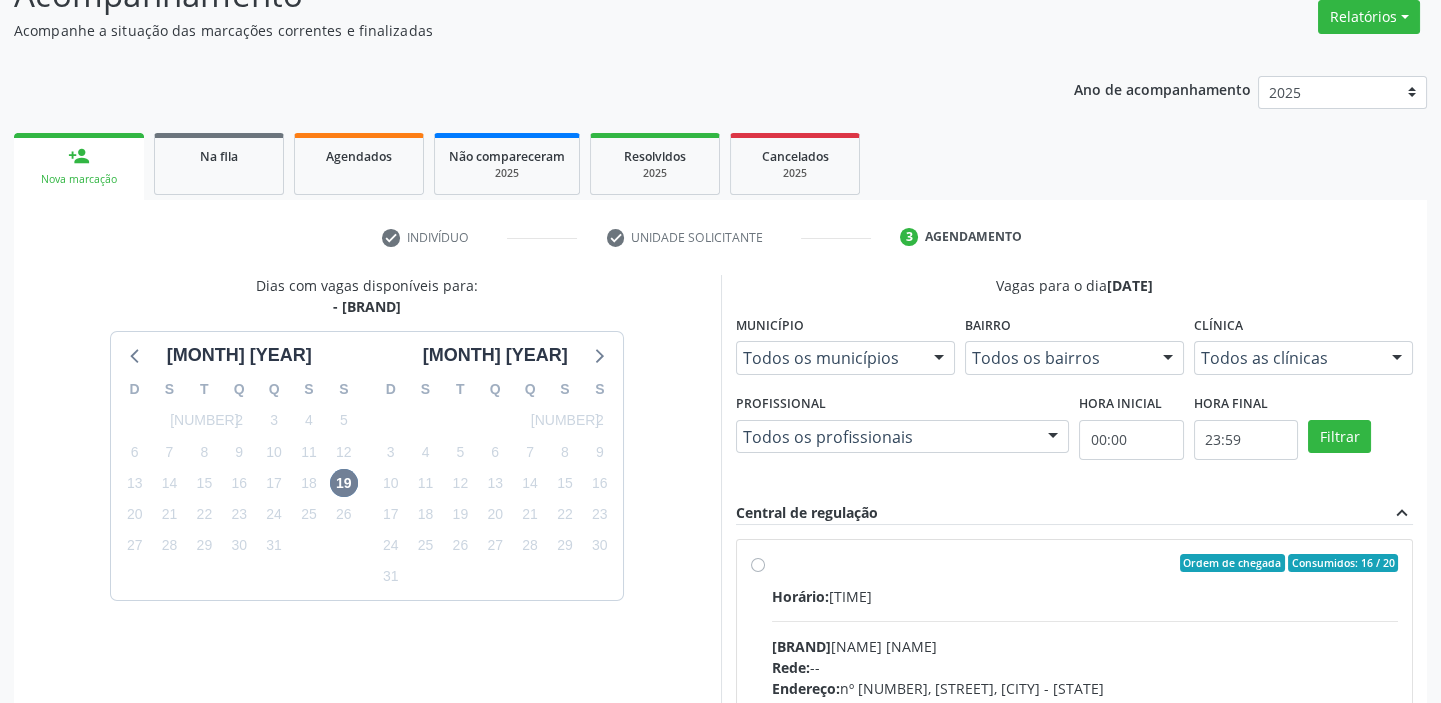 click on "Ordem de chegada
Consumidos: 16 / 20
Horário:   14:00
Clínica:  Renove Afranio
Rede:
--
Endereço:   nº 70, Centro, Afrânio - PE
Telefone:   (87) 981458040
Profissional:
--
Informações adicionais sobre o atendimento
Idade de atendimento:
Sem restrição
Gênero(s) atendido(s):
Sem restrição
Informações adicionais:
--" at bounding box center [1085, 707] 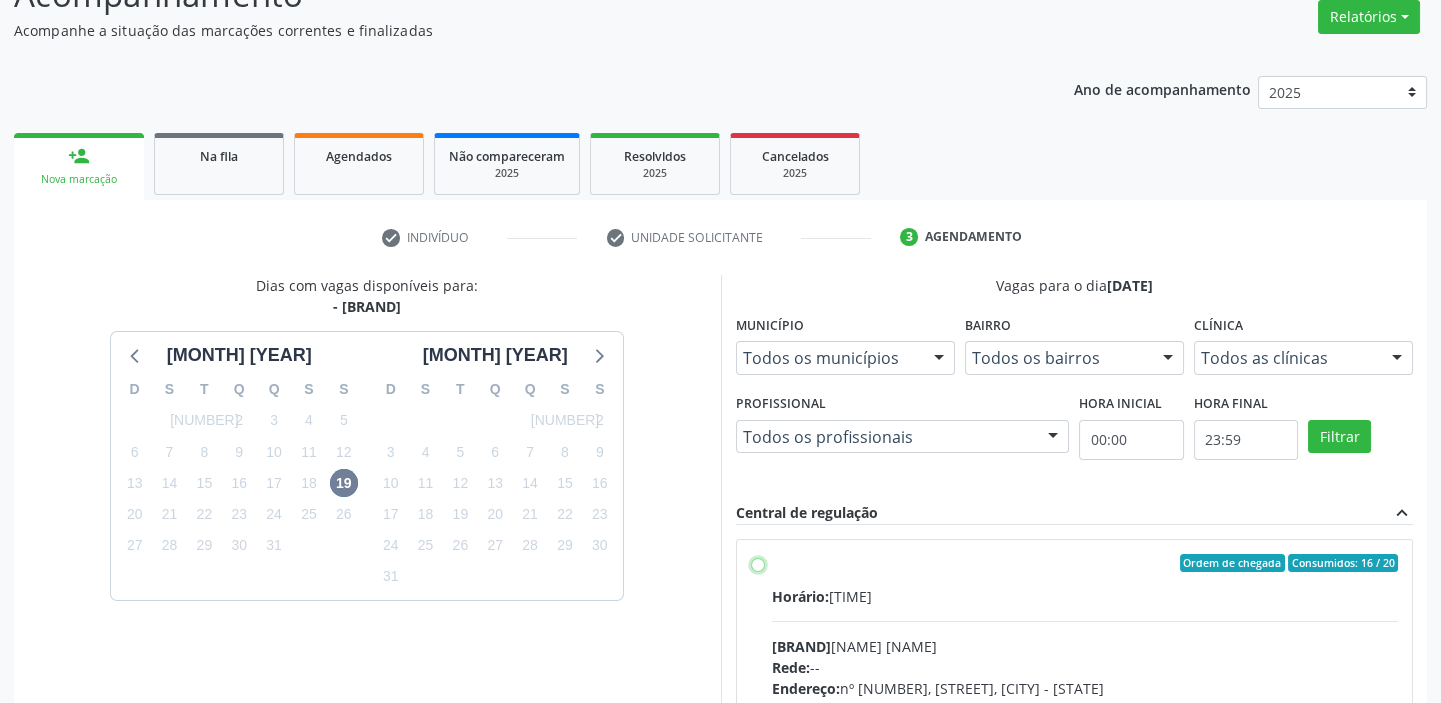 click on "Ordem de chegada
Consumidos: 16 / 20
Horário:   14:00
Clínica:  Renove Afranio
Rede:
--
Endereço:   nº 70, Centro, Afrânio - PE
Telefone:   (87) 981458040
Profissional:
--
Informações adicionais sobre o atendimento
Idade de atendimento:
Sem restrição
Gênero(s) atendido(s):
Sem restrição
Informações adicionais:
--" at bounding box center [758, 563] 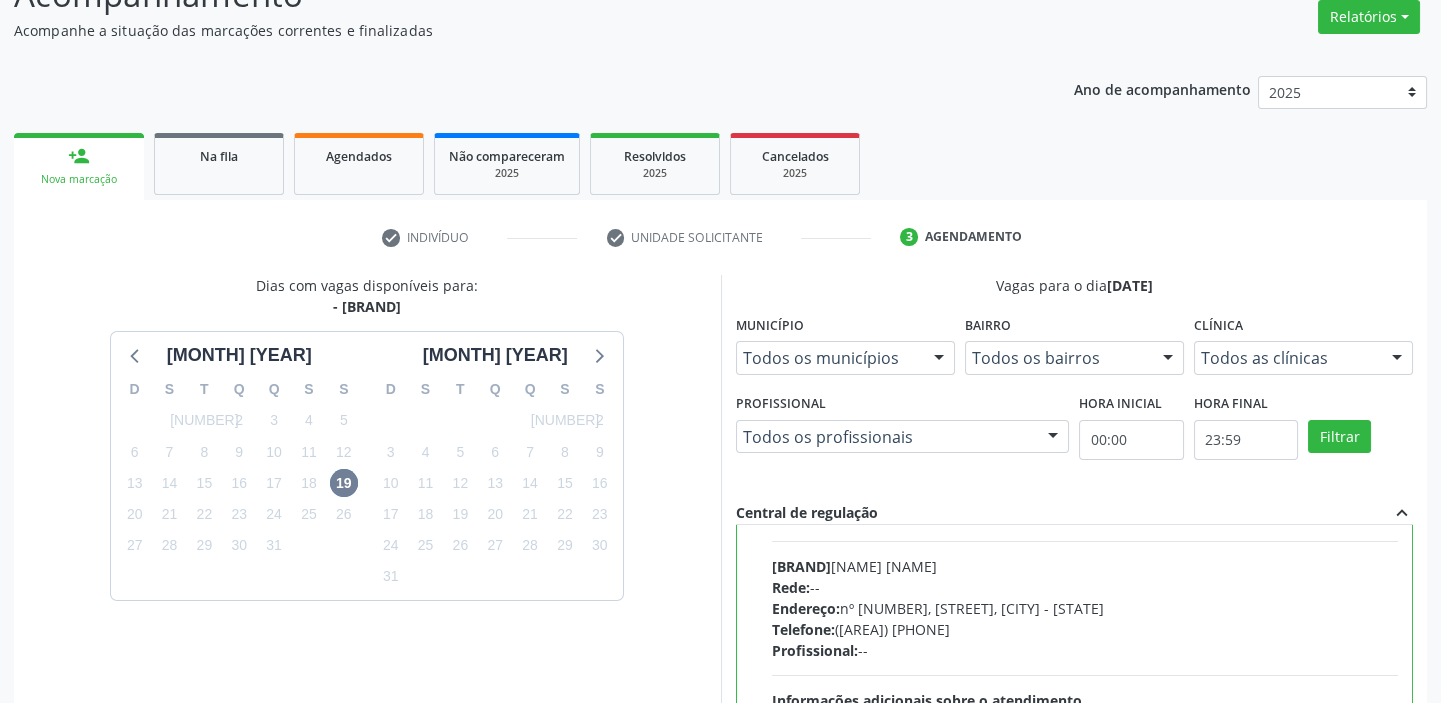 scroll, scrollTop: 99, scrollLeft: 0, axis: vertical 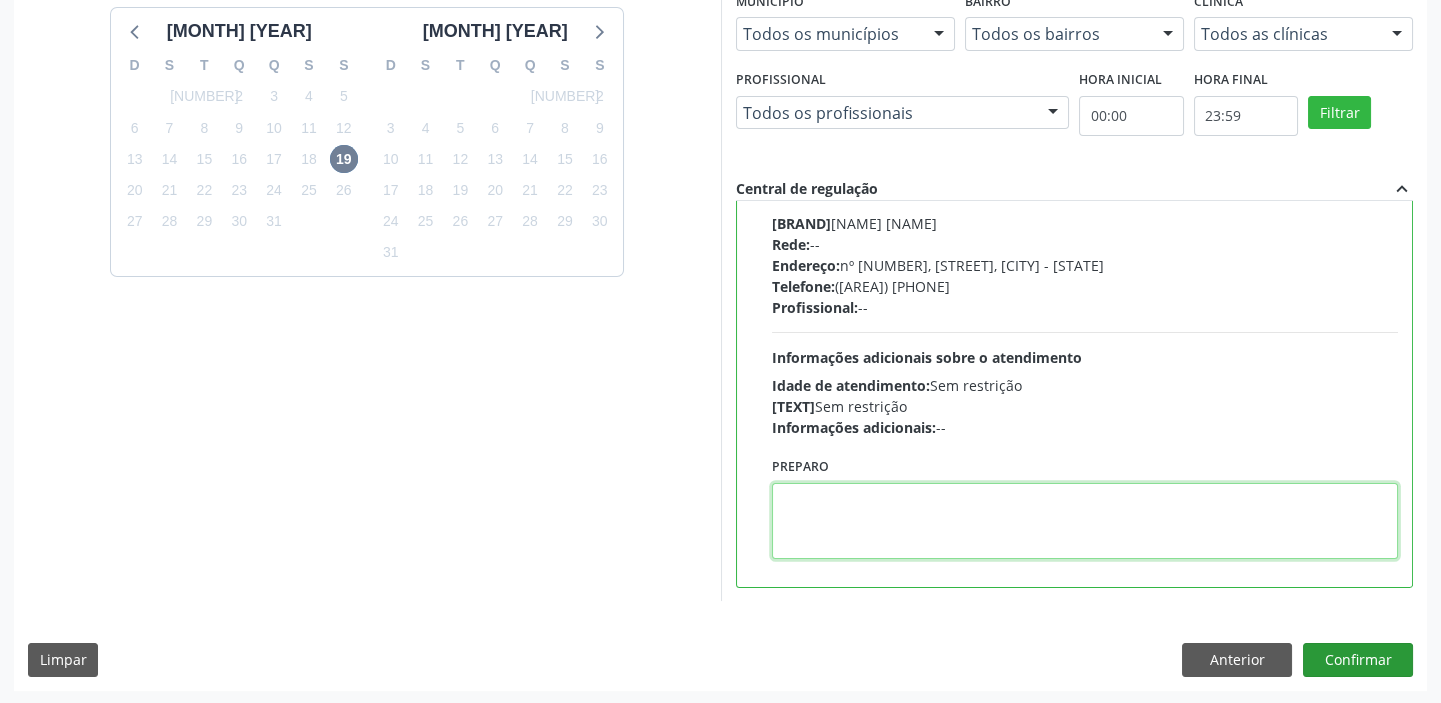 click at bounding box center [1085, 521] 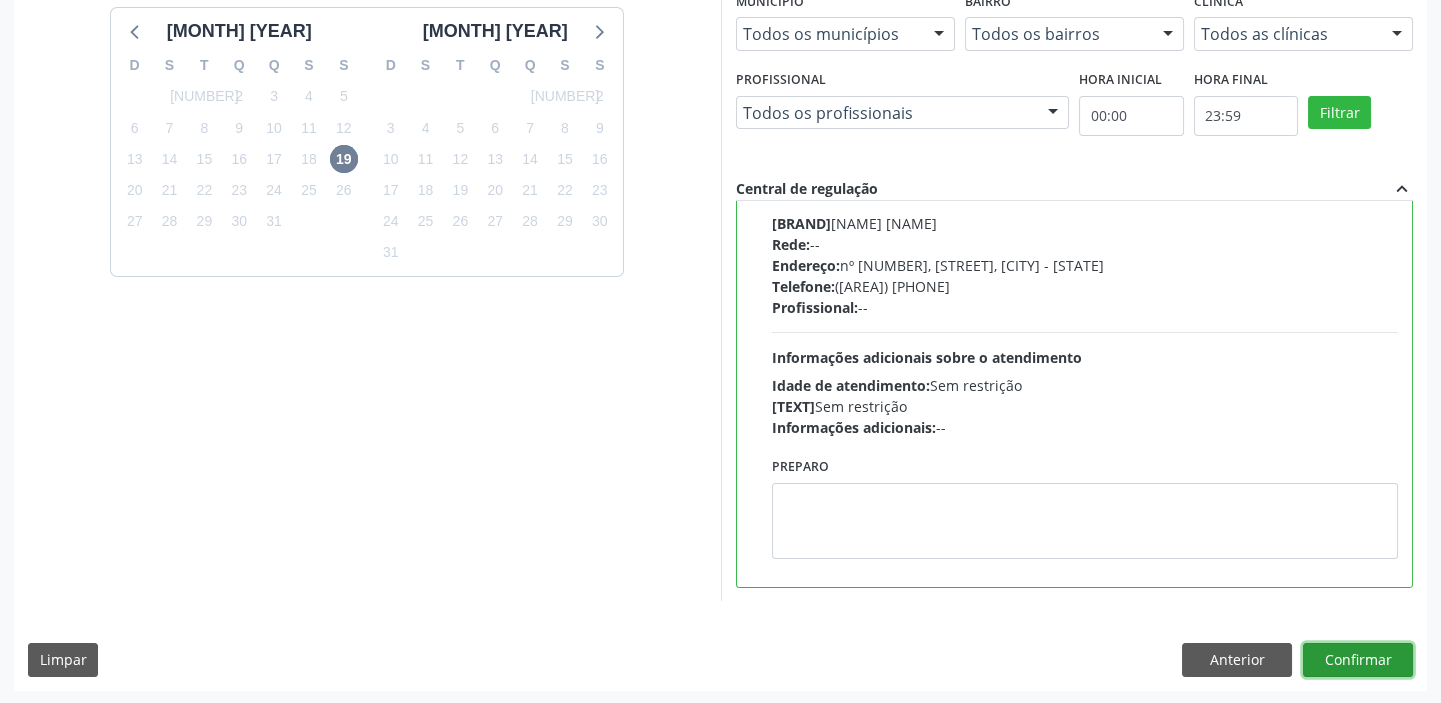 click on "Confirmar" at bounding box center [1358, 660] 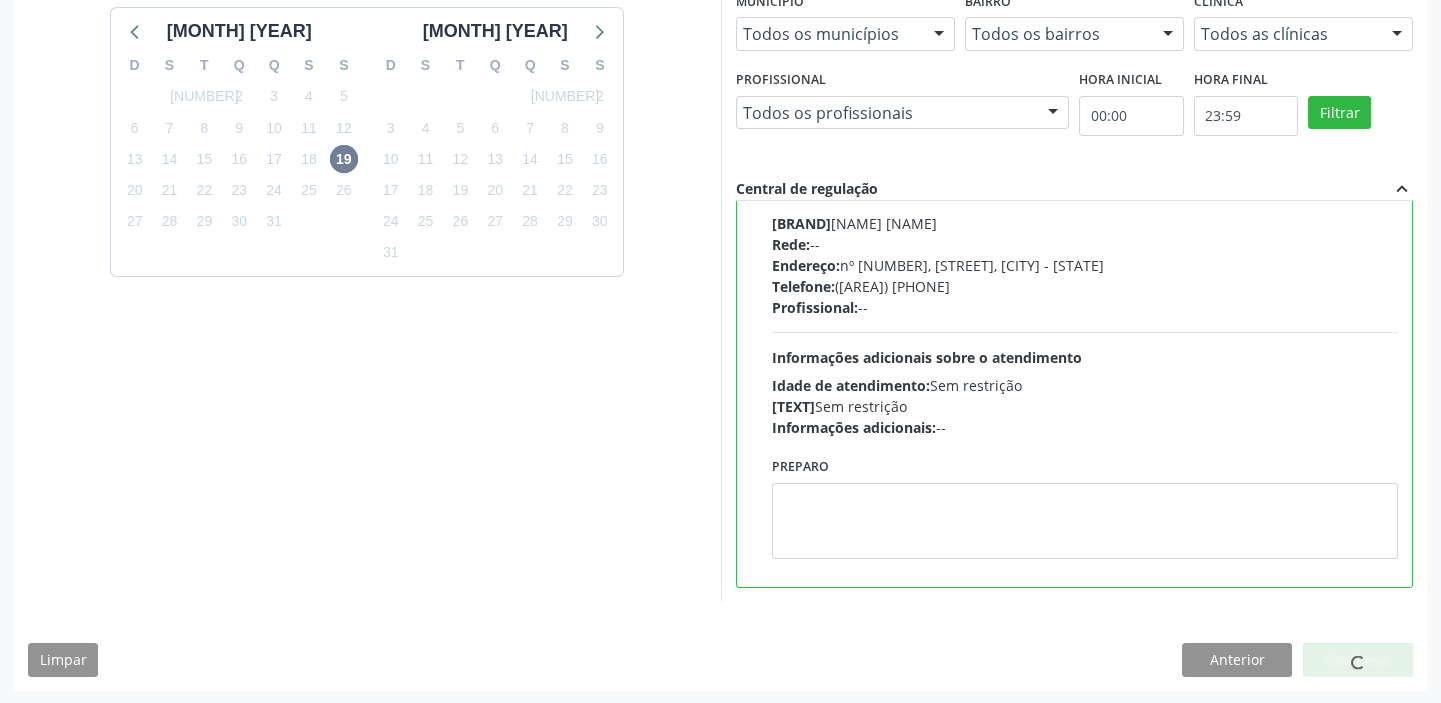 scroll, scrollTop: 0, scrollLeft: 0, axis: both 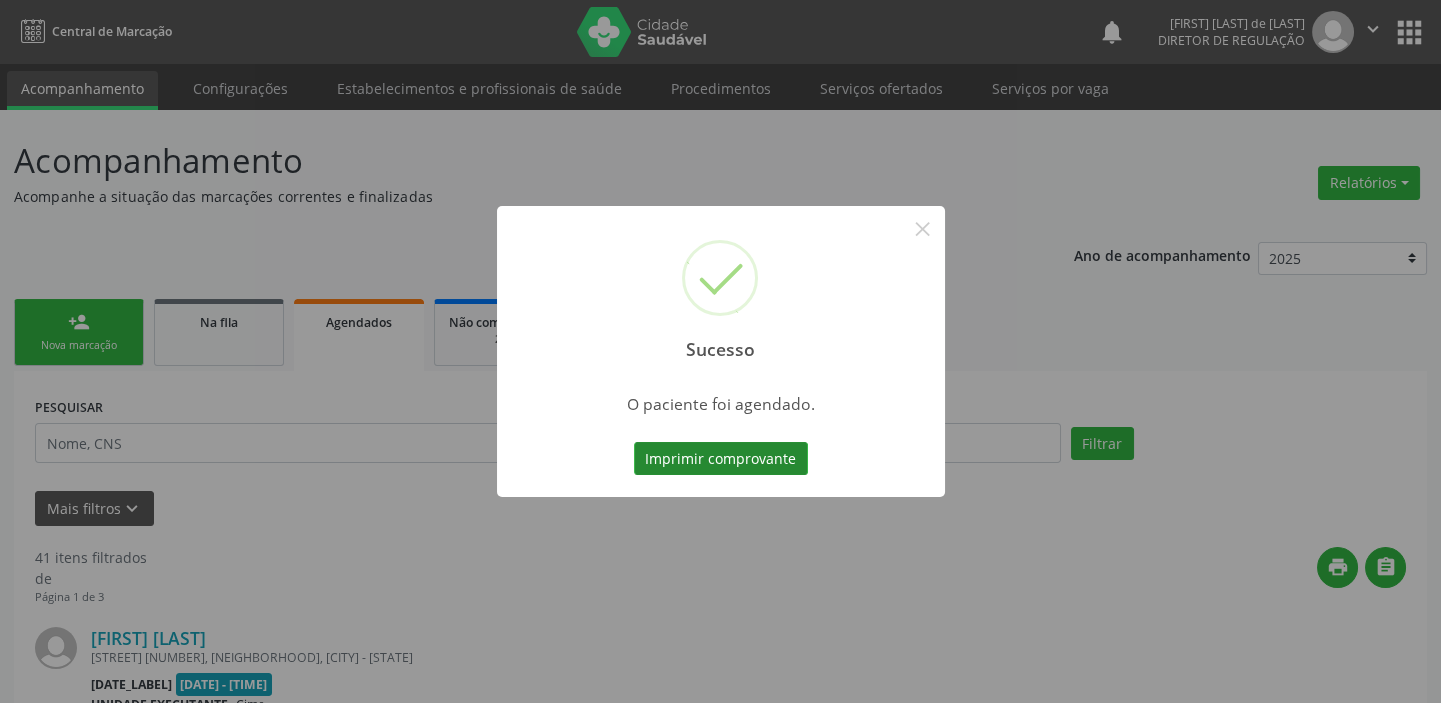click on "Imprimir comprovante" at bounding box center (721, 459) 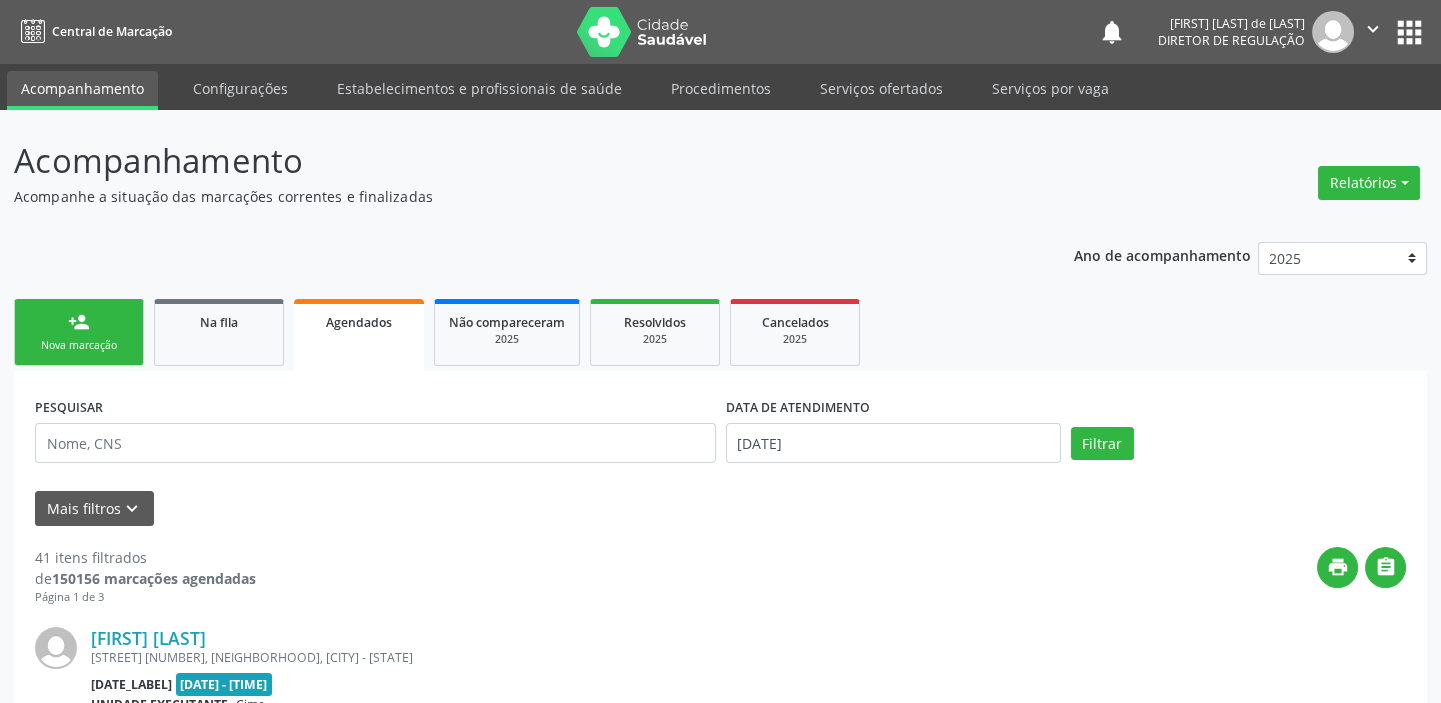click on "Nova marcação" at bounding box center (79, 345) 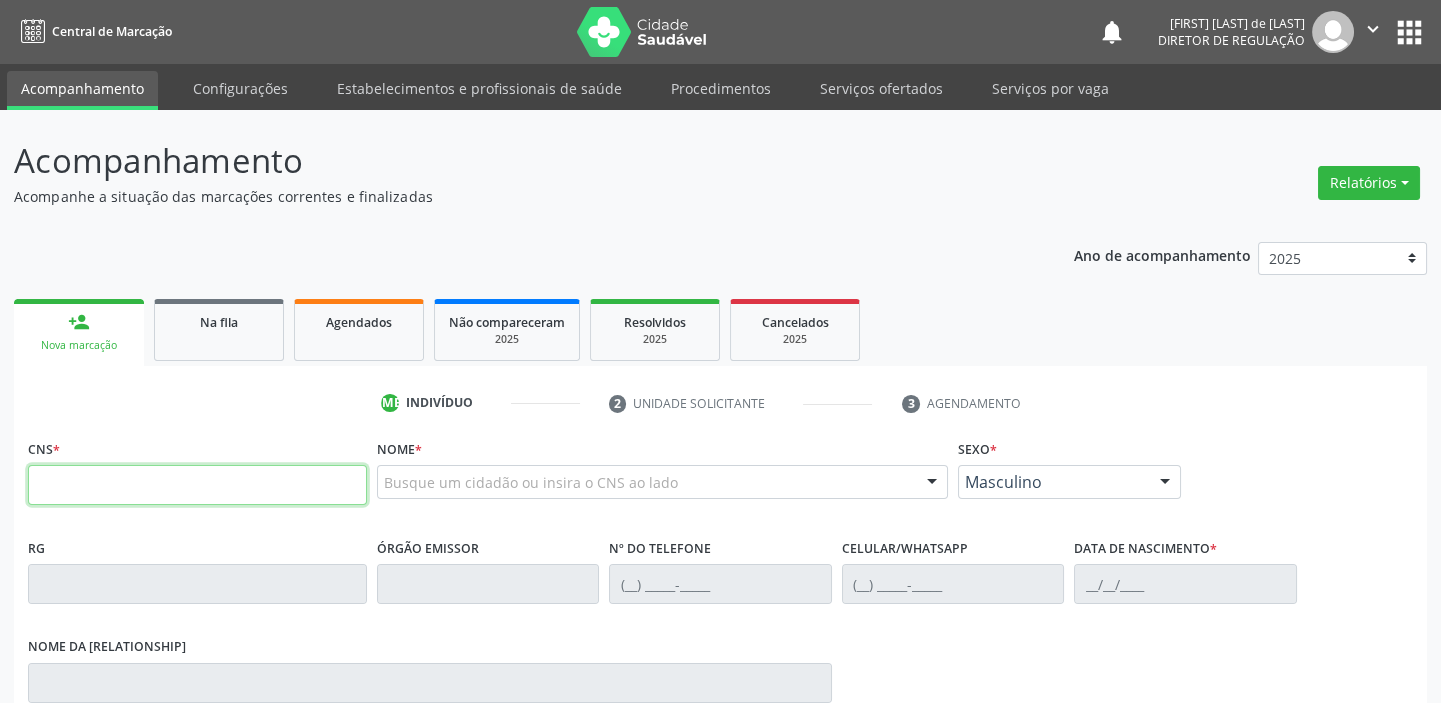 click at bounding box center (197, 485) 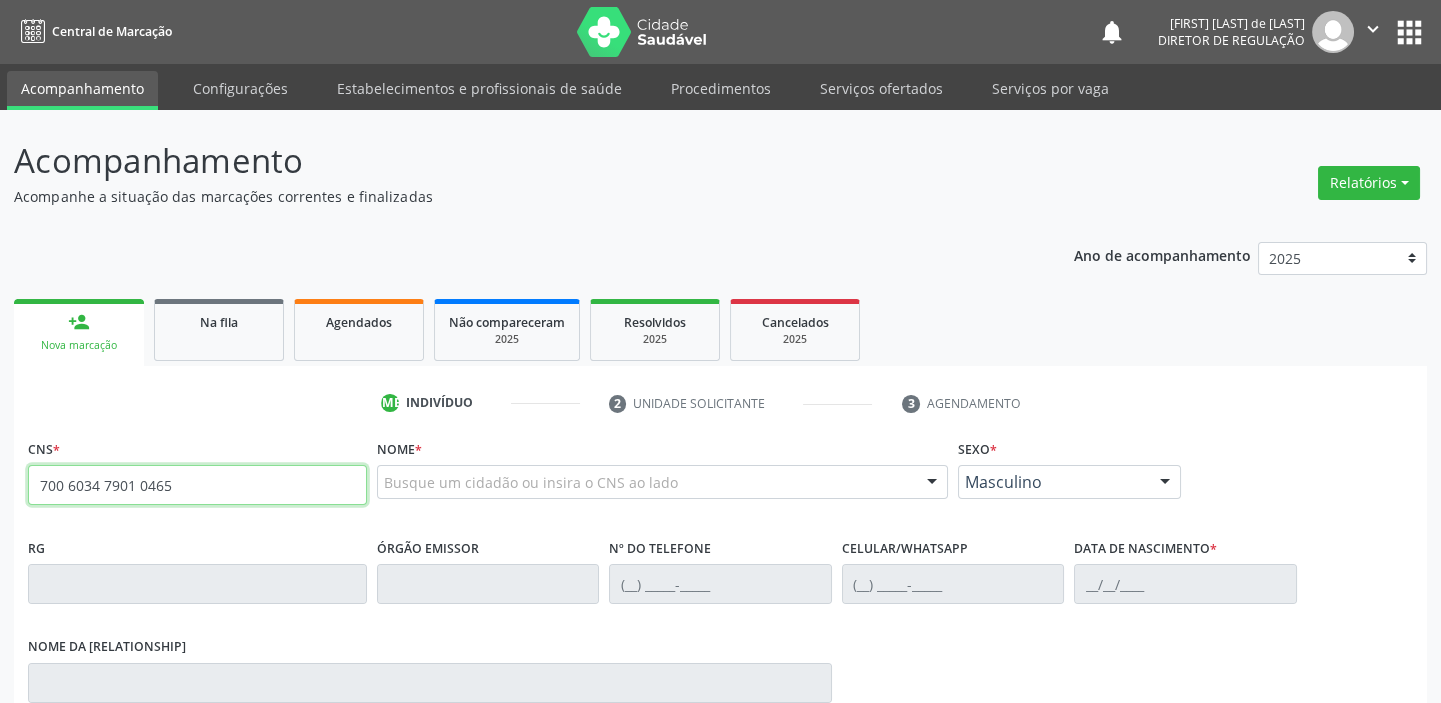 type on "700 6034 7901 0465" 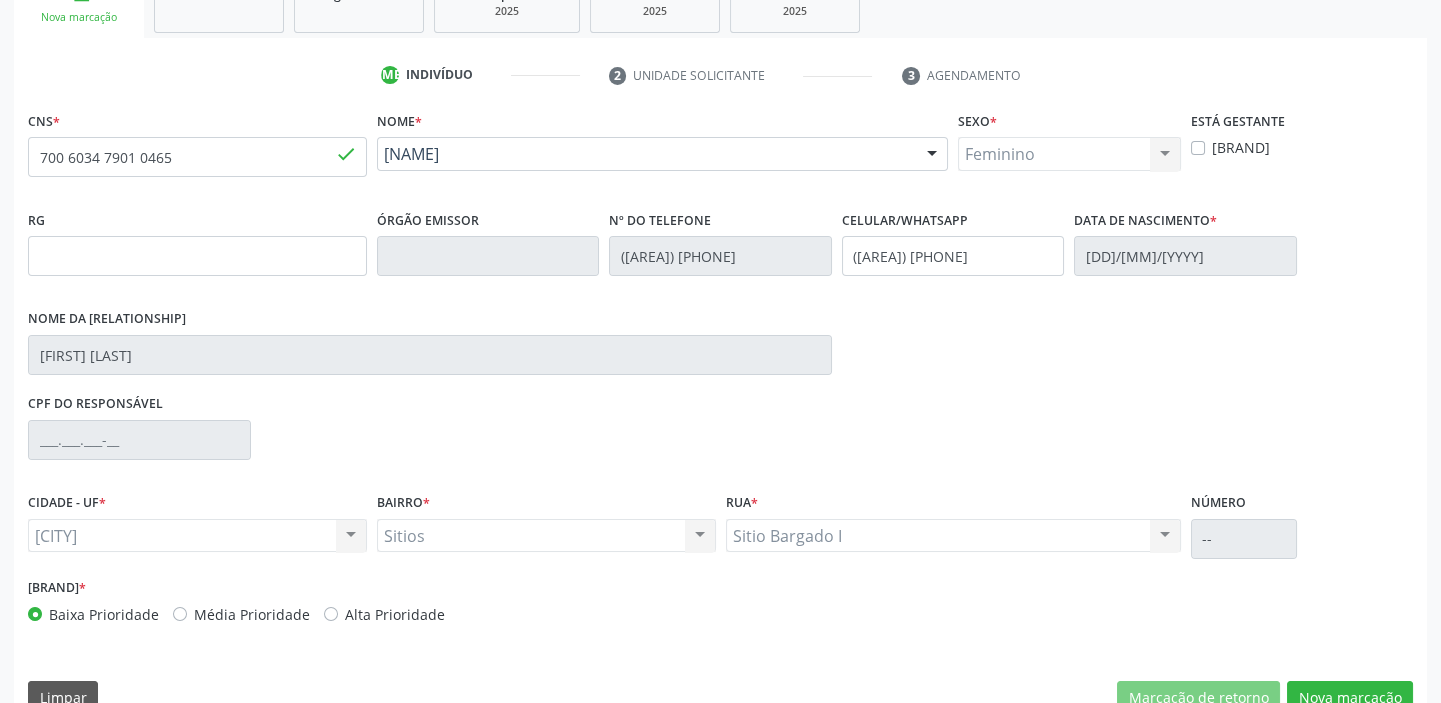scroll, scrollTop: 366, scrollLeft: 0, axis: vertical 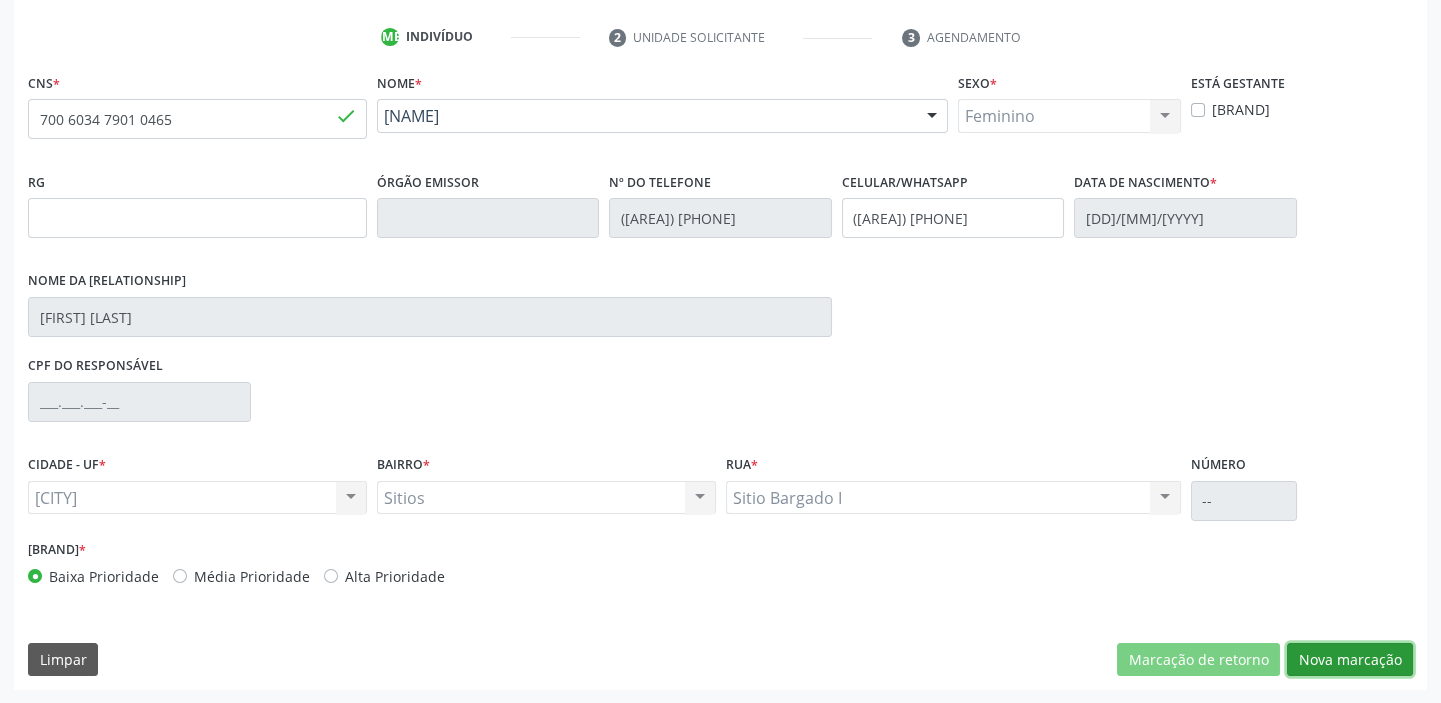 click on "Nova marcação" at bounding box center (1198, 660) 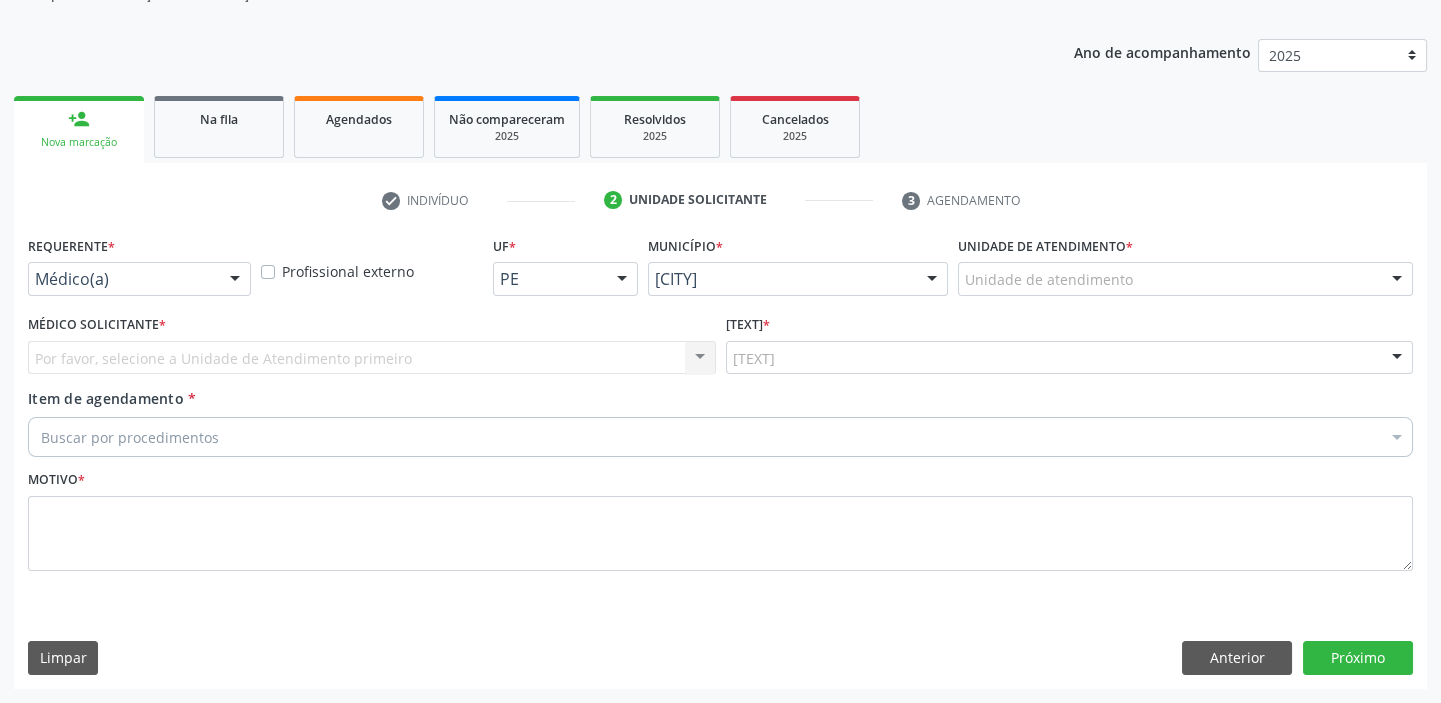 scroll, scrollTop: 201, scrollLeft: 0, axis: vertical 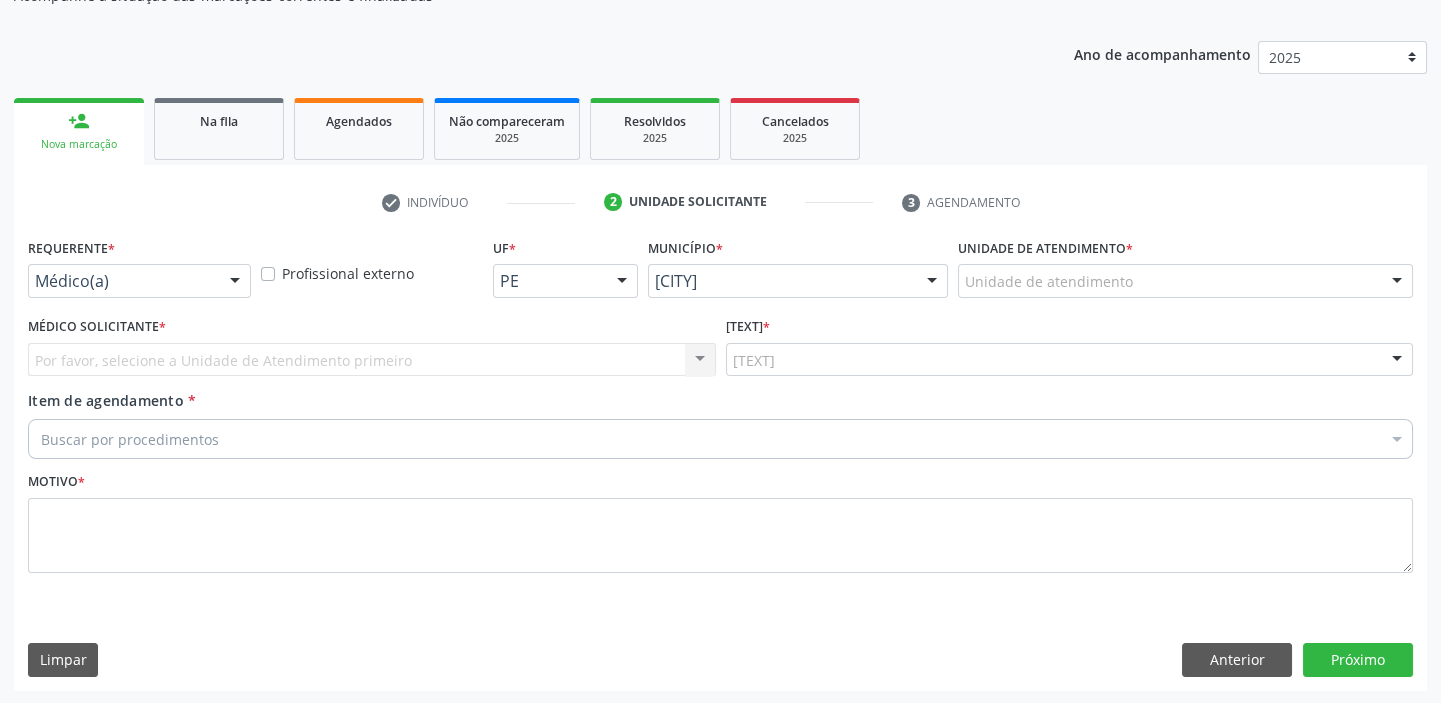 drag, startPoint x: 1013, startPoint y: 272, endPoint x: 1017, endPoint y: 300, distance: 28.284271 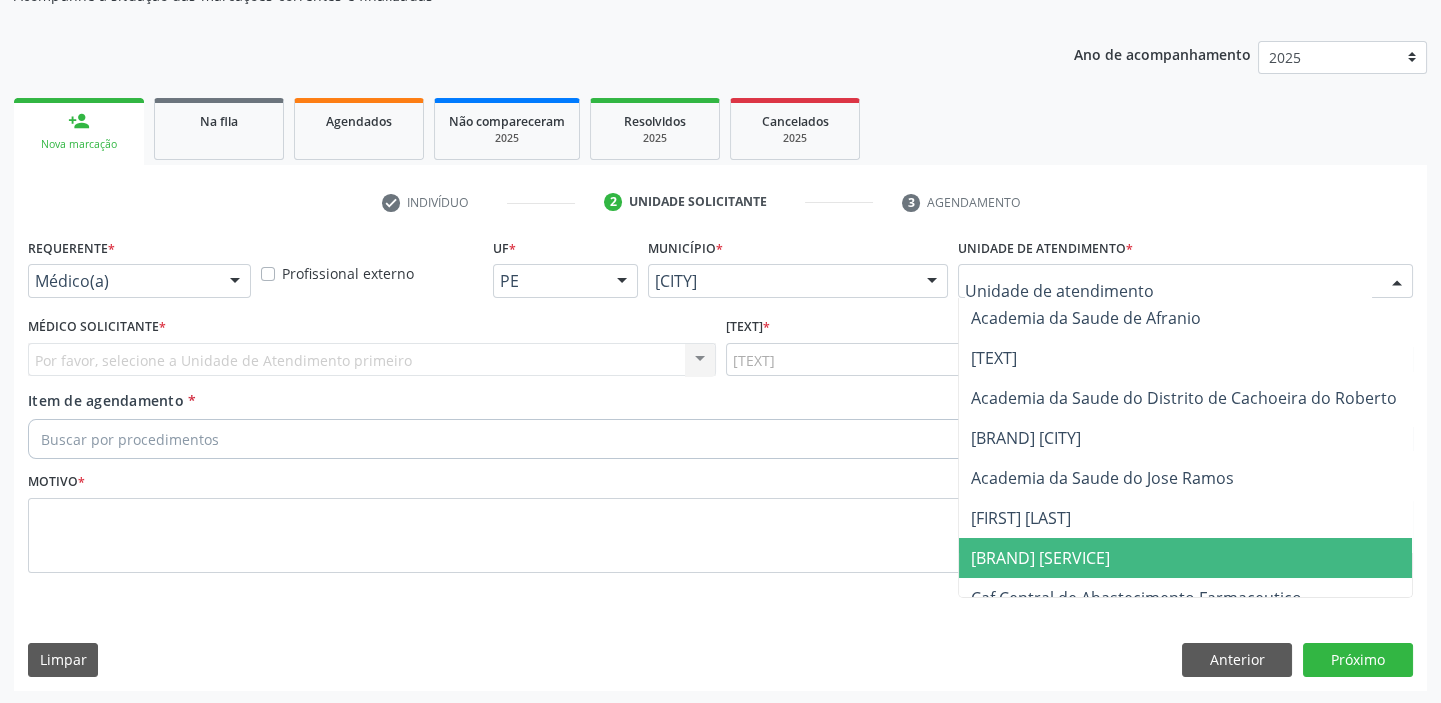 click on "Ambulatorio Municipal de Saude" at bounding box center [1040, 558] 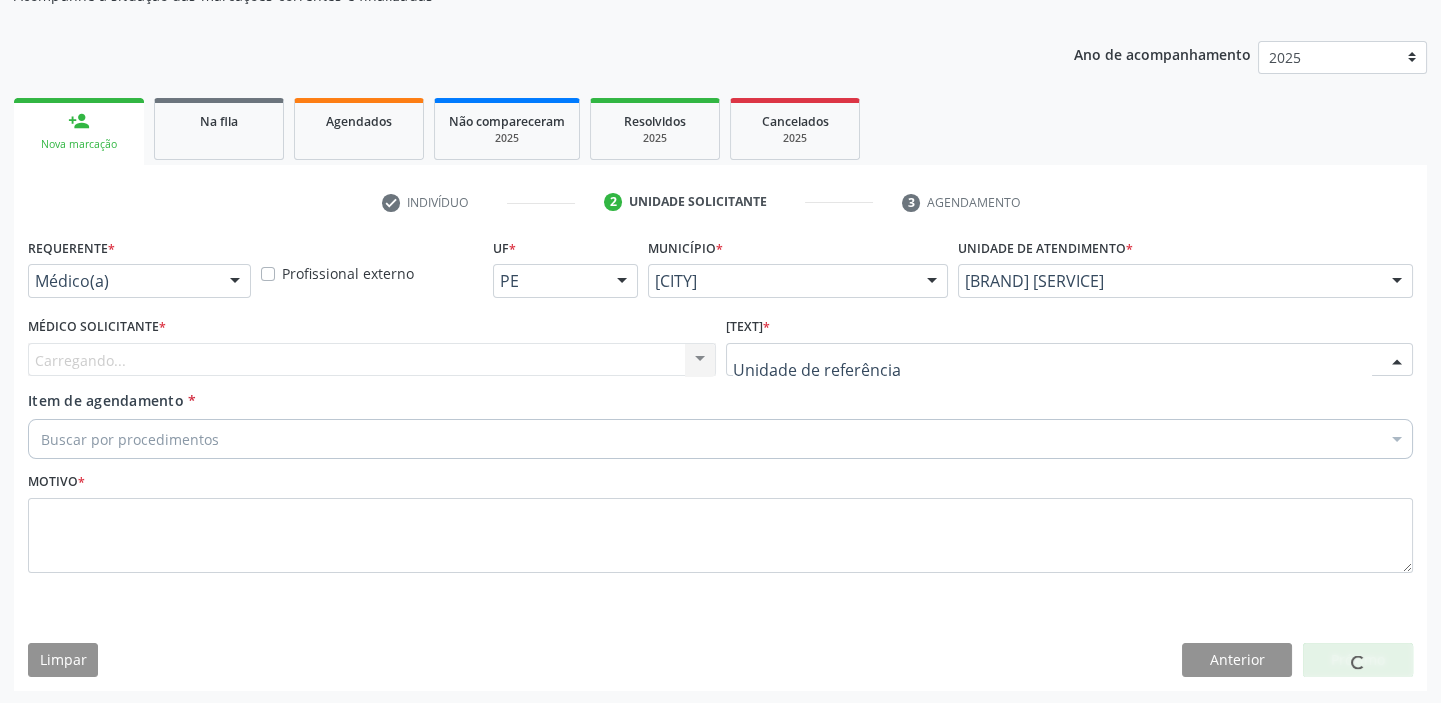 drag, startPoint x: 742, startPoint y: 354, endPoint x: 757, endPoint y: 483, distance: 129.86917 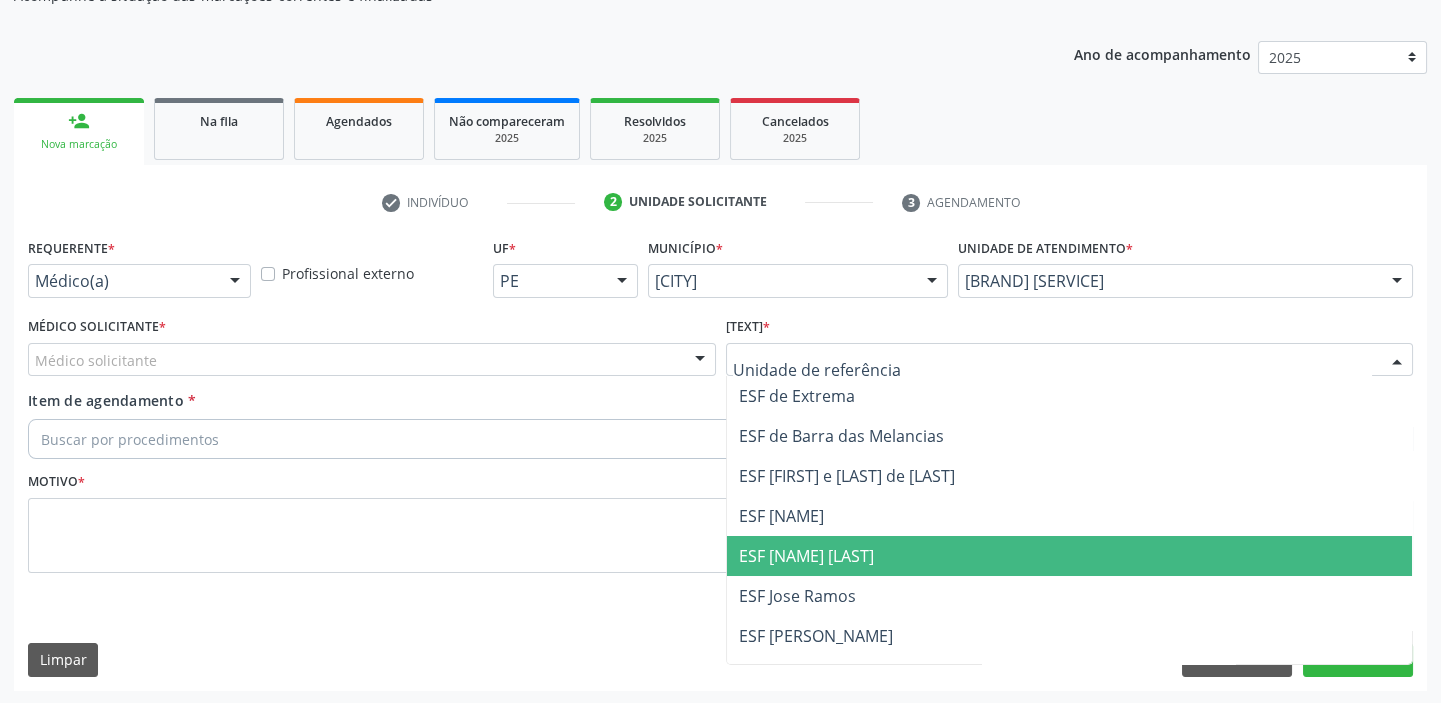 click on "[BRAND]" at bounding box center [806, 556] 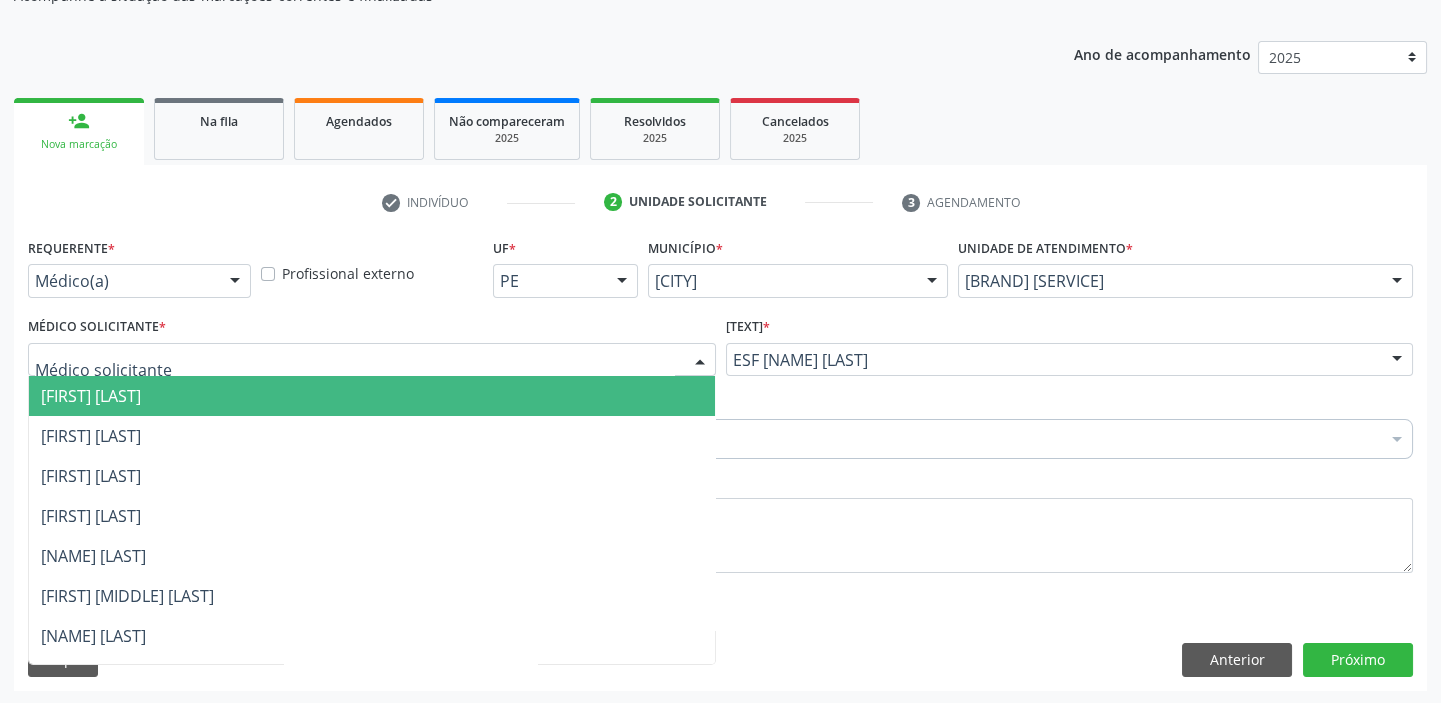 drag, startPoint x: 173, startPoint y: 373, endPoint x: 174, endPoint y: 406, distance: 33.01515 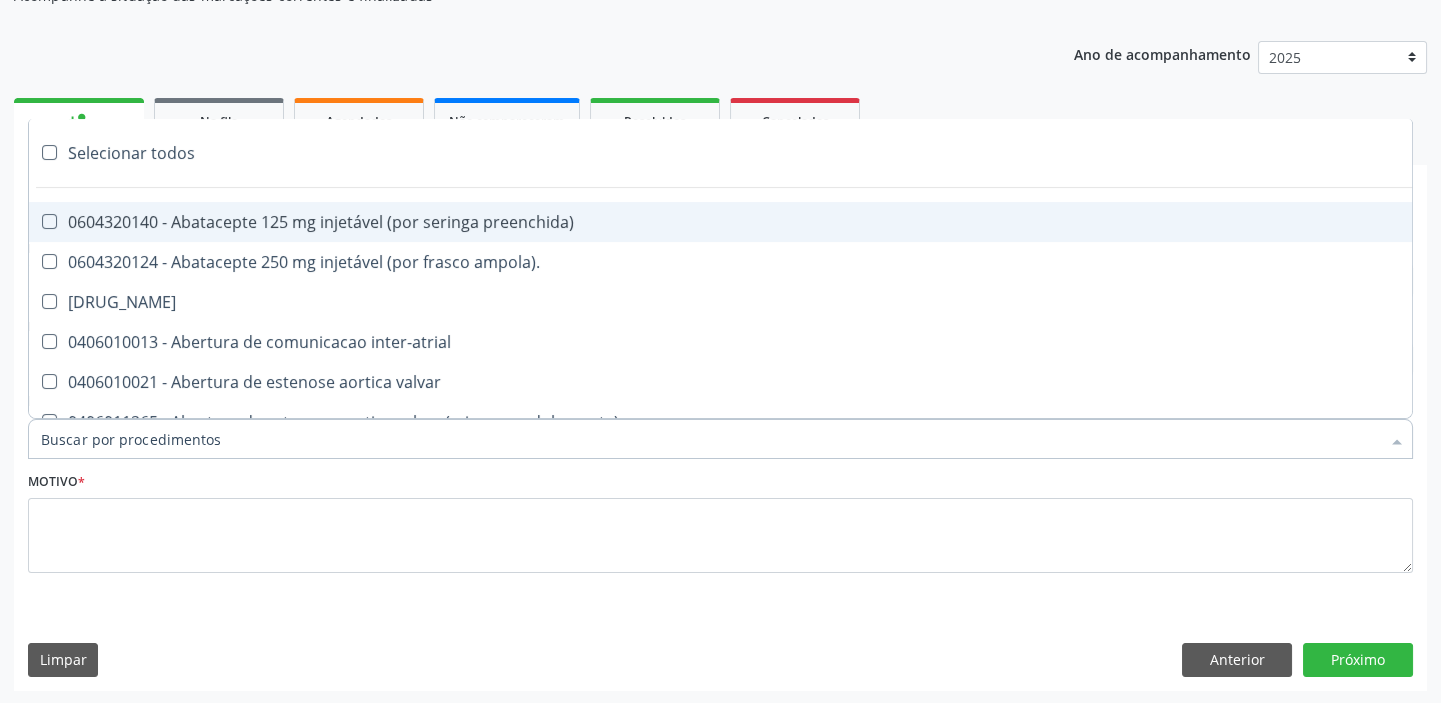 paste on "transvagi" 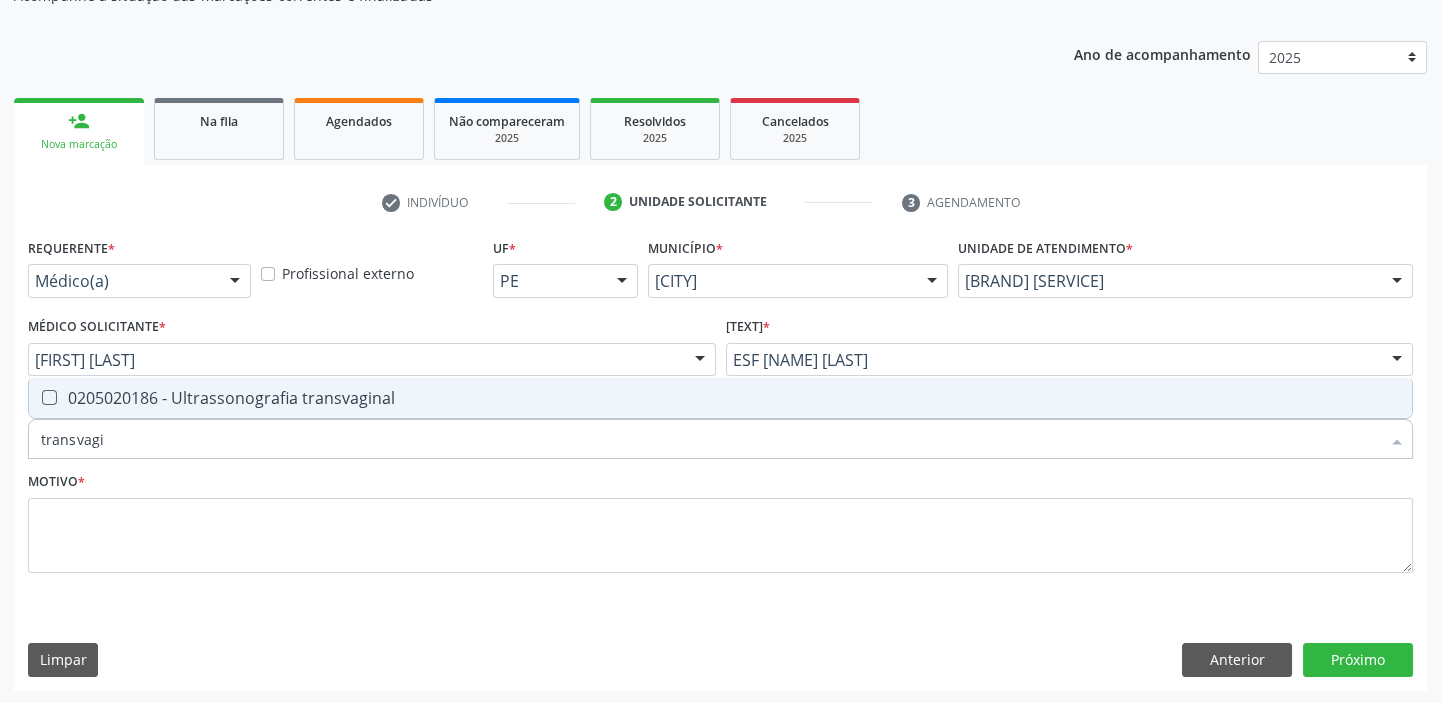 click on "0205020186 - Ultrassonografia transvaginal" at bounding box center [720, 398] 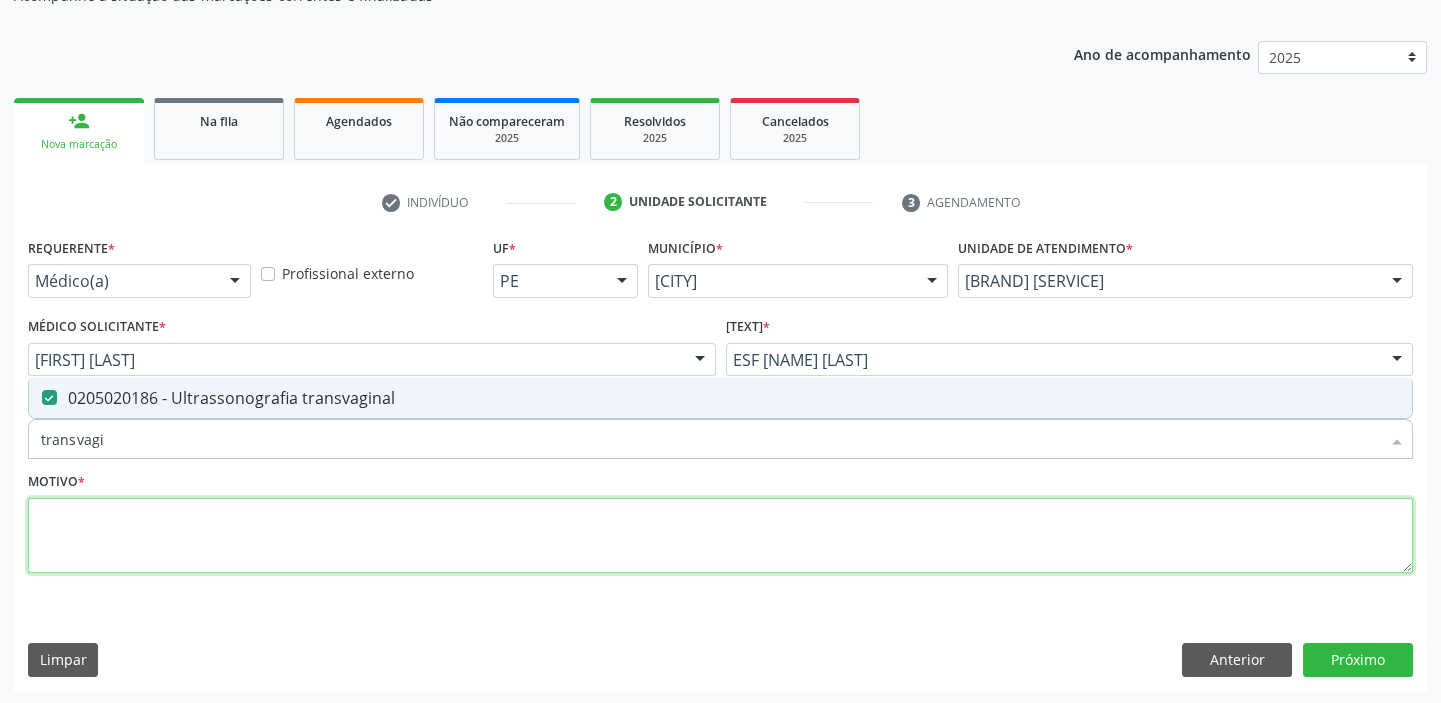 click at bounding box center (720, 536) 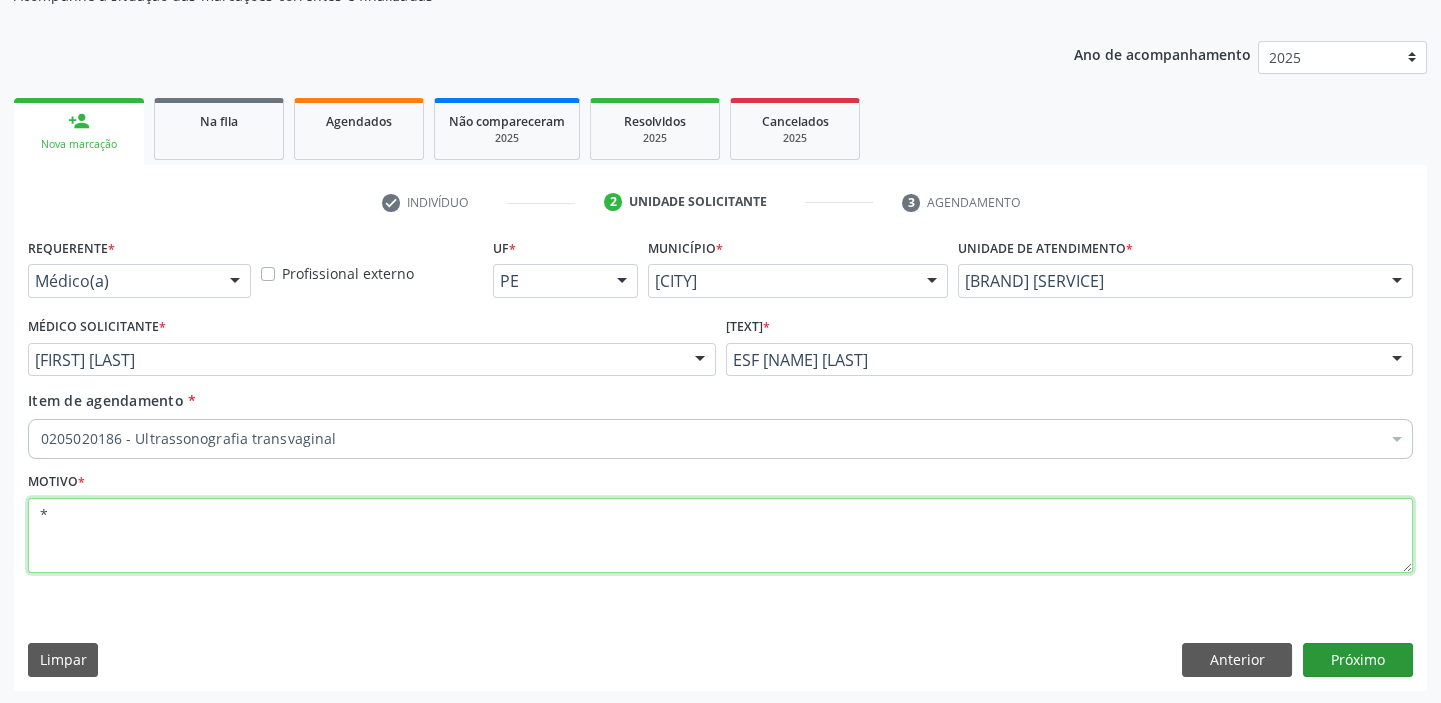 type on "[SYMBOL]" 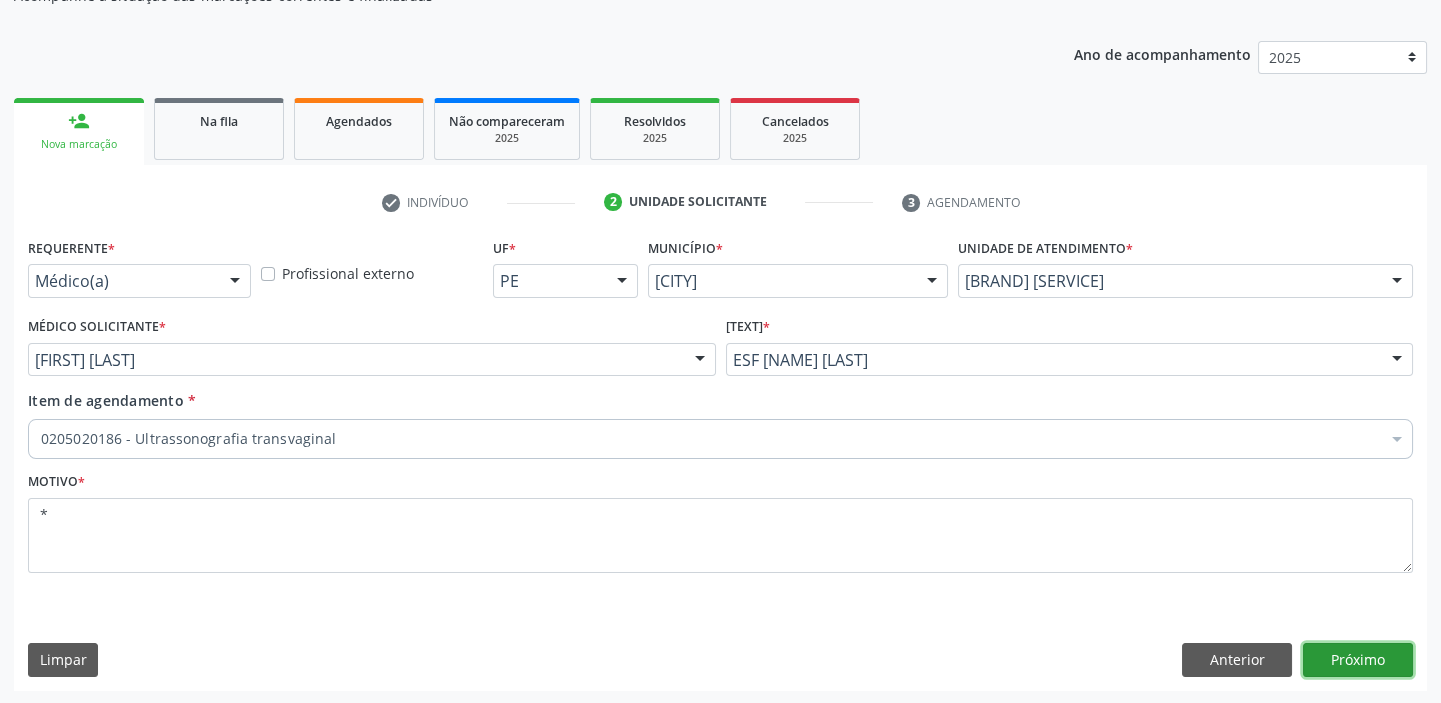 click on "Próximo" at bounding box center [1358, 660] 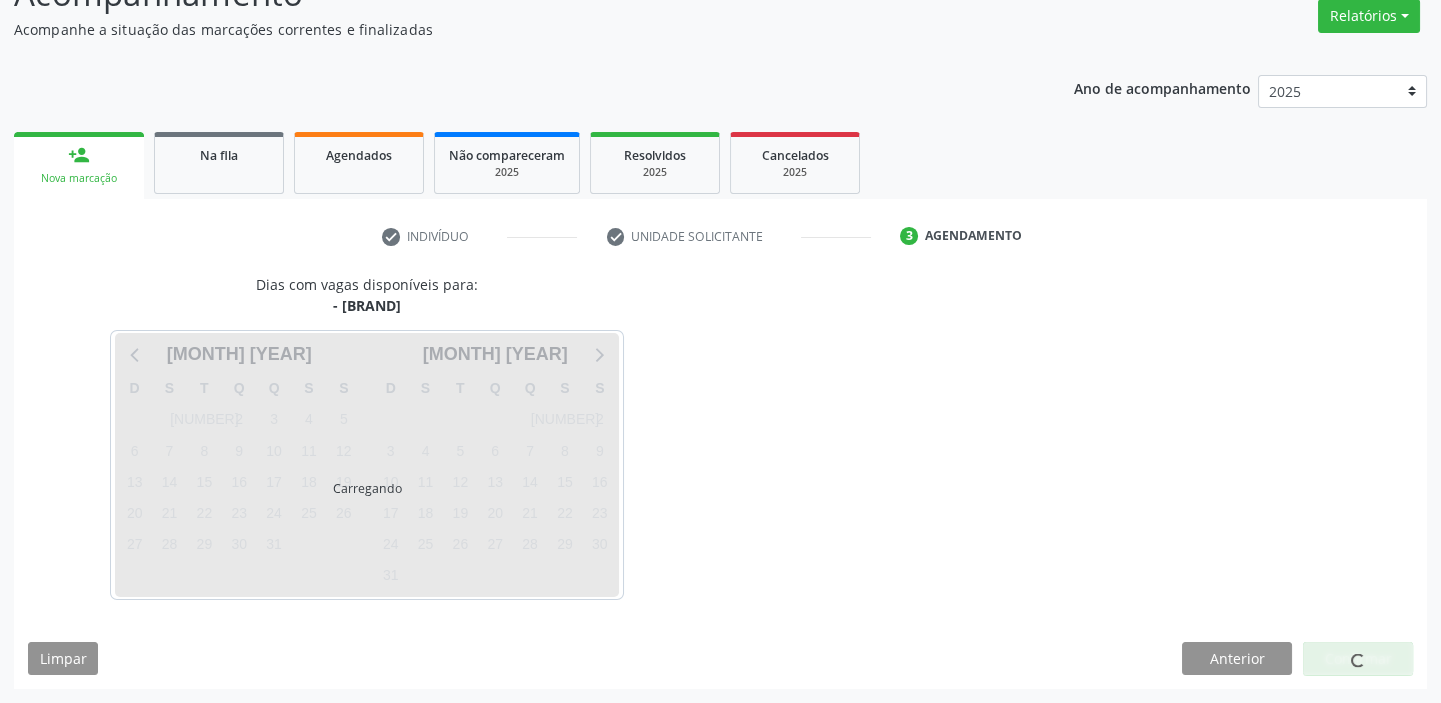 scroll, scrollTop: 166, scrollLeft: 0, axis: vertical 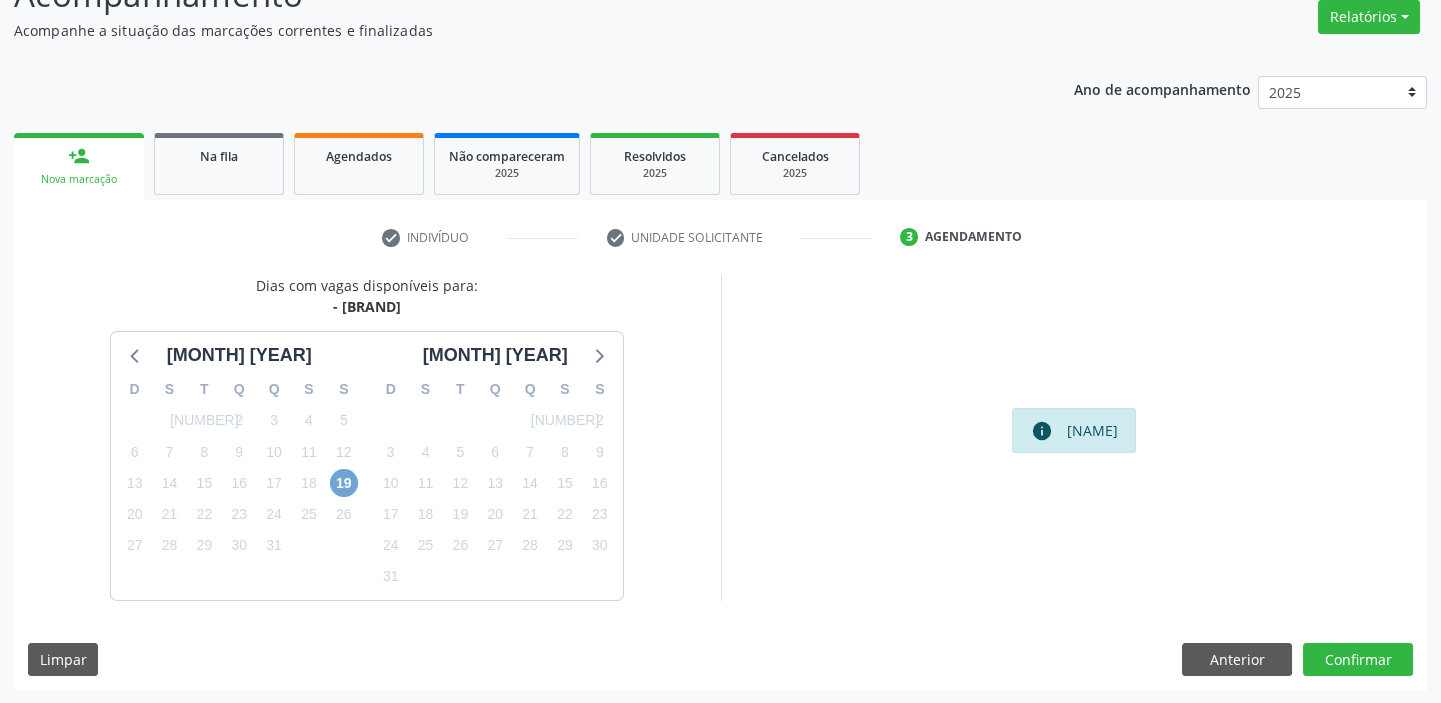 click on "[NUMBER]" at bounding box center [344, 483] 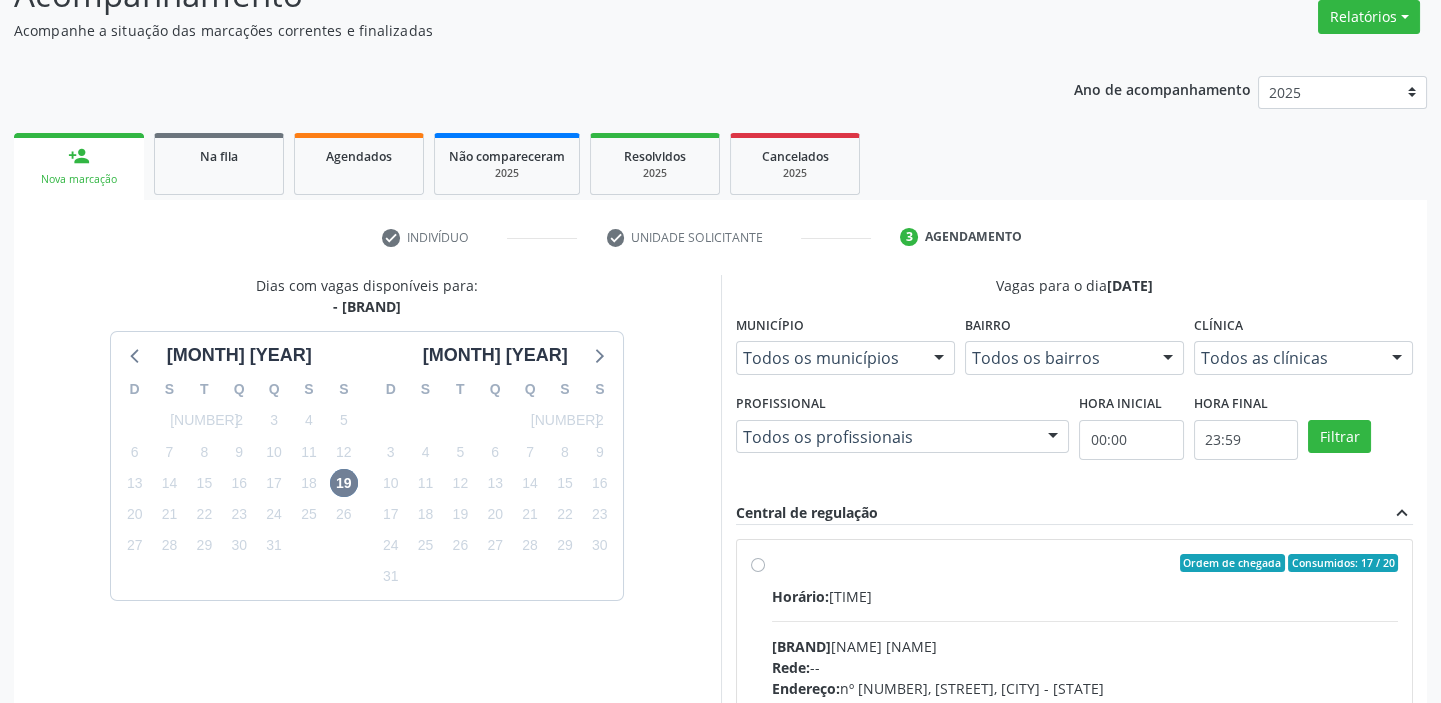 click on "Clínica:  Renove Afranio" at bounding box center (1085, 646) 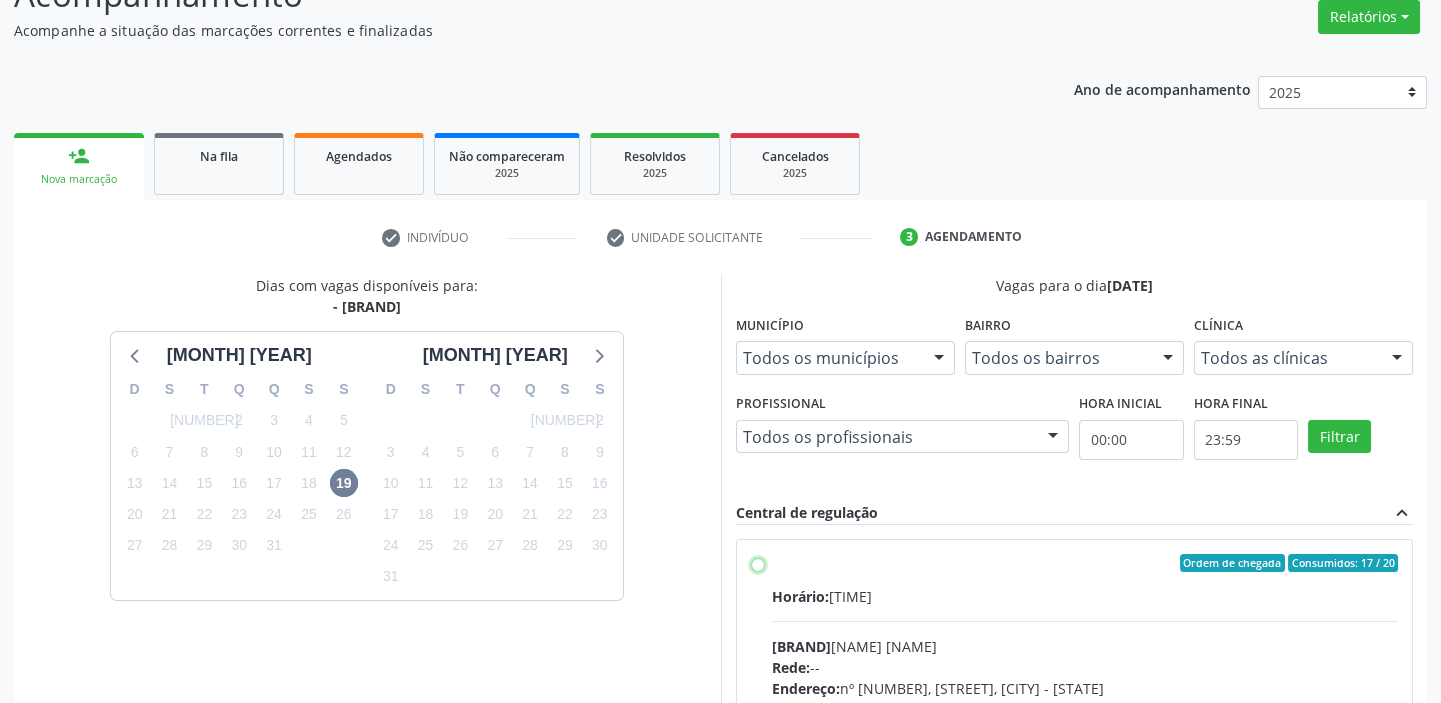 click on "Ordem de chegada
Consumidos: 17 / 20
Horário:   14:00
Clínica:  Renove Afranio
Rede:
--
Endereço:   nº 70, Centro, Afrânio - PE
Telefone:   (87) 981458040
Profissional:
--
Informações adicionais sobre o atendimento
Idade de atendimento:
Sem restrição
Gênero(s) atendido(s):
Sem restrição
Informações adicionais:
--" at bounding box center (758, 563) 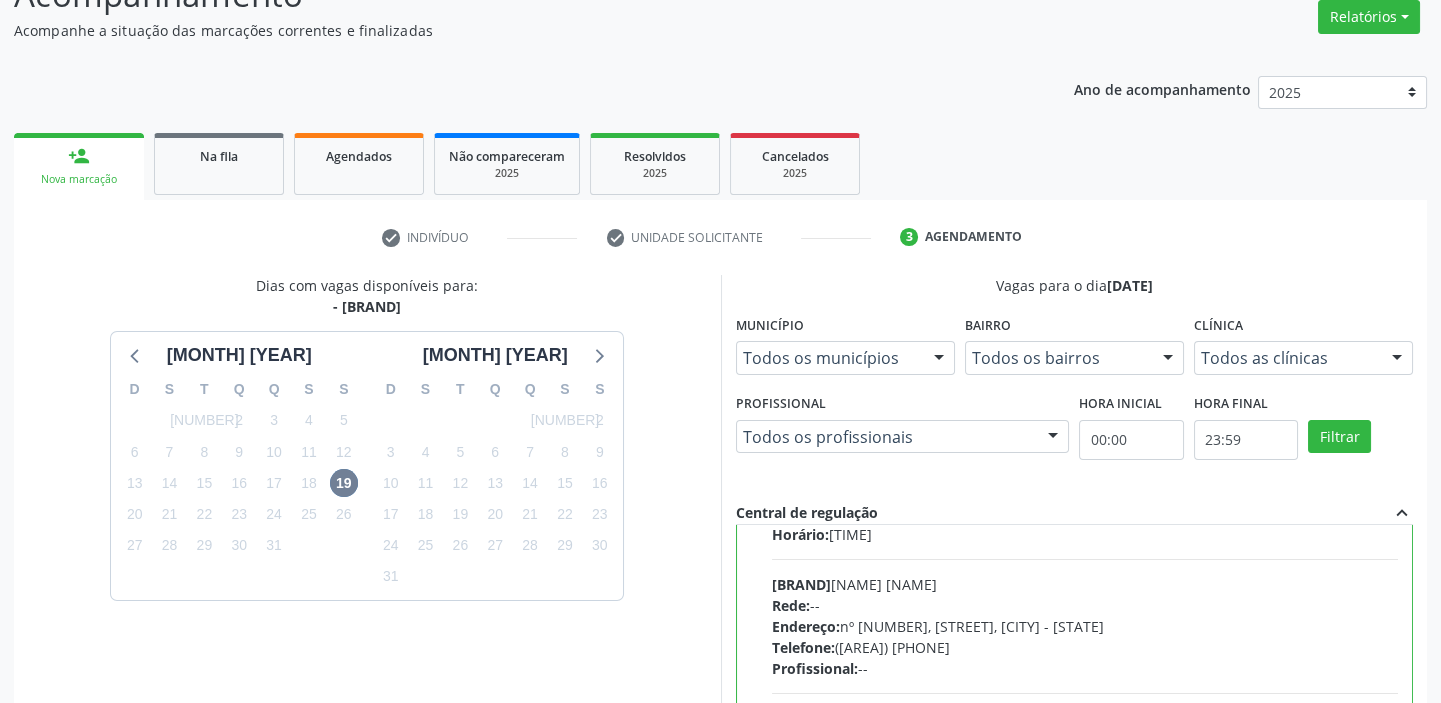 scroll, scrollTop: 99, scrollLeft: 0, axis: vertical 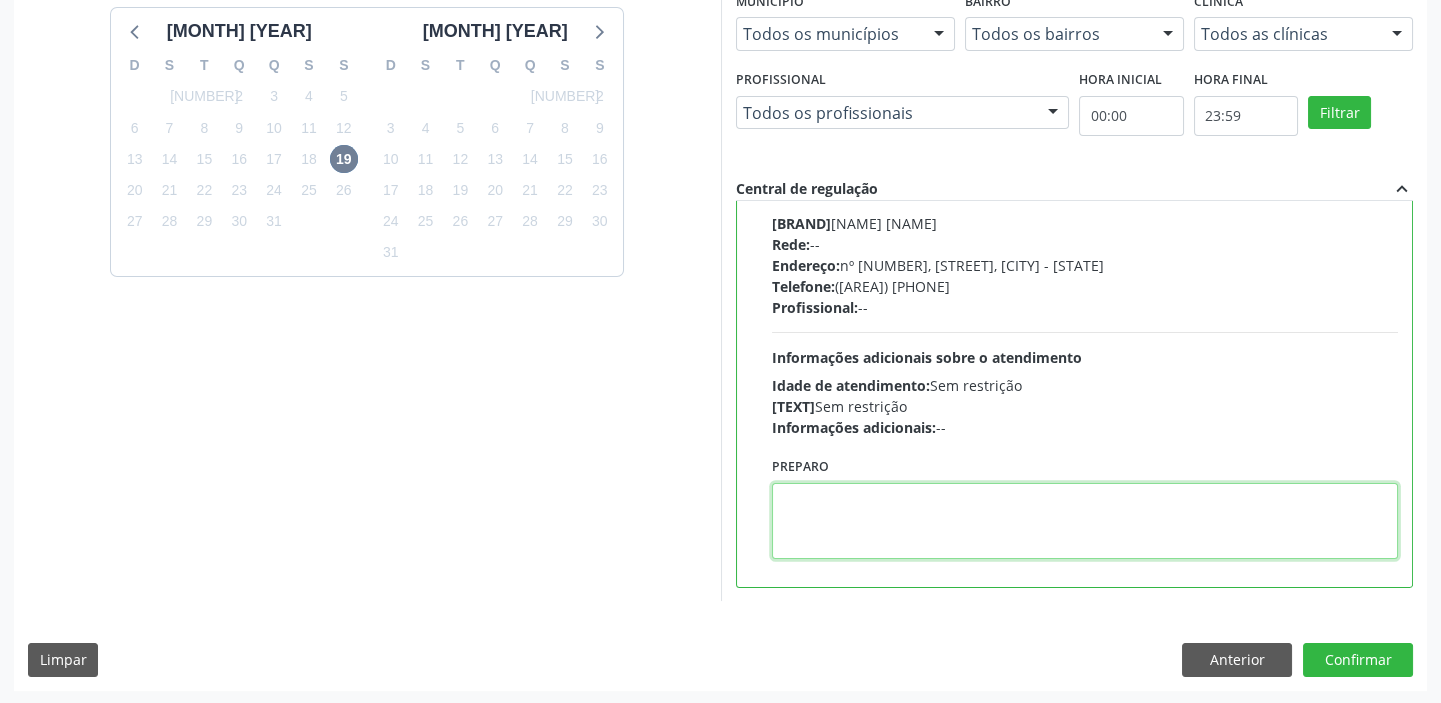 drag, startPoint x: 859, startPoint y: 517, endPoint x: 939, endPoint y: 513, distance: 80.09994 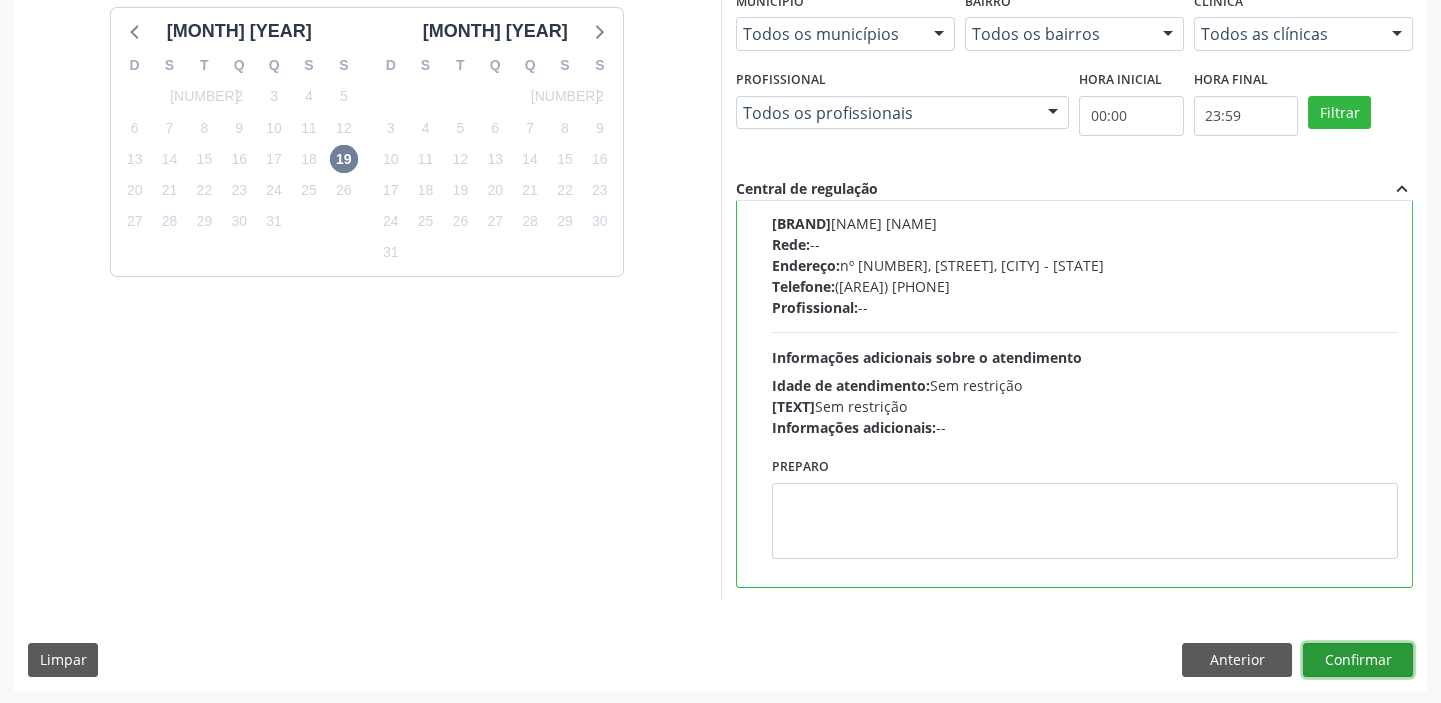 click on "Confirmar" at bounding box center (1358, 660) 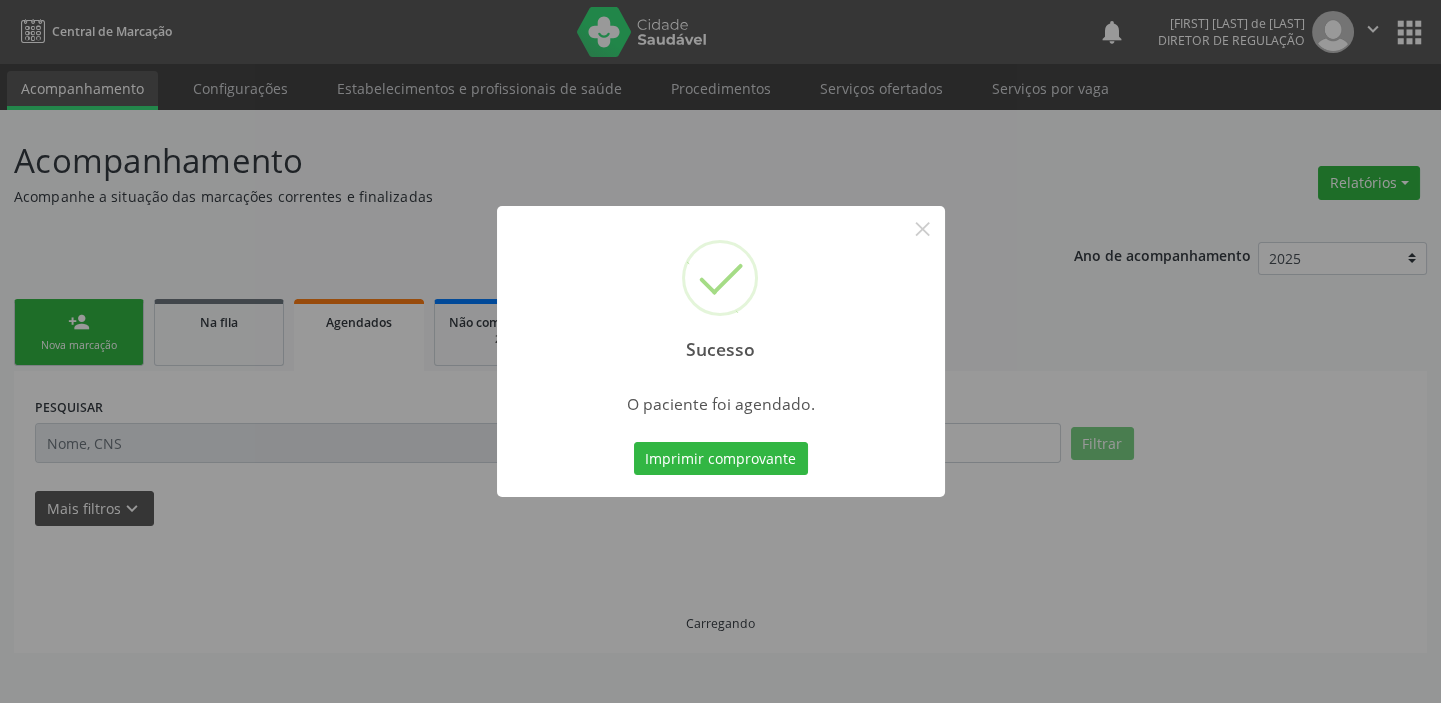 scroll, scrollTop: 0, scrollLeft: 0, axis: both 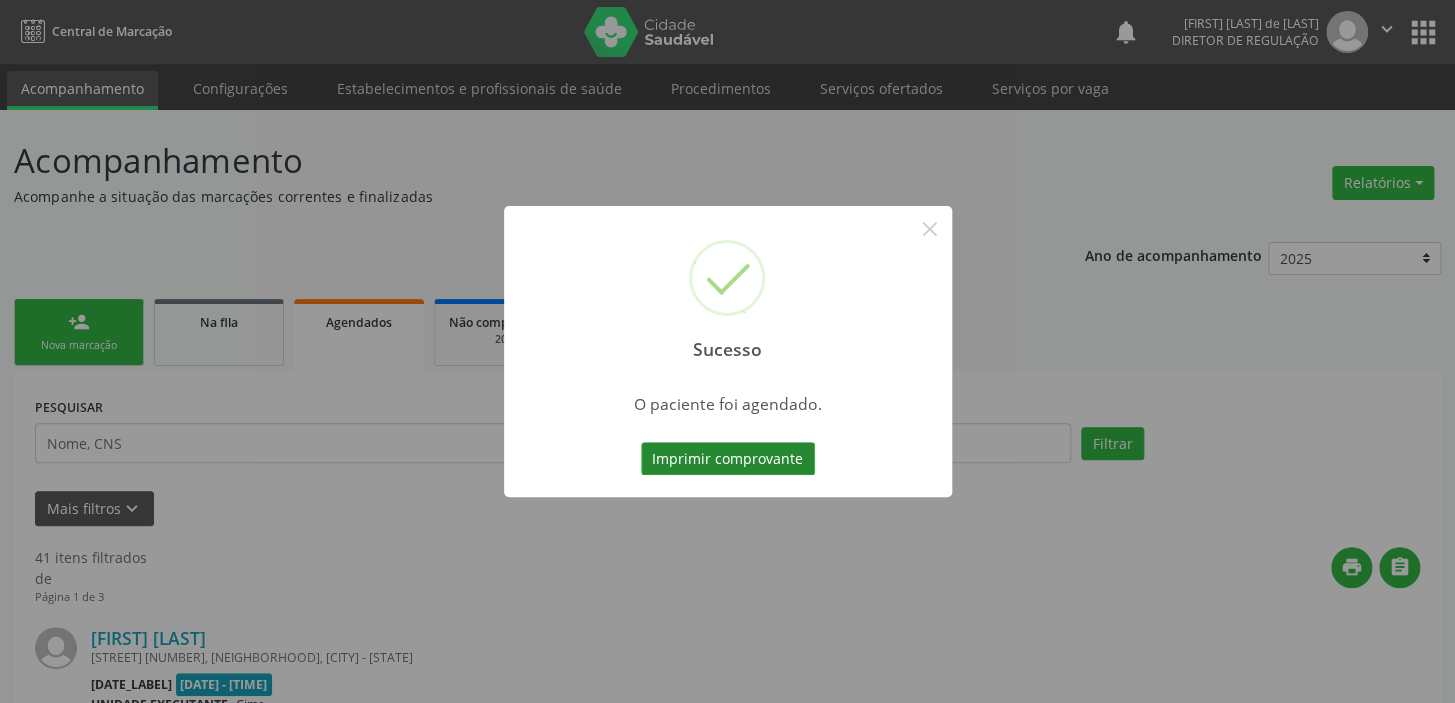 click on "Imprimir comprovante" at bounding box center [728, 459] 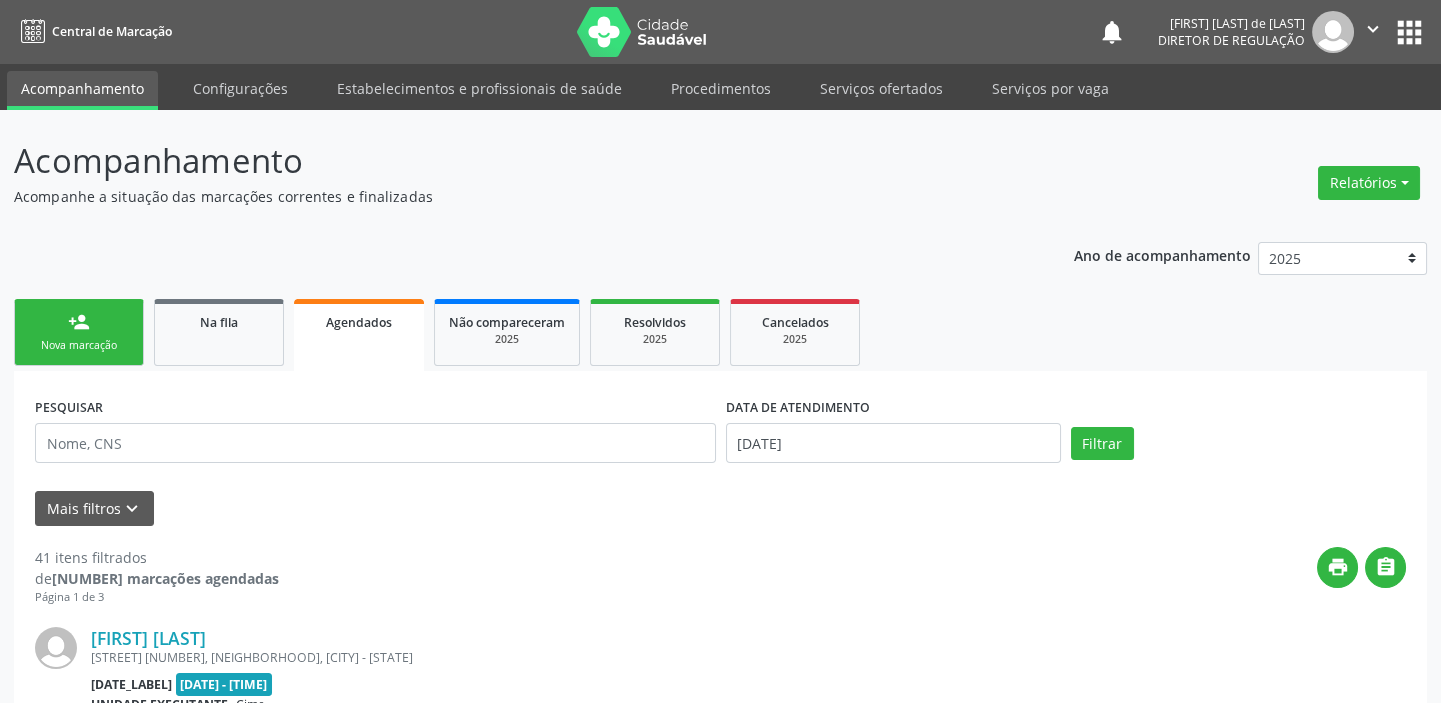 click on "person_add" at bounding box center (79, 322) 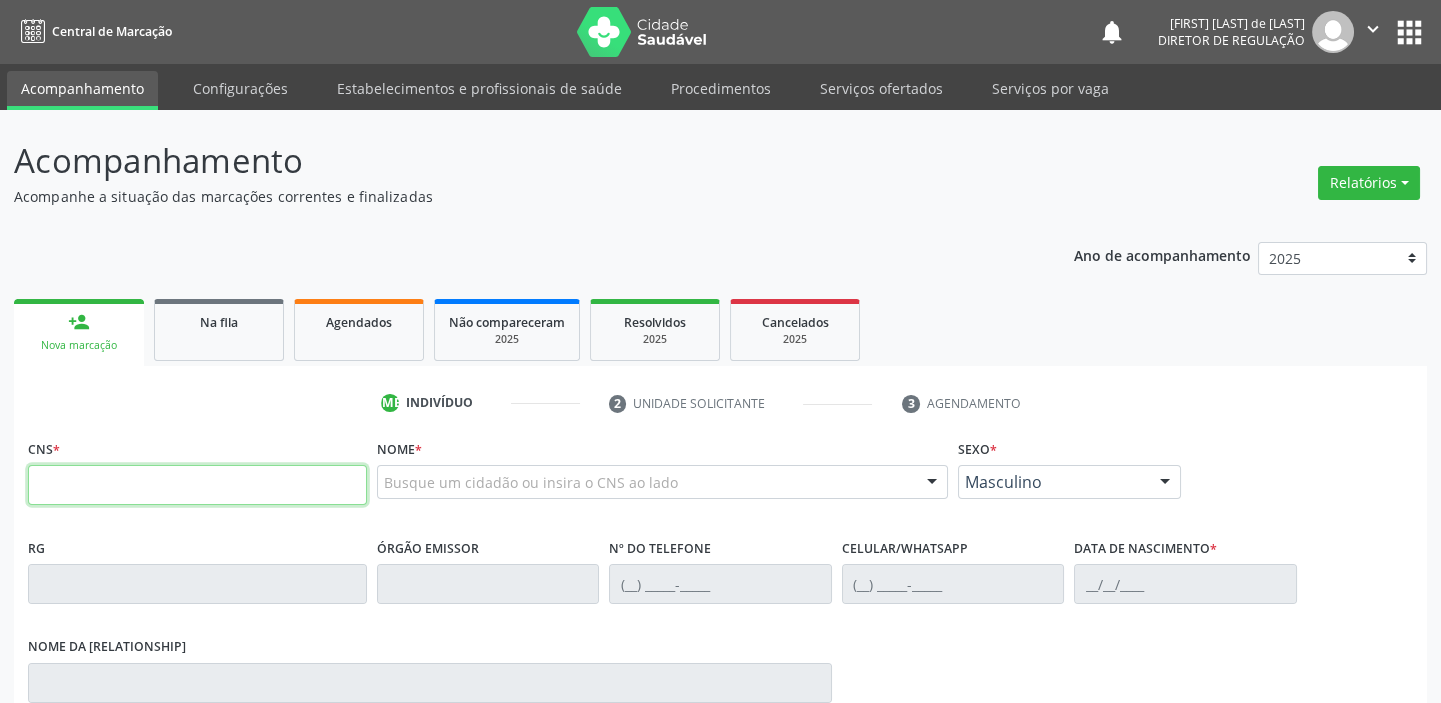click at bounding box center [197, 485] 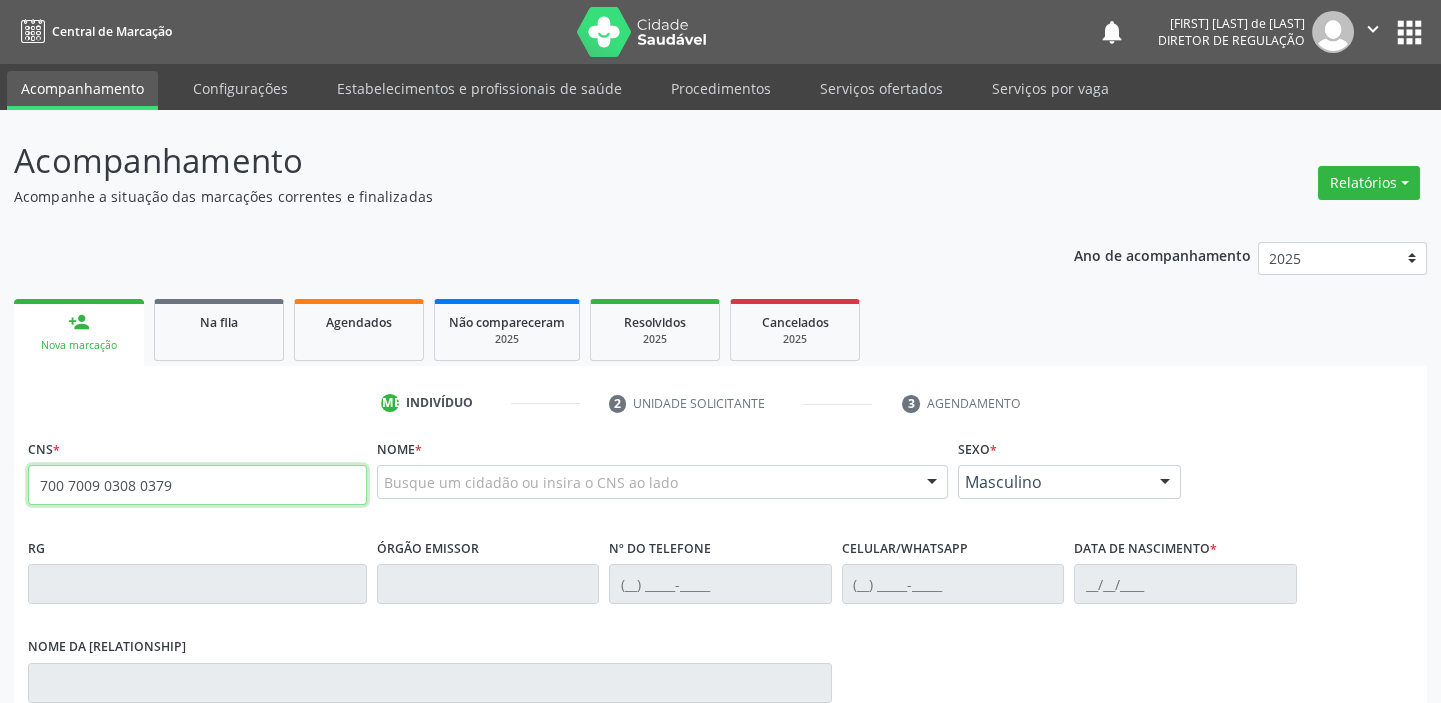 type on "700 7009 0308 0379" 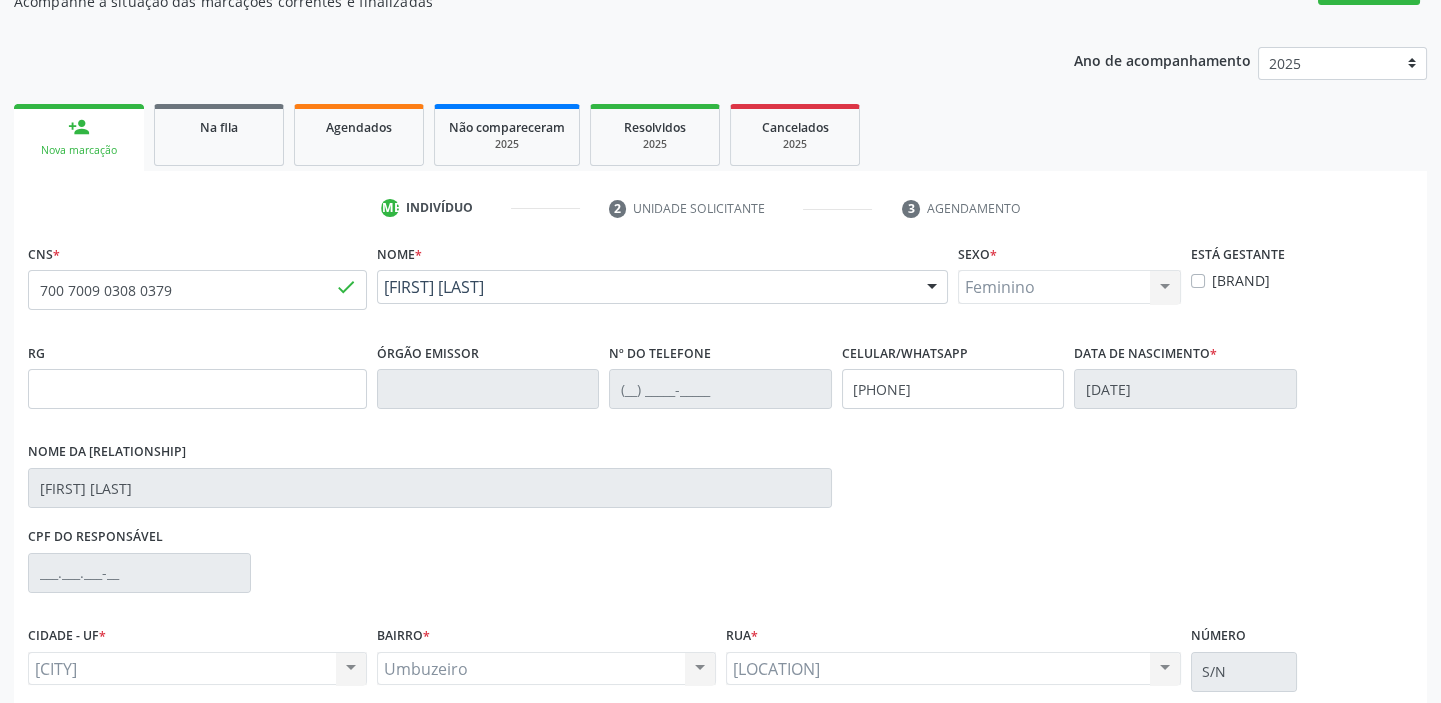 scroll, scrollTop: 366, scrollLeft: 0, axis: vertical 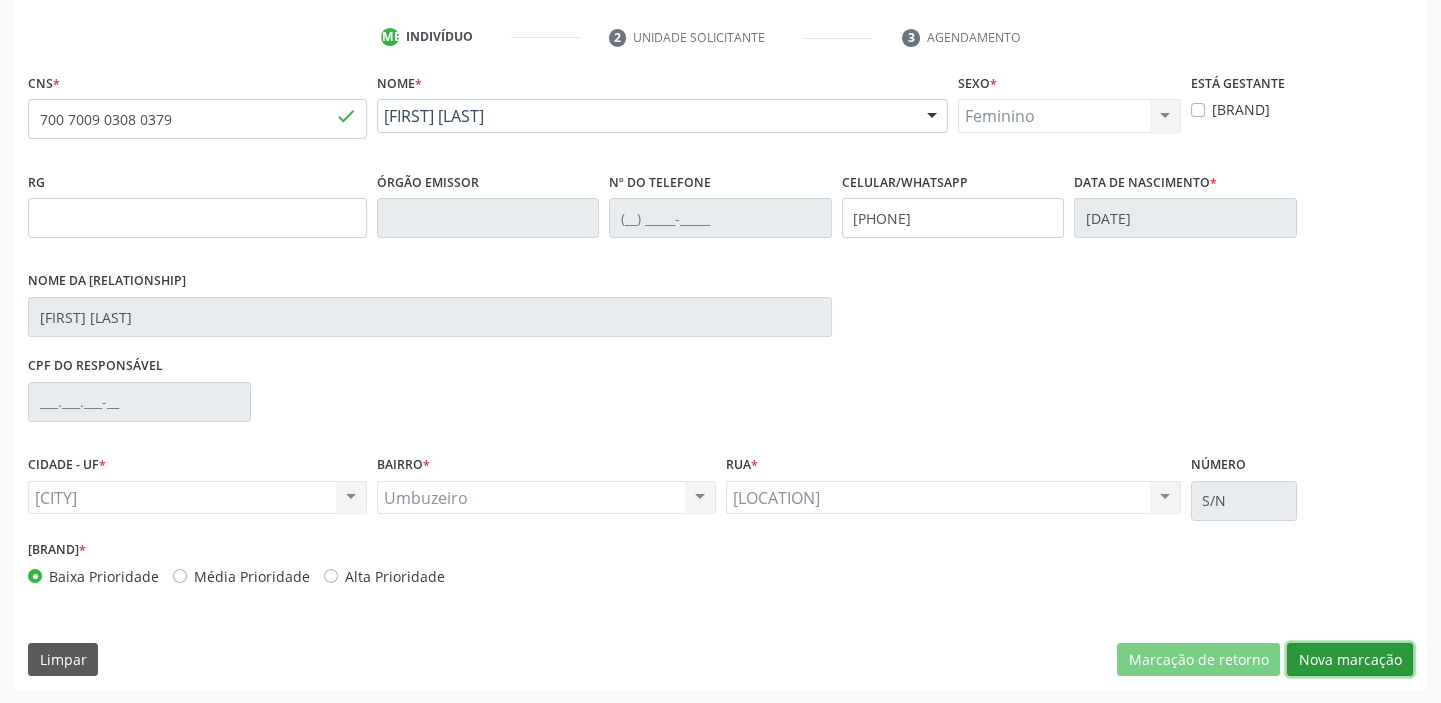 click on "Nova marcação" at bounding box center [1198, 660] 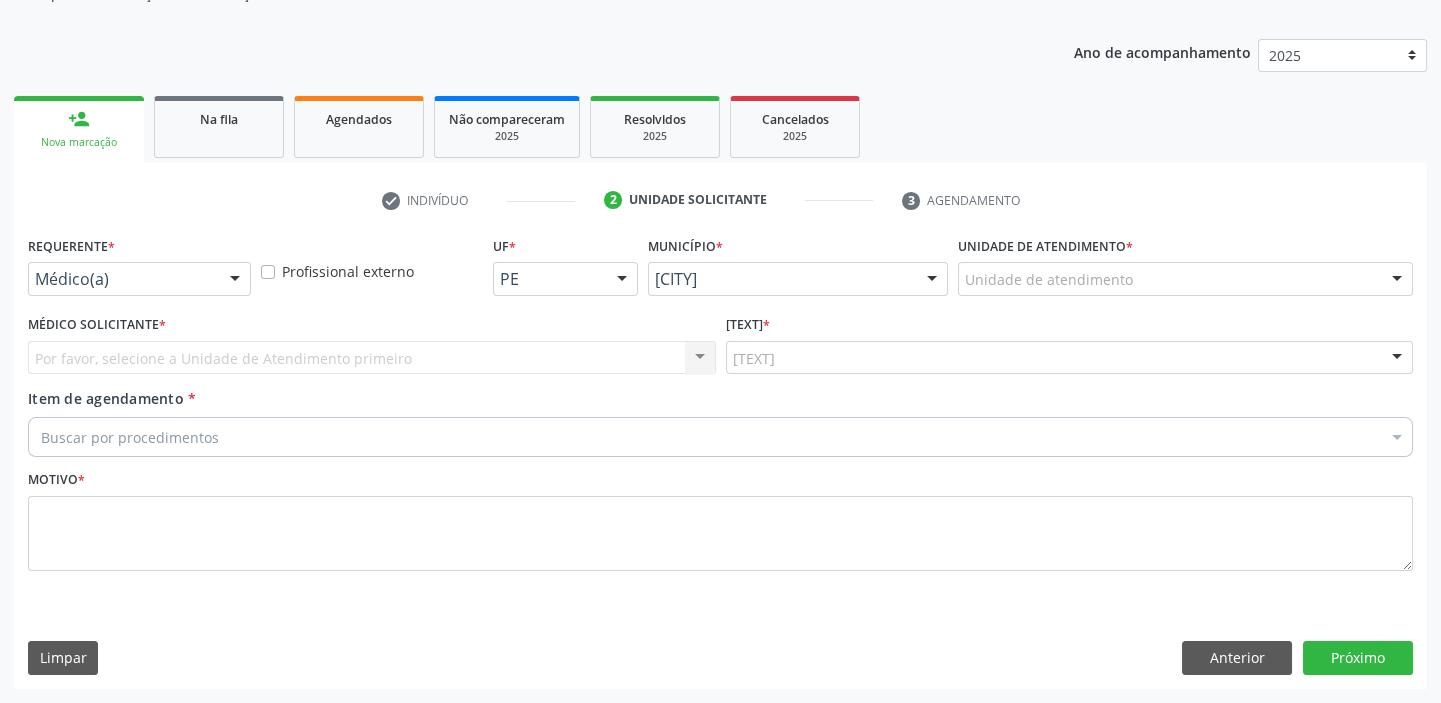 scroll, scrollTop: 201, scrollLeft: 0, axis: vertical 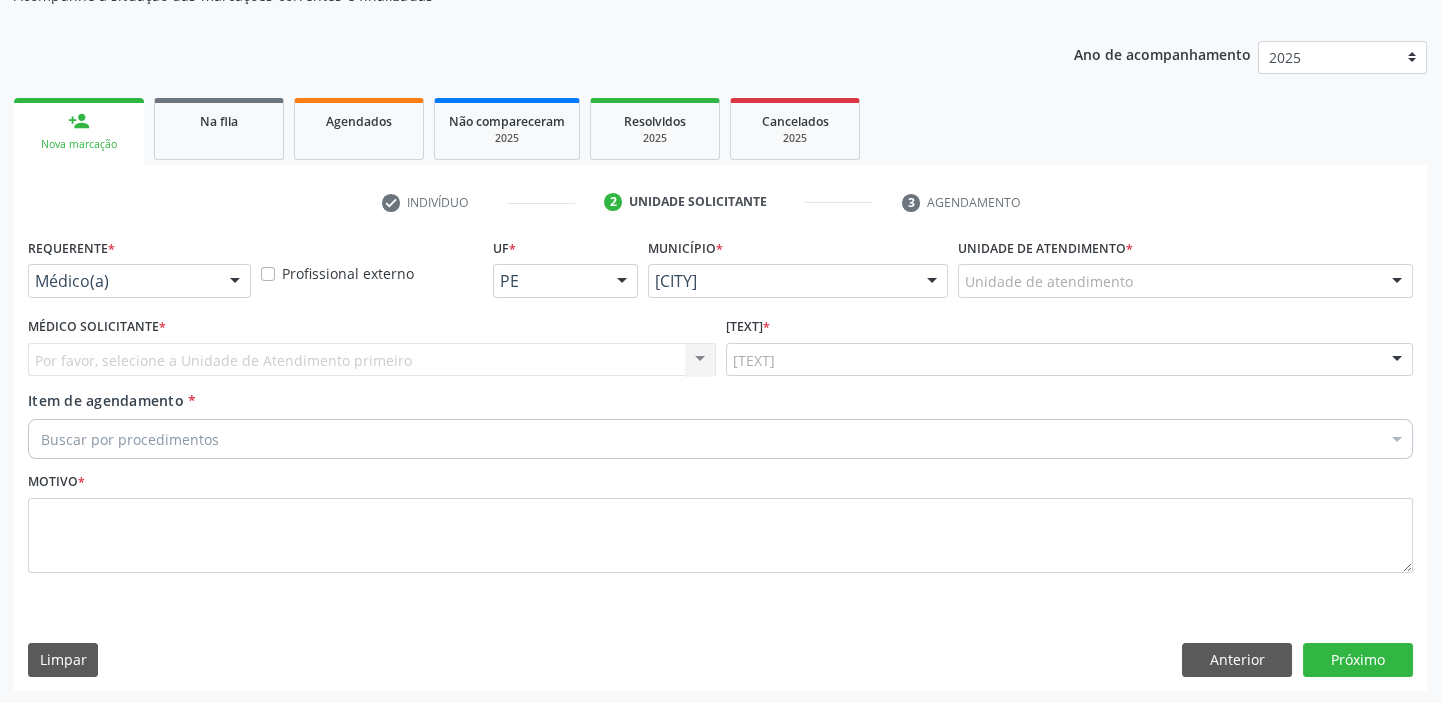 drag, startPoint x: 997, startPoint y: 280, endPoint x: 1014, endPoint y: 407, distance: 128.13274 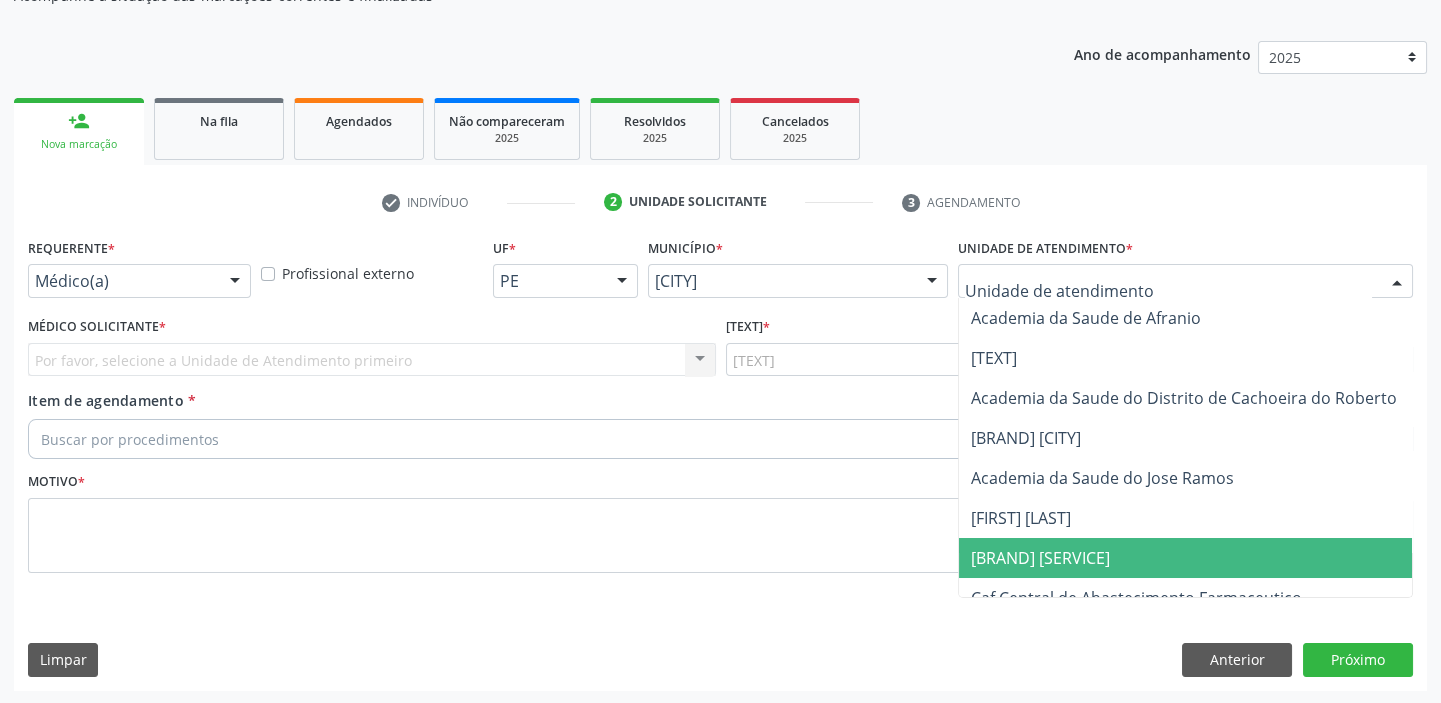 click on "Ambulatorio Municipal de Saude" at bounding box center (1040, 558) 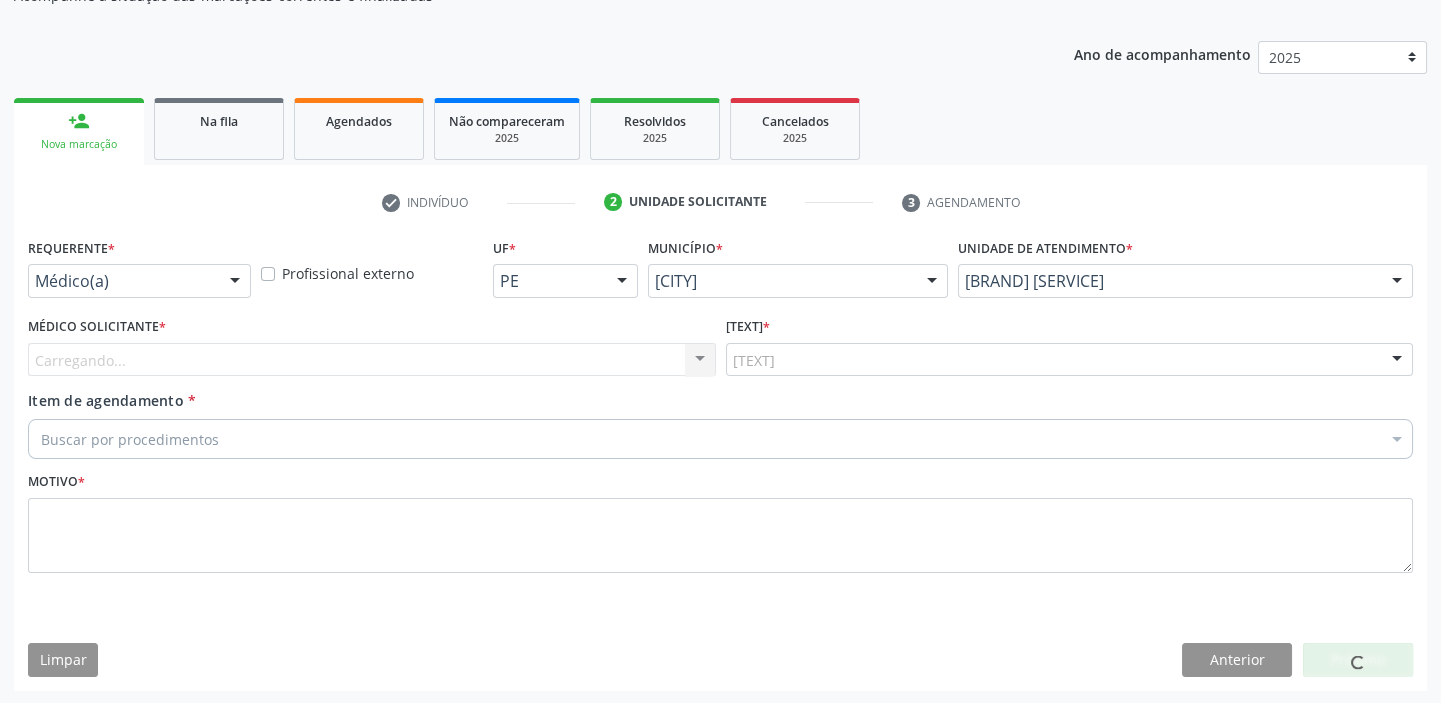 drag, startPoint x: 809, startPoint y: 355, endPoint x: 821, endPoint y: 460, distance: 105.68349 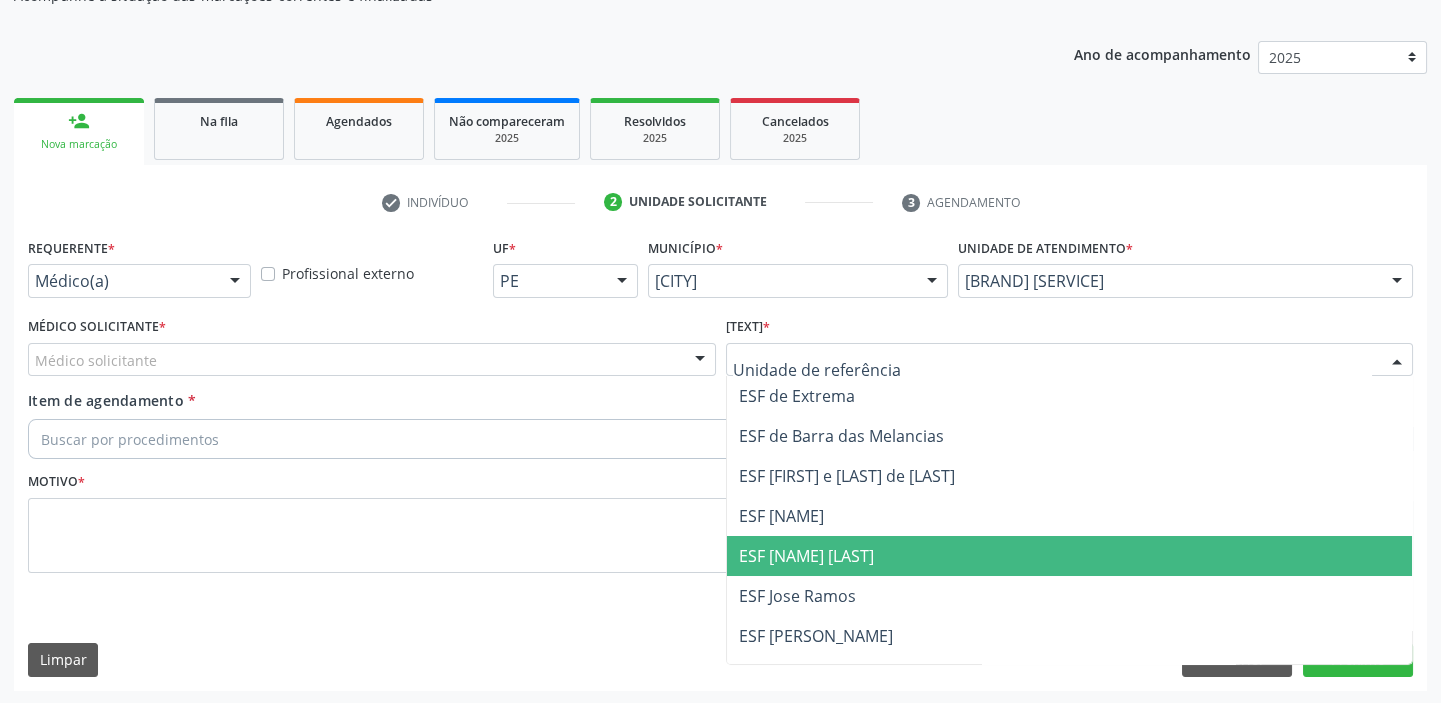 click on "[BRAND]" at bounding box center (806, 556) 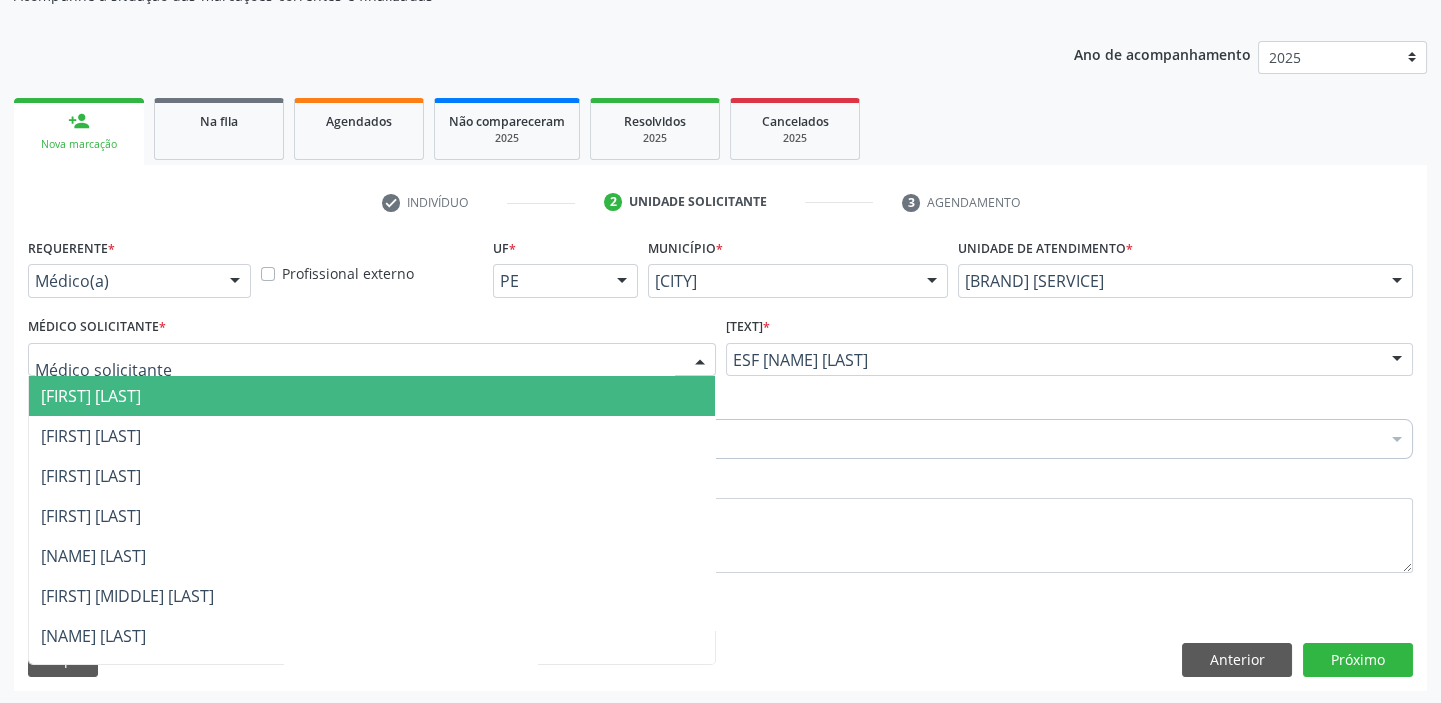 drag, startPoint x: 153, startPoint y: 362, endPoint x: 153, endPoint y: 395, distance: 33 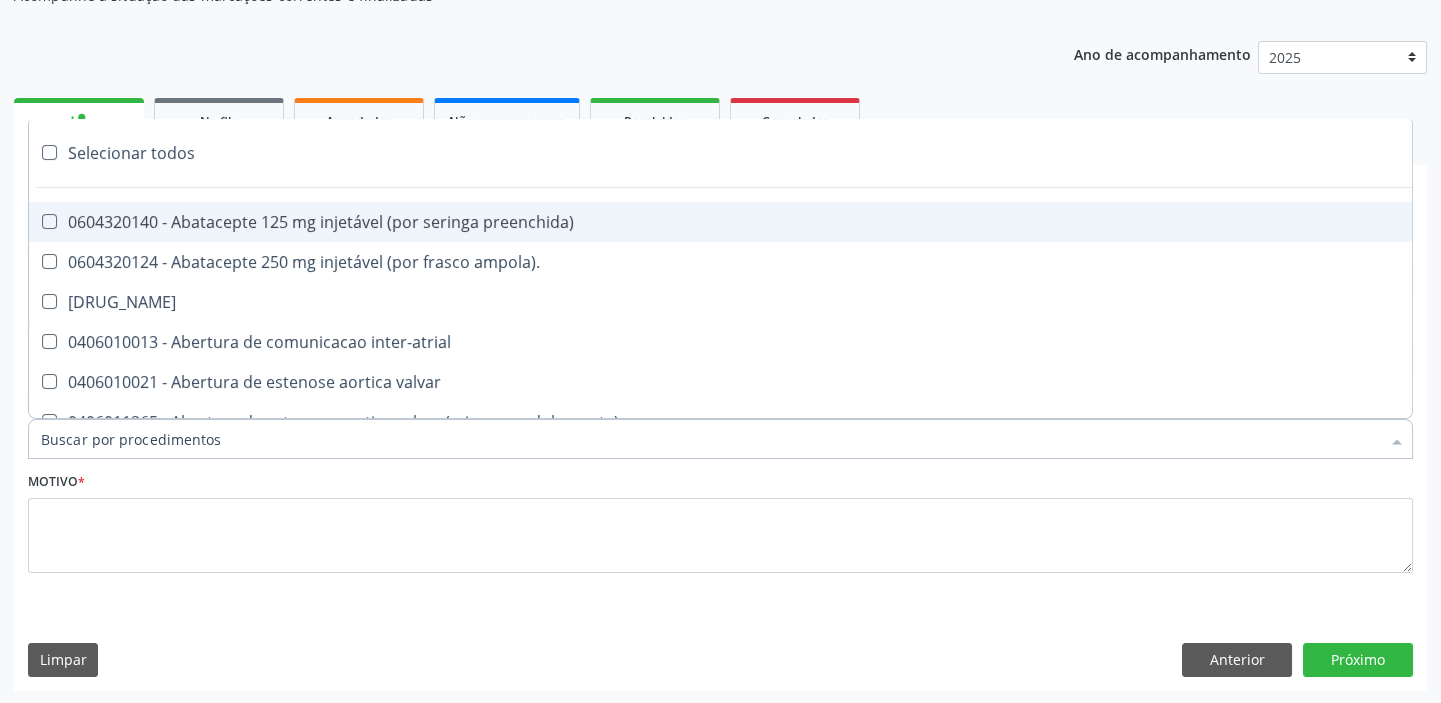 paste on "transvagi" 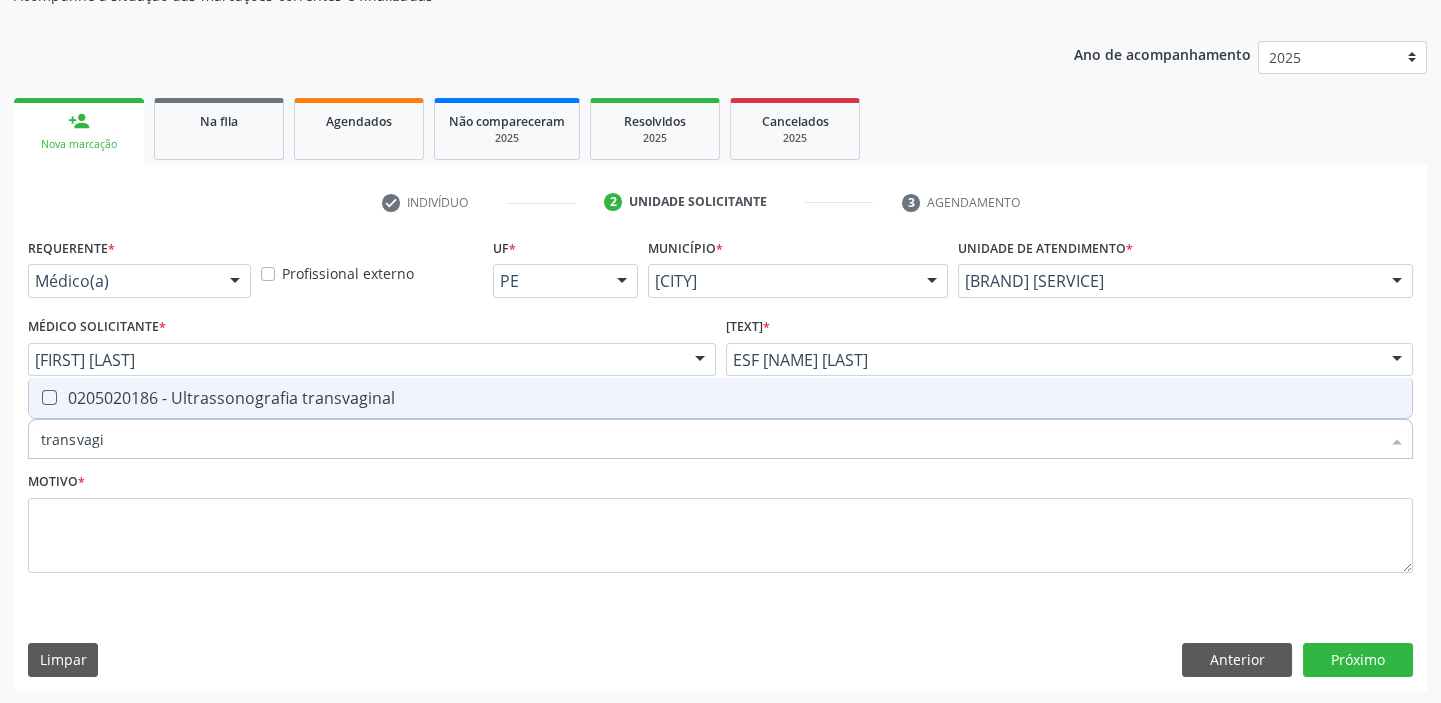 click on "0205020186 - Ultrassonografia transvaginal" at bounding box center [720, 398] 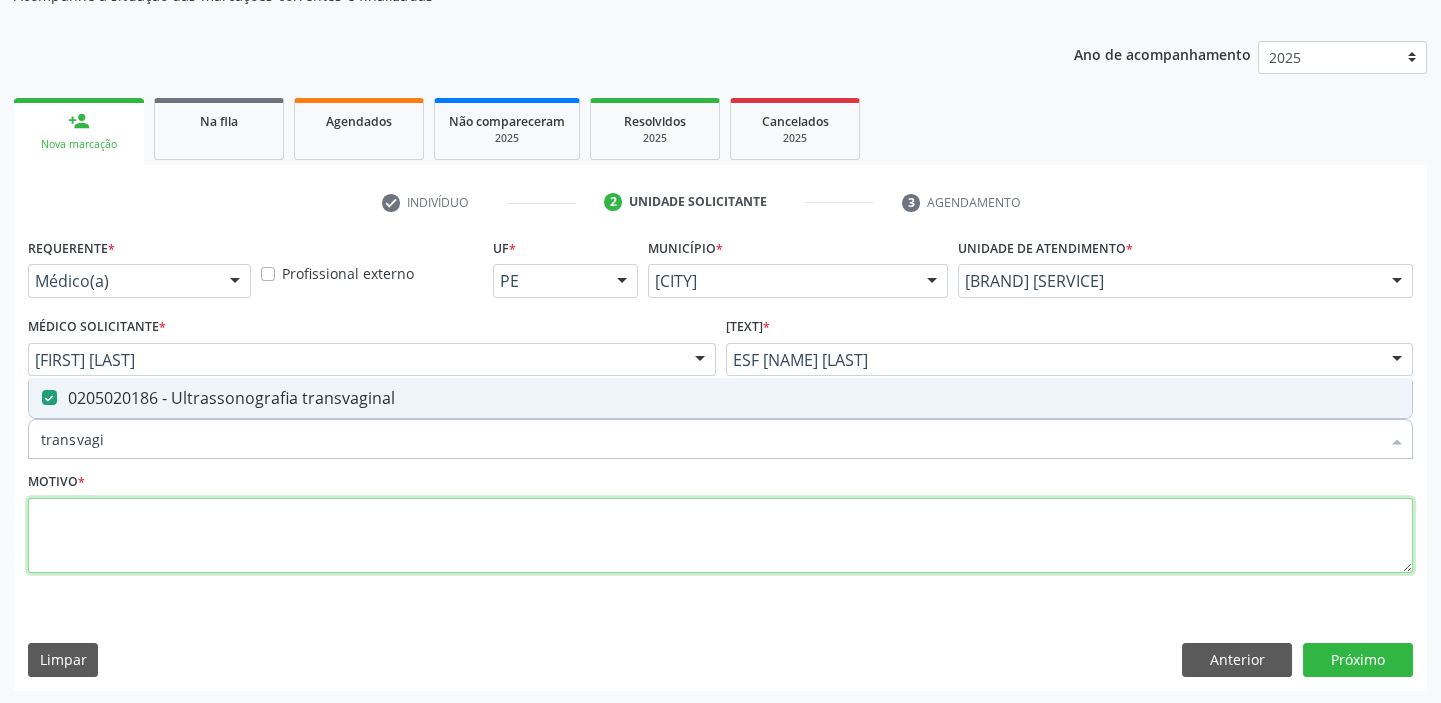 click at bounding box center [720, 536] 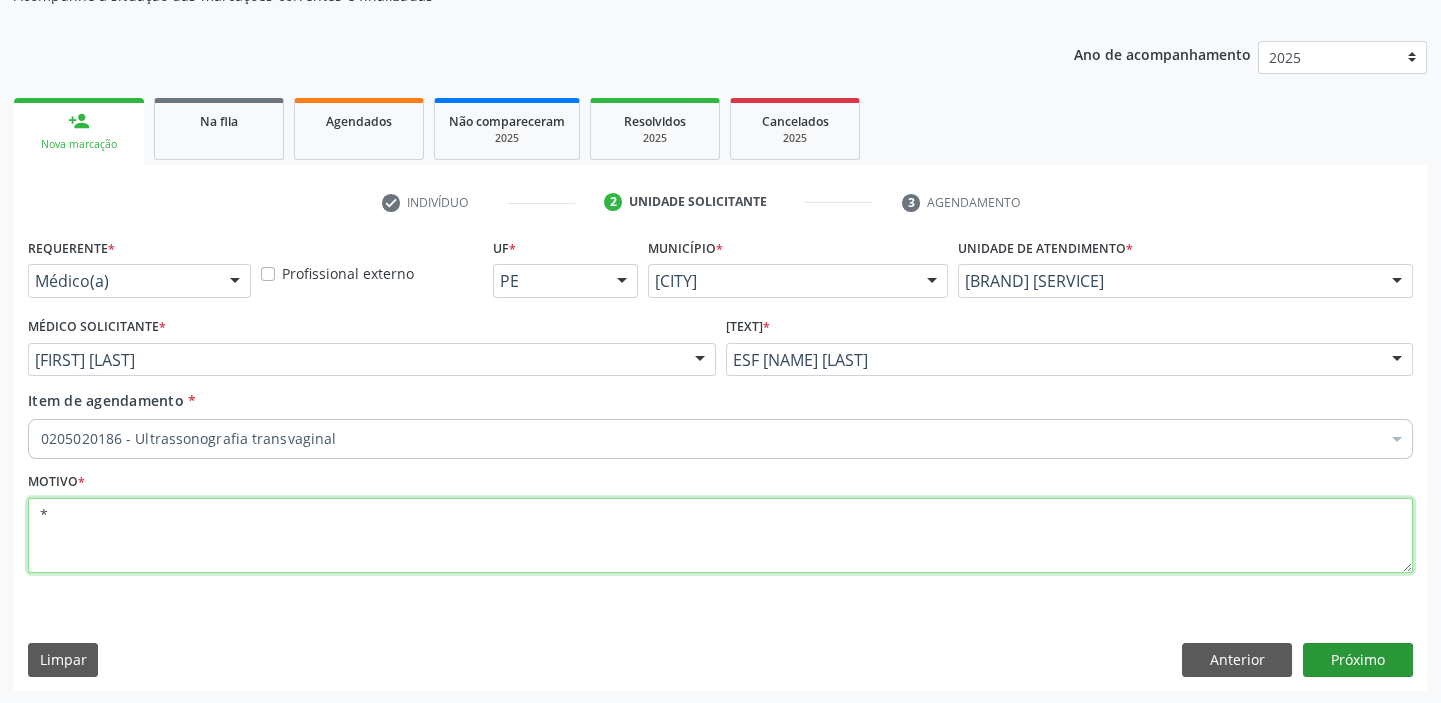 type on "[SYMBOL]" 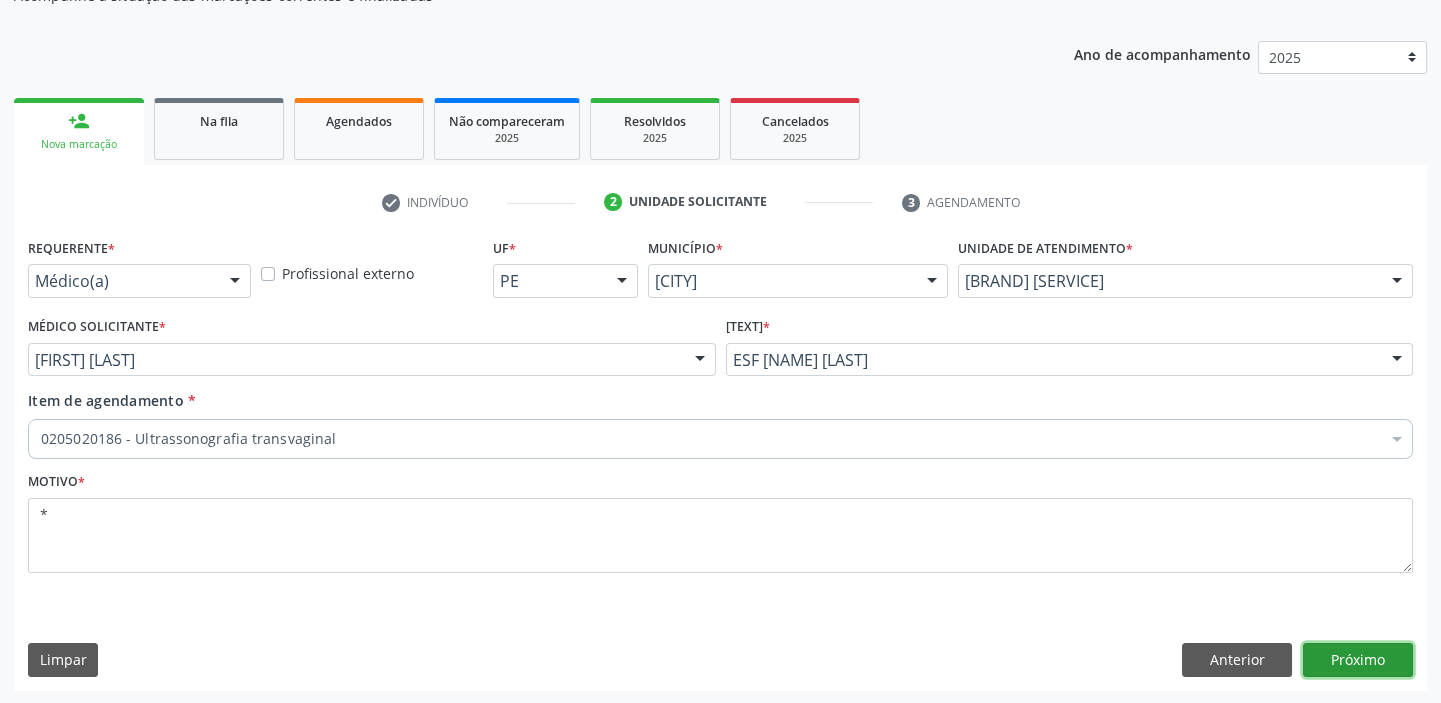 click on "Próximo" at bounding box center [1358, 660] 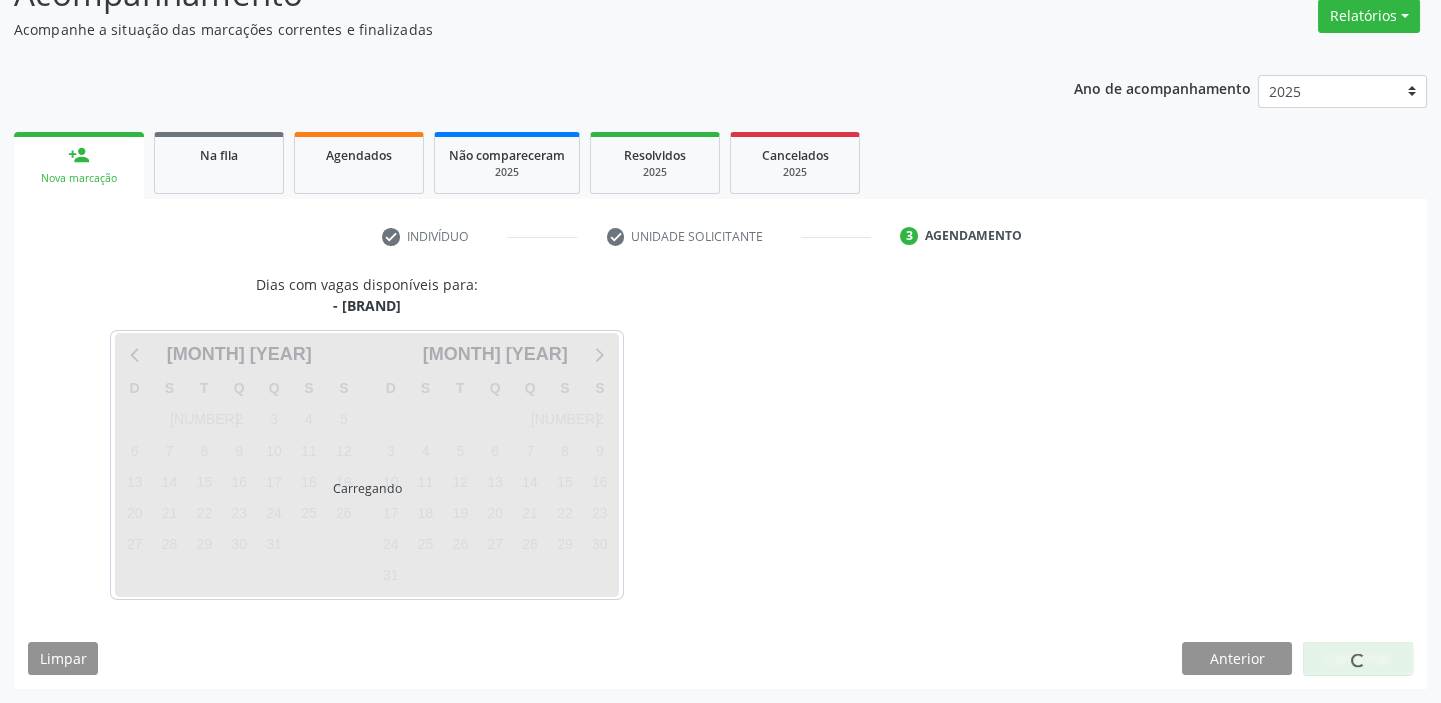 scroll, scrollTop: 166, scrollLeft: 0, axis: vertical 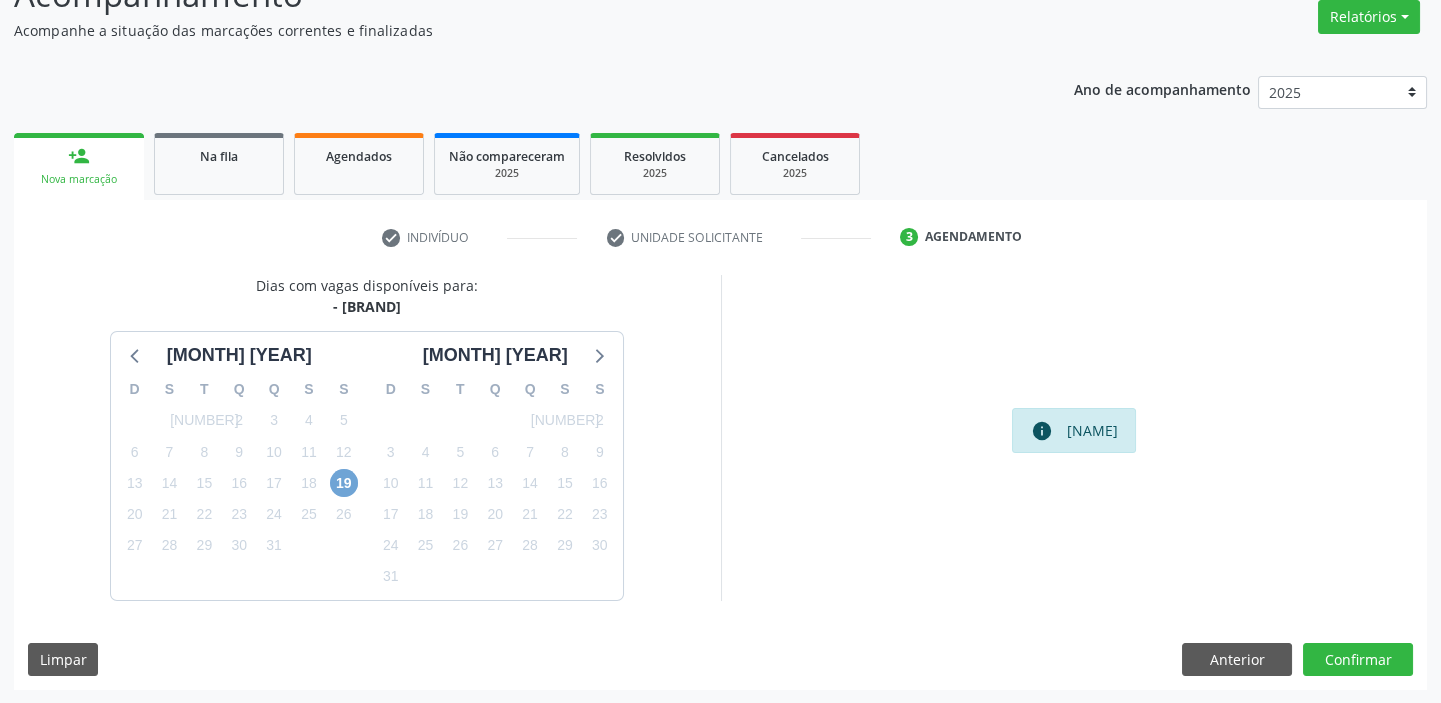 click on "[NUMBER]" at bounding box center [344, 483] 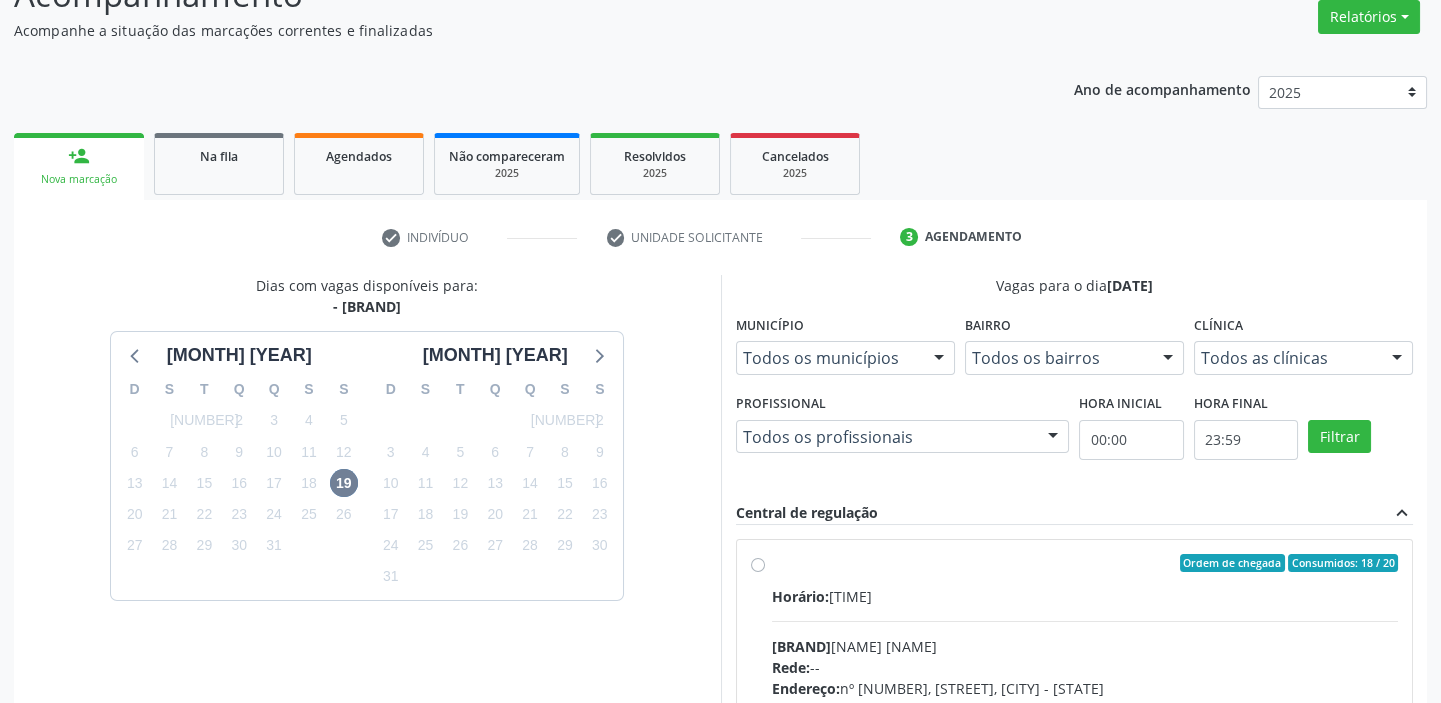 click on "Ordem de chegada
Consumidos: 18 / 20
Horário:   14:00
Clínica:  Renove Afranio
Rede:
--
Endereço:   nº 70, Centro, Afrânio - PE
Telefone:   (87) 981458040
Profissional:
--
Informações adicionais sobre o atendimento
Idade de atendimento:
Sem restrição
Gênero(s) atendido(s):
Sem restrição
Informações adicionais:
--" at bounding box center [1085, 707] 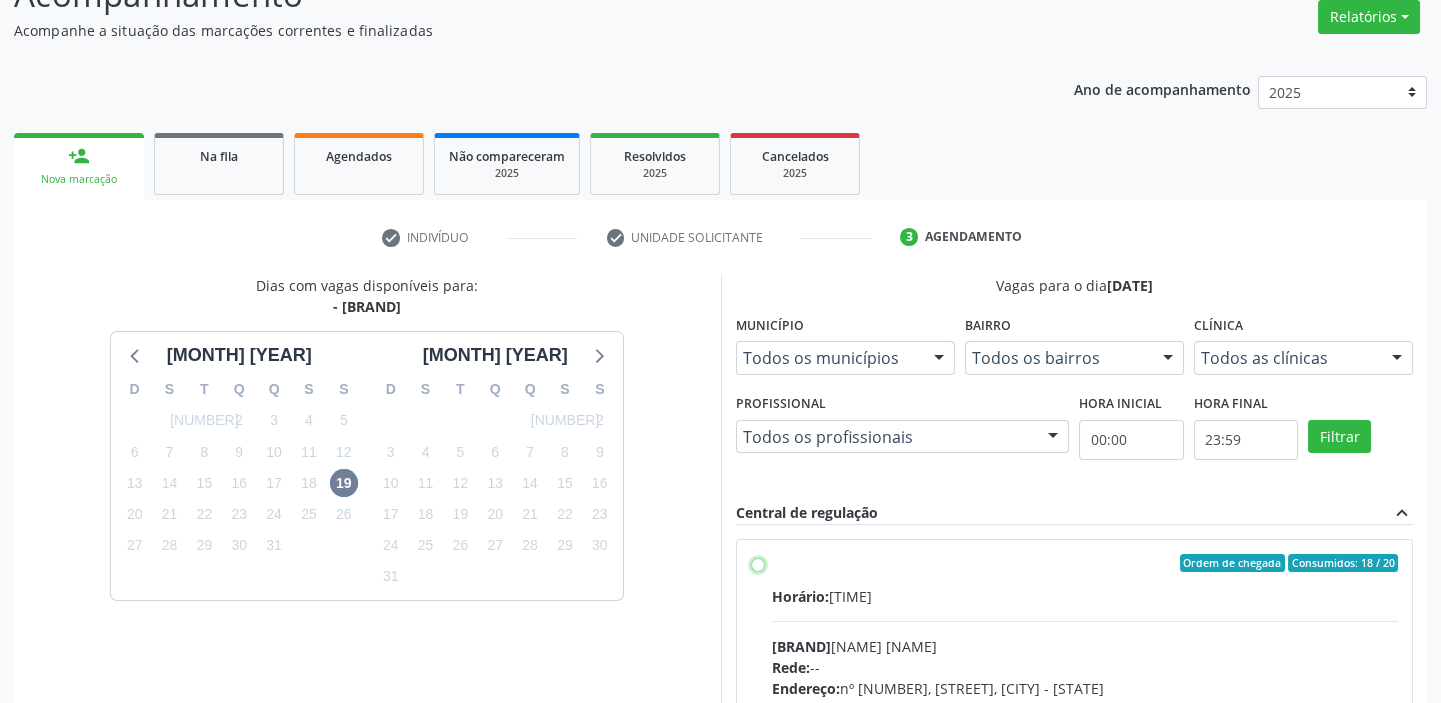 click on "Ordem de chegada
Consumidos: 18 / 20
Horário:   14:00
Clínica:  Renove Afranio
Rede:
--
Endereço:   nº 70, Centro, Afrânio - PE
Telefone:   (87) 981458040
Profissional:
--
Informações adicionais sobre o atendimento
Idade de atendimento:
Sem restrição
Gênero(s) atendido(s):
Sem restrição
Informações adicionais:
--" at bounding box center [758, 563] 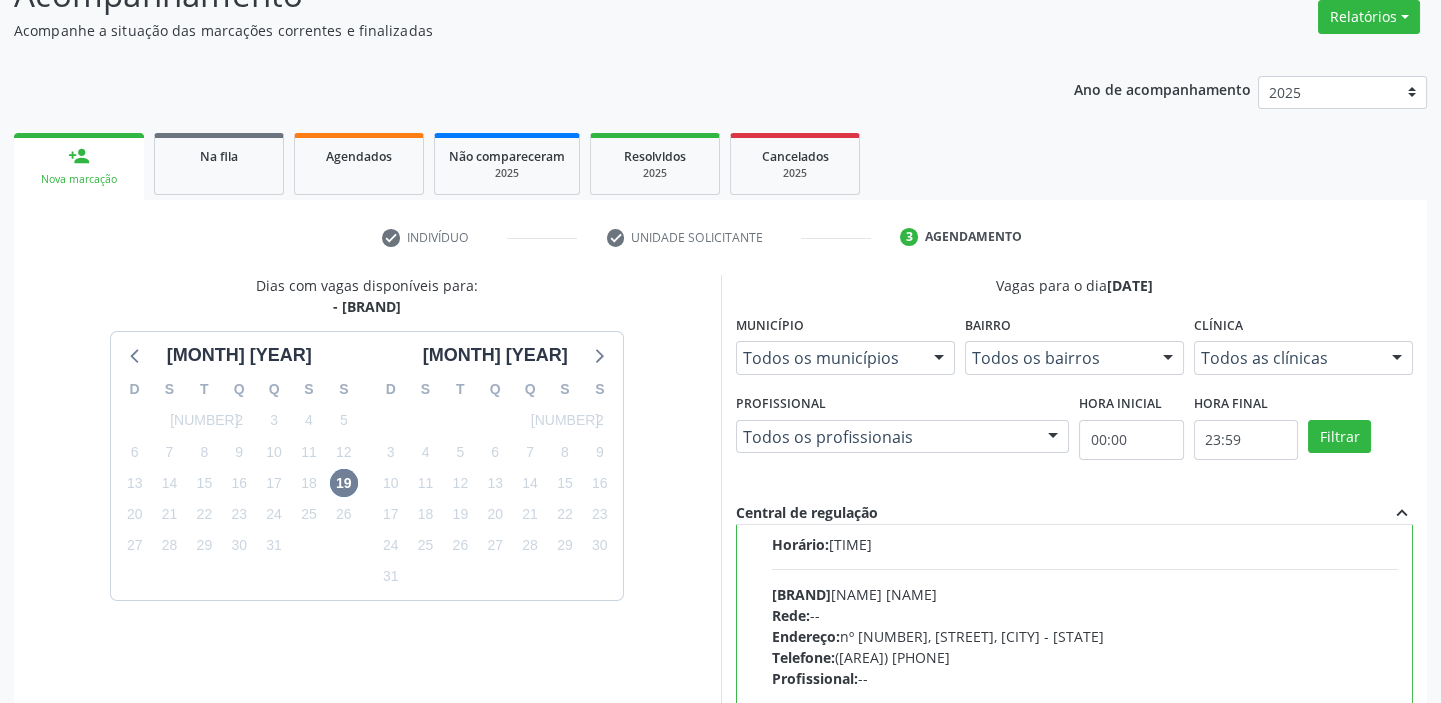 scroll, scrollTop: 99, scrollLeft: 0, axis: vertical 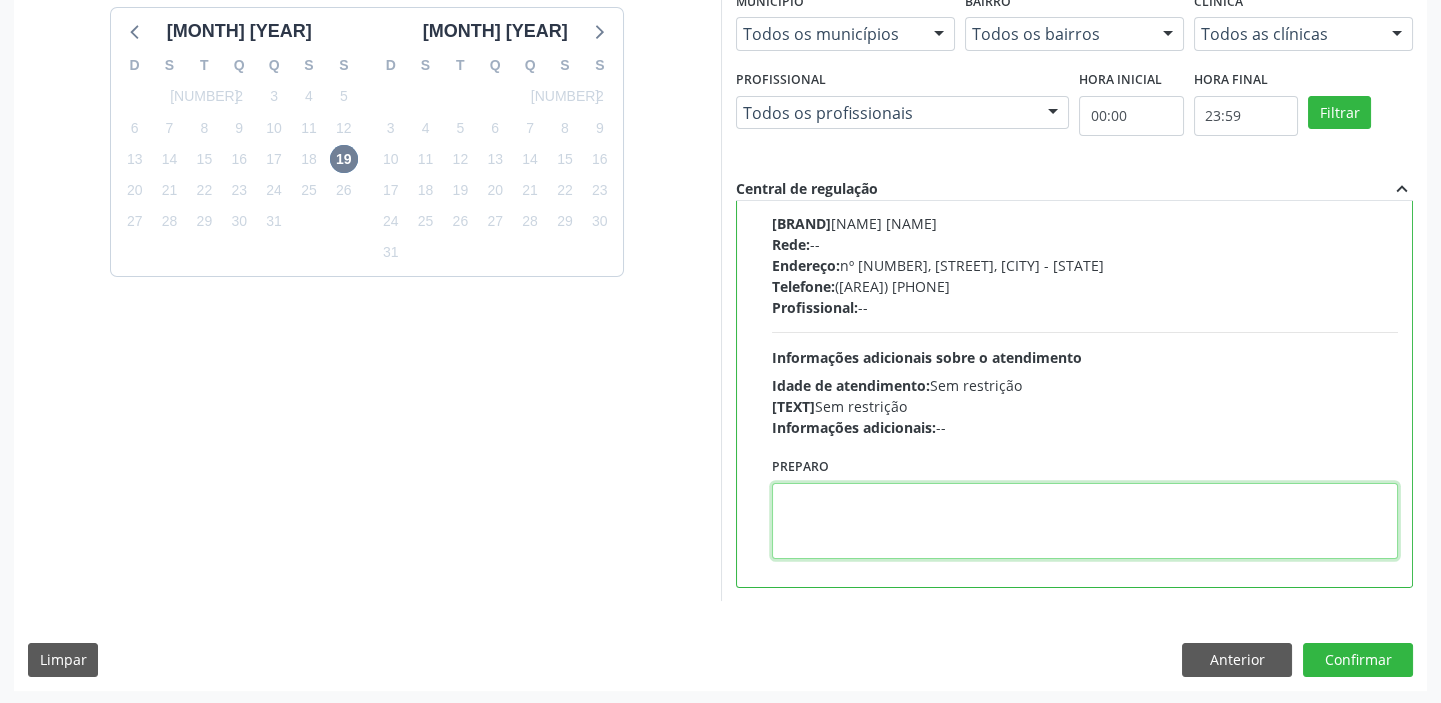 click at bounding box center (1085, 521) 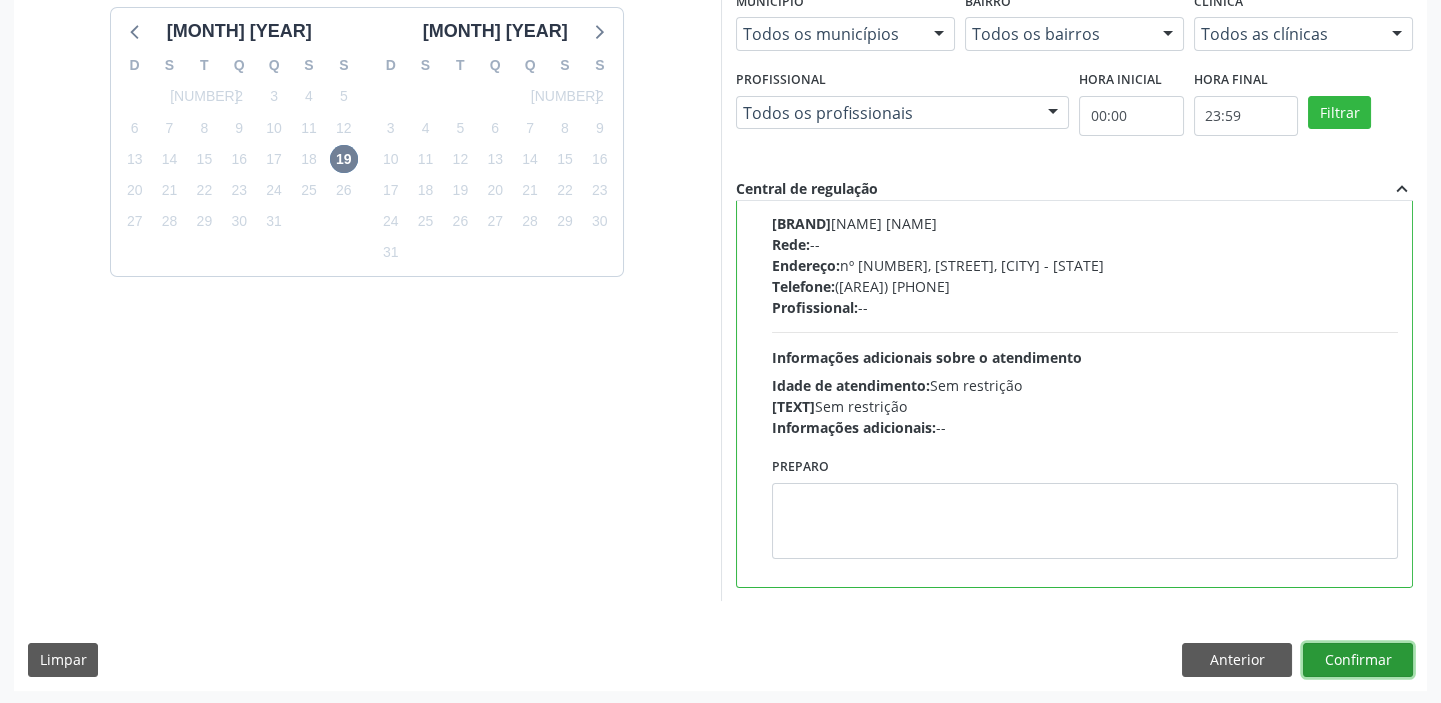 click on "Confirmar" at bounding box center (1358, 660) 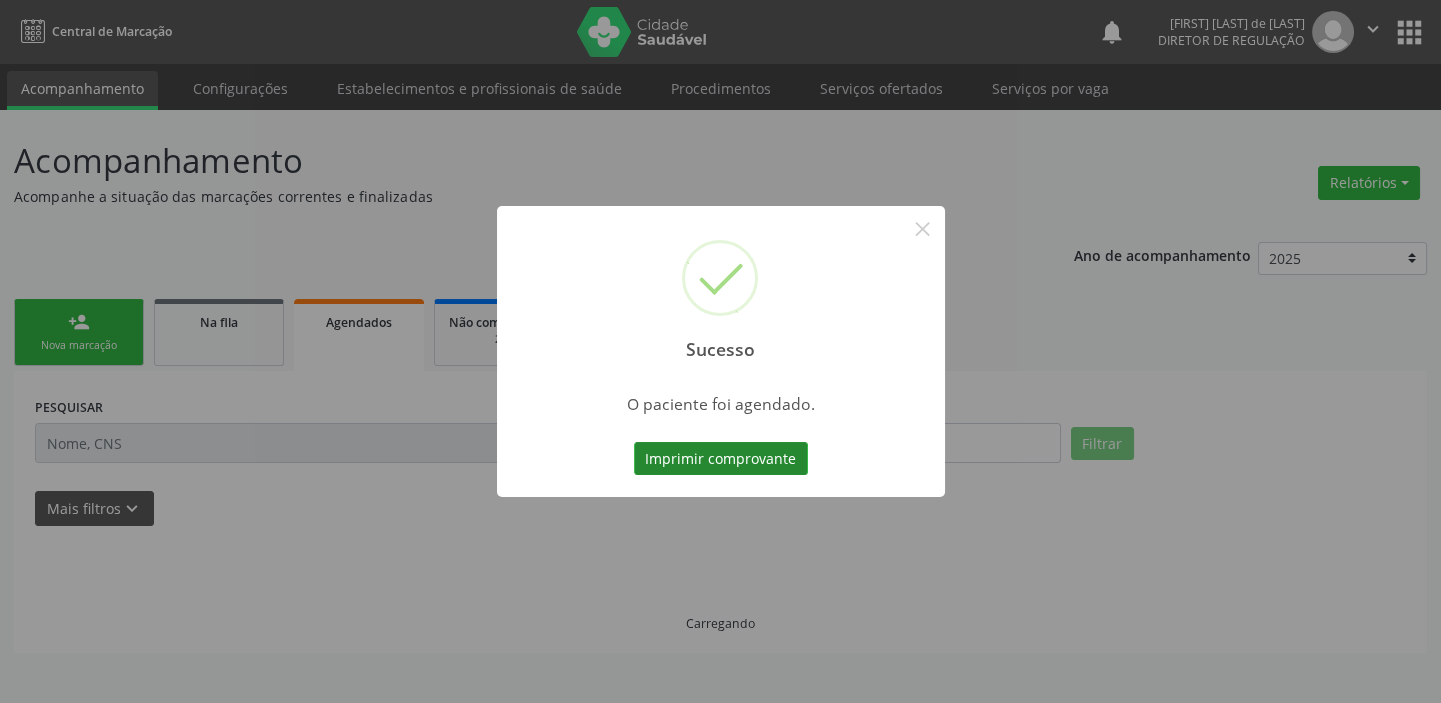 scroll, scrollTop: 0, scrollLeft: 0, axis: both 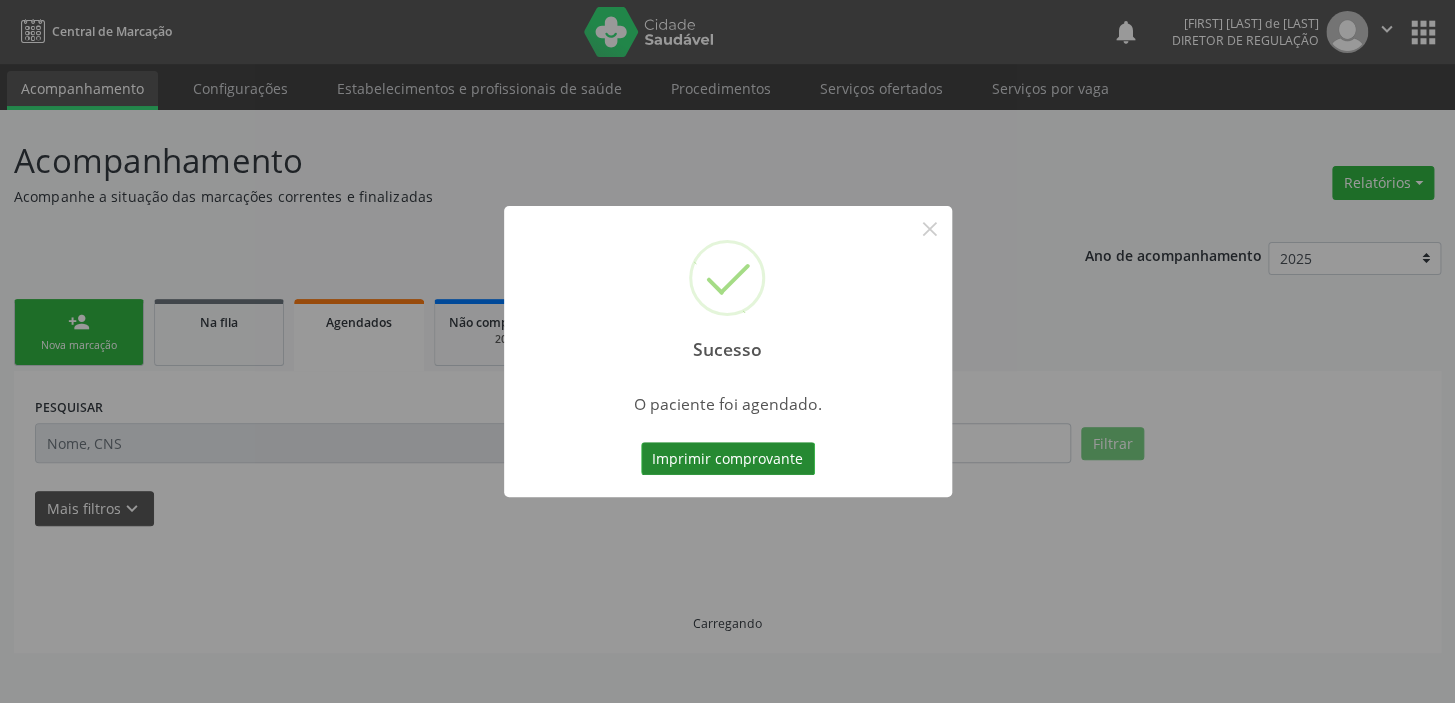 click on "Imprimir comprovante" at bounding box center [728, 459] 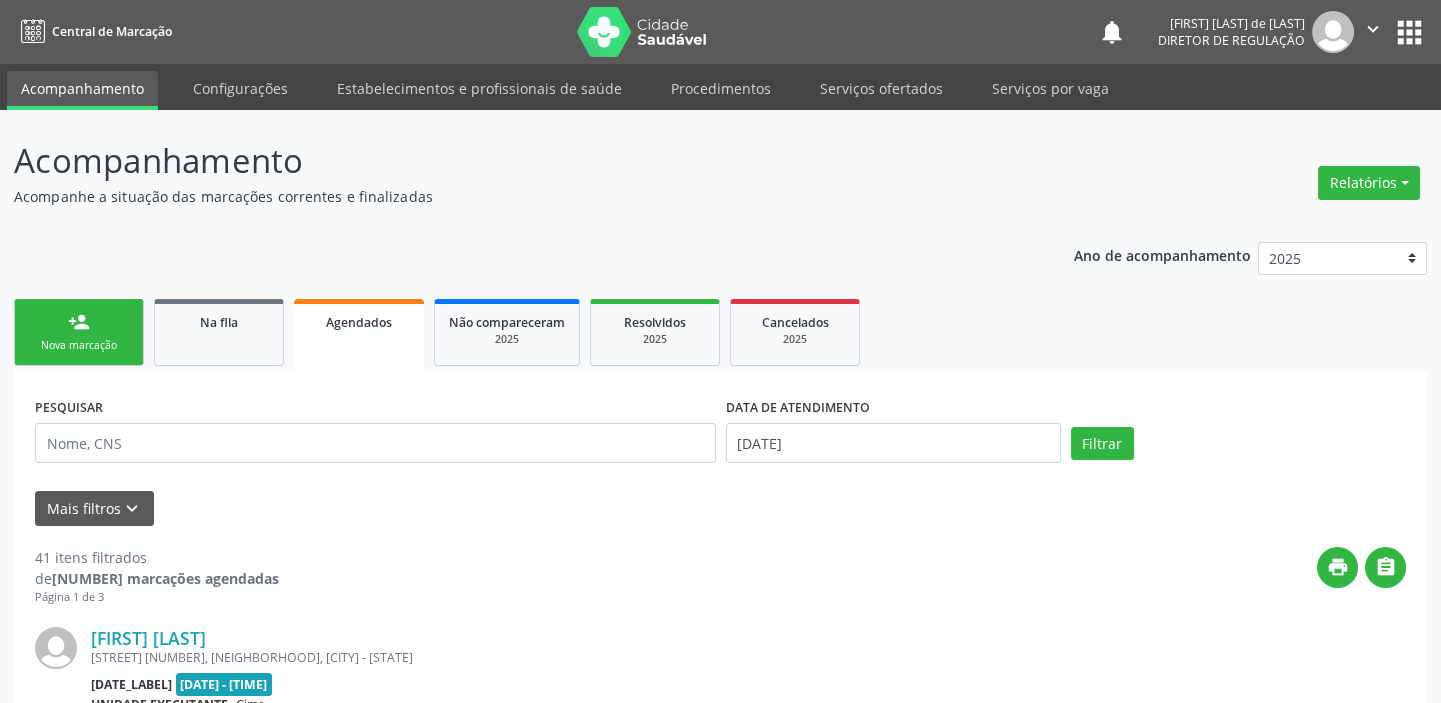 click on "person_add
Nova marcação" at bounding box center [79, 332] 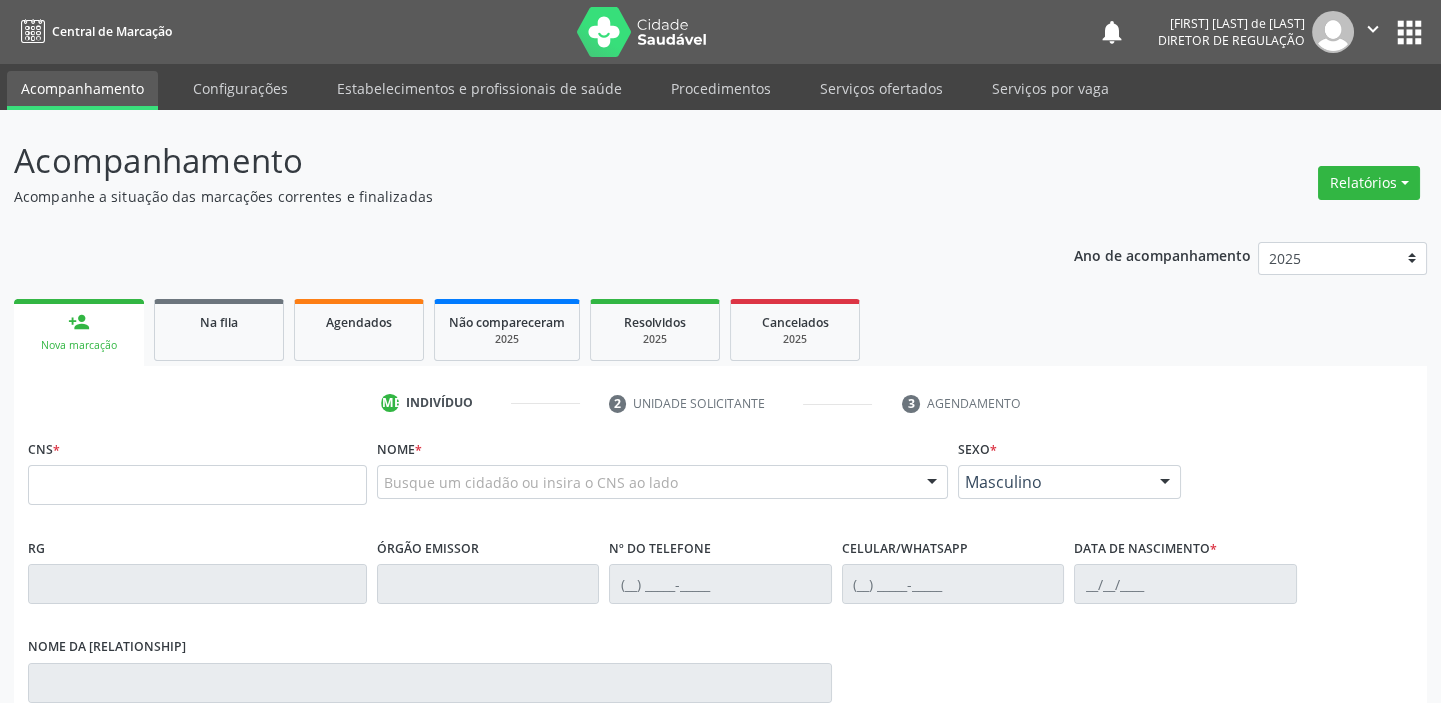 click on "person_add
Nova marcação" at bounding box center (79, 332) 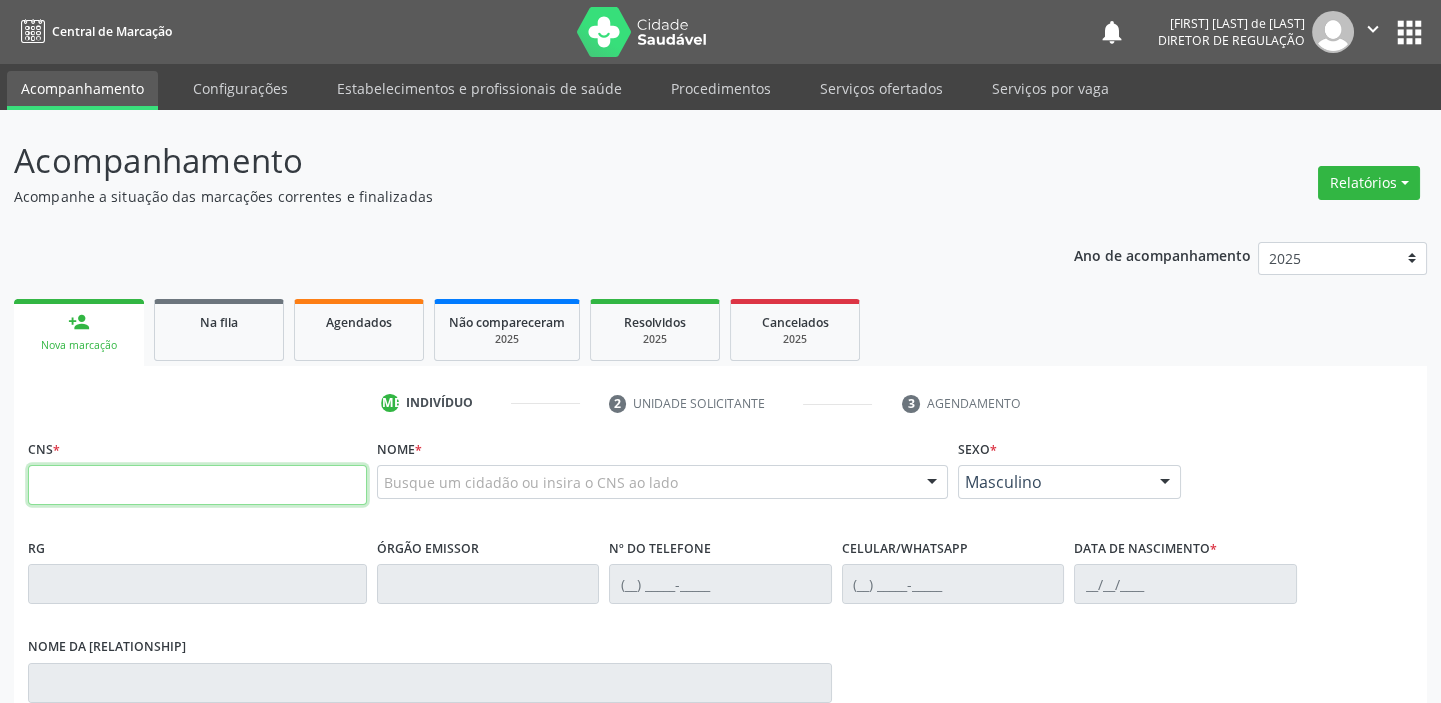 click at bounding box center [197, 485] 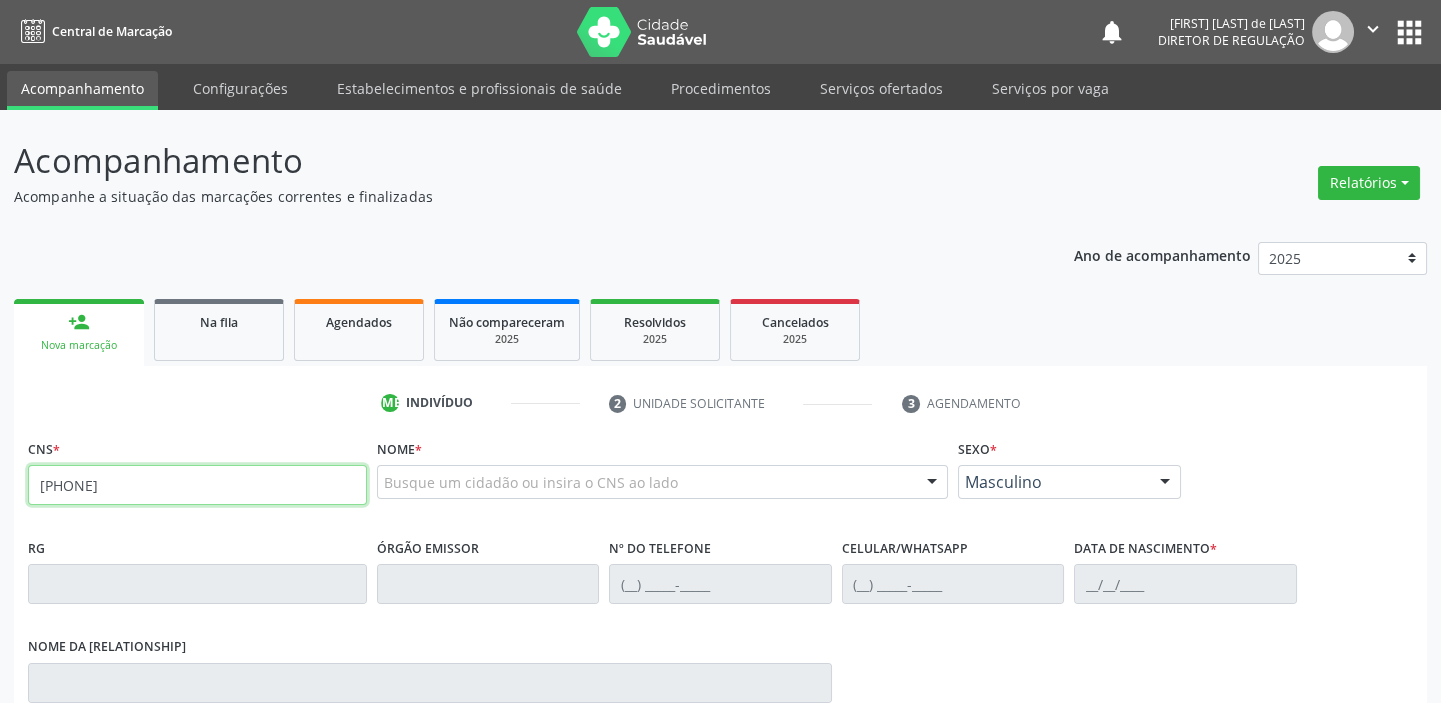 type on "704 2002 3002 8182" 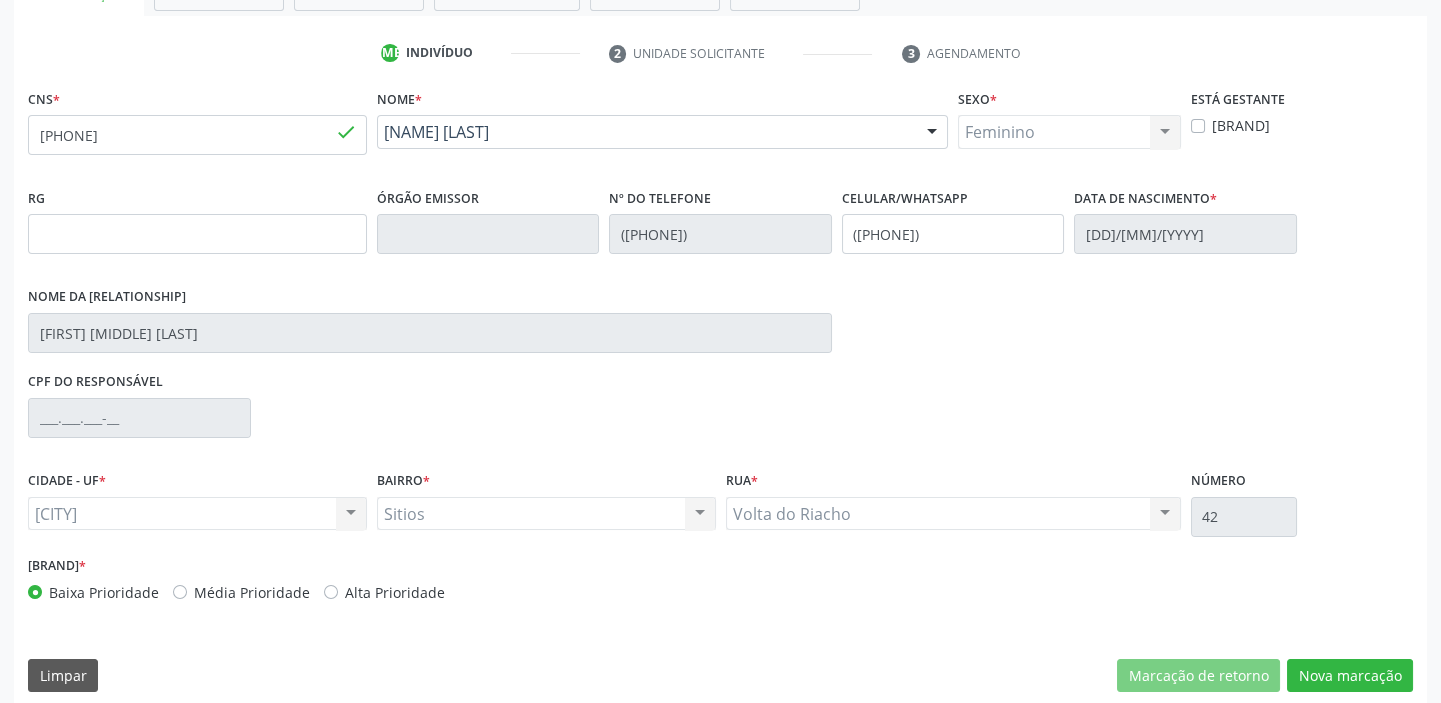 scroll, scrollTop: 363, scrollLeft: 0, axis: vertical 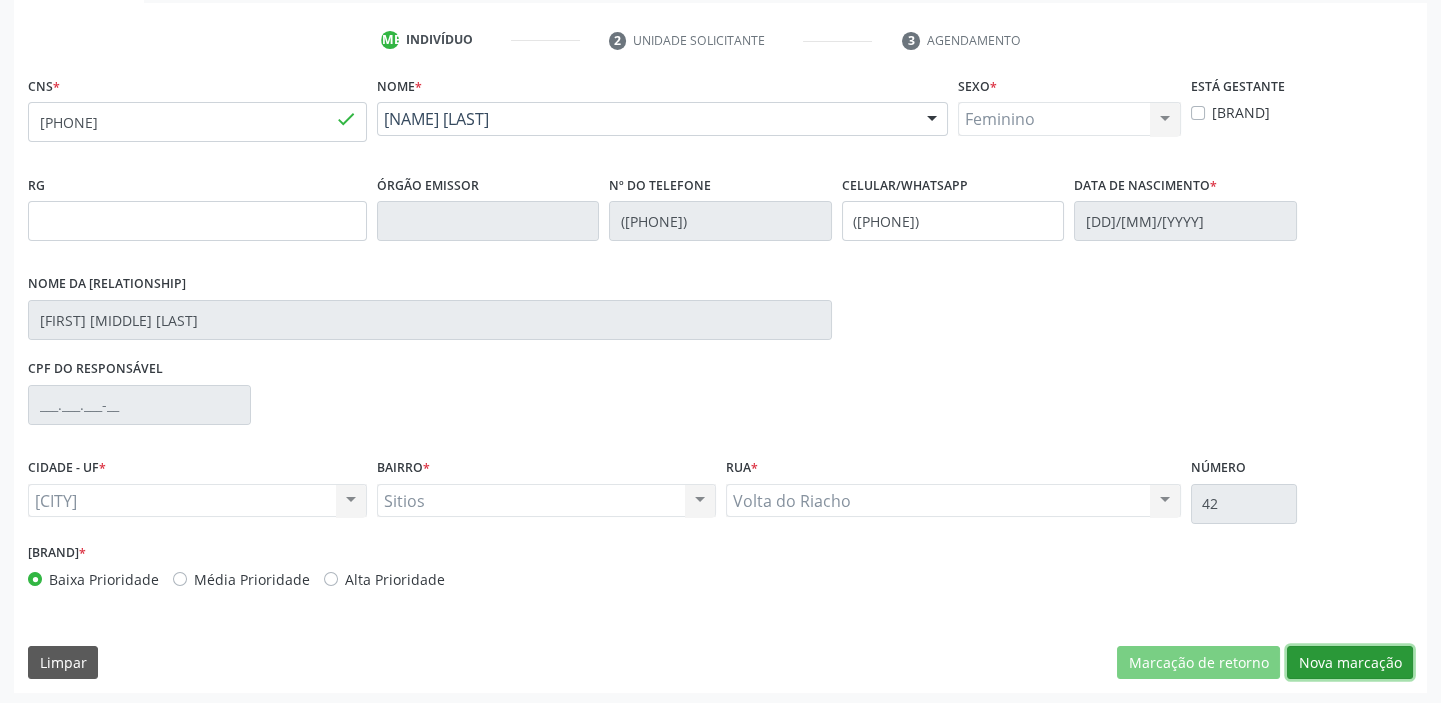 click on "Nova marcação" at bounding box center (1198, 663) 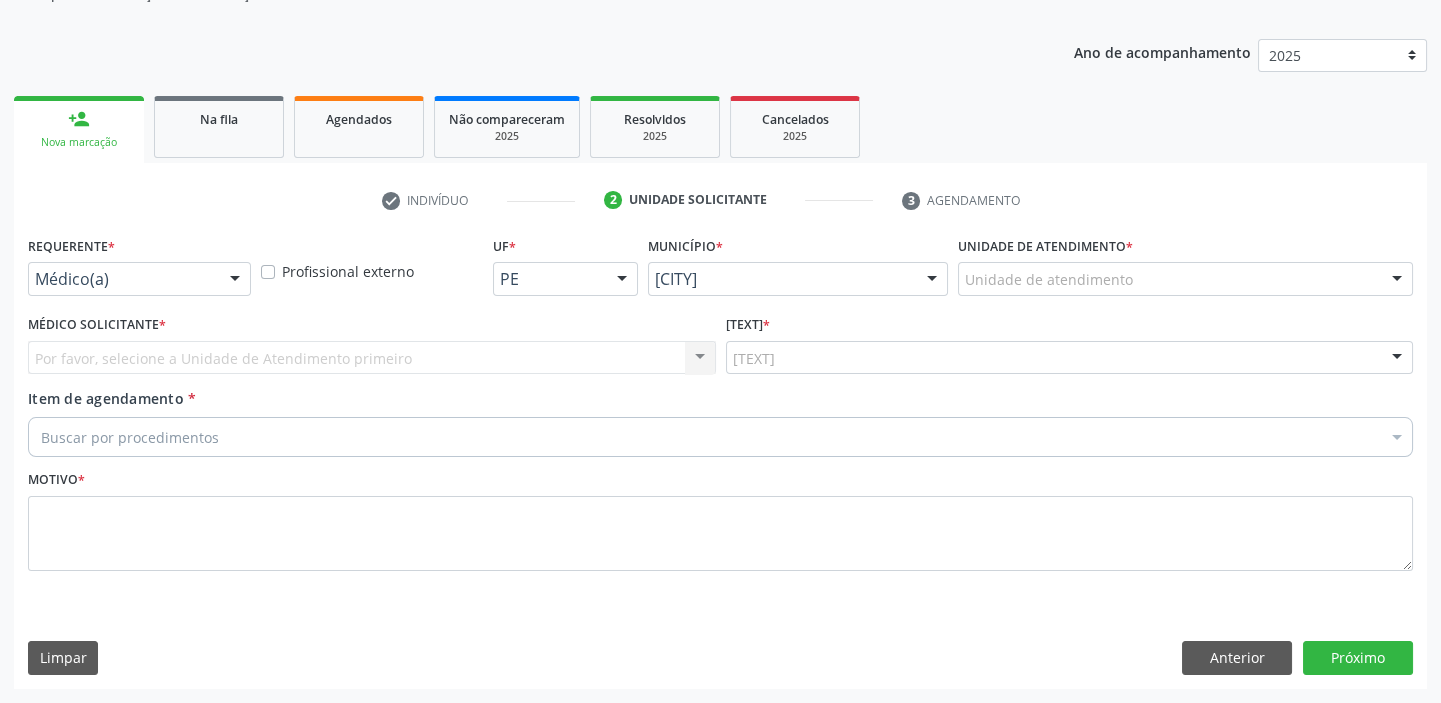 scroll, scrollTop: 201, scrollLeft: 0, axis: vertical 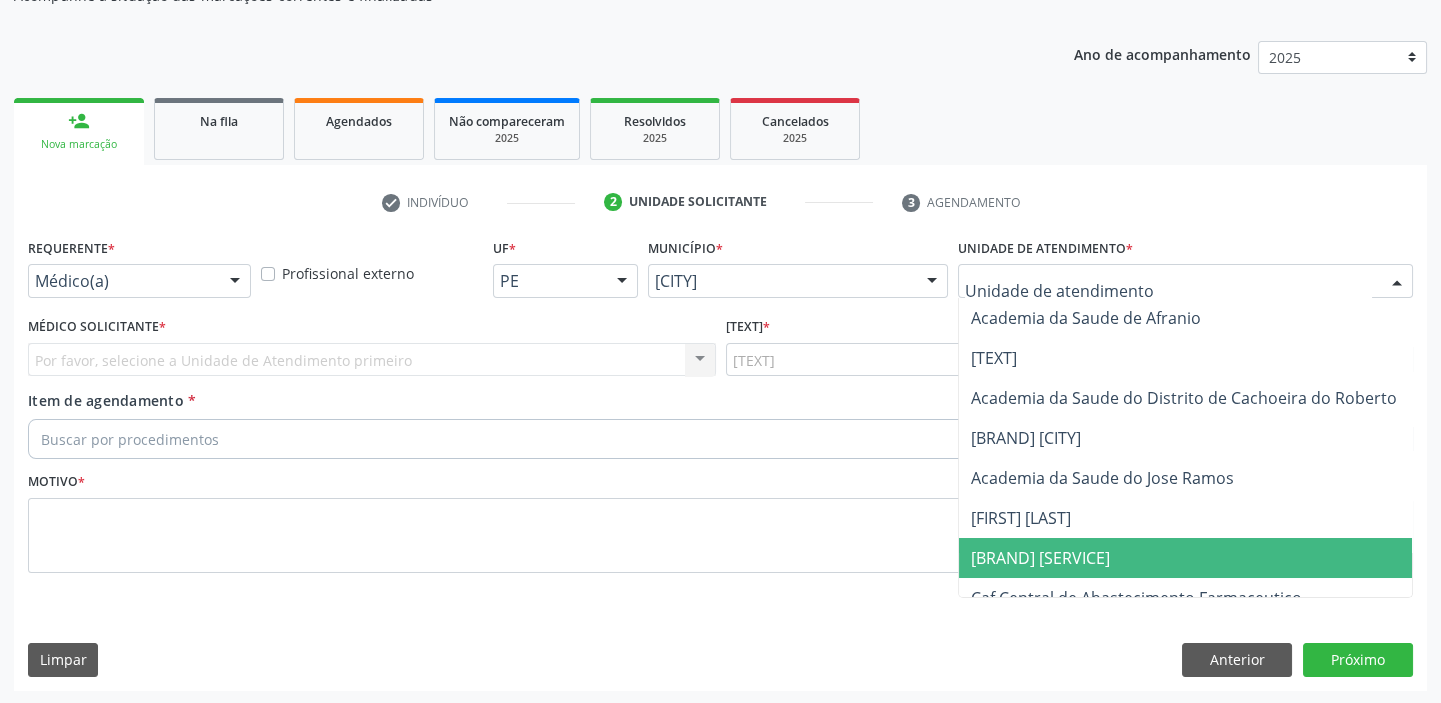 drag, startPoint x: 989, startPoint y: 546, endPoint x: 892, endPoint y: 461, distance: 128.97287 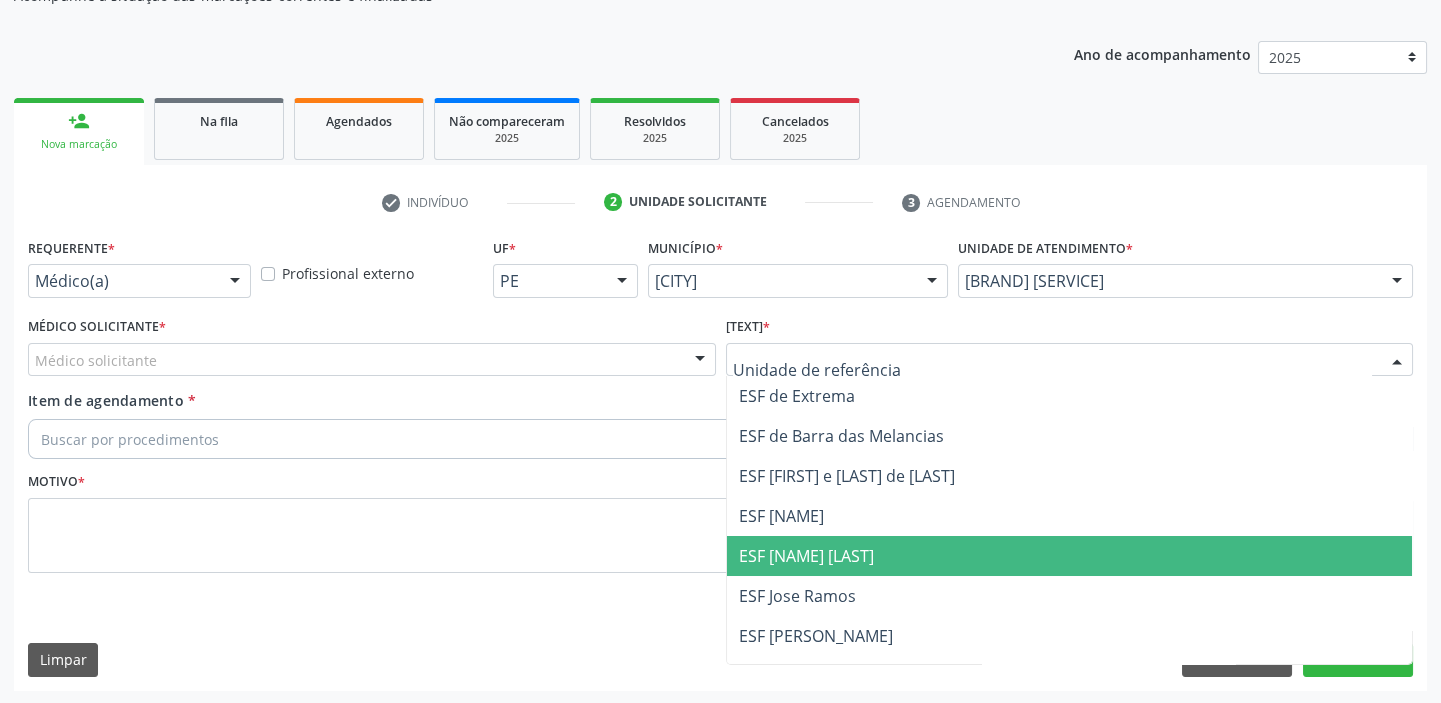 click on "[BRAND]" at bounding box center [806, 556] 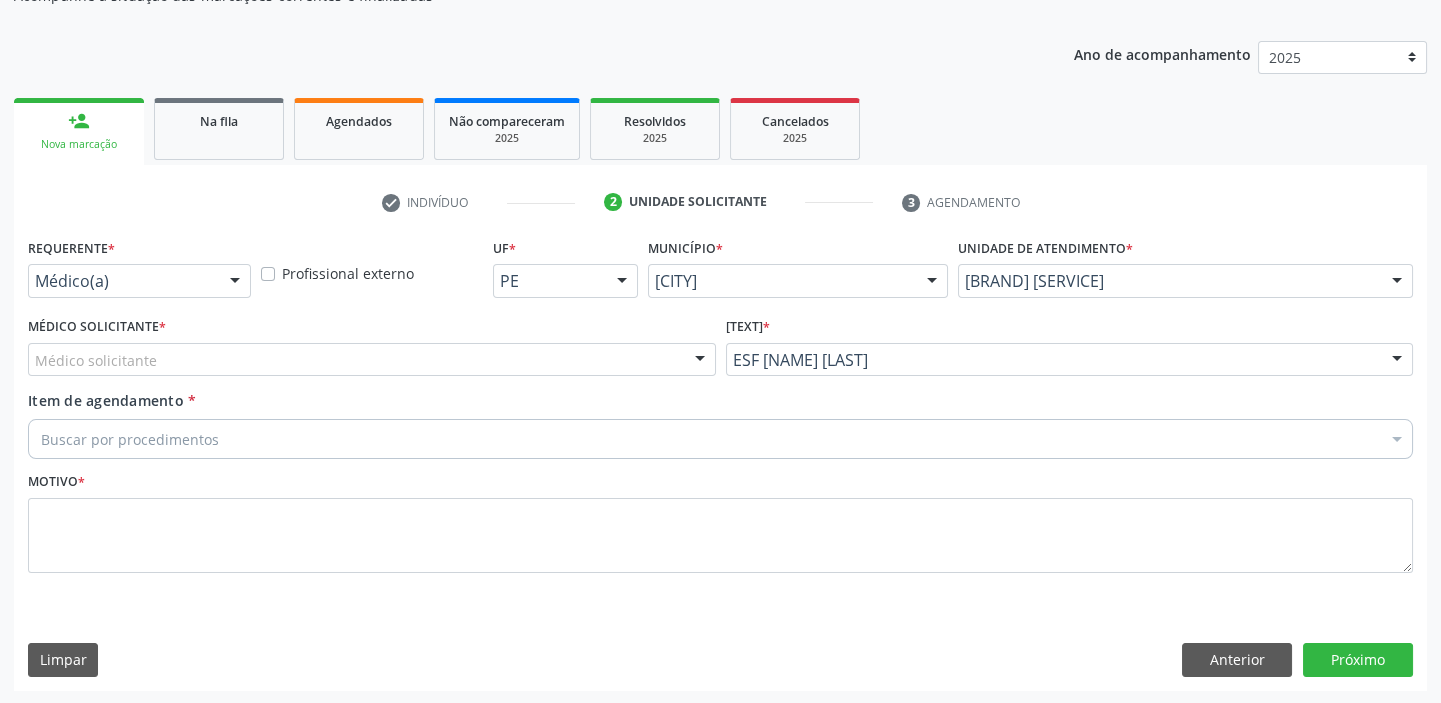 click on "Médico solicitante" at bounding box center (372, 360) 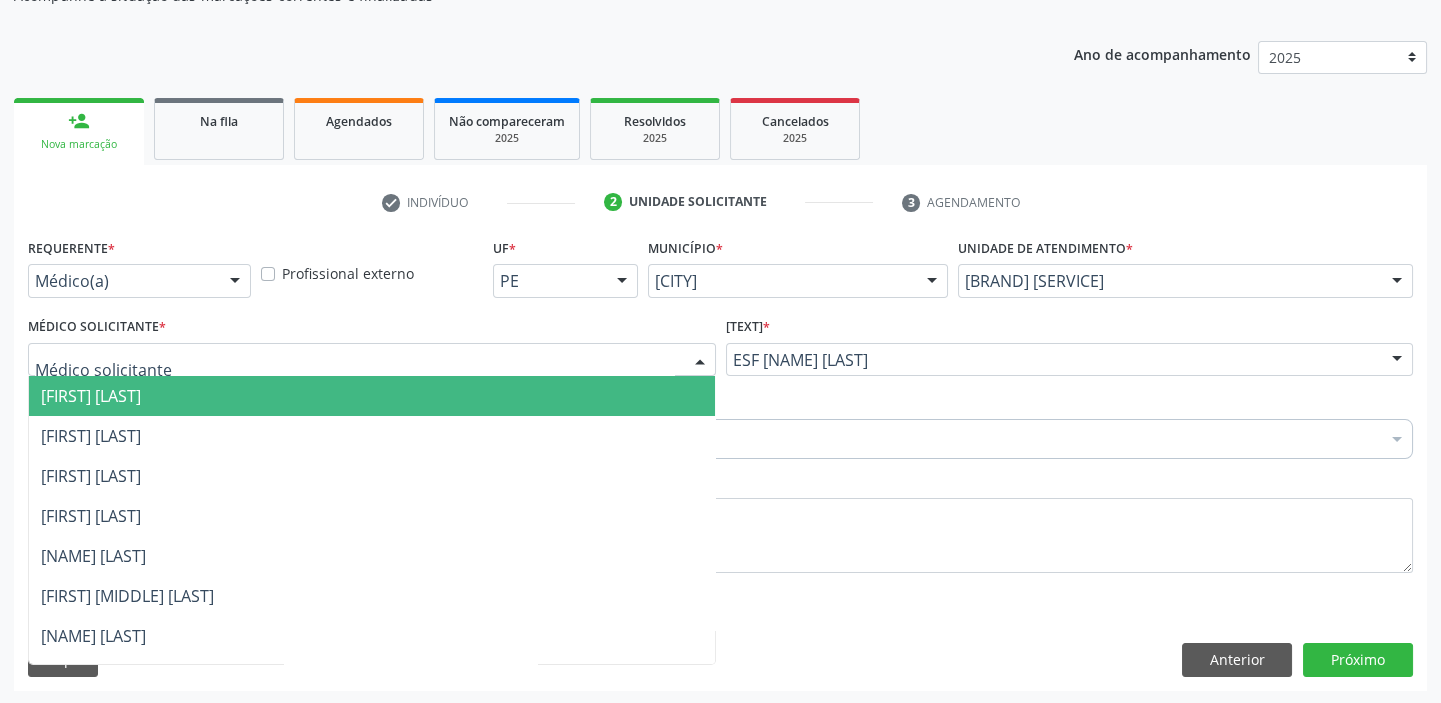 click on "[NAME]" at bounding box center (91, 396) 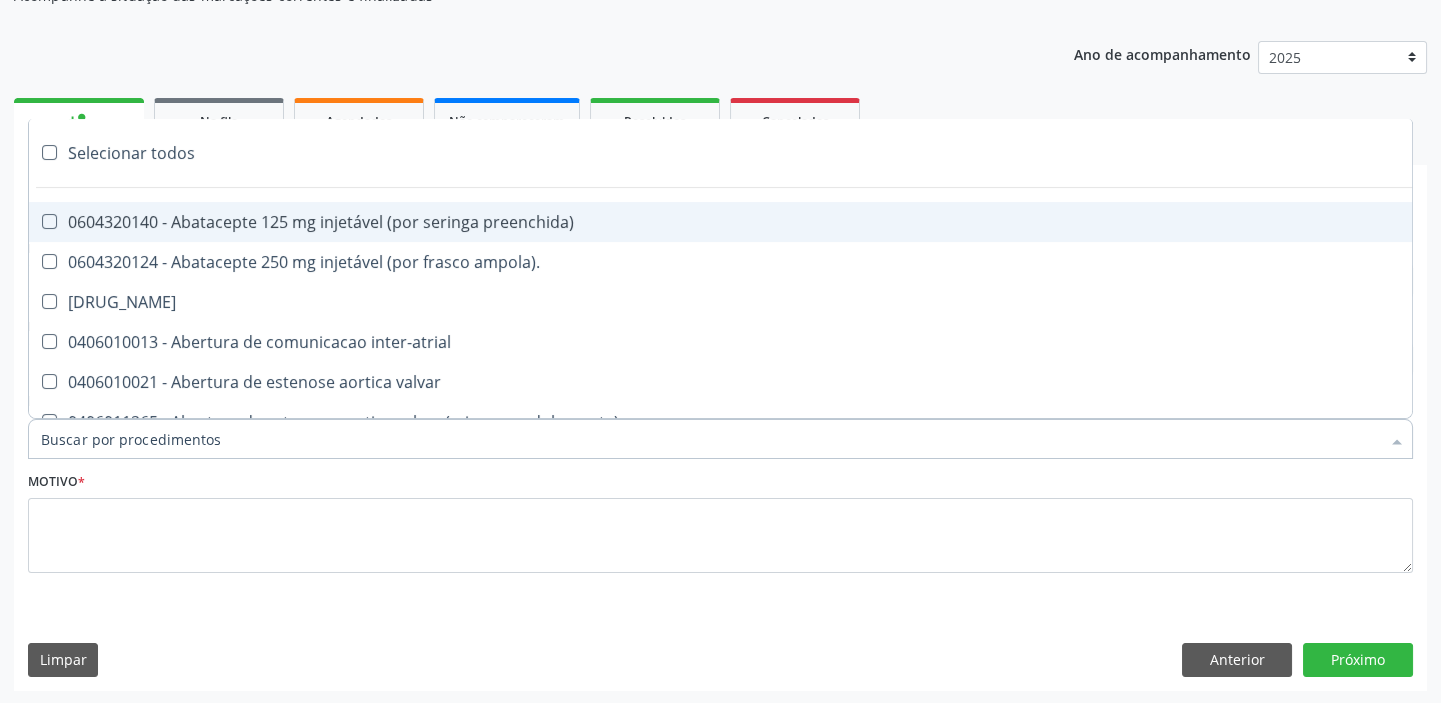 paste on "transvagi" 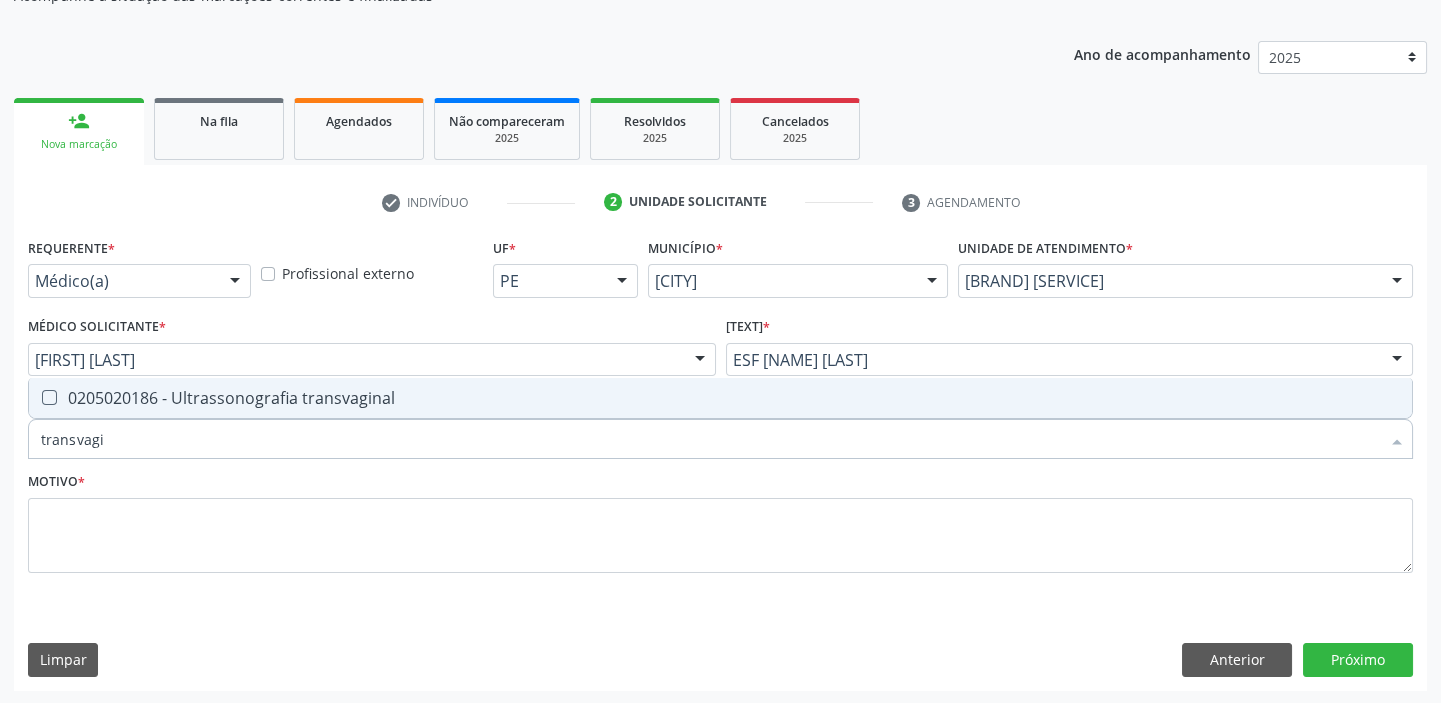 click on "0205020186 - Ultrassonografia transvaginal" at bounding box center [720, 398] 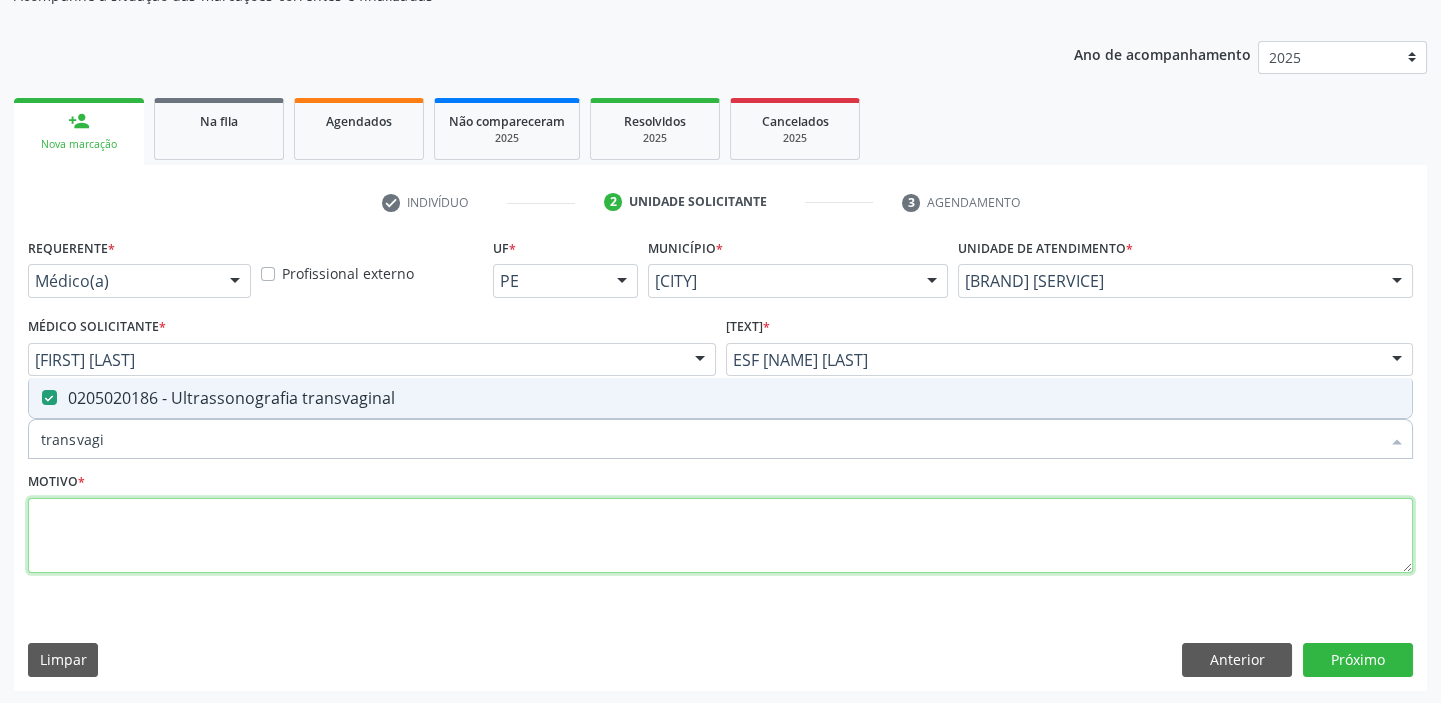 click at bounding box center (720, 536) 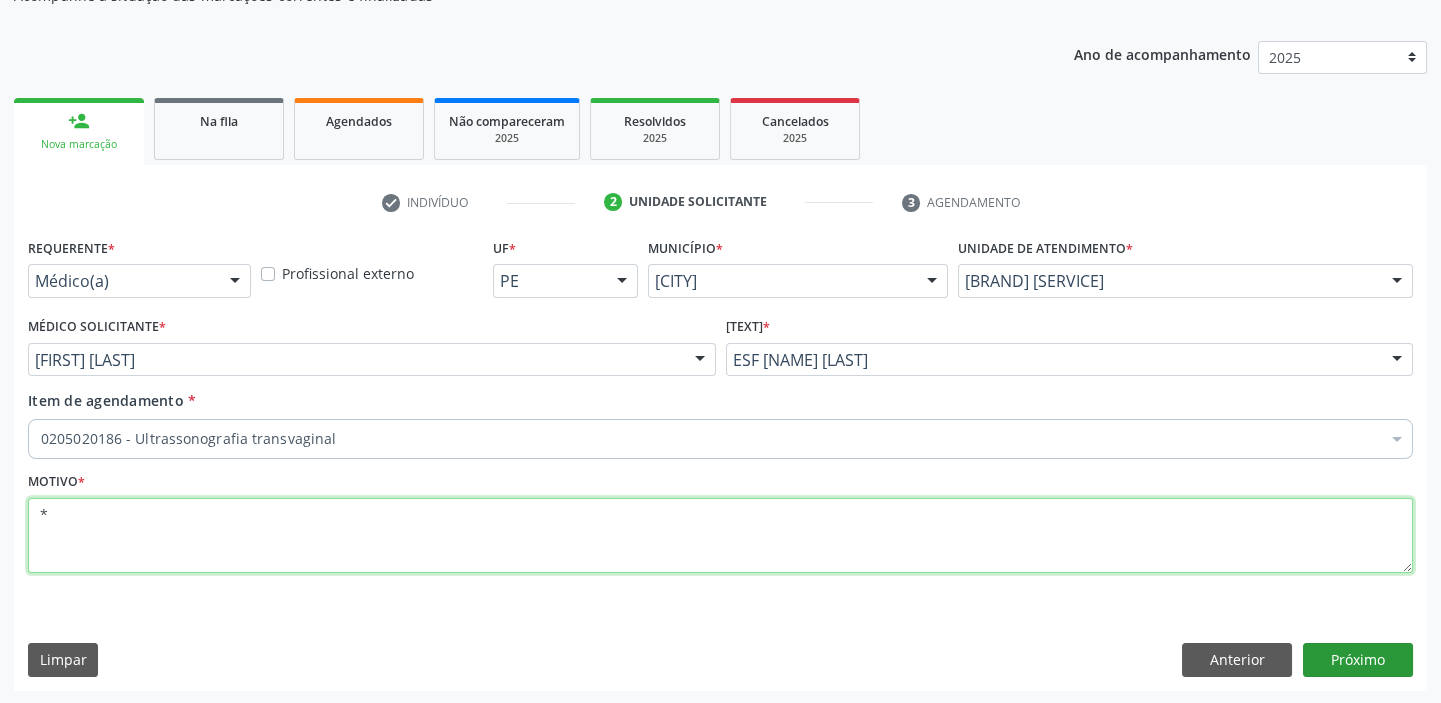 type on "[SYMBOL]" 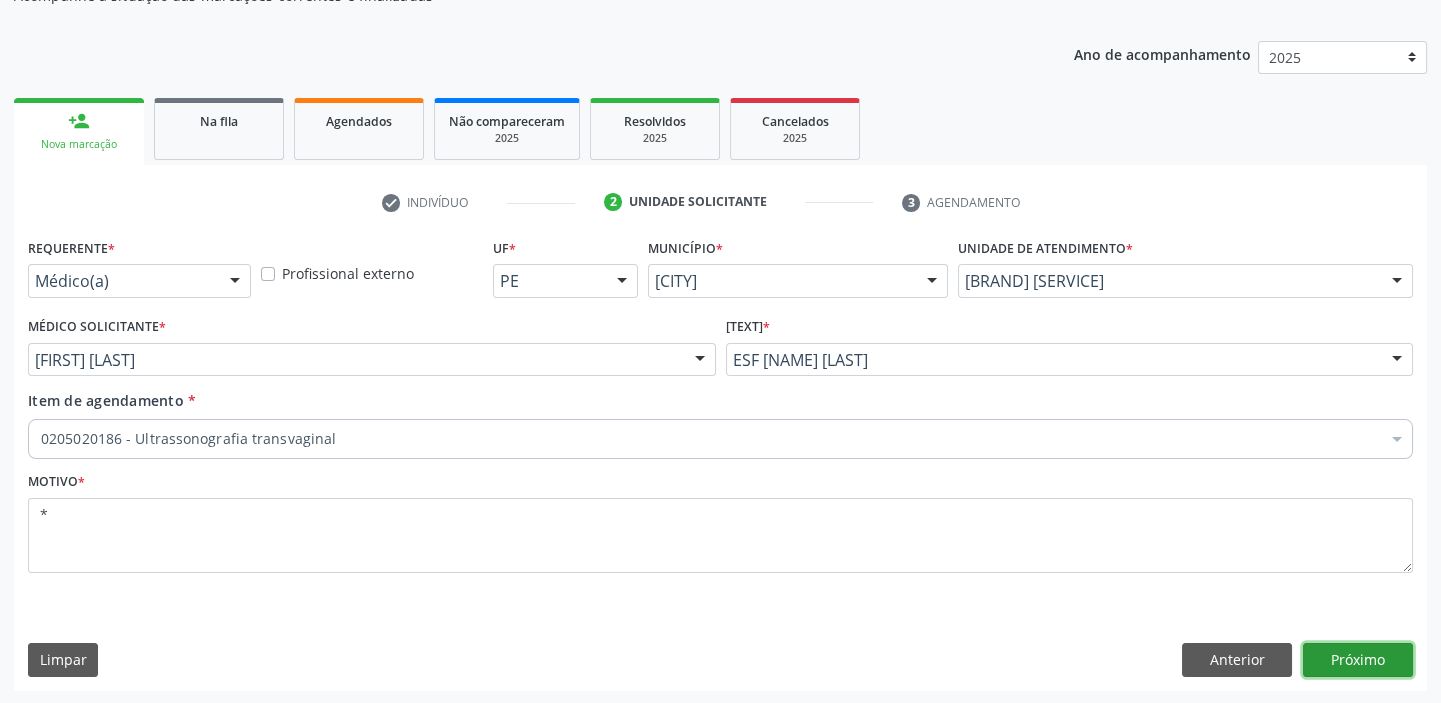 click on "Próximo" at bounding box center (1358, 660) 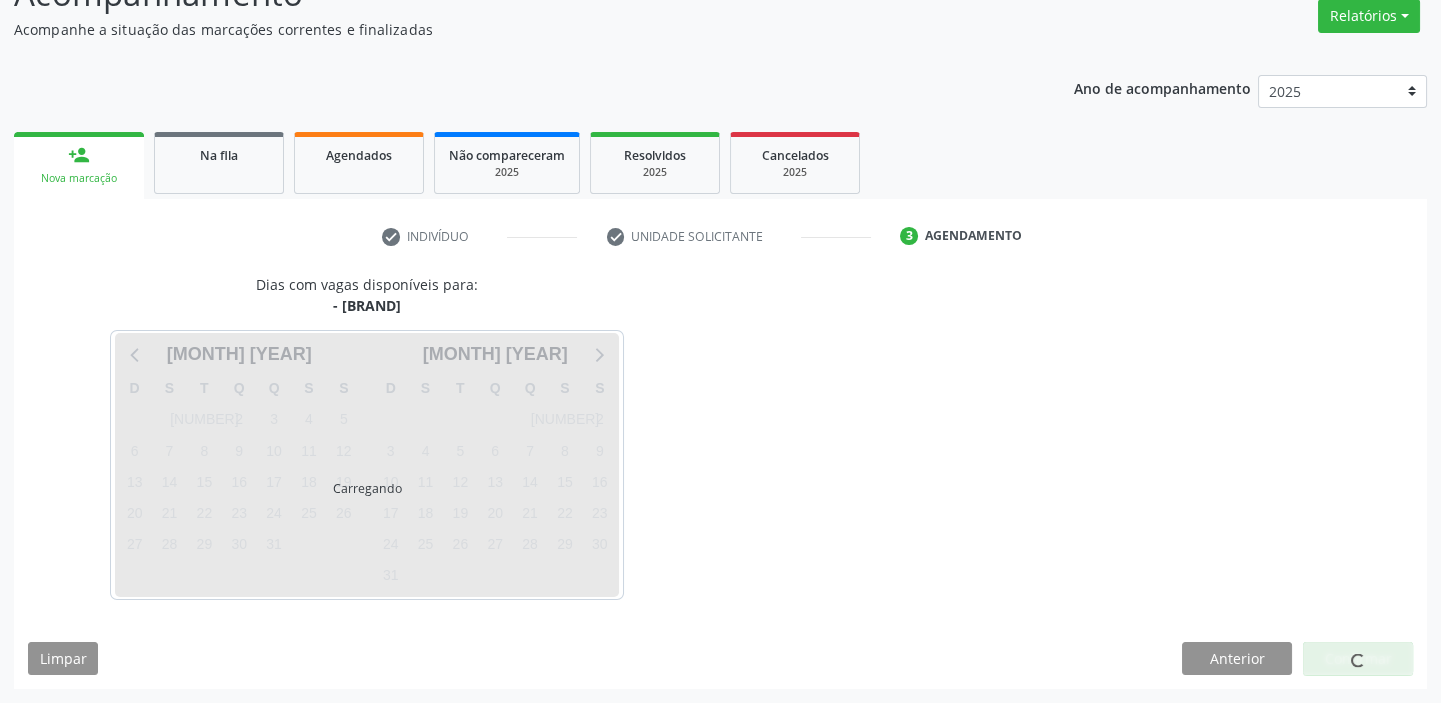 scroll, scrollTop: 166, scrollLeft: 0, axis: vertical 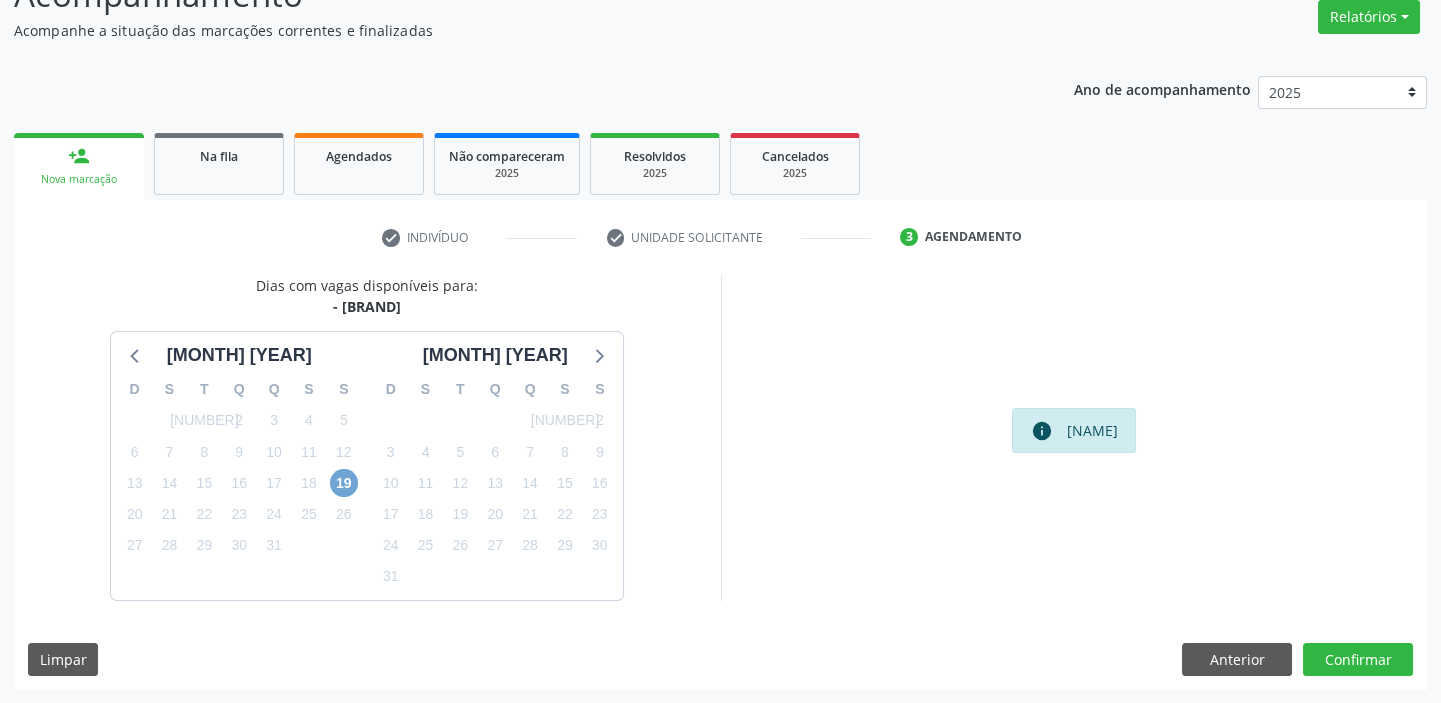 click on "[NUMBER]" at bounding box center [344, 483] 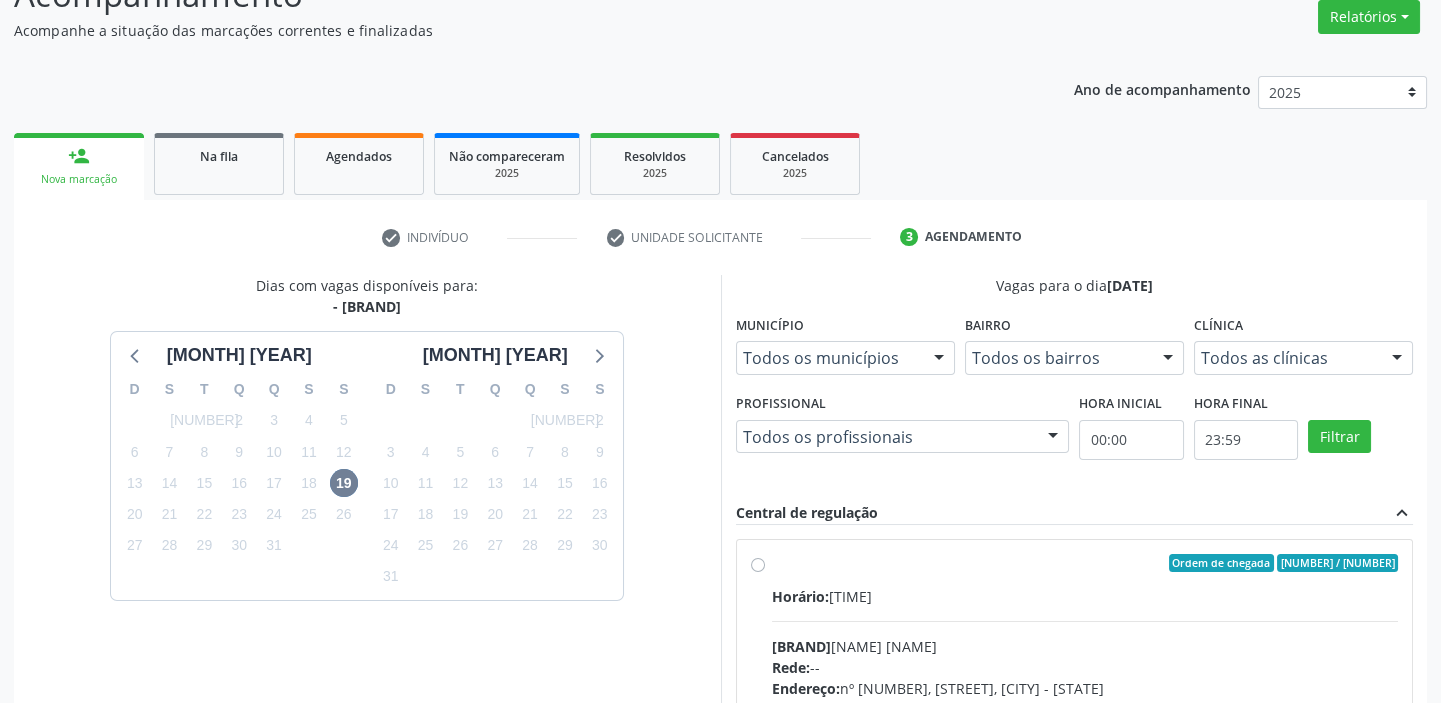 click on "Horário:   [TIME]" at bounding box center [1085, 596] 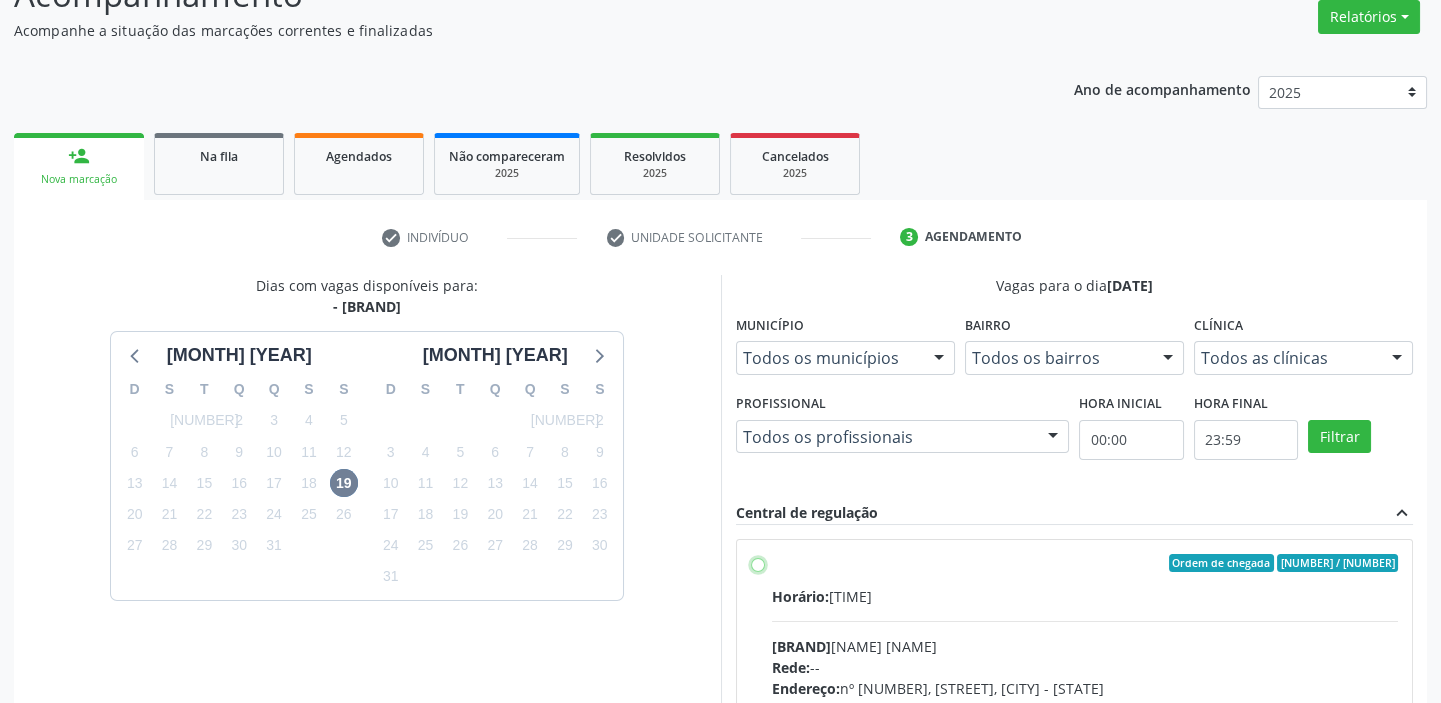 click on "Ordem de chegada
Consumidos: 19 / 20
Horário:   14:00
Clínica:  Renove Afranio
Rede:
--
Endereço:   nº 70, Centro, Afrânio - PE
Telefone:   (87) 981458040
Profissional:
--
Informações adicionais sobre o atendimento
Idade de atendimento:
Sem restrição
Gênero(s) atendido(s):
Sem restrição
Informações adicionais:
--" at bounding box center [758, 563] 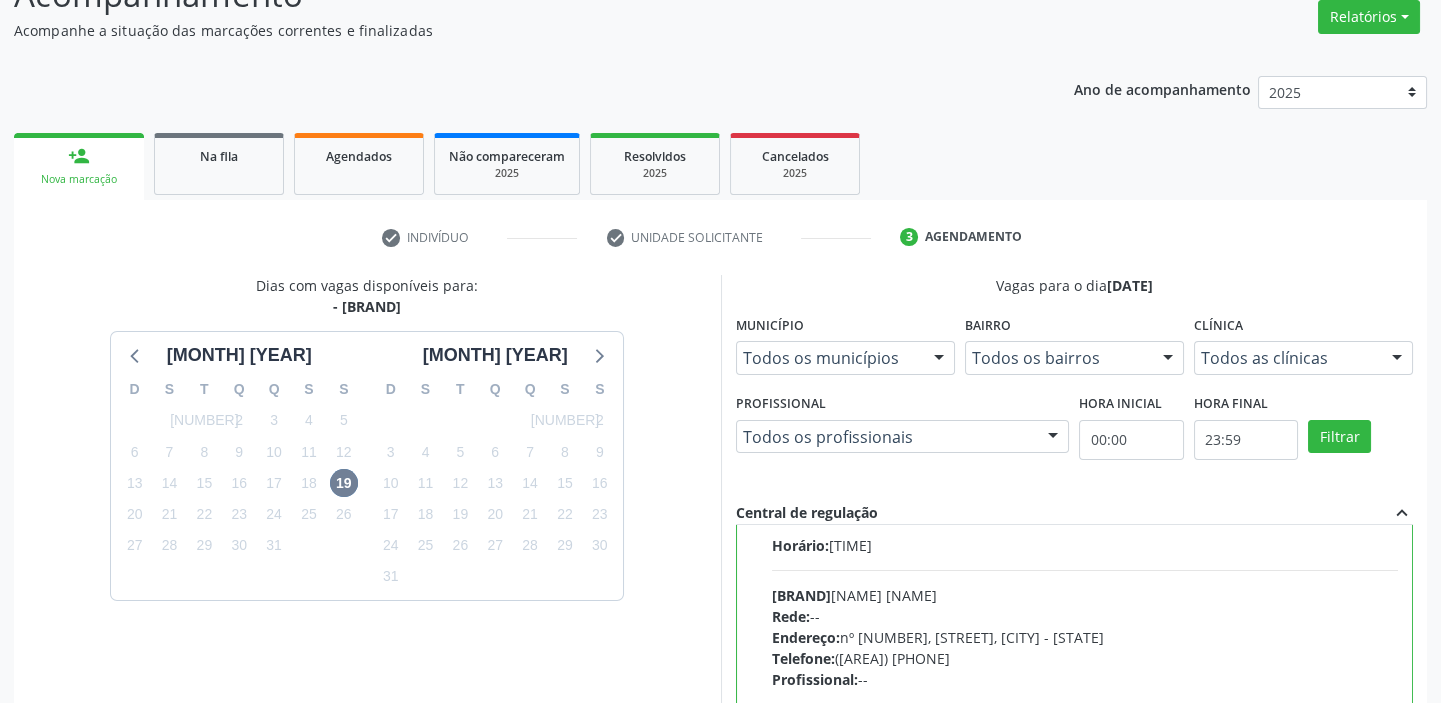 scroll, scrollTop: 99, scrollLeft: 0, axis: vertical 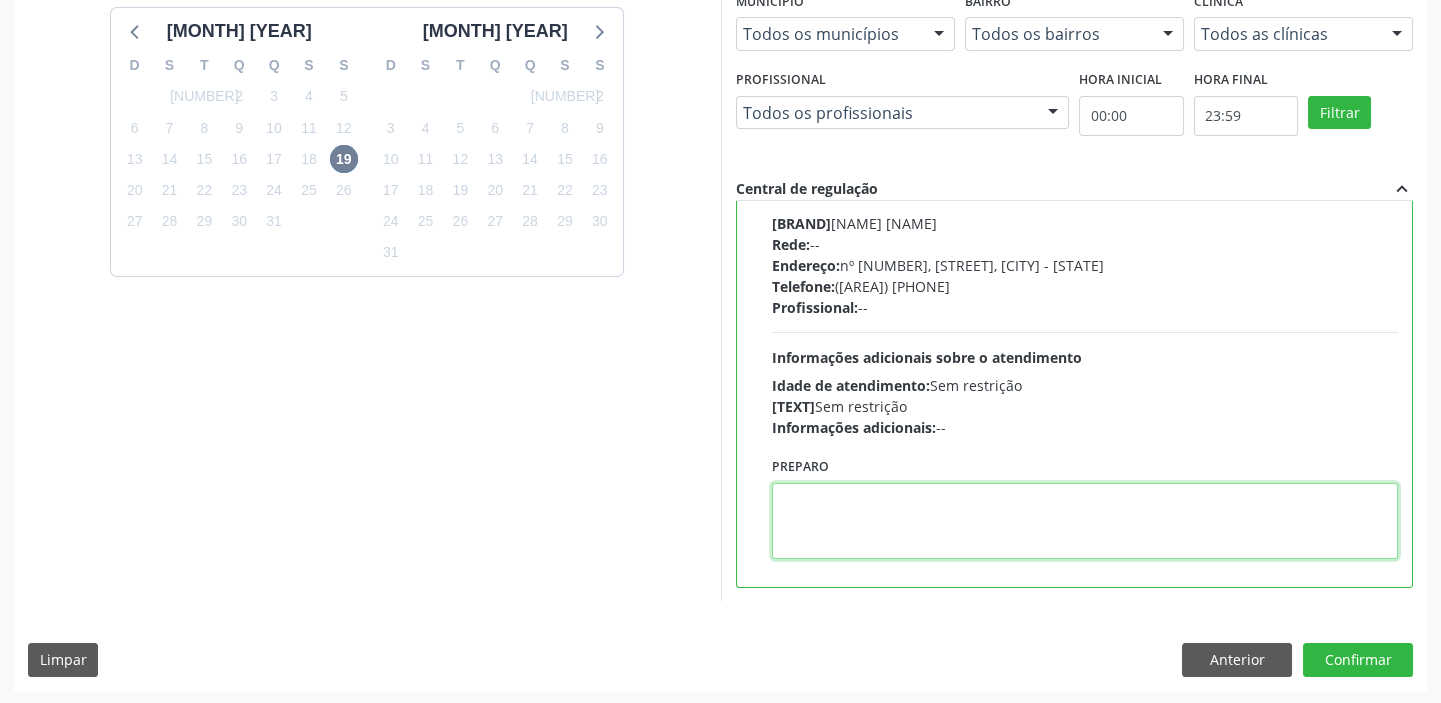 click at bounding box center [1085, 521] 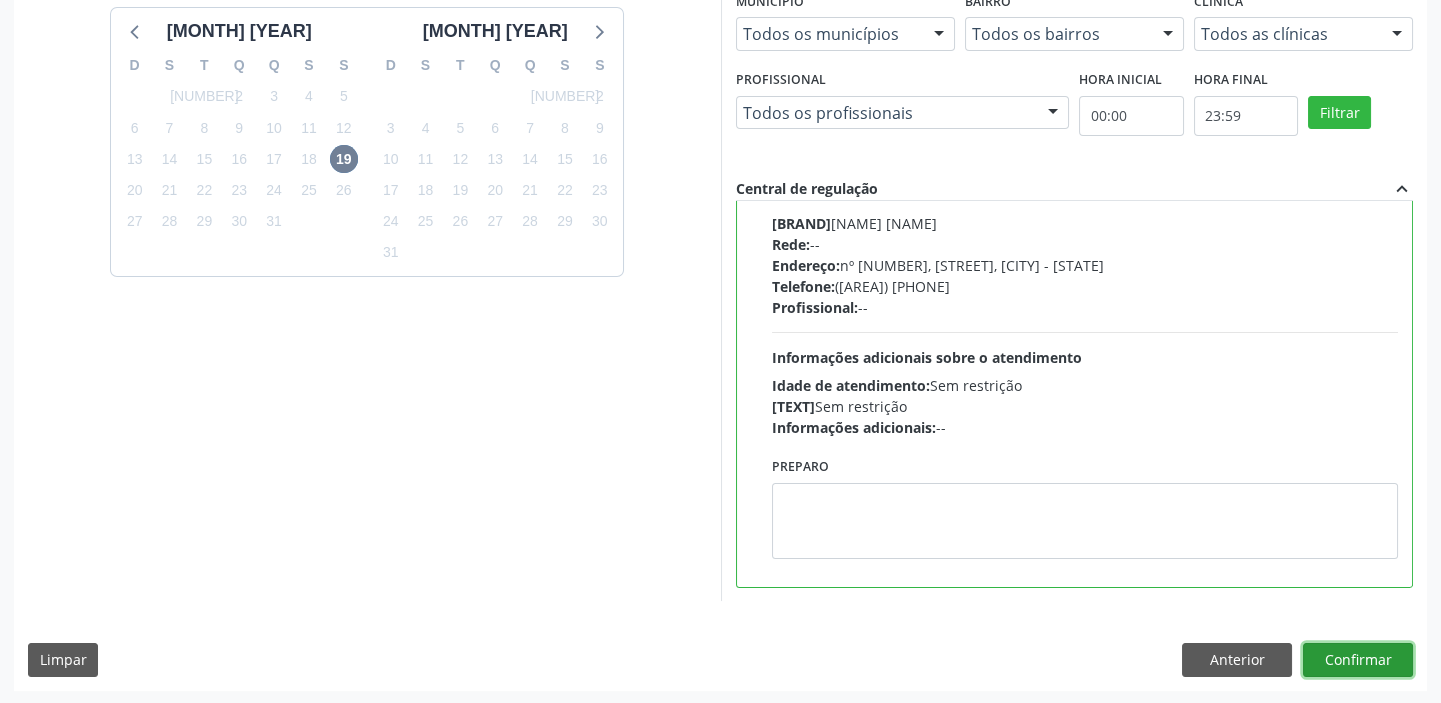 click on "Confirmar" at bounding box center (1358, 660) 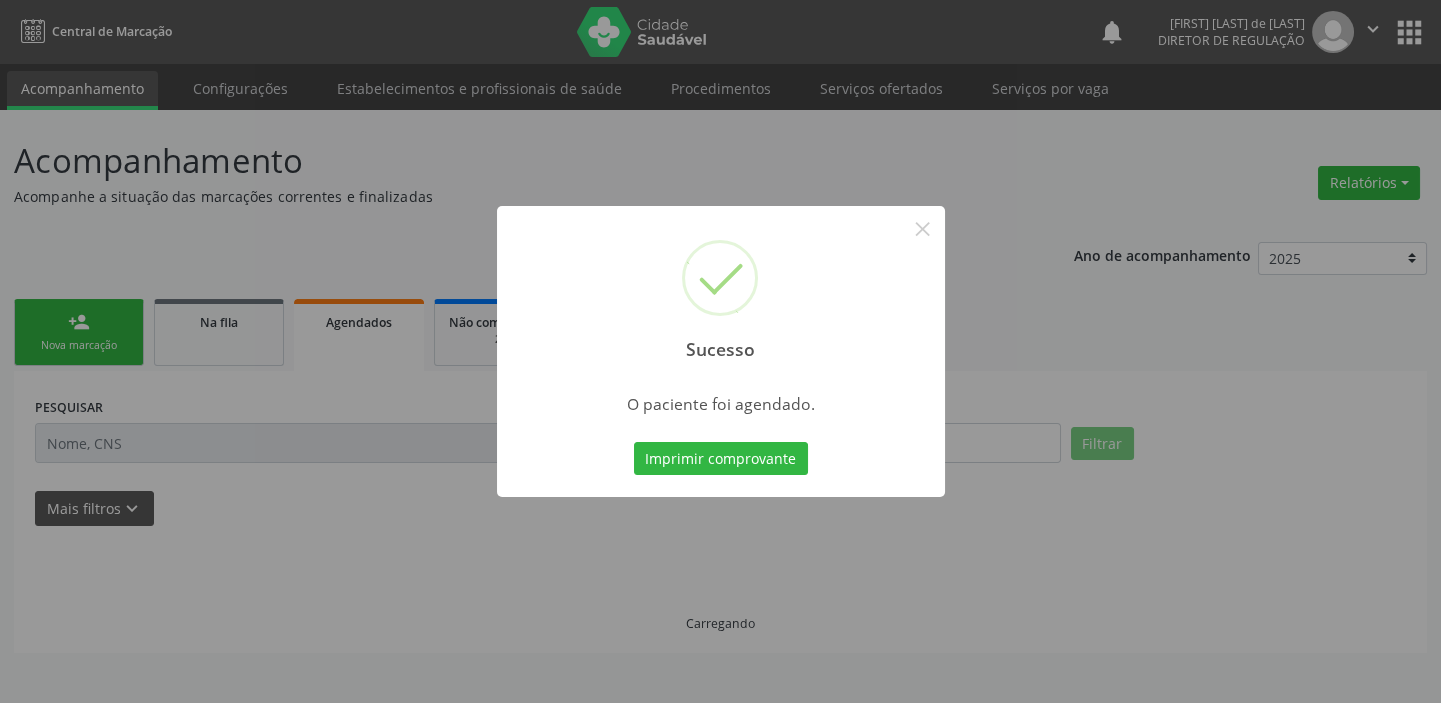 scroll, scrollTop: 0, scrollLeft: 0, axis: both 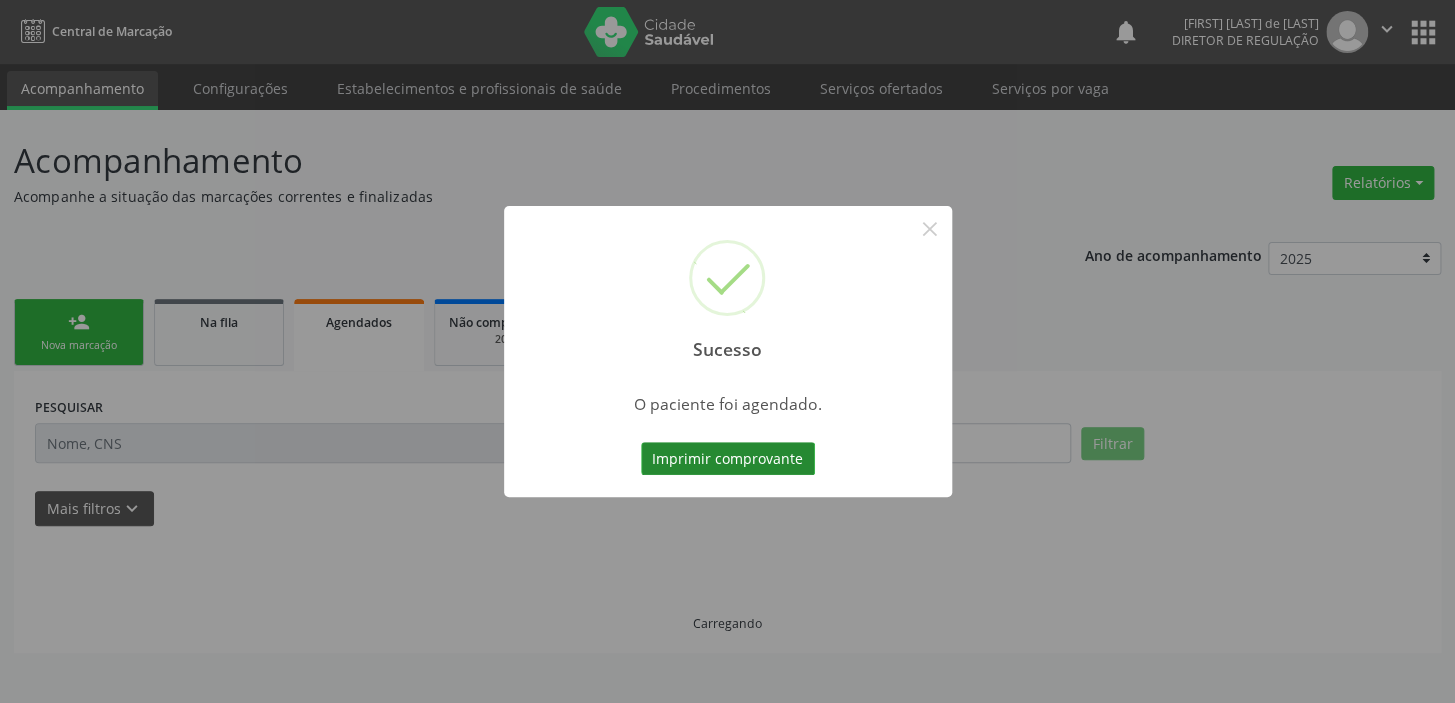 click on "Imprimir comprovante" at bounding box center [728, 459] 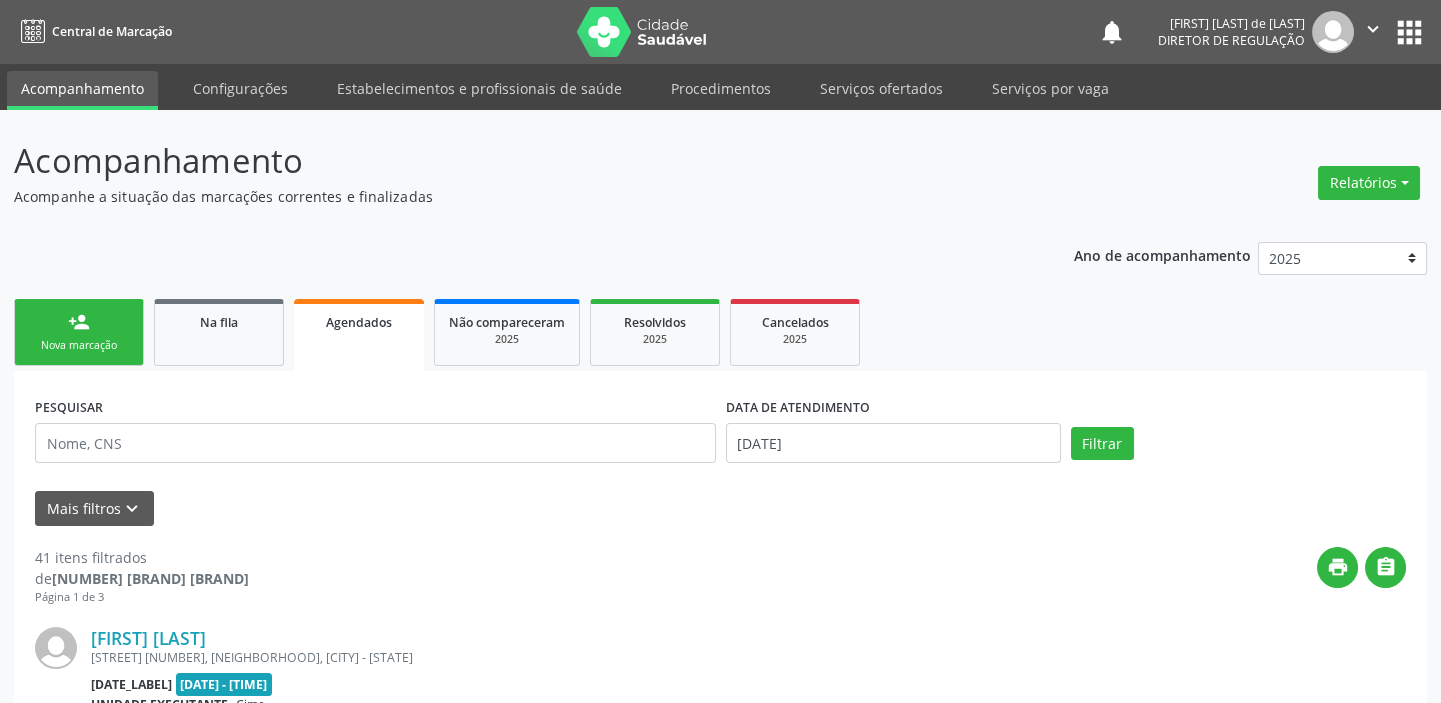 click on "person_add
Nova marcação" at bounding box center [79, 332] 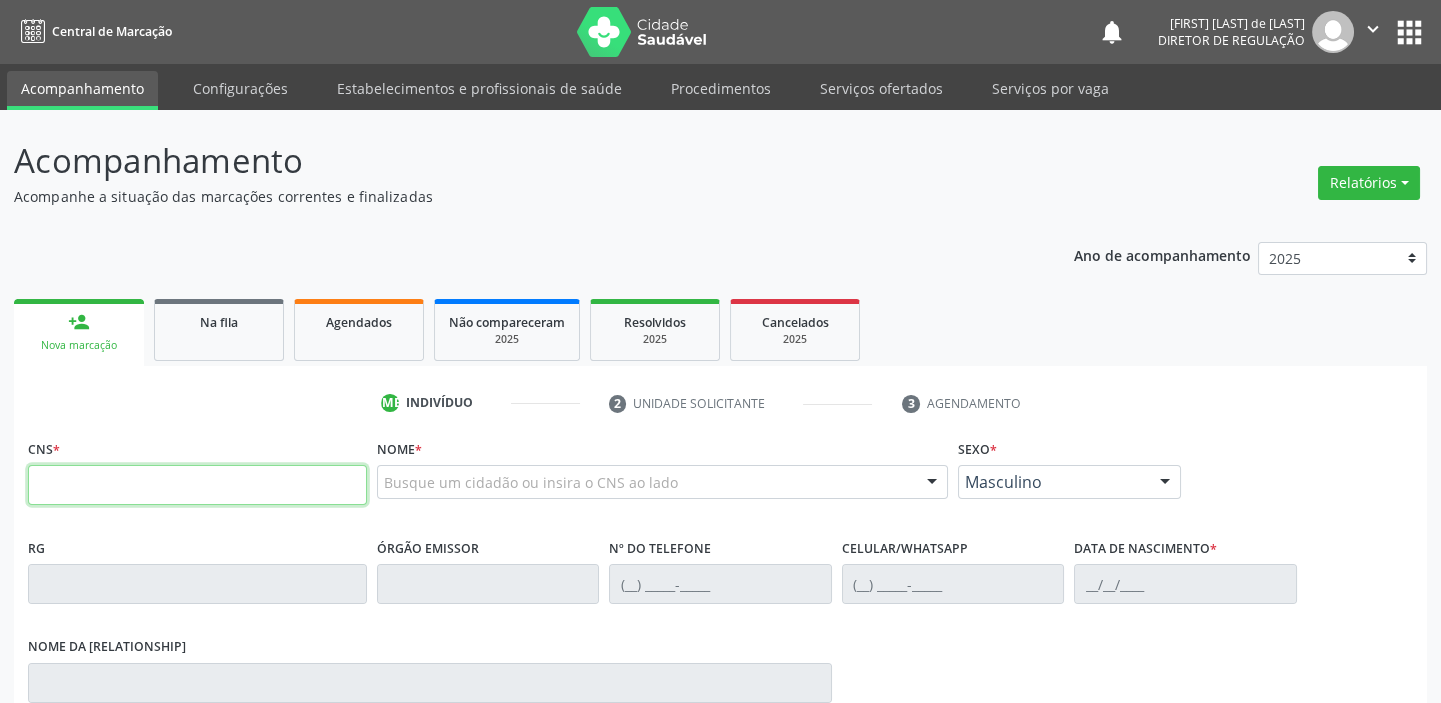 click at bounding box center [197, 485] 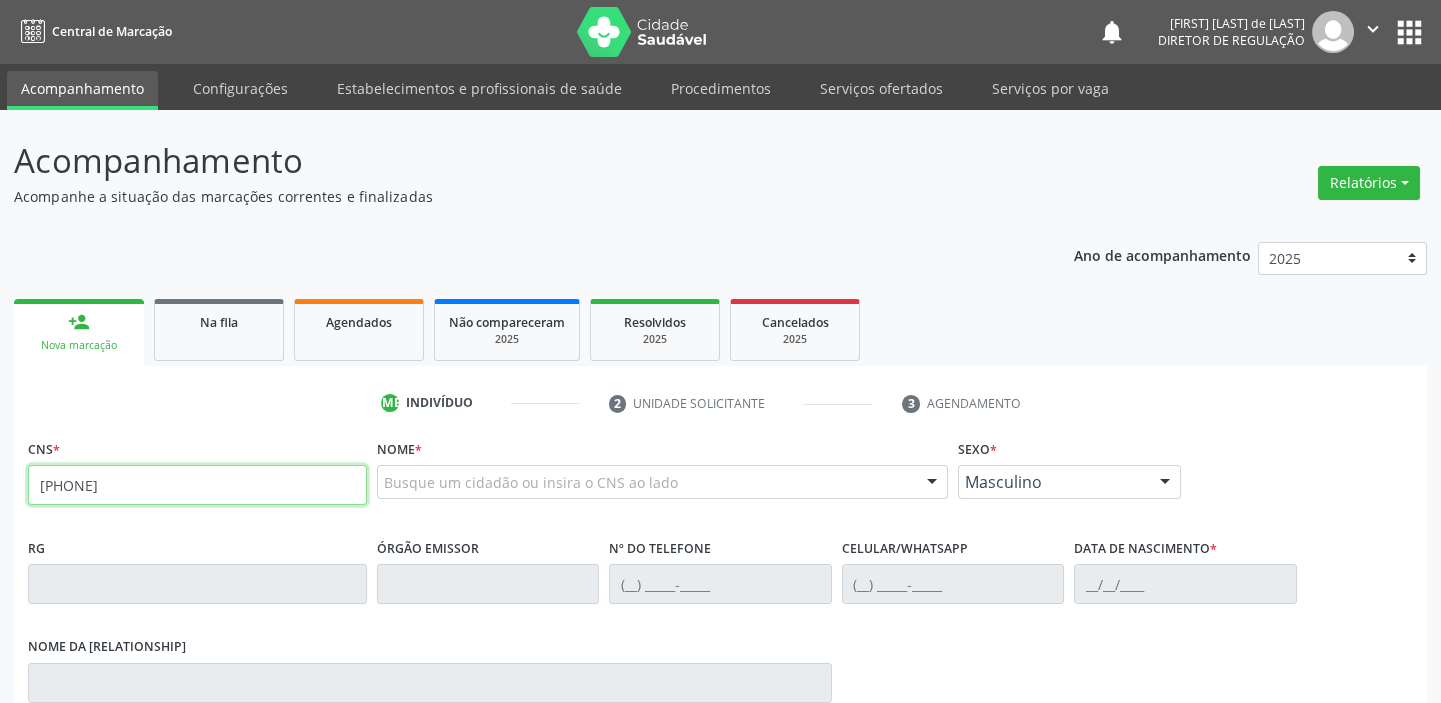 type on "700 0001 3491 3803" 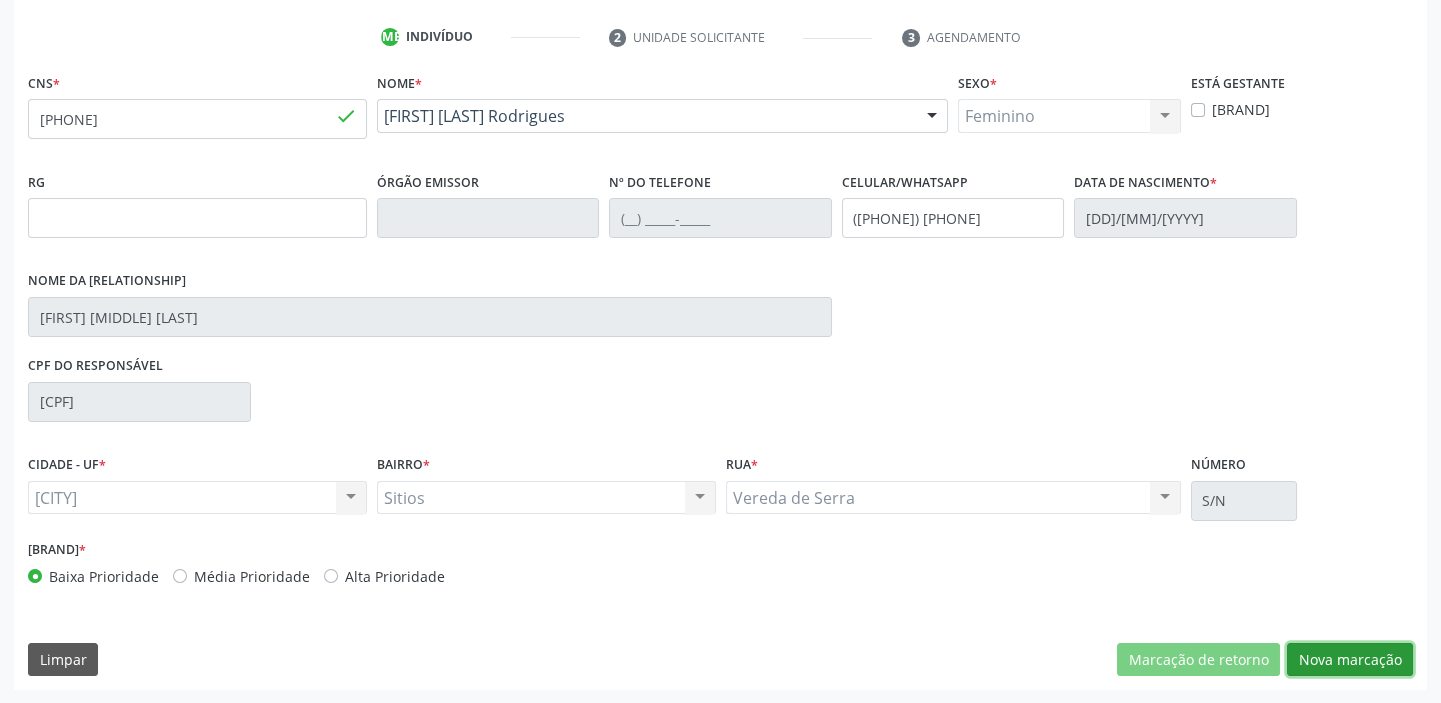 click on "Nova marcação" at bounding box center (1198, 660) 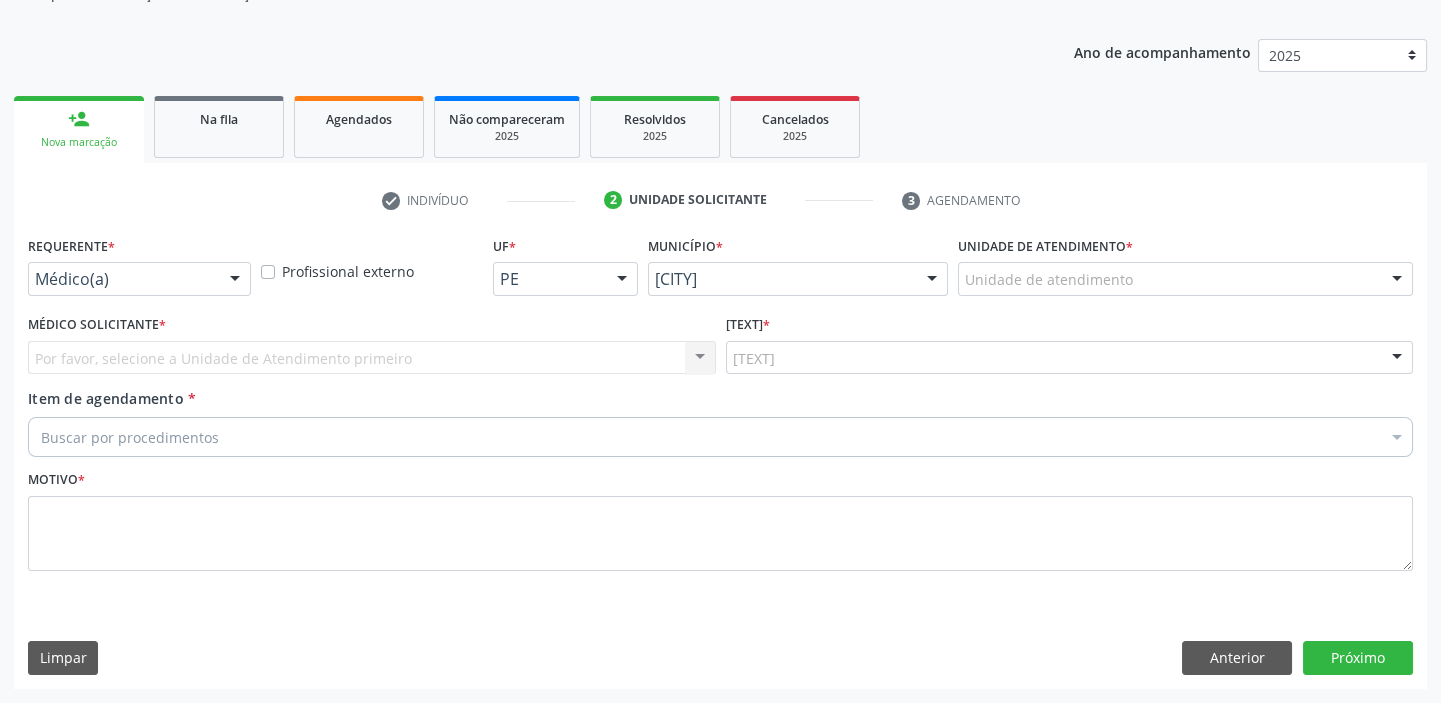 scroll, scrollTop: 201, scrollLeft: 0, axis: vertical 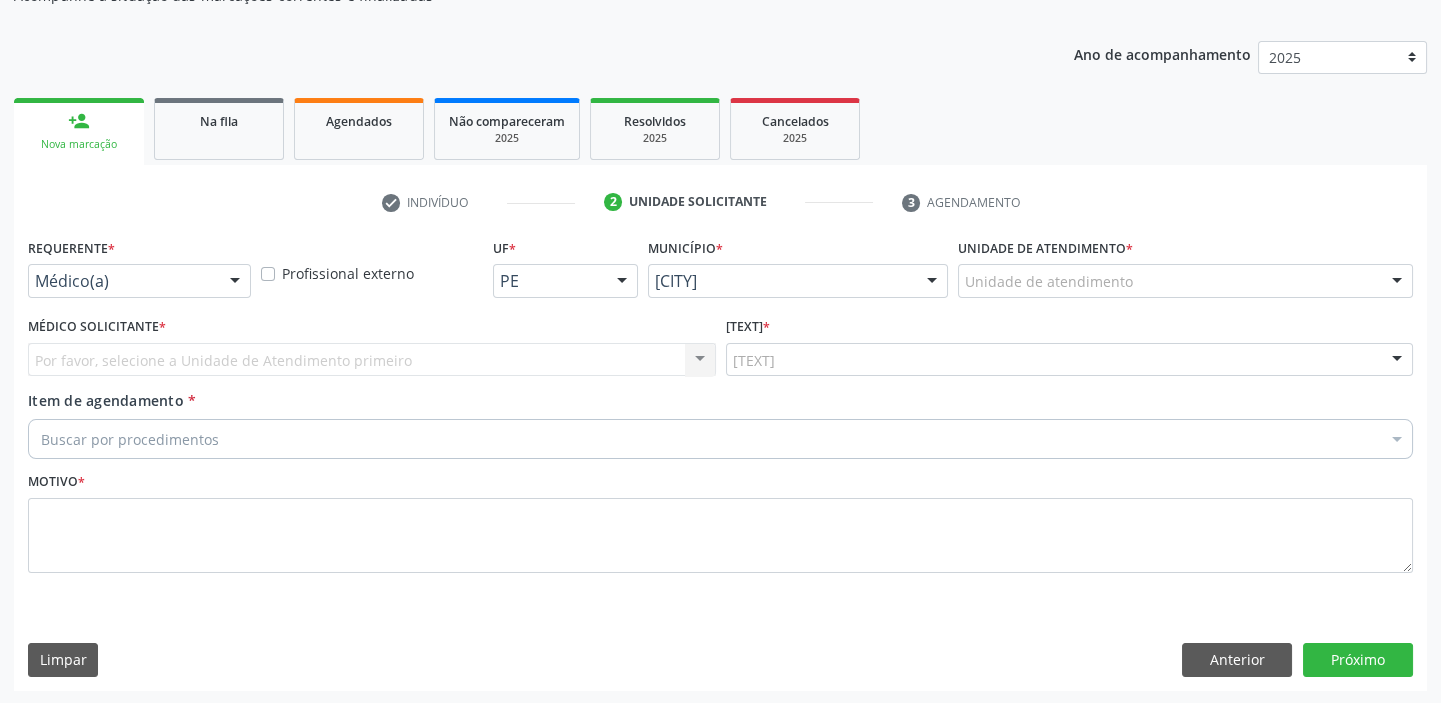 drag, startPoint x: 1004, startPoint y: 261, endPoint x: 1004, endPoint y: 283, distance: 22 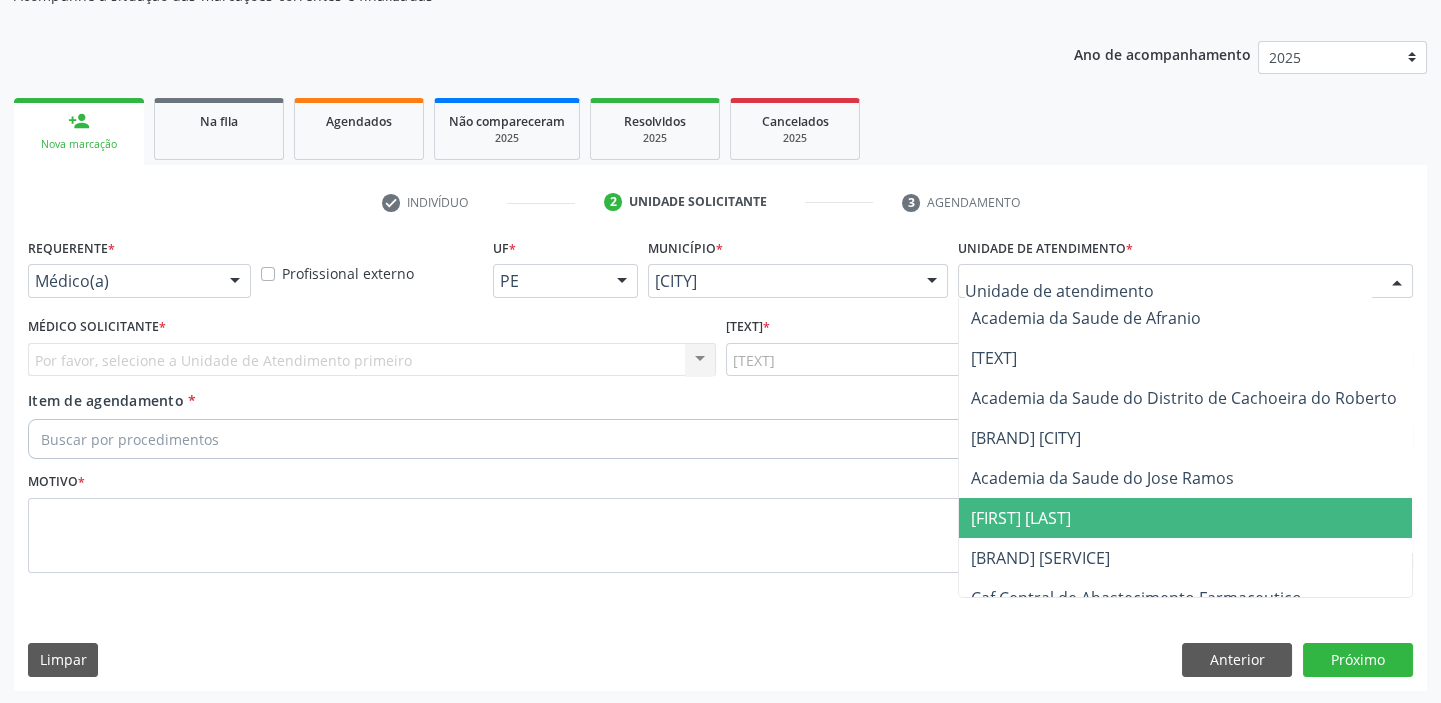 click on "Ambulatorio Municipal de Saude" at bounding box center [1185, 318] 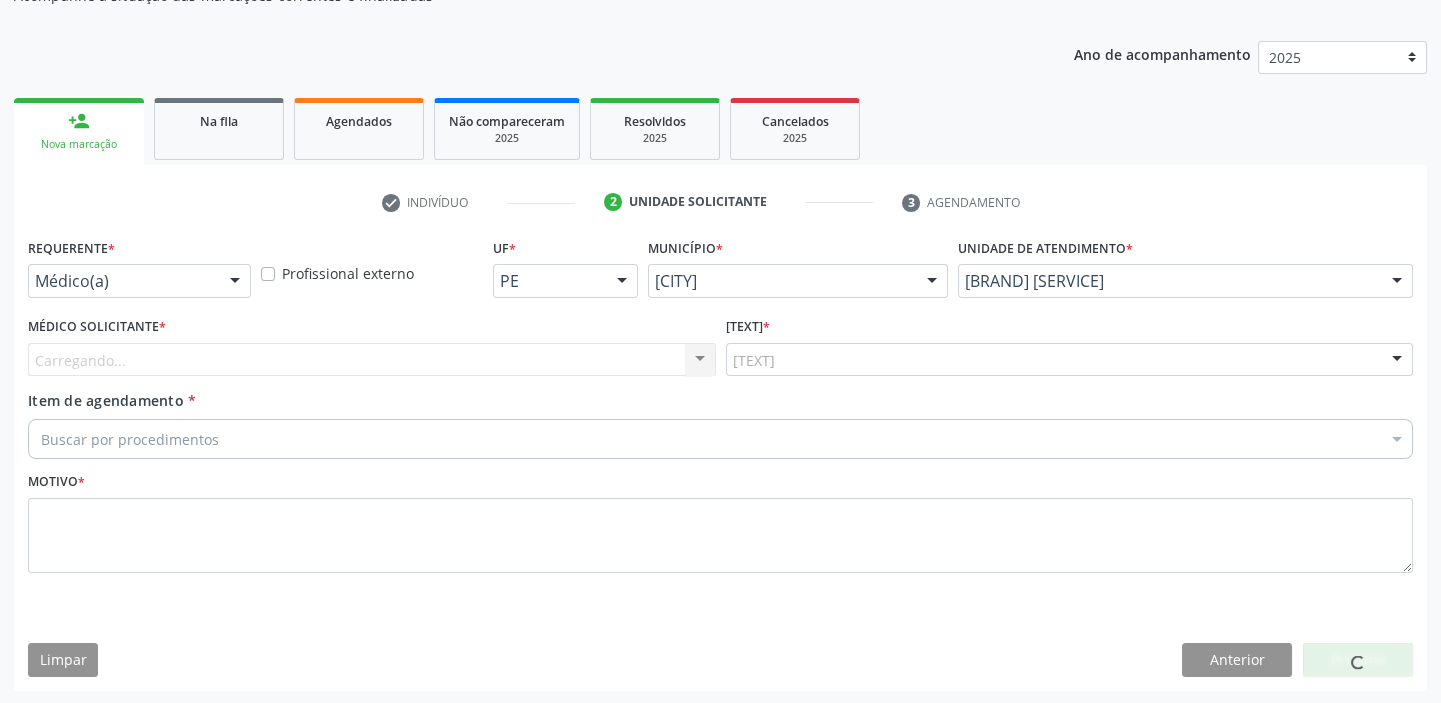 drag, startPoint x: 774, startPoint y: 360, endPoint x: 773, endPoint y: 372, distance: 12.0415945 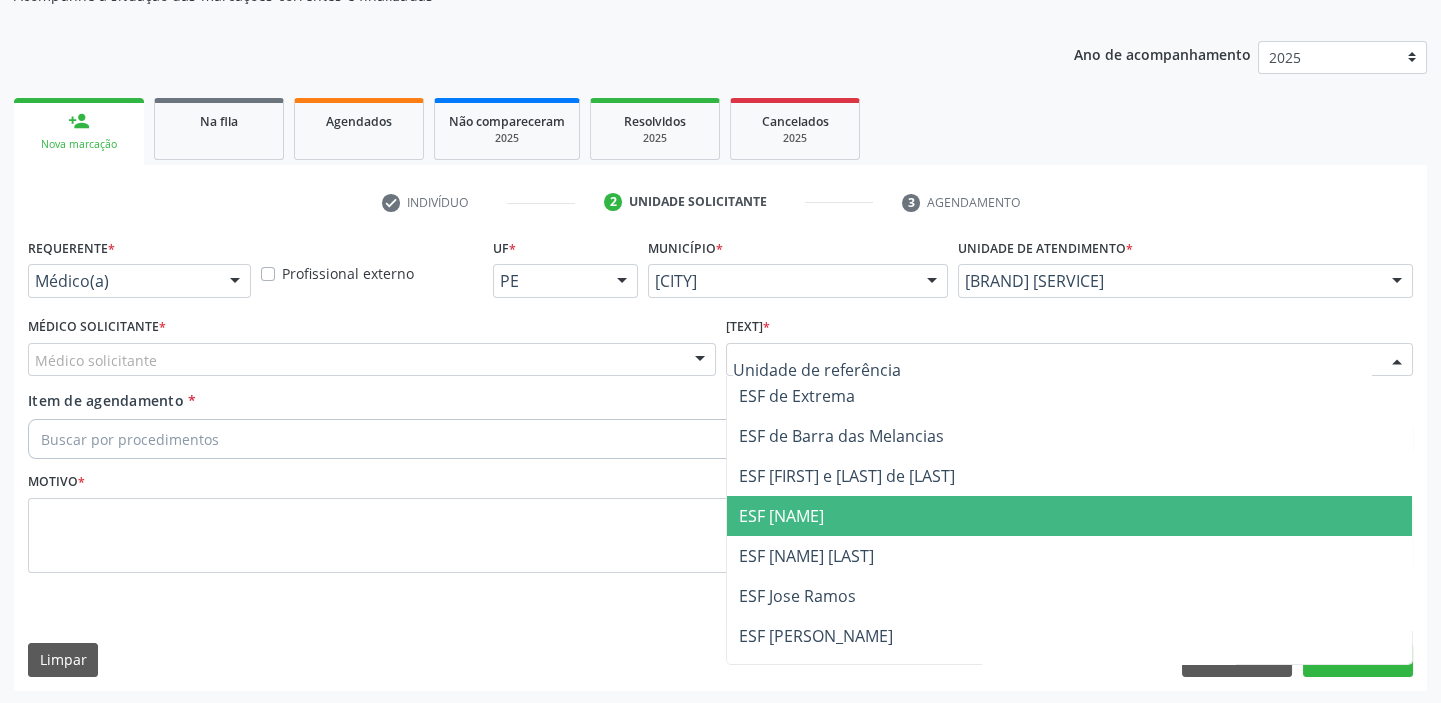 click on "ESF Maria da Silva Pereira" at bounding box center [781, 516] 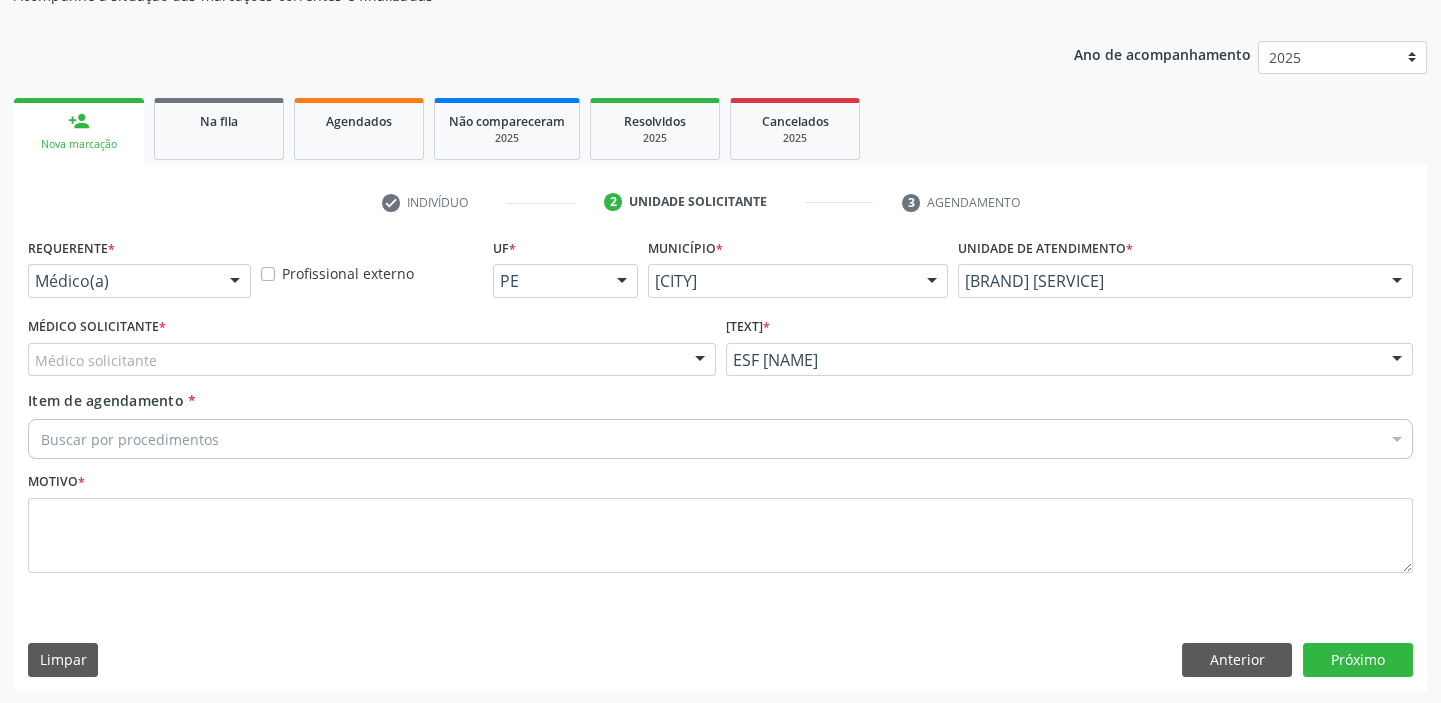 drag, startPoint x: 160, startPoint y: 363, endPoint x: 159, endPoint y: 380, distance: 17.029387 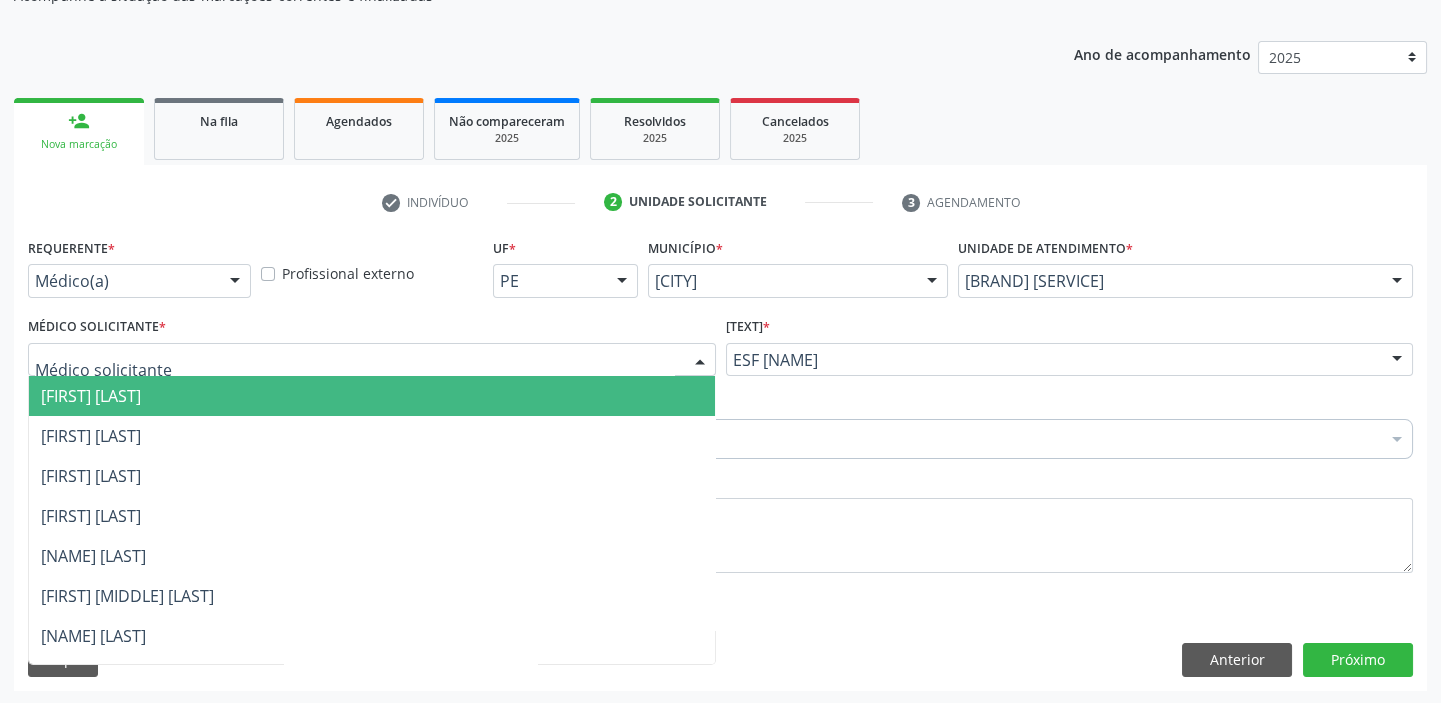 click on "[NAME]" at bounding box center (372, 396) 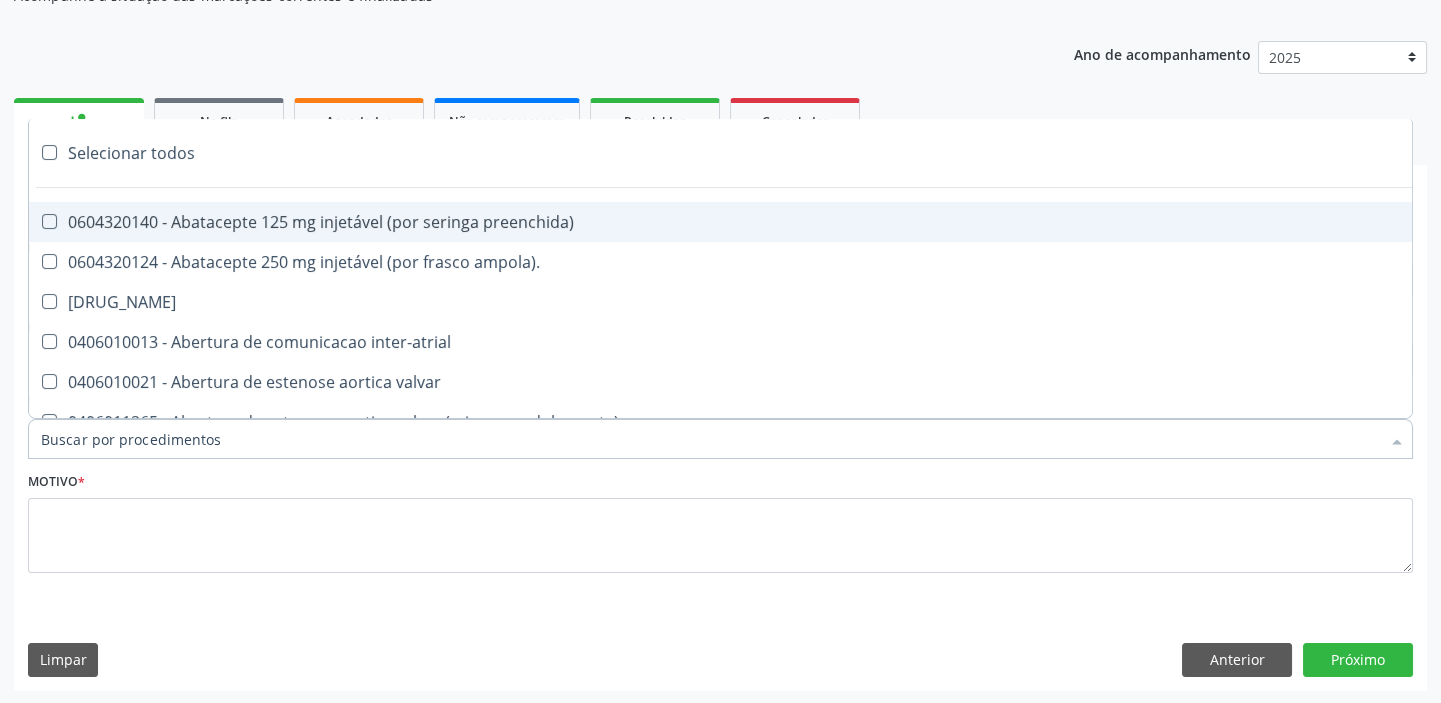 paste on "transvagi" 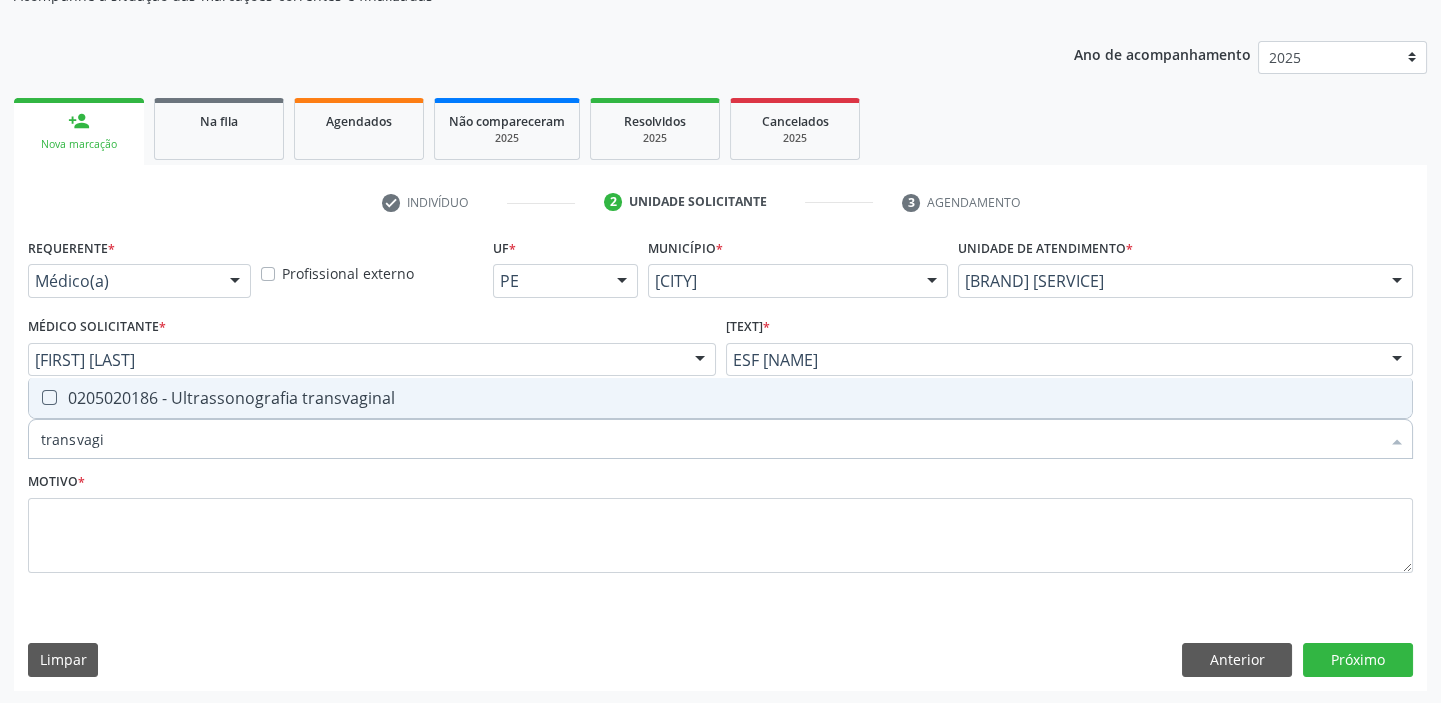 click on "0205020186 - Ultrassonografia transvaginal" at bounding box center (720, 398) 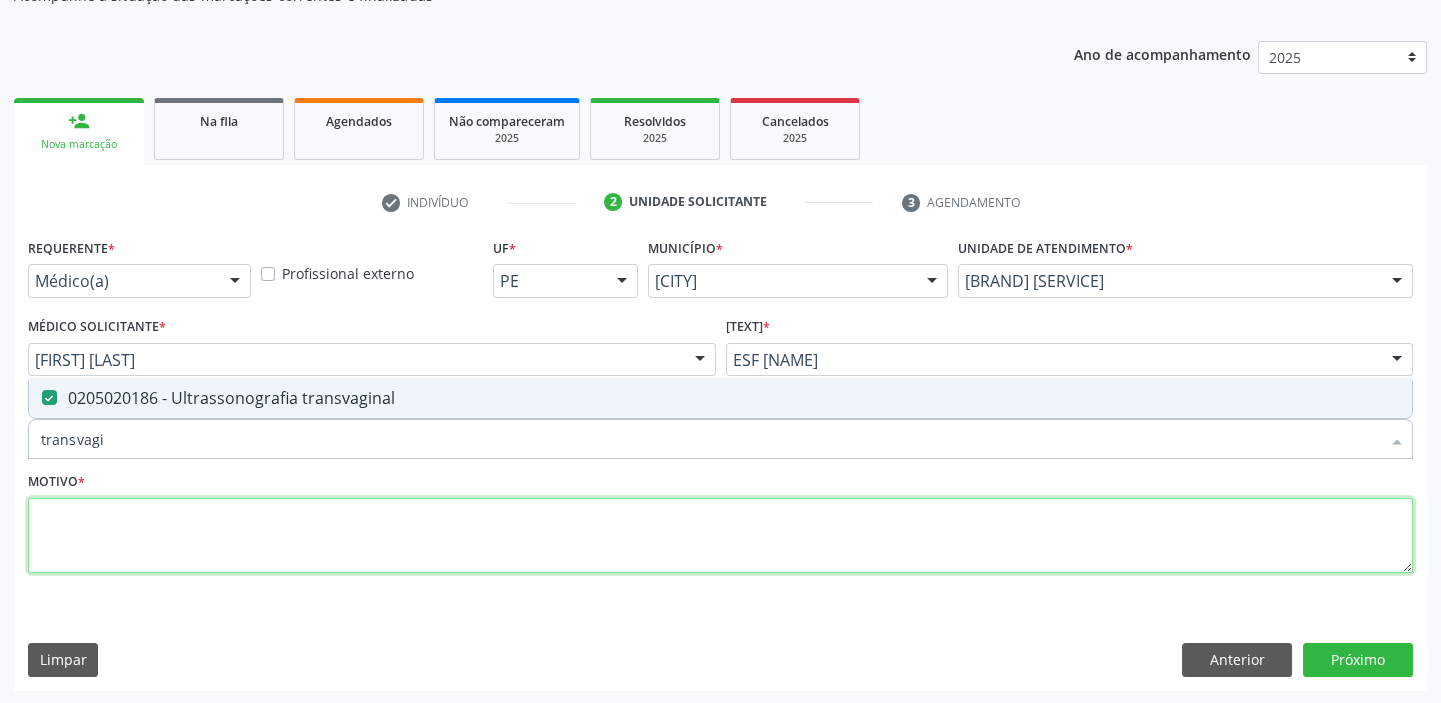 click at bounding box center (720, 536) 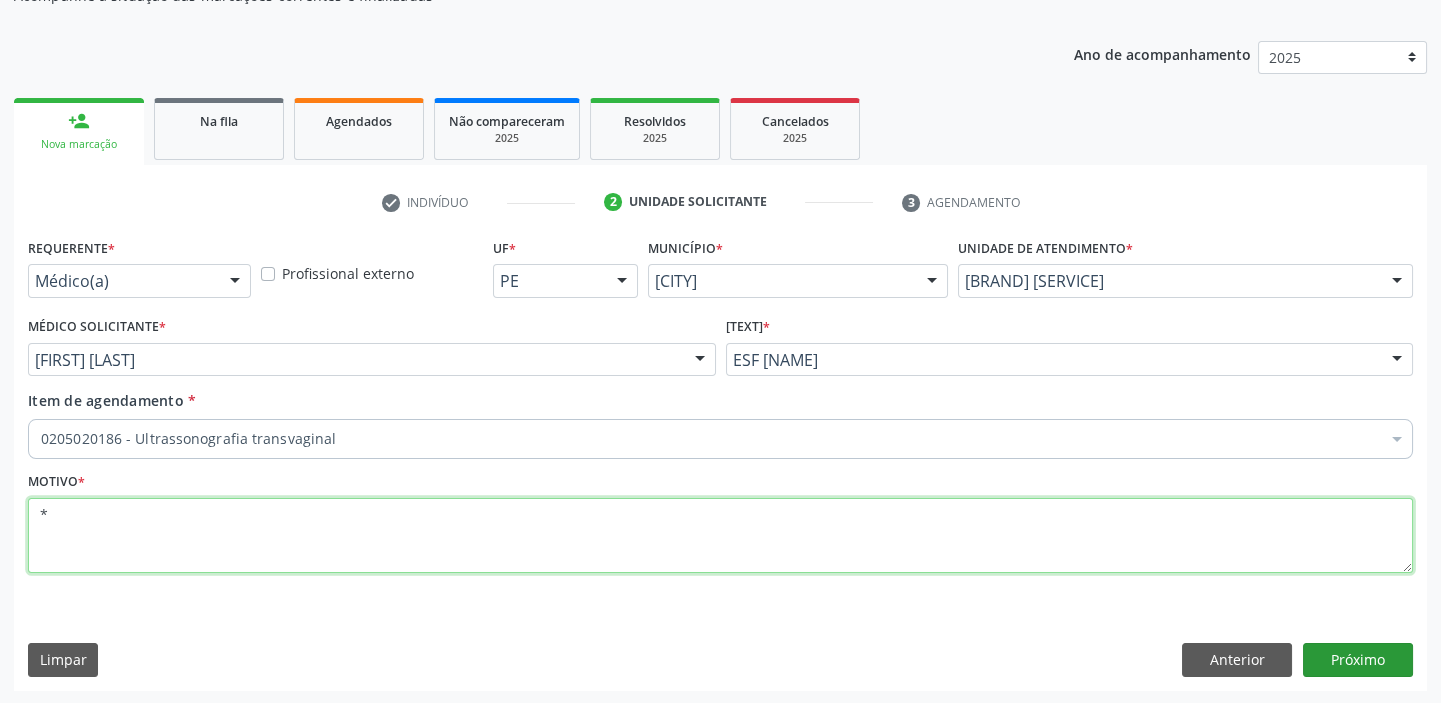 type on "[SYMBOL]" 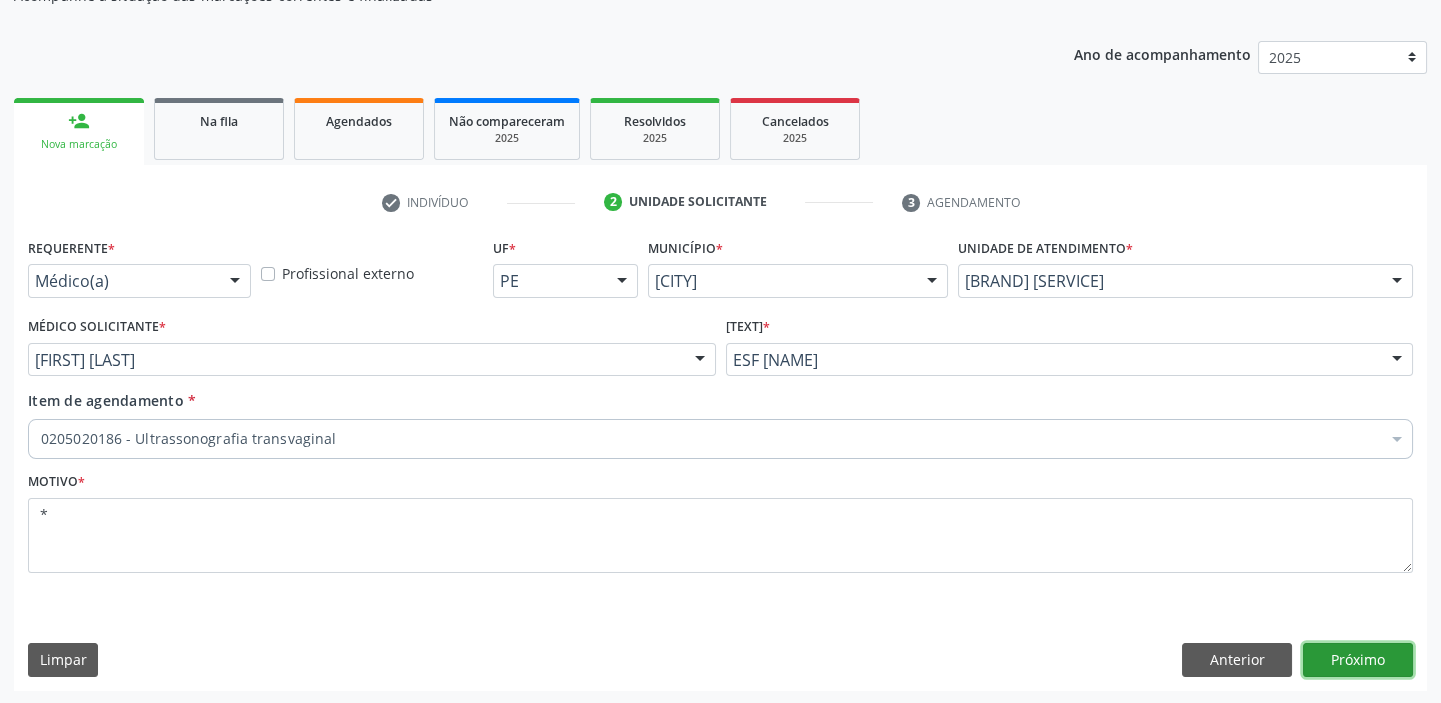 click on "Próximo" at bounding box center (1358, 660) 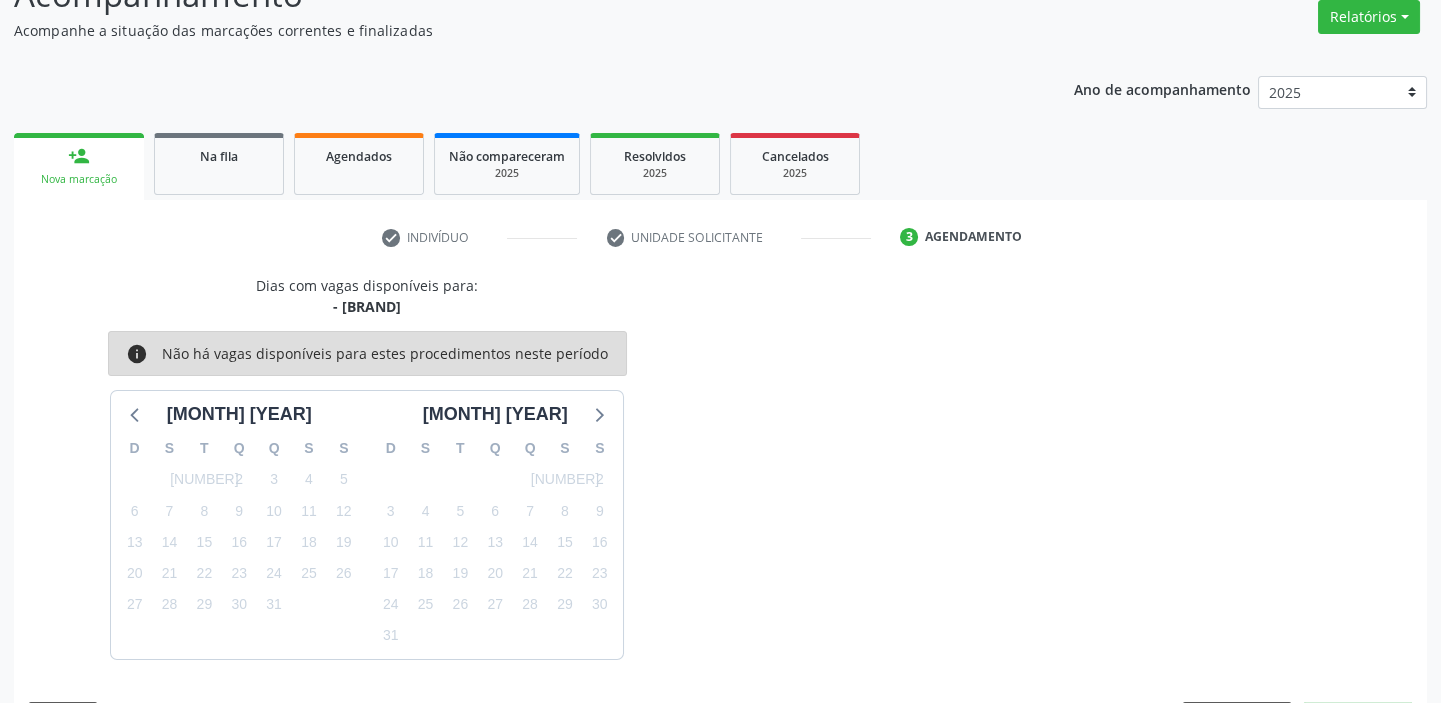 scroll, scrollTop: 201, scrollLeft: 0, axis: vertical 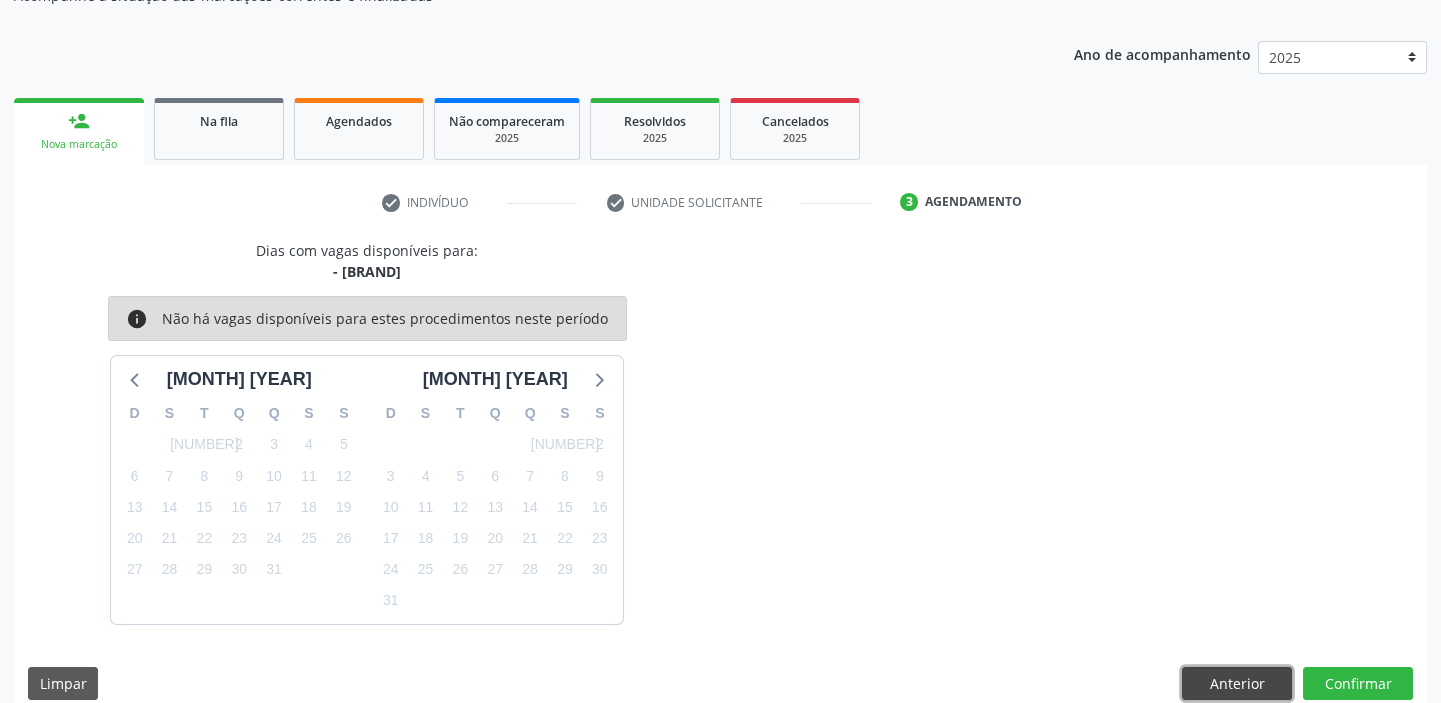 click on "Anterior" at bounding box center (1237, 684) 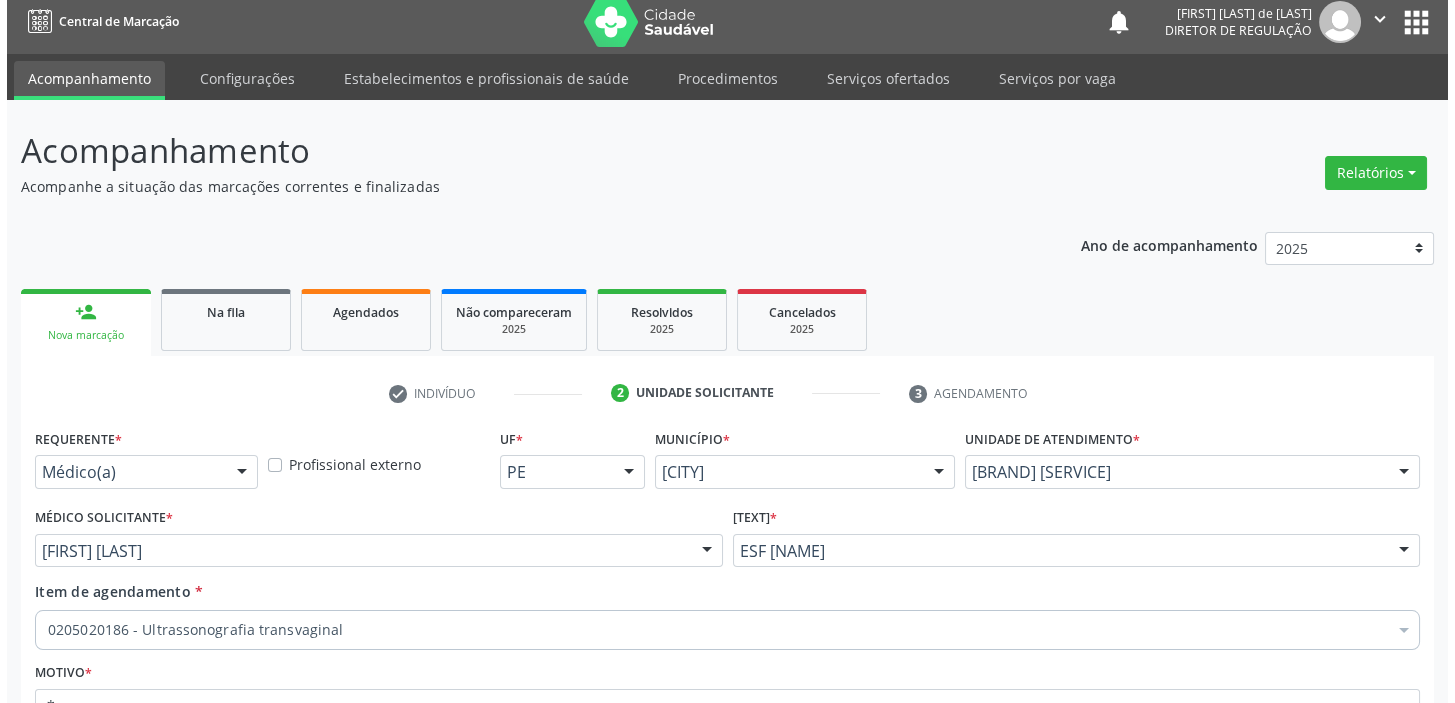 scroll, scrollTop: 0, scrollLeft: 0, axis: both 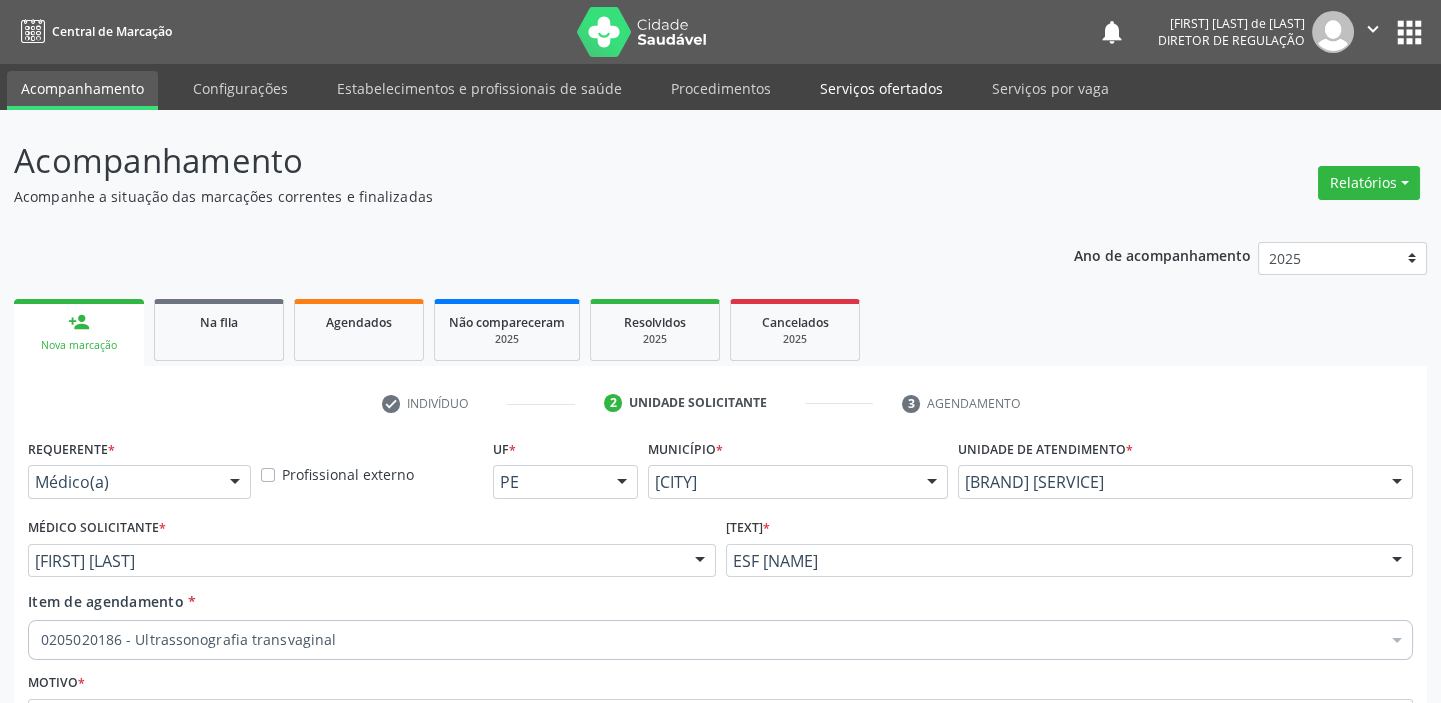 click on "Serviços ofertados" at bounding box center (881, 88) 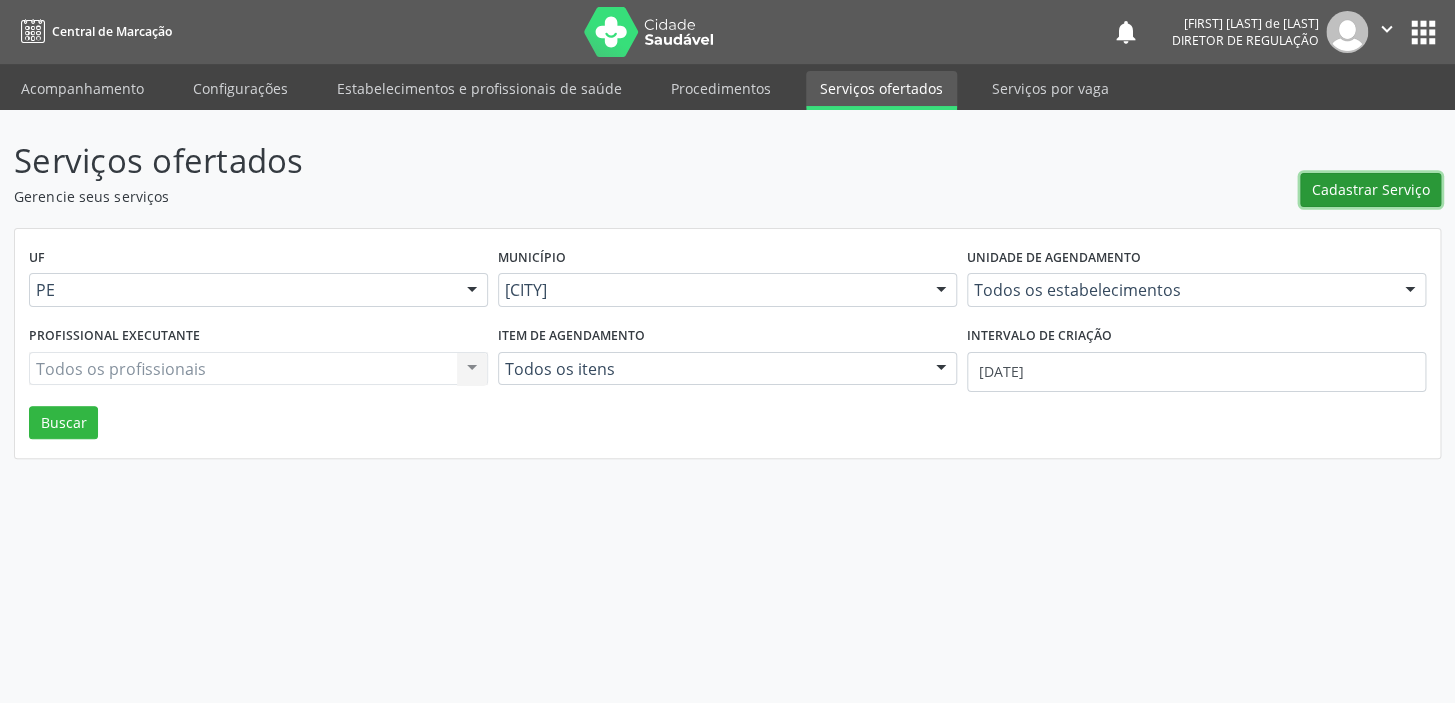 click on "Cadastrar Serviço" at bounding box center [1371, 189] 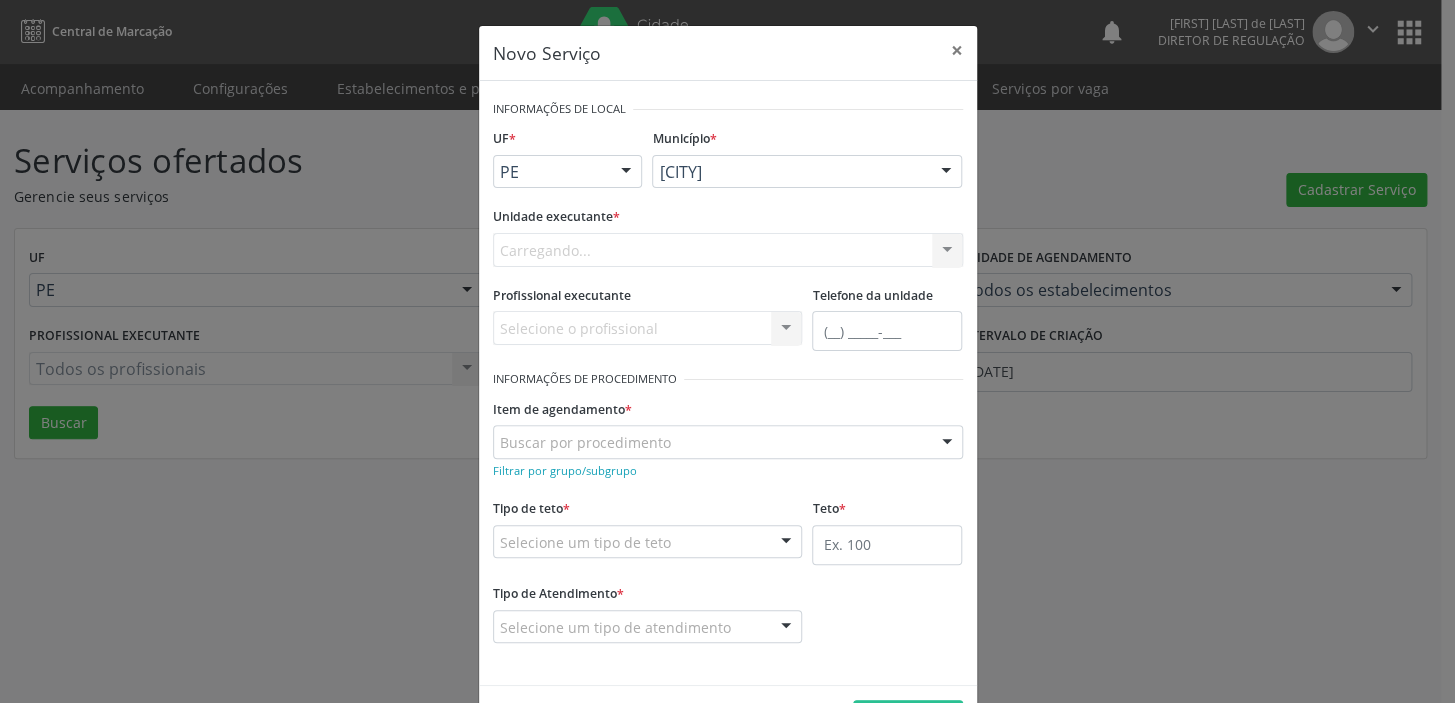 scroll, scrollTop: 0, scrollLeft: 0, axis: both 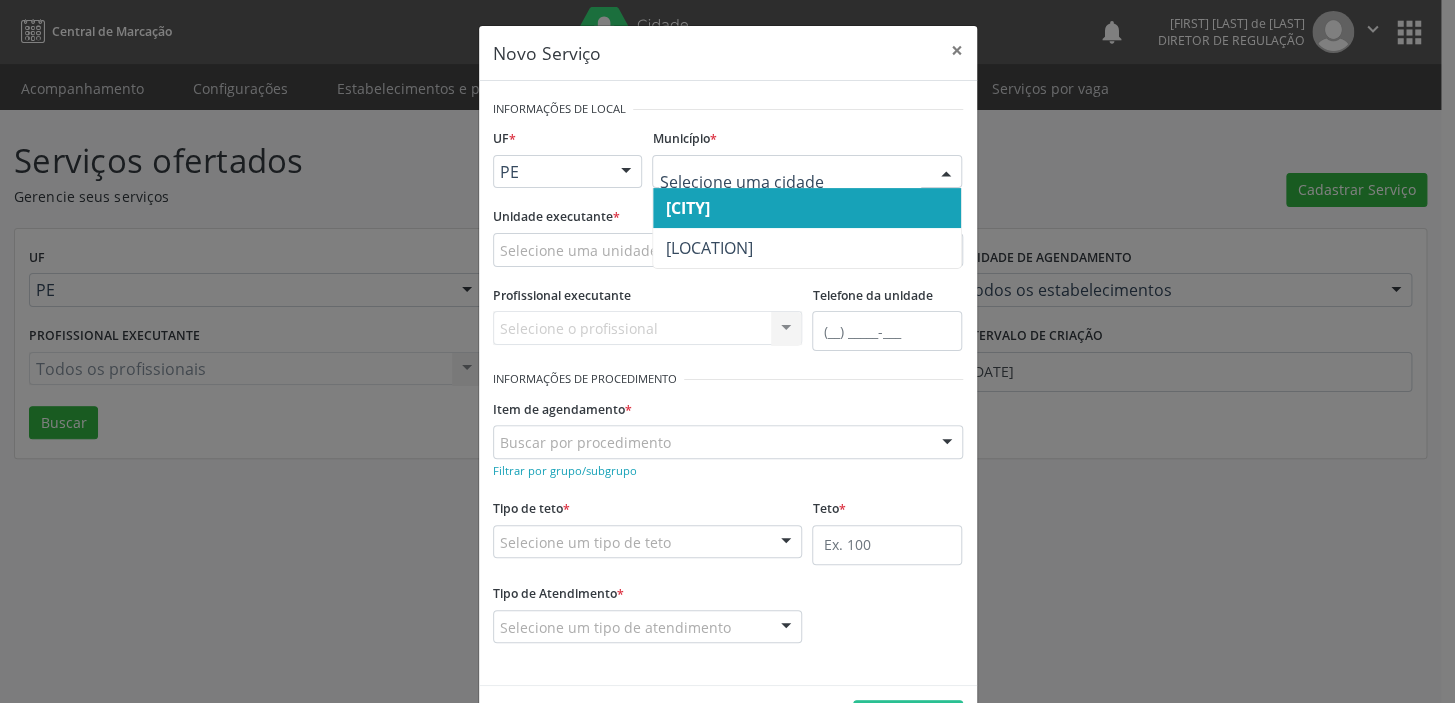 click on "[FIRST]" at bounding box center [687, 208] 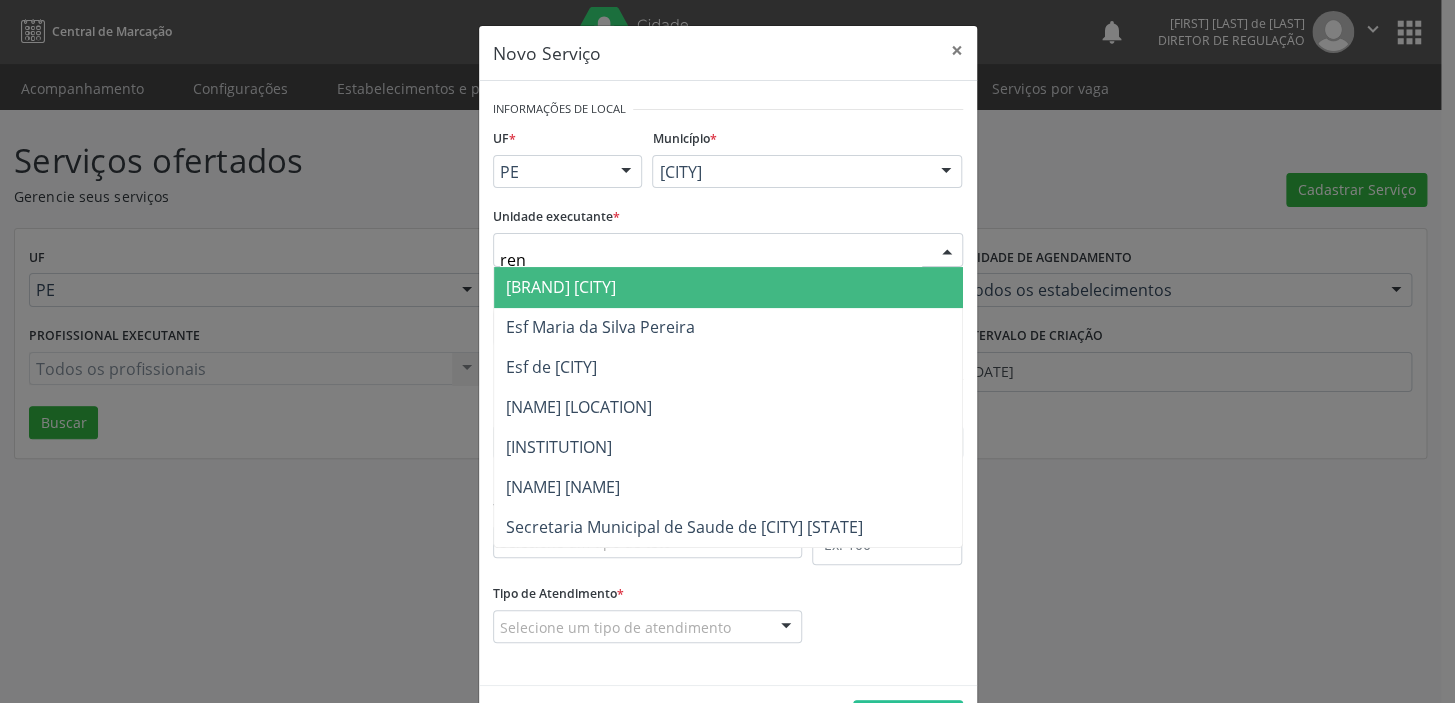 type on "renu" 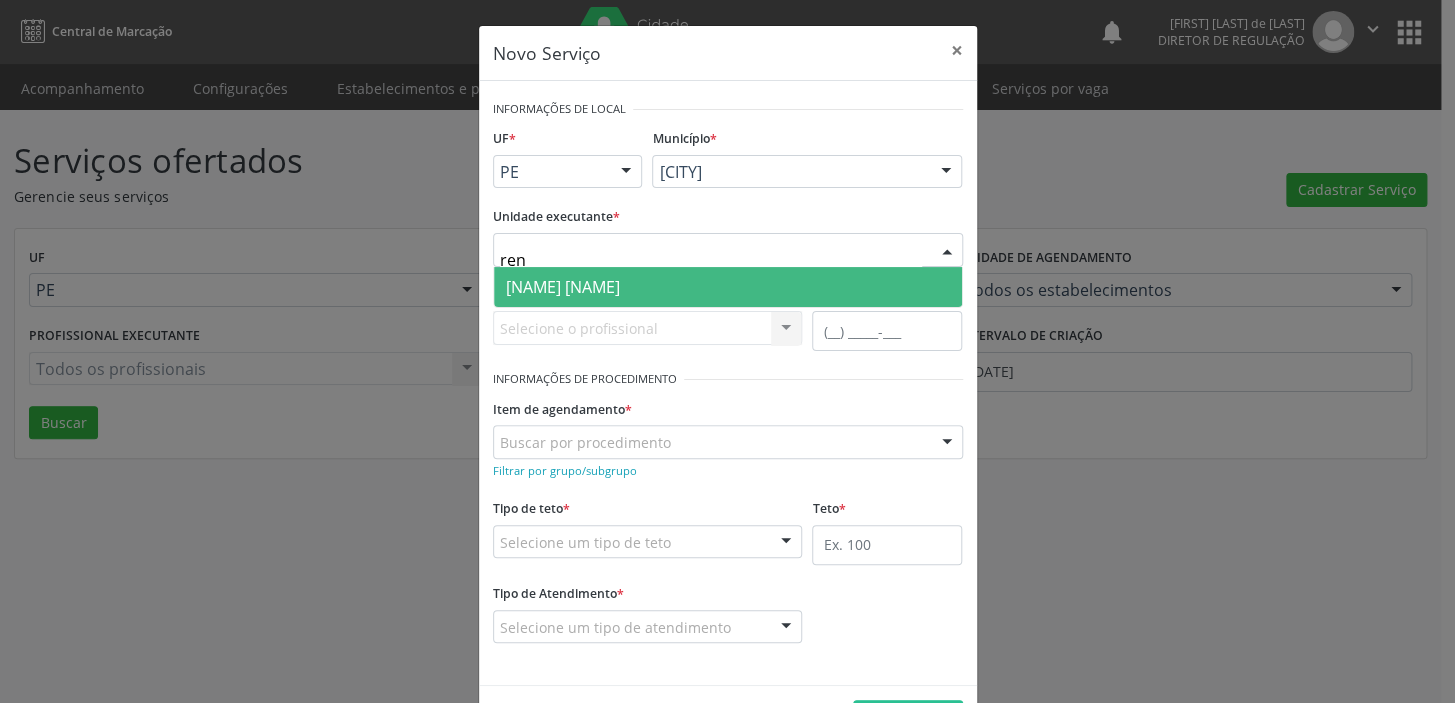 click on "Renove Afranio" at bounding box center (563, 287) 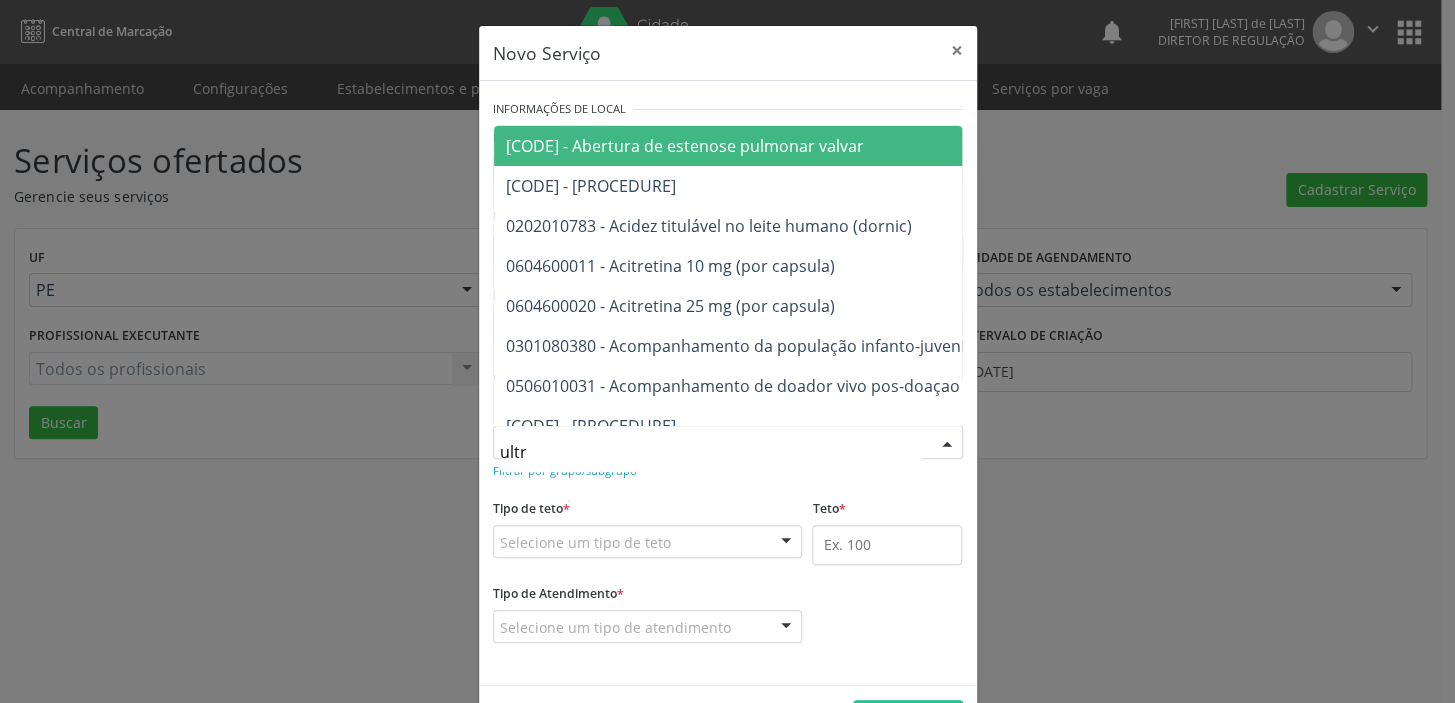 type on "ultra" 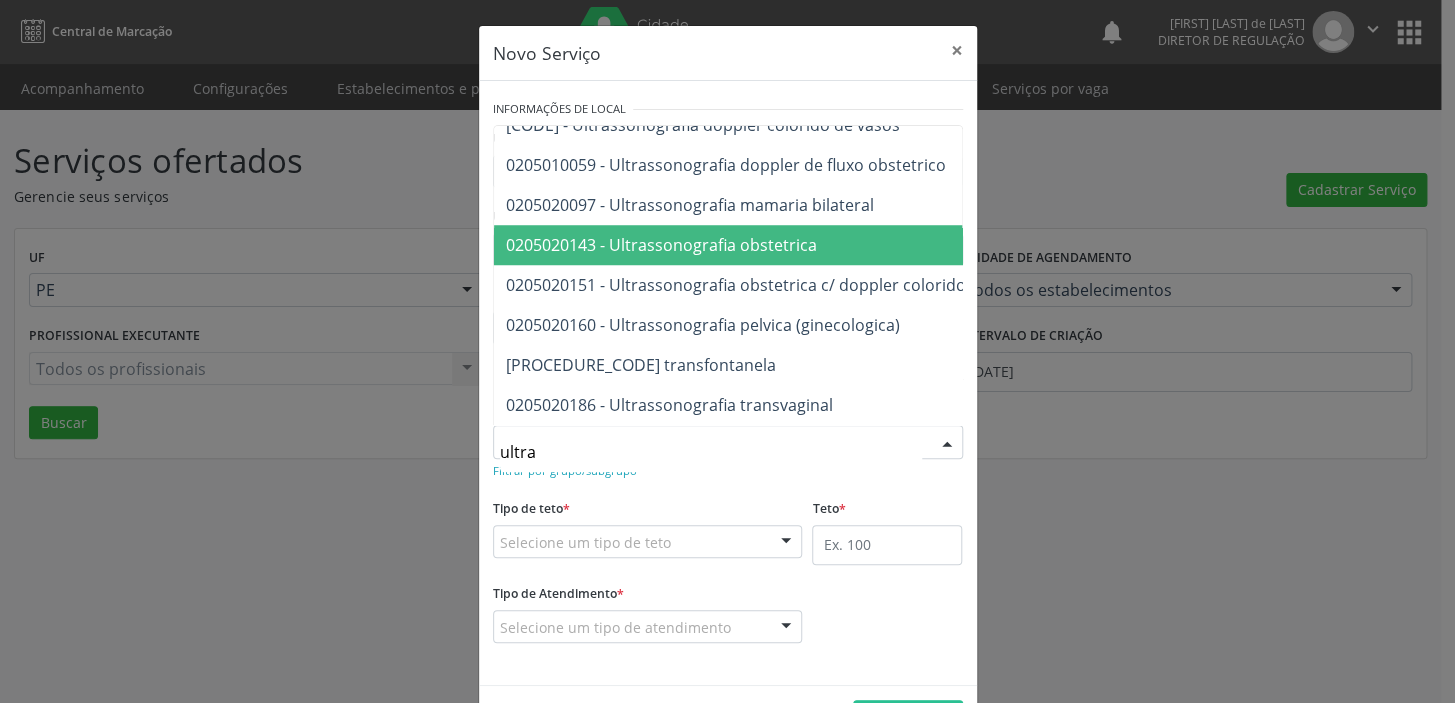 scroll, scrollTop: 674, scrollLeft: 0, axis: vertical 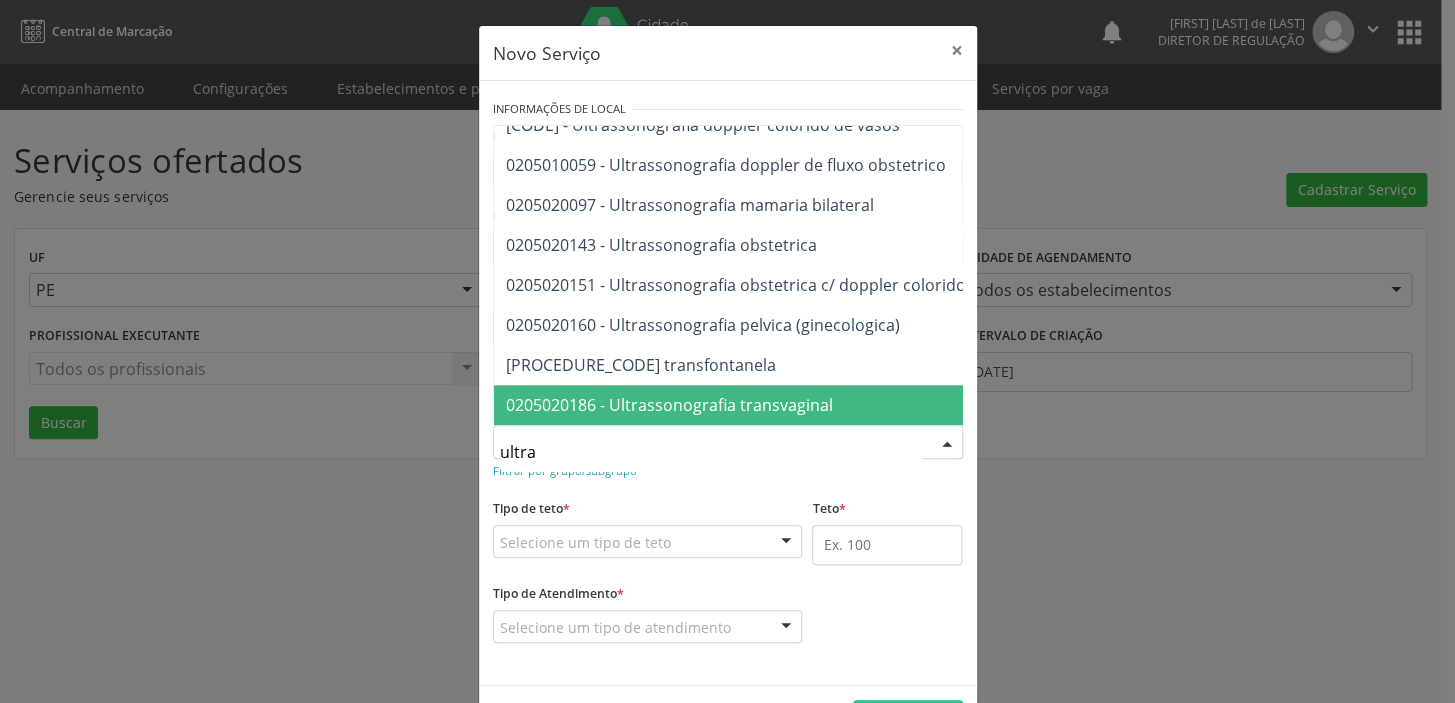 click on "0205020186 - Ultrassonografia transvaginal" at bounding box center [669, 405] 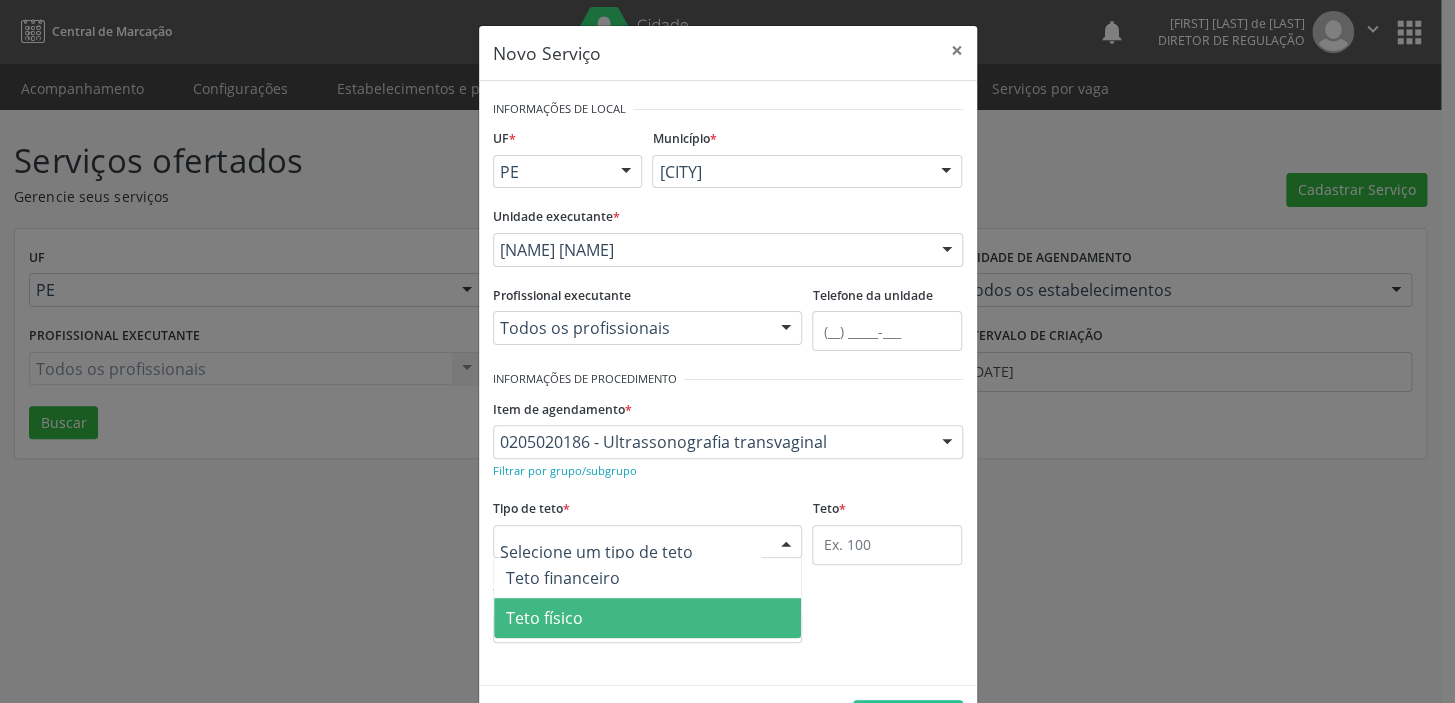 drag, startPoint x: 551, startPoint y: 619, endPoint x: 563, endPoint y: 617, distance: 12.165525 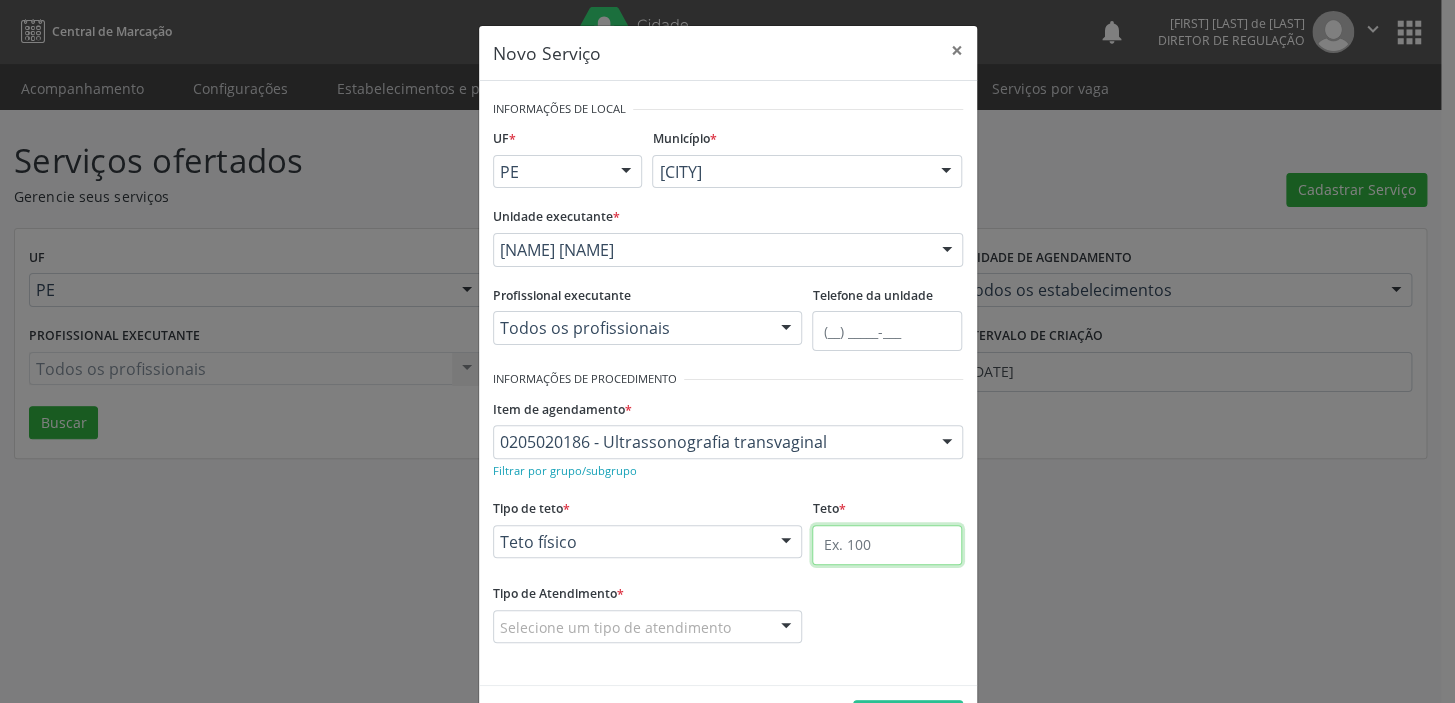 click at bounding box center (887, 545) 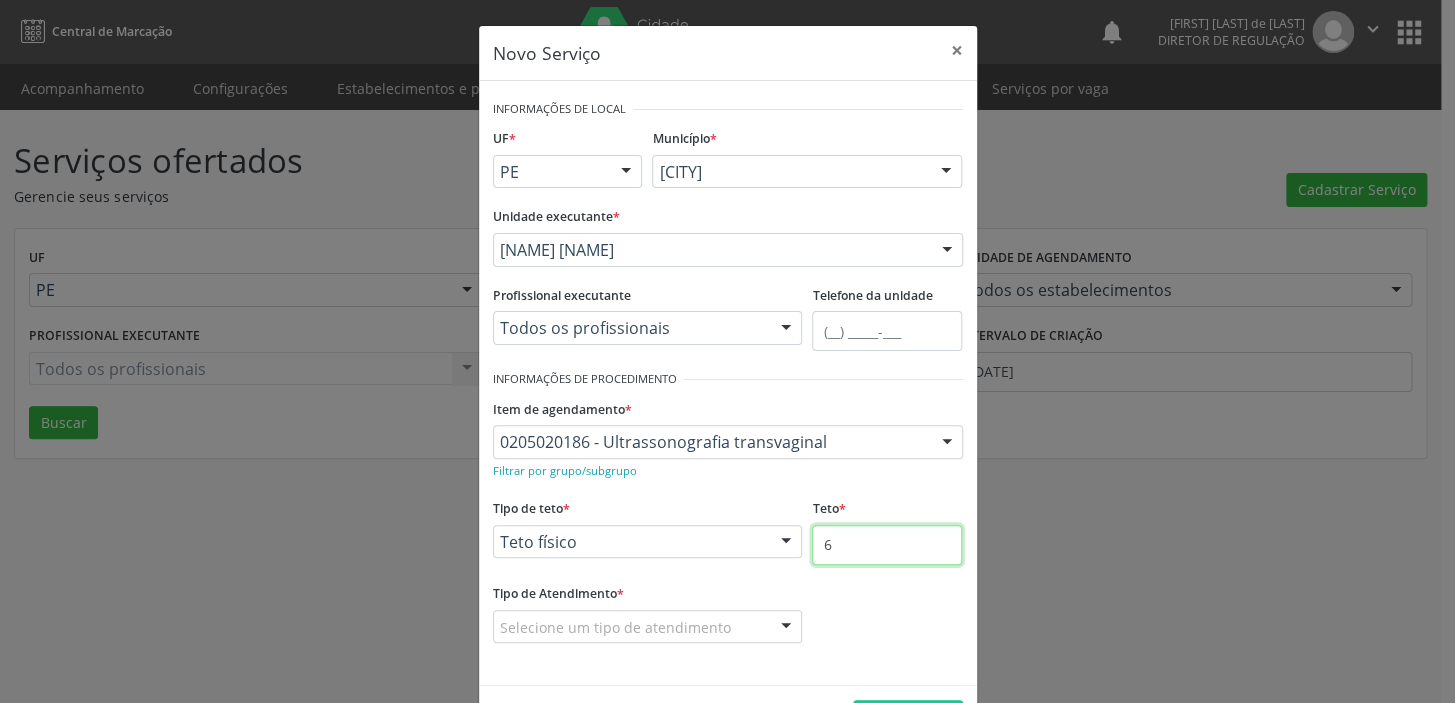 type on "6" 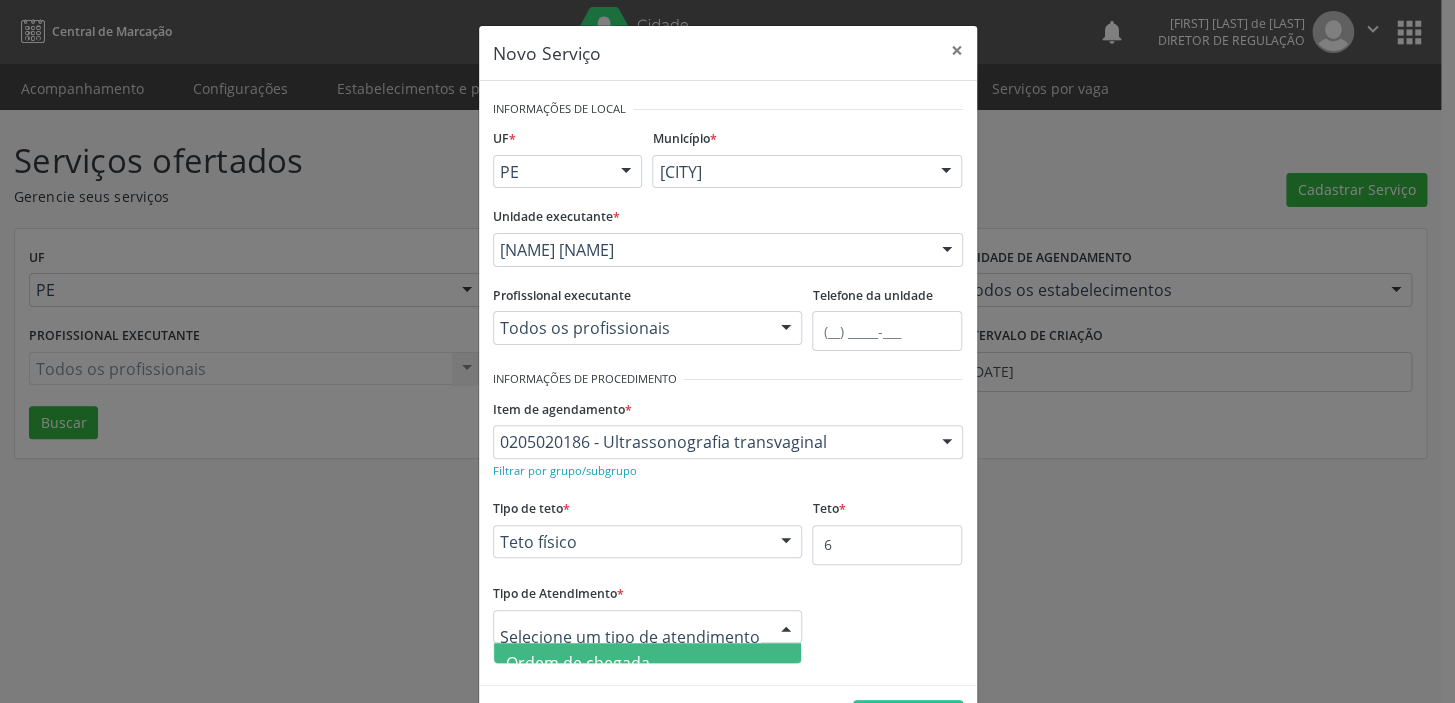 click on "Ordem de chegada" at bounding box center (648, 663) 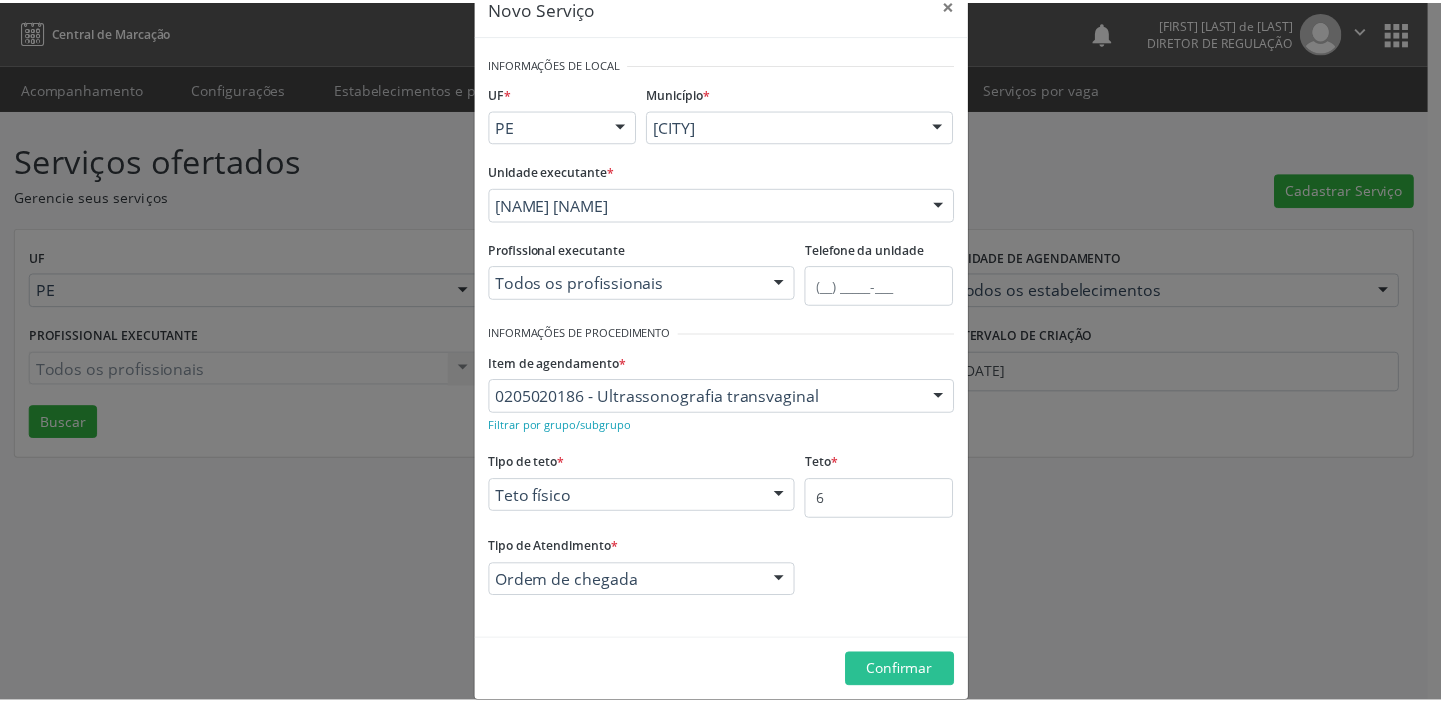 scroll, scrollTop: 69, scrollLeft: 0, axis: vertical 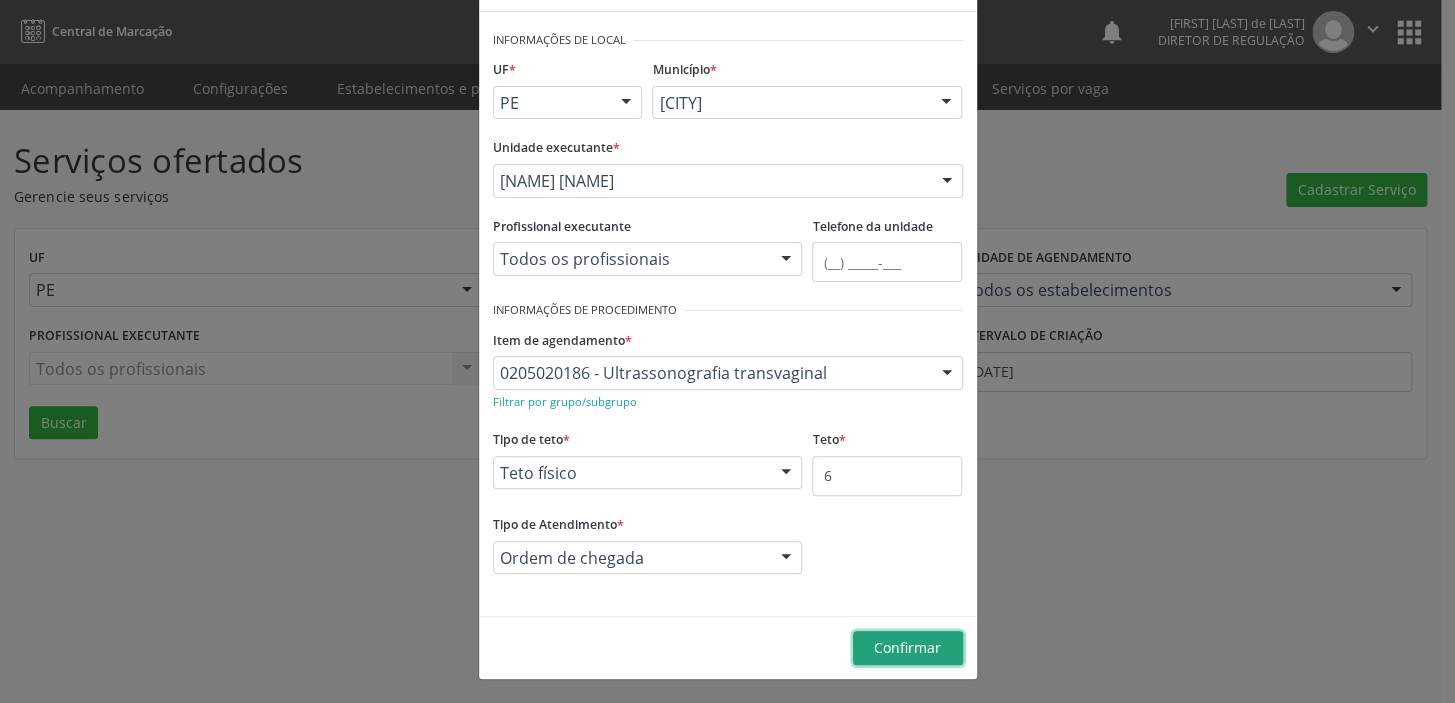 click on "Confirmar" at bounding box center [907, 647] 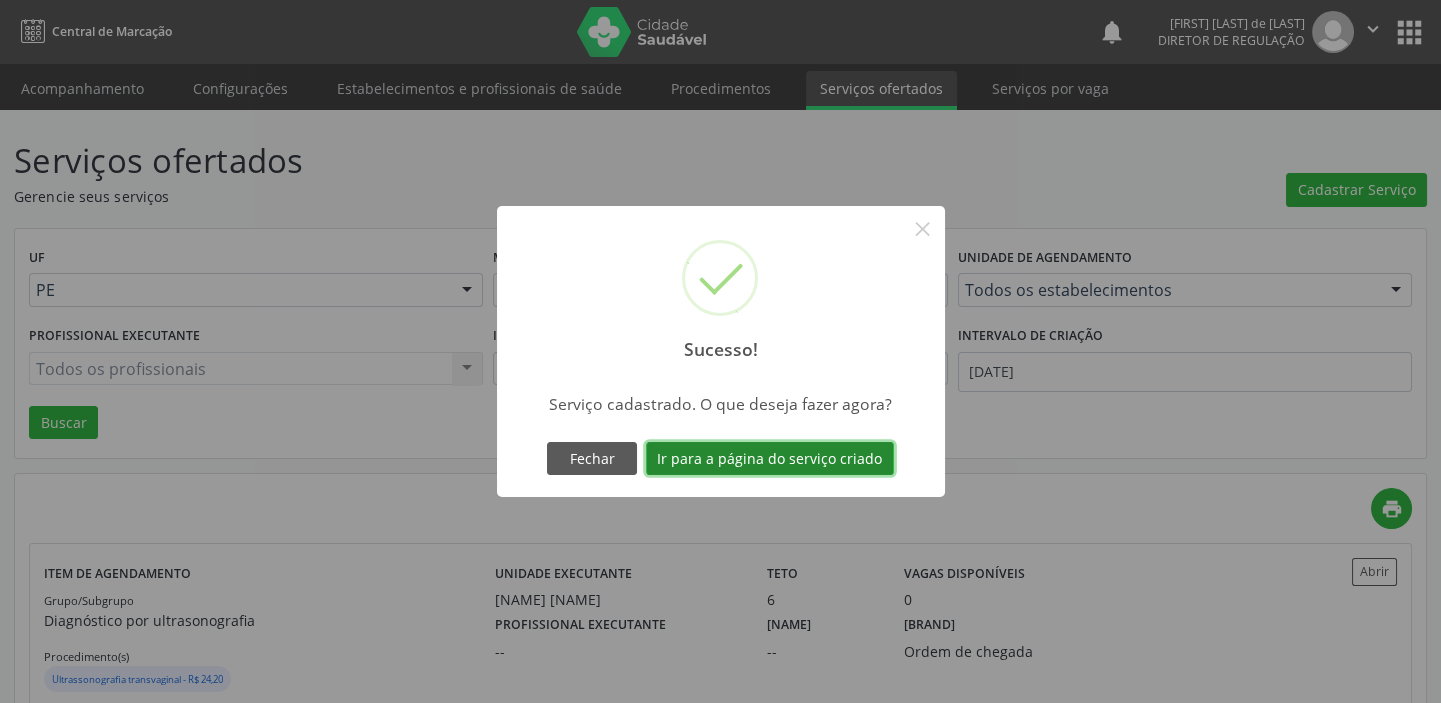click on "Ir para a página do serviço criado" at bounding box center (770, 459) 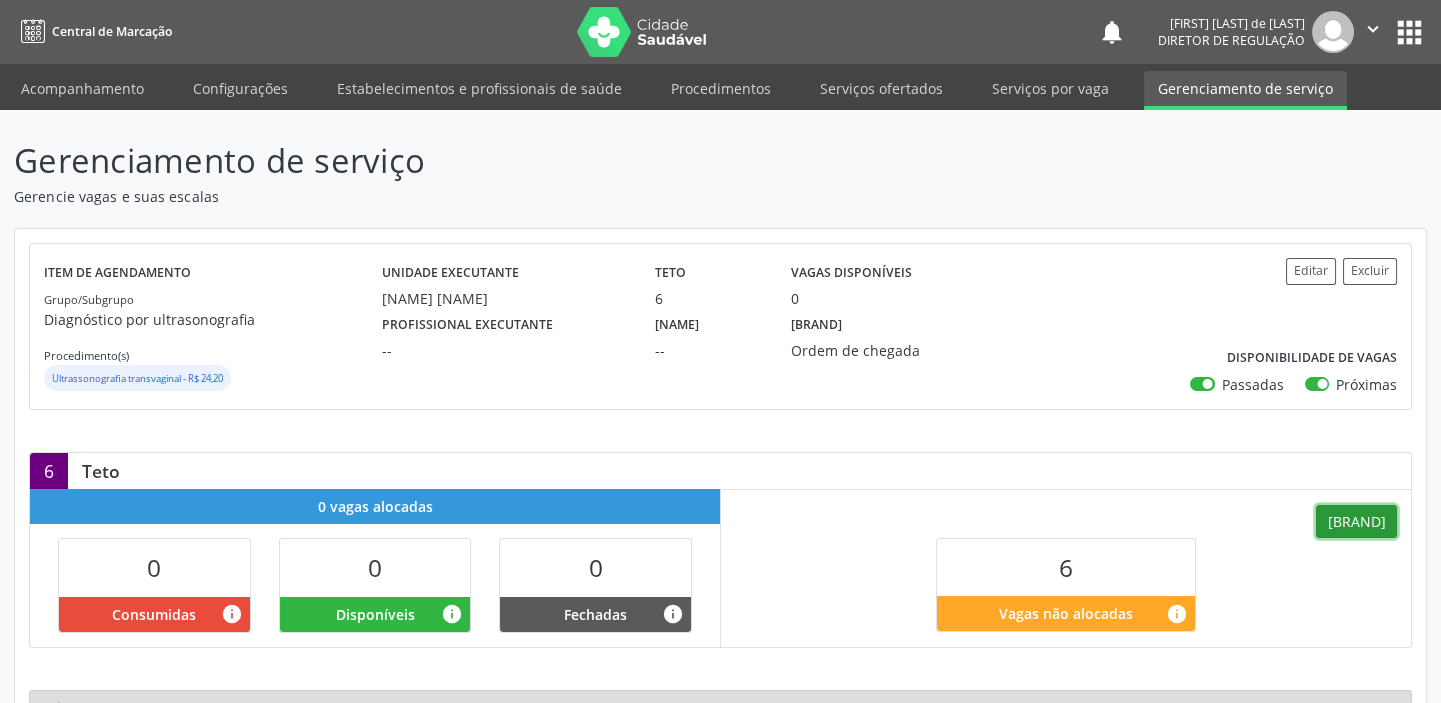 click on "Criar escala" at bounding box center [1356, 522] 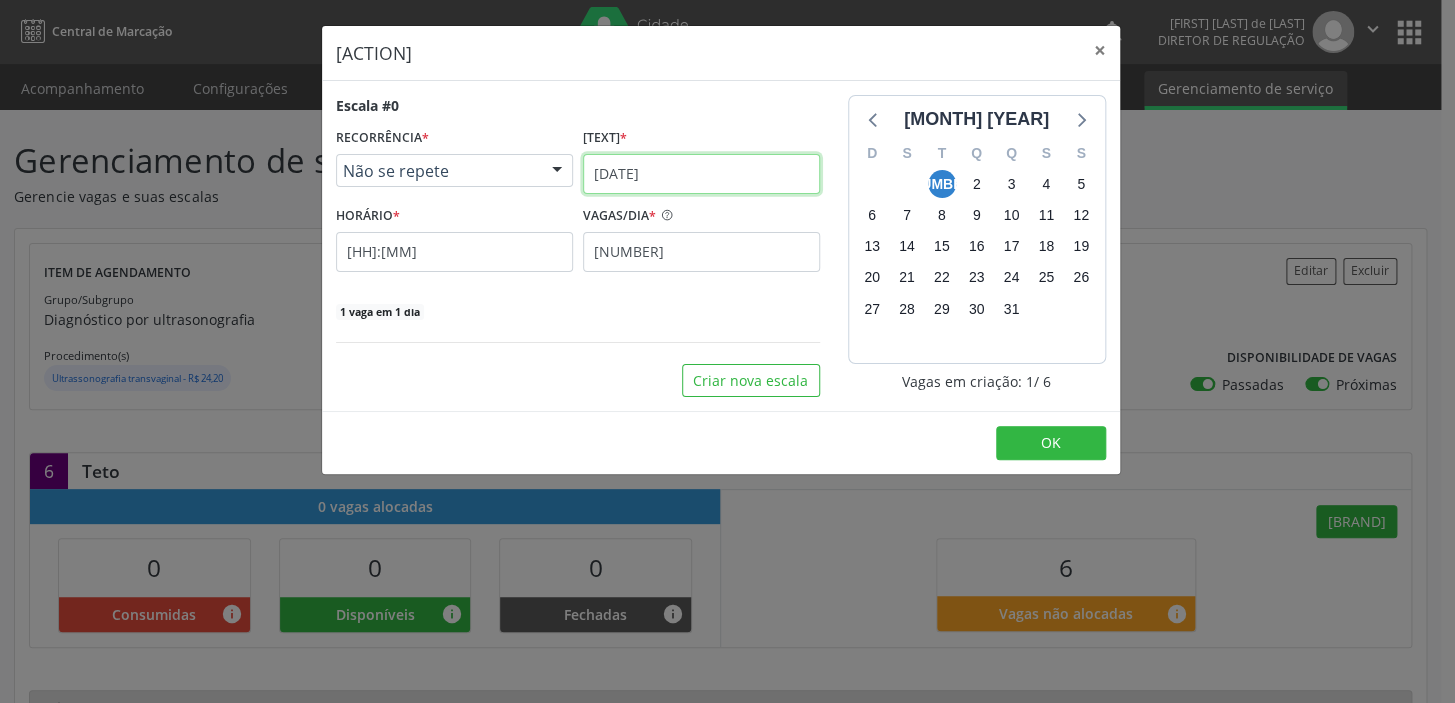 click on "[DATE]" at bounding box center [701, 174] 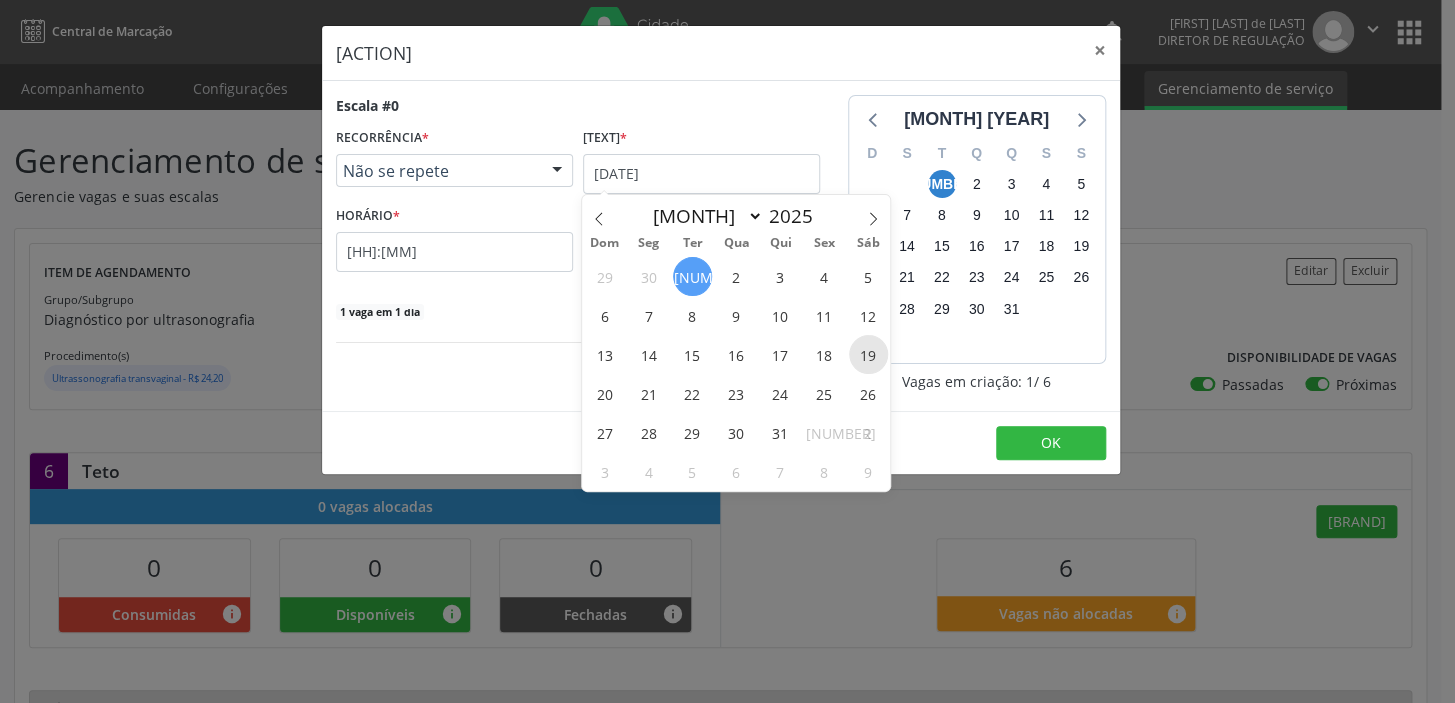 click on "[NUMBER]" at bounding box center (868, 354) 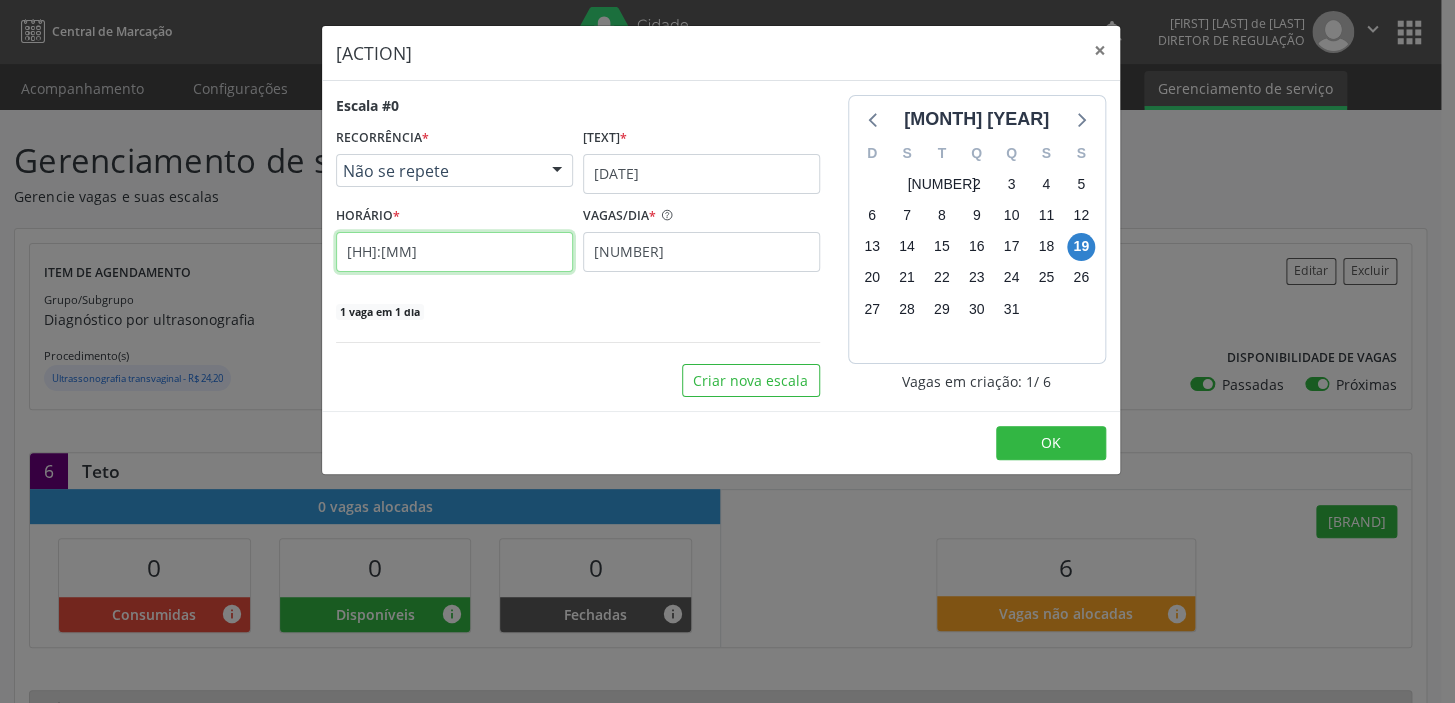 click on "10:50" at bounding box center [454, 252] 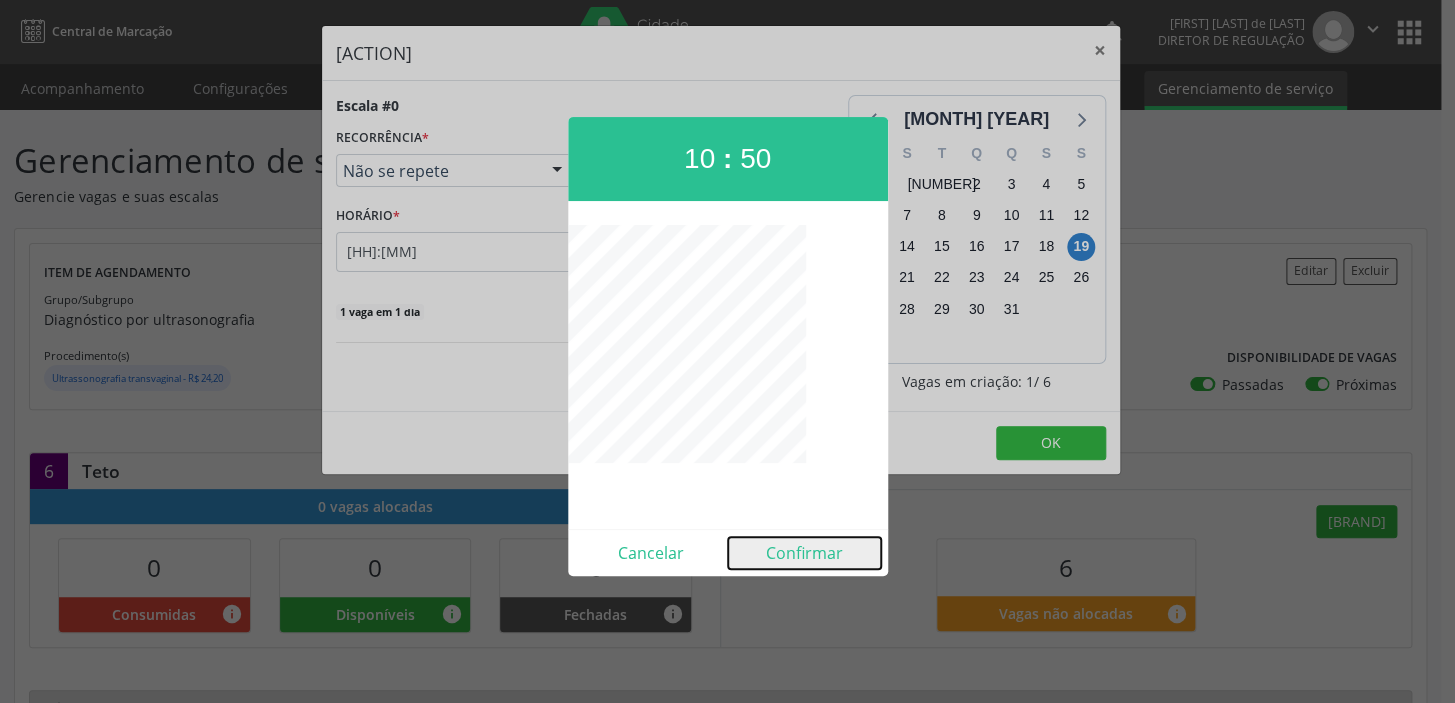 drag, startPoint x: 795, startPoint y: 554, endPoint x: 709, endPoint y: 432, distance: 149.26486 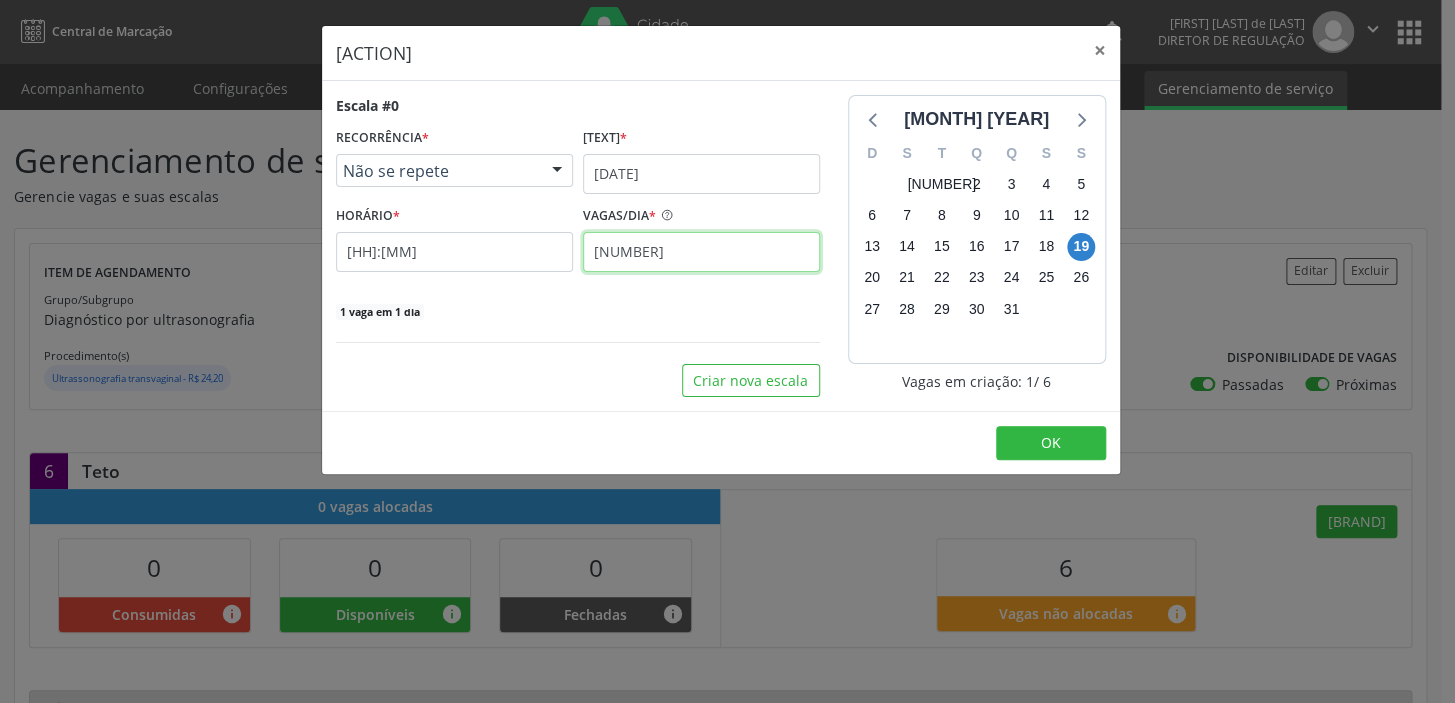 click on "1" at bounding box center (701, 252) 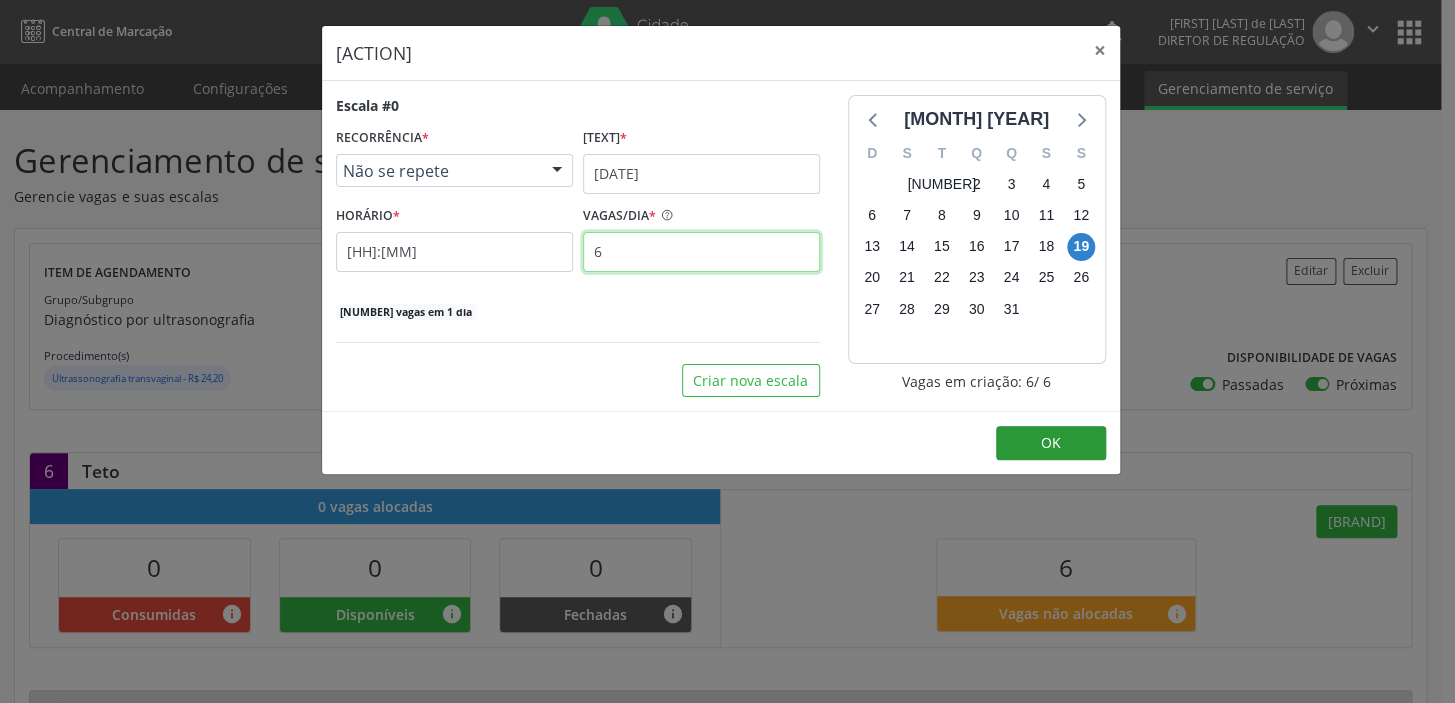 type on "6" 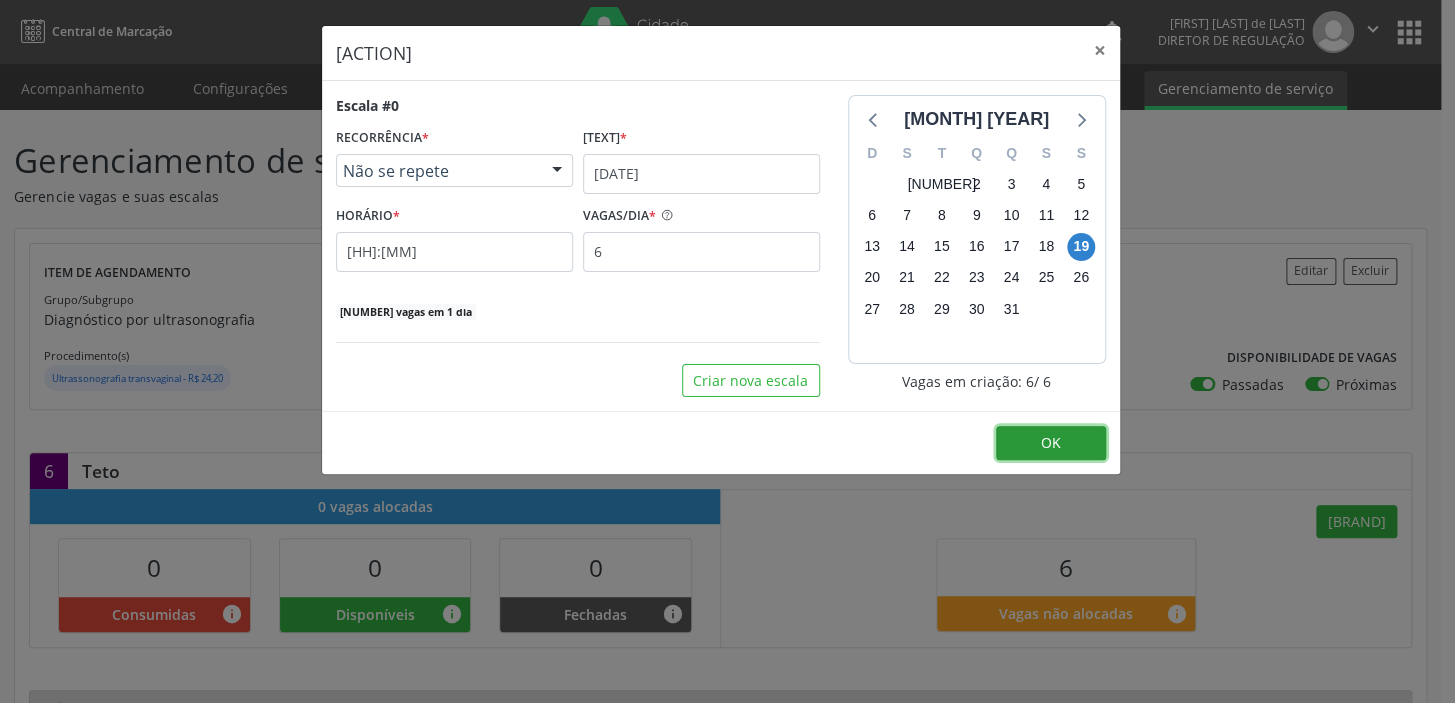click on "OK" at bounding box center [1051, 442] 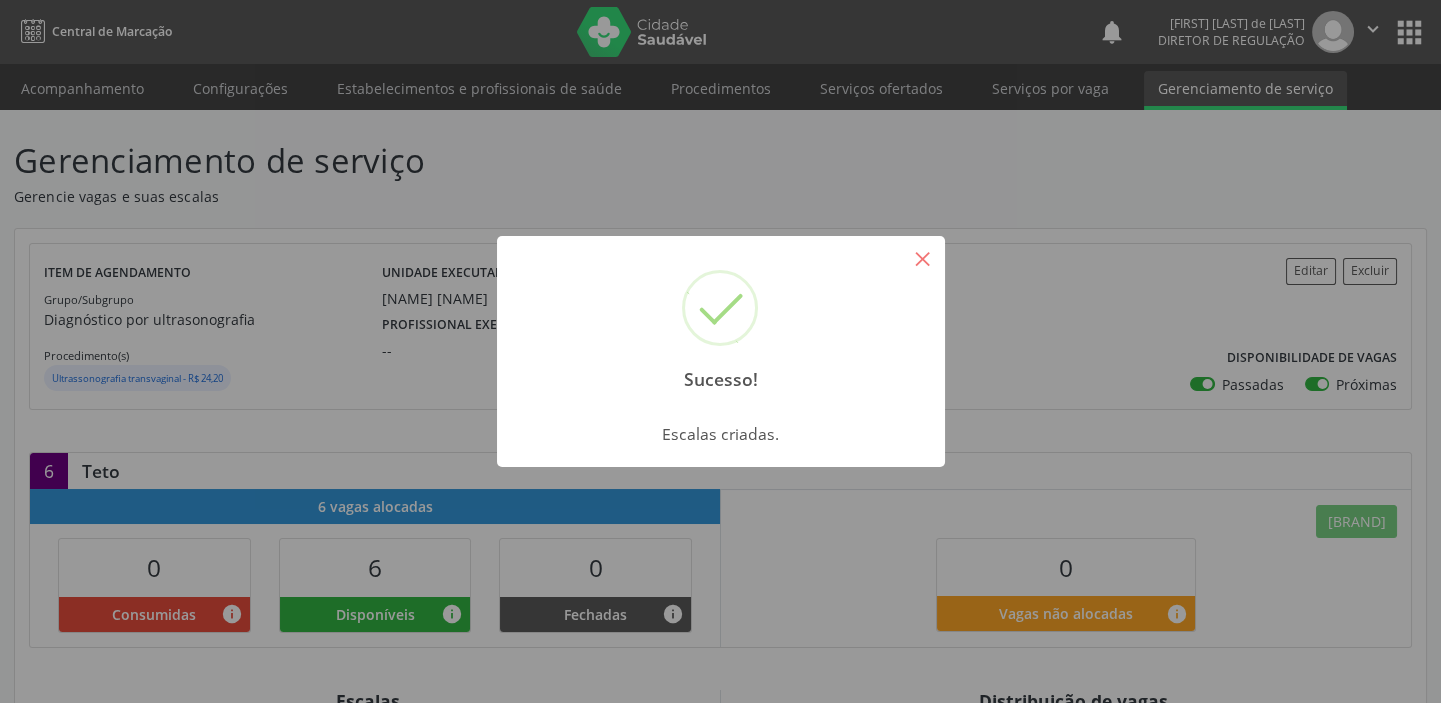 click on "×" at bounding box center [923, 258] 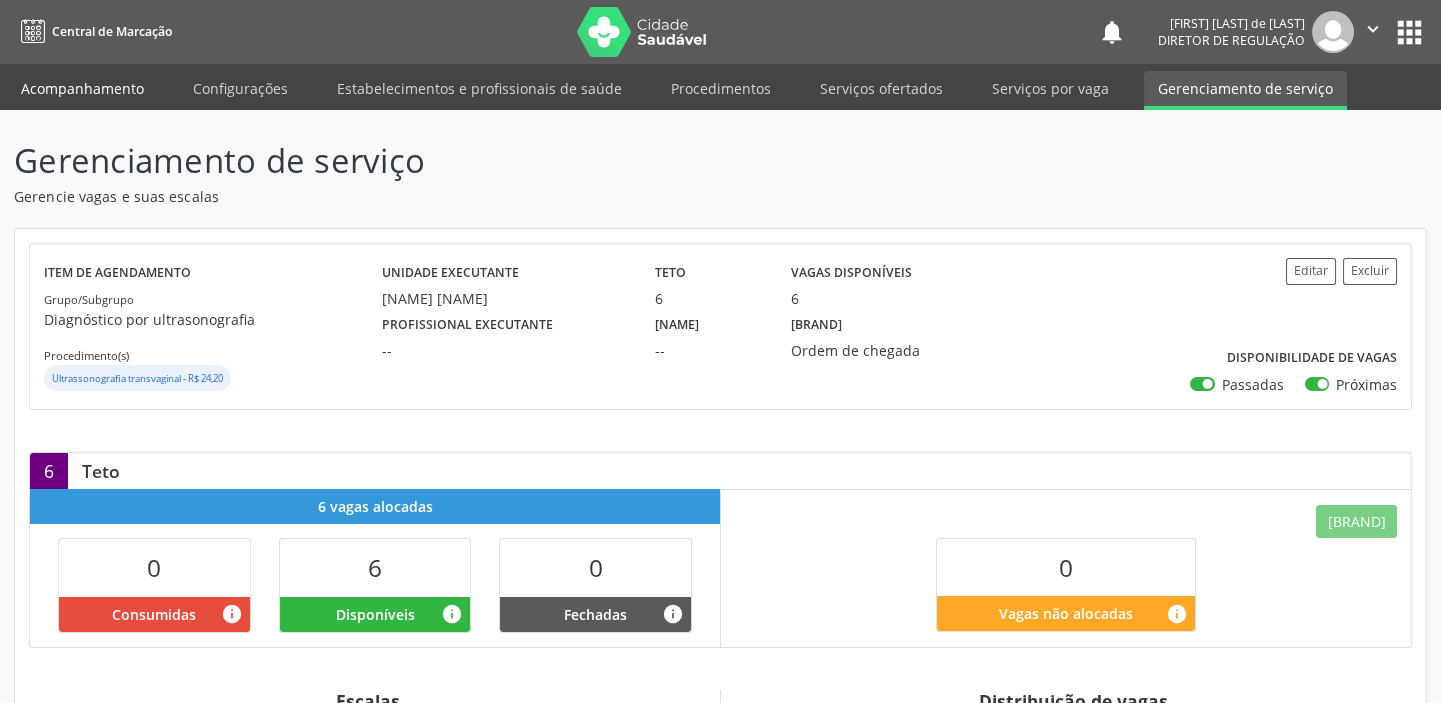 click on "Acompanhamento" at bounding box center (82, 88) 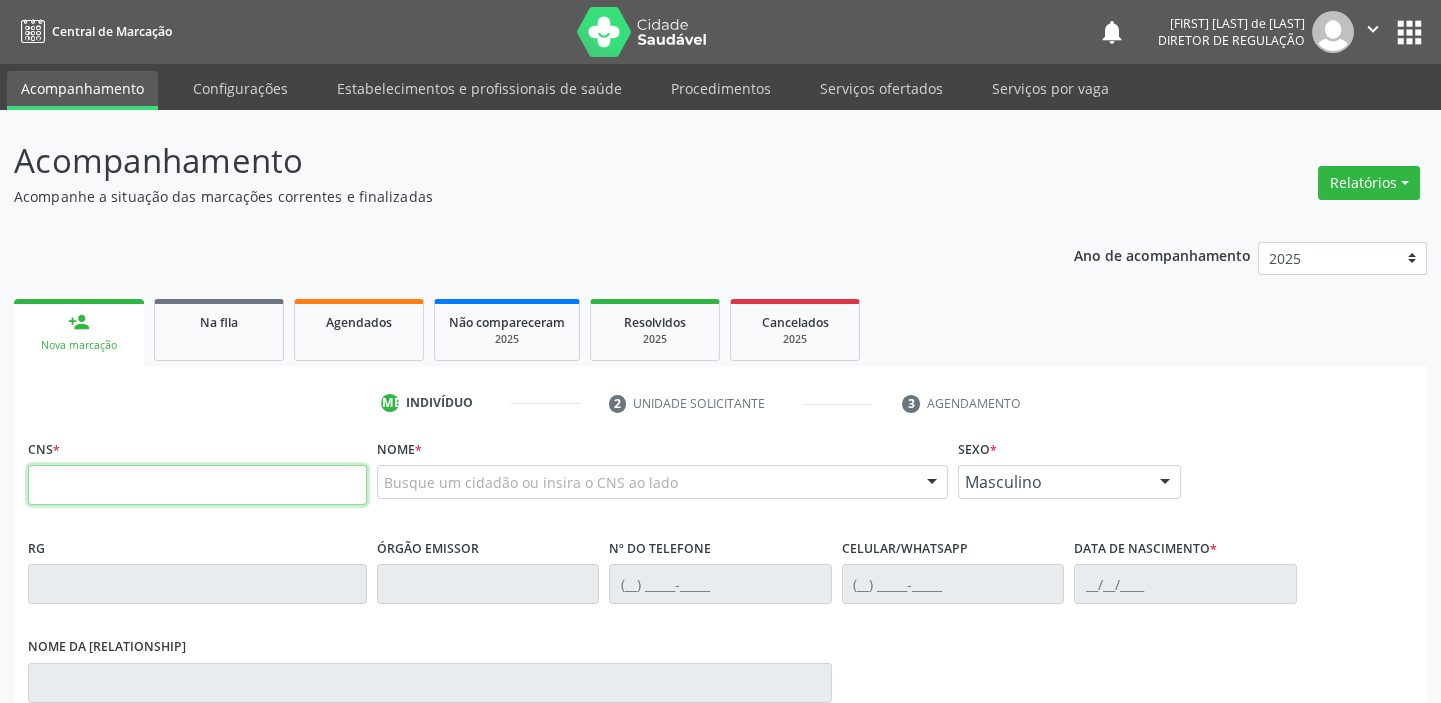 click at bounding box center [197, 485] 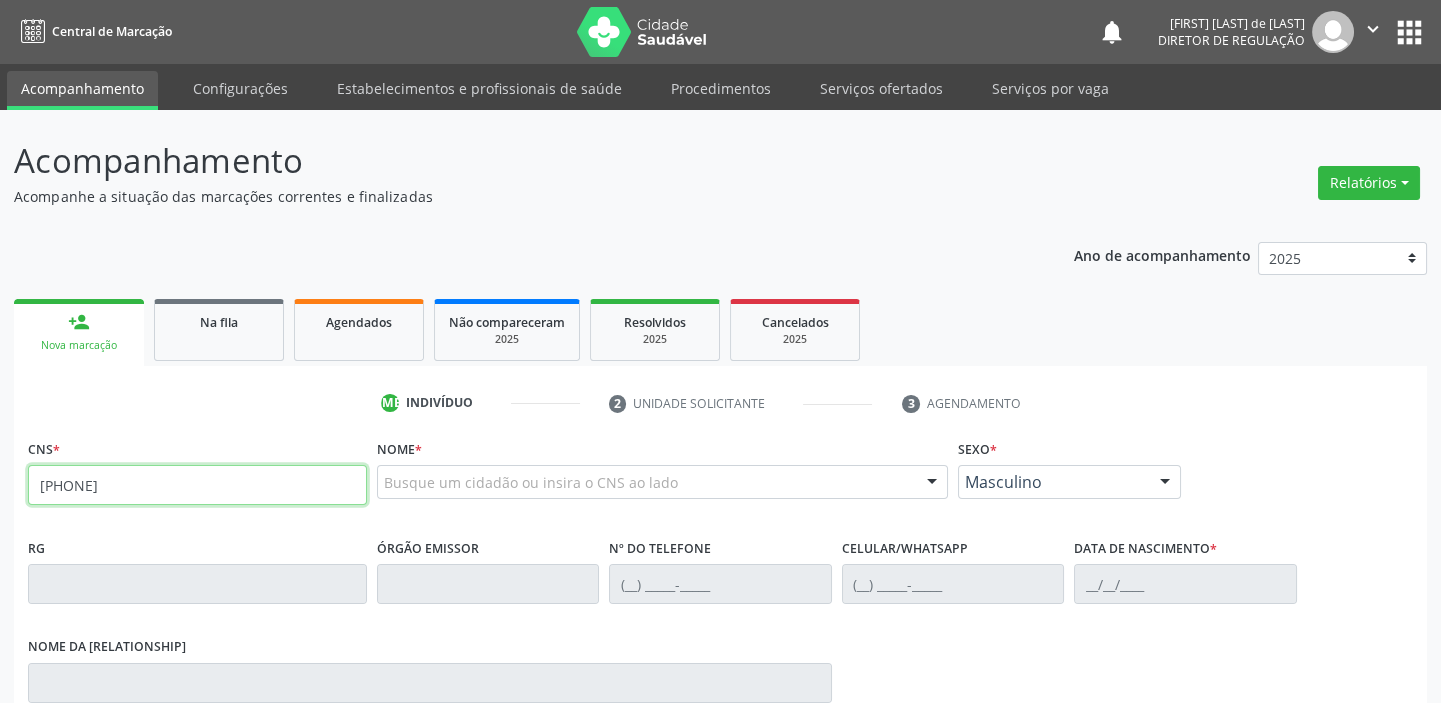 type on "700 0001 3491 3803" 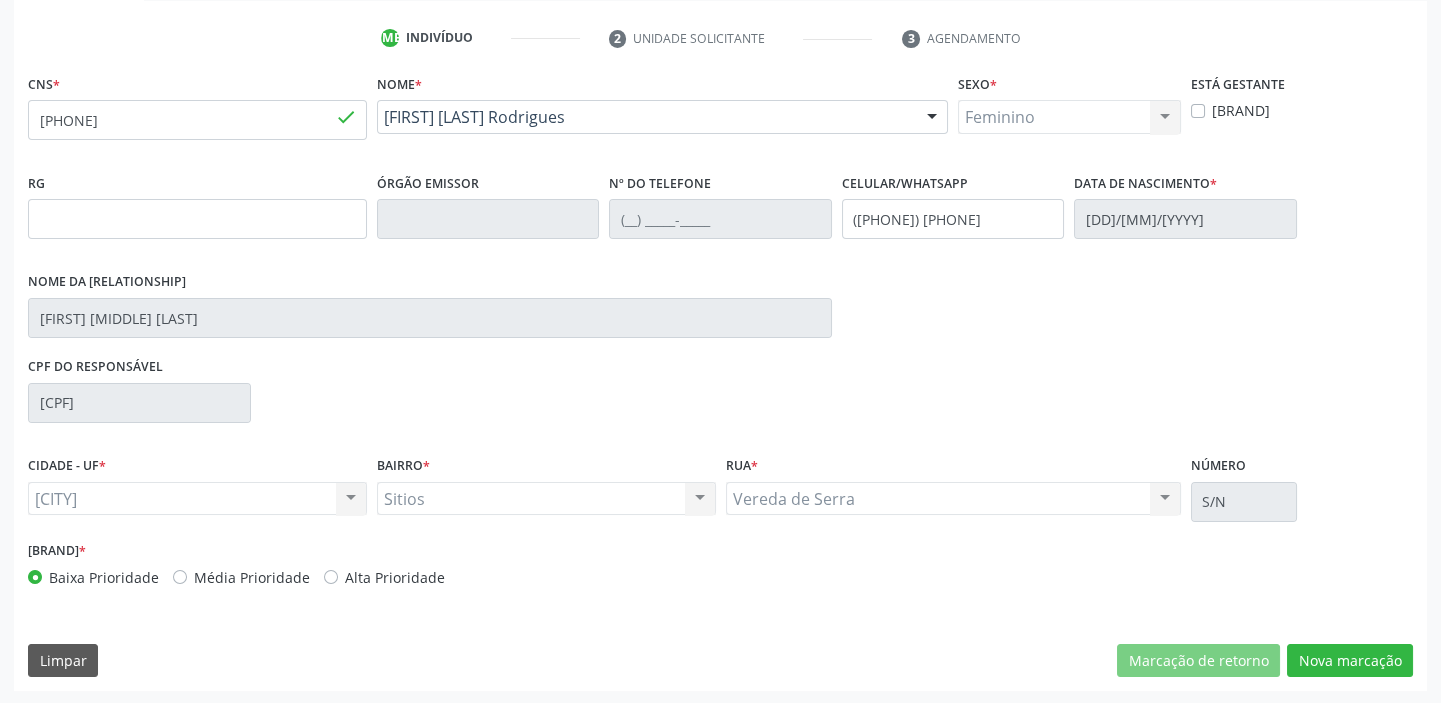 scroll, scrollTop: 366, scrollLeft: 0, axis: vertical 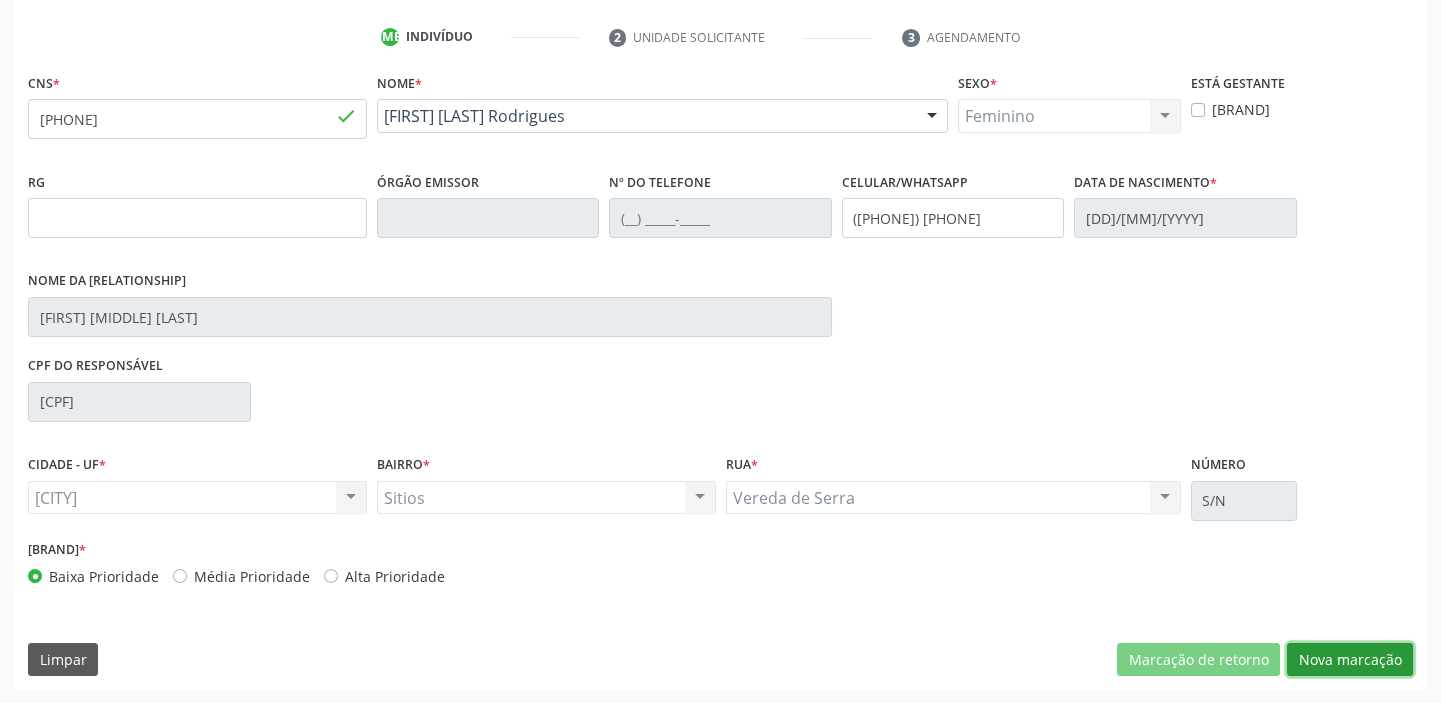 click on "Nova marcação" at bounding box center [1198, 660] 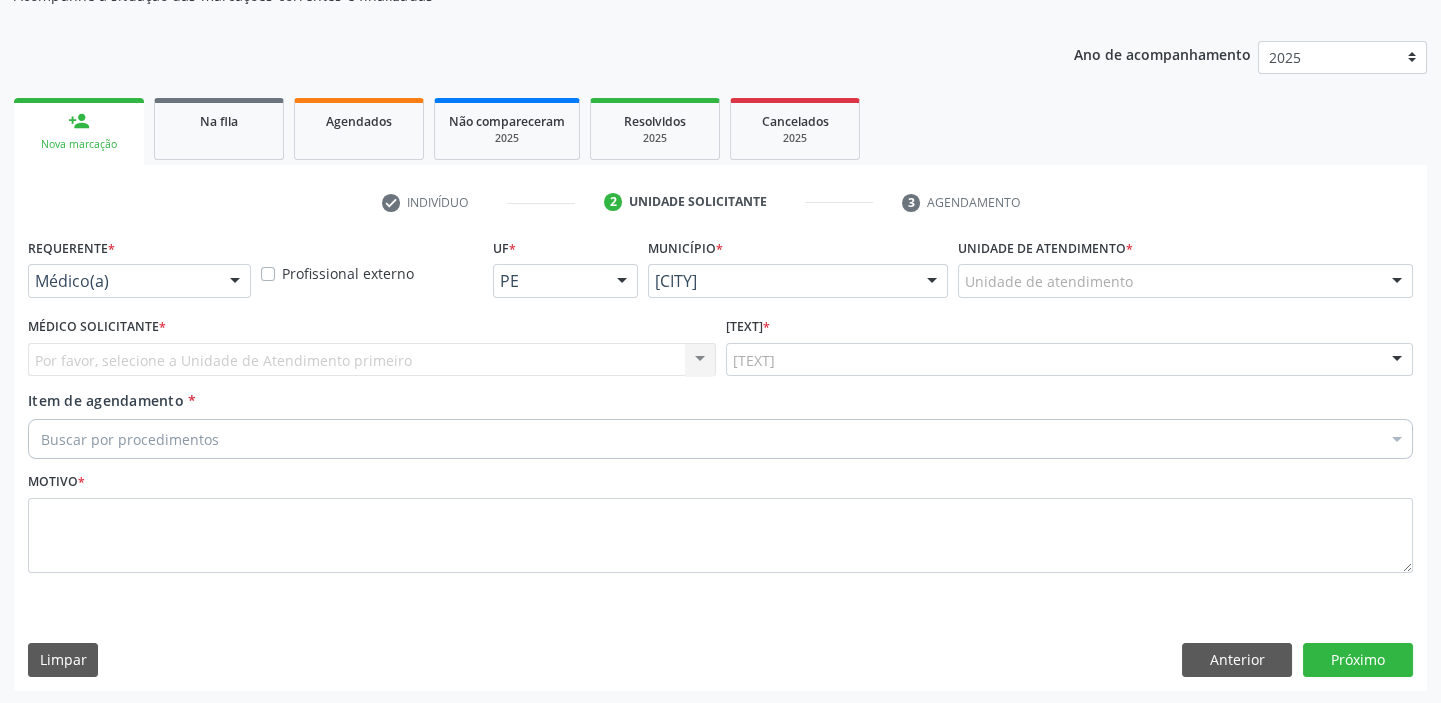 drag, startPoint x: 999, startPoint y: 283, endPoint x: 1011, endPoint y: 303, distance: 23.323807 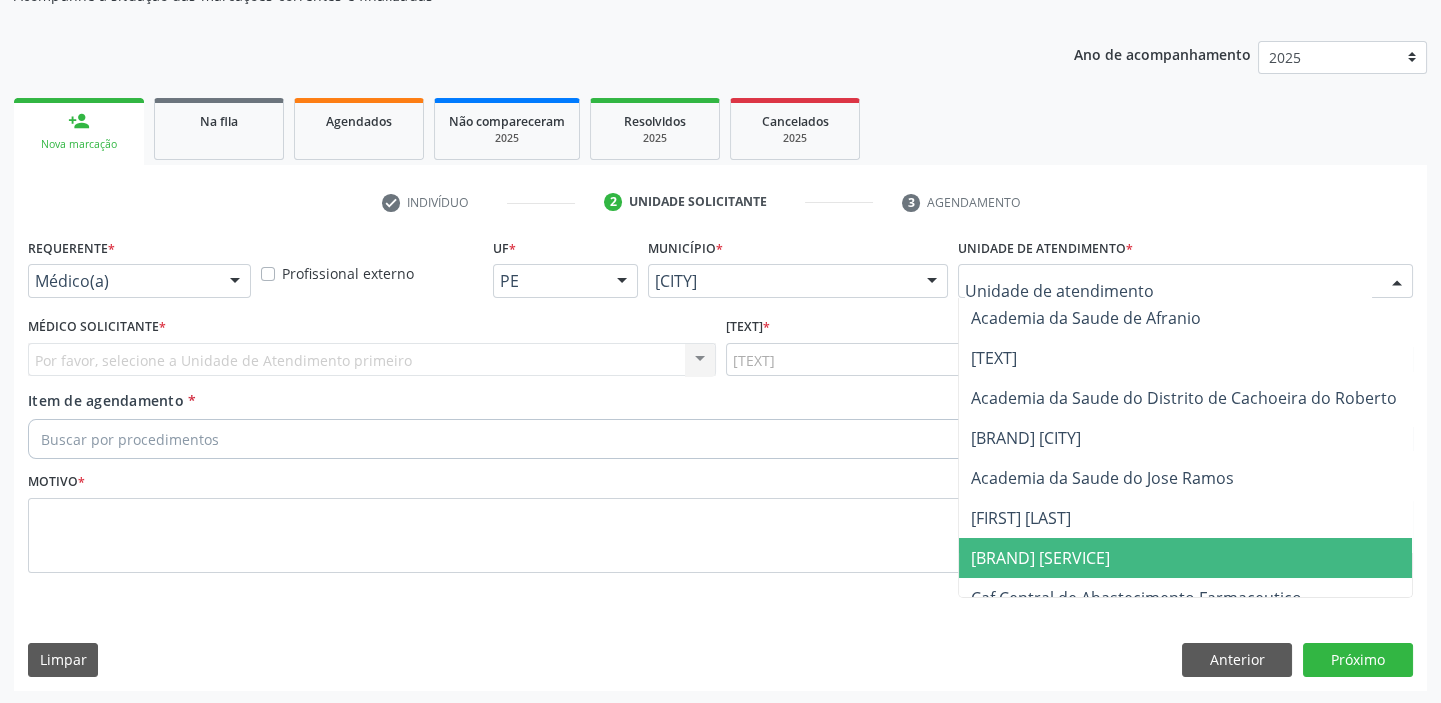 drag, startPoint x: 1032, startPoint y: 555, endPoint x: 865, endPoint y: 463, distance: 190.66463 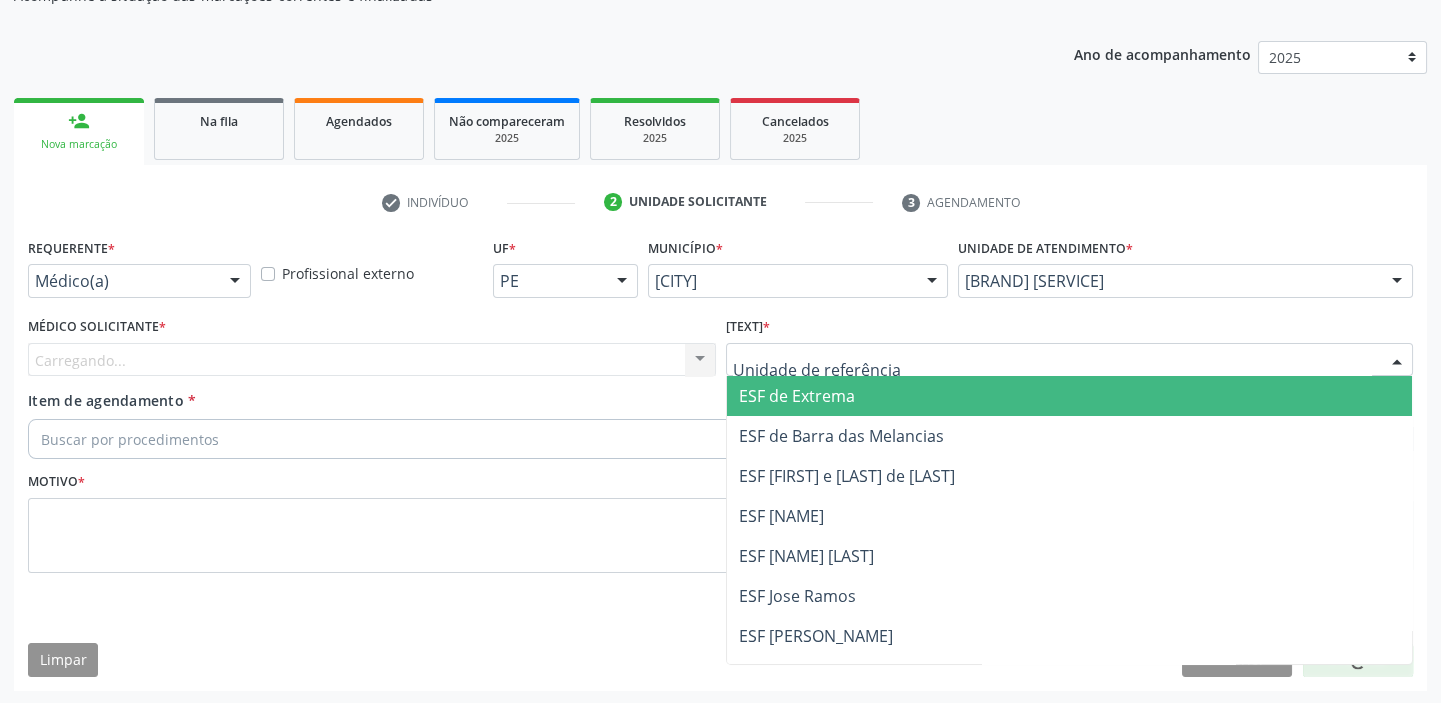 drag, startPoint x: 781, startPoint y: 359, endPoint x: 800, endPoint y: 466, distance: 108.67382 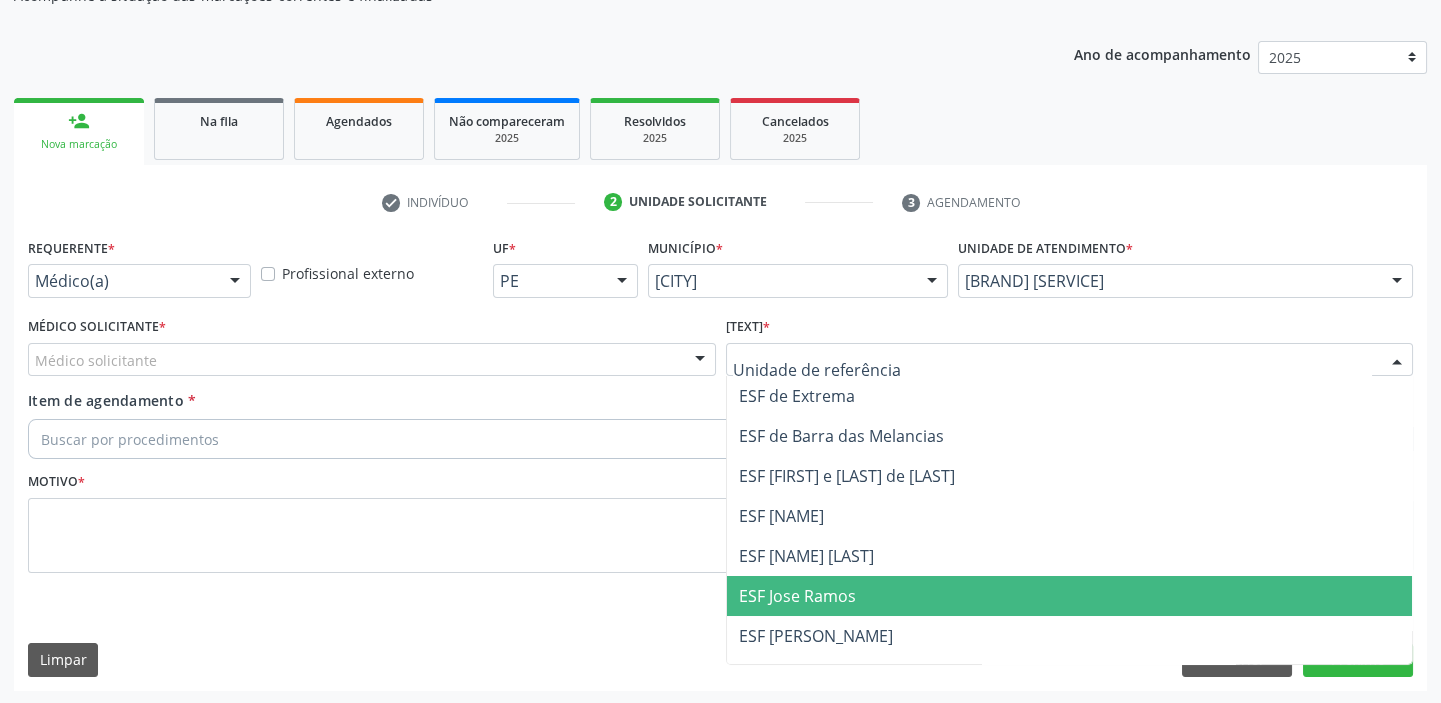 click on "ESF Jose Ramos" at bounding box center [797, 596] 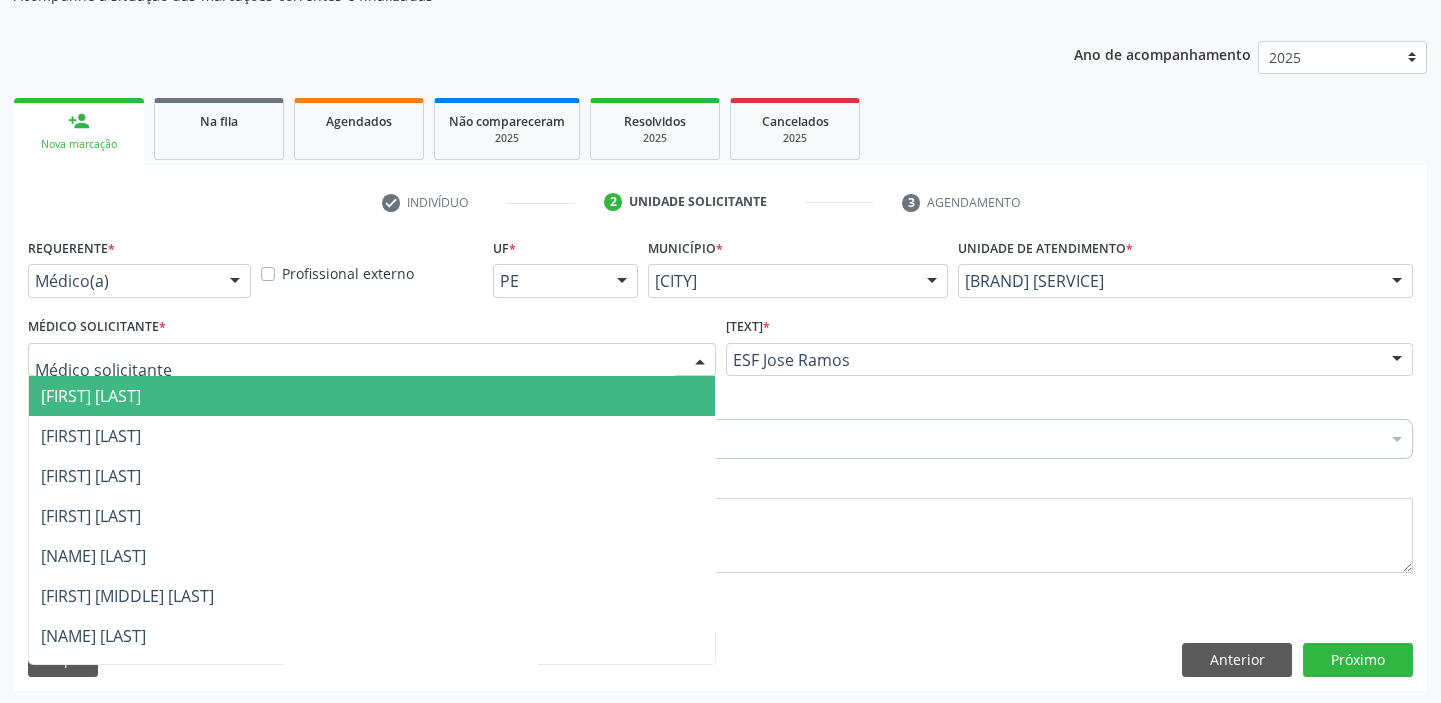 drag, startPoint x: 97, startPoint y: 358, endPoint x: 98, endPoint y: 385, distance: 27.018513 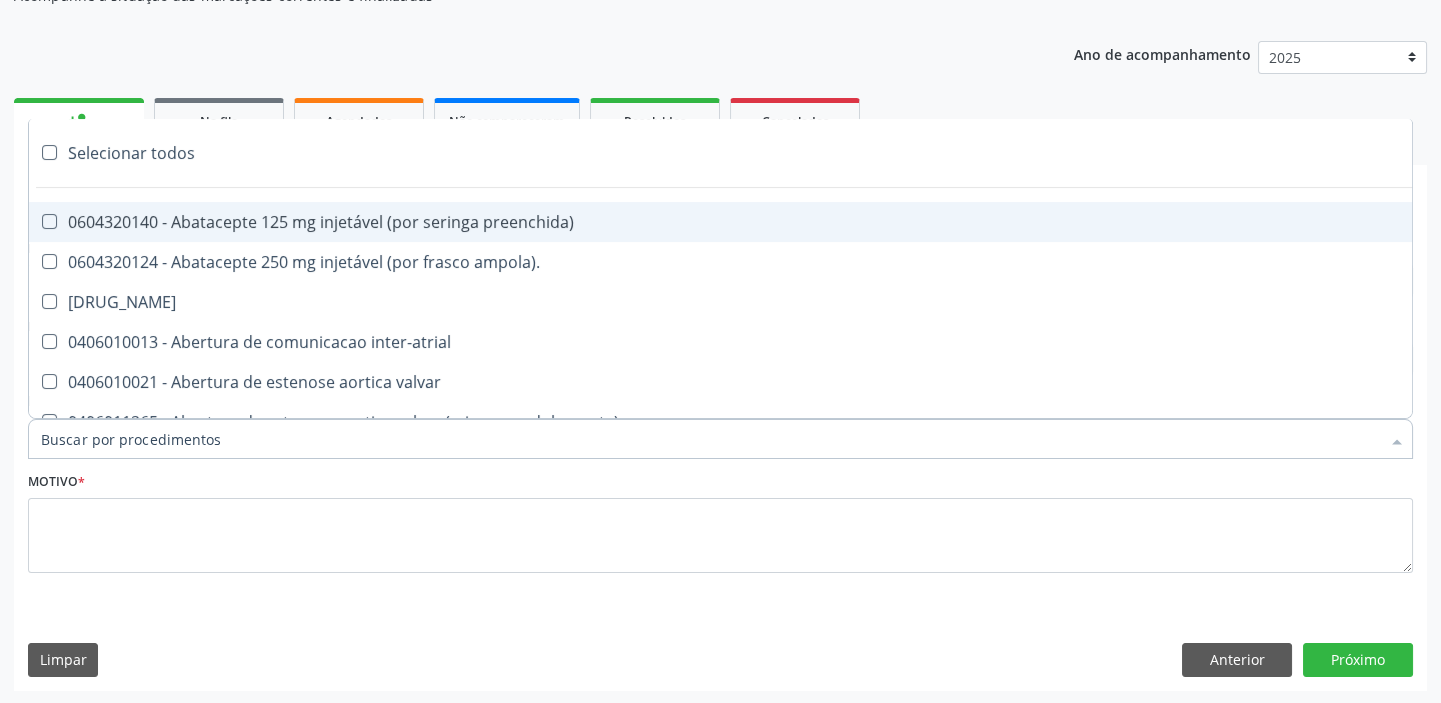 paste on "transvagi" 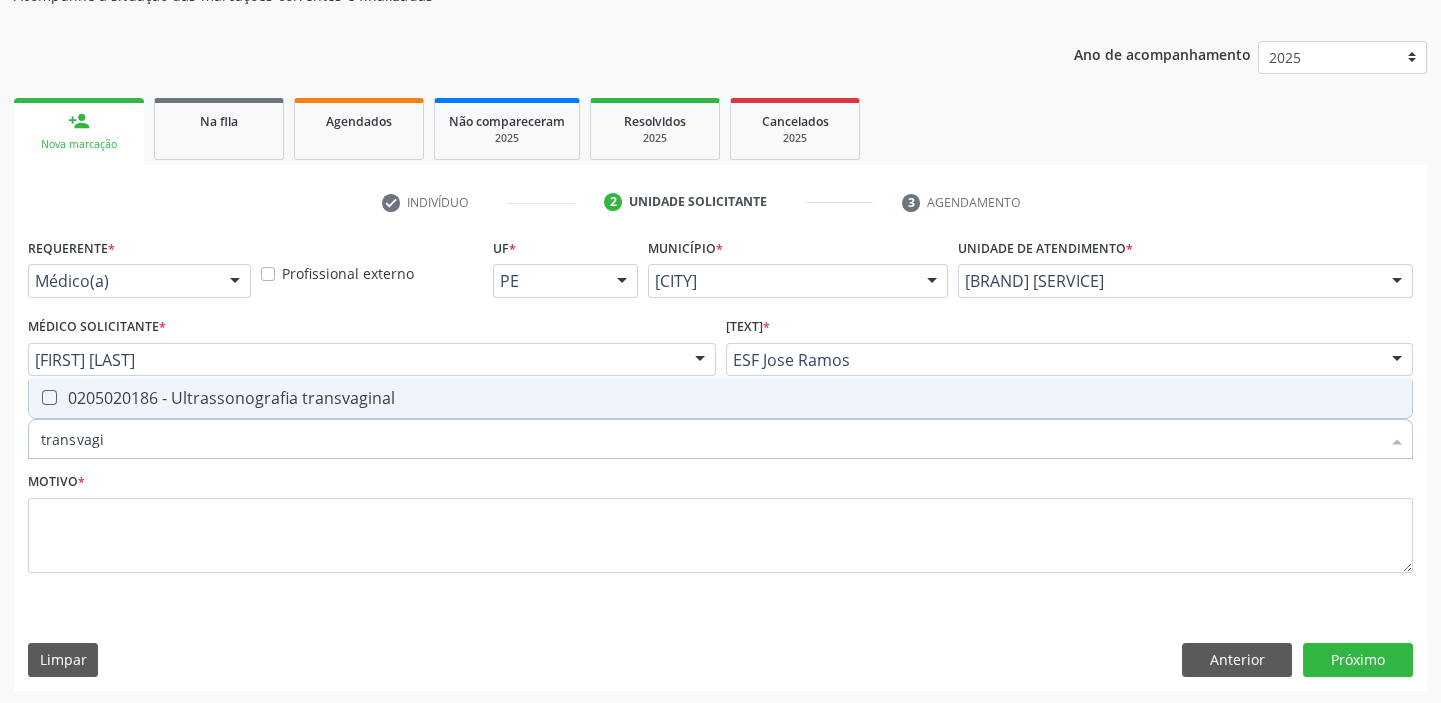 click on "0205020186 - Ultrassonografia transvaginal" at bounding box center (720, 398) 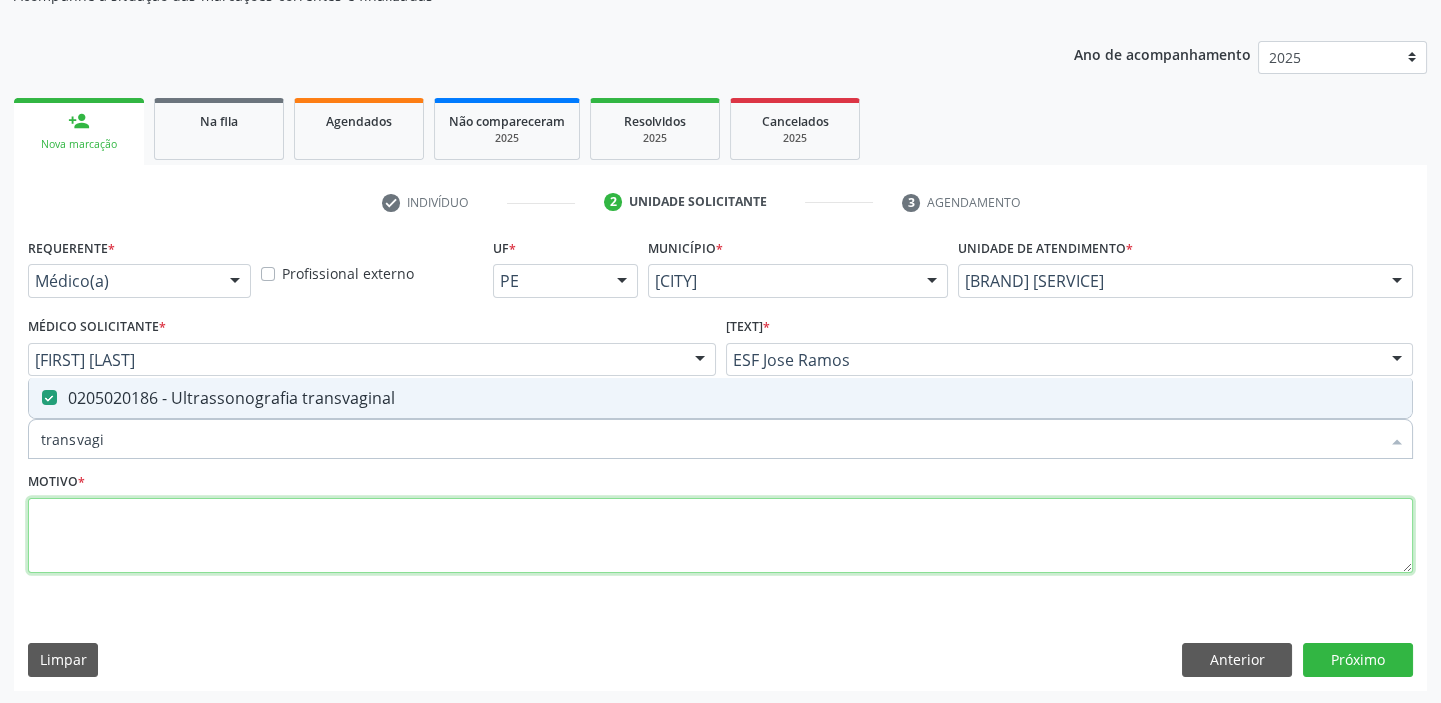 click at bounding box center [720, 536] 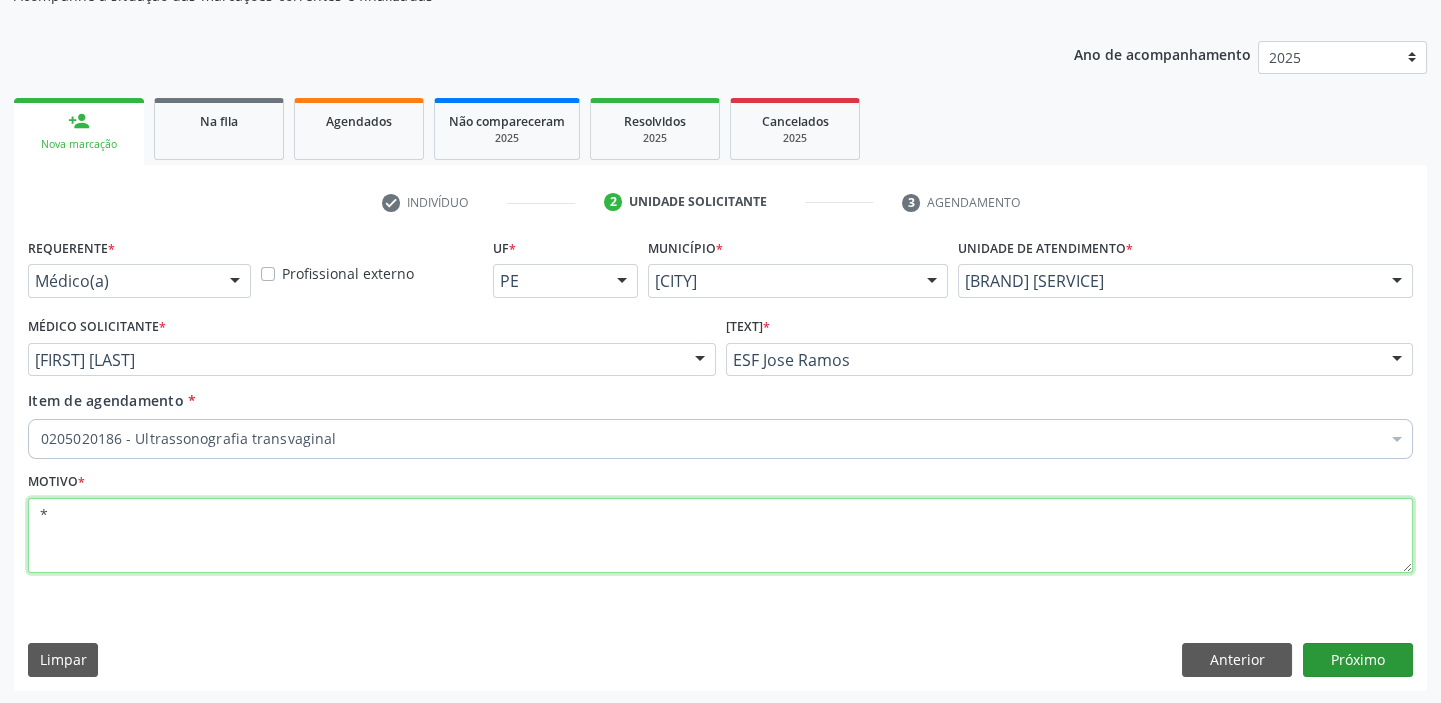 type on "[SYMBOL]" 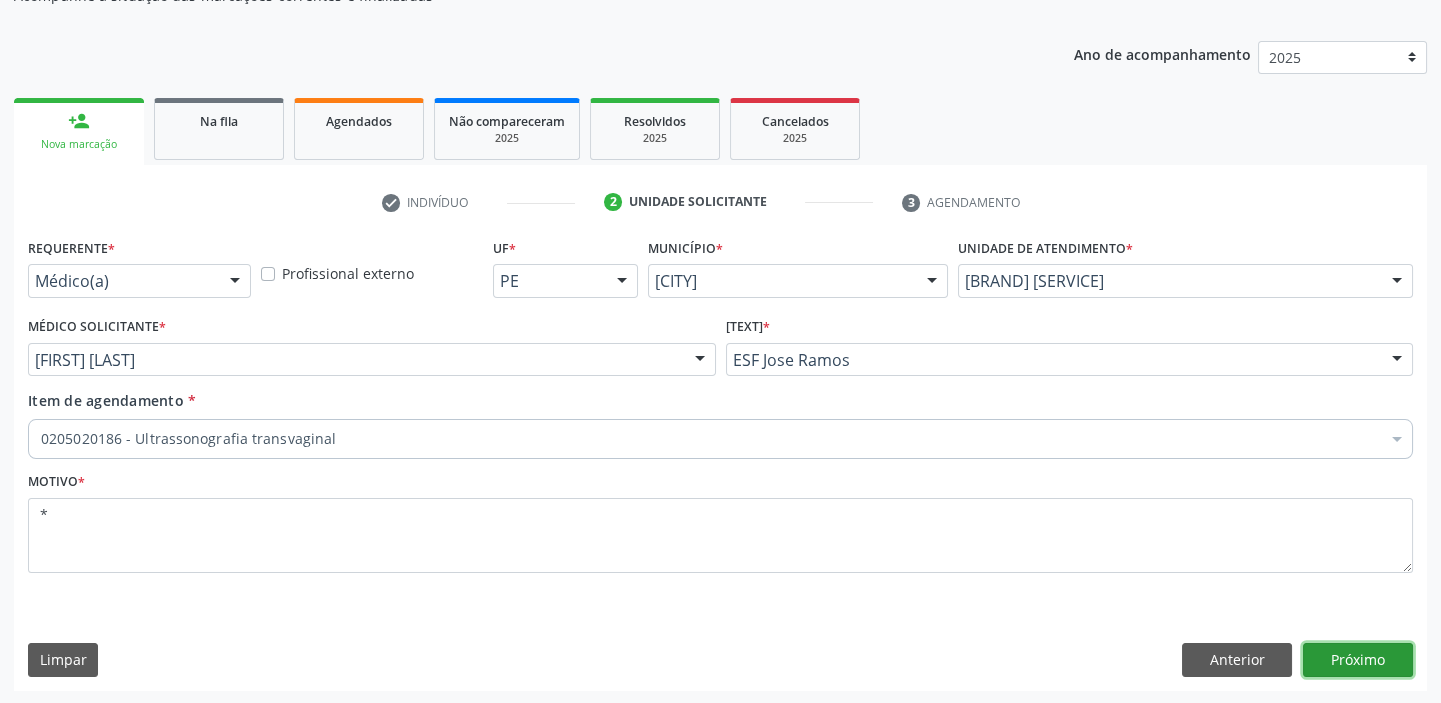 click on "Próximo" at bounding box center [1358, 660] 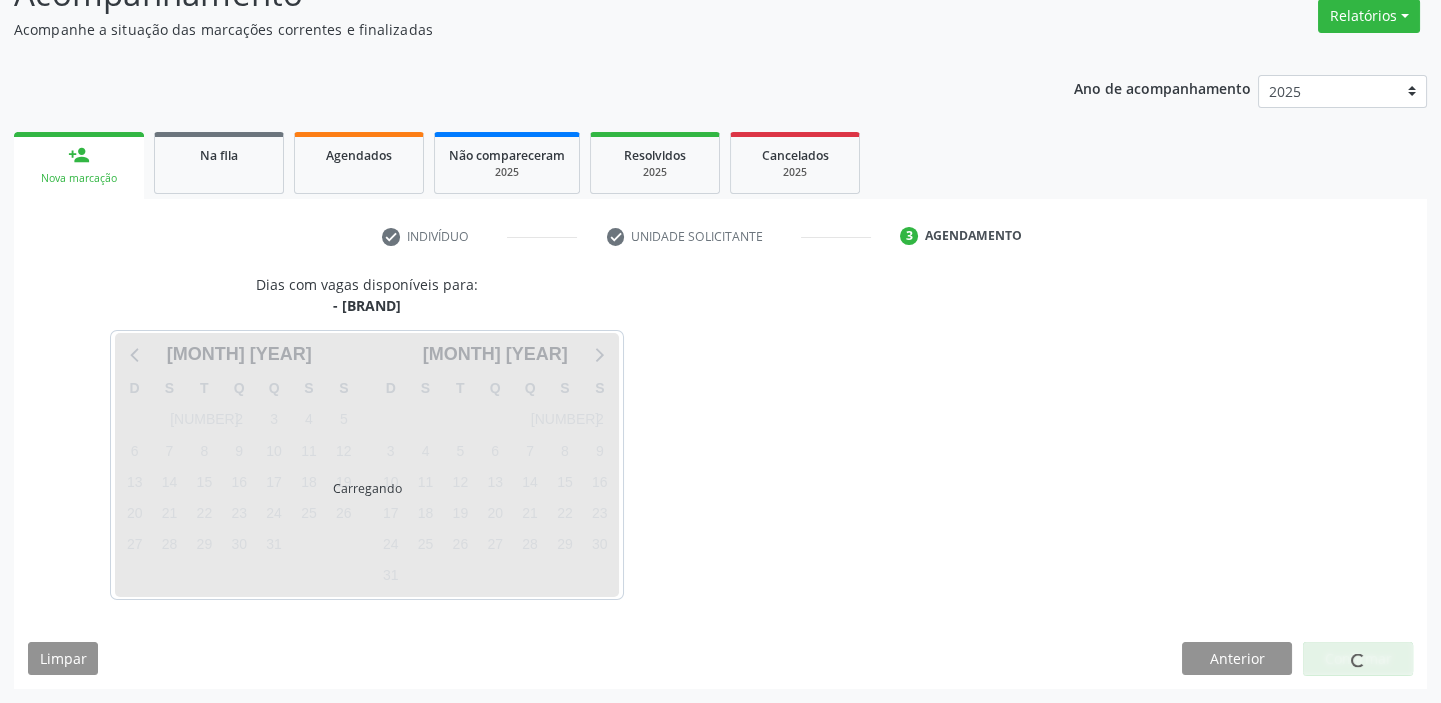 scroll, scrollTop: 166, scrollLeft: 0, axis: vertical 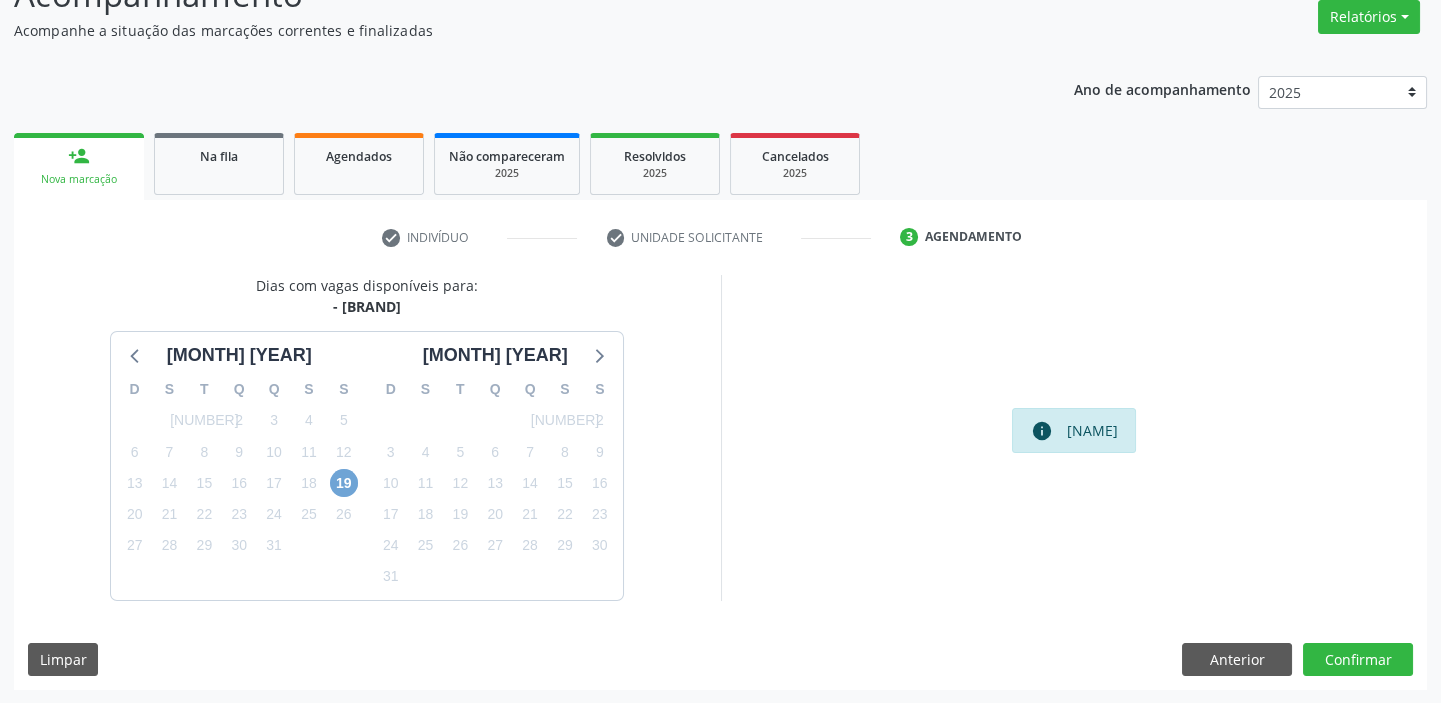 click on "[NUMBER]" at bounding box center [344, 483] 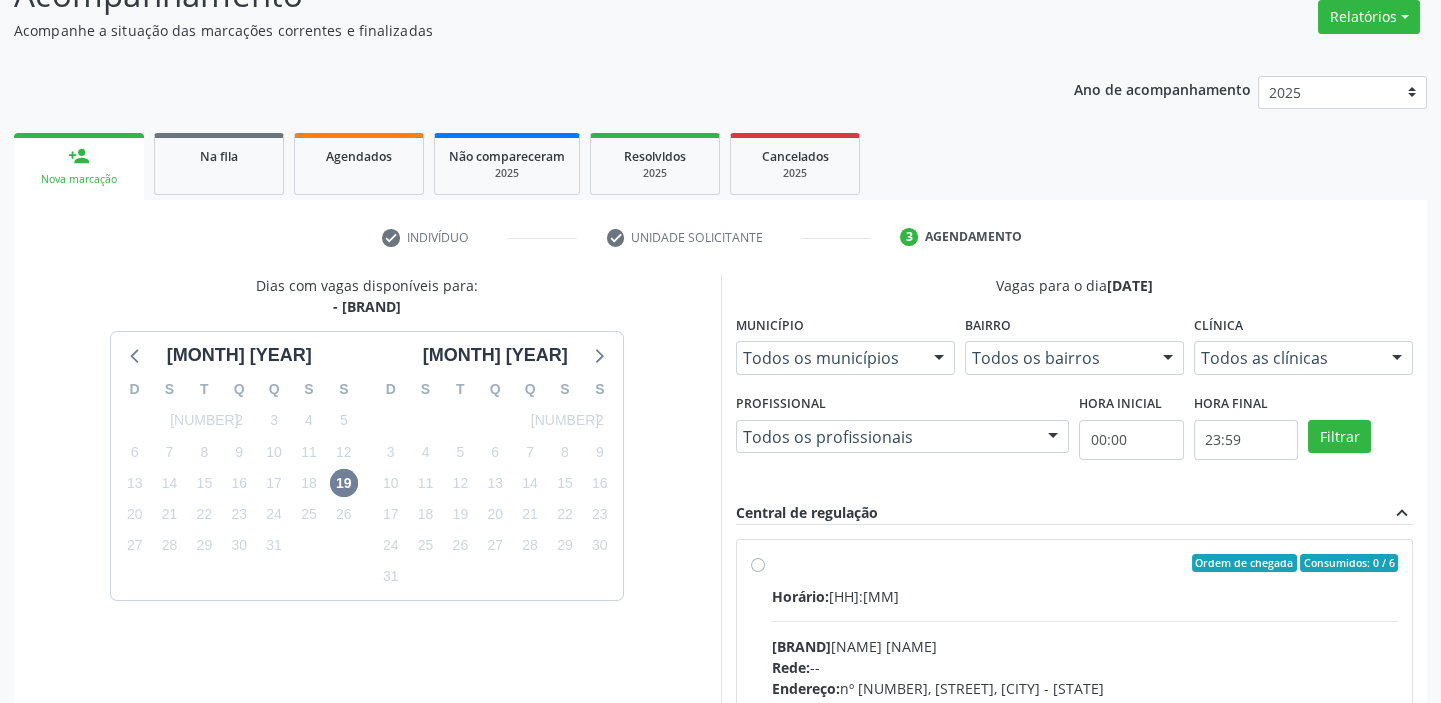 click on "Horário:   10:50" at bounding box center (1085, 596) 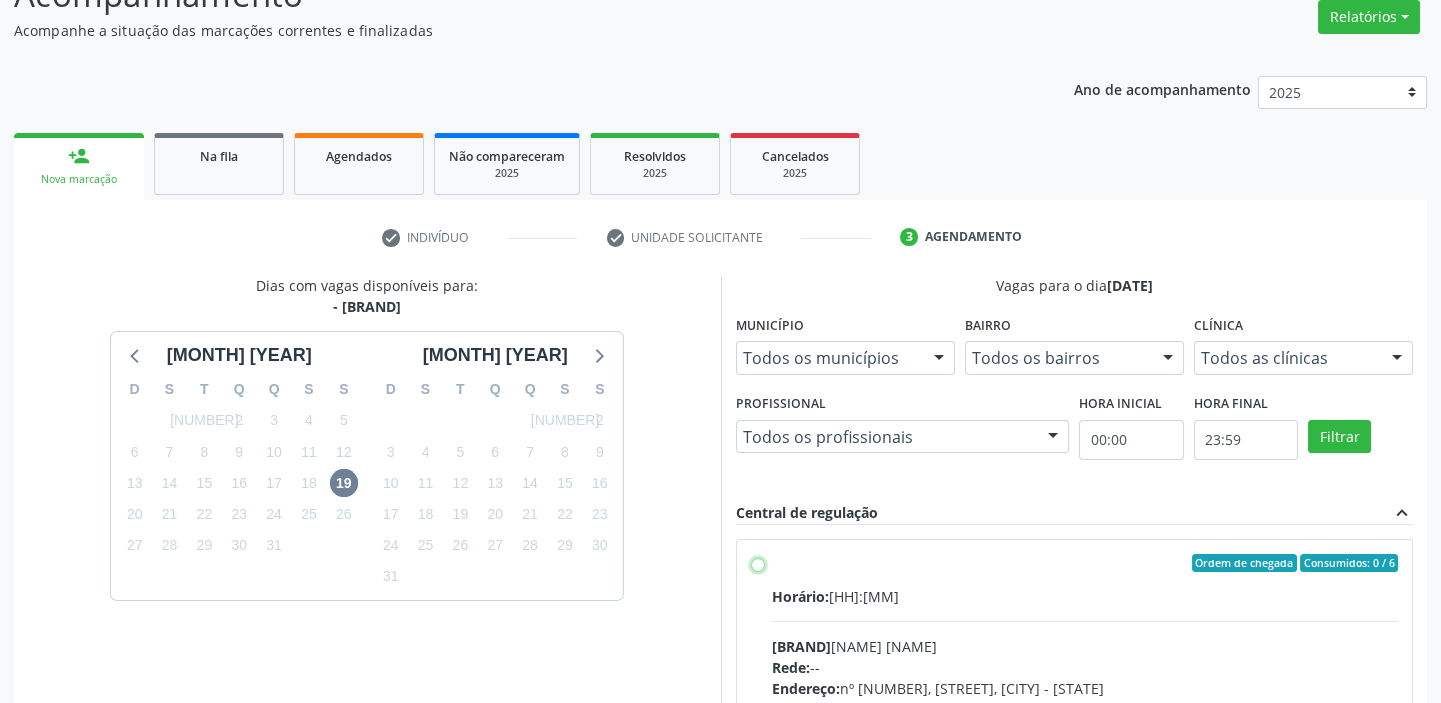 click on "Ordem de chegada
Consumidos: 0 / 6
Horário:   10:50
Clínica:  Renove Afranio
Rede:
--
Endereço:   nº 70, Centro, Afrânio - PE
Telefone:   (87) 981458040
Profissional:
--
Informações adicionais sobre o atendimento
Idade de atendimento:
Sem restrição
Gênero(s) atendido(s):
Sem restrição
Informações adicionais:
--" at bounding box center (758, 563) 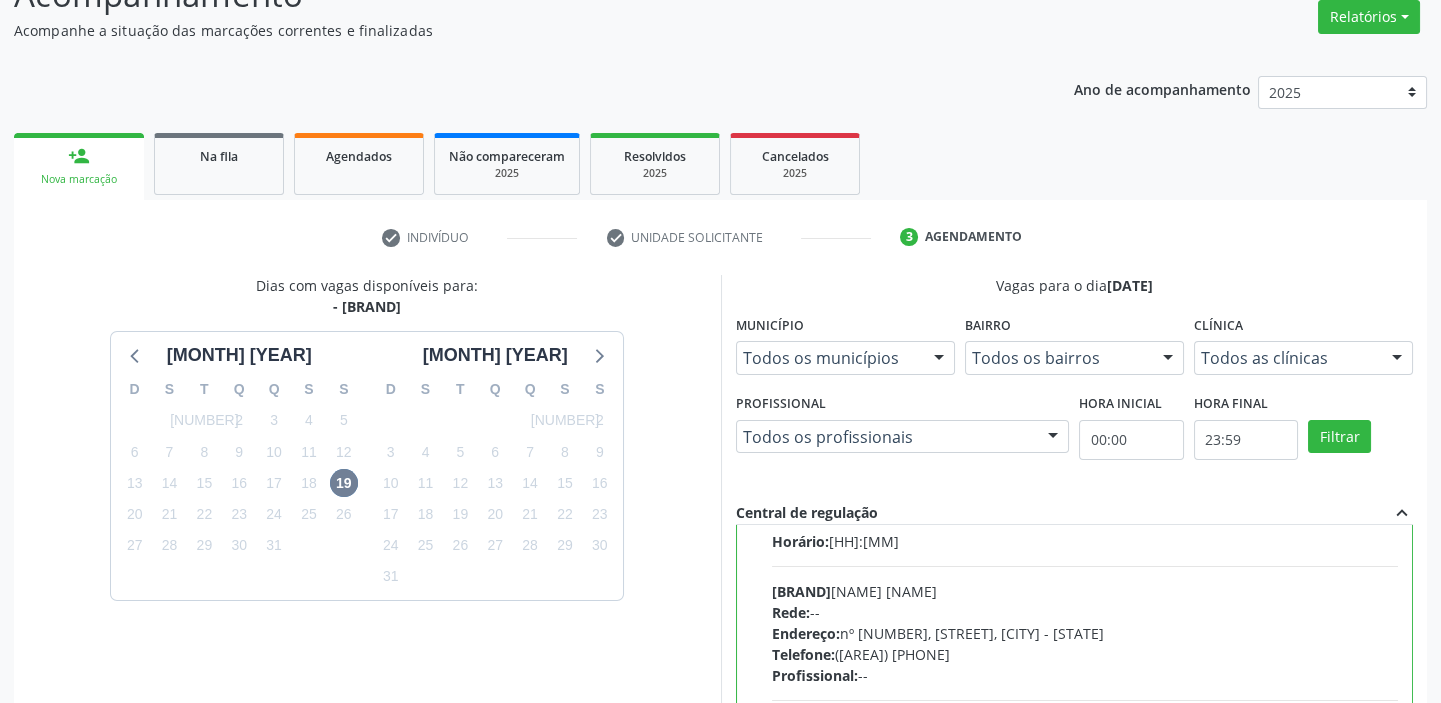 scroll, scrollTop: 99, scrollLeft: 0, axis: vertical 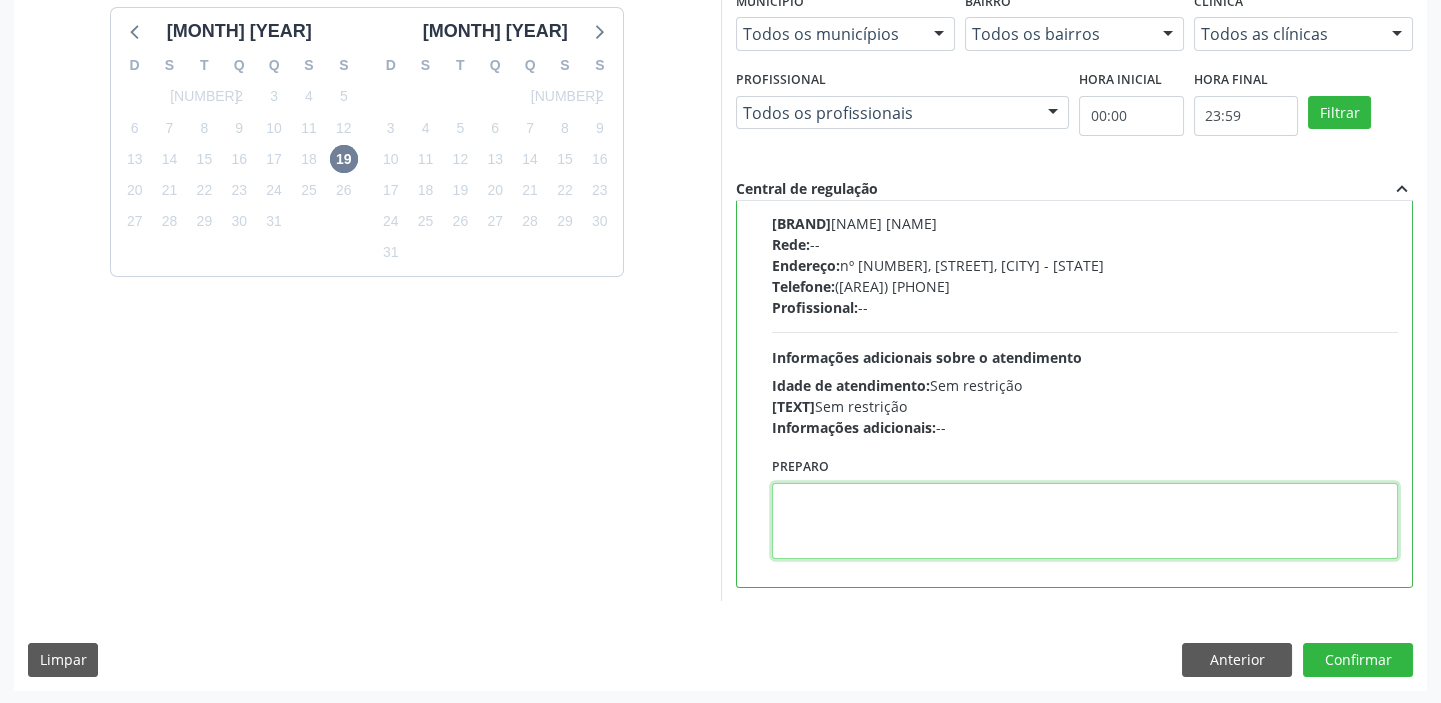 click at bounding box center [1085, 521] 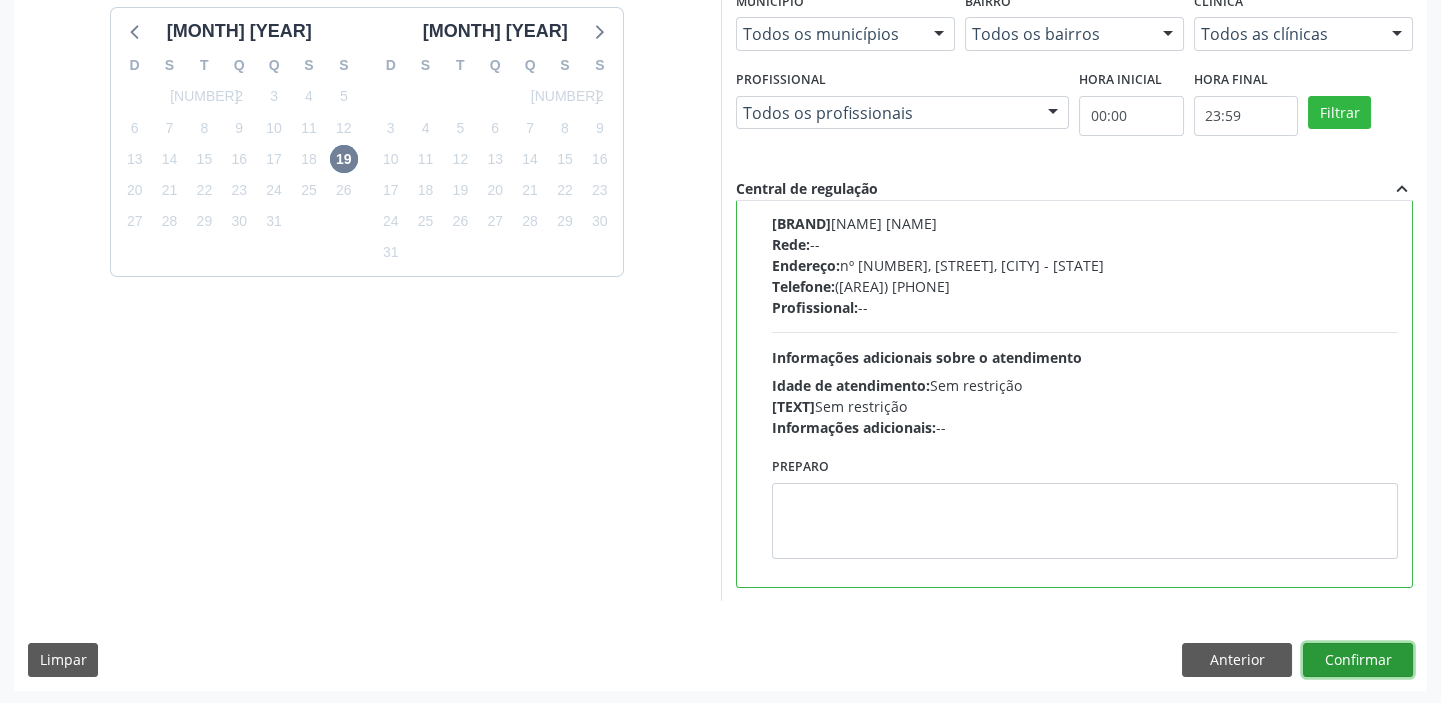 click on "Confirmar" at bounding box center [1358, 660] 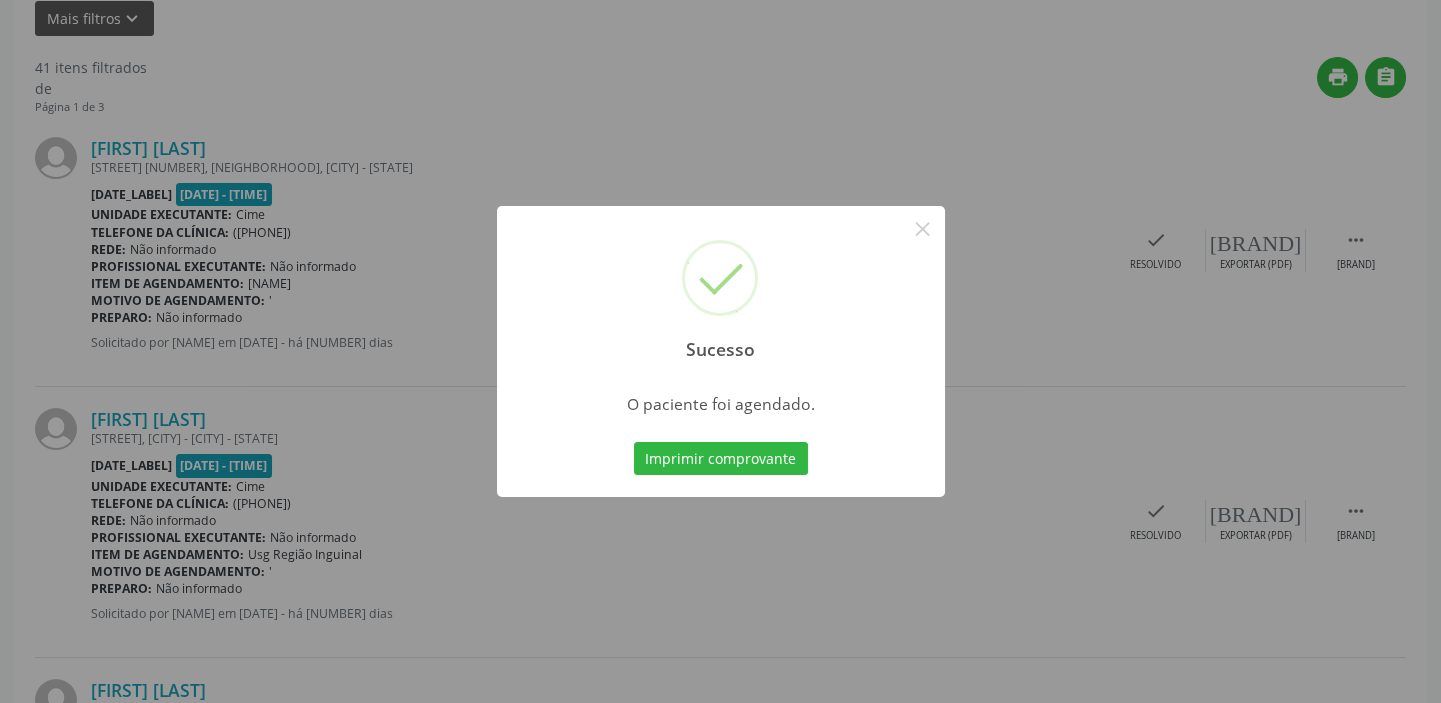 scroll, scrollTop: 0, scrollLeft: 0, axis: both 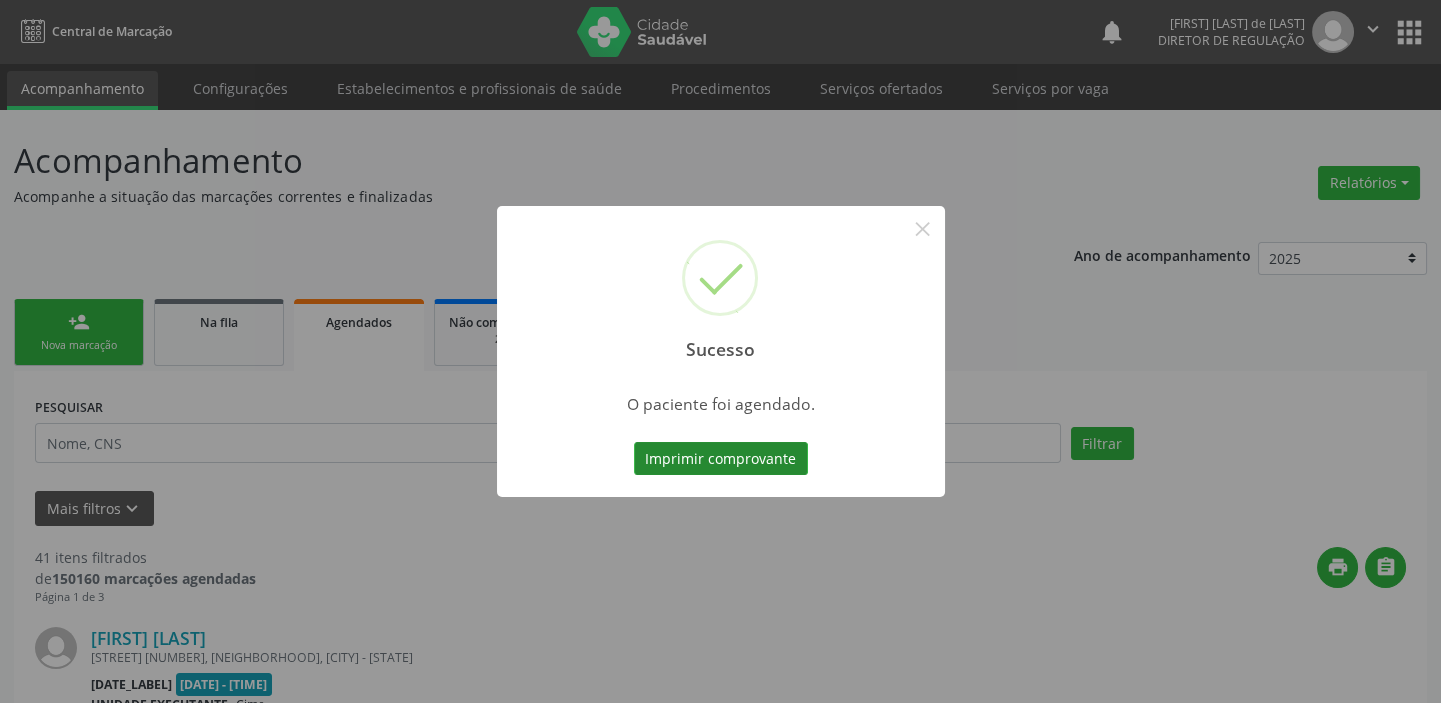click on "Imprimir comprovante" at bounding box center [721, 459] 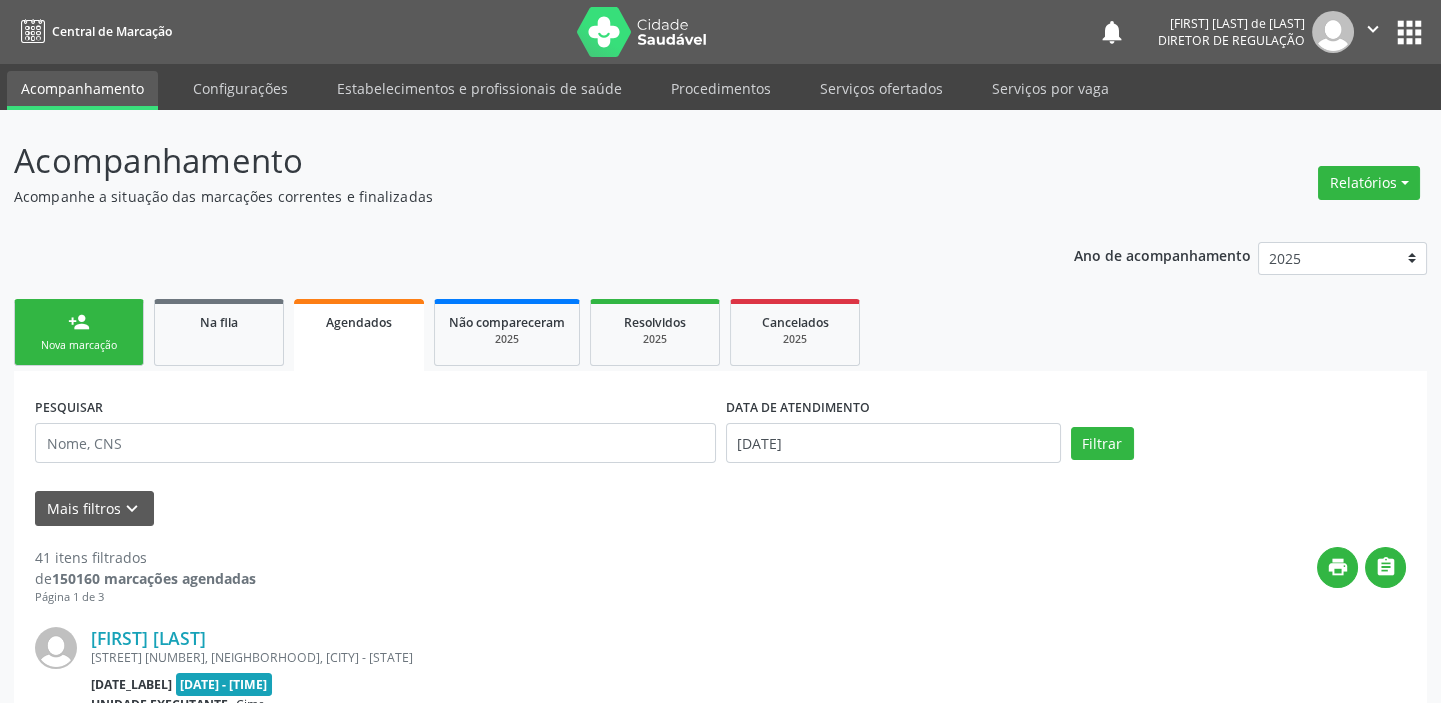 click on "person_add" at bounding box center [79, 322] 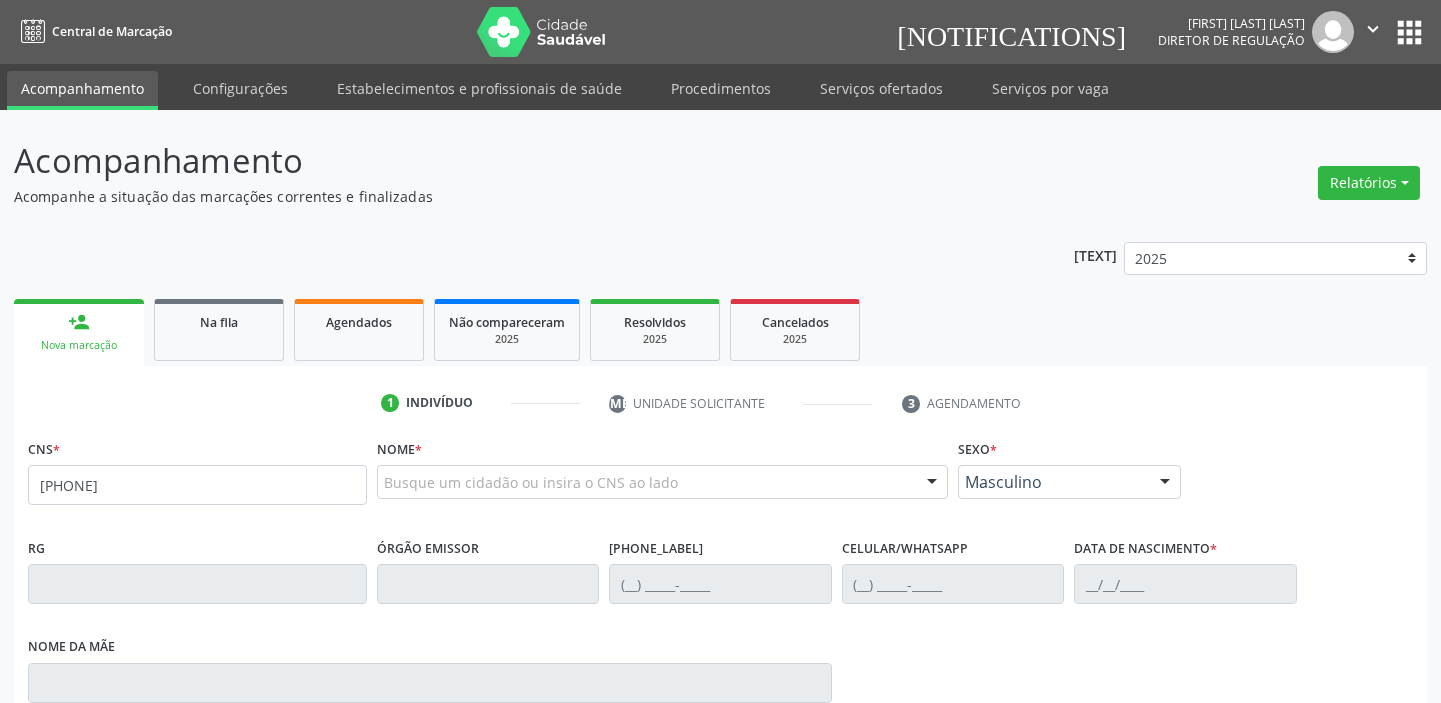 scroll, scrollTop: 0, scrollLeft: 0, axis: both 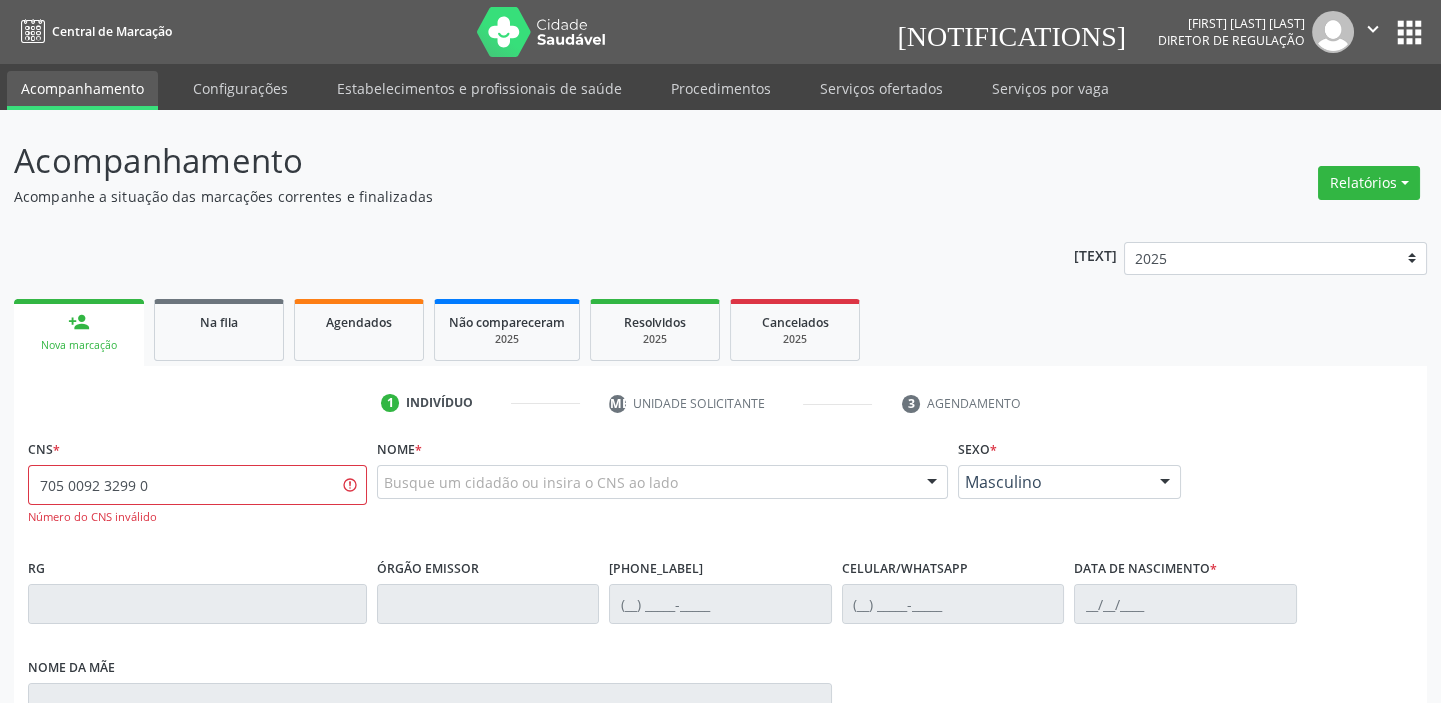 type on "705 0092 3299" 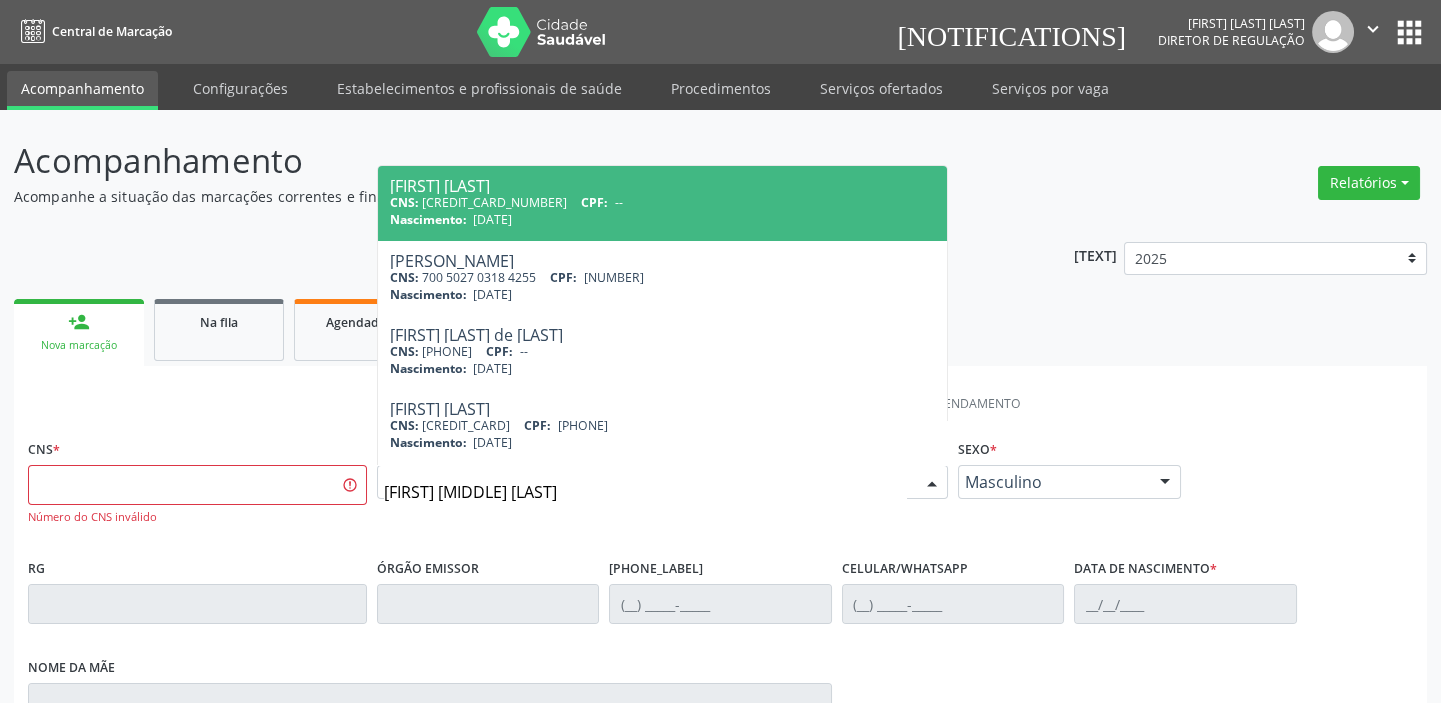 type on "[FIRST] [MIDDLE] [LAST]" 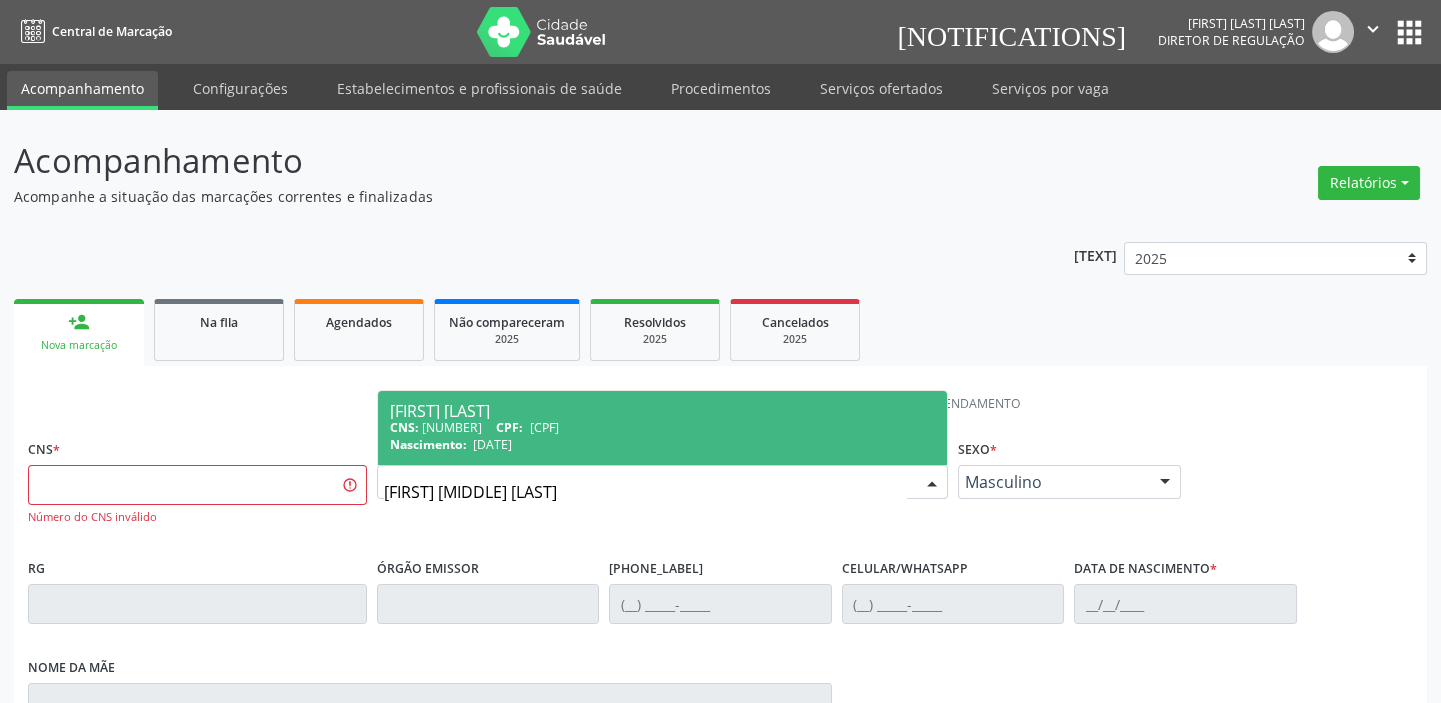 click on "CNS:
705 0092 3029 9850
CPF:
083.493.434-51" at bounding box center [662, 427] 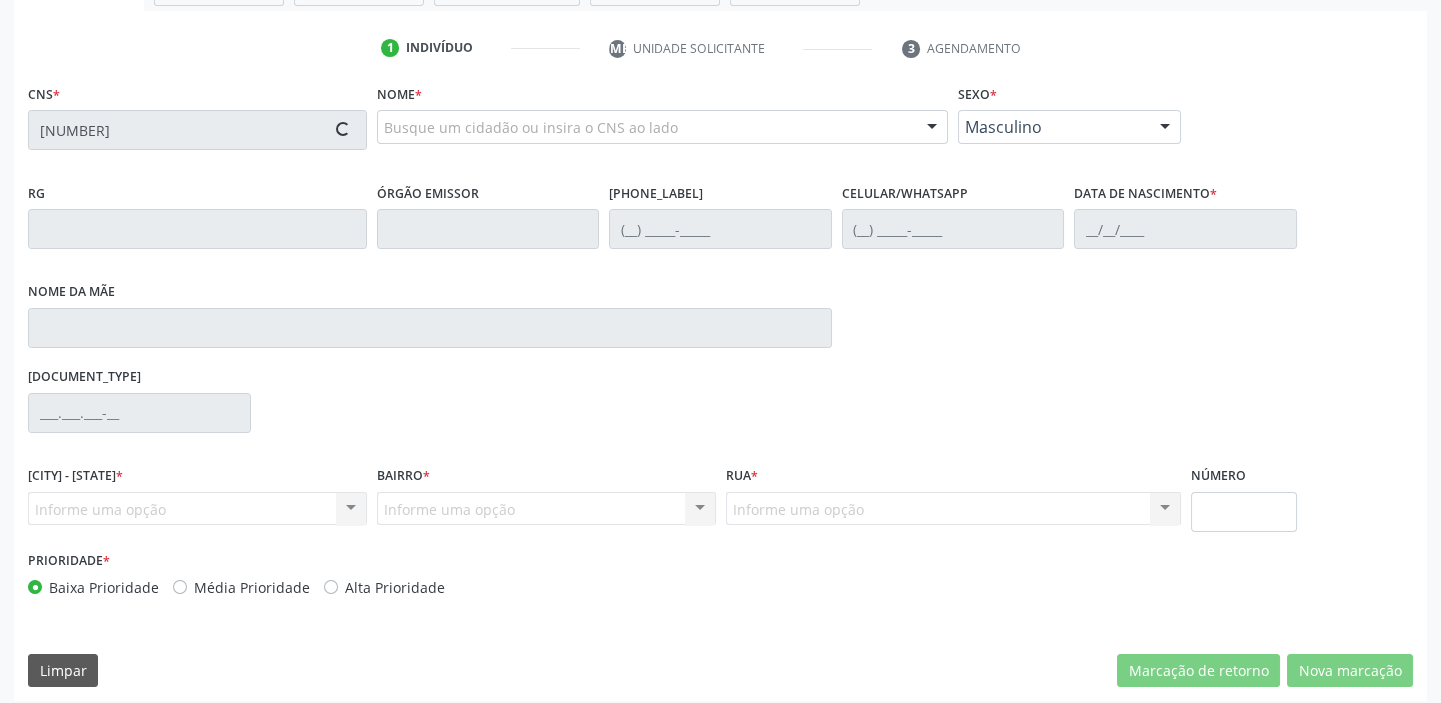 scroll, scrollTop: 363, scrollLeft: 0, axis: vertical 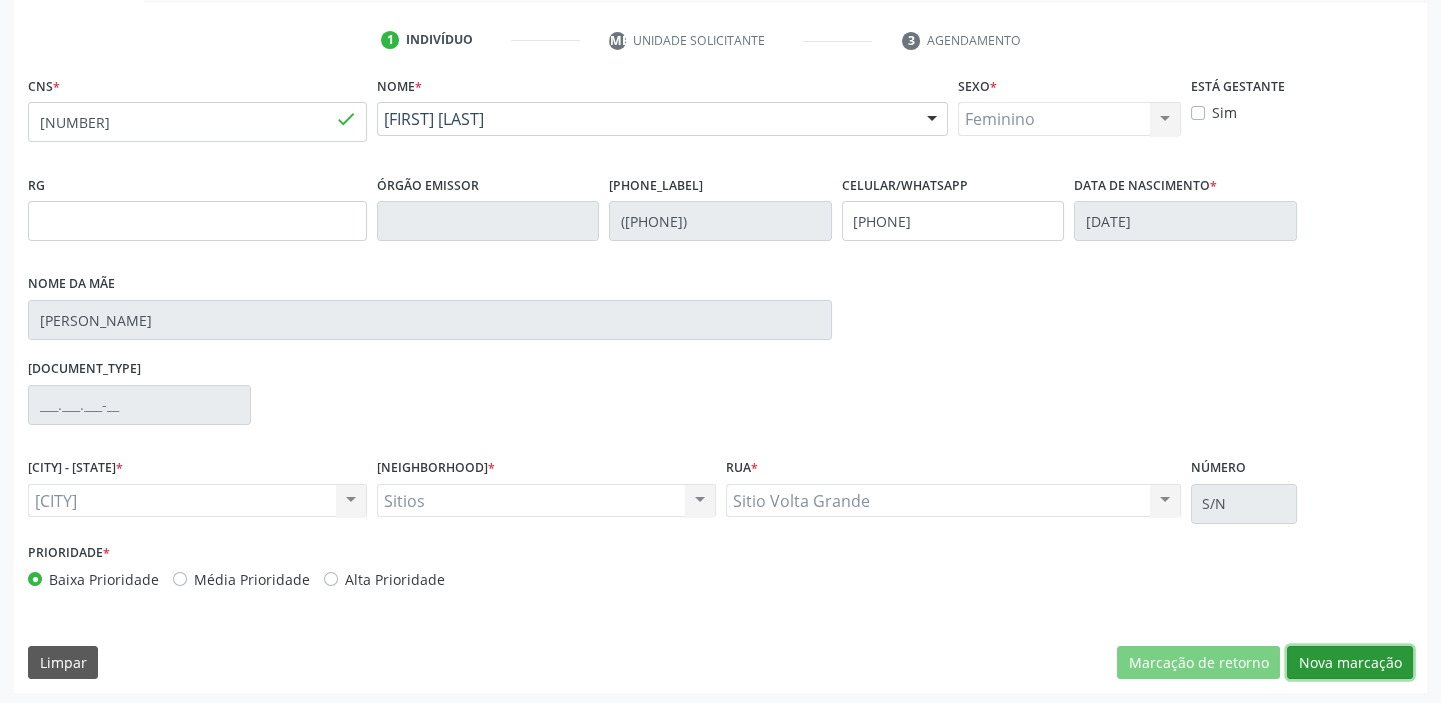 click on "Nova marcação" at bounding box center [1198, 663] 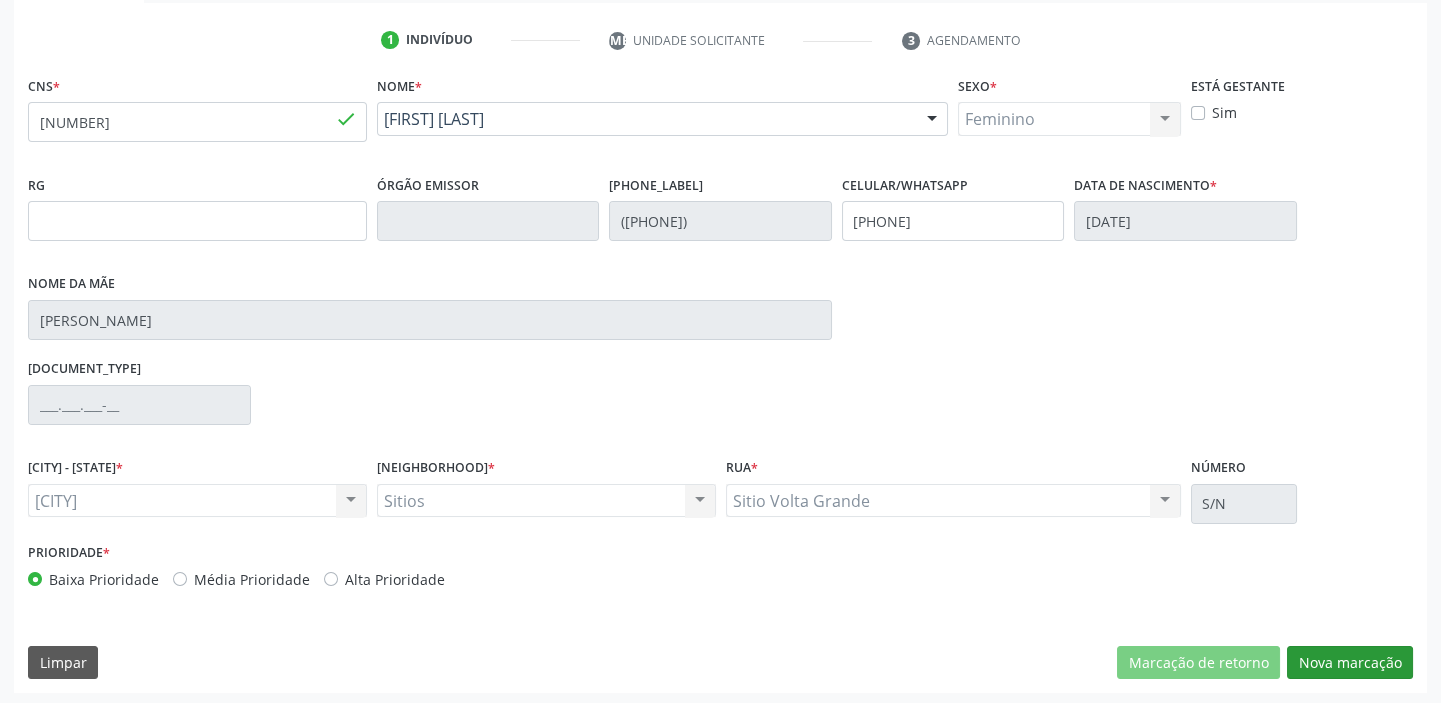 scroll, scrollTop: 201, scrollLeft: 0, axis: vertical 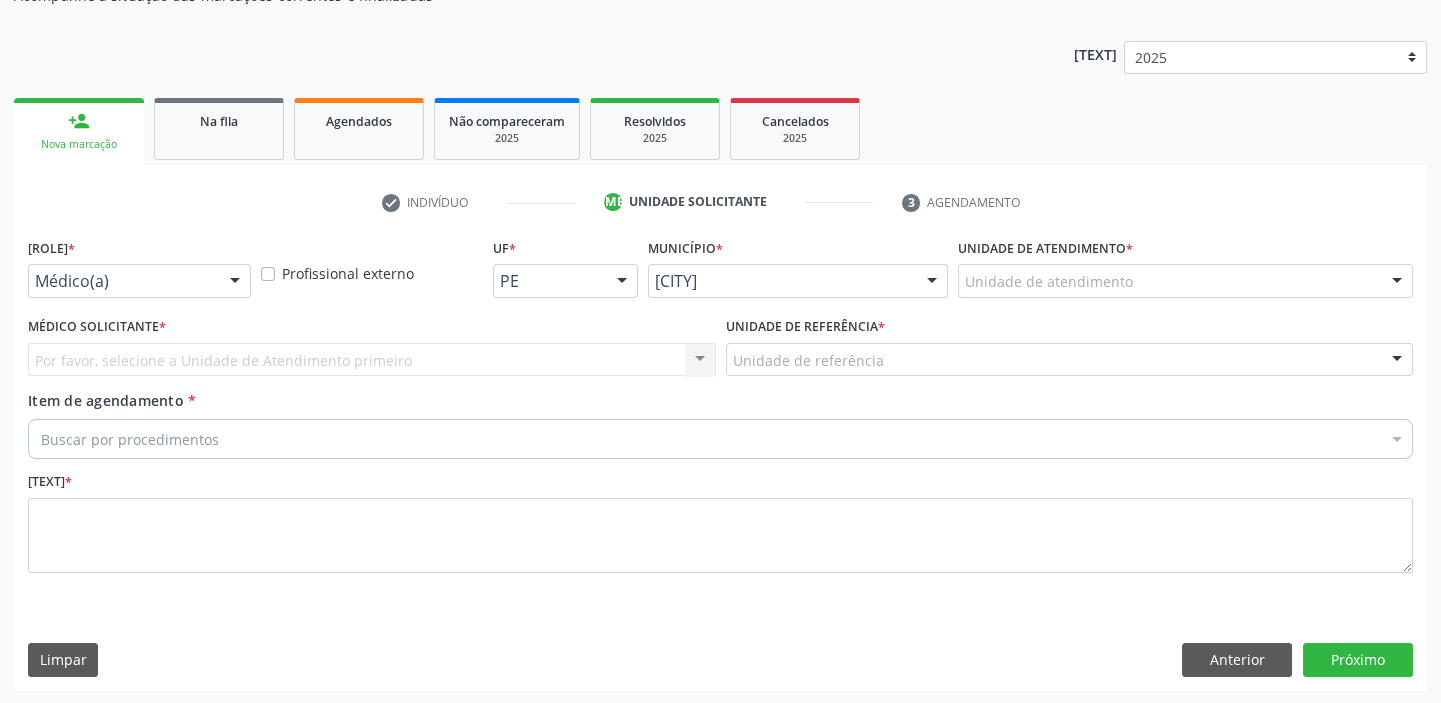 drag, startPoint x: 1001, startPoint y: 278, endPoint x: 1022, endPoint y: 379, distance: 103.16007 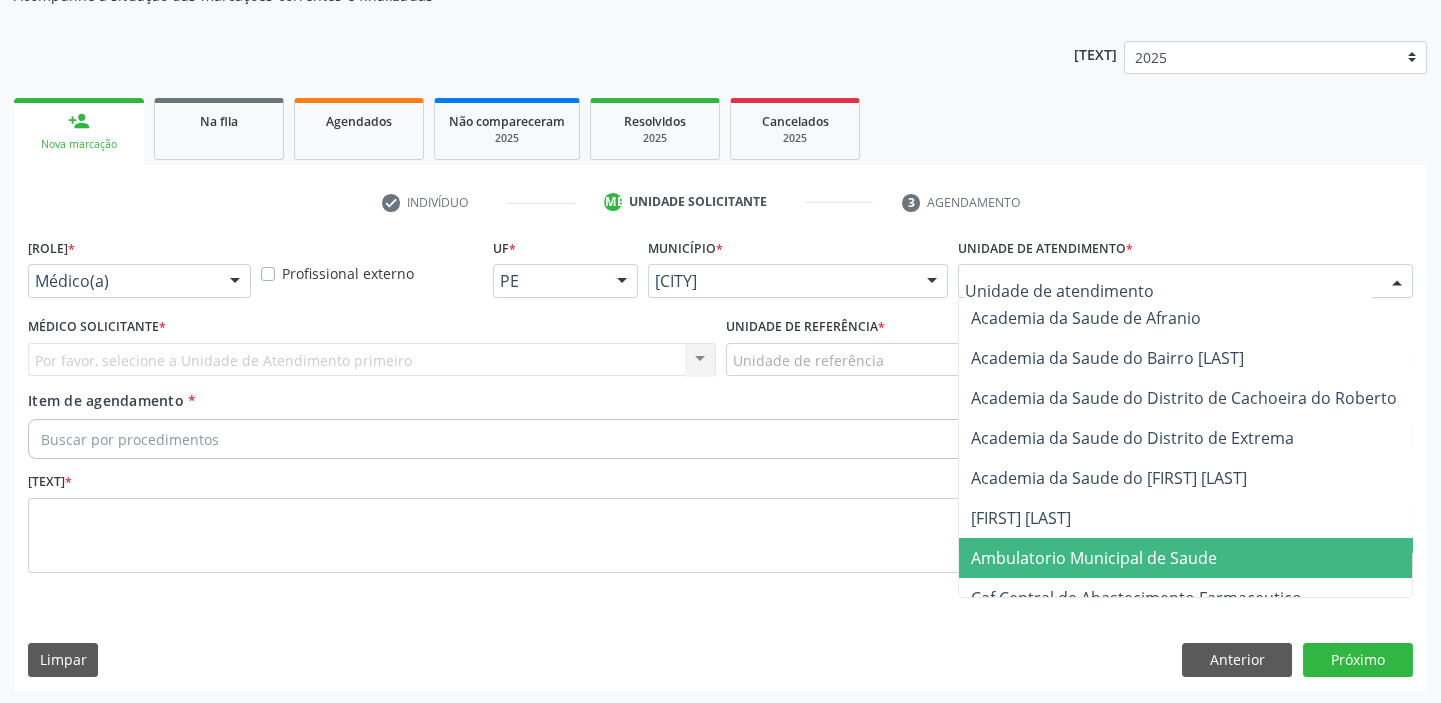 drag, startPoint x: 1038, startPoint y: 555, endPoint x: 846, endPoint y: 473, distance: 208.77739 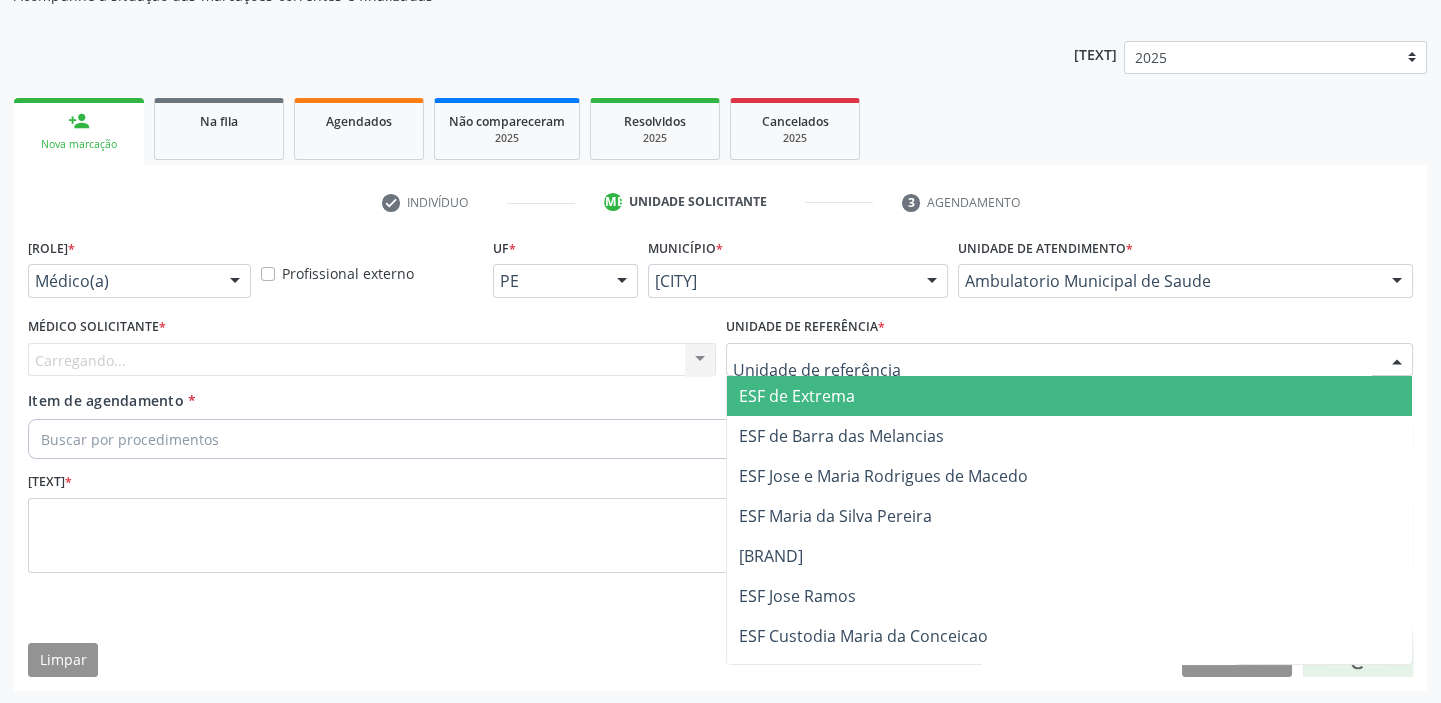 drag, startPoint x: 763, startPoint y: 351, endPoint x: 784, endPoint y: 468, distance: 118.869675 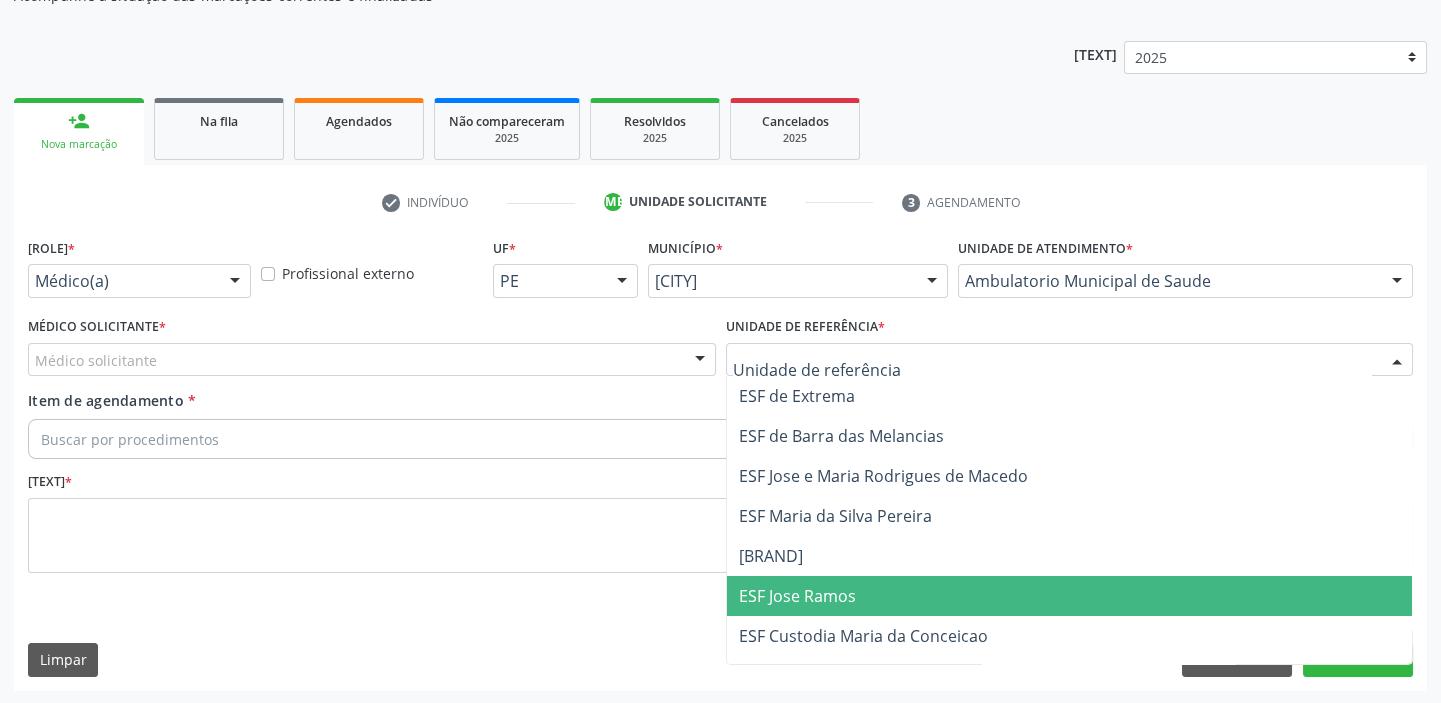 click on "ESF Jose Ramos" at bounding box center (797, 596) 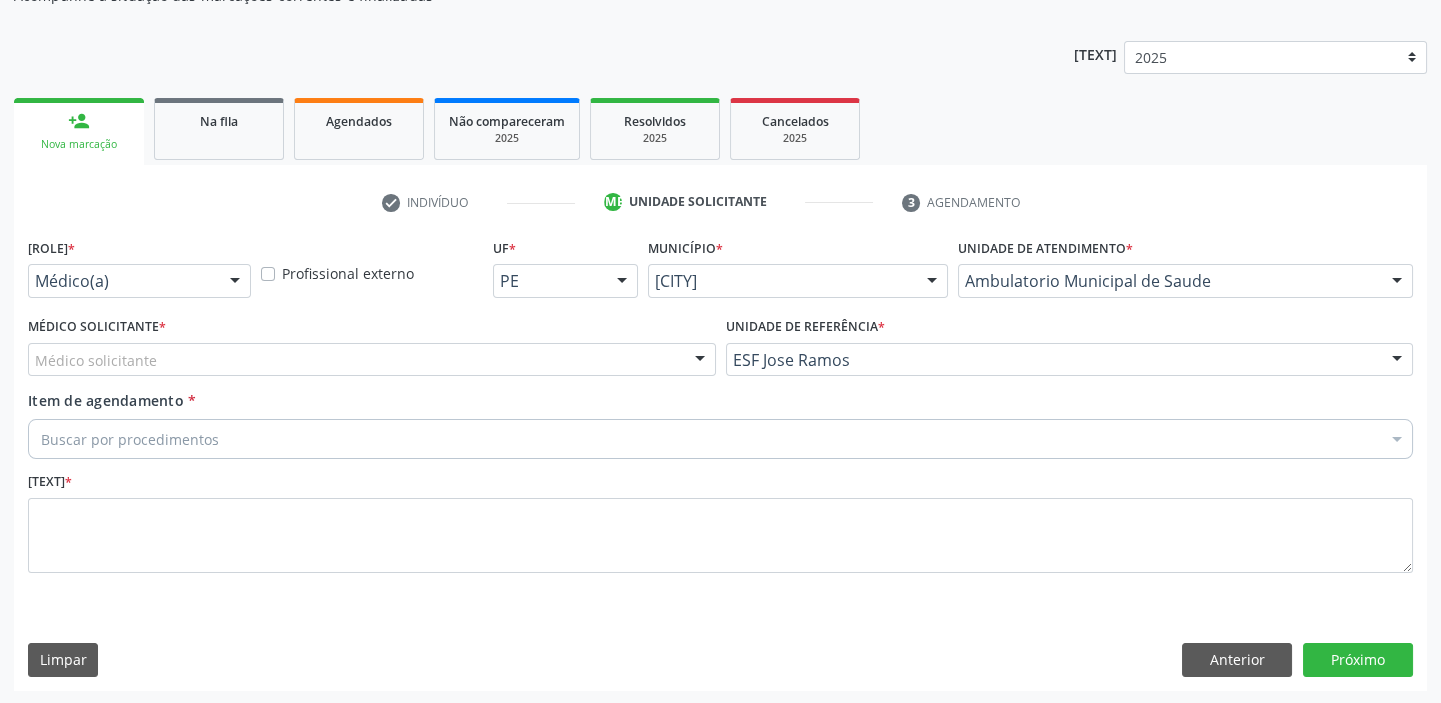 click on "Médico solicitante" at bounding box center [372, 360] 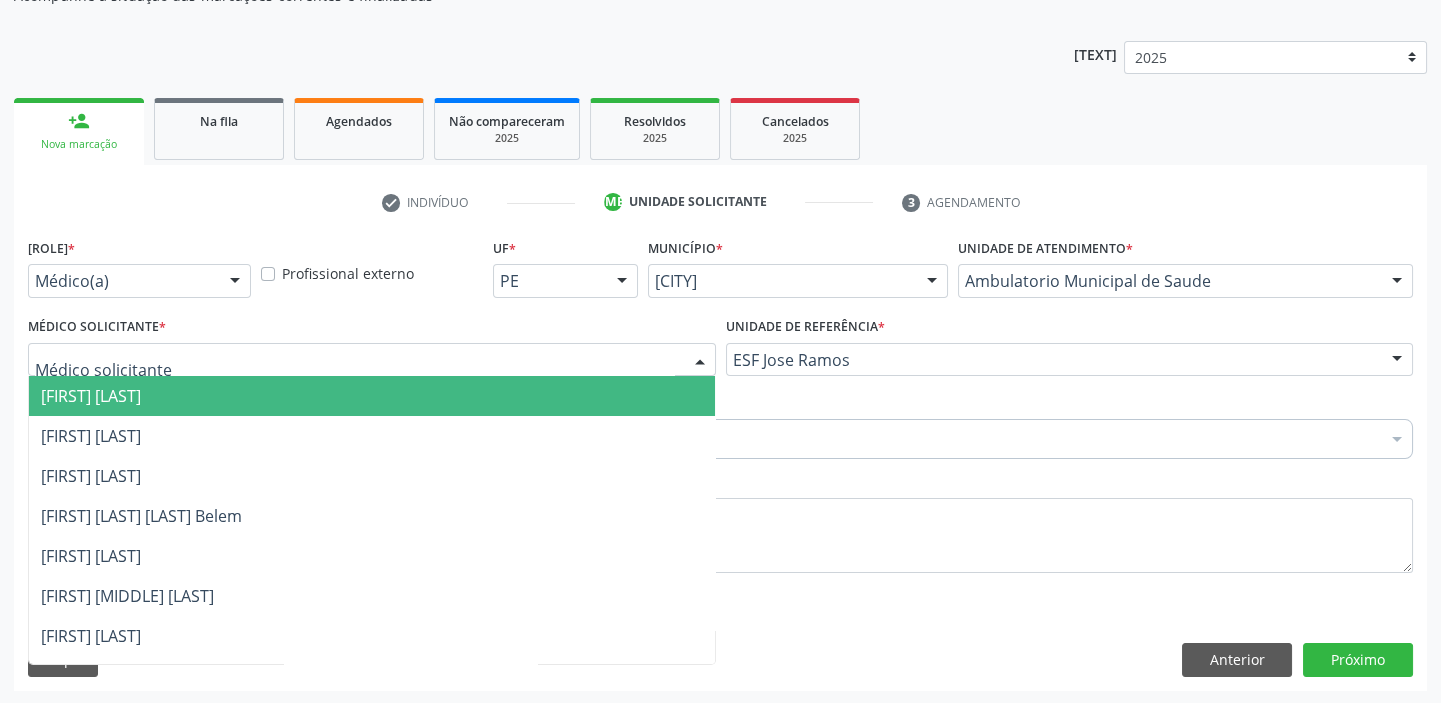 click on "[NAME]" at bounding box center [91, 396] 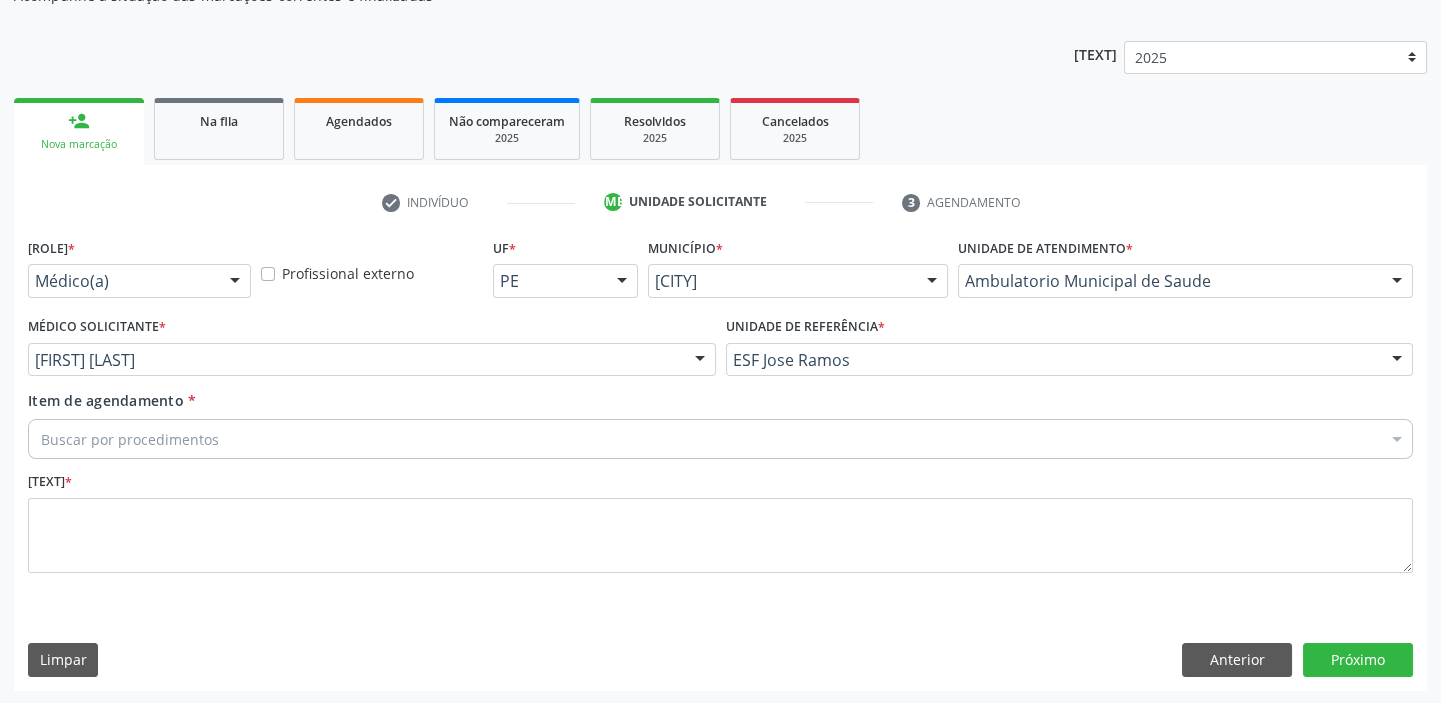 click on "Buscar por procedimentos" at bounding box center [720, 439] 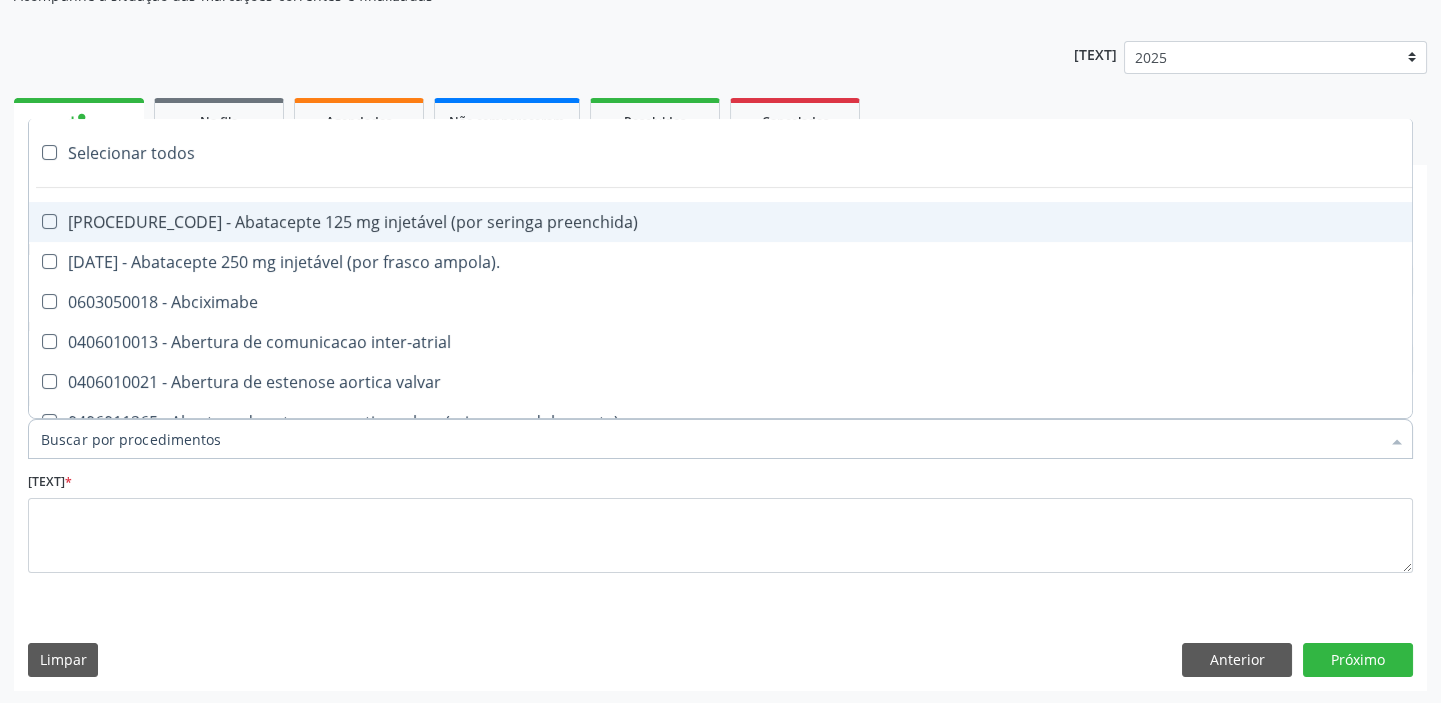 paste on "transvagi" 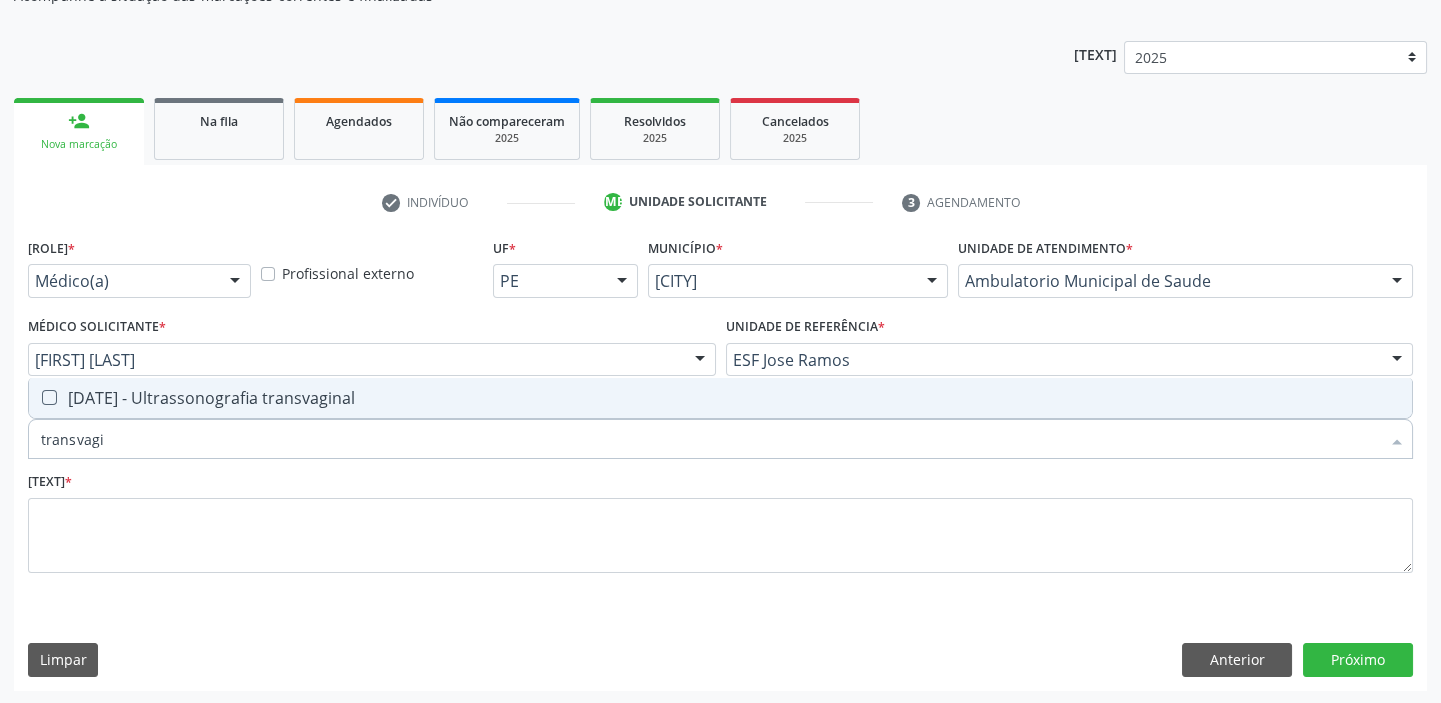 click on "0205020186 - Ultrassonografia transvaginal" at bounding box center (720, 398) 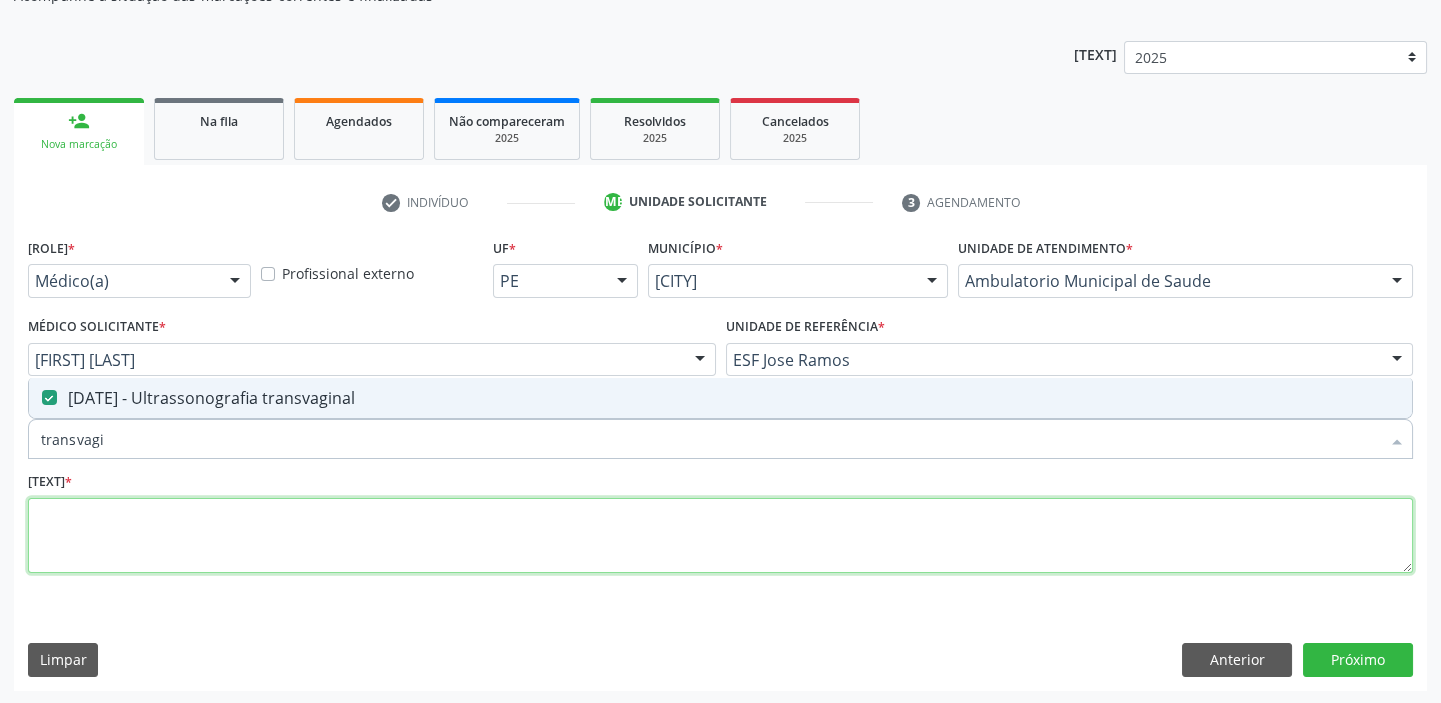 click at bounding box center [720, 536] 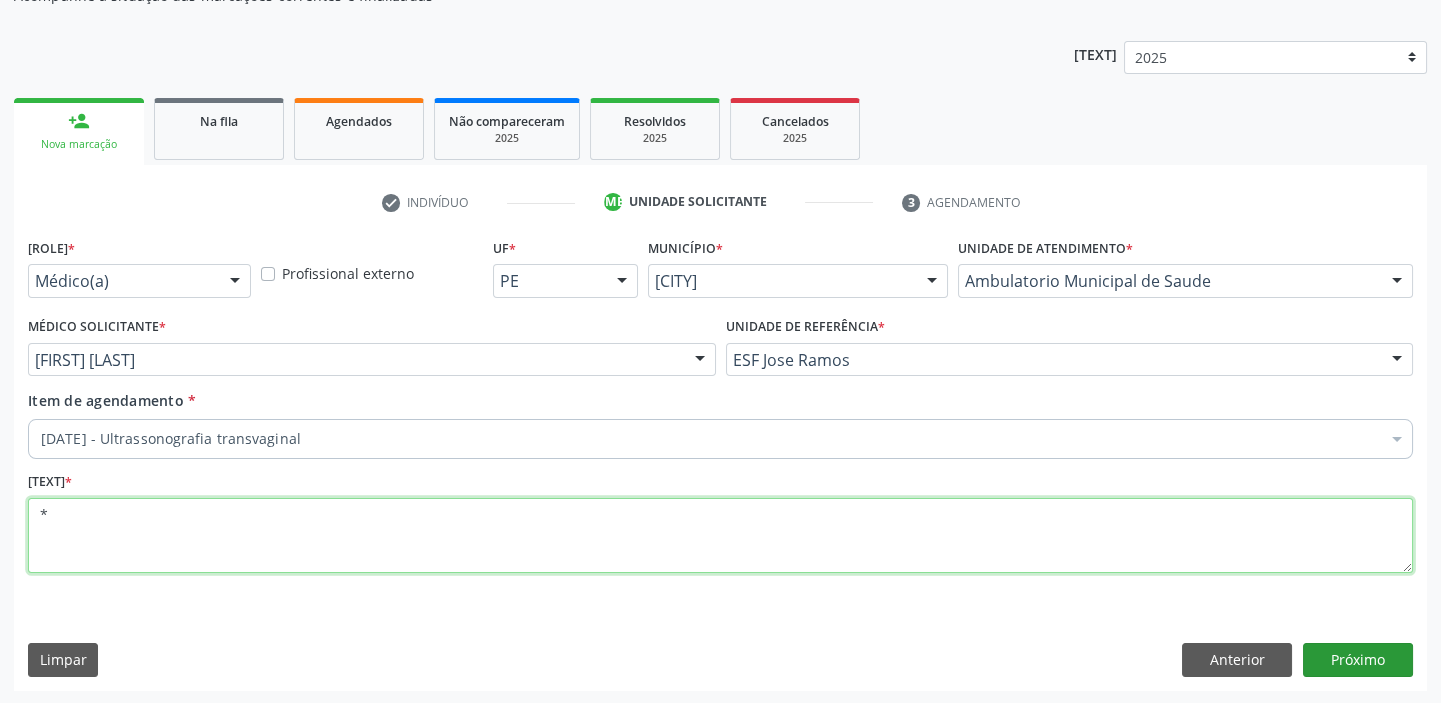 type on "[SYMBOL]" 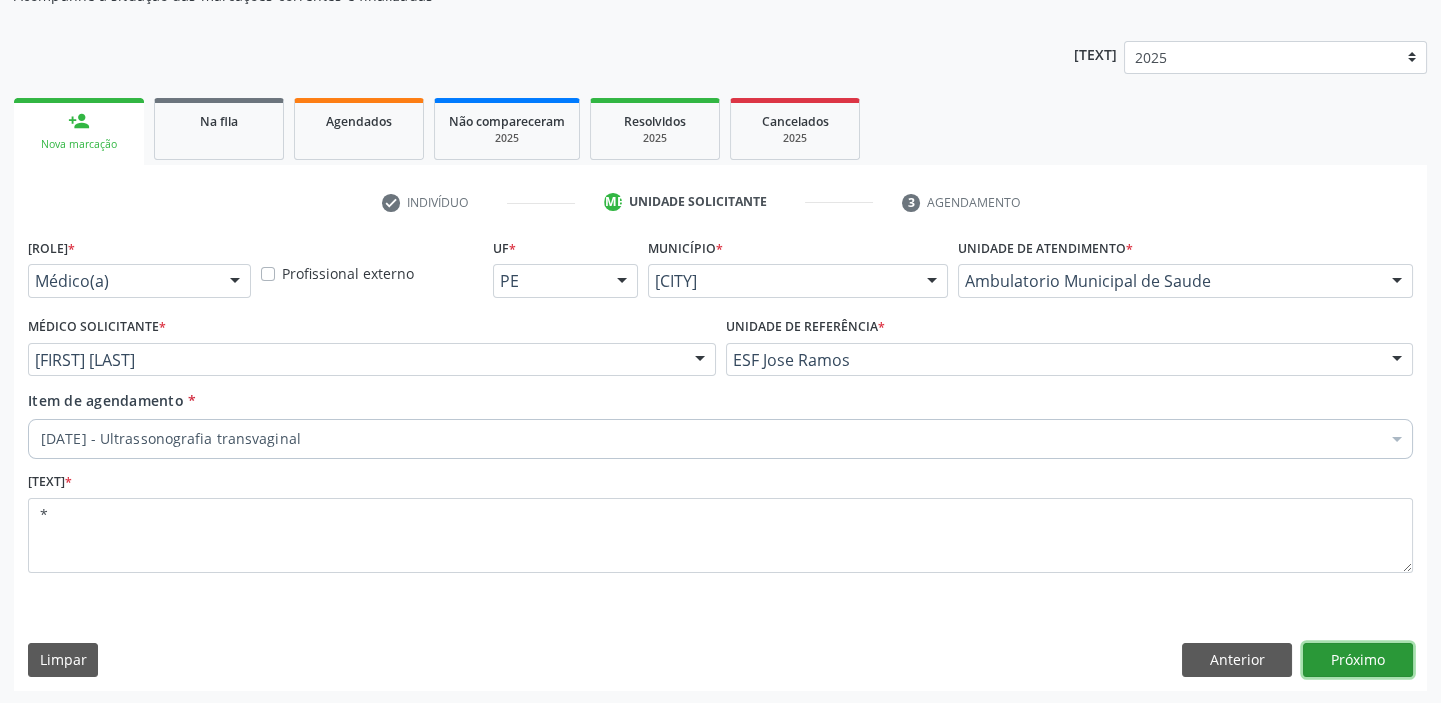click on "Próximo" at bounding box center [1358, 660] 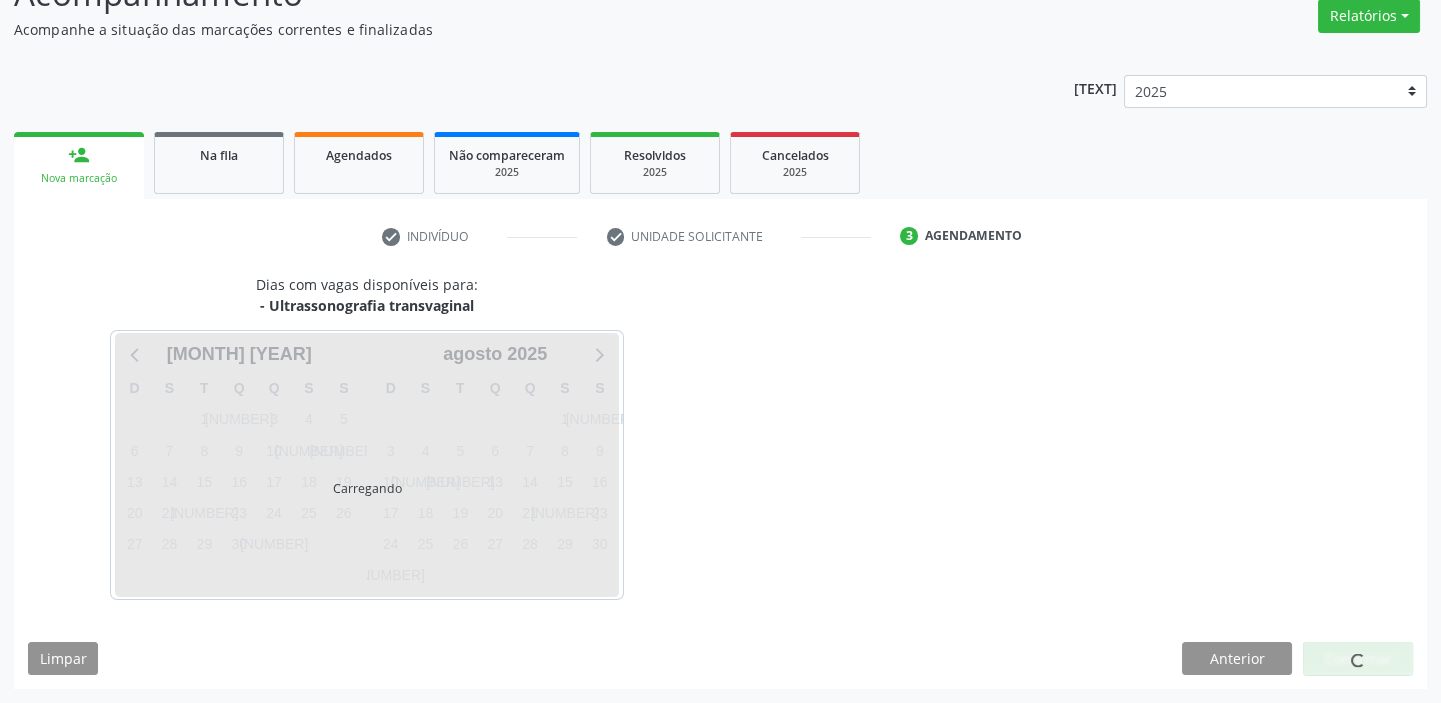 scroll, scrollTop: 166, scrollLeft: 0, axis: vertical 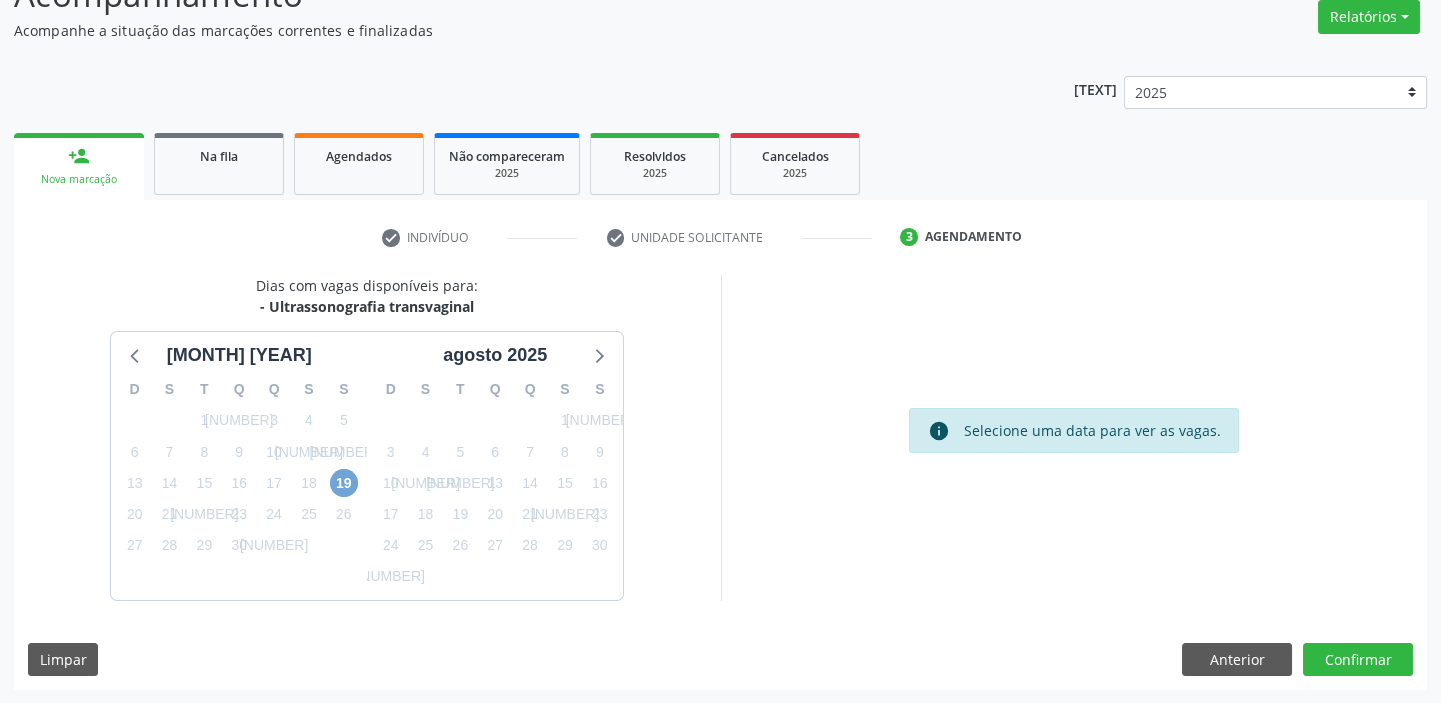 click on "[NUMBER]" at bounding box center (344, 483) 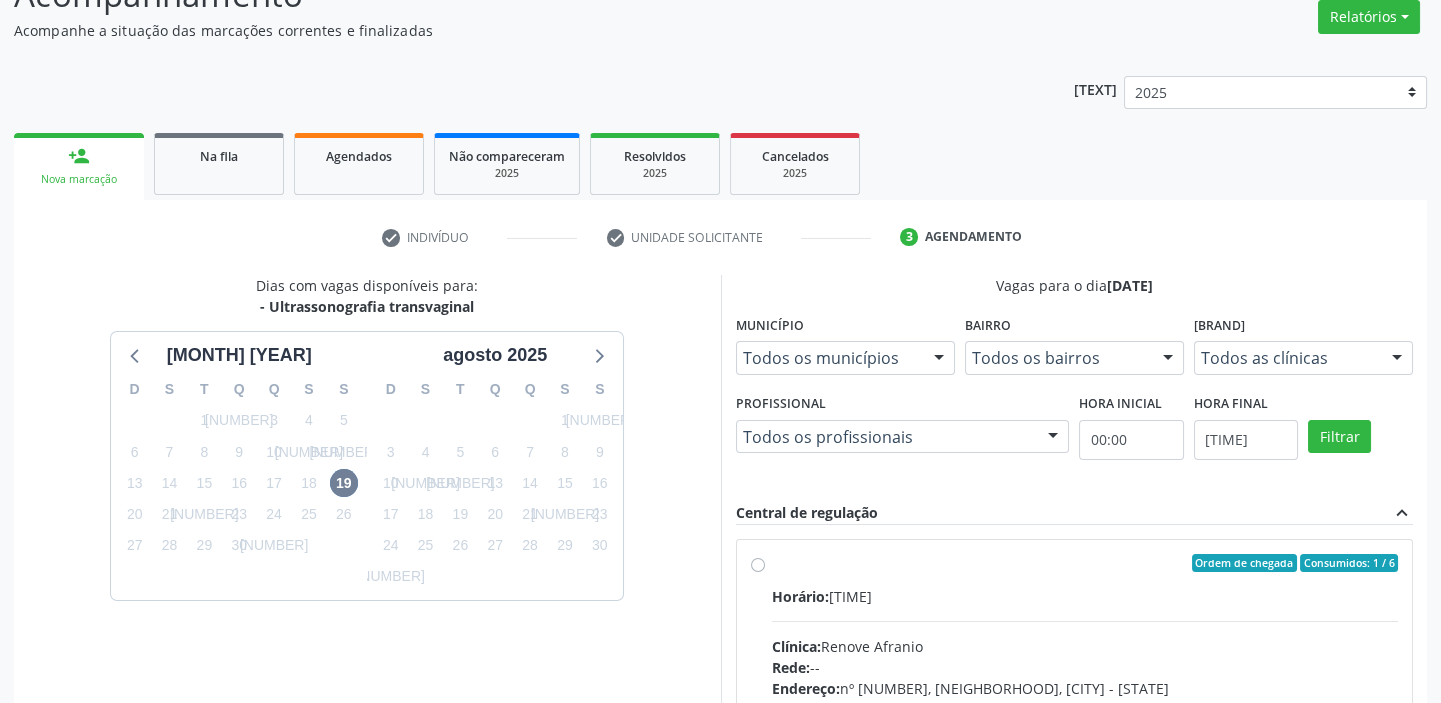 drag, startPoint x: 827, startPoint y: 603, endPoint x: 874, endPoint y: 603, distance: 47 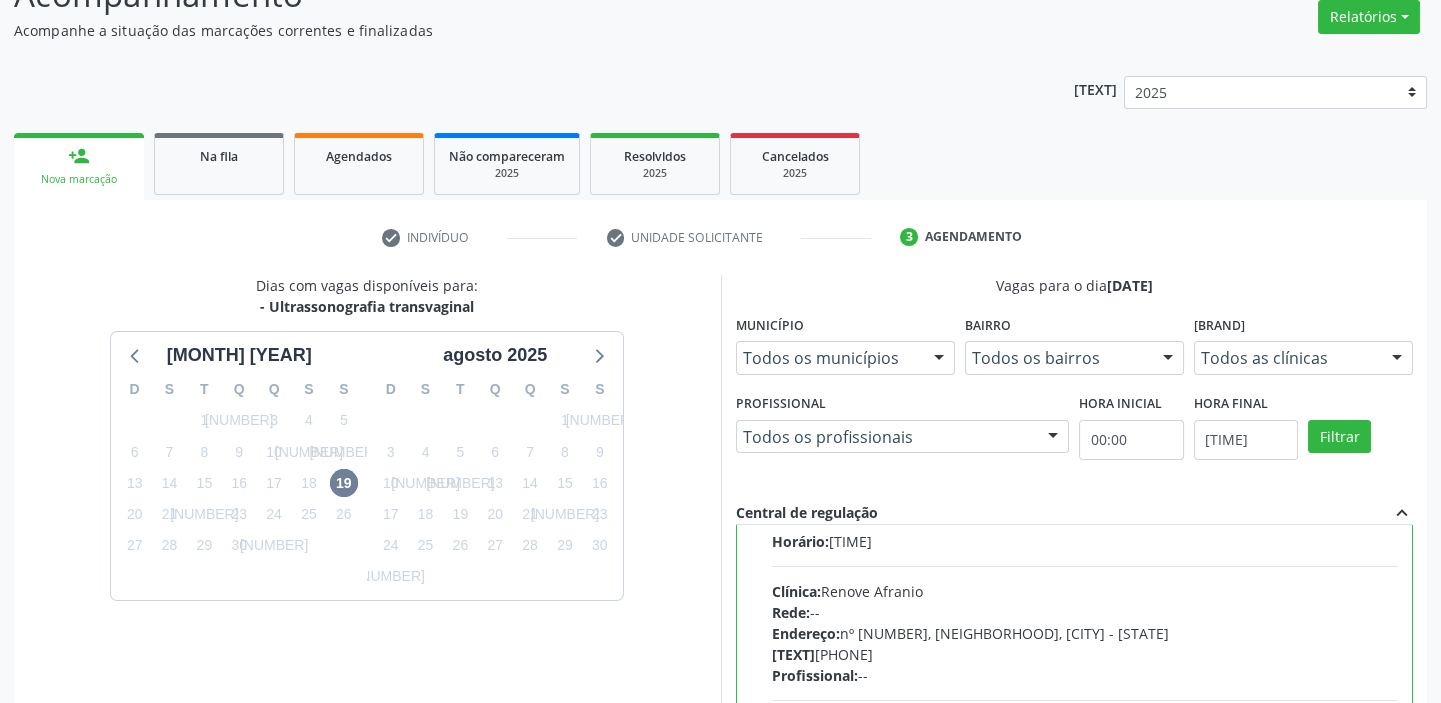scroll, scrollTop: 99, scrollLeft: 0, axis: vertical 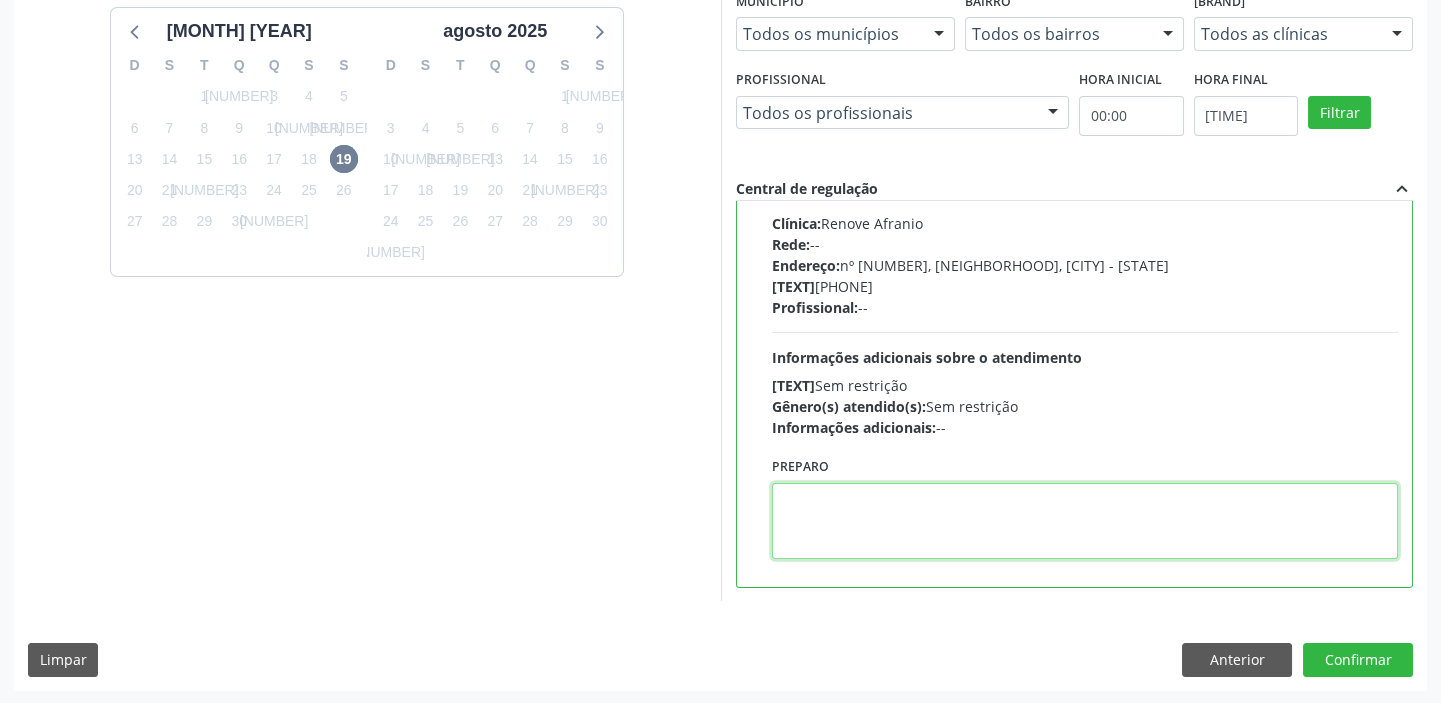 click at bounding box center (1085, 521) 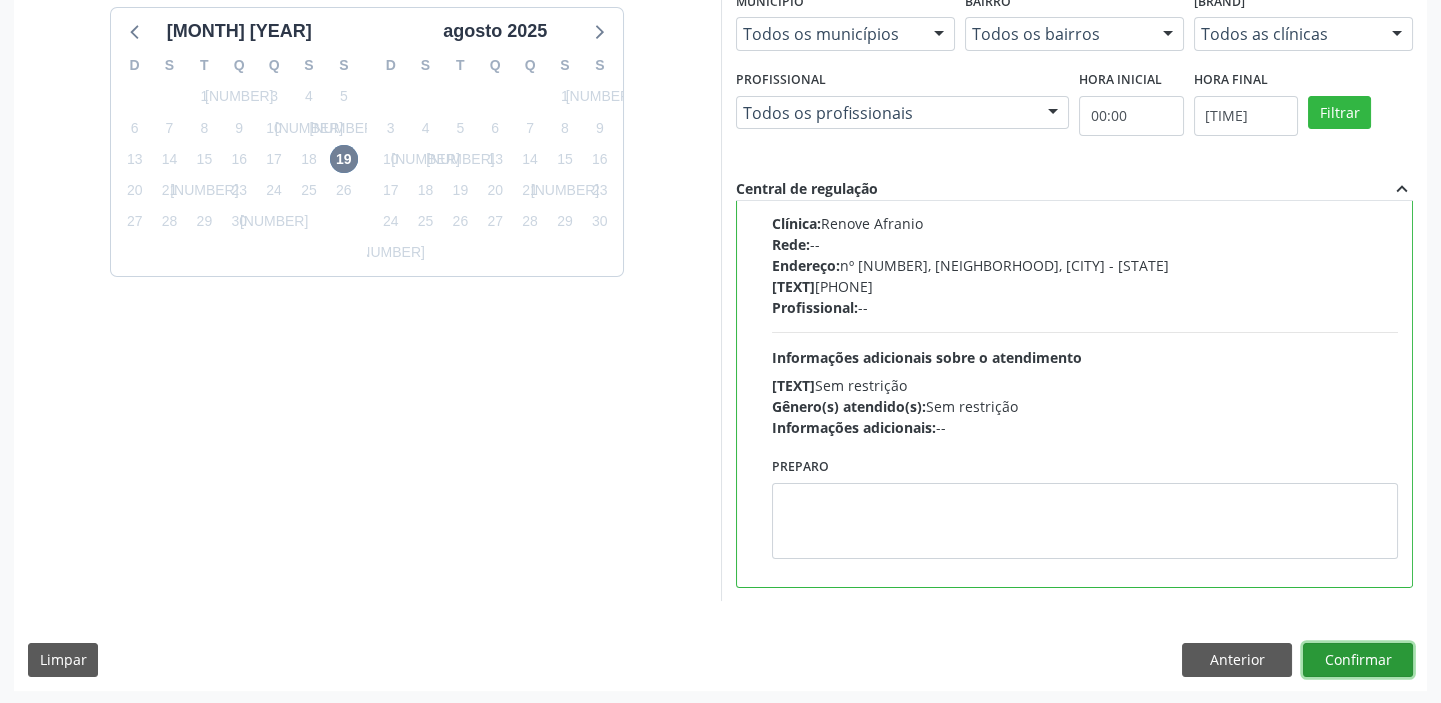 click on "Confirmar" at bounding box center (1358, 660) 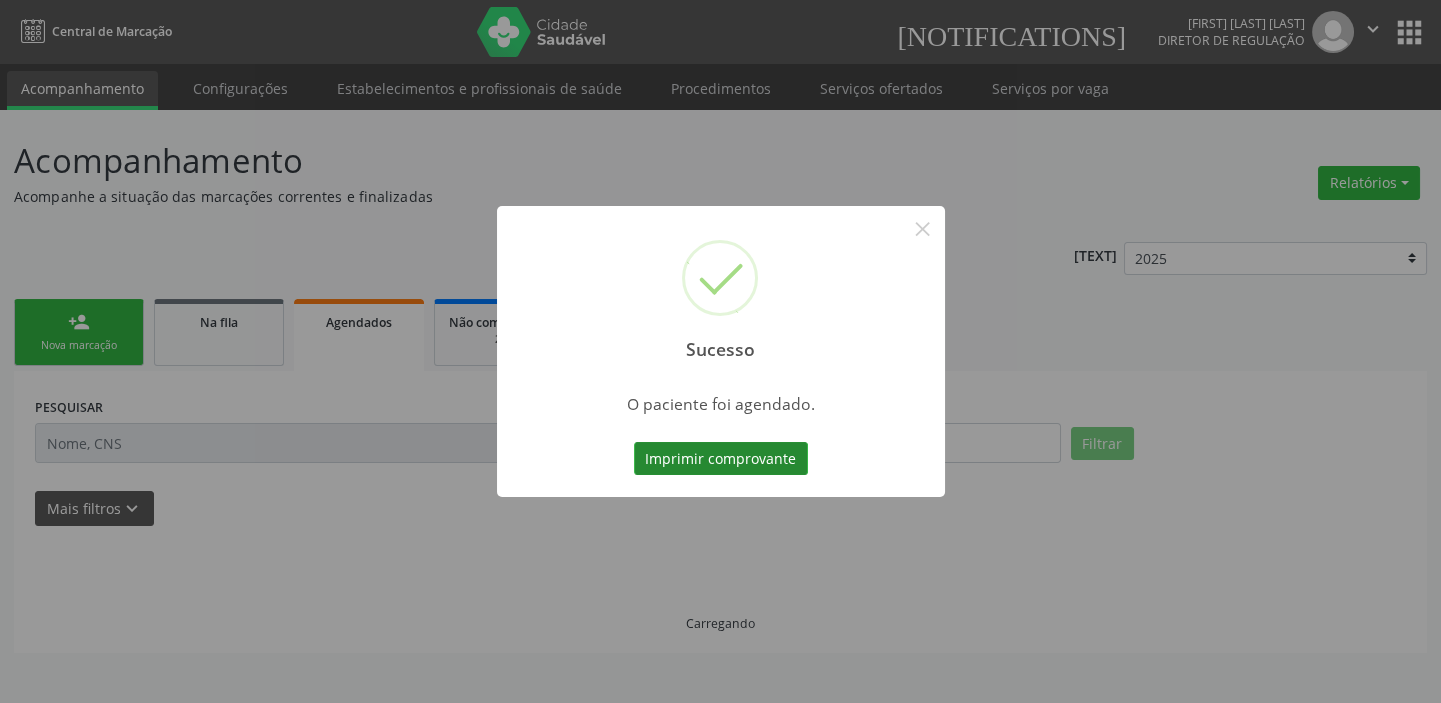scroll, scrollTop: 0, scrollLeft: 0, axis: both 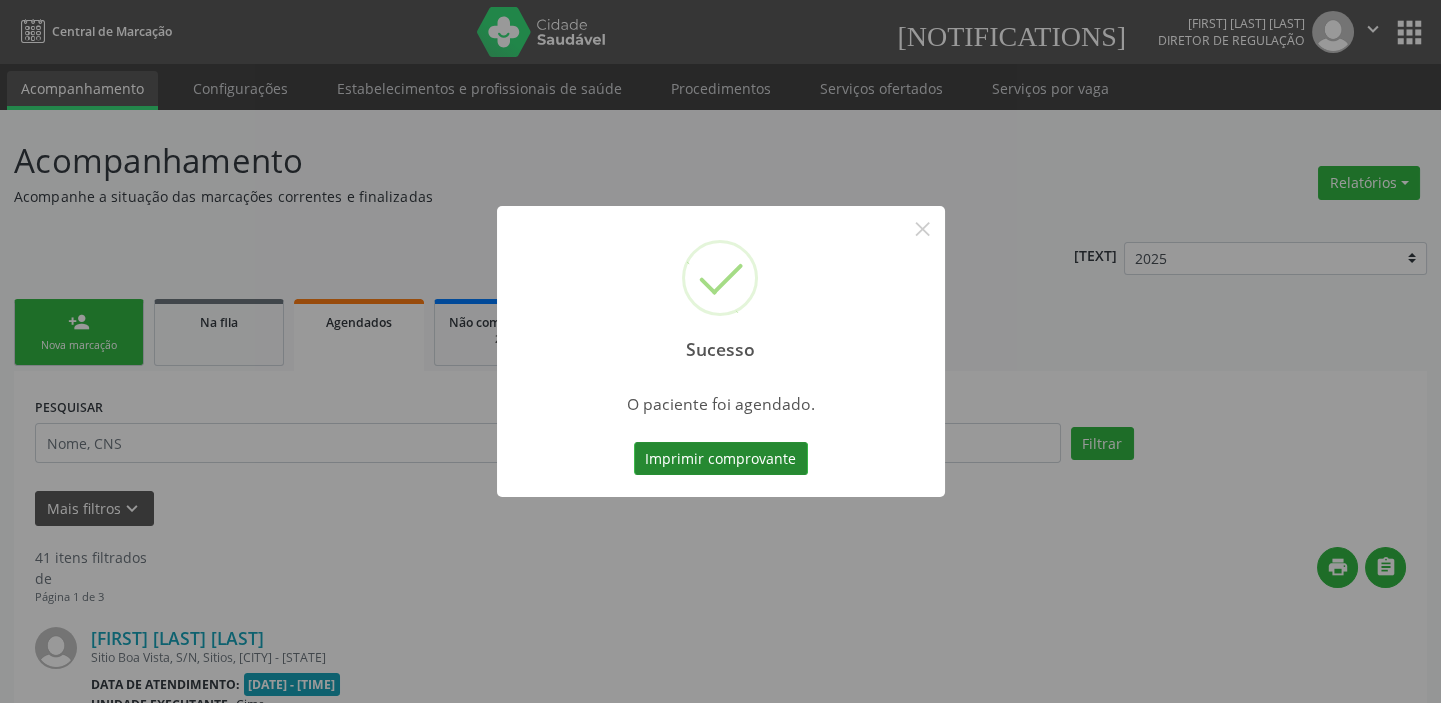 click on "Imprimir comprovante" at bounding box center [721, 459] 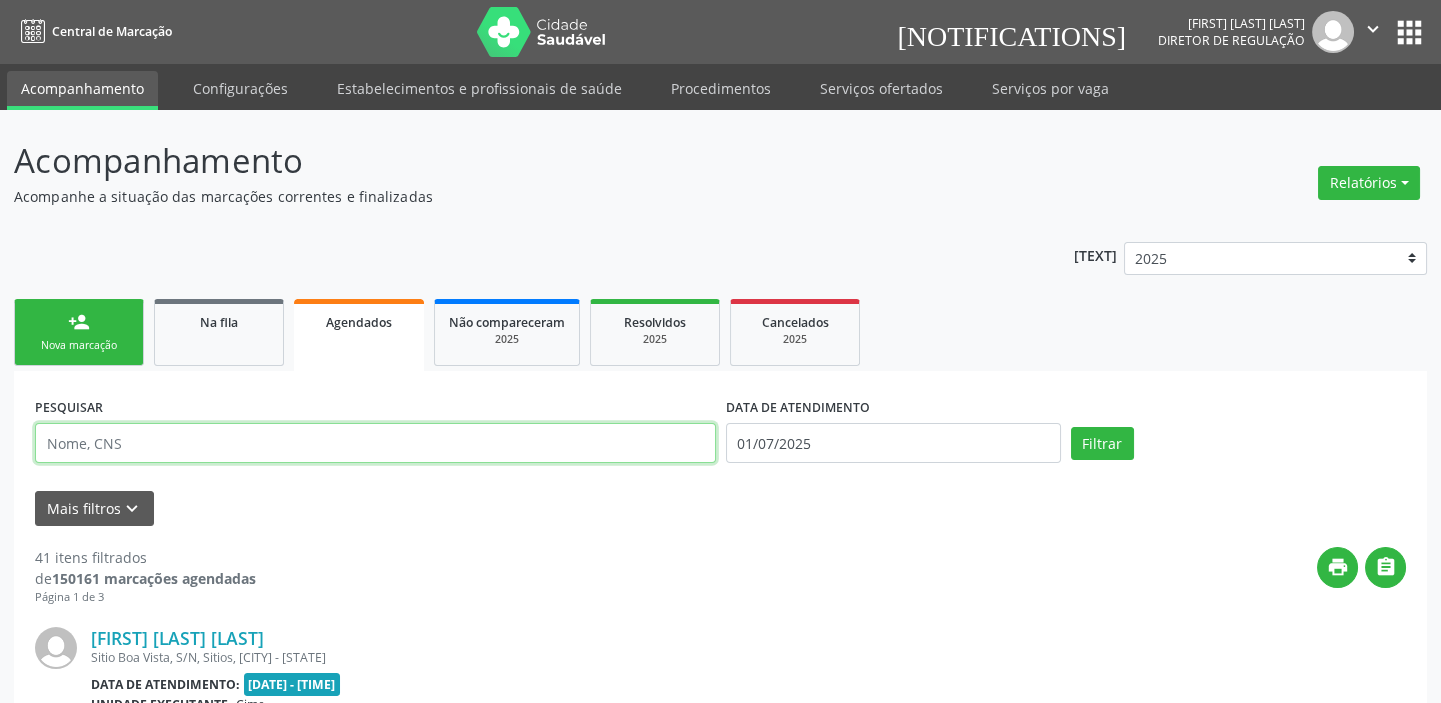 click at bounding box center [375, 443] 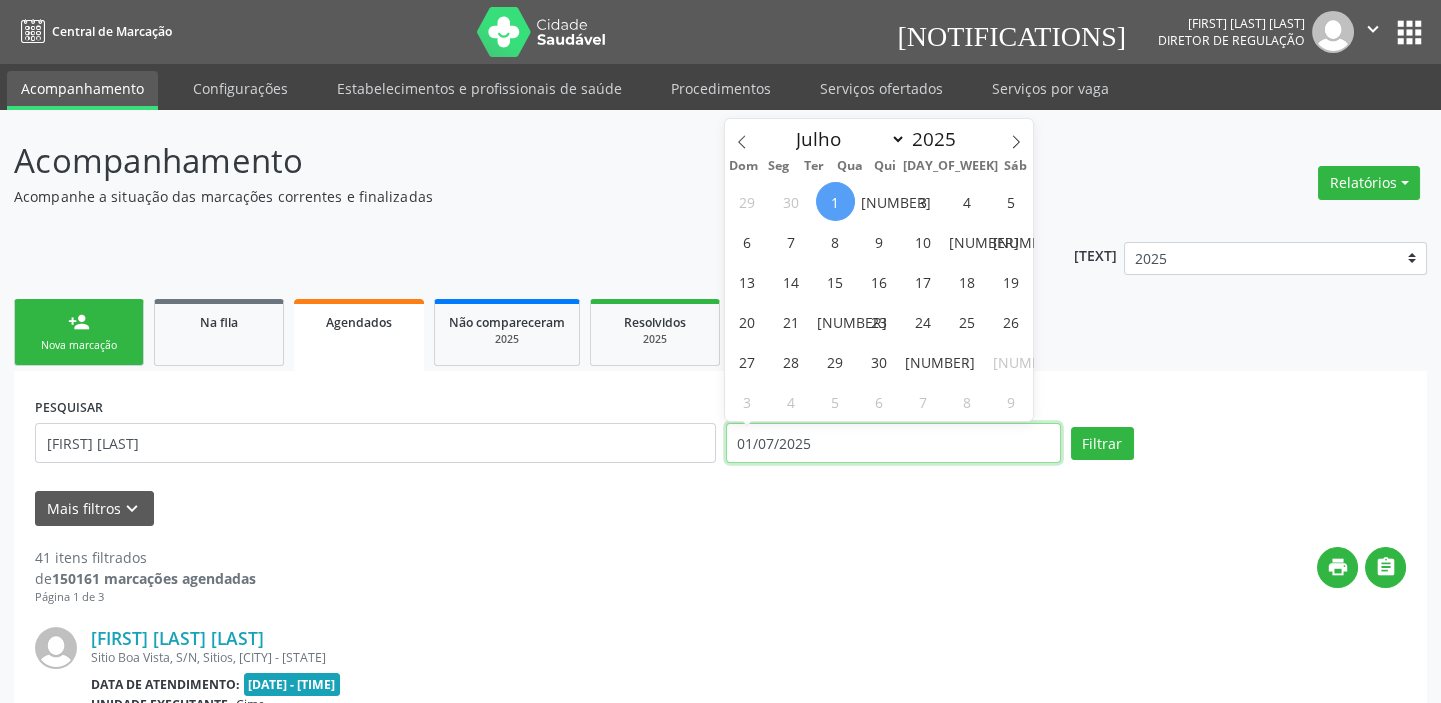 click on "[DATE]" at bounding box center [893, 443] 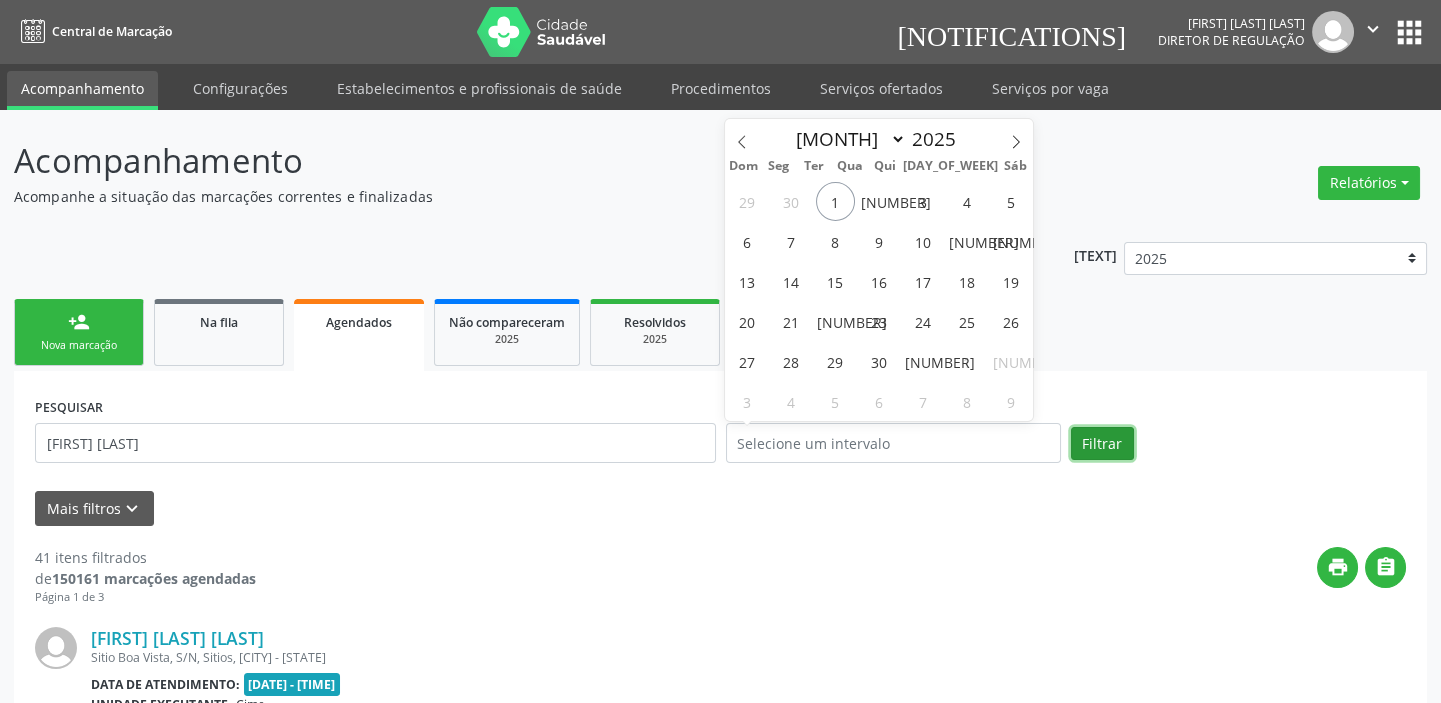 click on "Filtrar" at bounding box center (1102, 444) 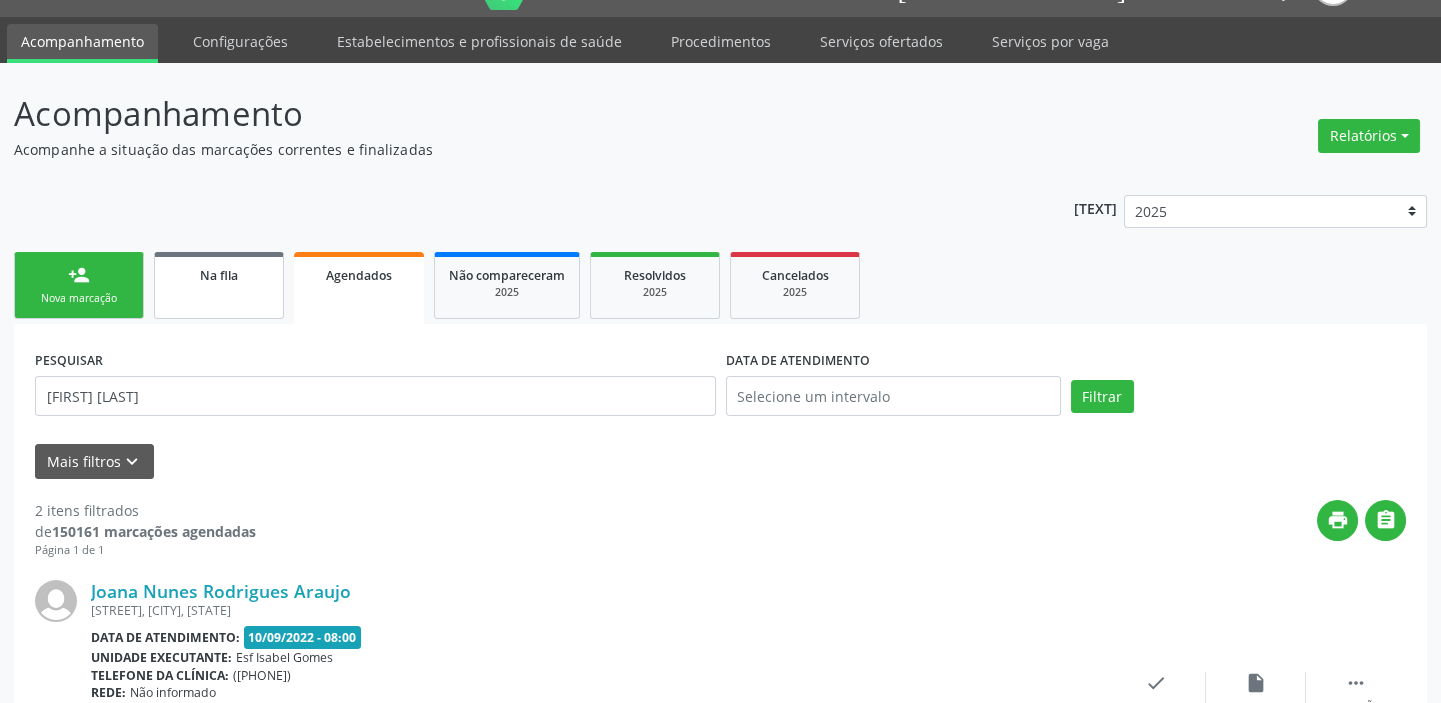 scroll, scrollTop: 22, scrollLeft: 0, axis: vertical 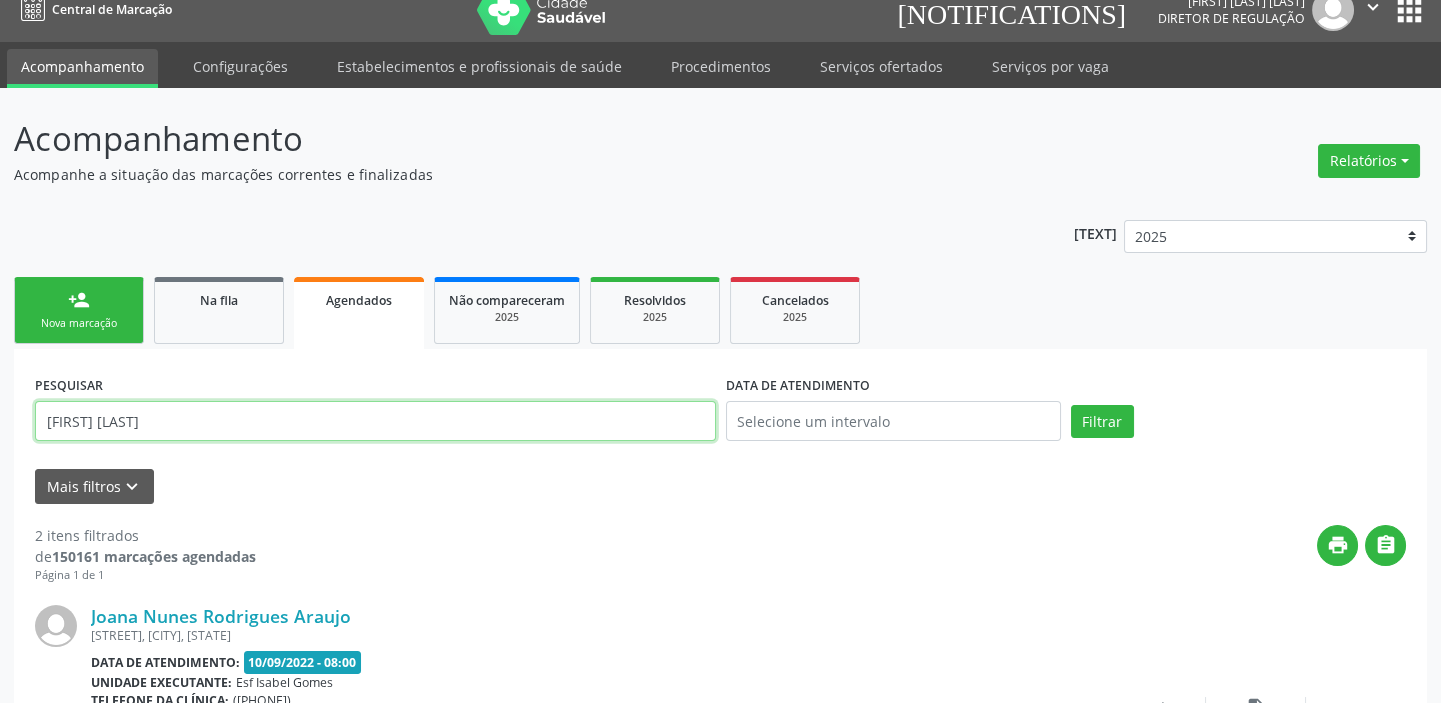click on "joana nunes" at bounding box center (375, 421) 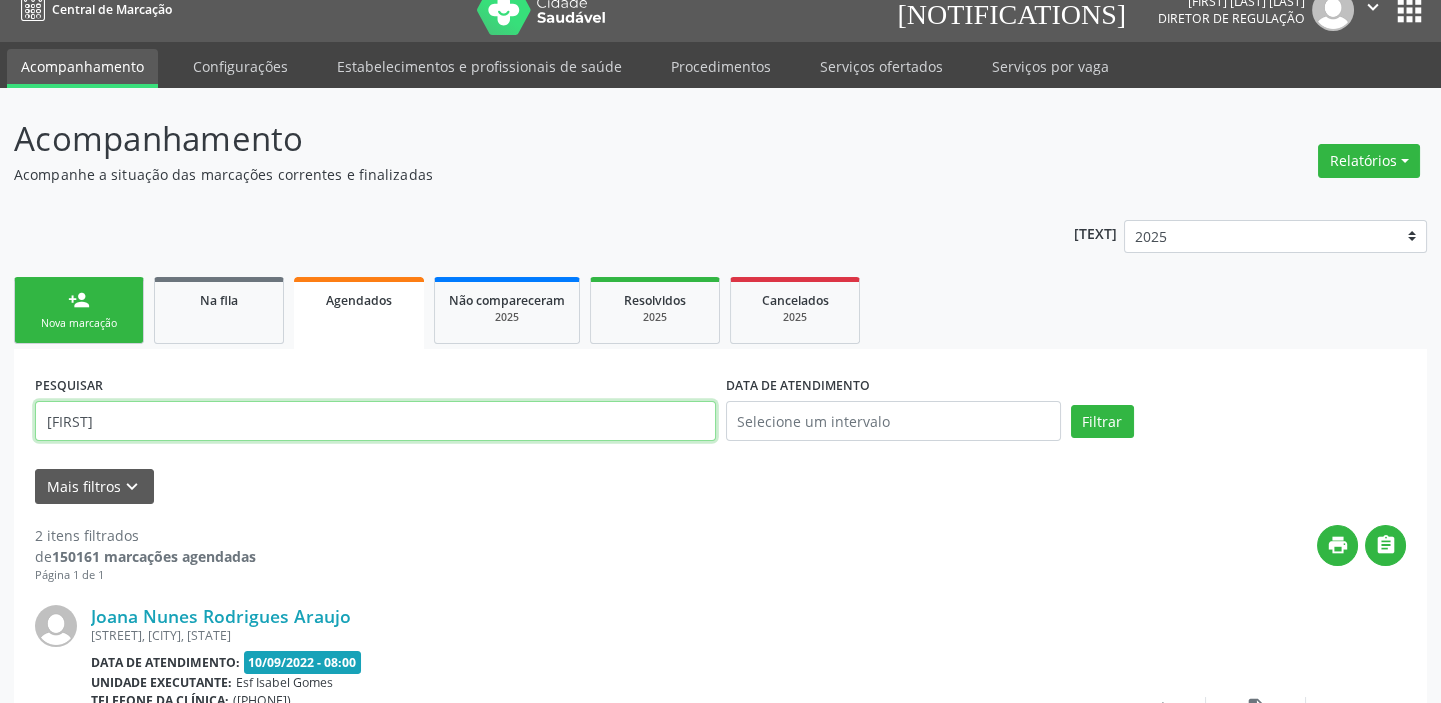 type on "[FIRST]" 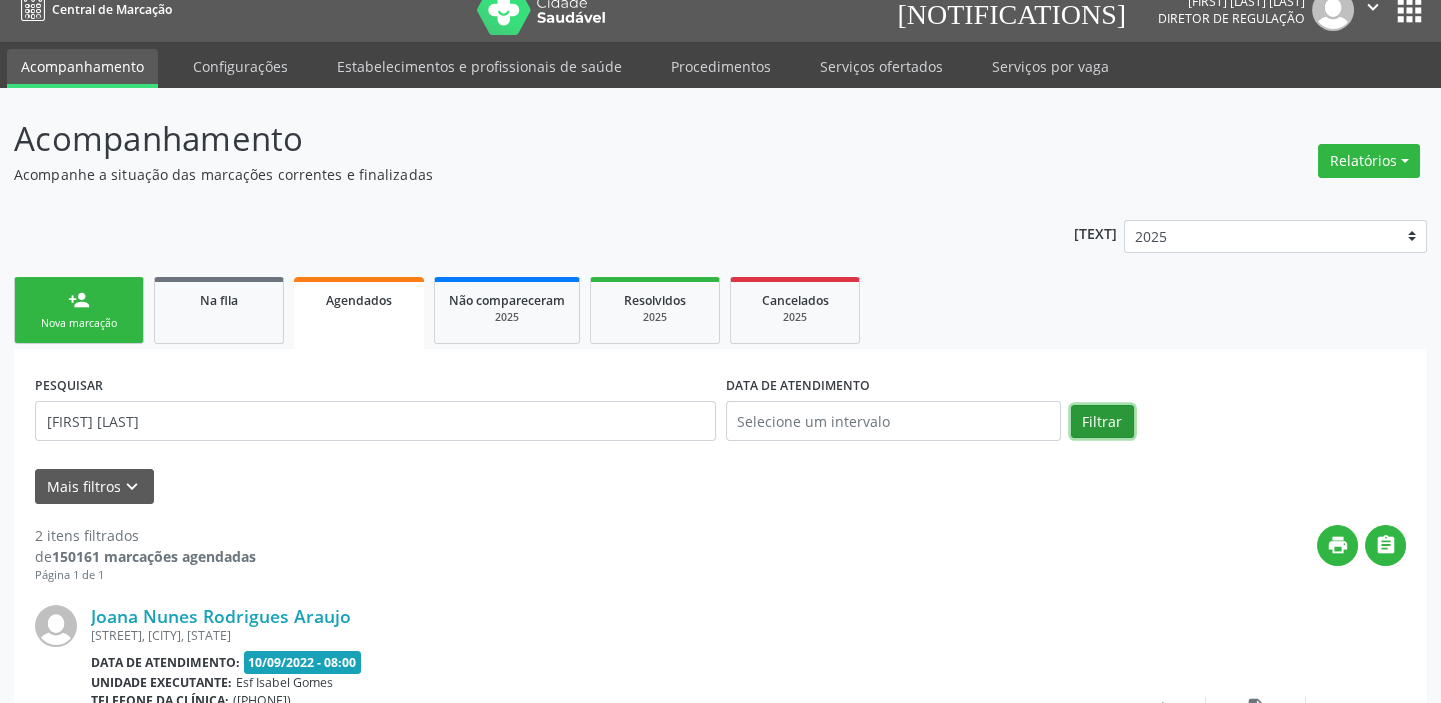 click on "Filtrar" at bounding box center [1102, 422] 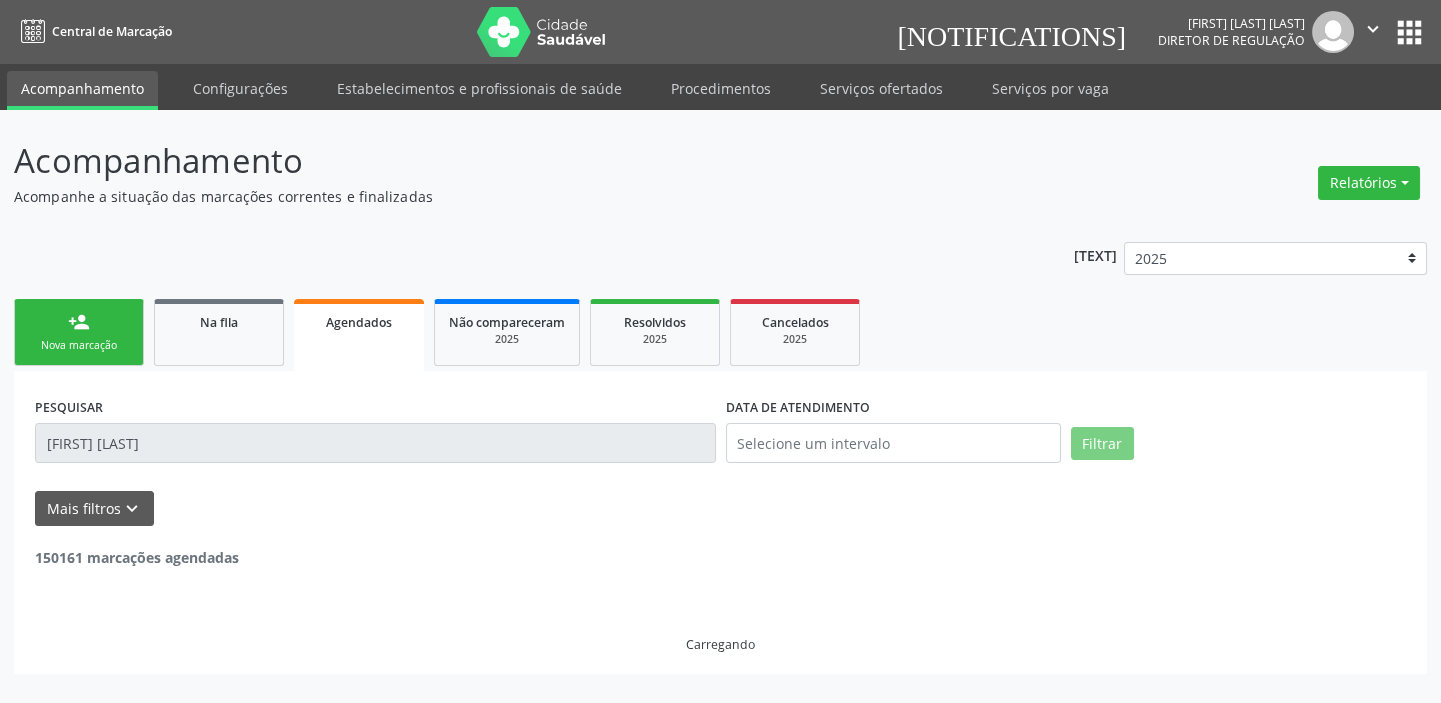 scroll, scrollTop: 0, scrollLeft: 0, axis: both 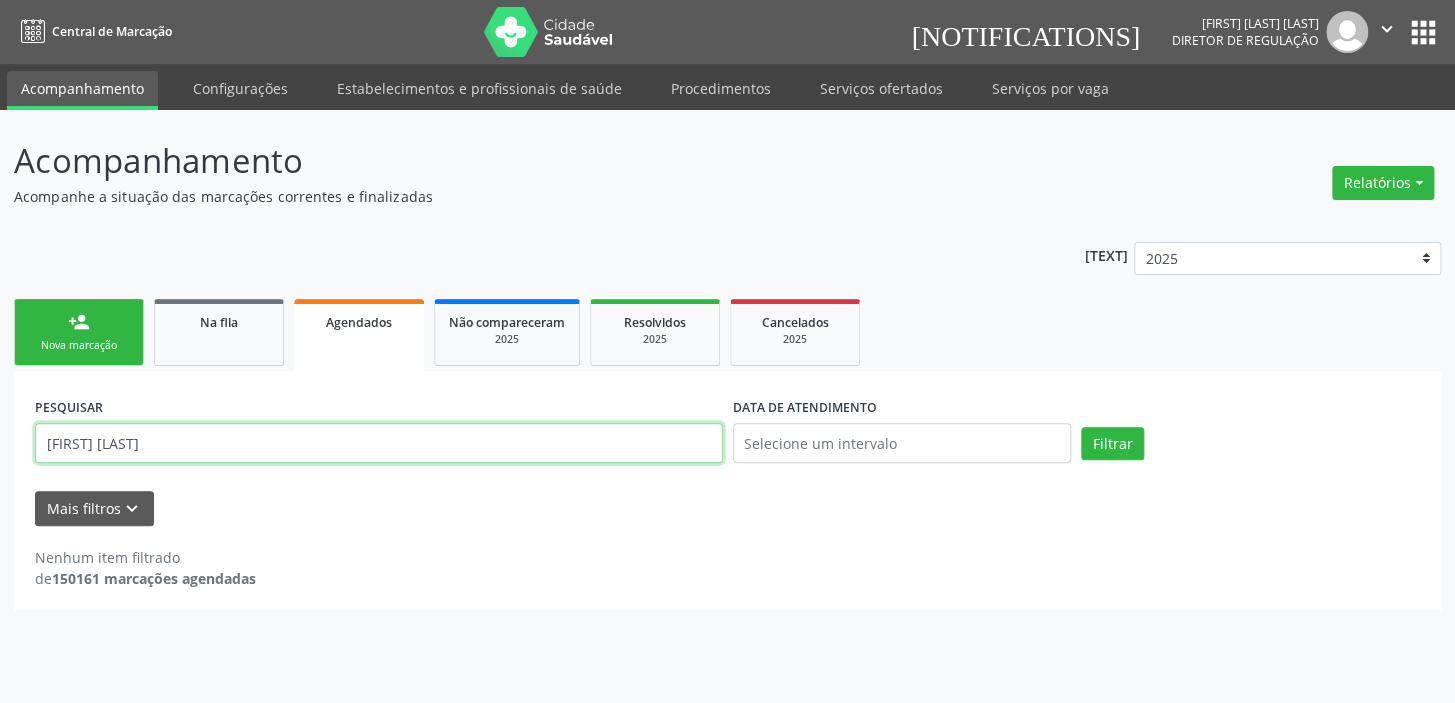 click on "raissa santos" at bounding box center [379, 443] 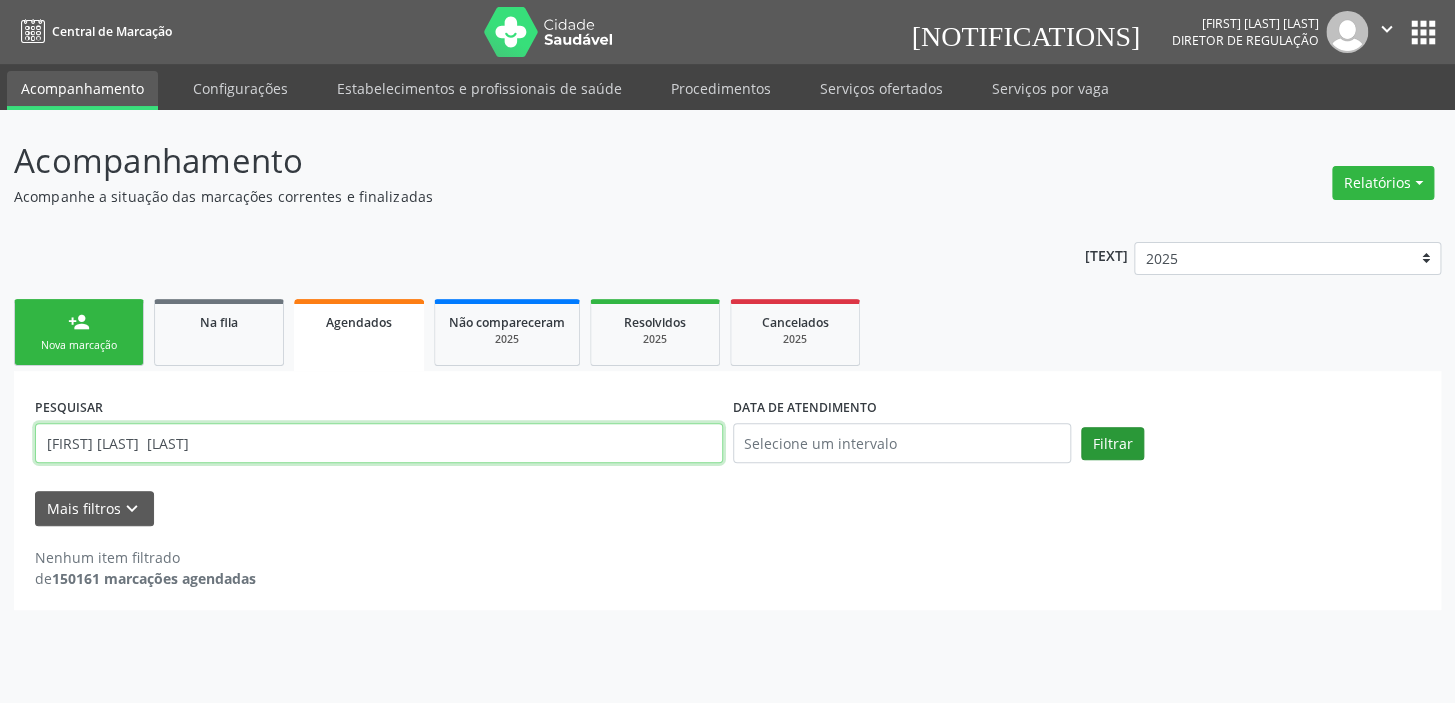 type on "raissa santos  soares" 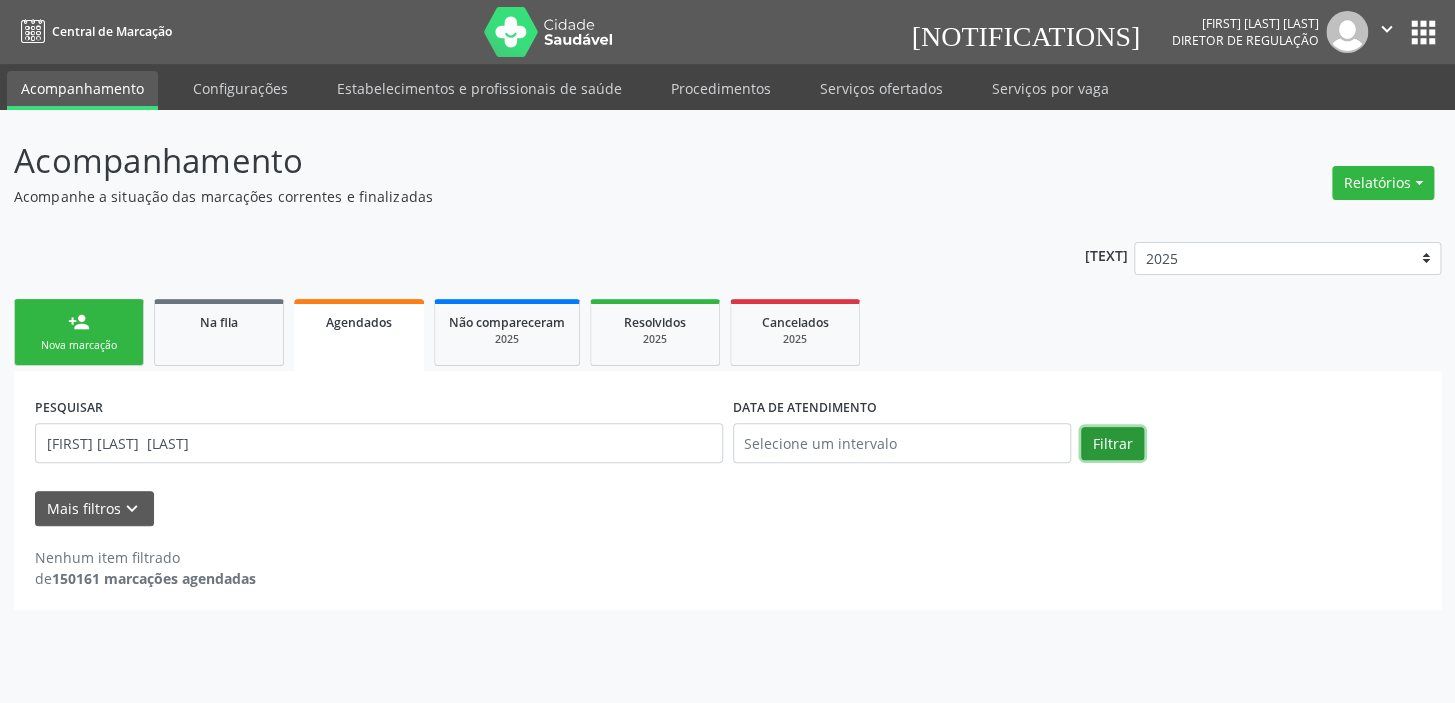 click on "Filtrar" at bounding box center (1112, 444) 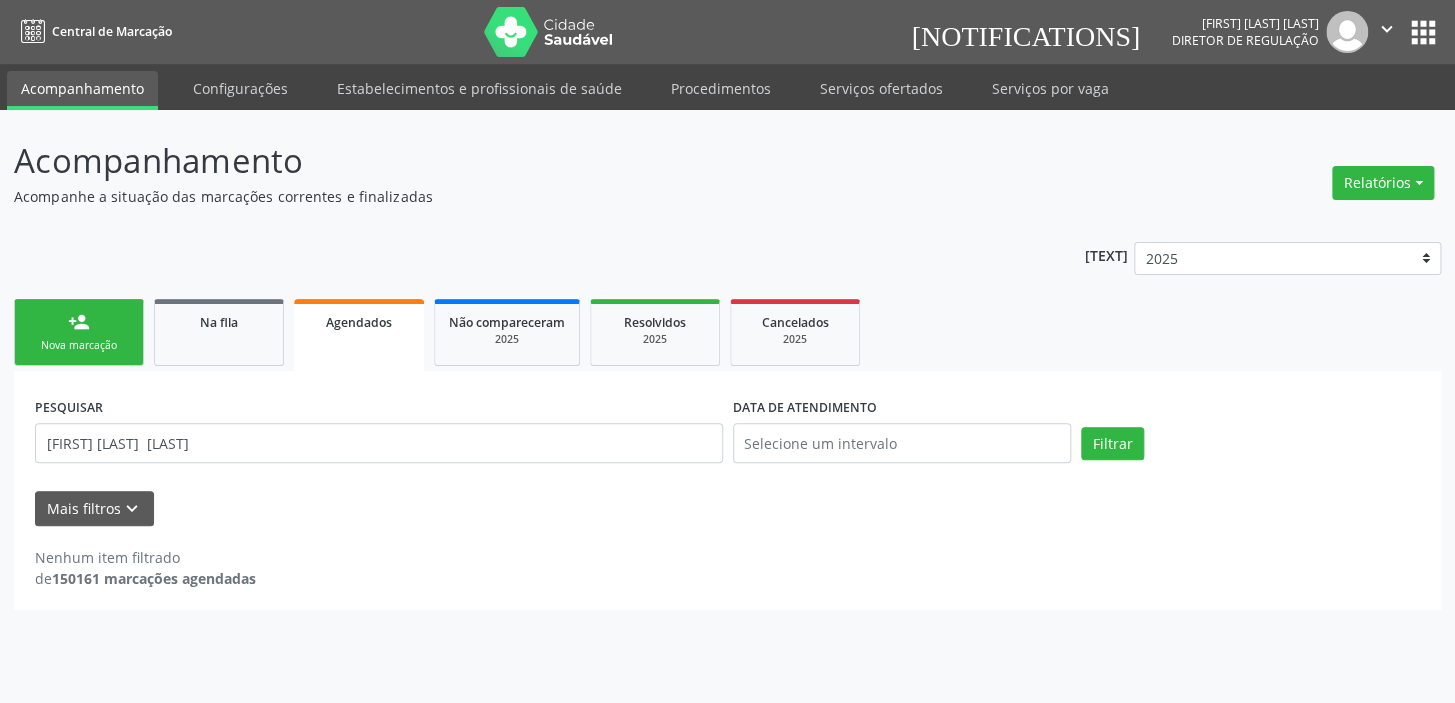click on "Nova marcação" at bounding box center [79, 345] 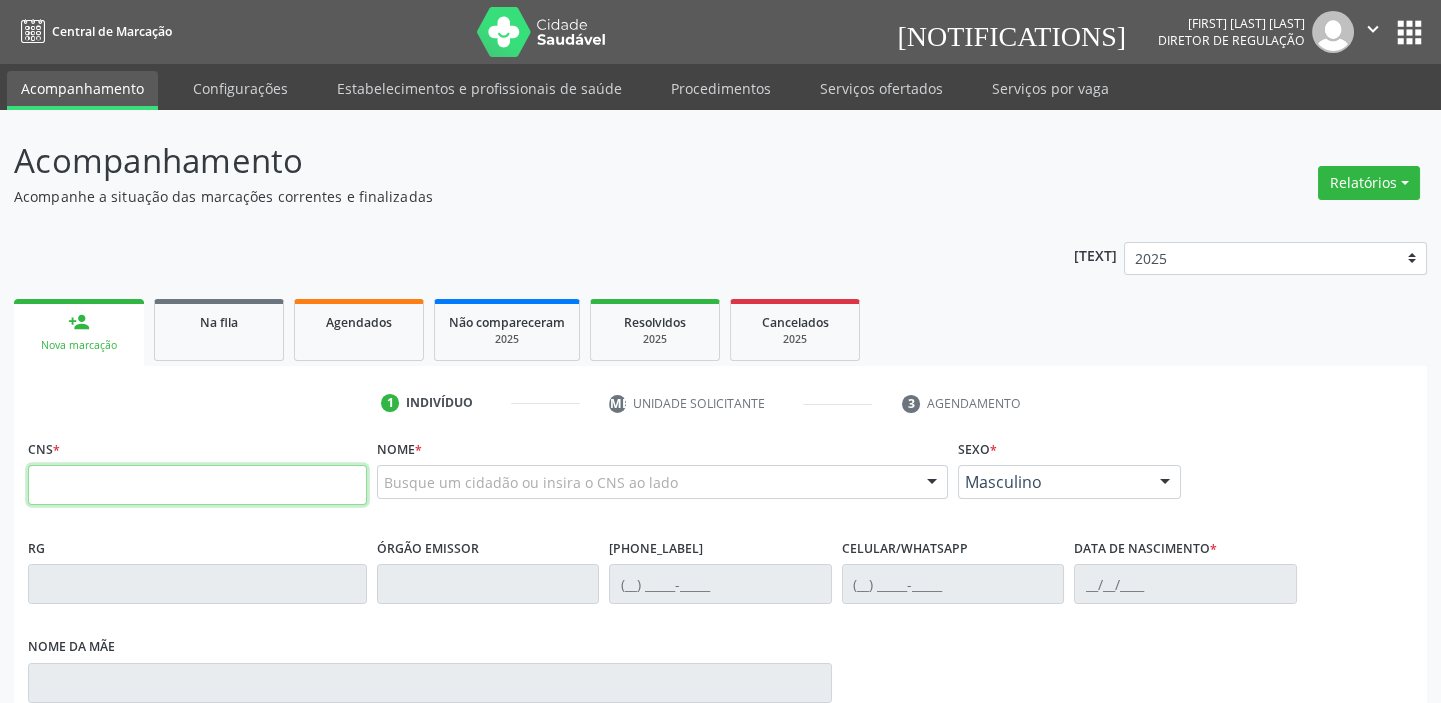 click at bounding box center [197, 485] 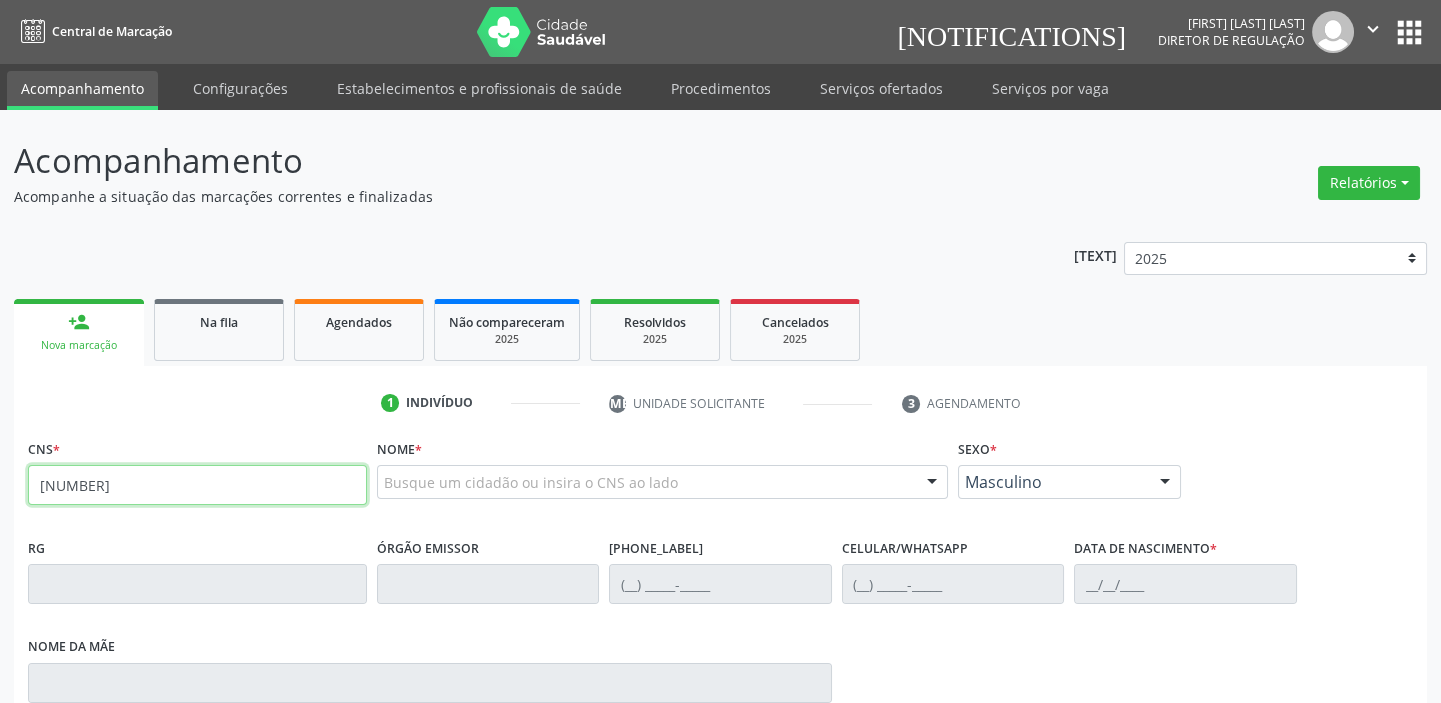 type on "708 2066 4995 2948" 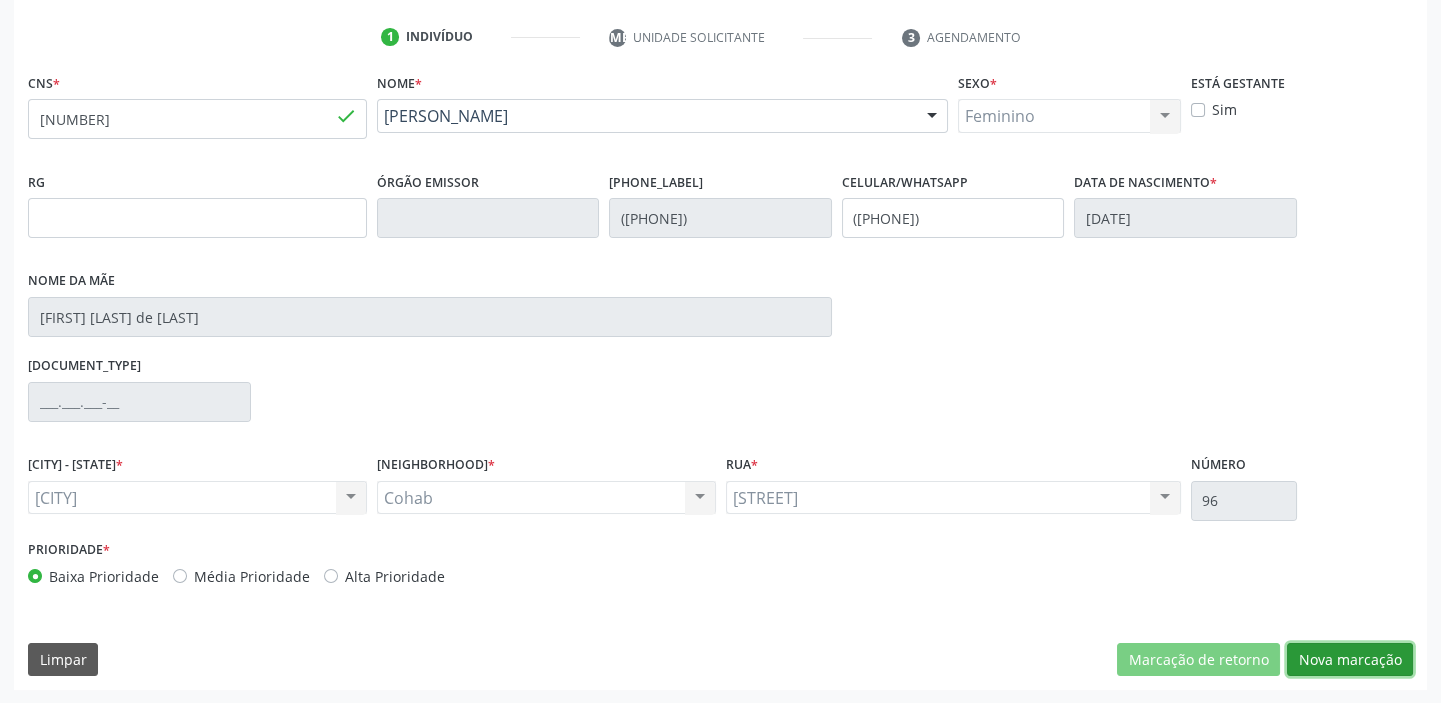 click on "Nova marcação" at bounding box center (1198, 660) 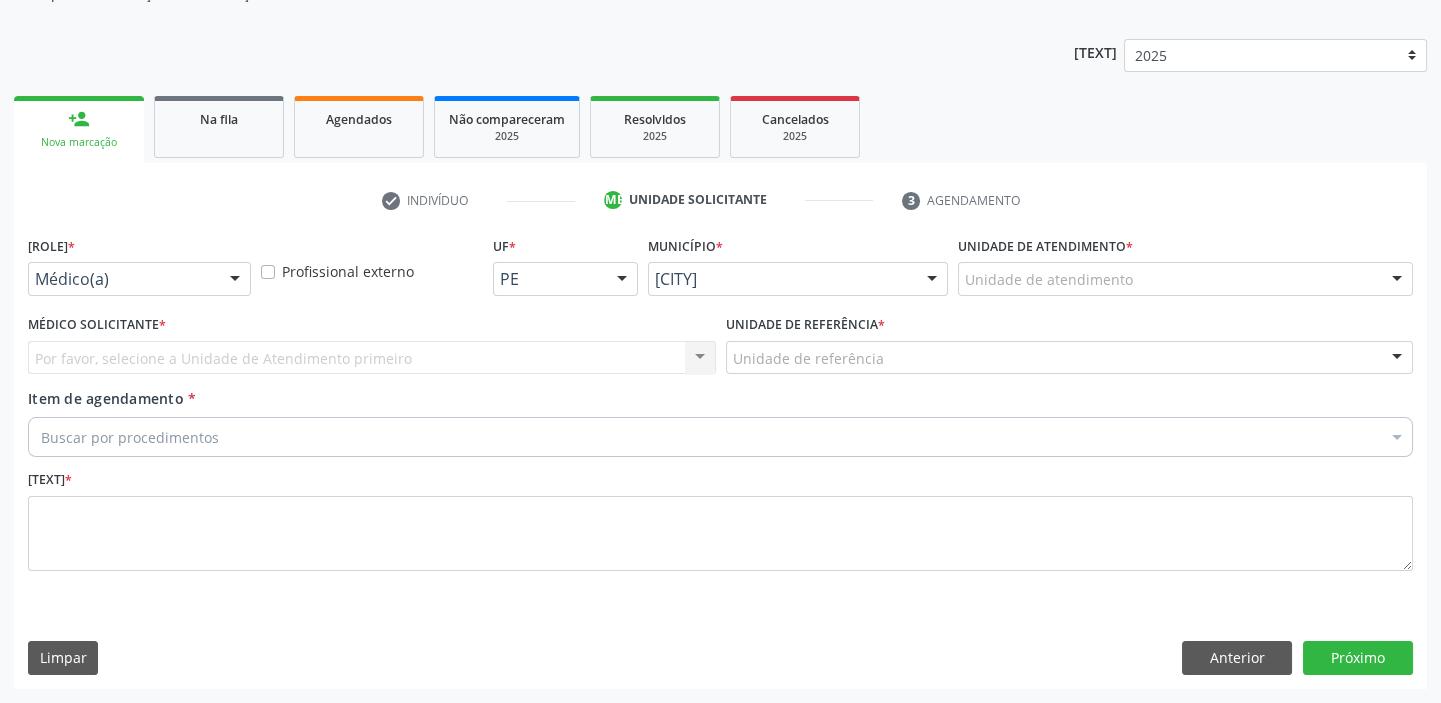 scroll, scrollTop: 201, scrollLeft: 0, axis: vertical 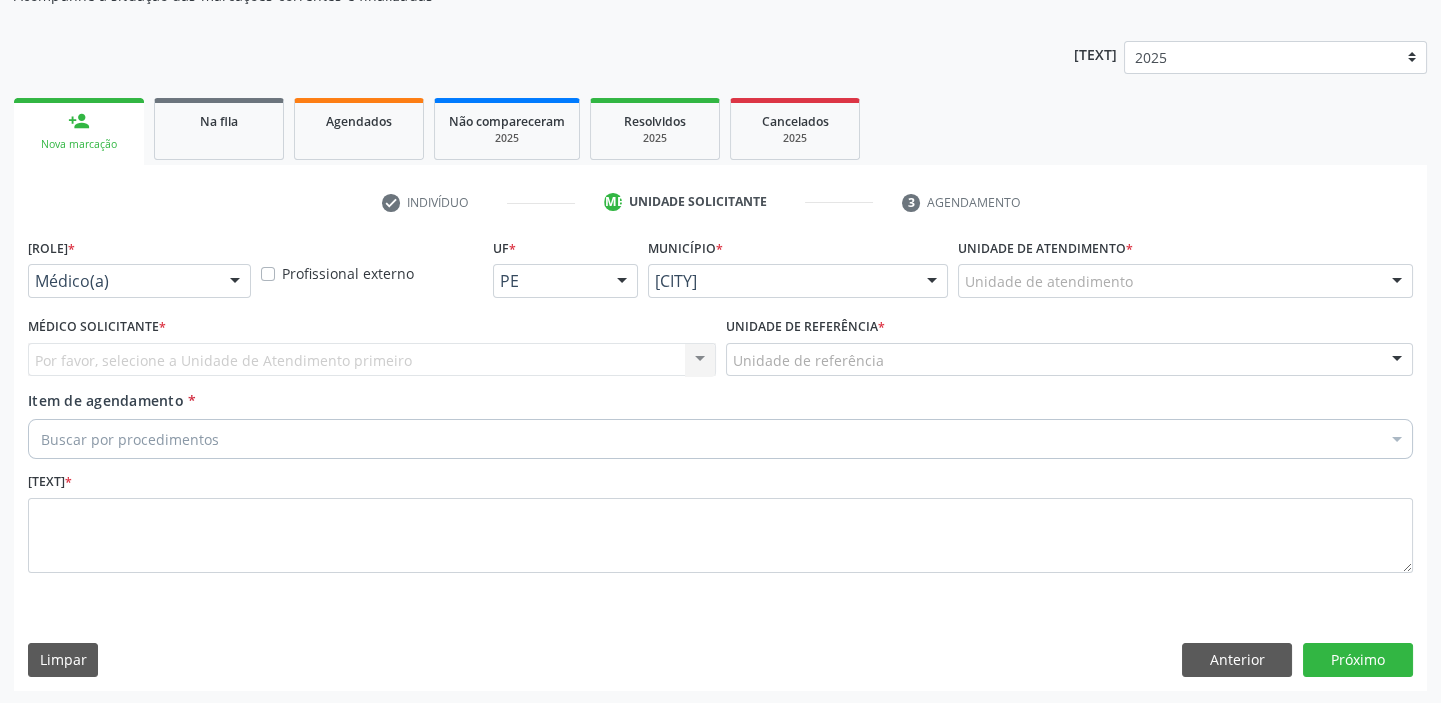 drag, startPoint x: 1009, startPoint y: 286, endPoint x: 1010, endPoint y: 349, distance: 63.007935 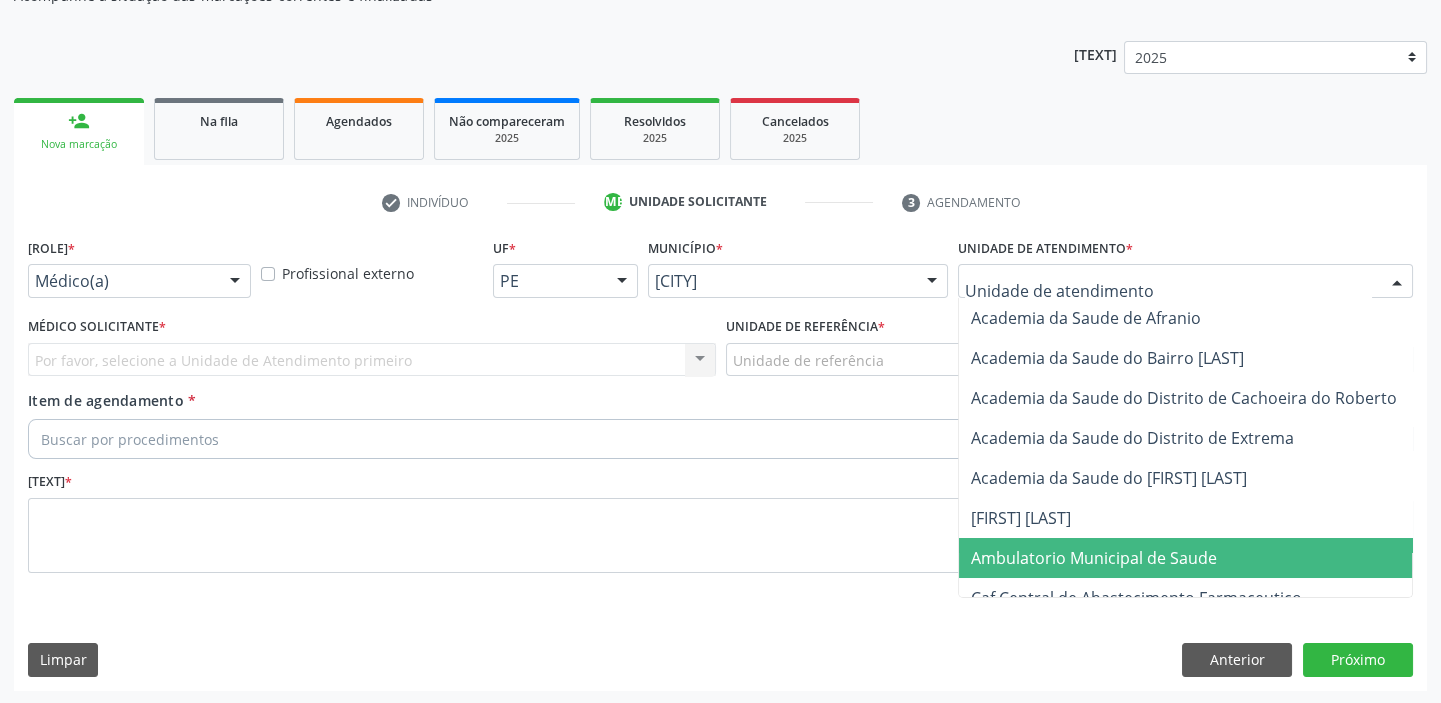 drag, startPoint x: 1047, startPoint y: 556, endPoint x: 853, endPoint y: 400, distance: 248.94176 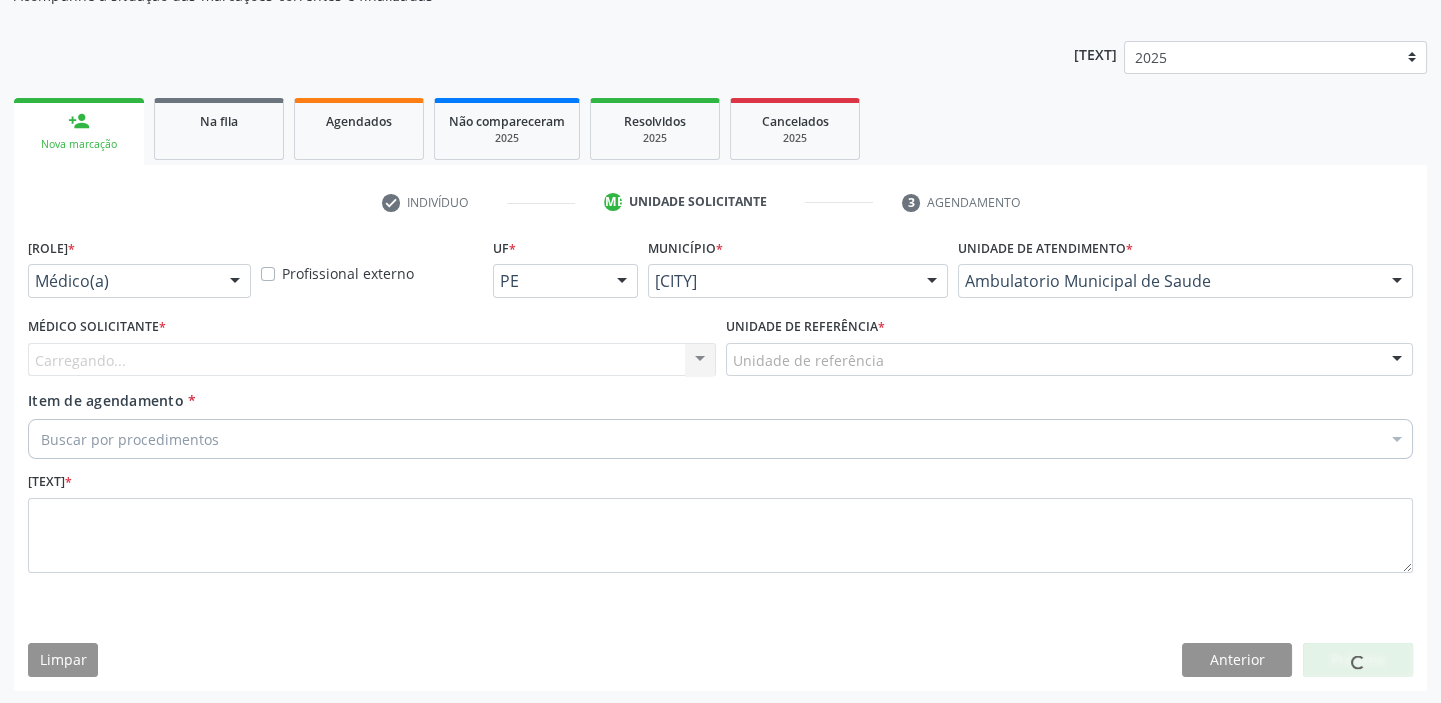 drag, startPoint x: 808, startPoint y: 362, endPoint x: 802, endPoint y: 425, distance: 63.28507 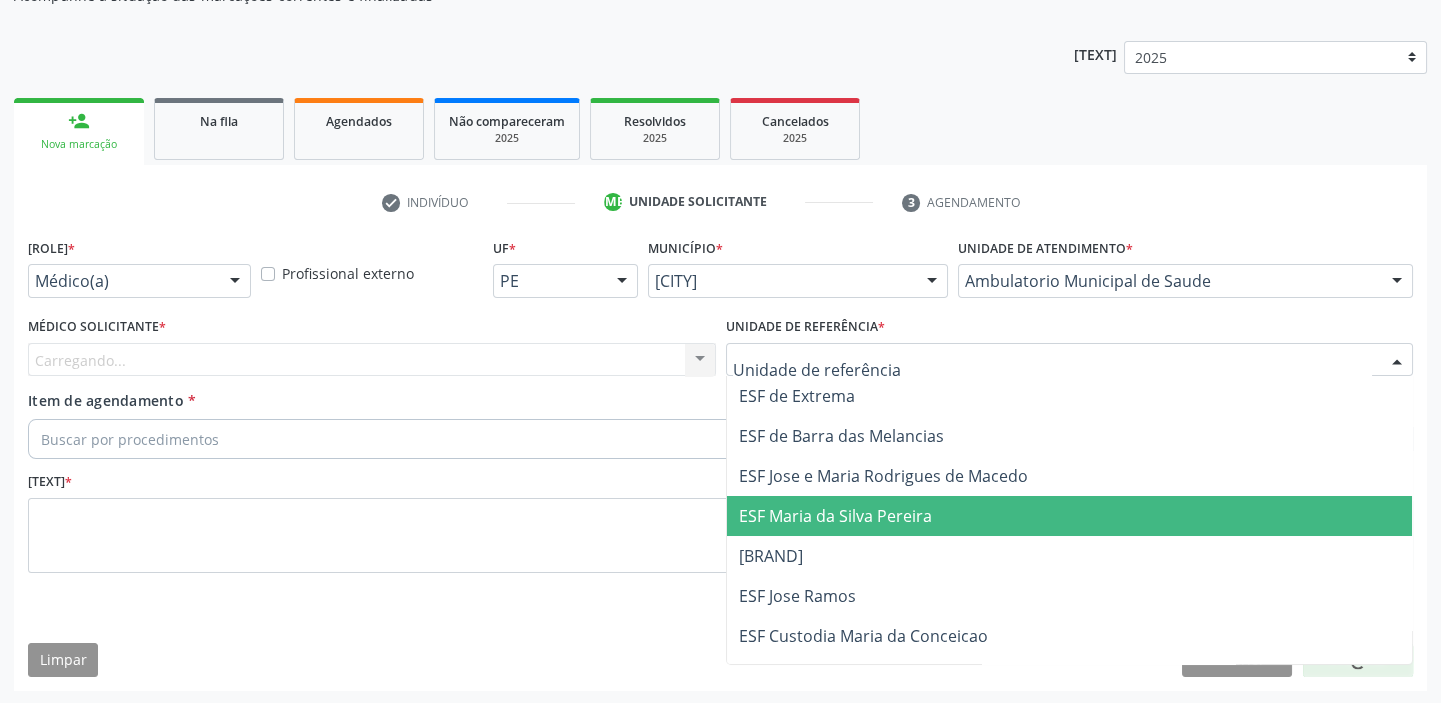 click on "ESF Maria da Silva Pereira" at bounding box center (1070, 516) 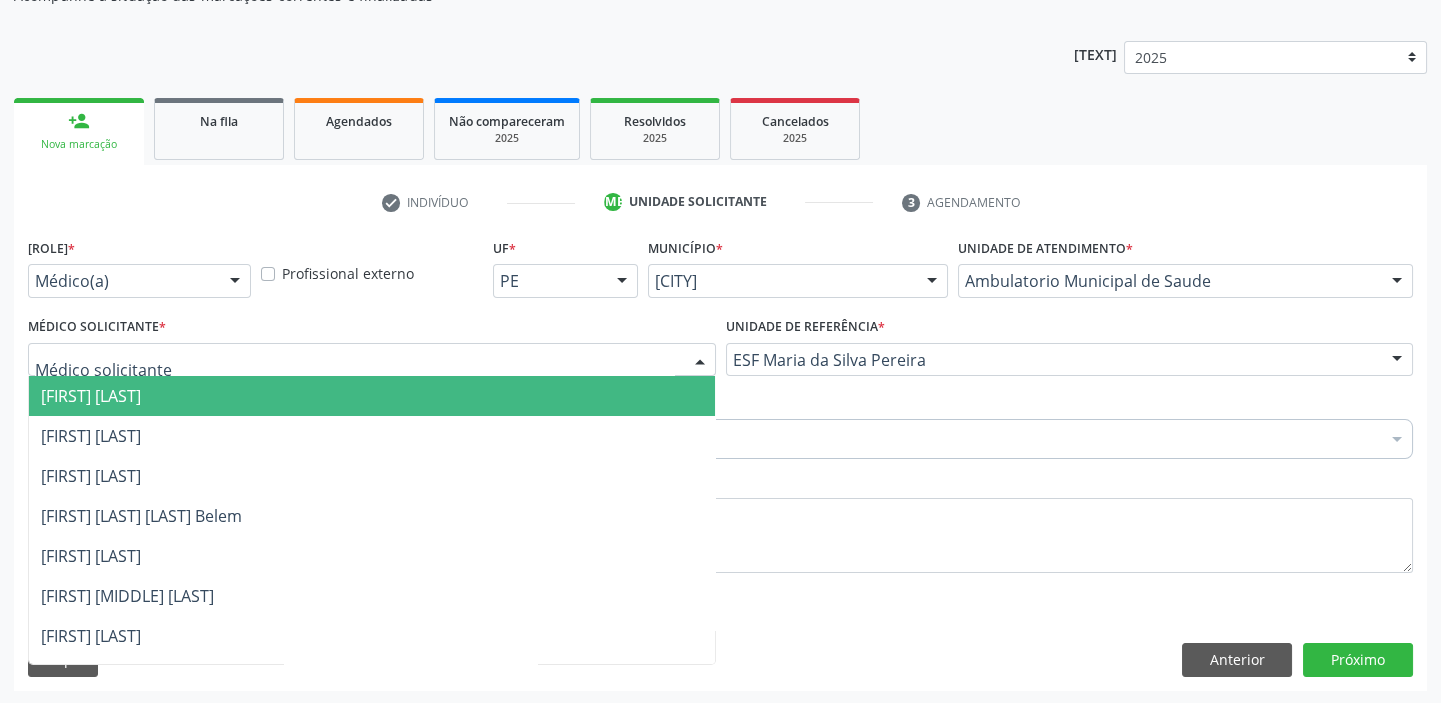 click on "[NAME]" at bounding box center [91, 396] 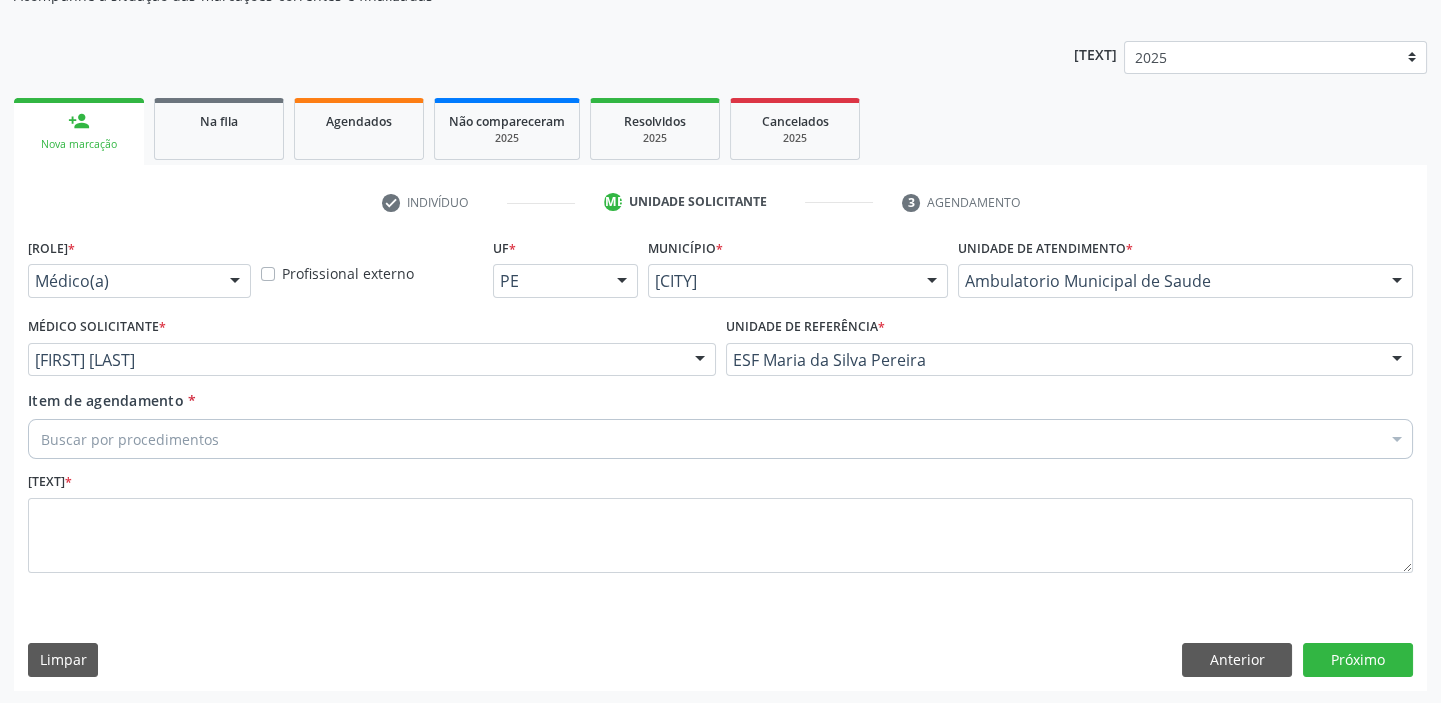 click on "Buscar por procedimentos
Selecionar todos
[PROCEDURE_CODE] - Abatacepte 125 mg injetável (por seringa preenchida)
[PROCEDURE_CODE] - Abatacepte 250 mg injetável (por frasco ampola).
[PROCEDURE_CODE] - Abciximabe
[PROCEDURE_CODE] - Abertura de comunicacao inter-atrial
[PROCEDURE_CODE] - Abertura de estenose aortica valvar
[PROCEDURE_CODE] - Abertura de estenose aortica valvar (criança e adolescente)
[PROCEDURE_CODE] - Abertura de estenose pulmonar valvar
[PROCEDURE_CODE] - Abertura de estenose pulmonar valvar (criança e adolescente)
[PROCEDURE_CODE] - Abordagem cognitiva comportamental do fumante (por atendimento / paciente)
[PROCEDURE_CODE] - Acesso a polpa dentaria e medicacao (por dente)
[PROCEDURE_CODE] - Acetazolamida 250 mg (por comprimido)
[PROCEDURE_CODE] - Acidez titulável no leite humano (dornic)
[PROCEDURE_CODE] - Acido urico liquido no sinovial e derrames" at bounding box center (720, 436) 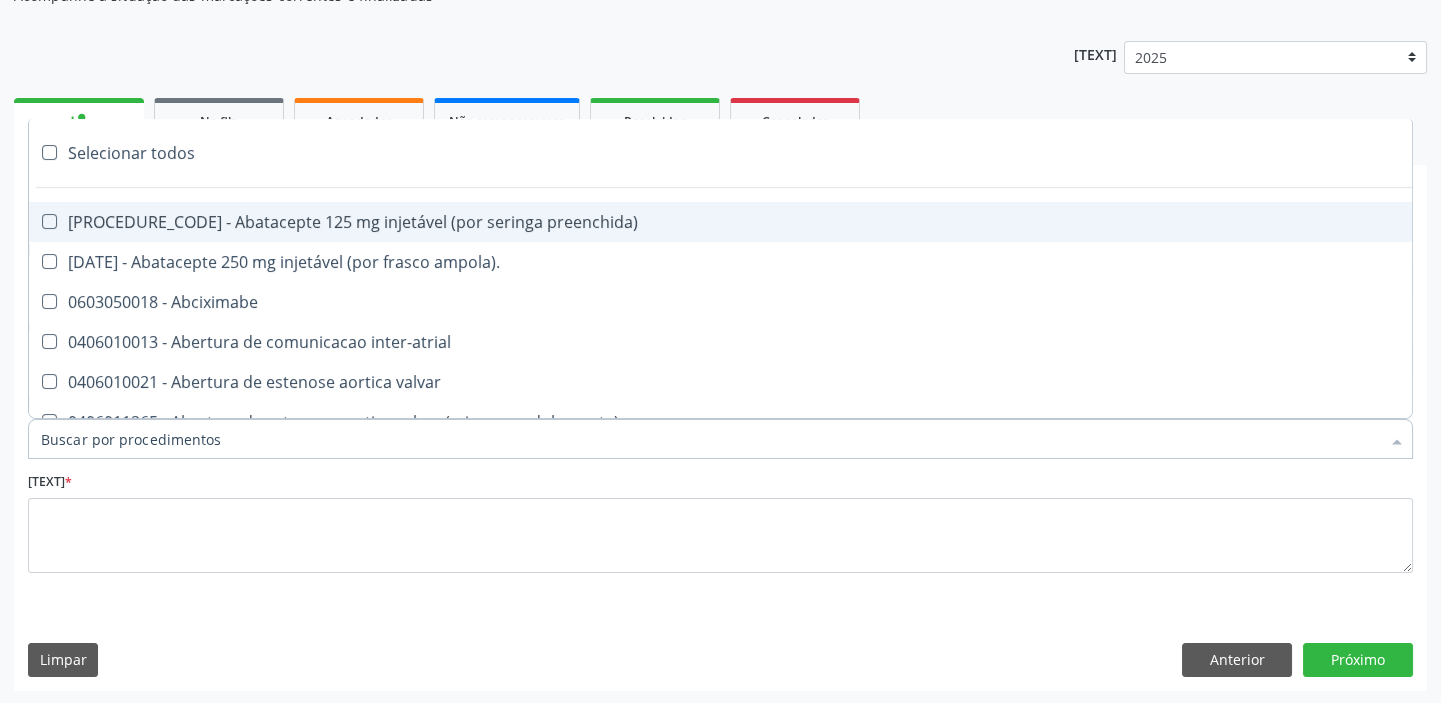 paste on "transvagi" 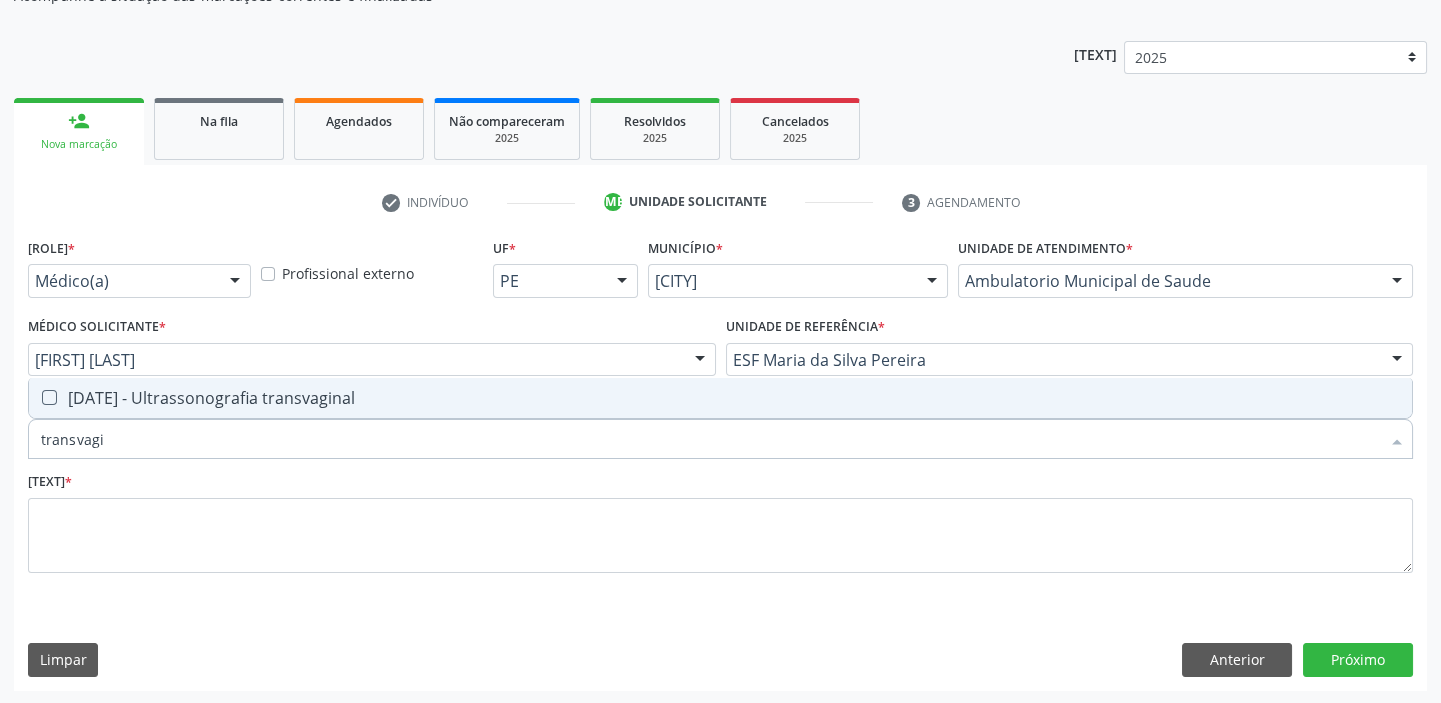 click on "0205020186 - Ultrassonografia transvaginal" at bounding box center (720, 398) 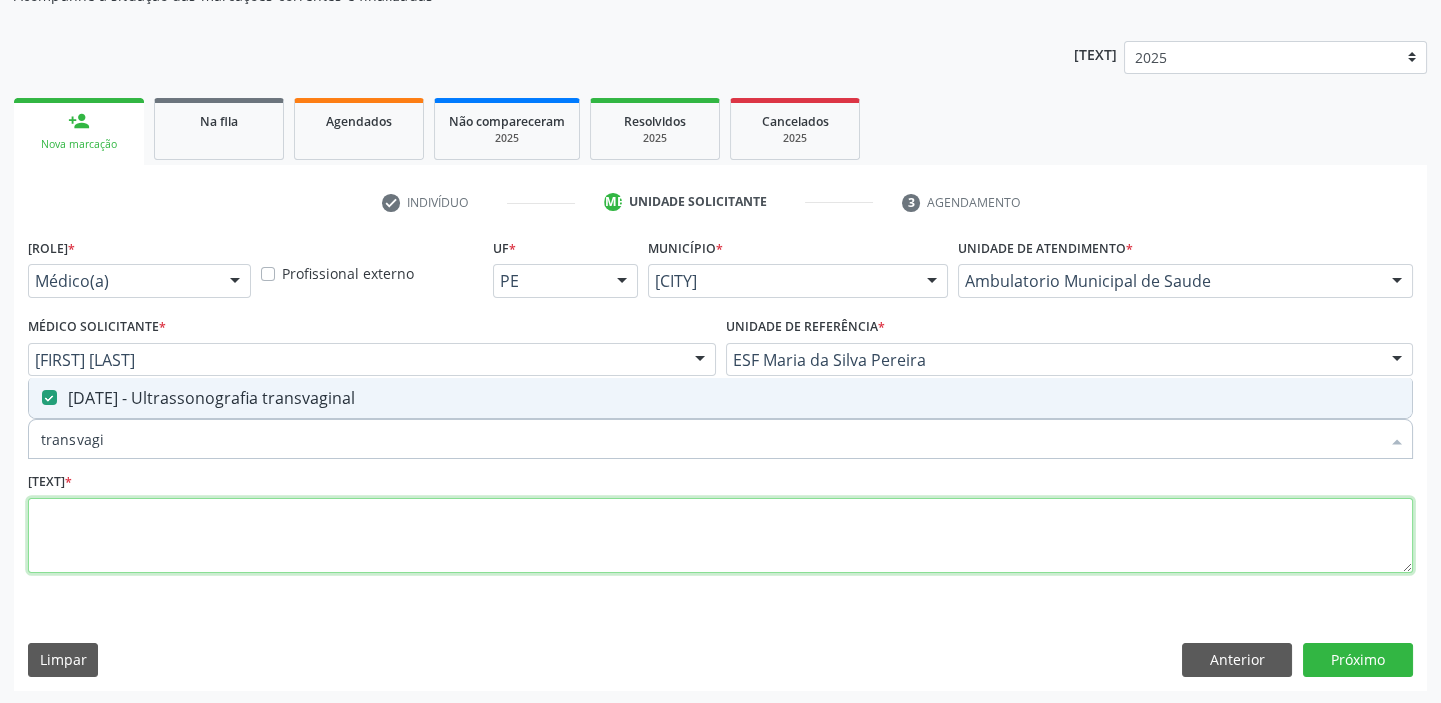 click at bounding box center (720, 536) 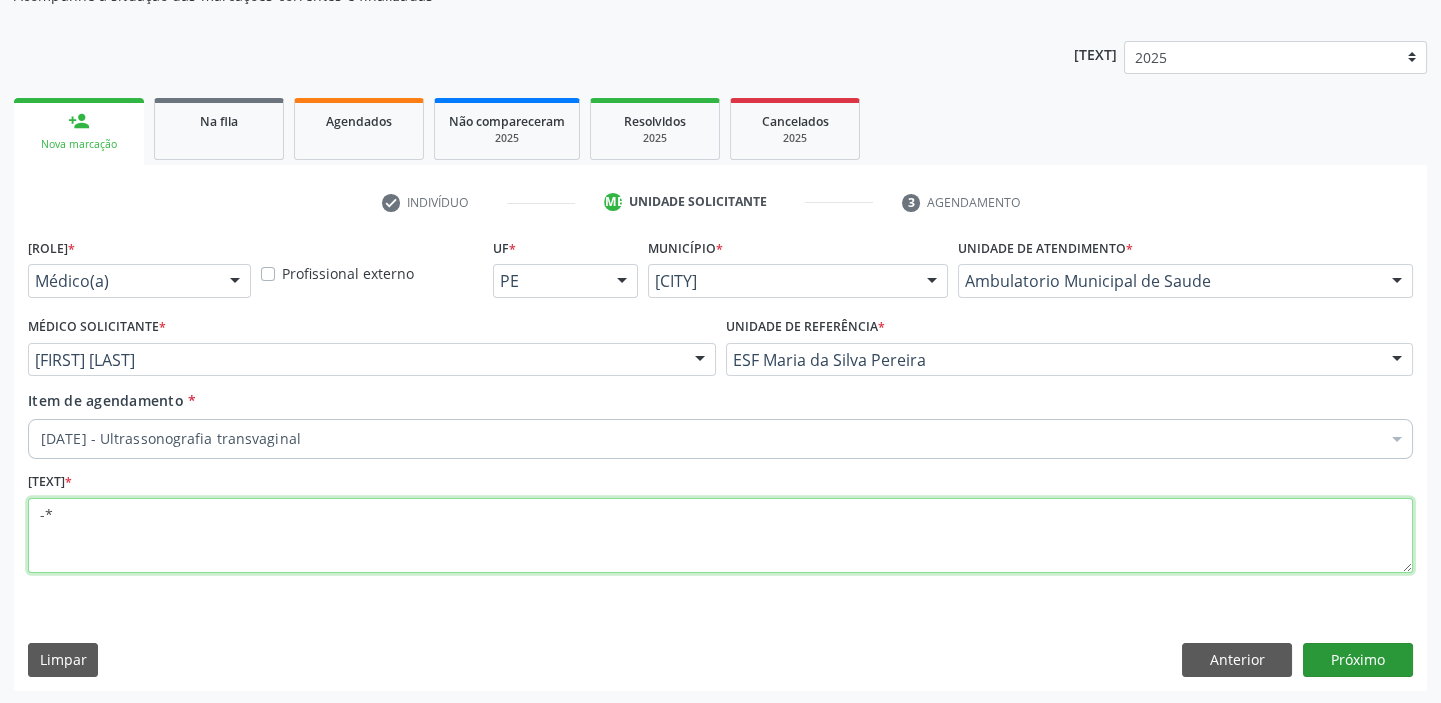 type on "-*" 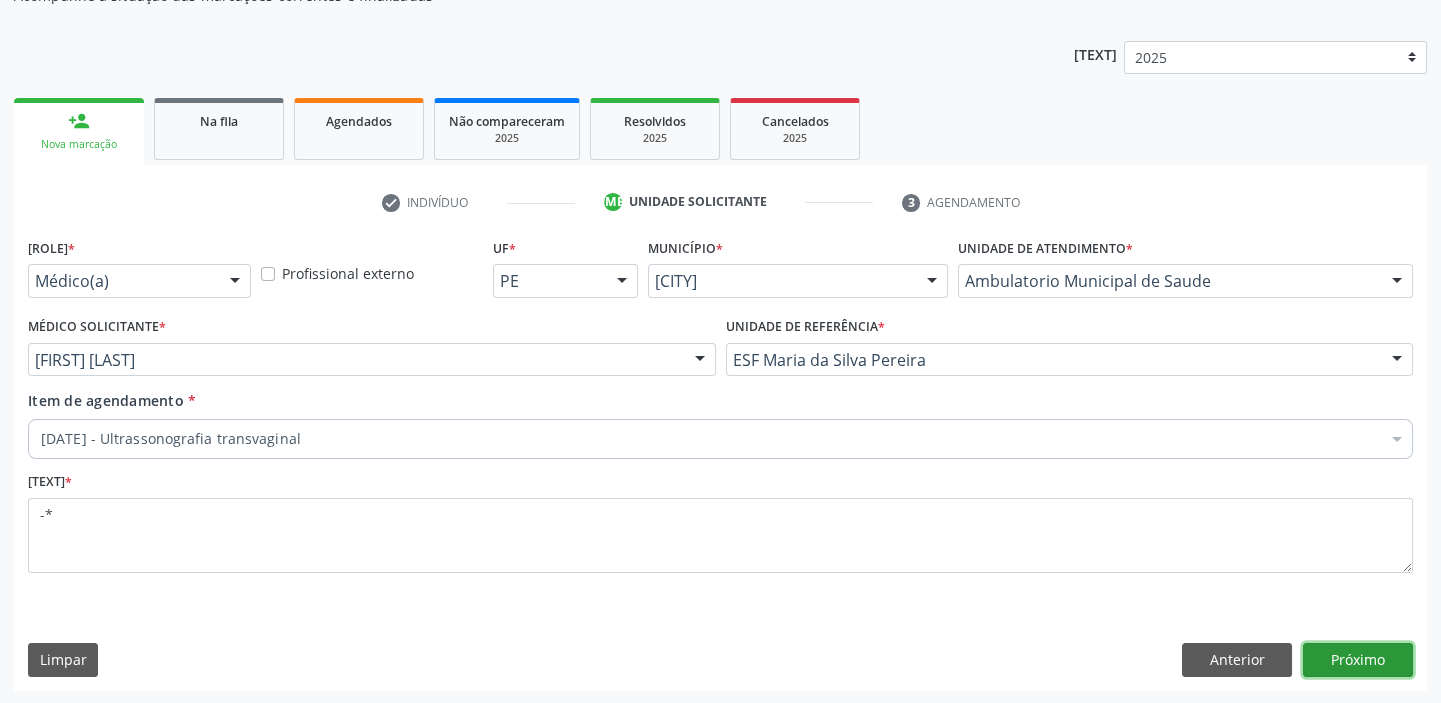 click on "Próximo" at bounding box center (1358, 660) 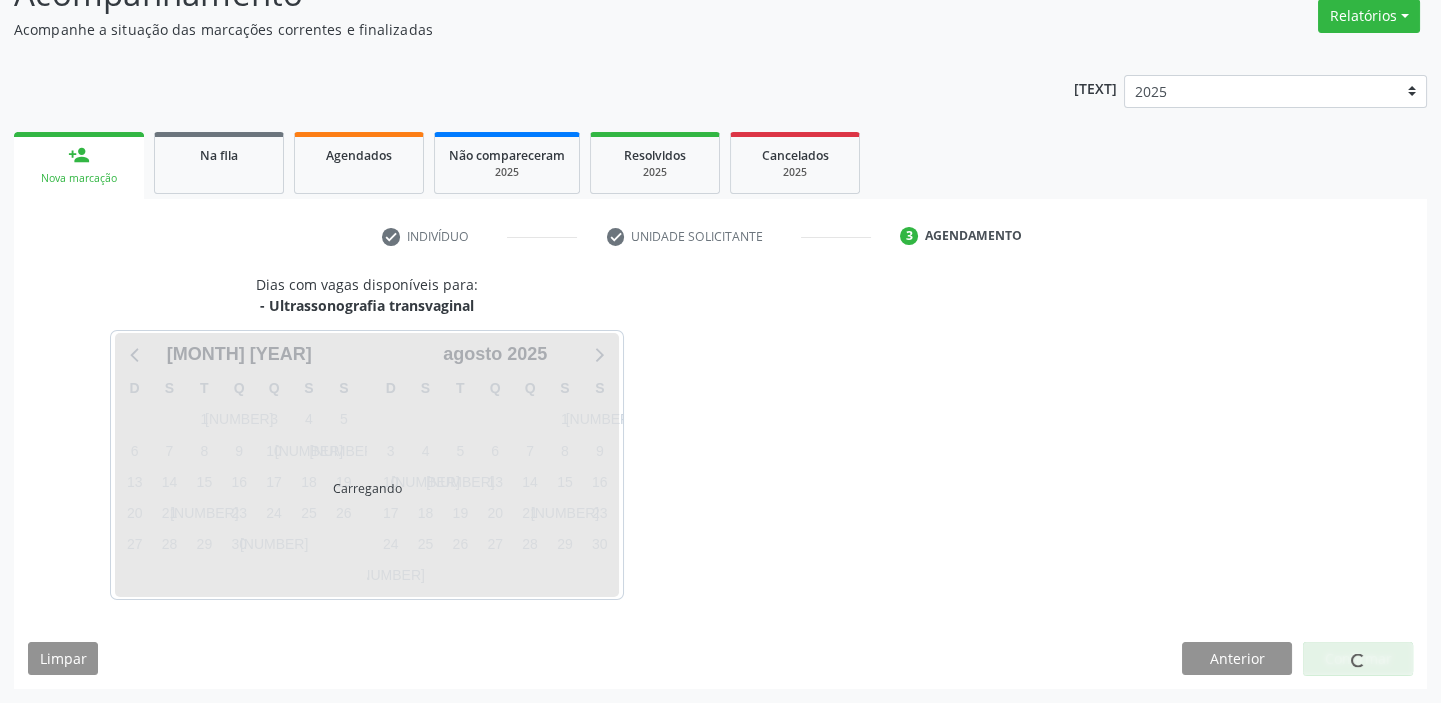 scroll, scrollTop: 166, scrollLeft: 0, axis: vertical 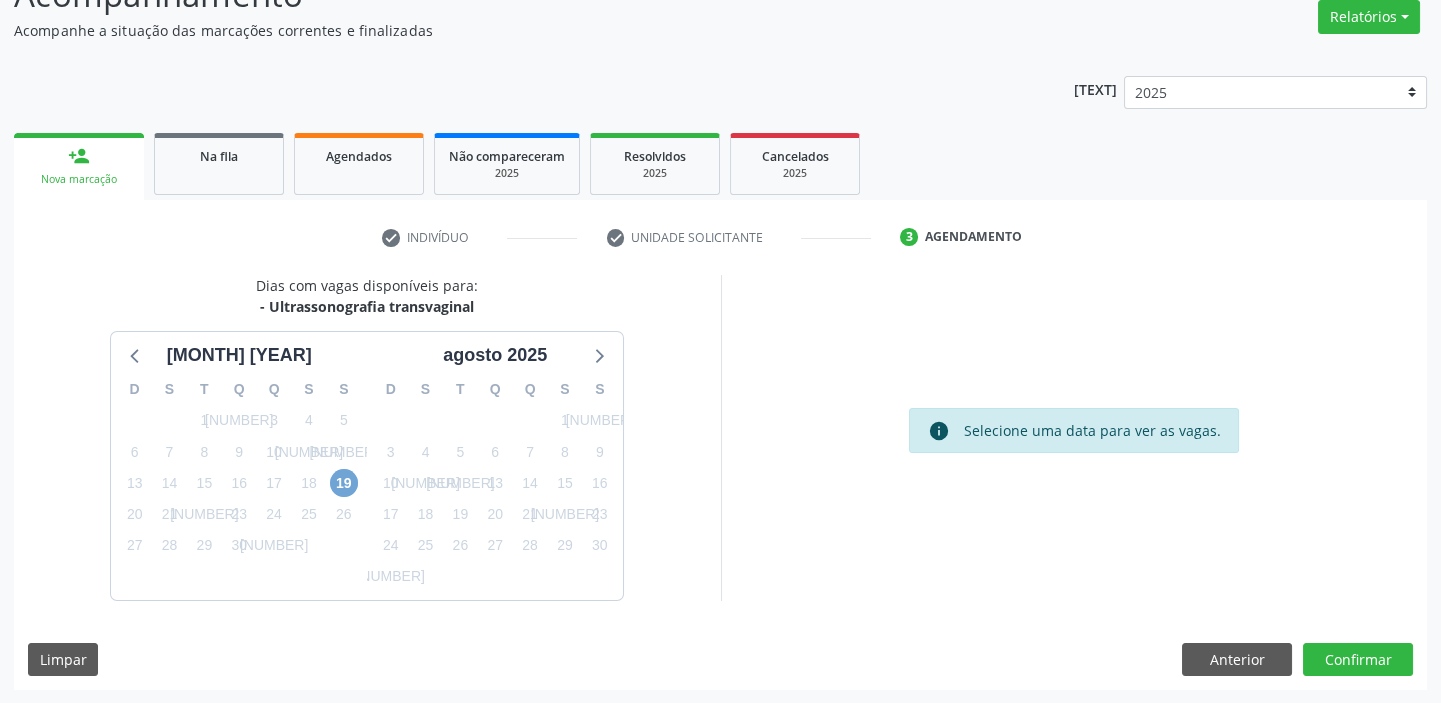 click on "[NUMBER]" at bounding box center [344, 483] 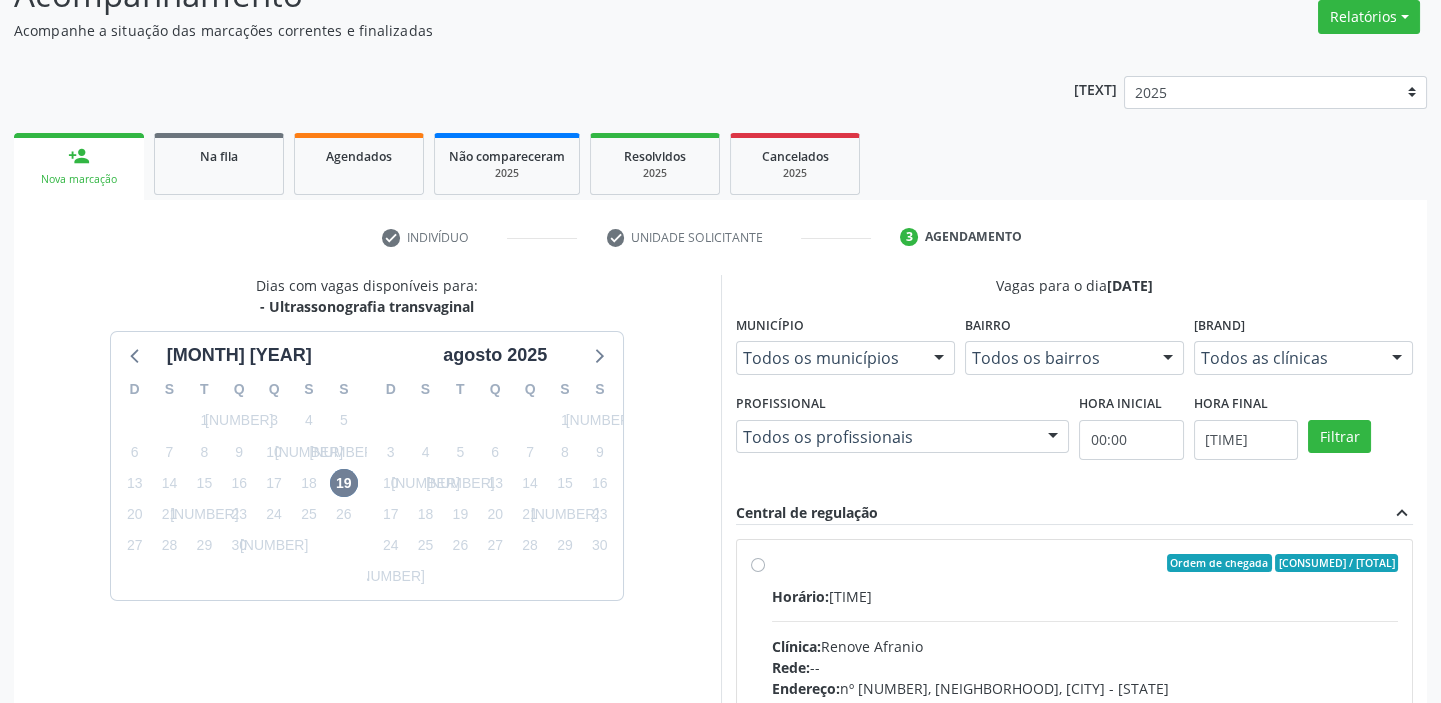 click on "Horário:   10:50
Clínica:  Renove Afranio
Rede:
--
Endereço:   nº 70, Centro, Afrânio - PE
Telefone:   (87) 981458040
Profissional:
--
Informações adicionais sobre o atendimento
Idade de atendimento:
Sem restrição
Gênero(s) atendido(s):
Sem restrição
Informações adicionais:
--" at bounding box center (1085, 723) 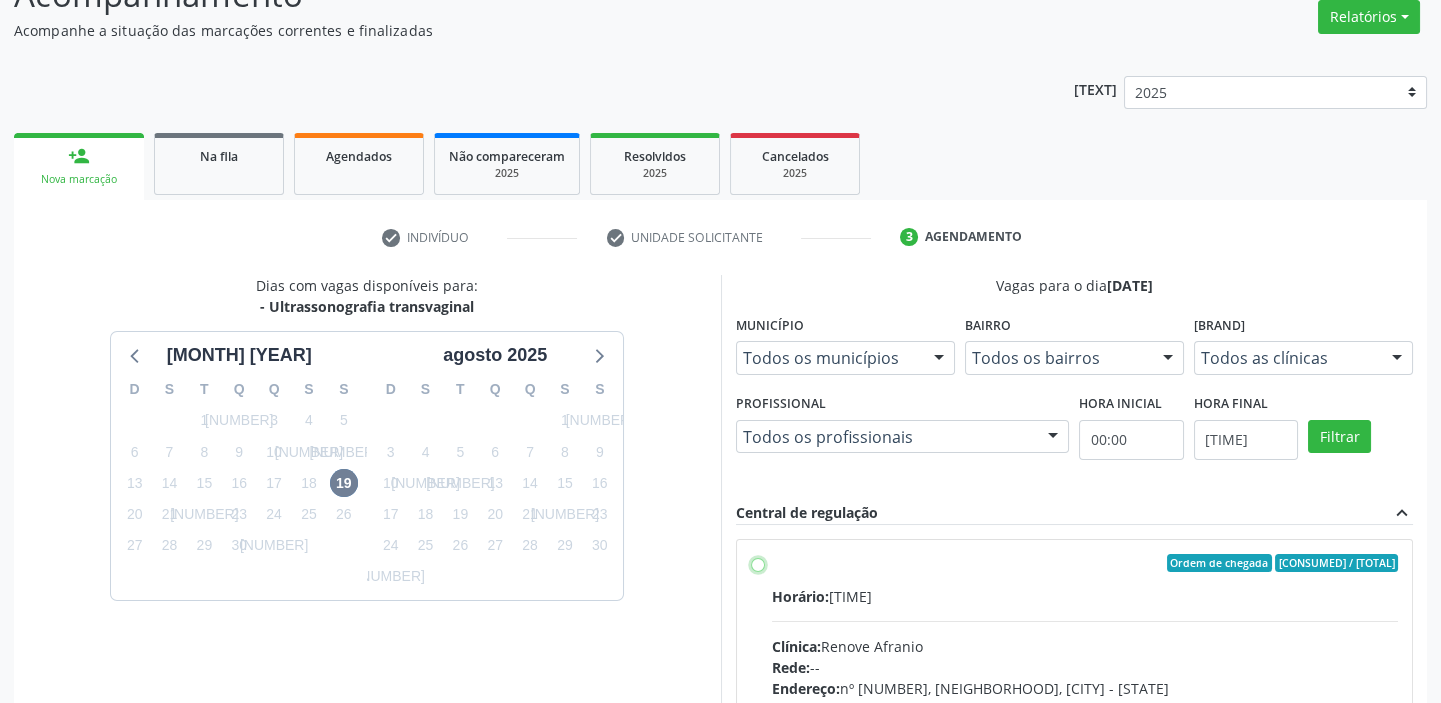 click on "Ordem de chegada
Consumidos: 2 / 6
Horário:   10:50
Clínica:  Renove Afranio
Rede:
--
Endereço:   nº 70, Centro, Afrânio - PE
Telefone:   (87) 981458040
Profissional:
--
Informações adicionais sobre o atendimento
Idade de atendimento:
Sem restrição
Gênero(s) atendido(s):
Sem restrição
Informações adicionais:
--" at bounding box center (758, 563) 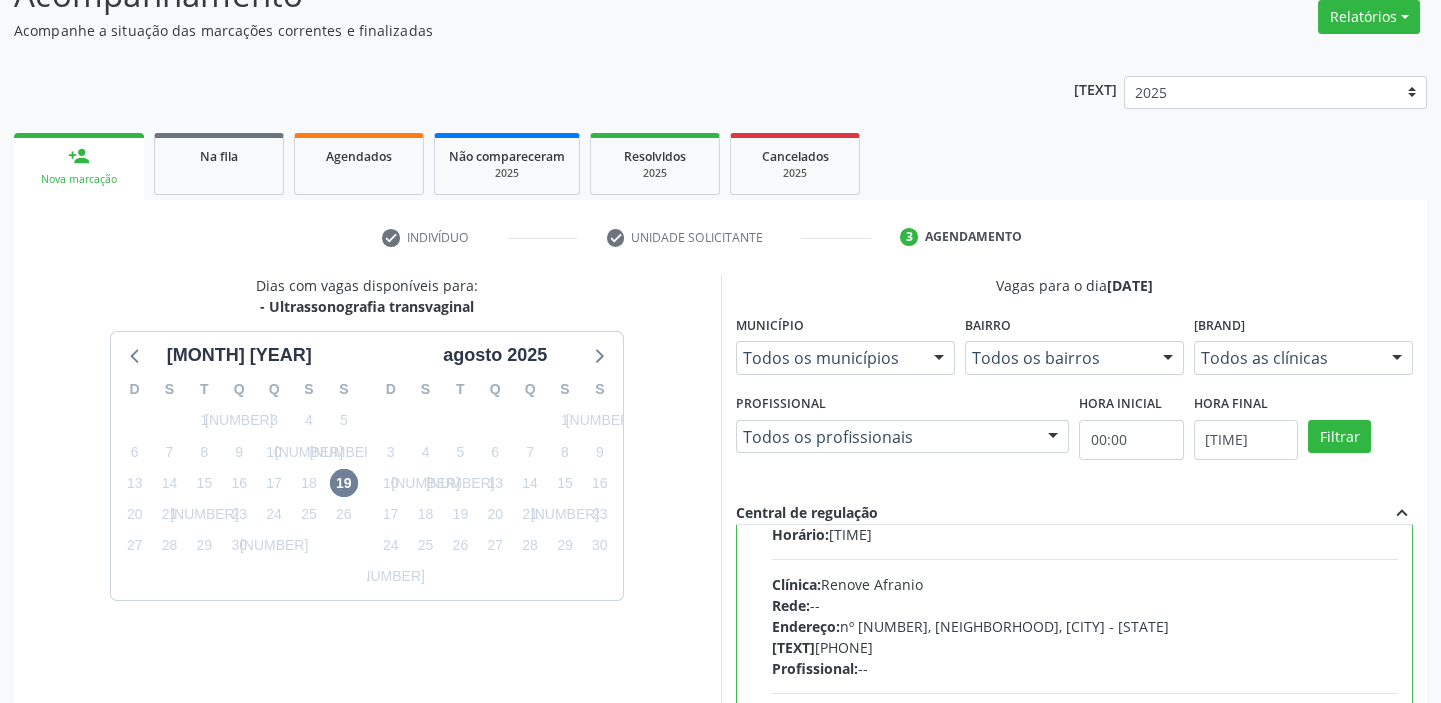 scroll, scrollTop: 99, scrollLeft: 0, axis: vertical 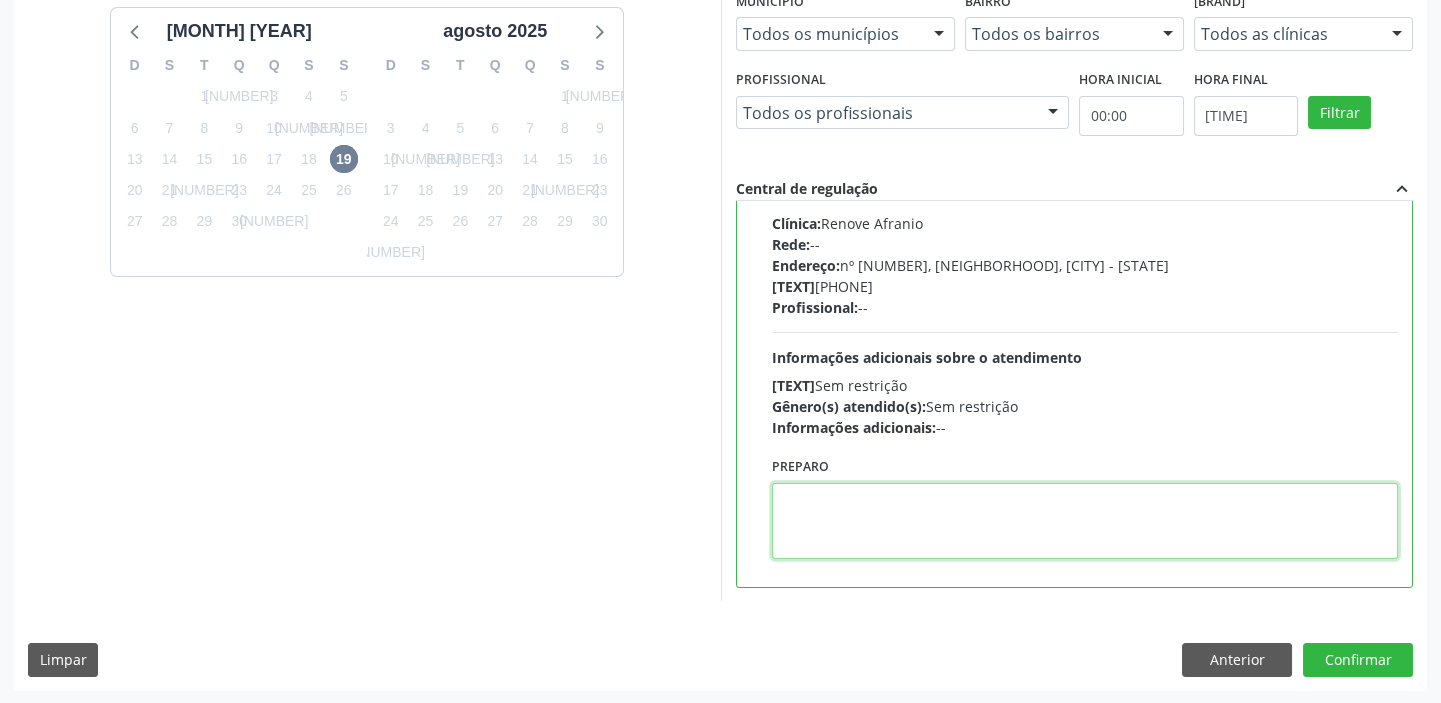 click at bounding box center (1085, 521) 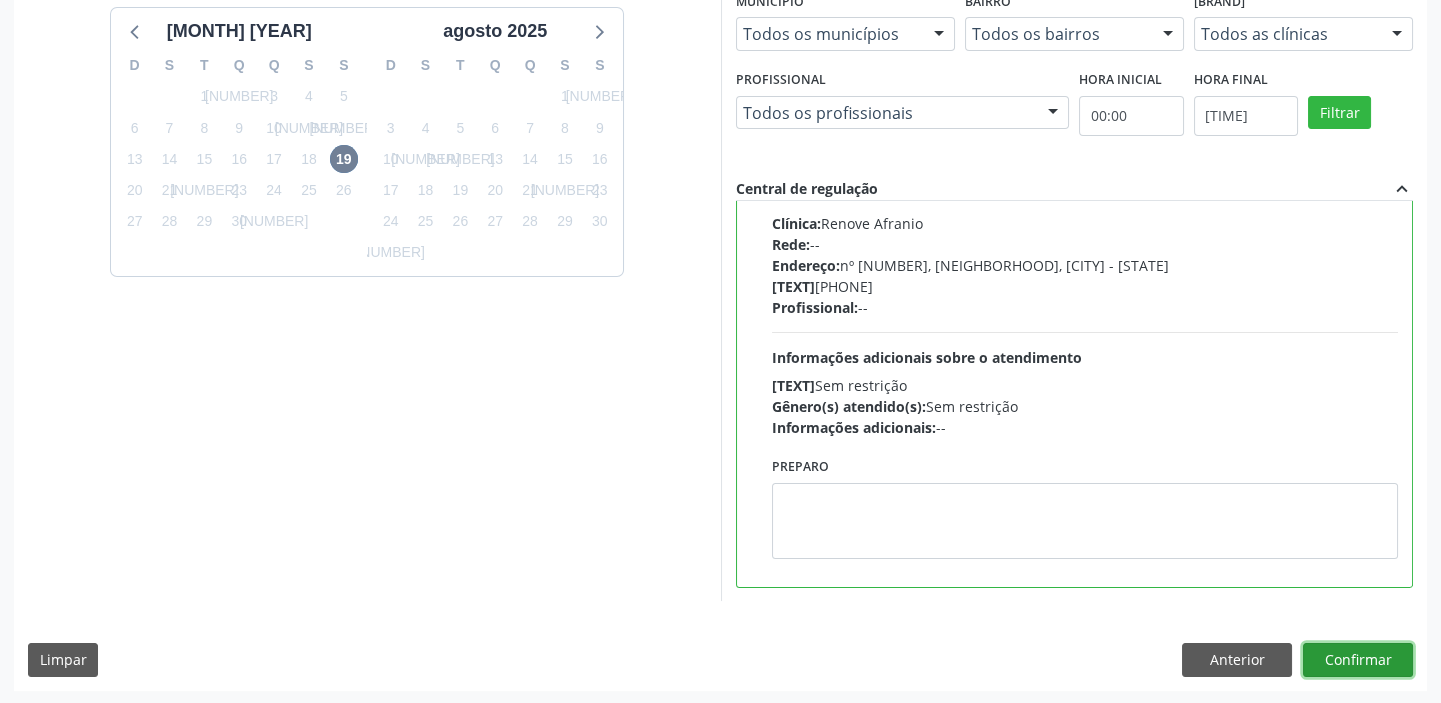 click on "Confirmar" at bounding box center (1358, 660) 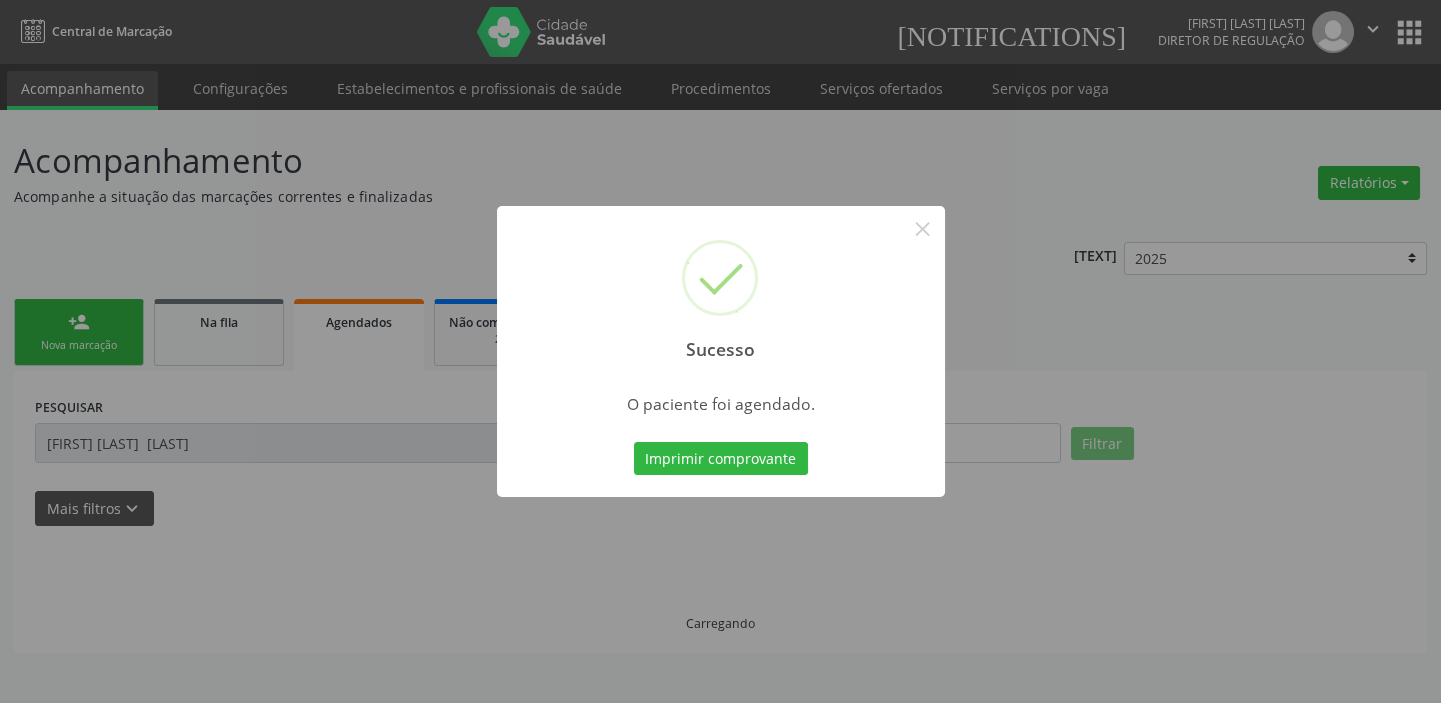 scroll, scrollTop: 0, scrollLeft: 0, axis: both 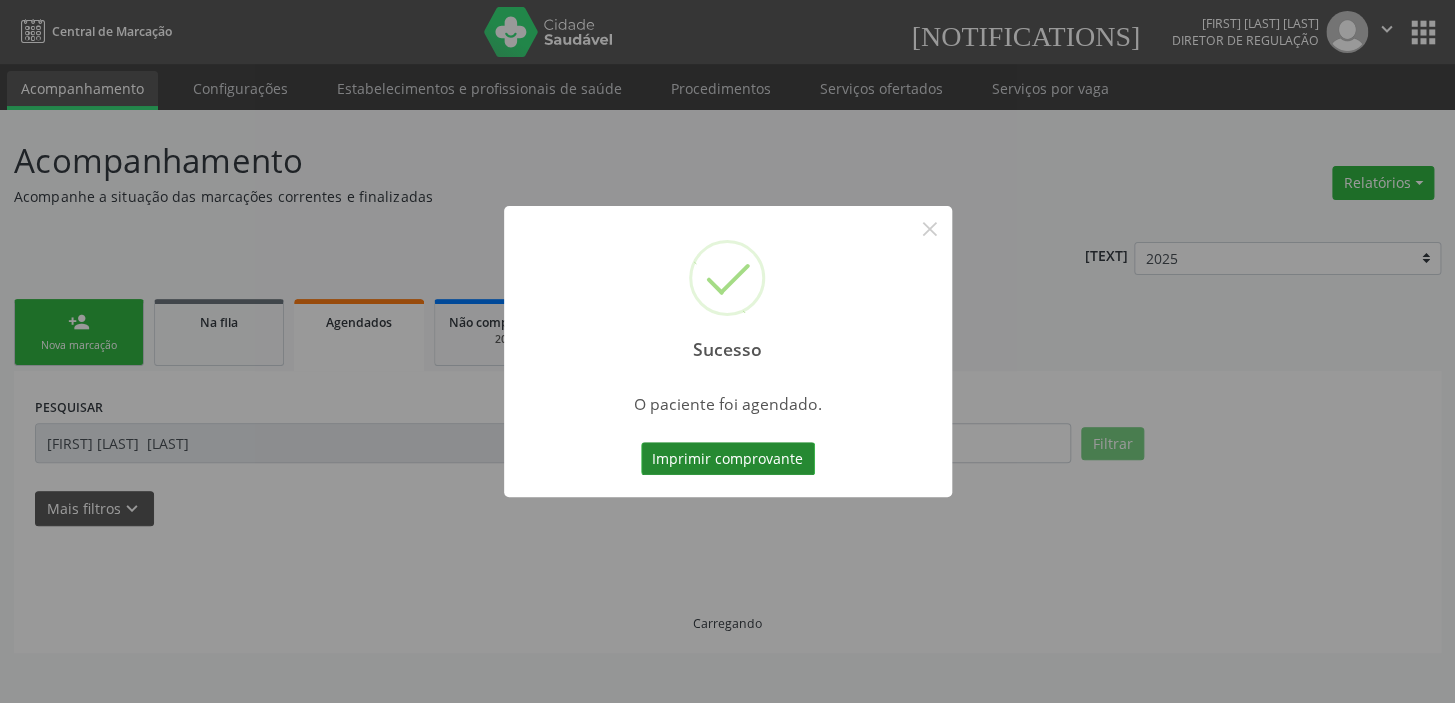 click on "Imprimir comprovante" at bounding box center (728, 459) 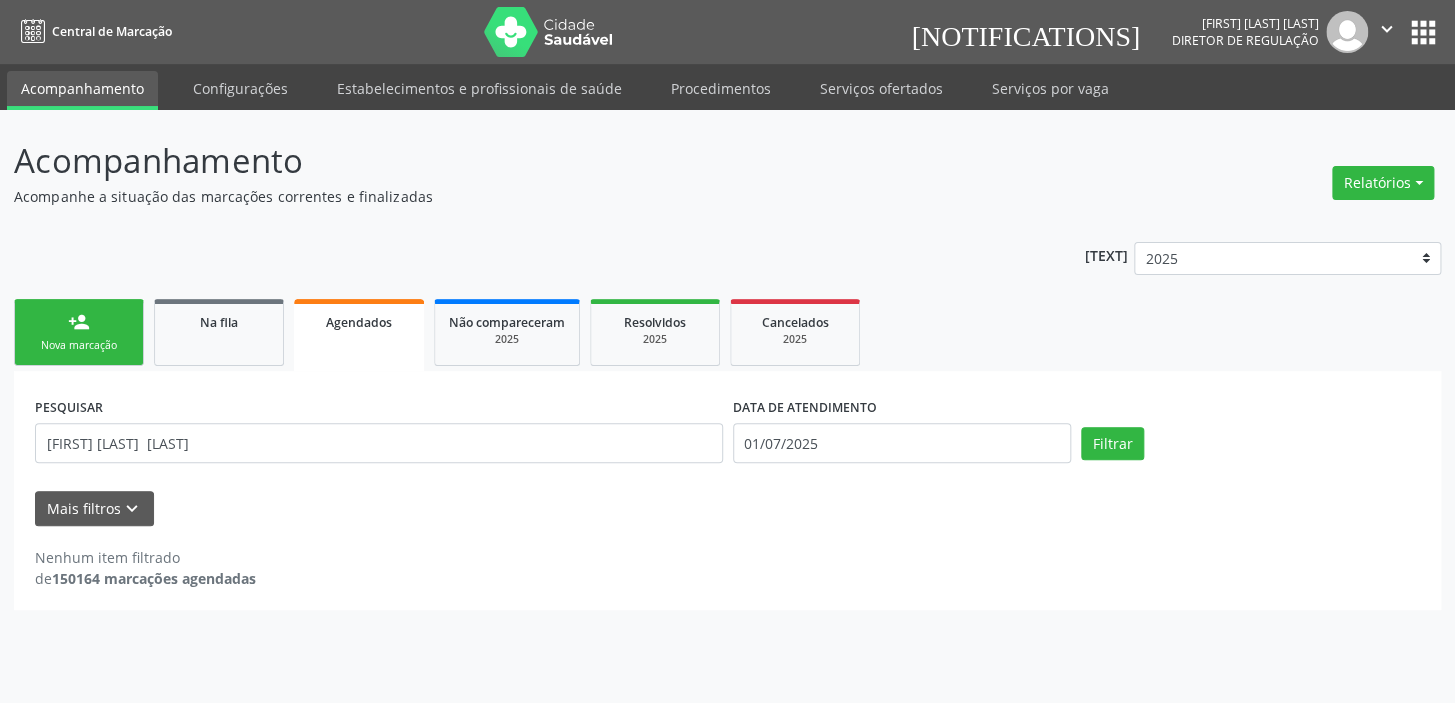 click on "person_add
Nova marcação" at bounding box center [79, 332] 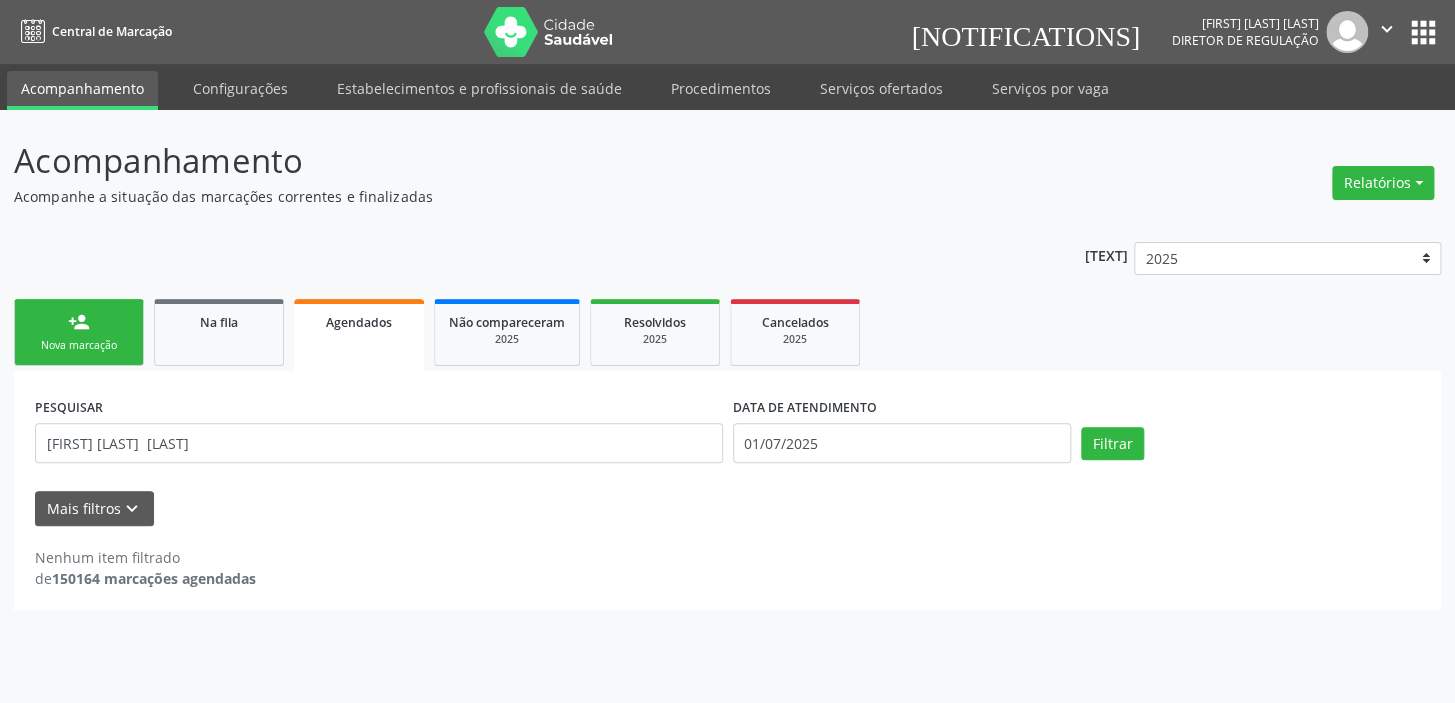 click on "person_add
Nova marcação" at bounding box center [79, 332] 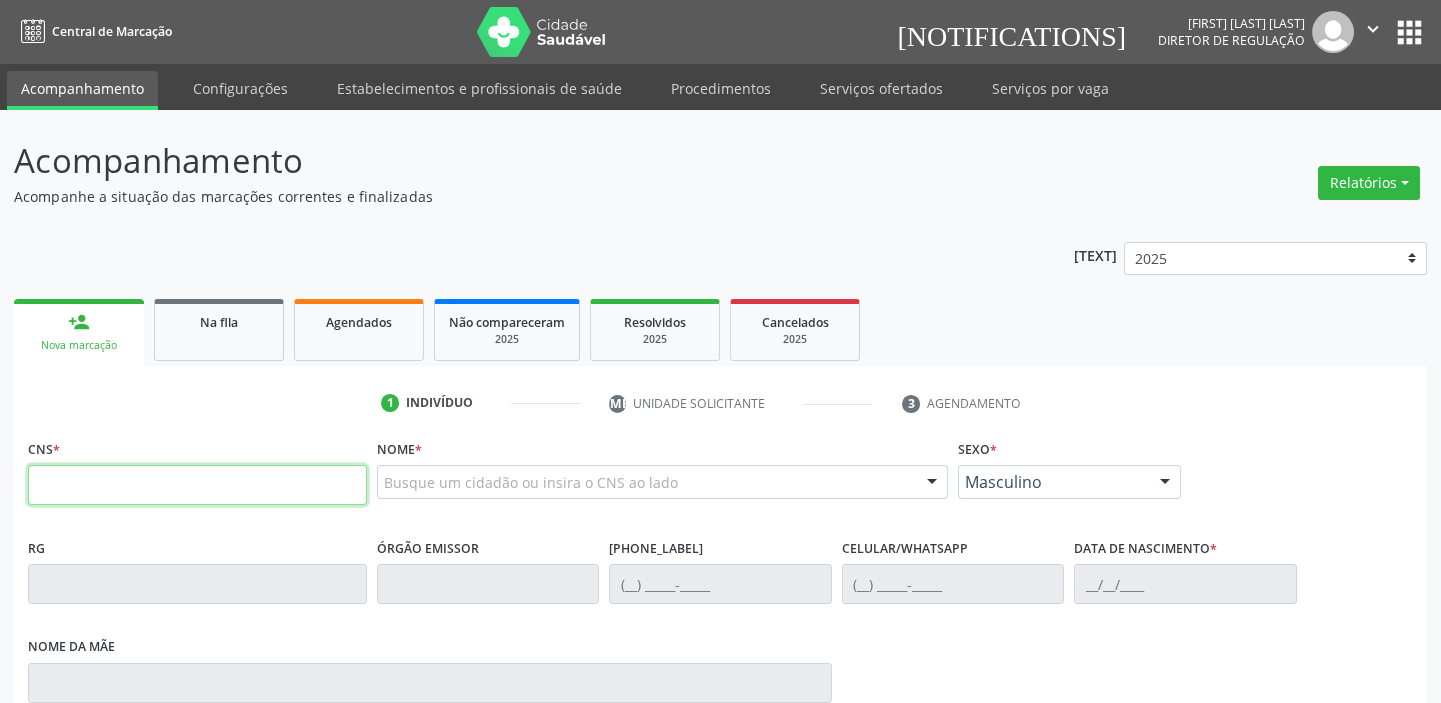 click at bounding box center [197, 485] 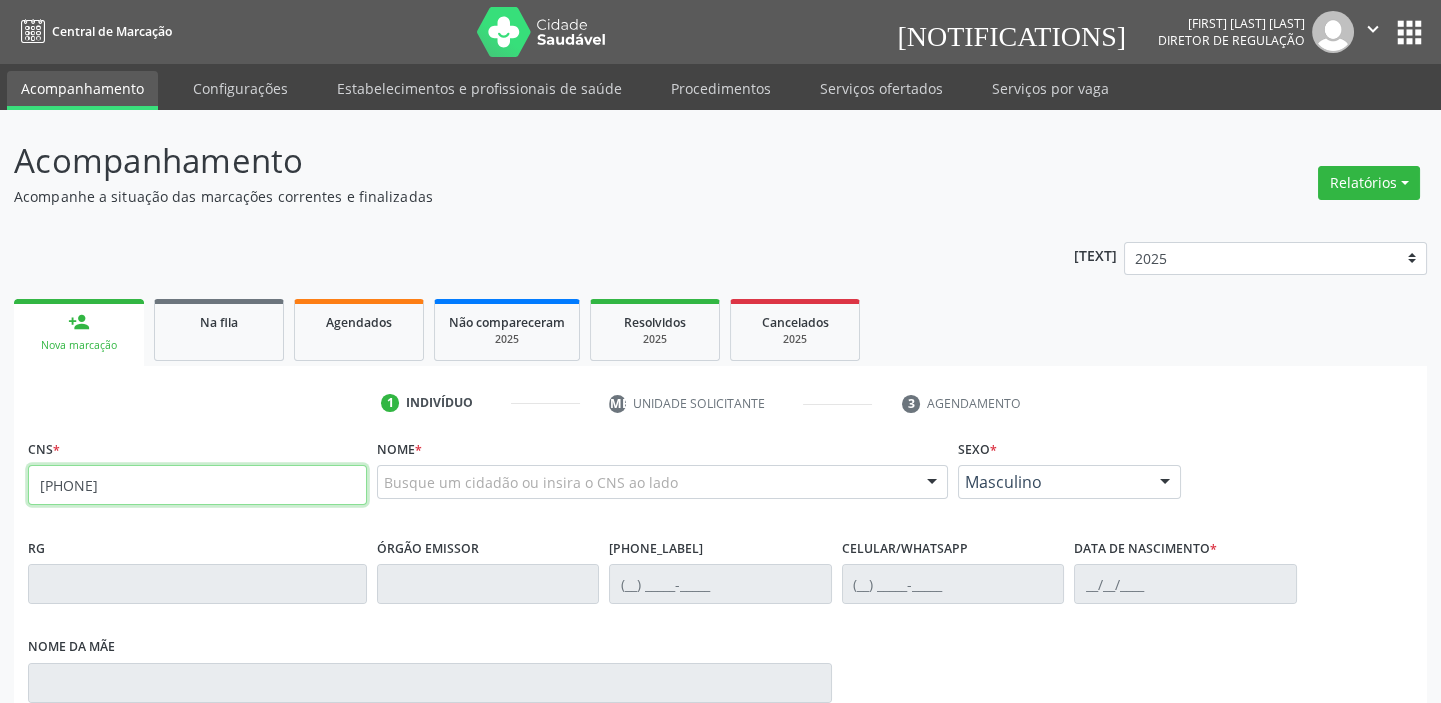 type on "704 8025 2538 2145" 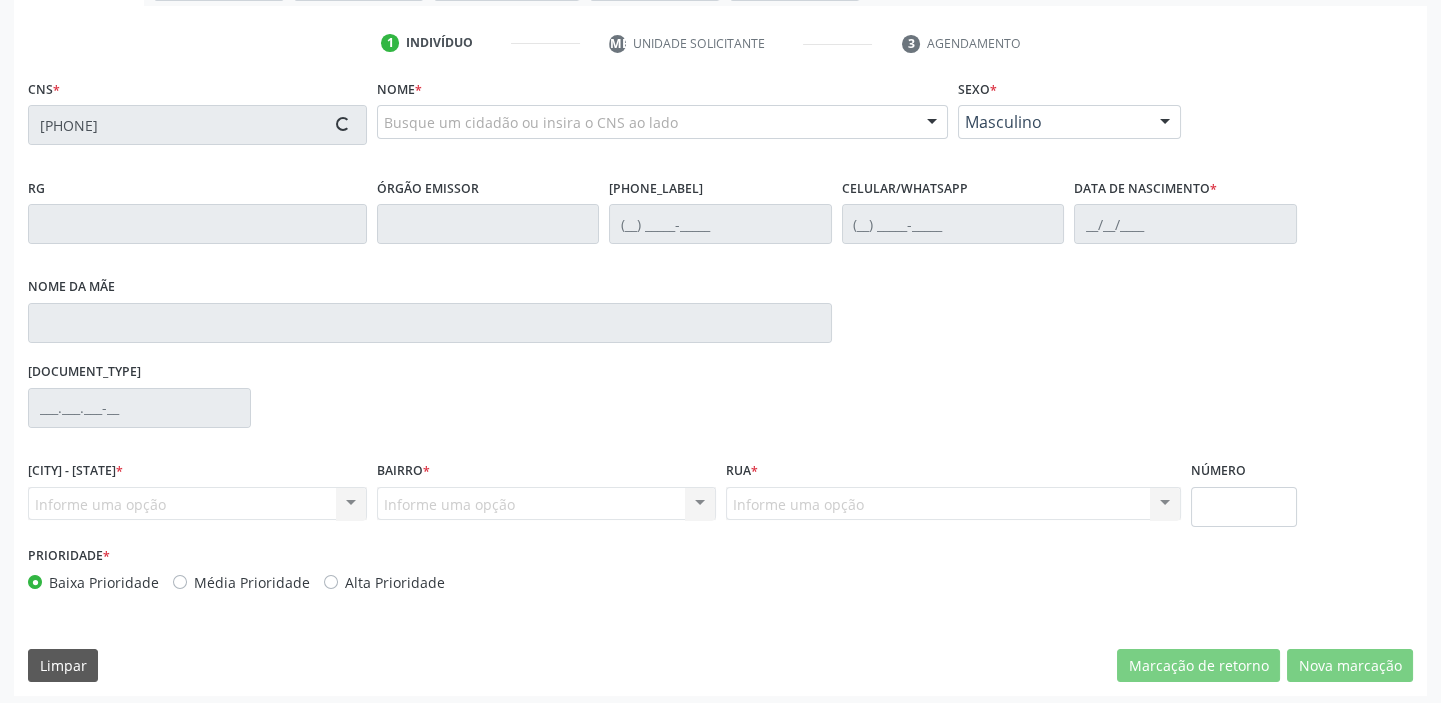scroll, scrollTop: 363, scrollLeft: 0, axis: vertical 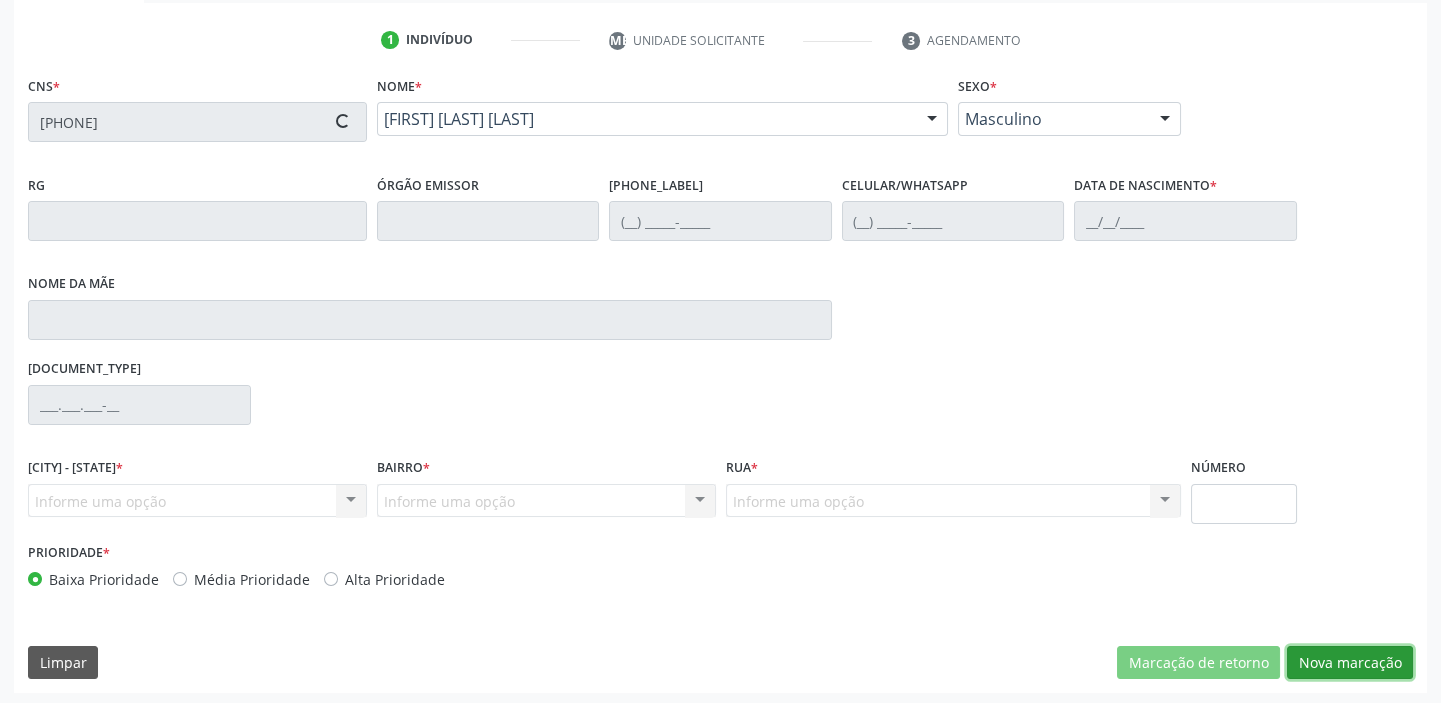 click on "Nova marcação" at bounding box center (1198, 663) 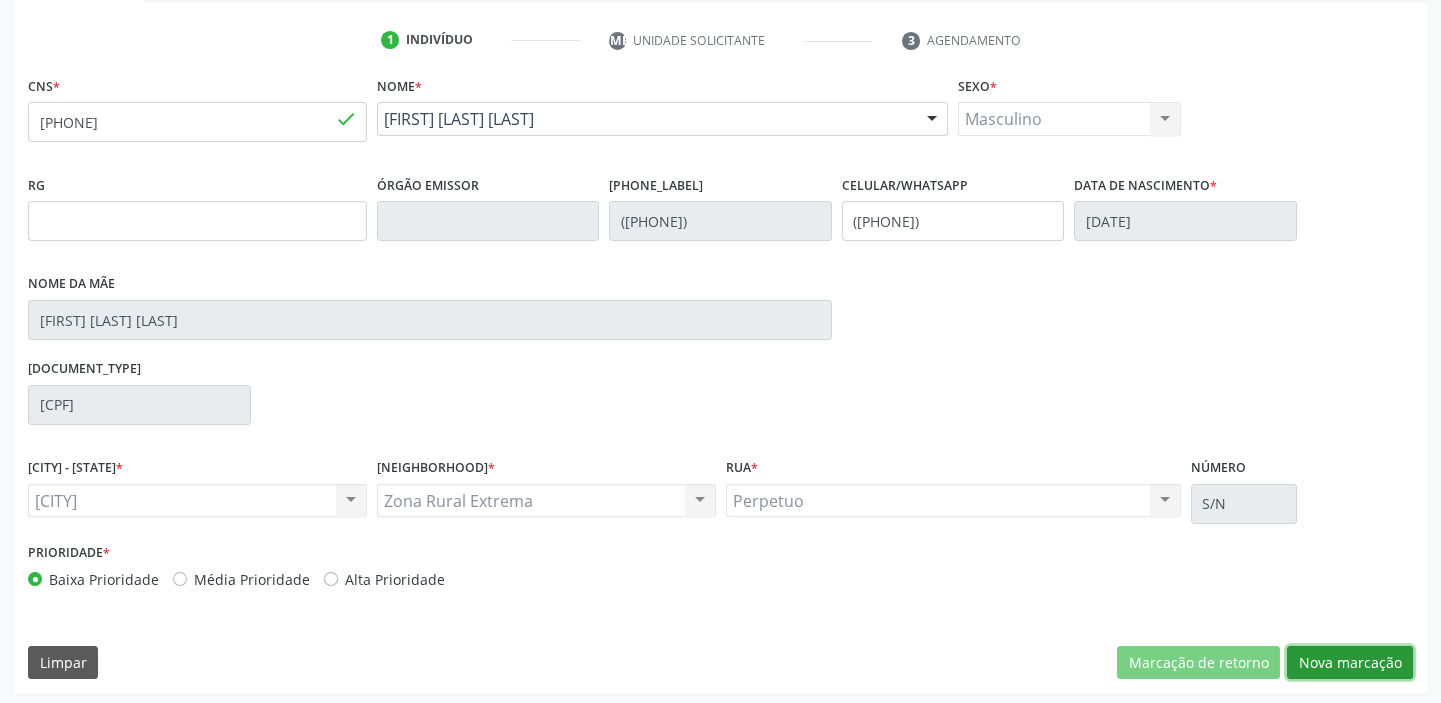 click on "Nova marcação" at bounding box center (1198, 663) 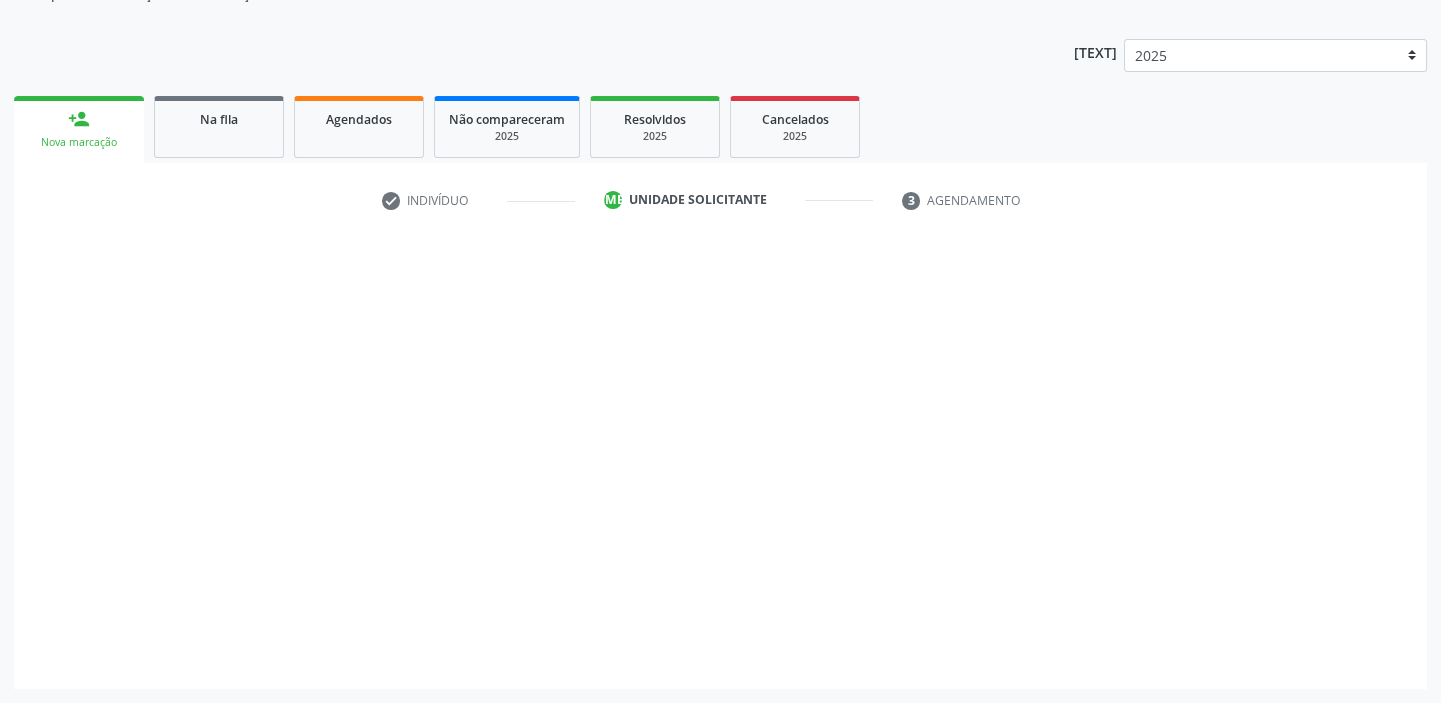 scroll, scrollTop: 201, scrollLeft: 0, axis: vertical 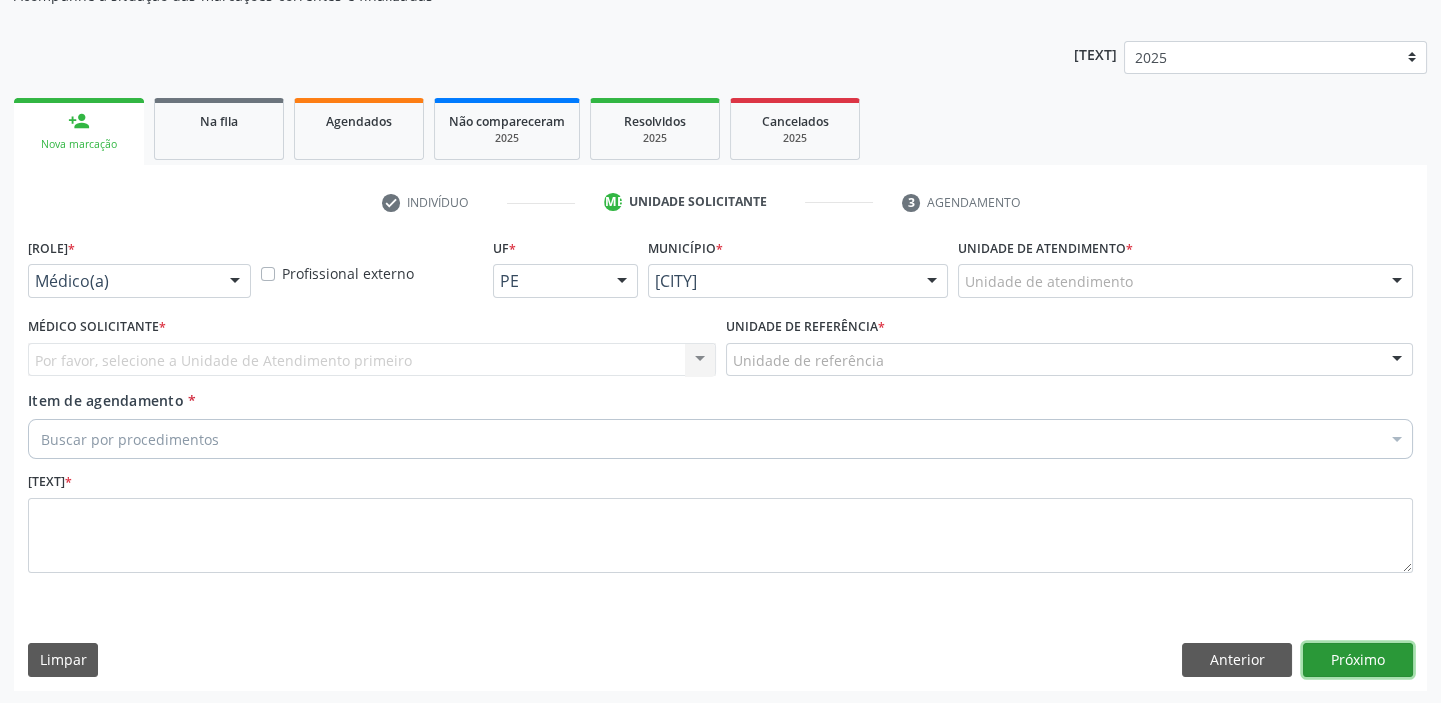 click on "Próximo" at bounding box center (1358, 660) 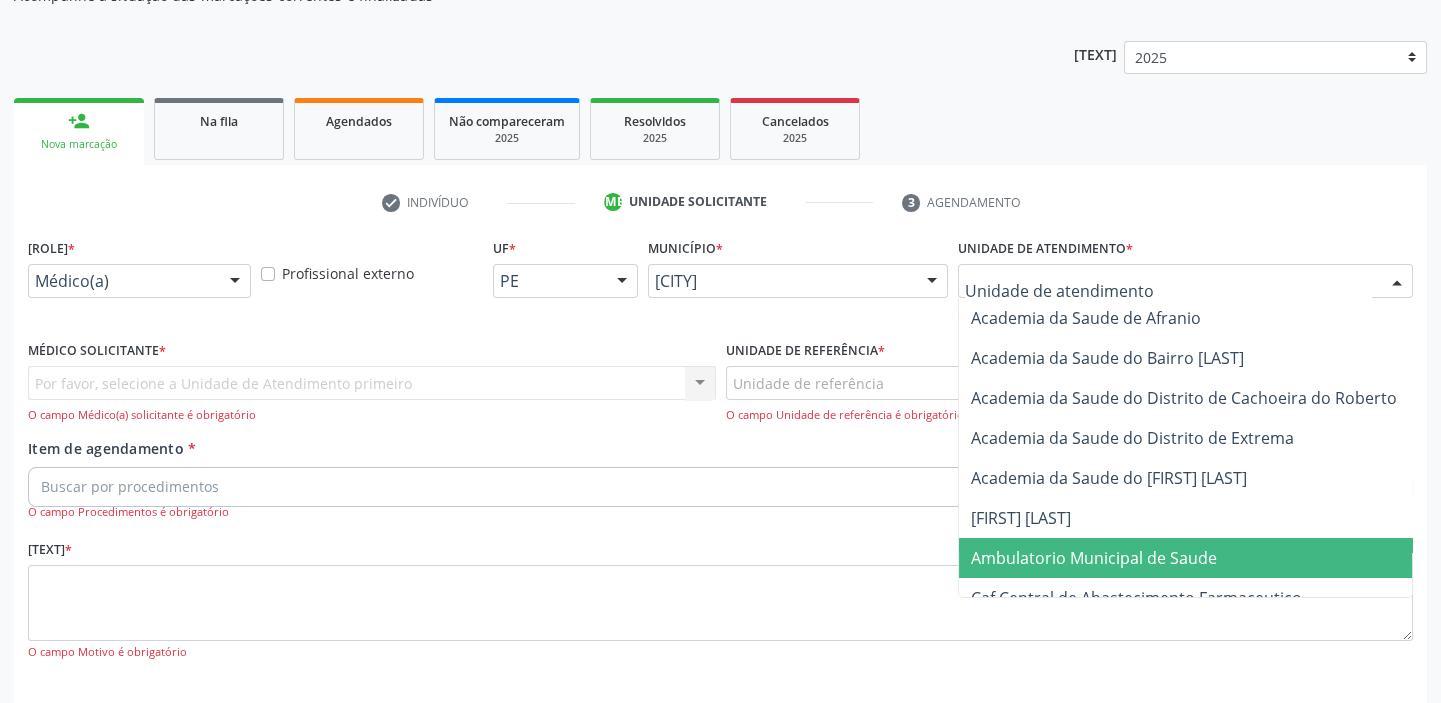 click on "Ambulatorio Municipal de Saude" at bounding box center (1094, 558) 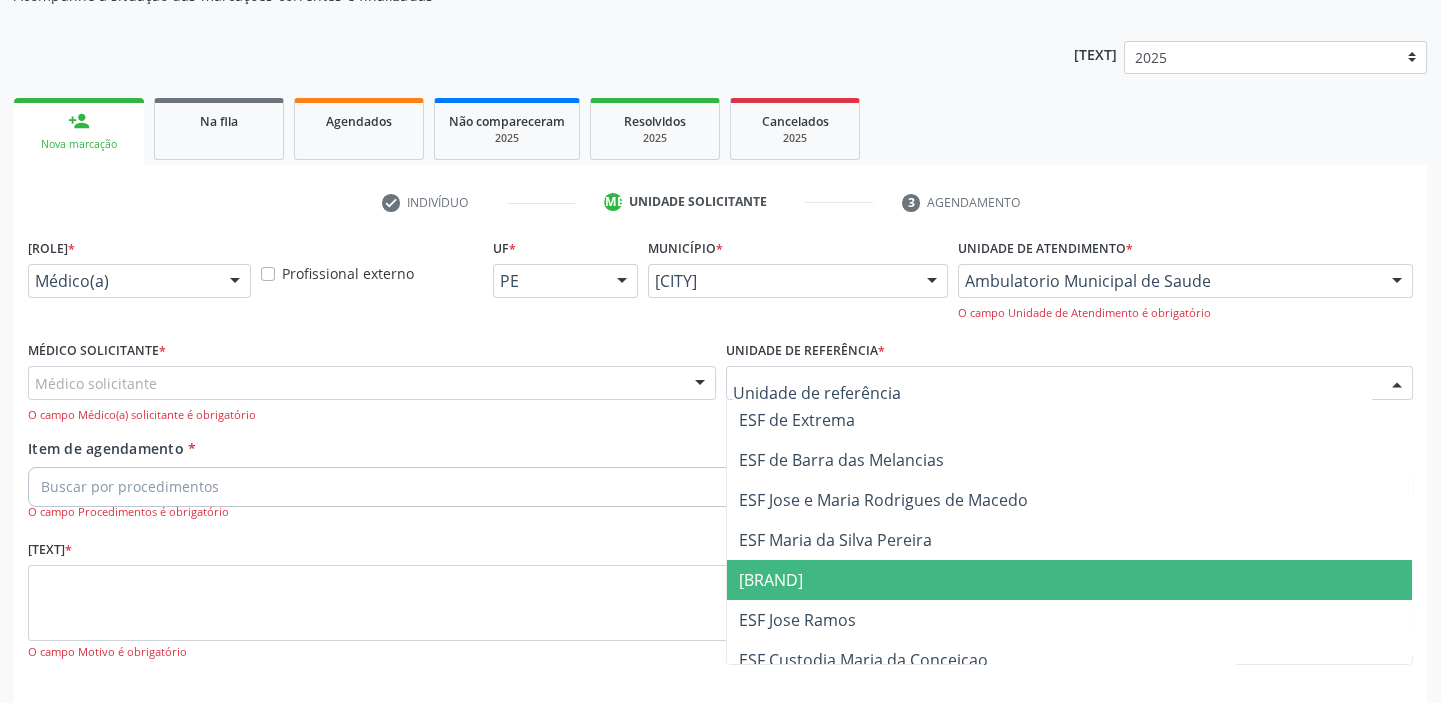 click on "[BRAND]" at bounding box center [771, 580] 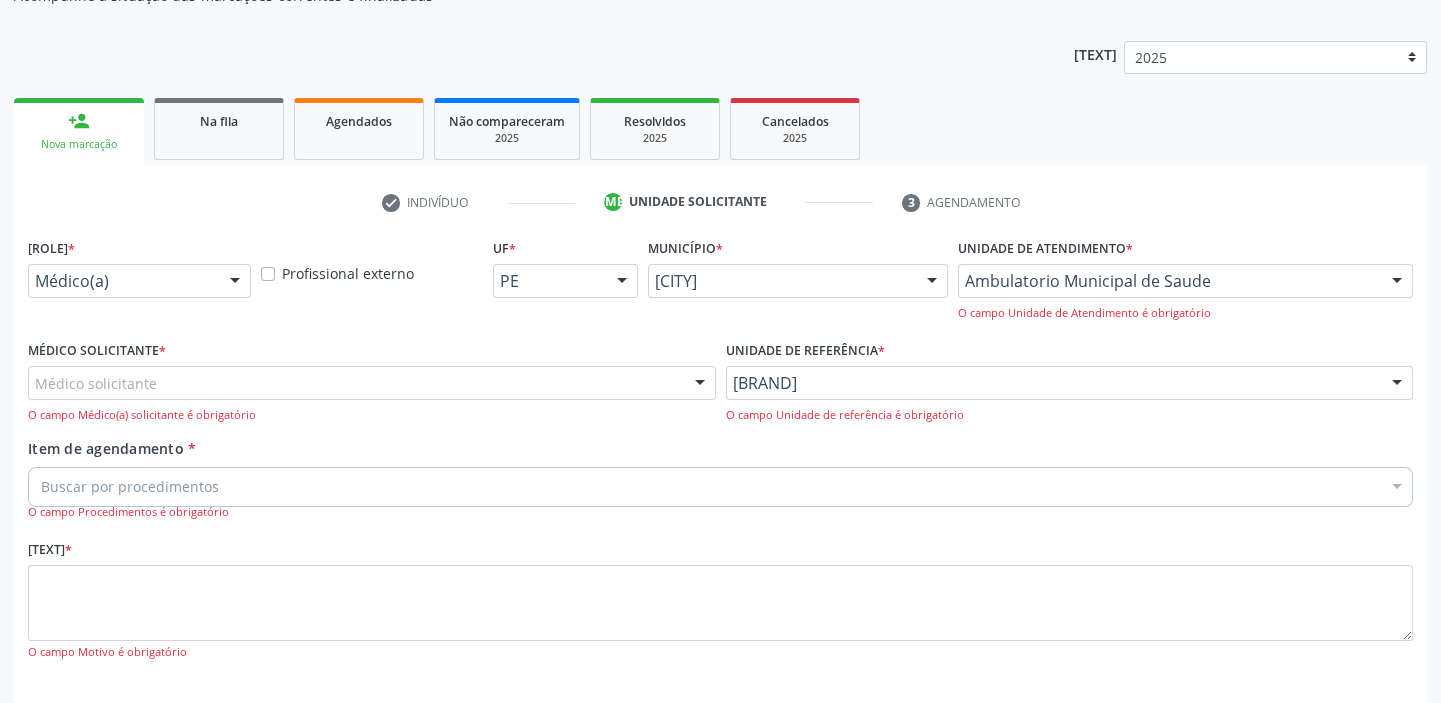 click on "O campo Médico(a) solicitante é obrigatório" at bounding box center [372, 415] 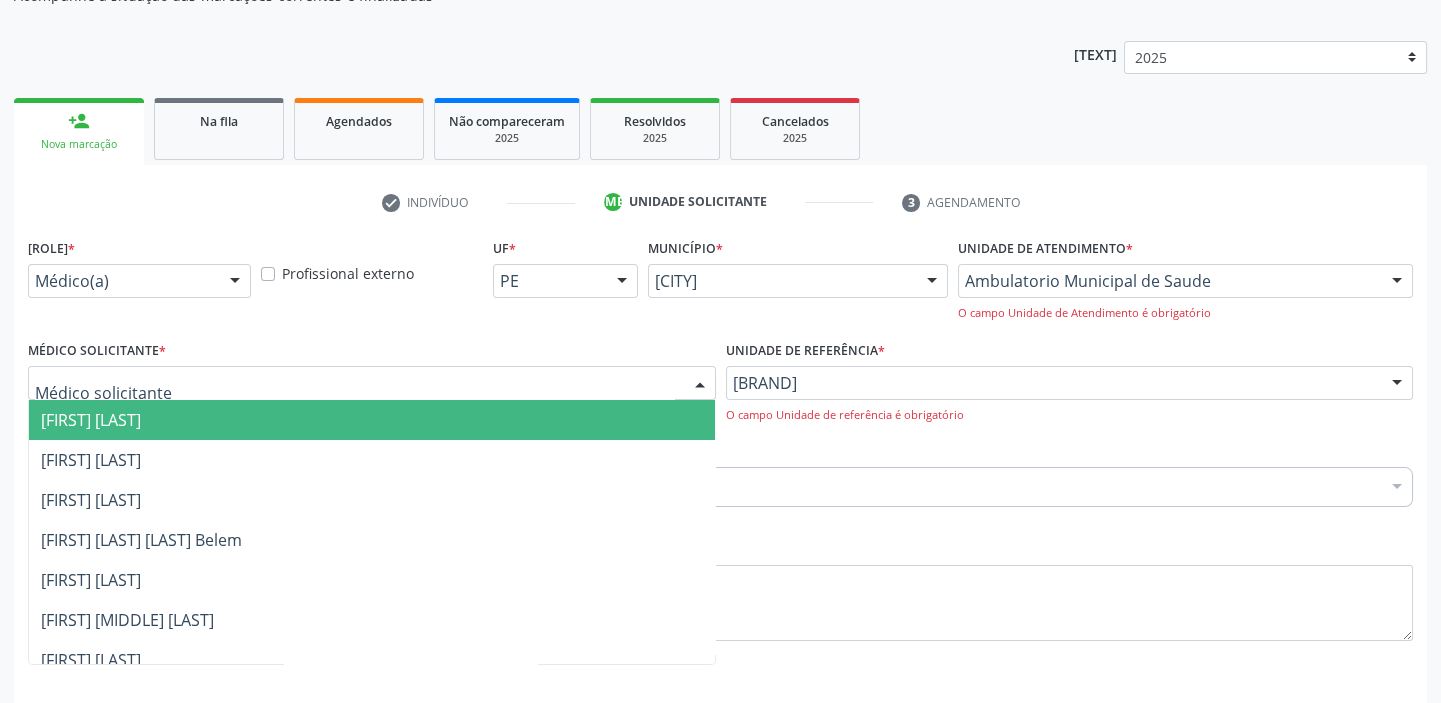 click on "[NAME]" at bounding box center [91, 420] 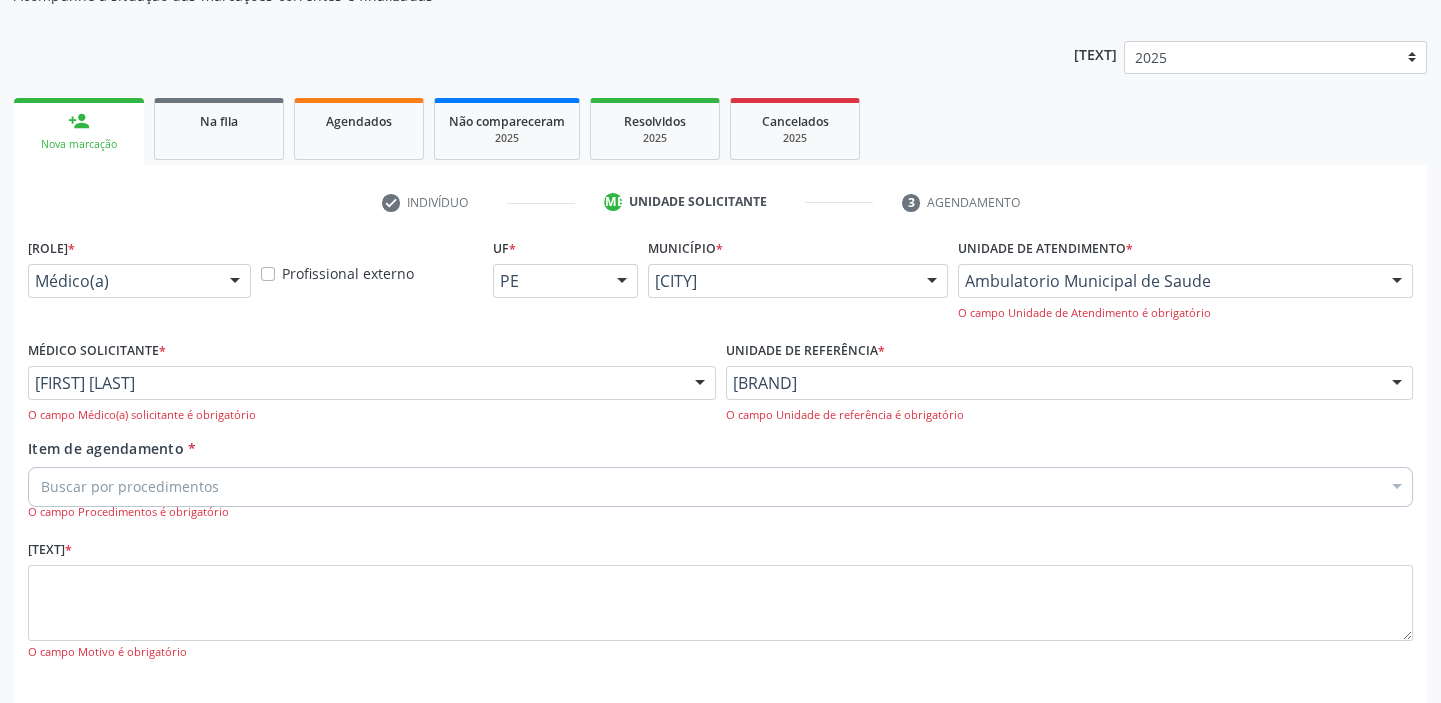 click on "Buscar por procedimentos" at bounding box center [720, 487] 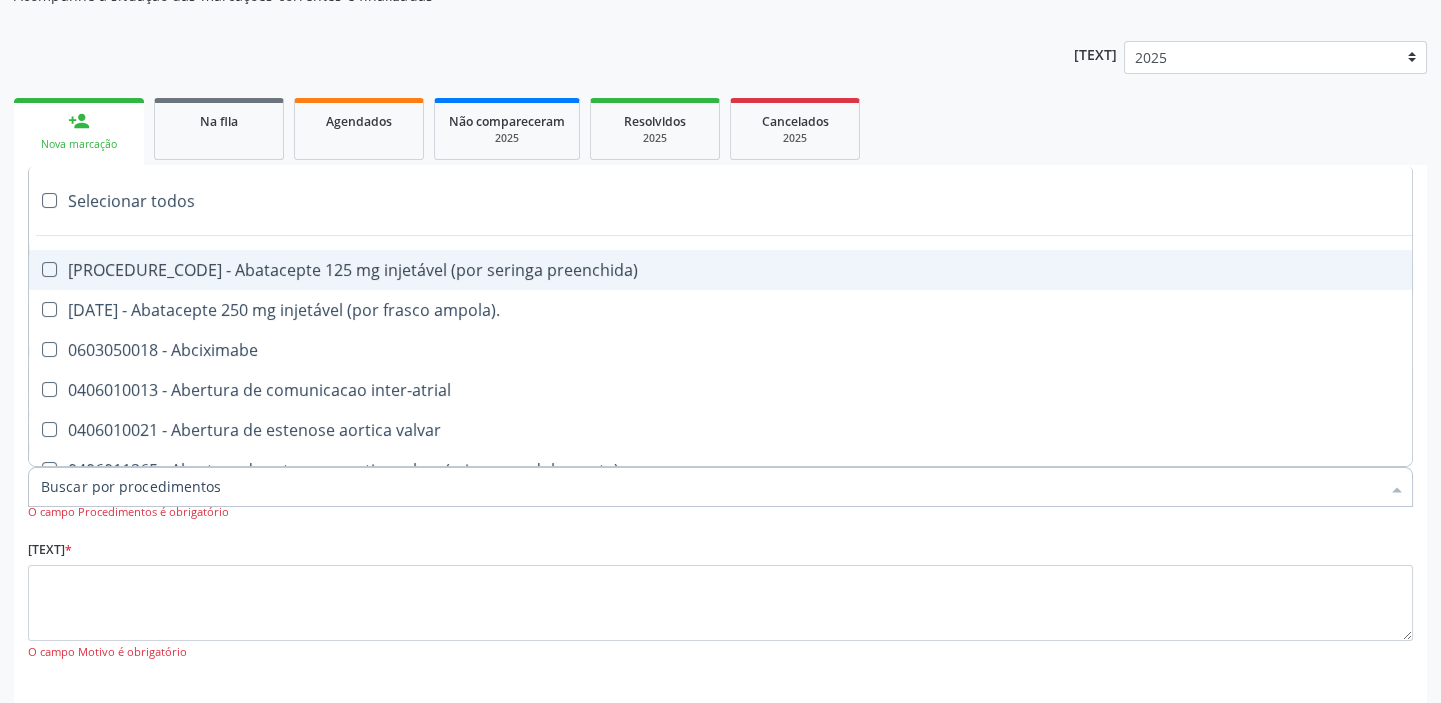 paste on "transvagi" 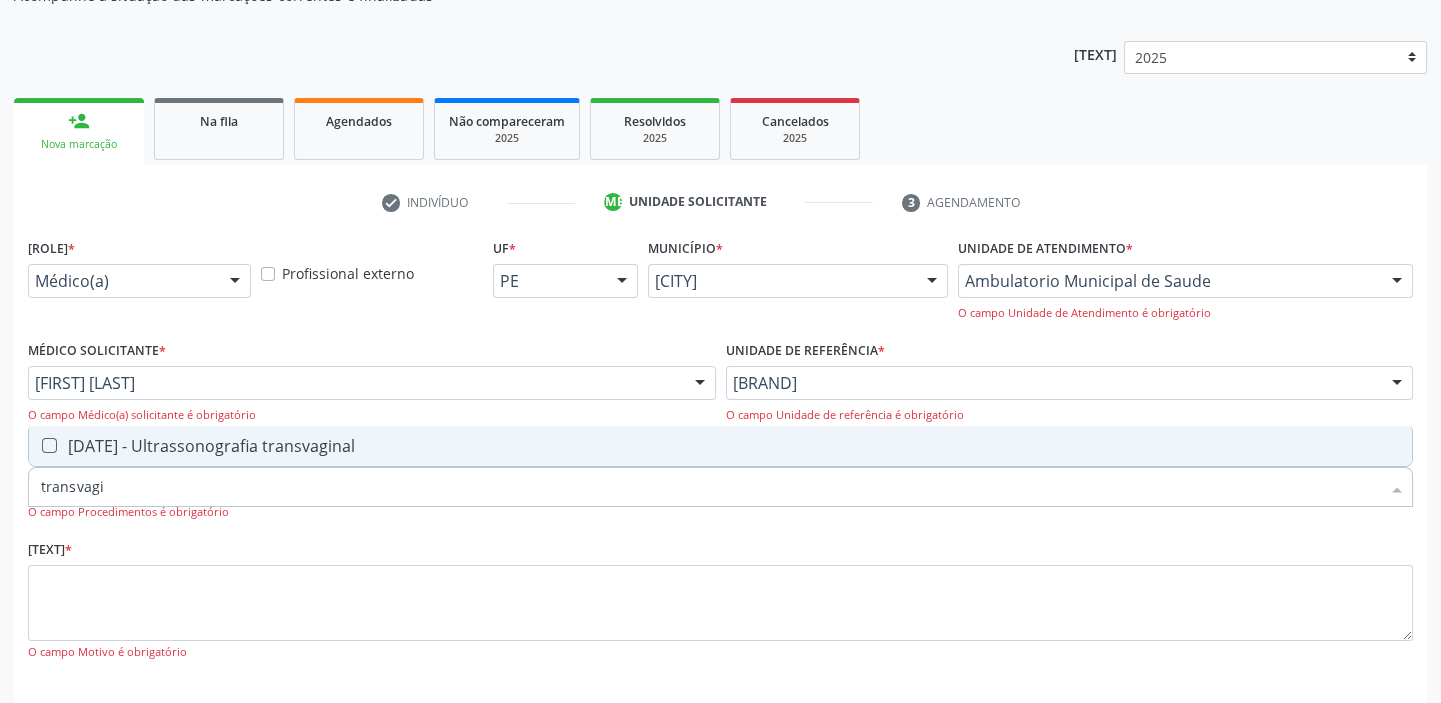 click on "0205020186 - Ultrassonografia transvaginal" at bounding box center [720, 446] 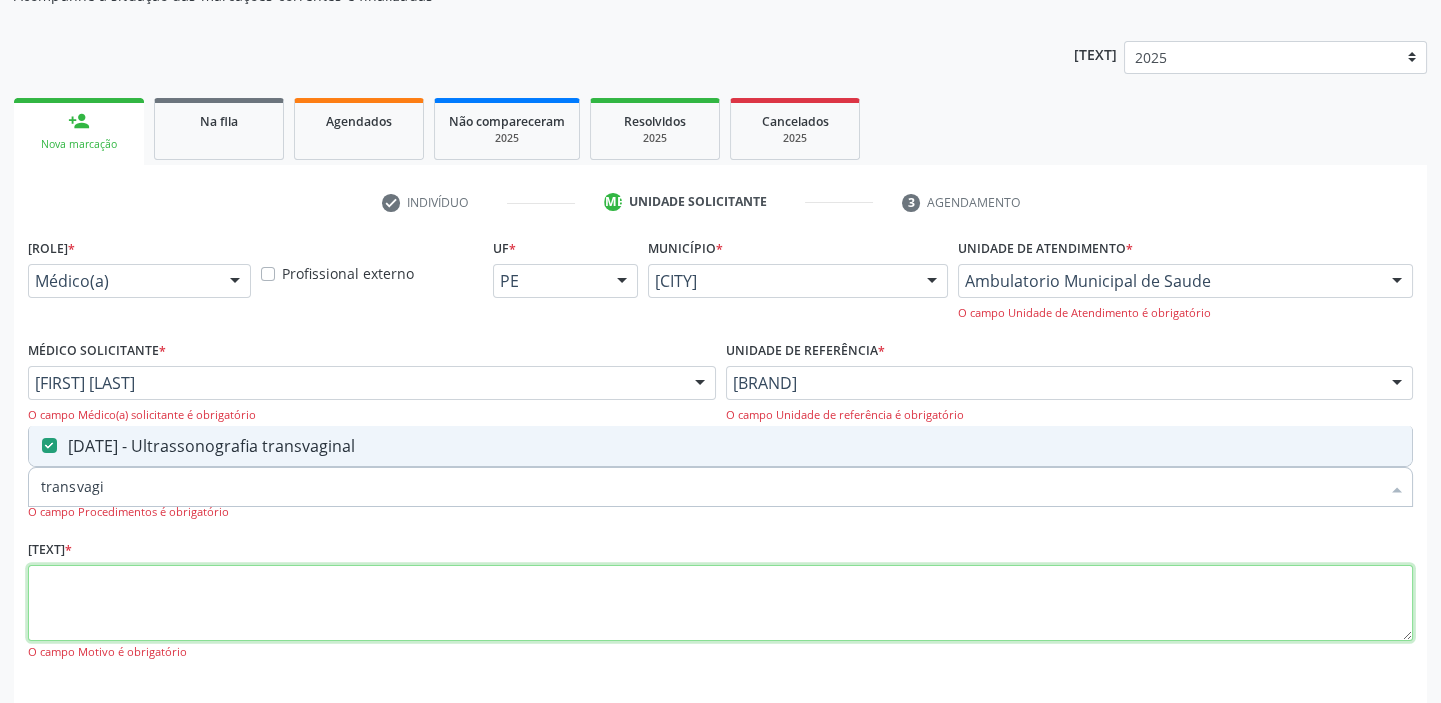 click at bounding box center [720, 603] 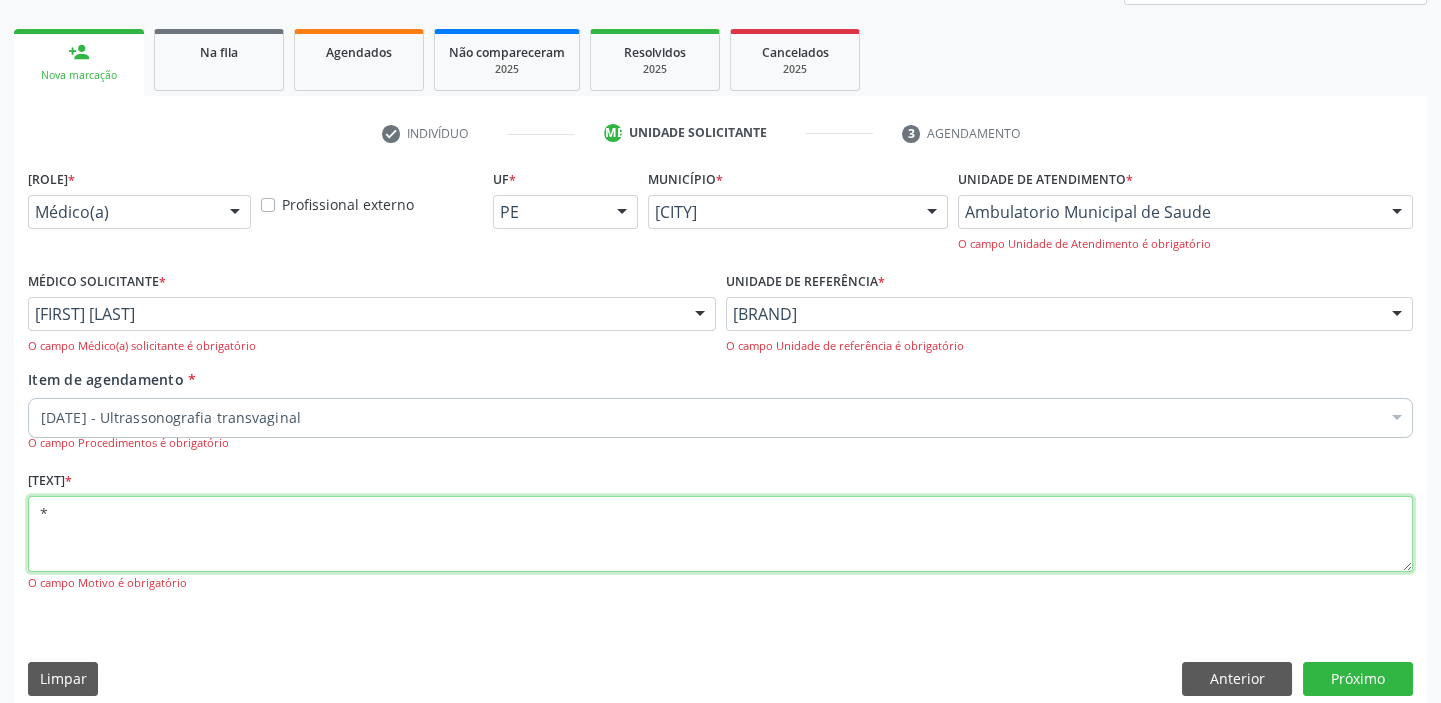 scroll, scrollTop: 290, scrollLeft: 0, axis: vertical 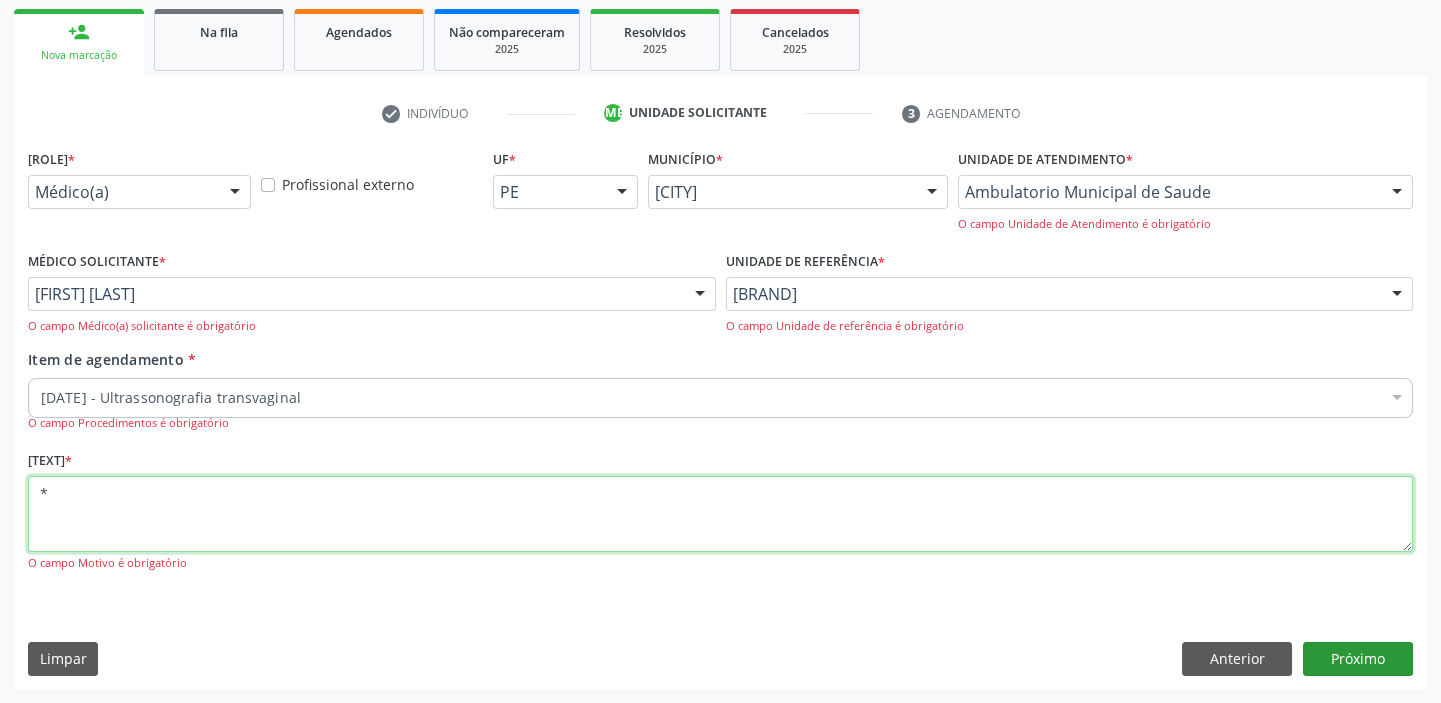 type on "[SYMBOL]" 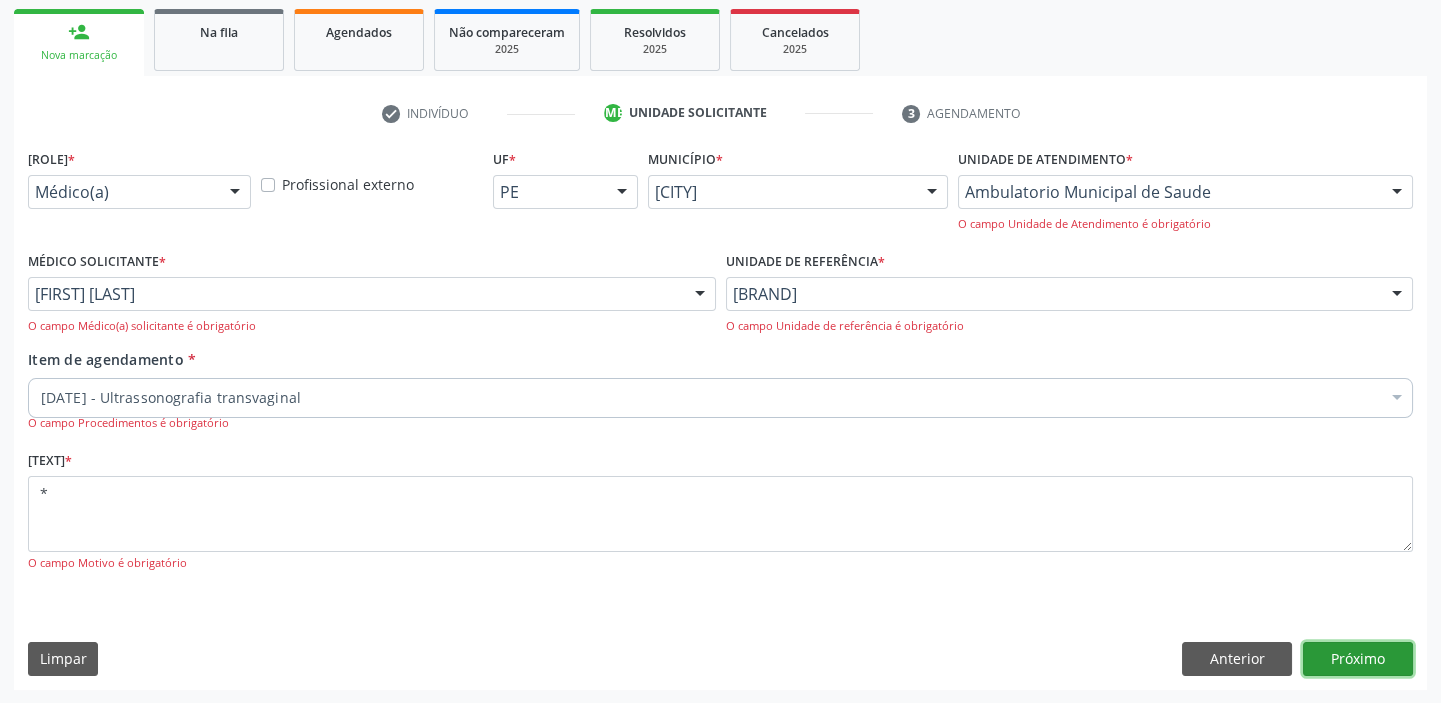 click on "Próximo" at bounding box center (1358, 659) 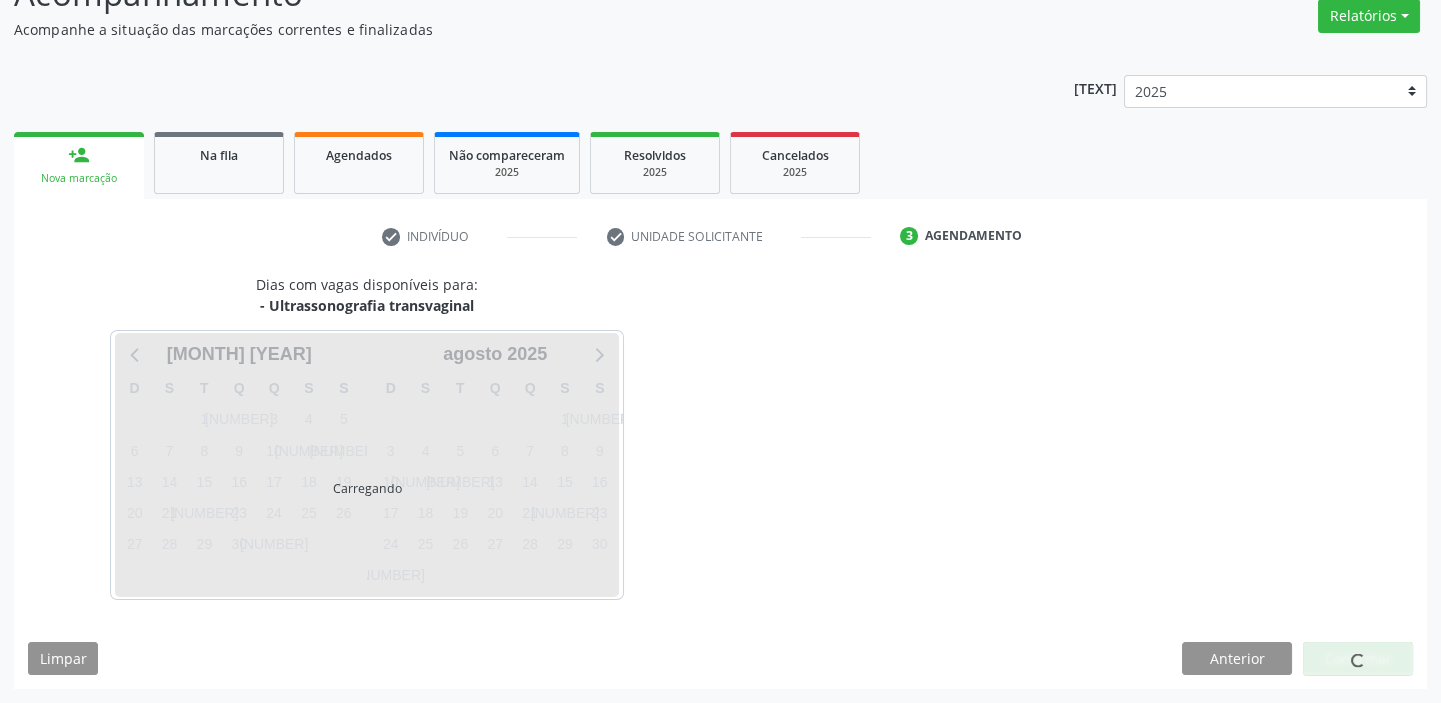 scroll, scrollTop: 166, scrollLeft: 0, axis: vertical 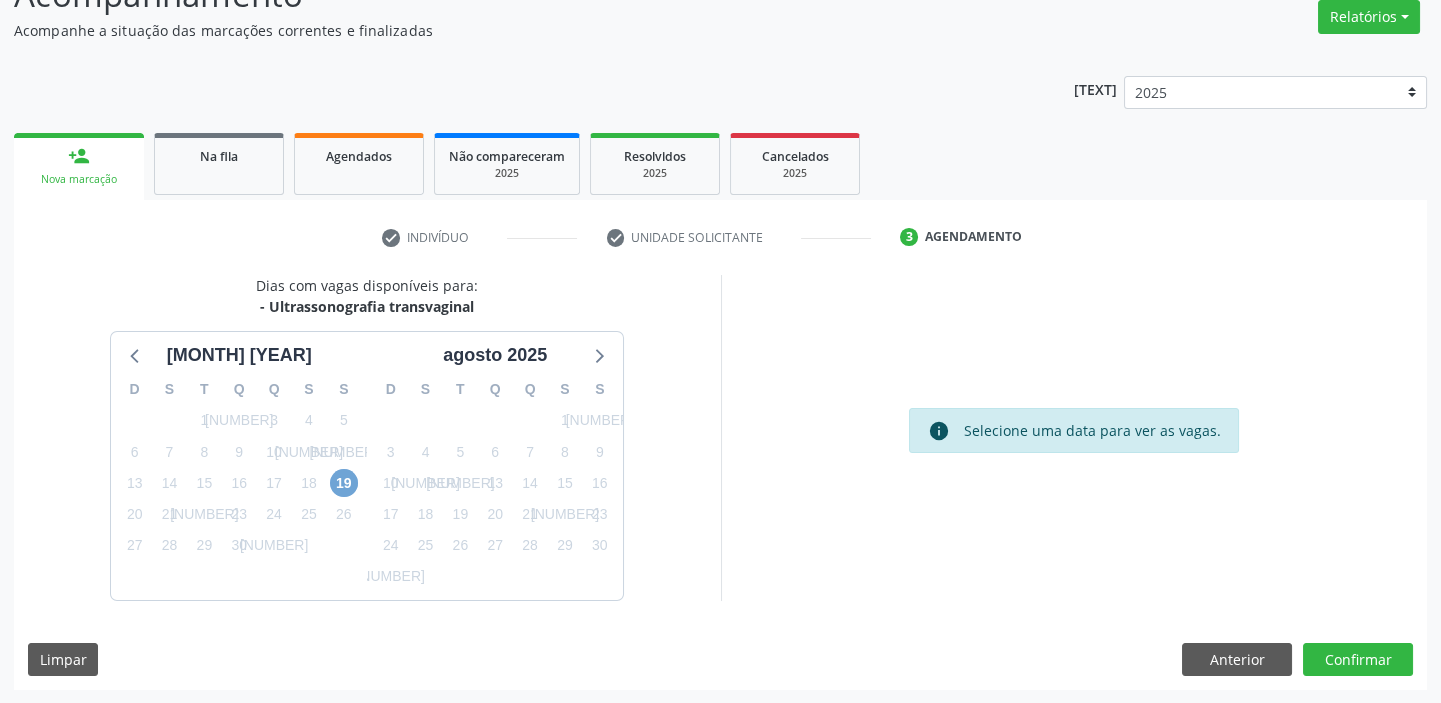 click on "[NUMBER]" at bounding box center (344, 483) 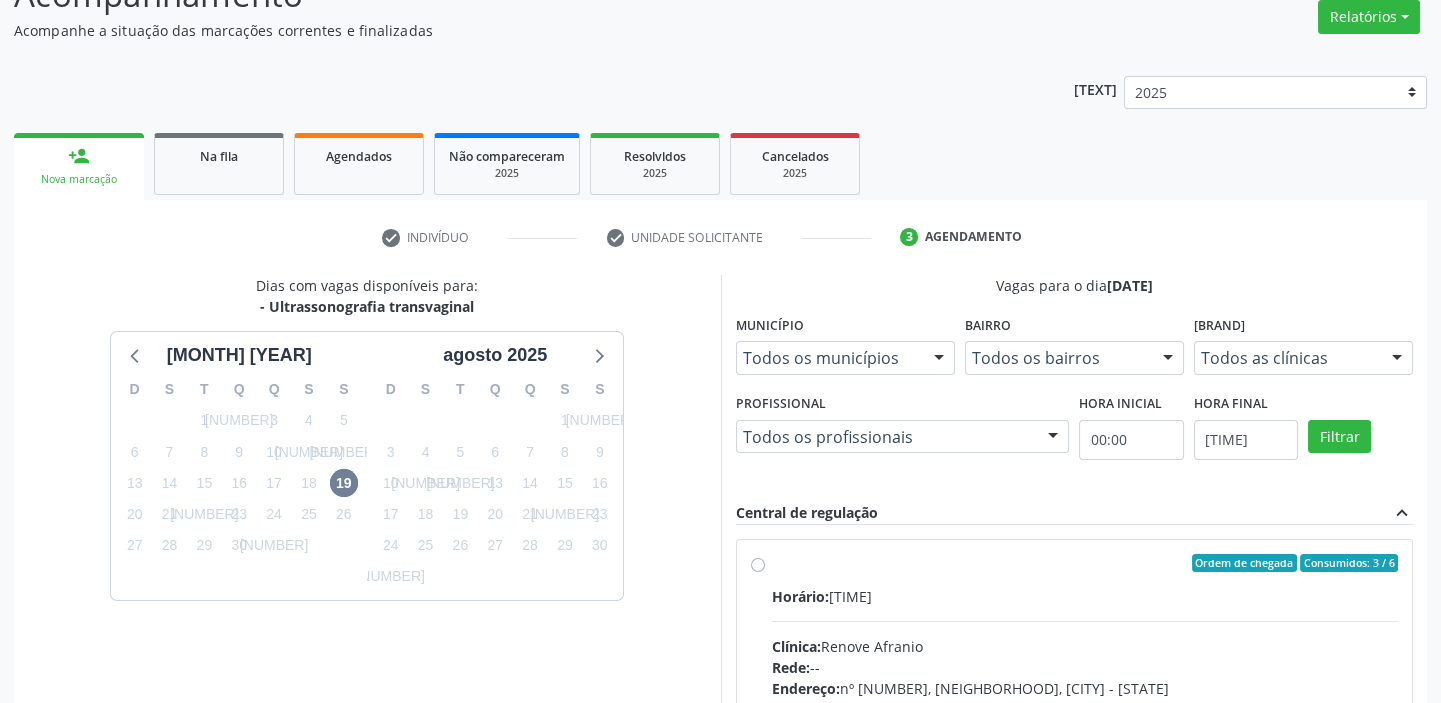 click on "Dias com vagas disponíveis para:
- Ultrassonografia transvaginal
julho 2025 D S T Q Q S S 29 30 1 2 3 4 5 6 7 8 9 10 11 12 13 14 15 16 17 18 19 20 21 22 23 24 25 26 27 28 29 30 31 1 2 3 4 5 6 7 8 9 agosto 2025 D S T Q Q S S 27 28 29 30 31 1 2 3 4 5 6 7 8 9 10 11 12 13 14 15 16 17 18 19 20 21 22 23 24 25 26 27 28 29 30 31 1 2 3 4 5 6" at bounding box center [367, 582] 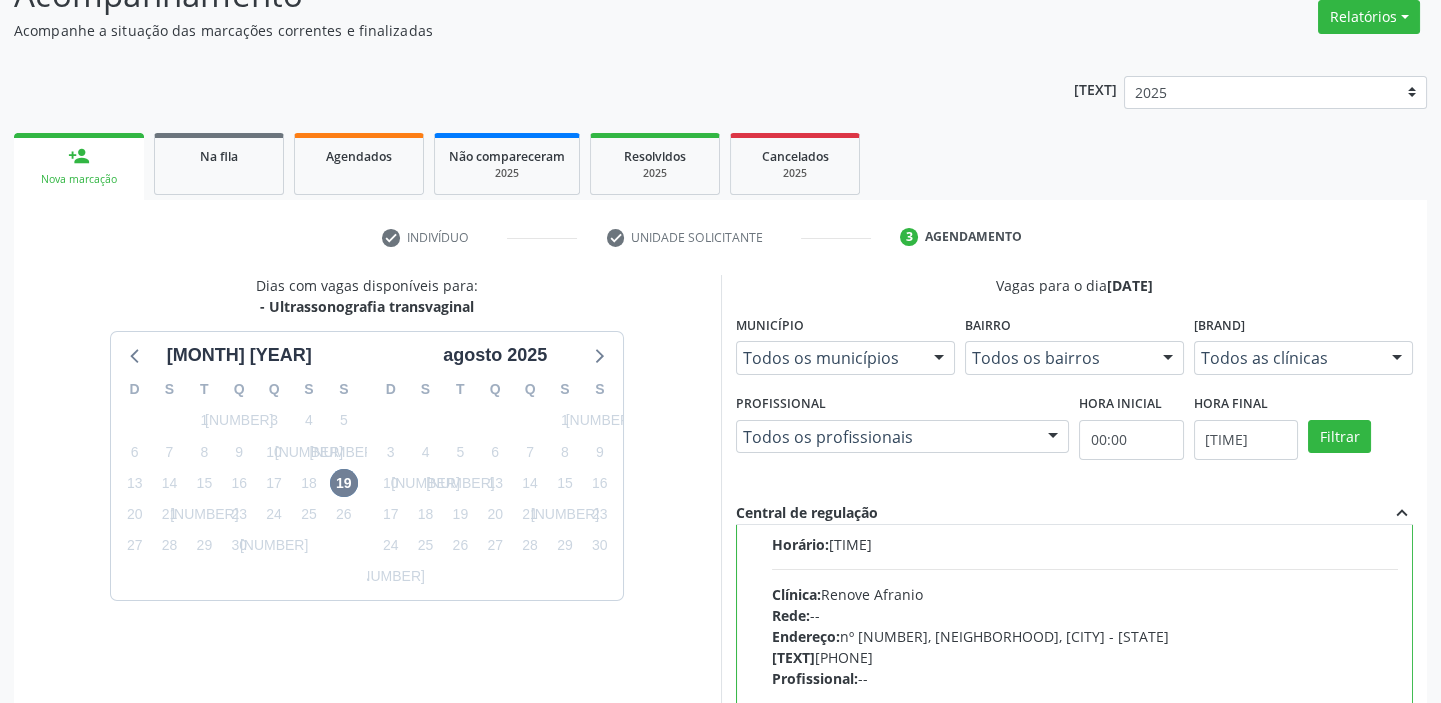 scroll, scrollTop: 99, scrollLeft: 0, axis: vertical 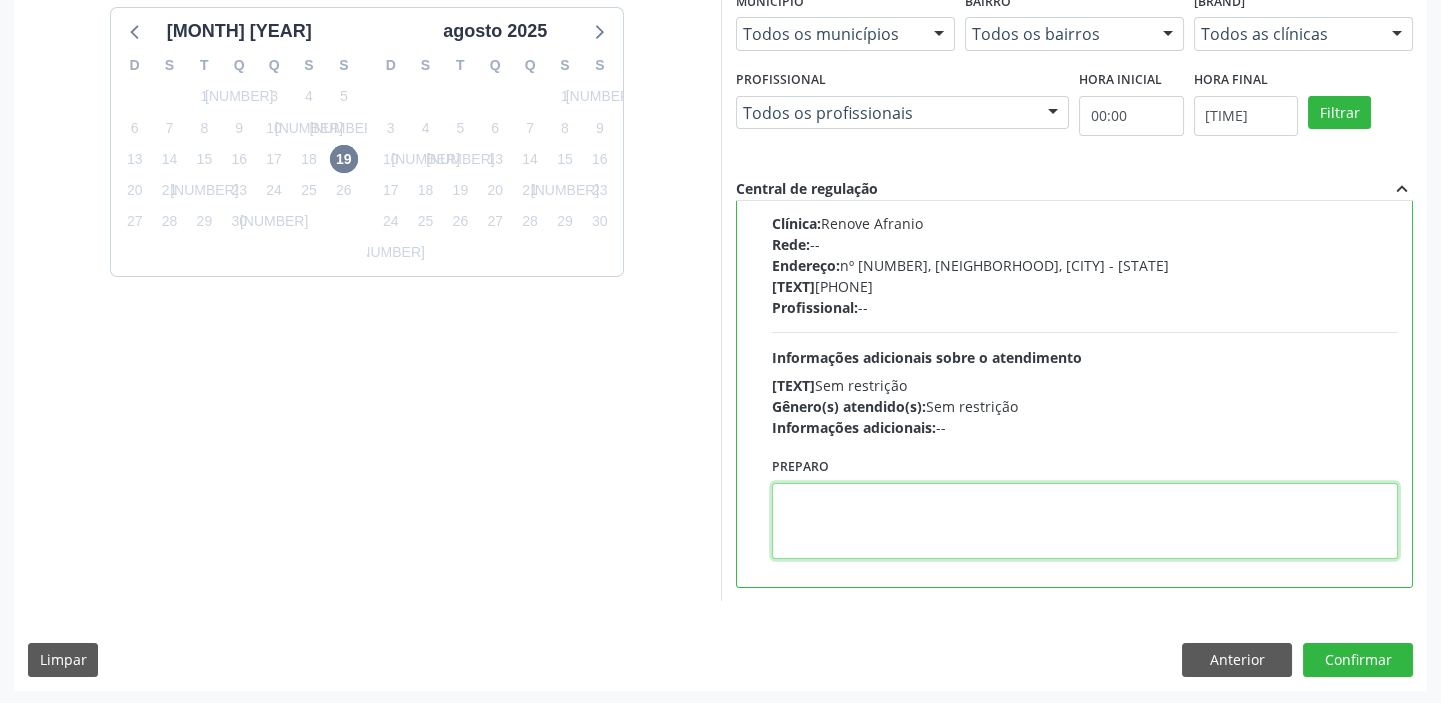 click at bounding box center [1085, 521] 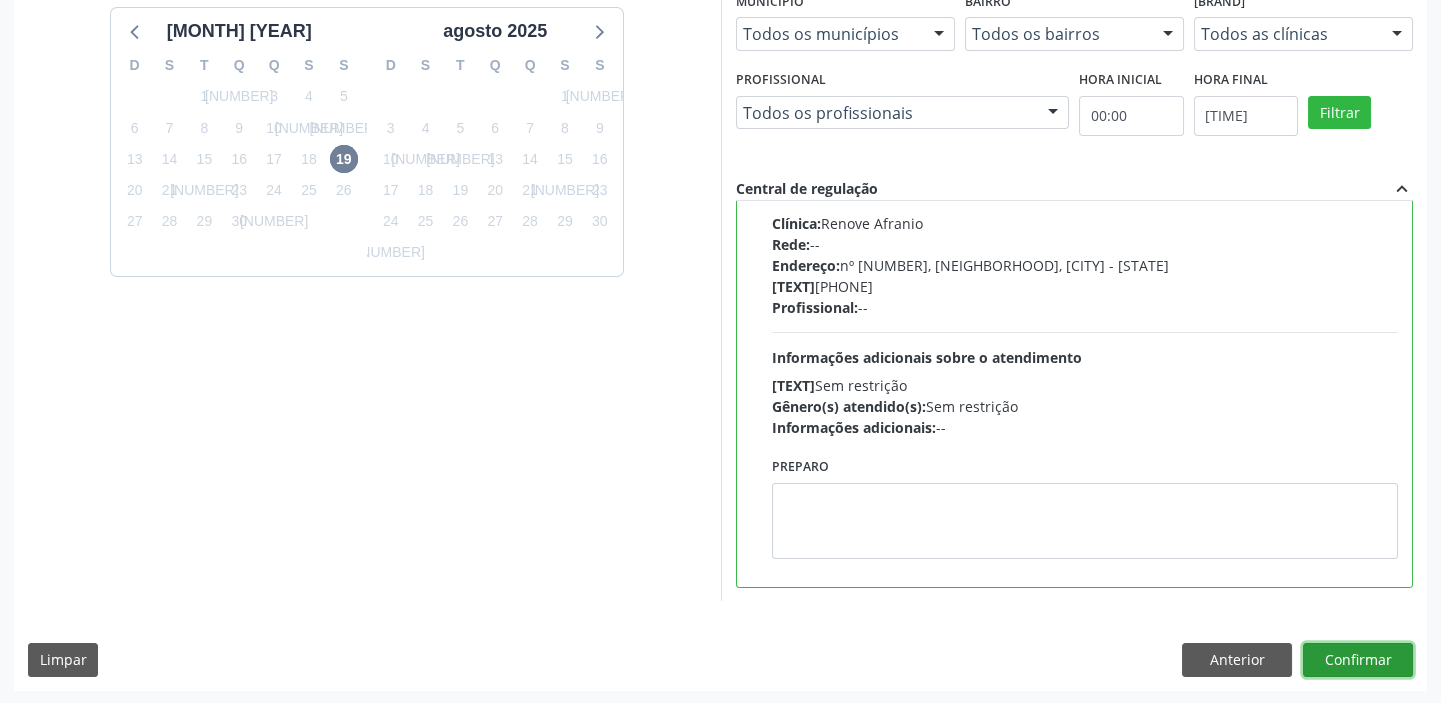 click on "Confirmar" at bounding box center [1358, 660] 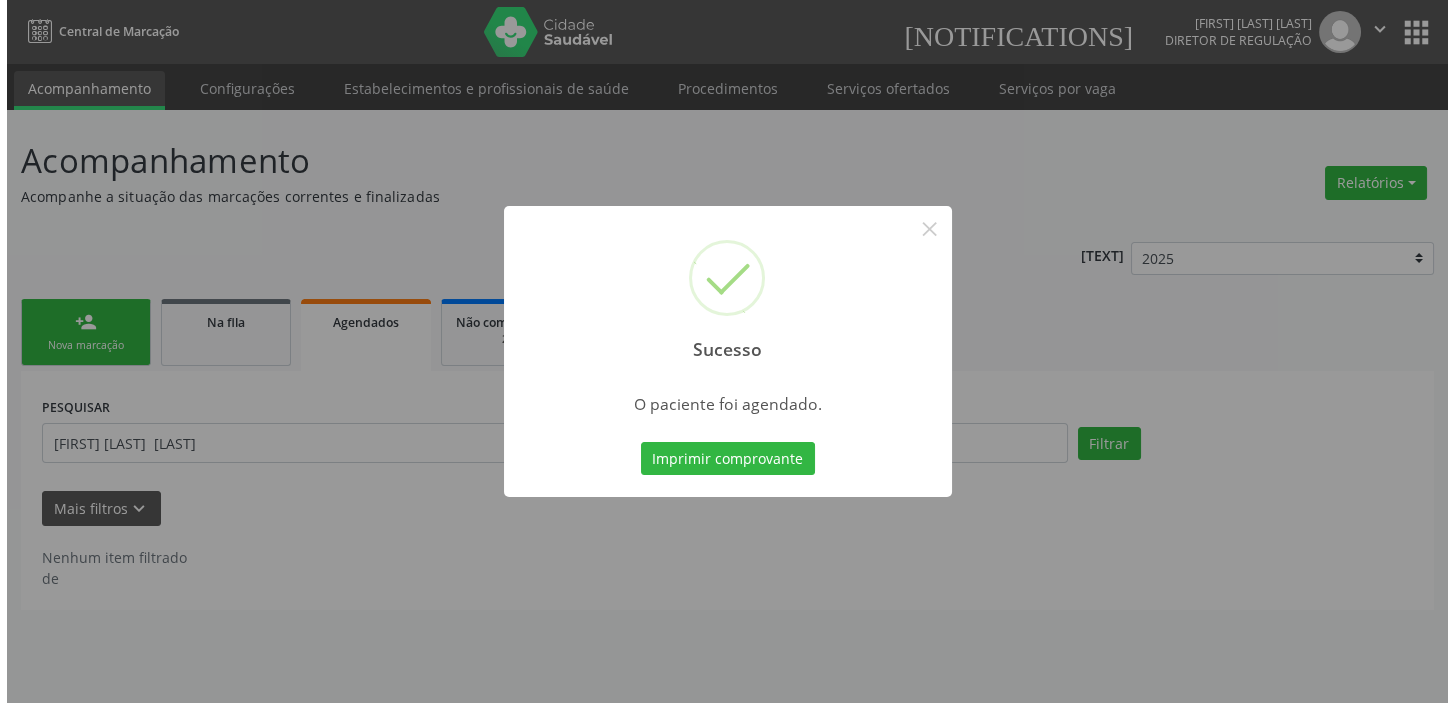 scroll, scrollTop: 0, scrollLeft: 0, axis: both 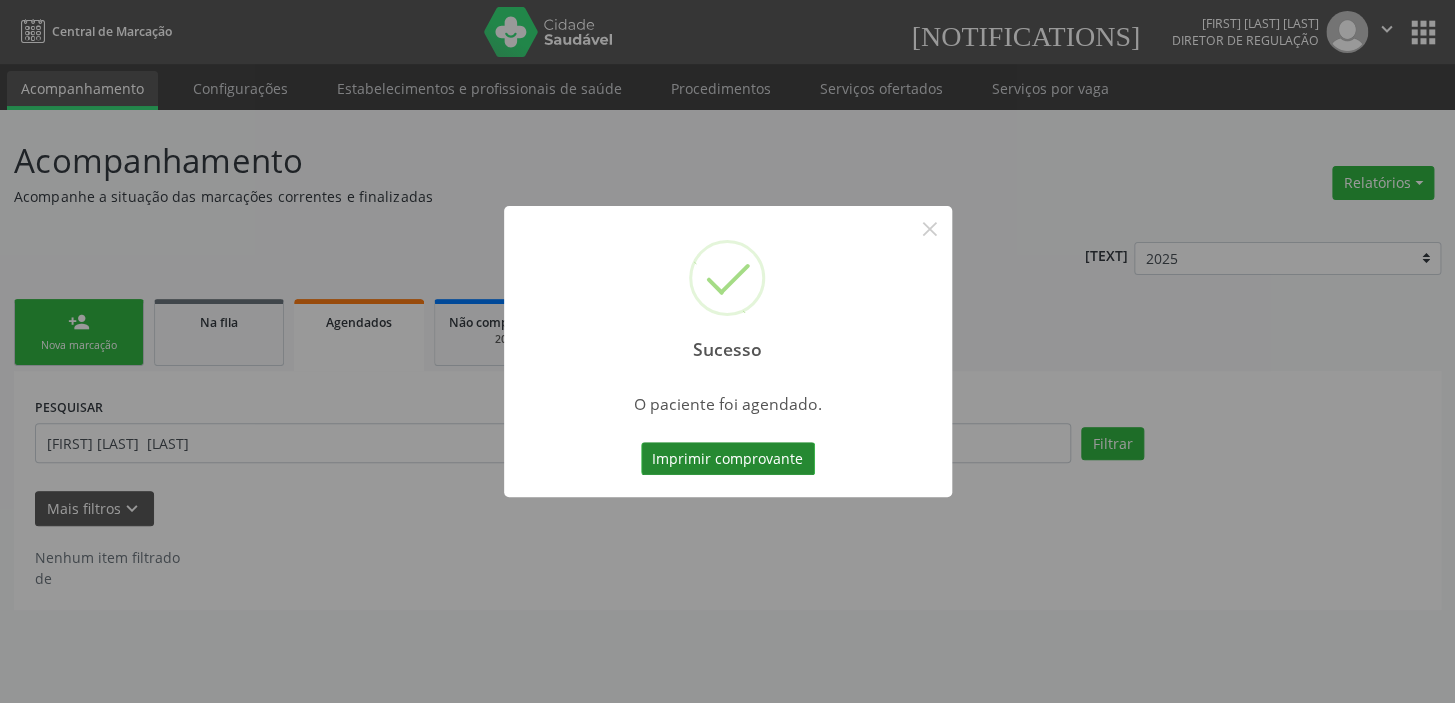 click on "Imprimir comprovante" at bounding box center (728, 459) 